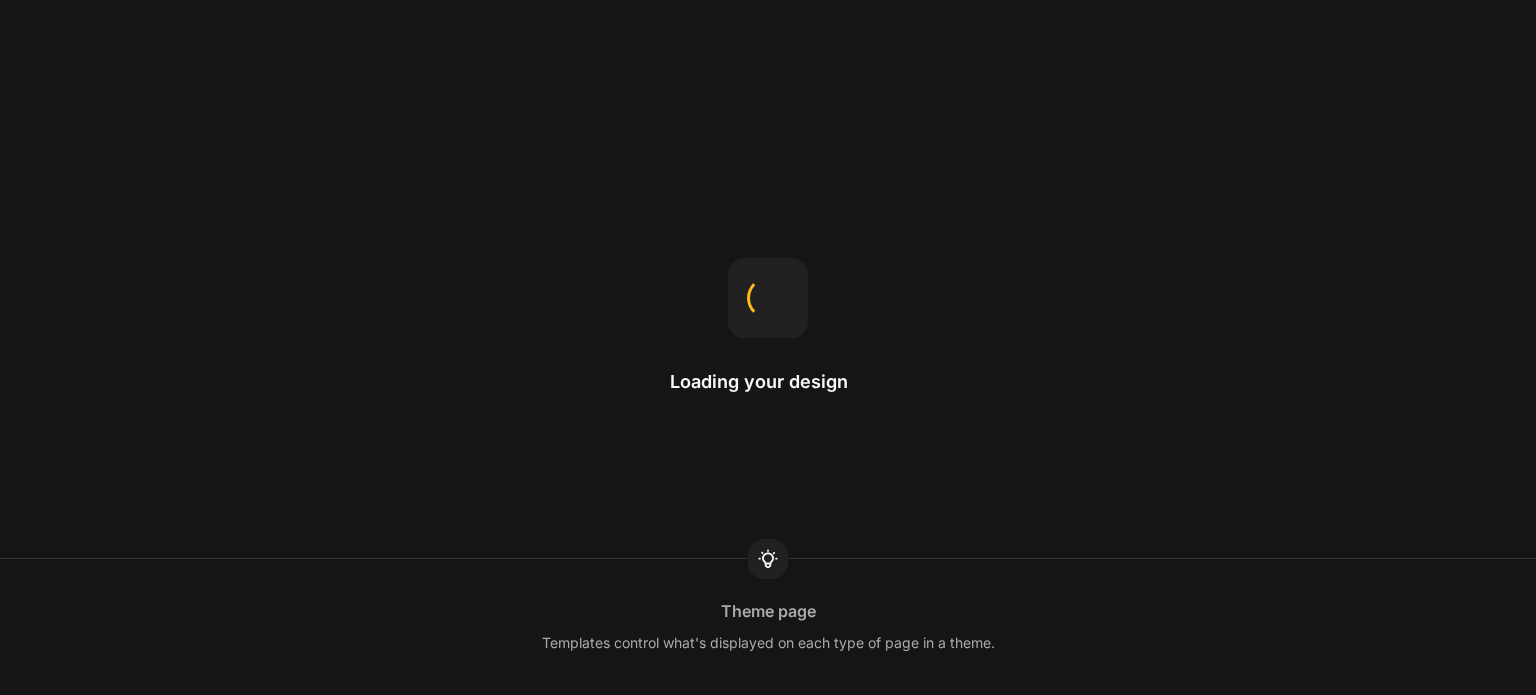 scroll, scrollTop: 0, scrollLeft: 0, axis: both 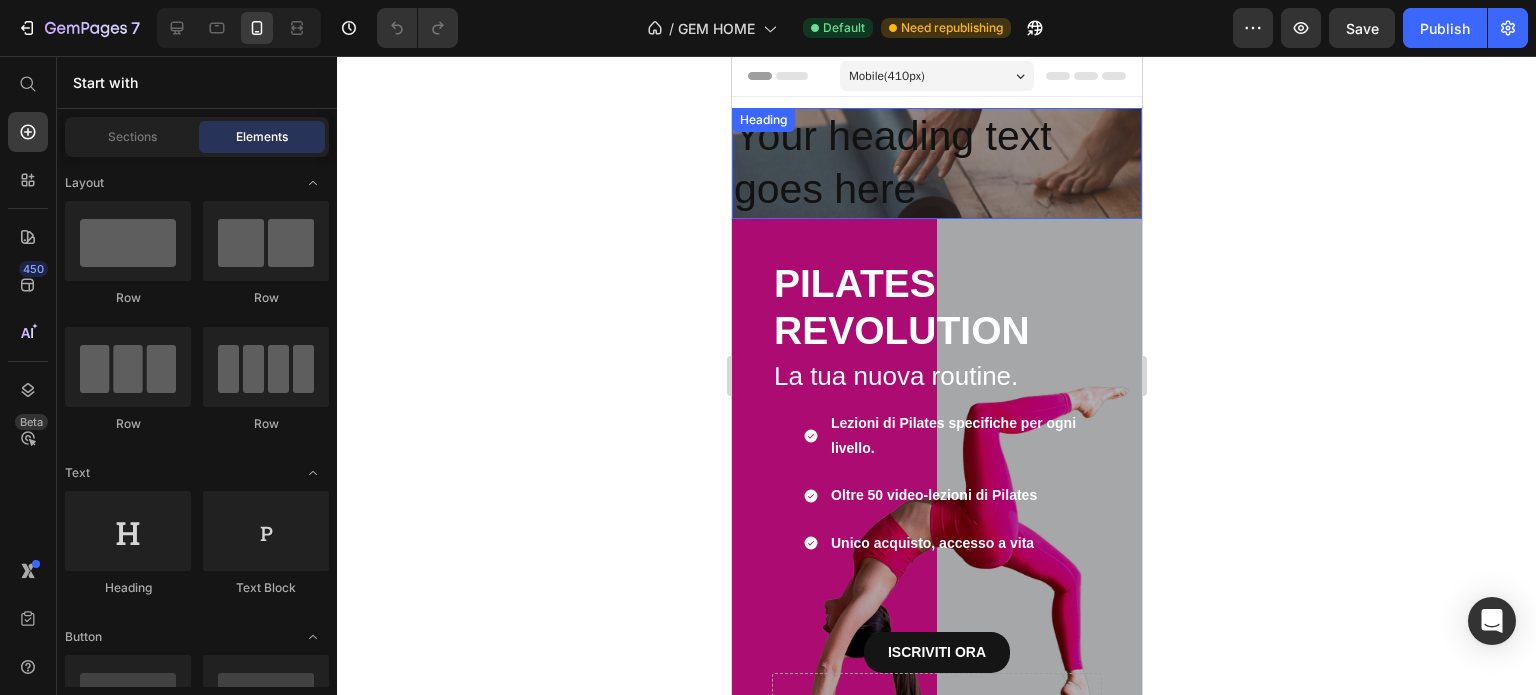 click on "Your heading text goes here" at bounding box center (936, 163) 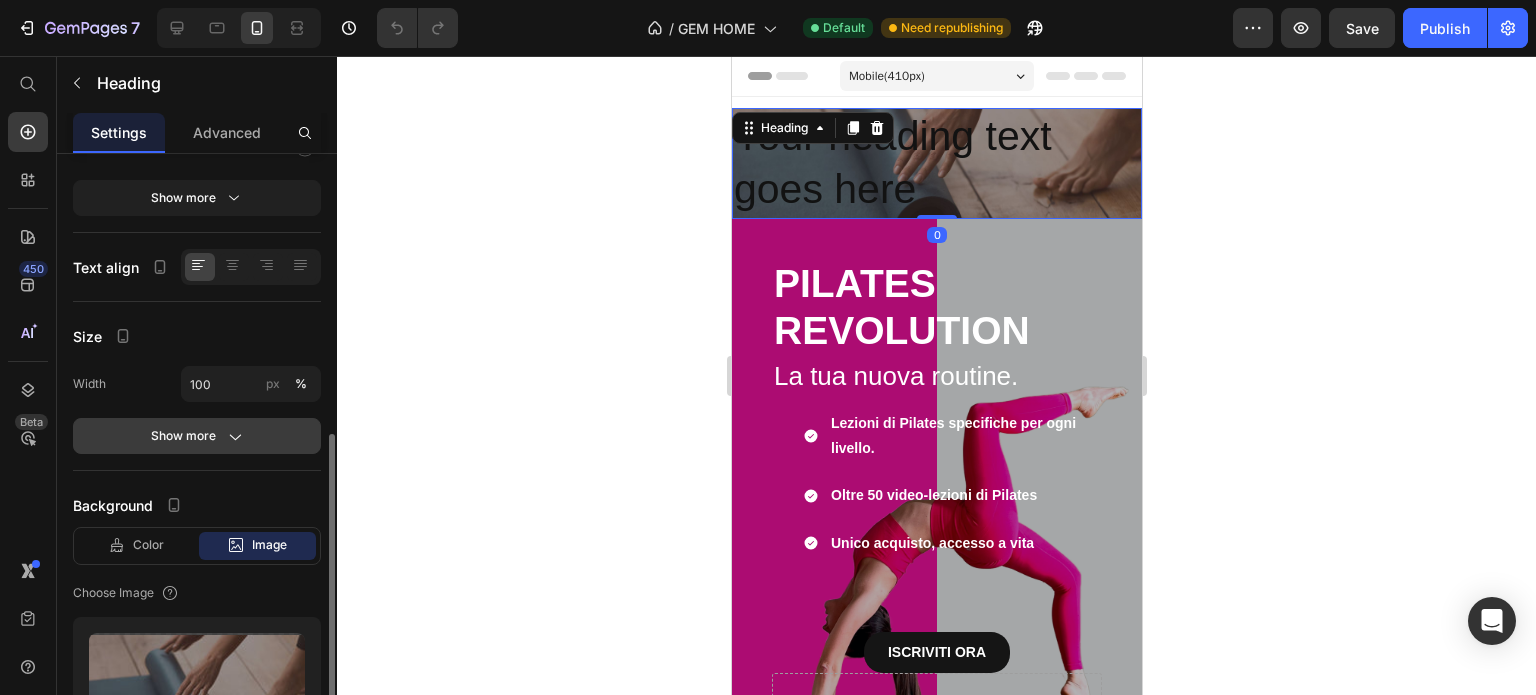 scroll, scrollTop: 400, scrollLeft: 0, axis: vertical 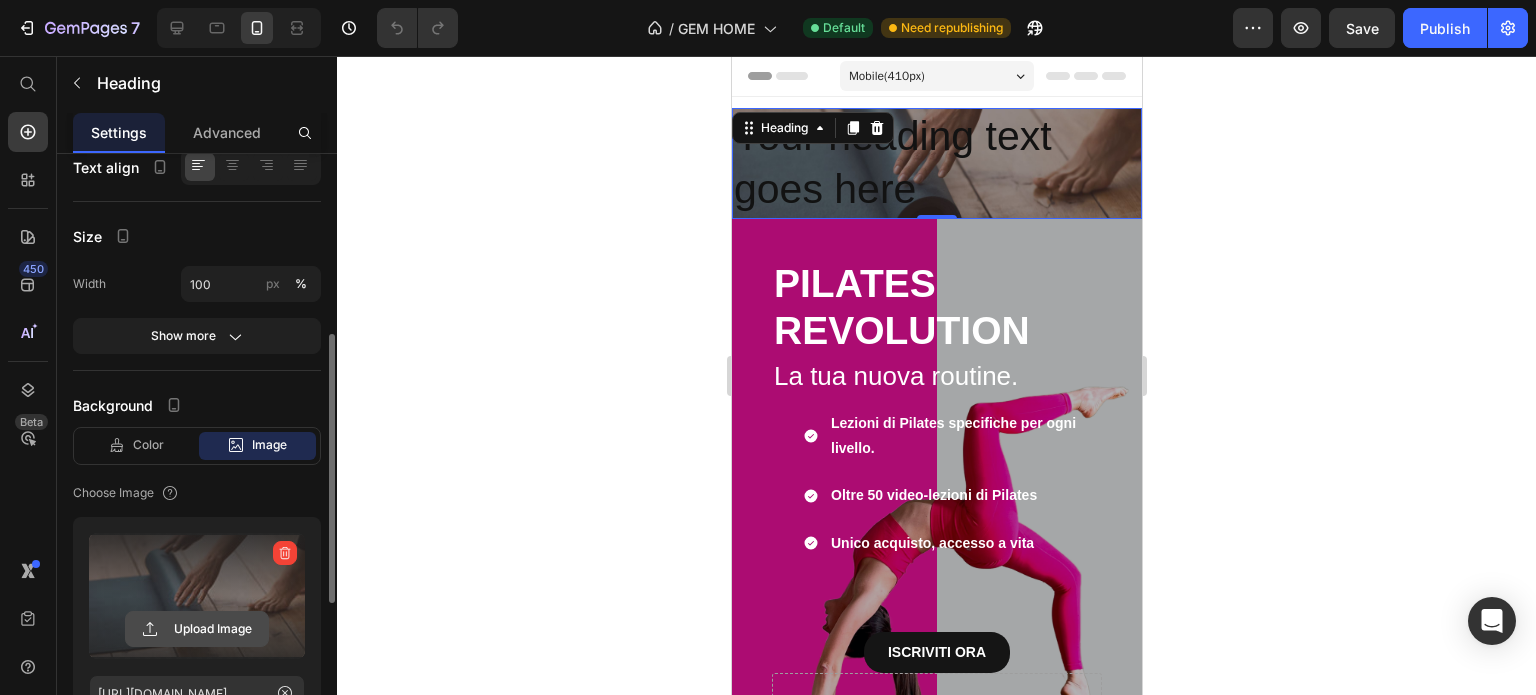 click 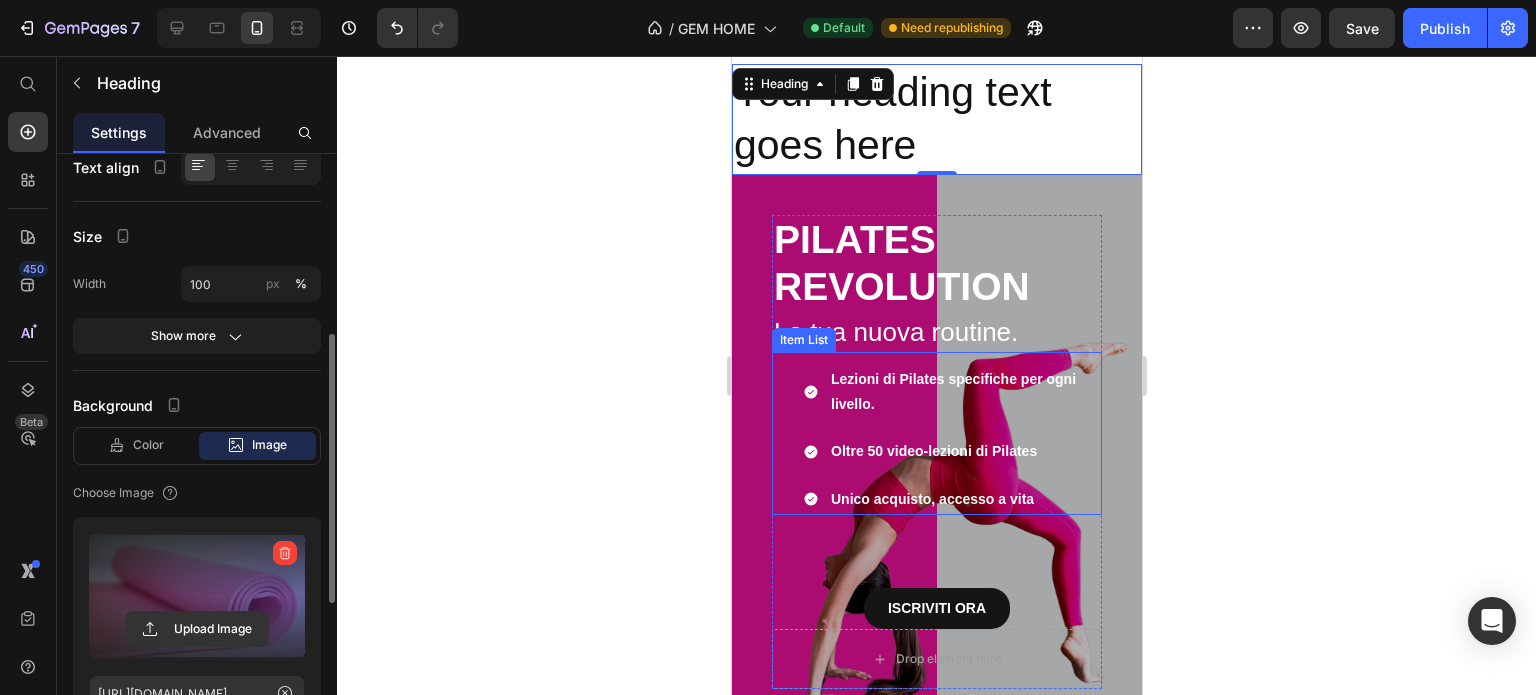 scroll, scrollTop: 0, scrollLeft: 0, axis: both 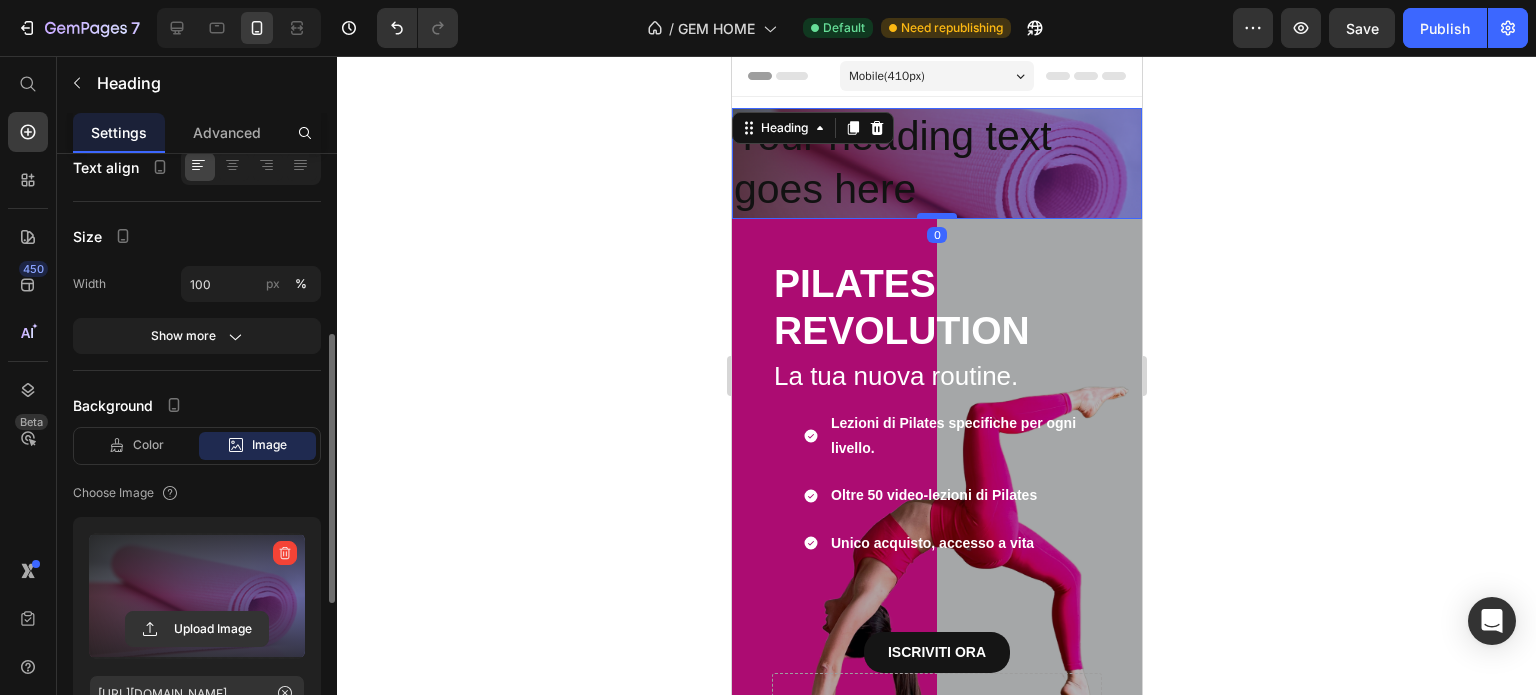 drag, startPoint x: 915, startPoint y: 215, endPoint x: 926, endPoint y: 217, distance: 11.18034 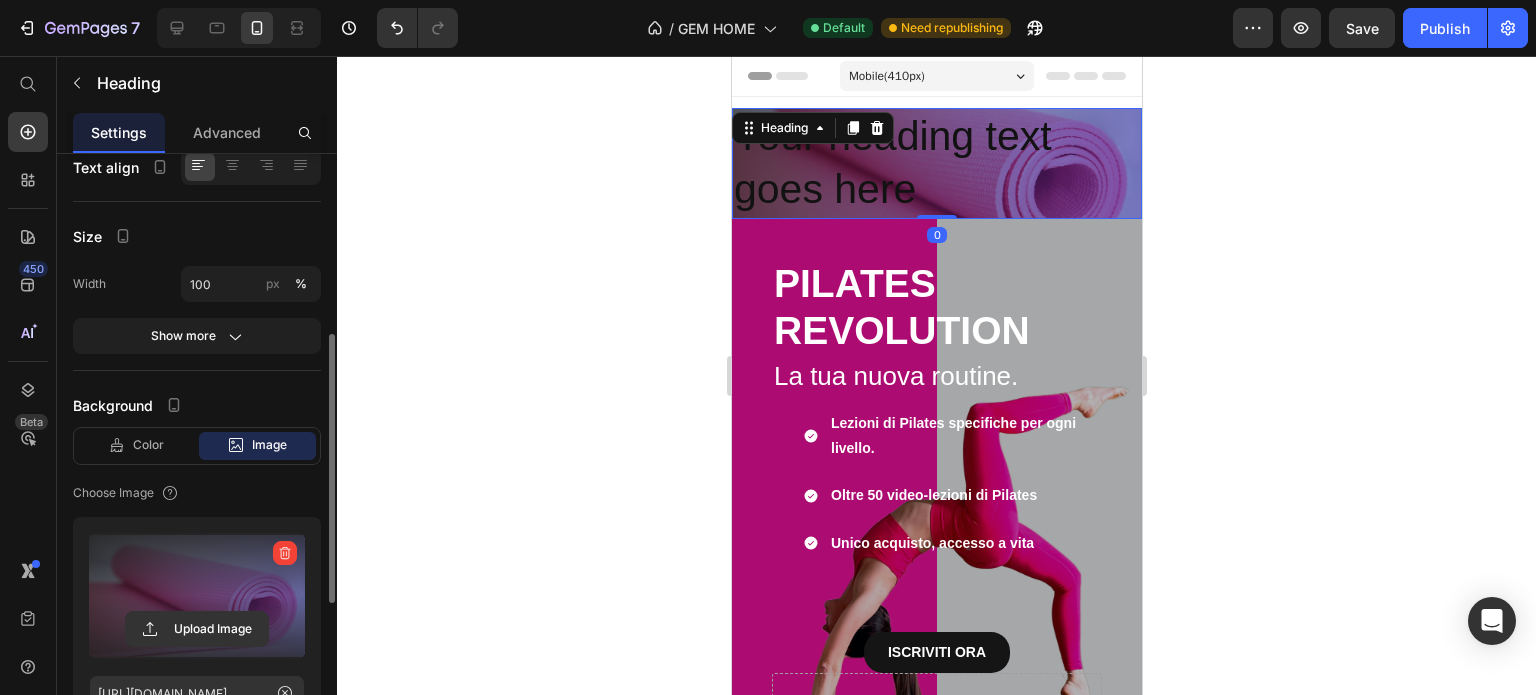click on "Your heading text goes here" at bounding box center (936, 163) 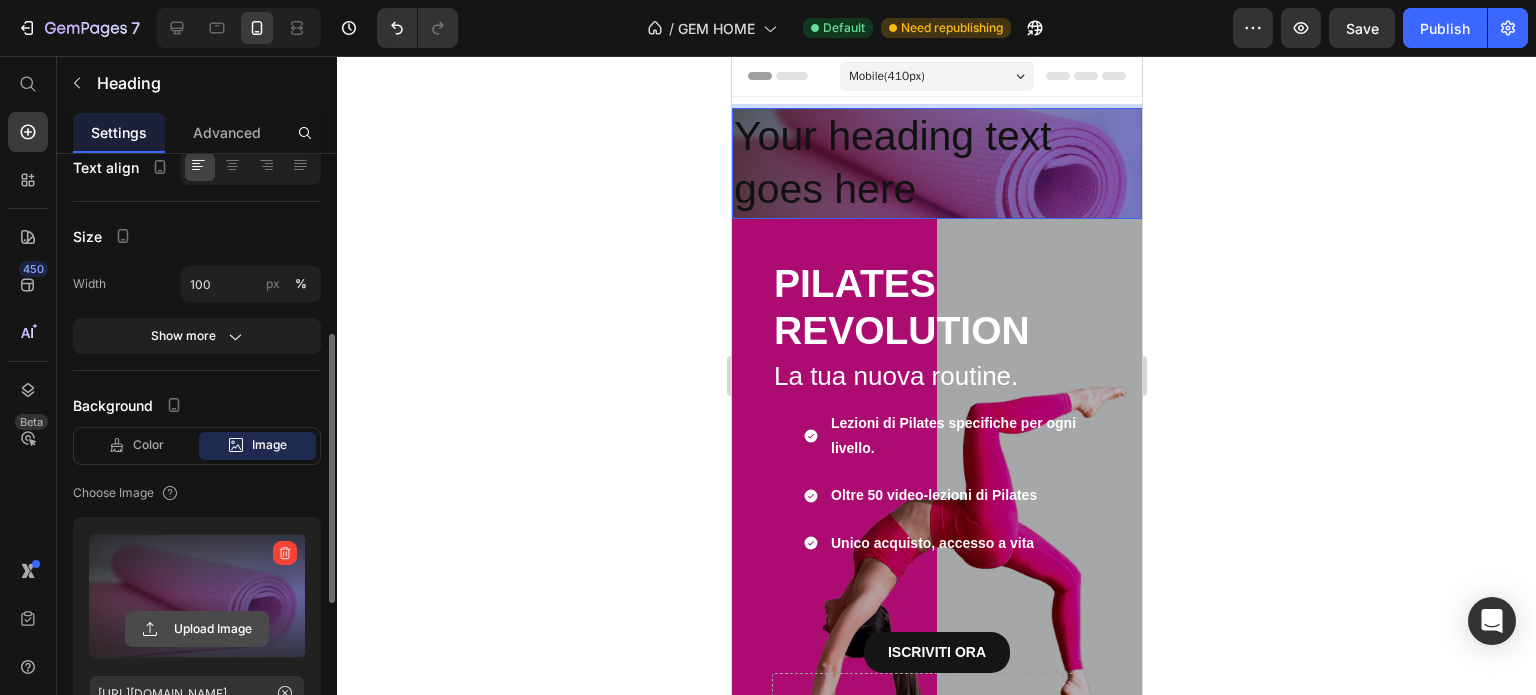 click 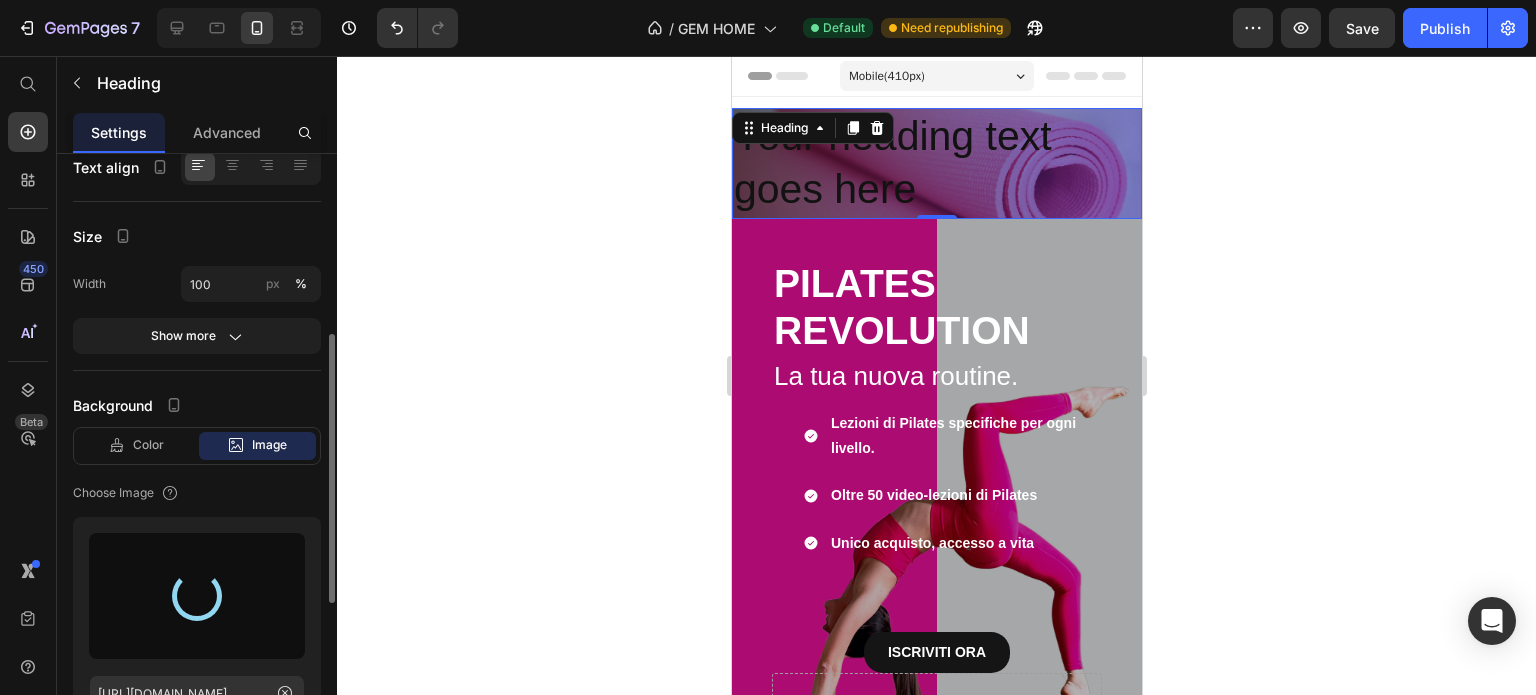 type on "[URL][DOMAIN_NAME]" 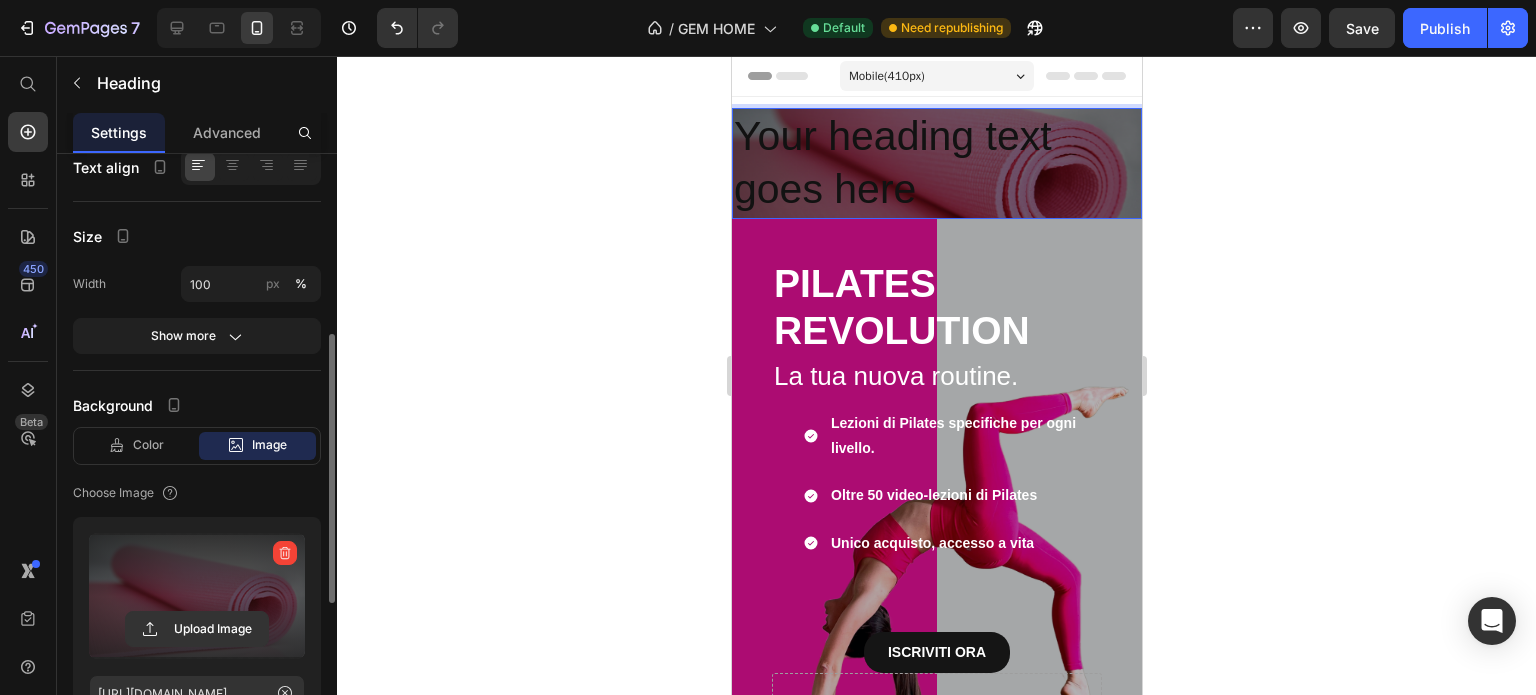 click on "Your heading text goes here" at bounding box center (936, 163) 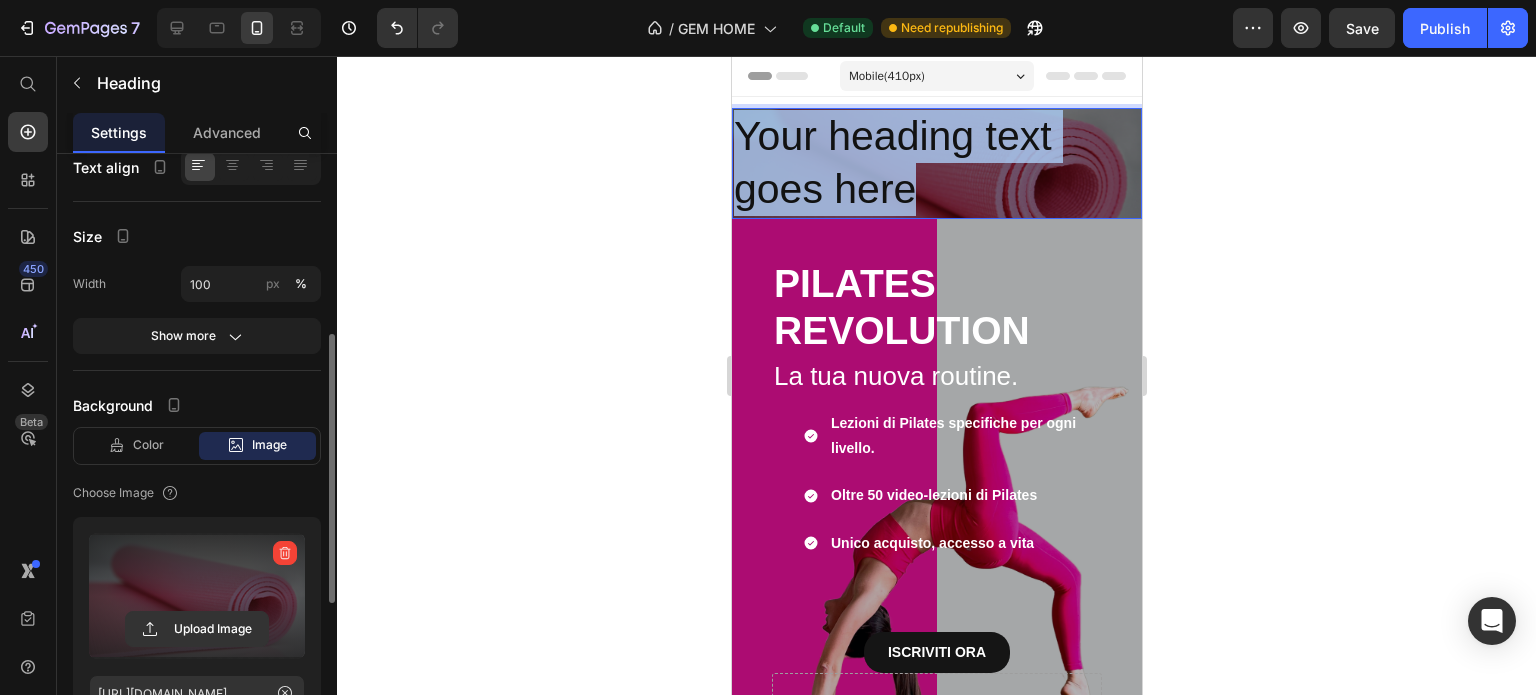 click on "Your heading text goes here" at bounding box center (936, 163) 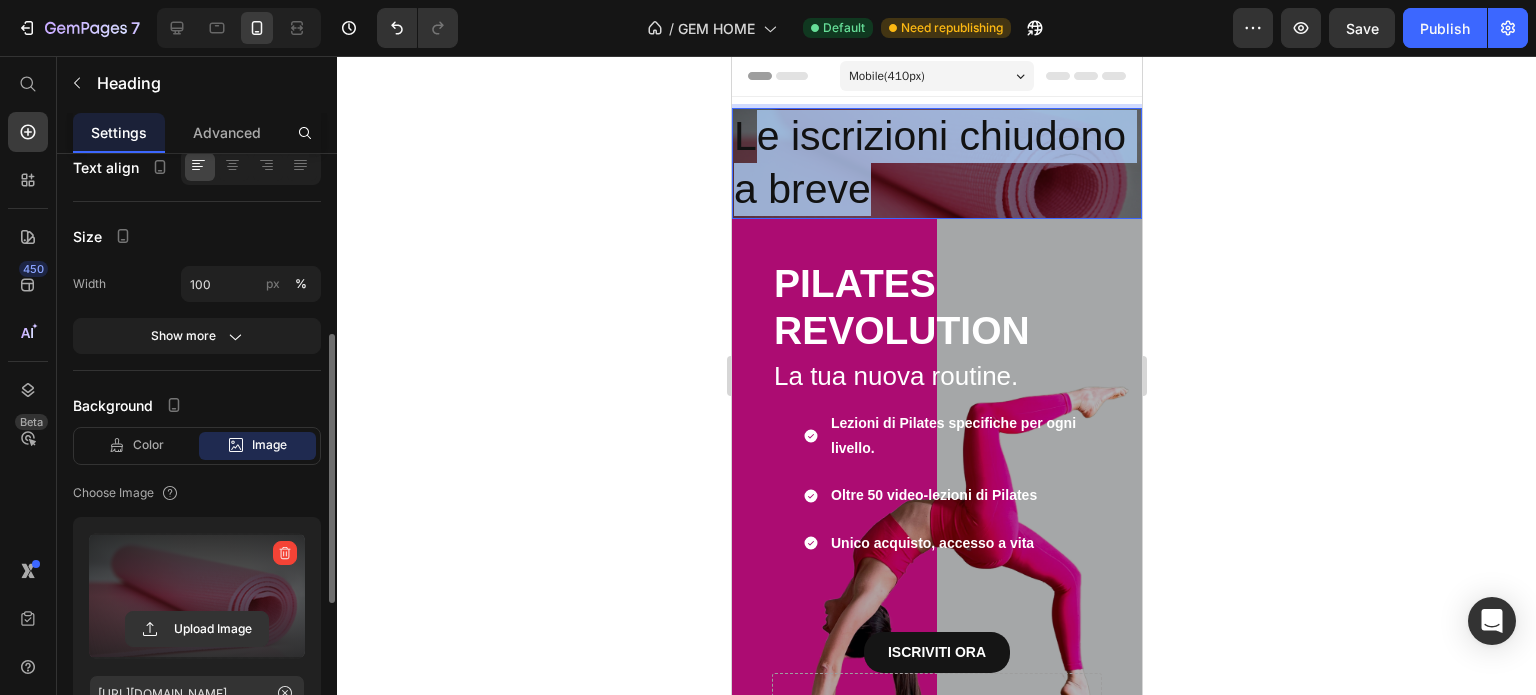 drag, startPoint x: 1025, startPoint y: 189, endPoint x: 751, endPoint y: 120, distance: 282.5544 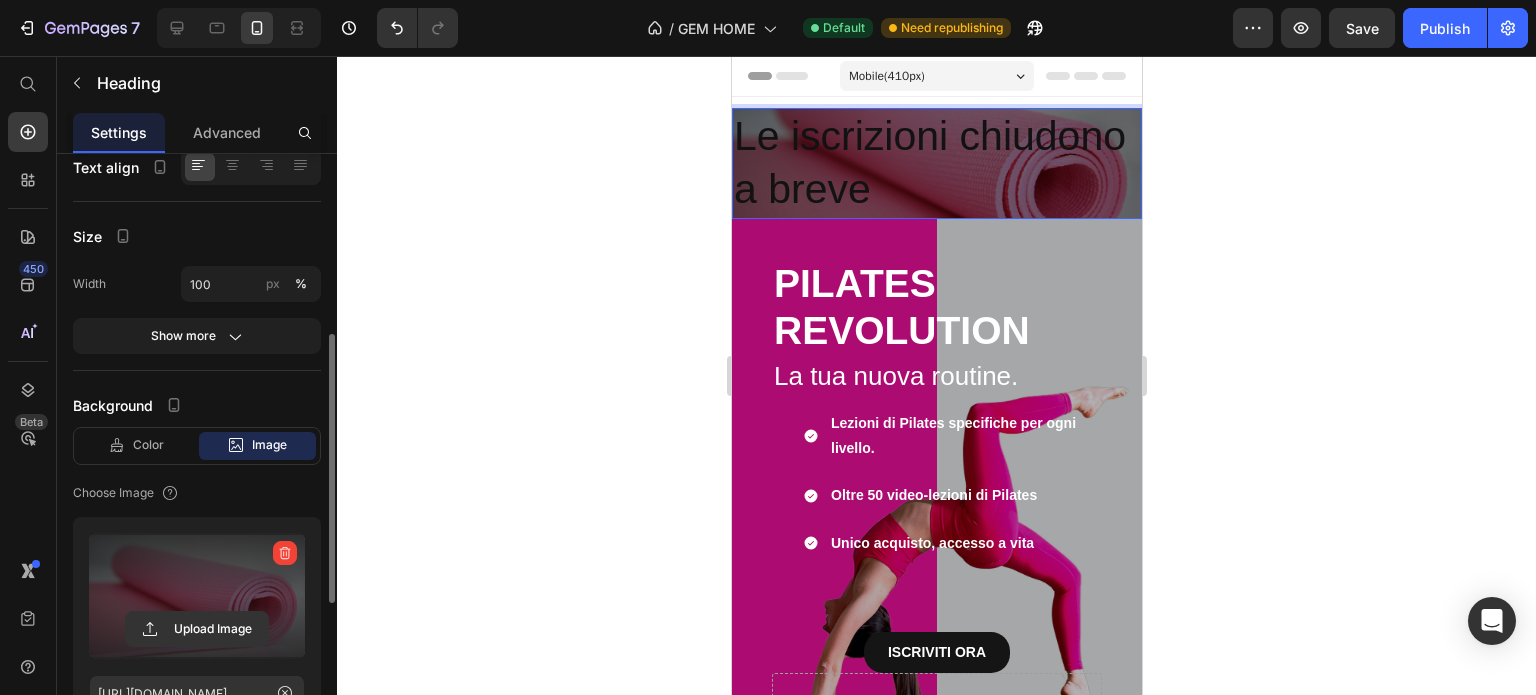 click on "Le iscrizioni chiudono a breve" at bounding box center [936, 163] 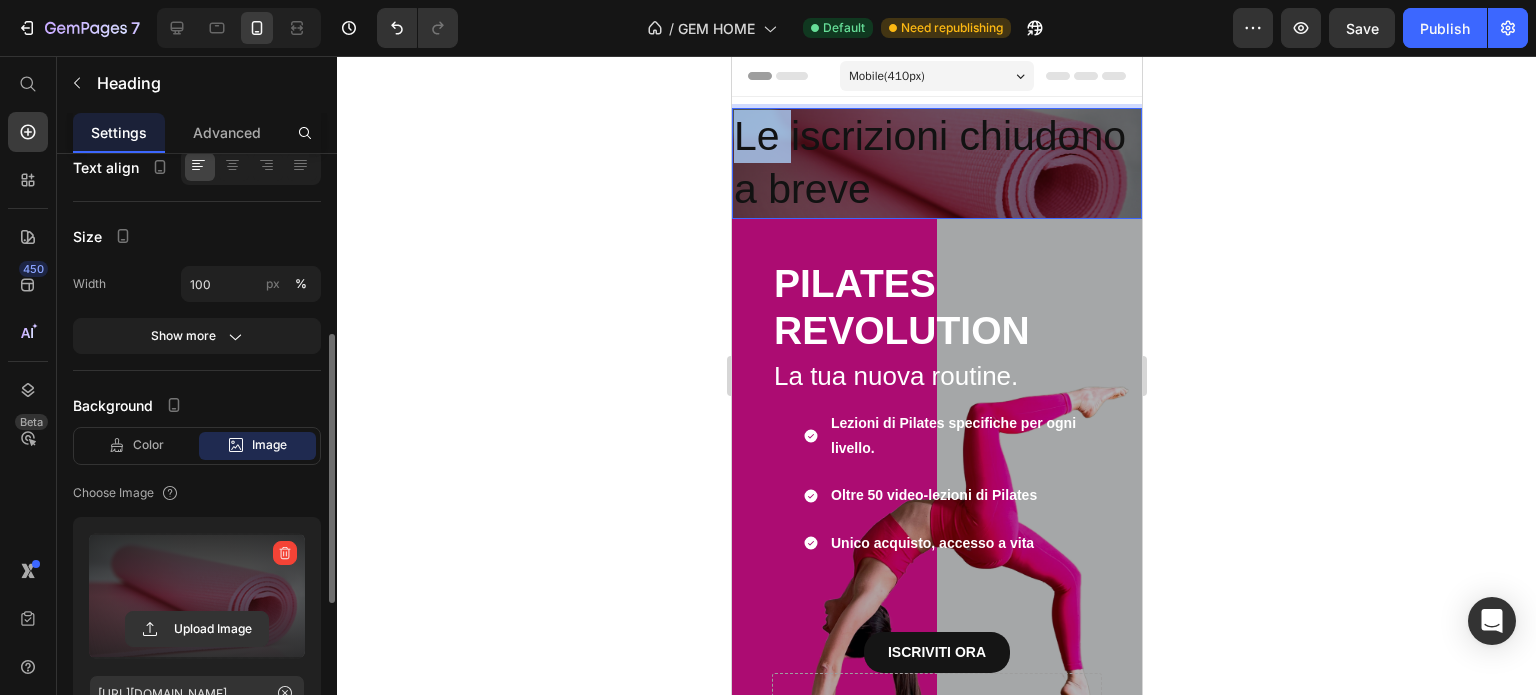 click on "Le iscrizioni chiudono a breve" at bounding box center (936, 163) 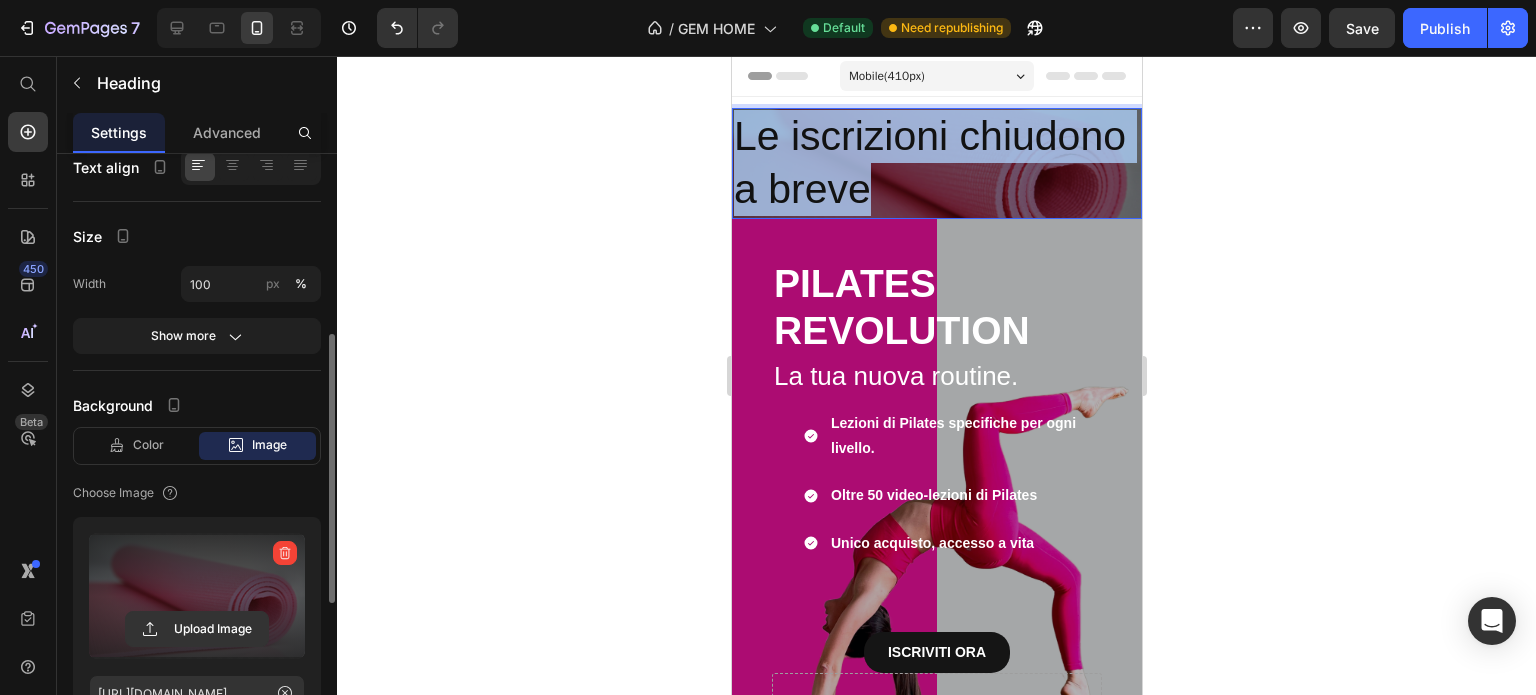 click on "Le iscrizioni chiudono a breve" at bounding box center [936, 163] 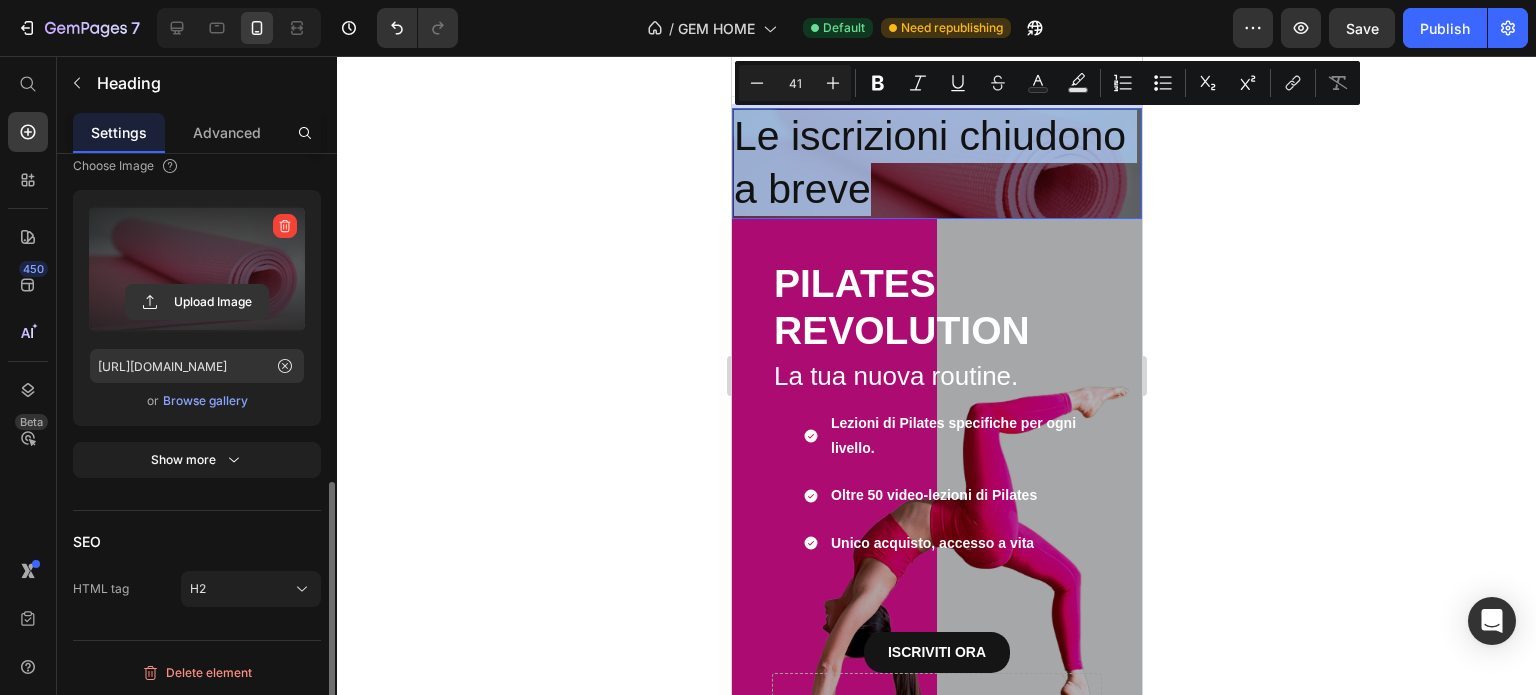 scroll, scrollTop: 127, scrollLeft: 0, axis: vertical 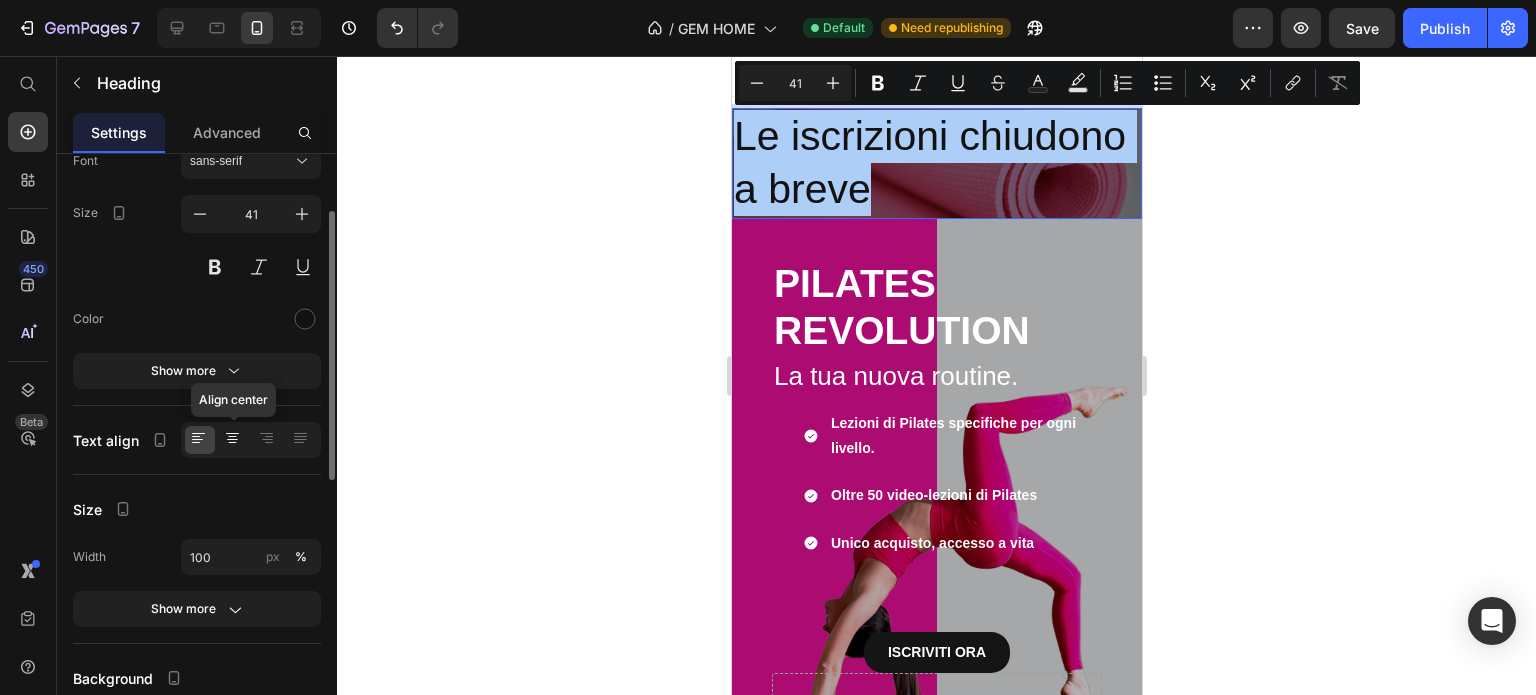 click 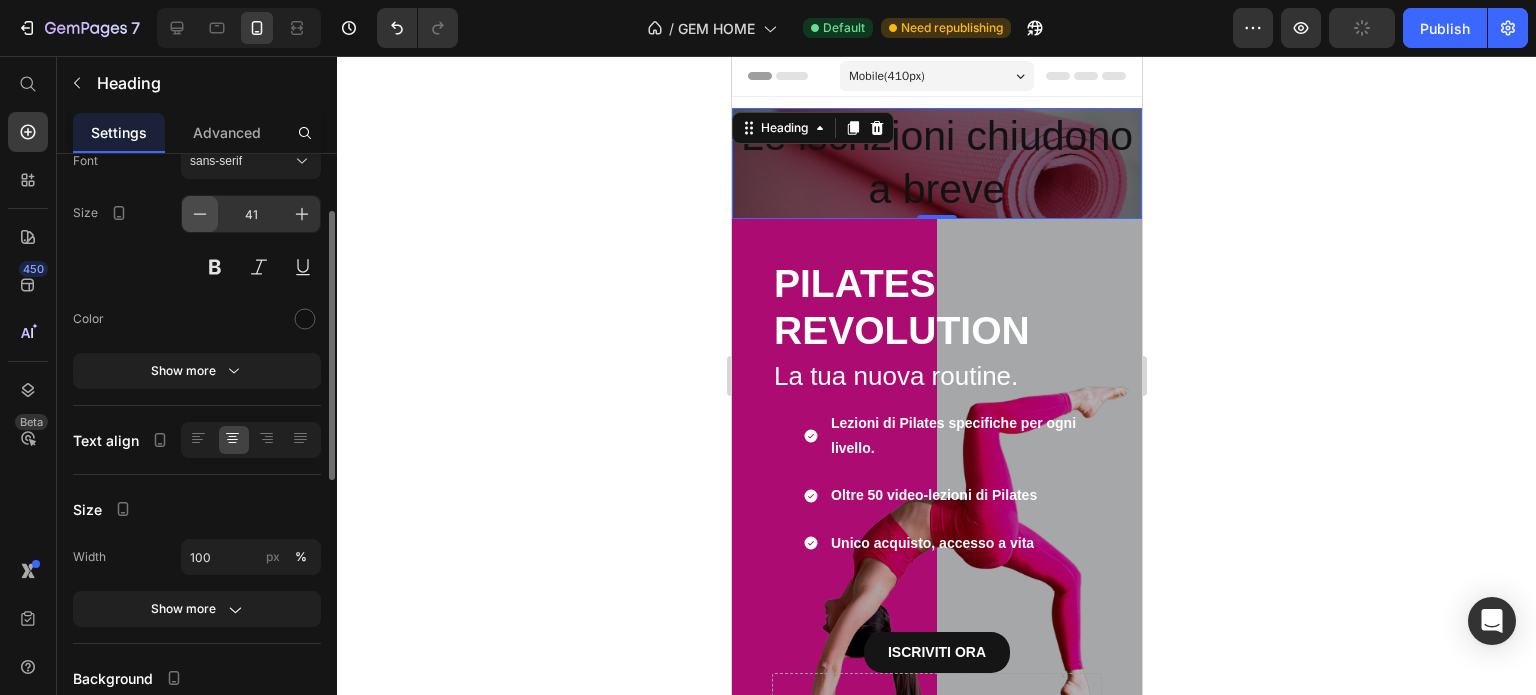 click 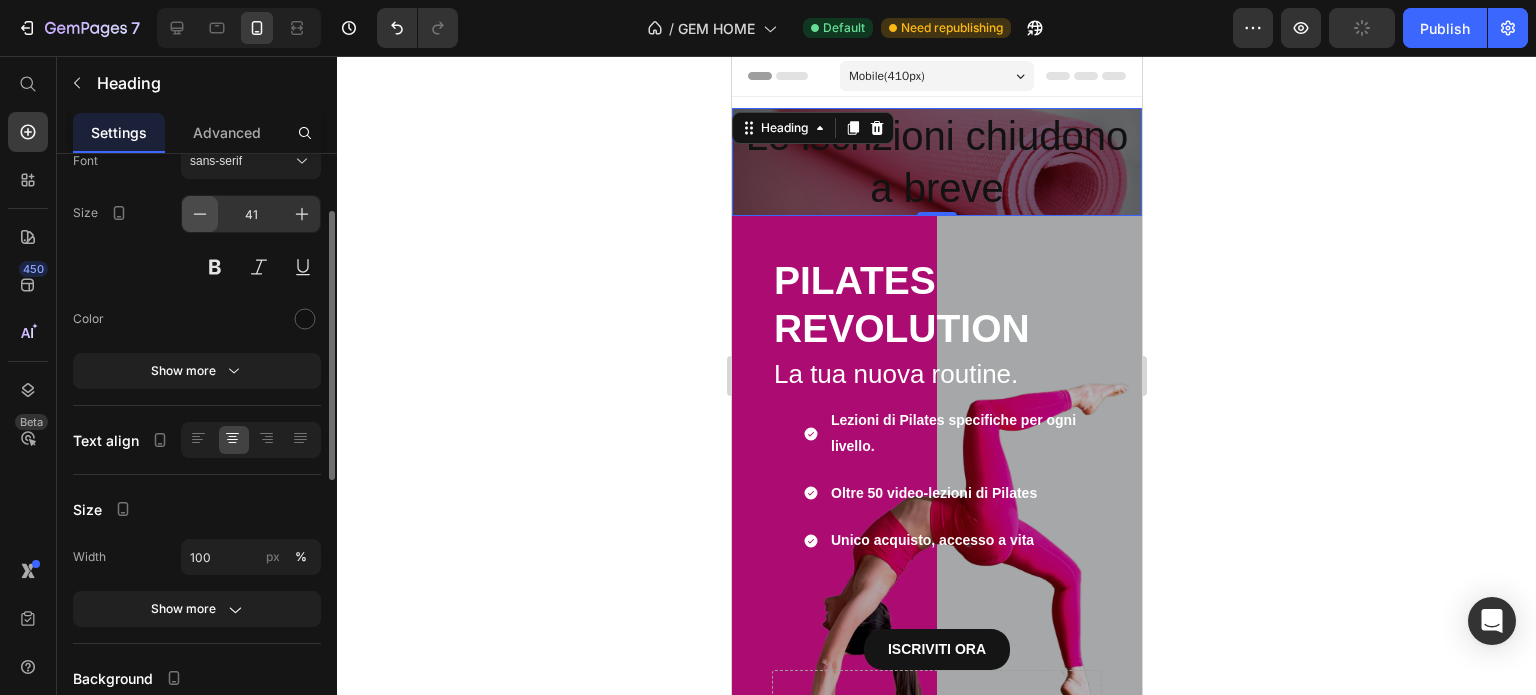 click 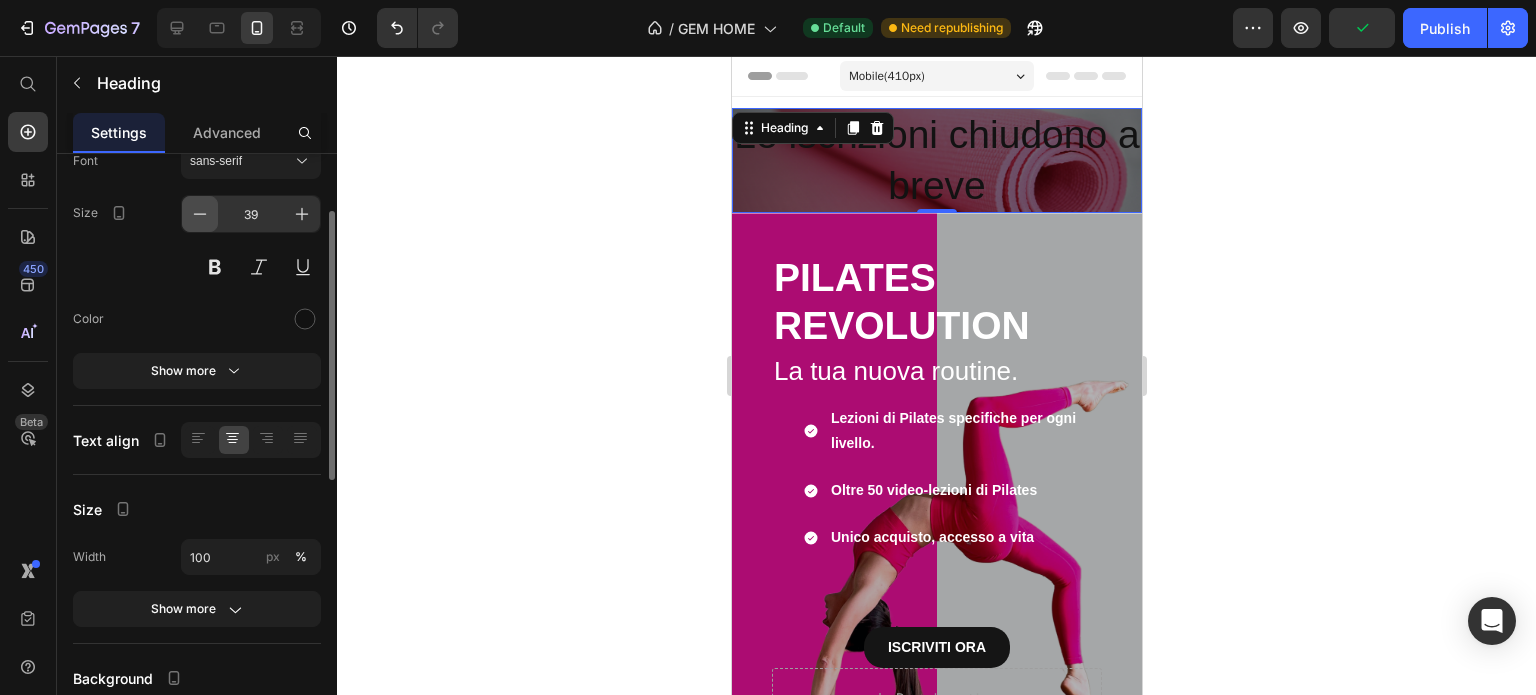 click 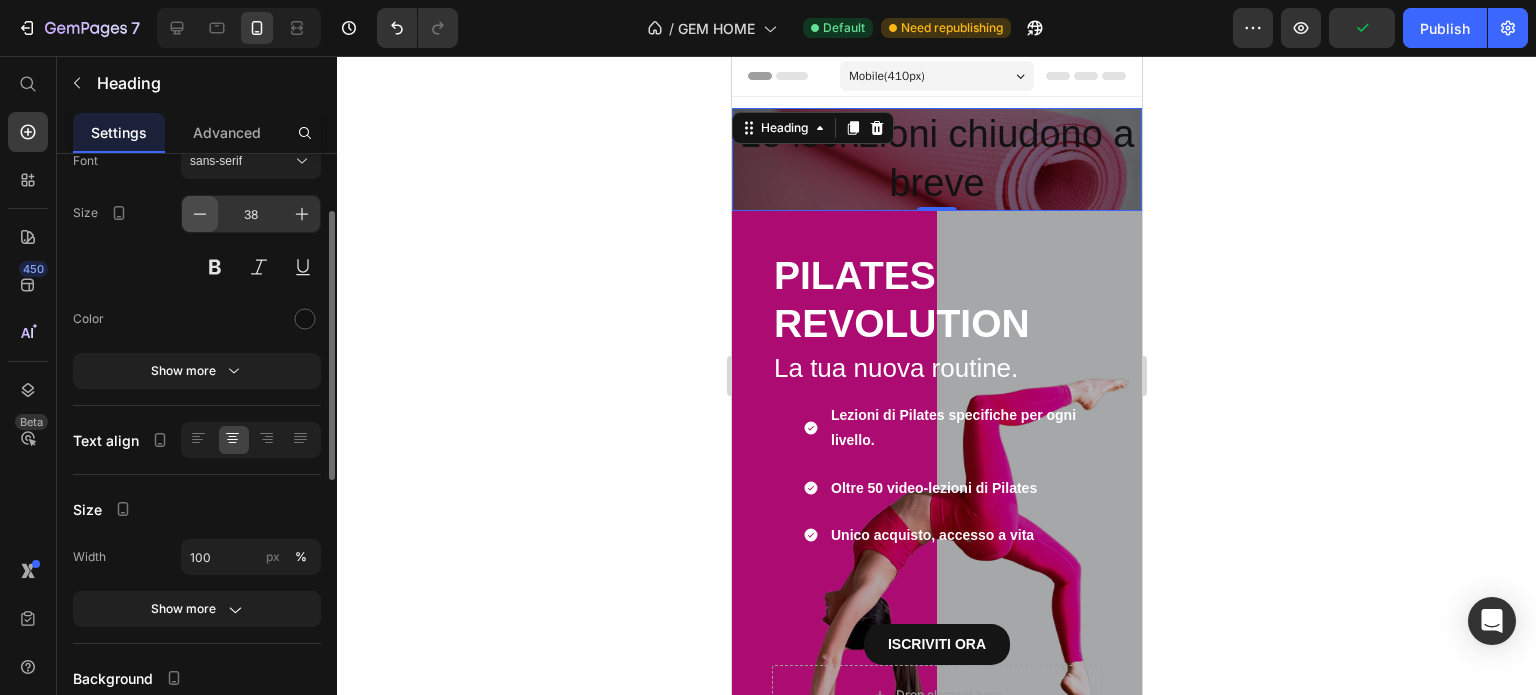 click 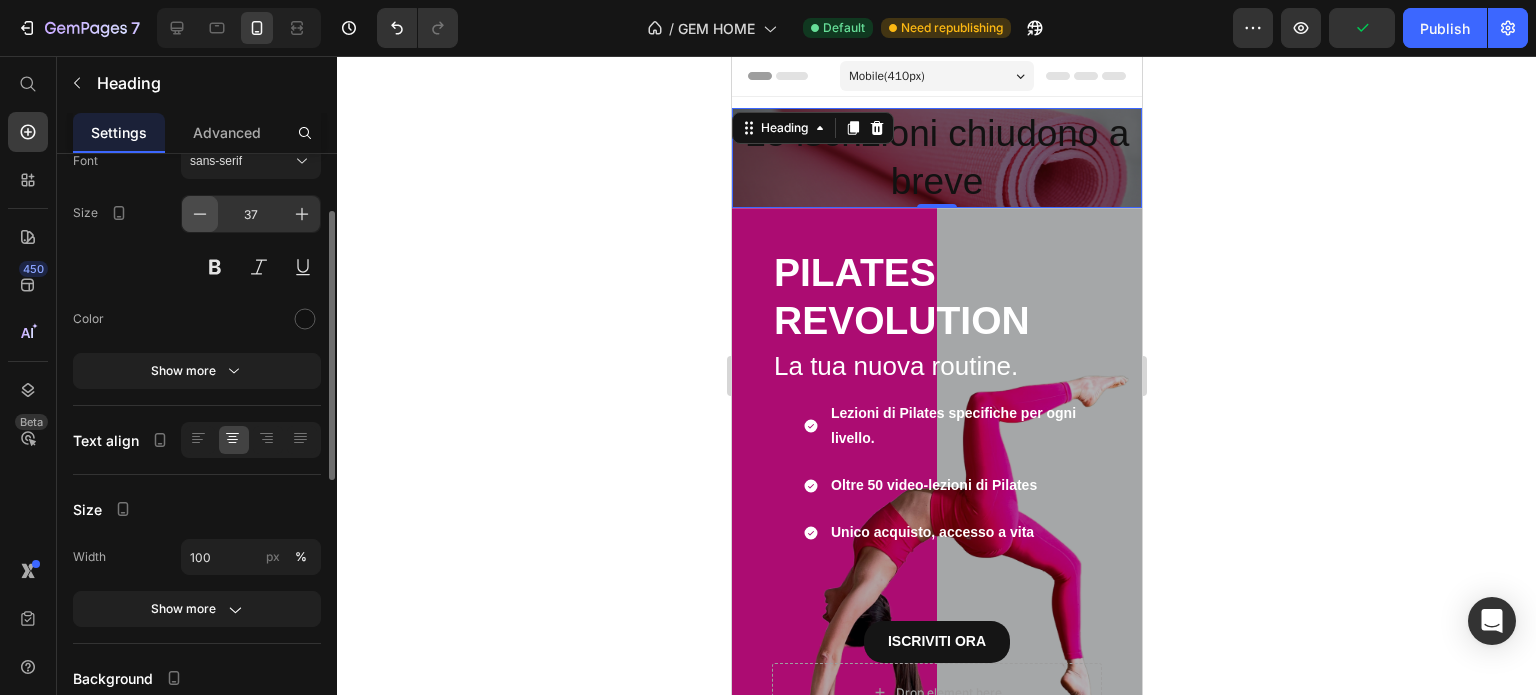 click 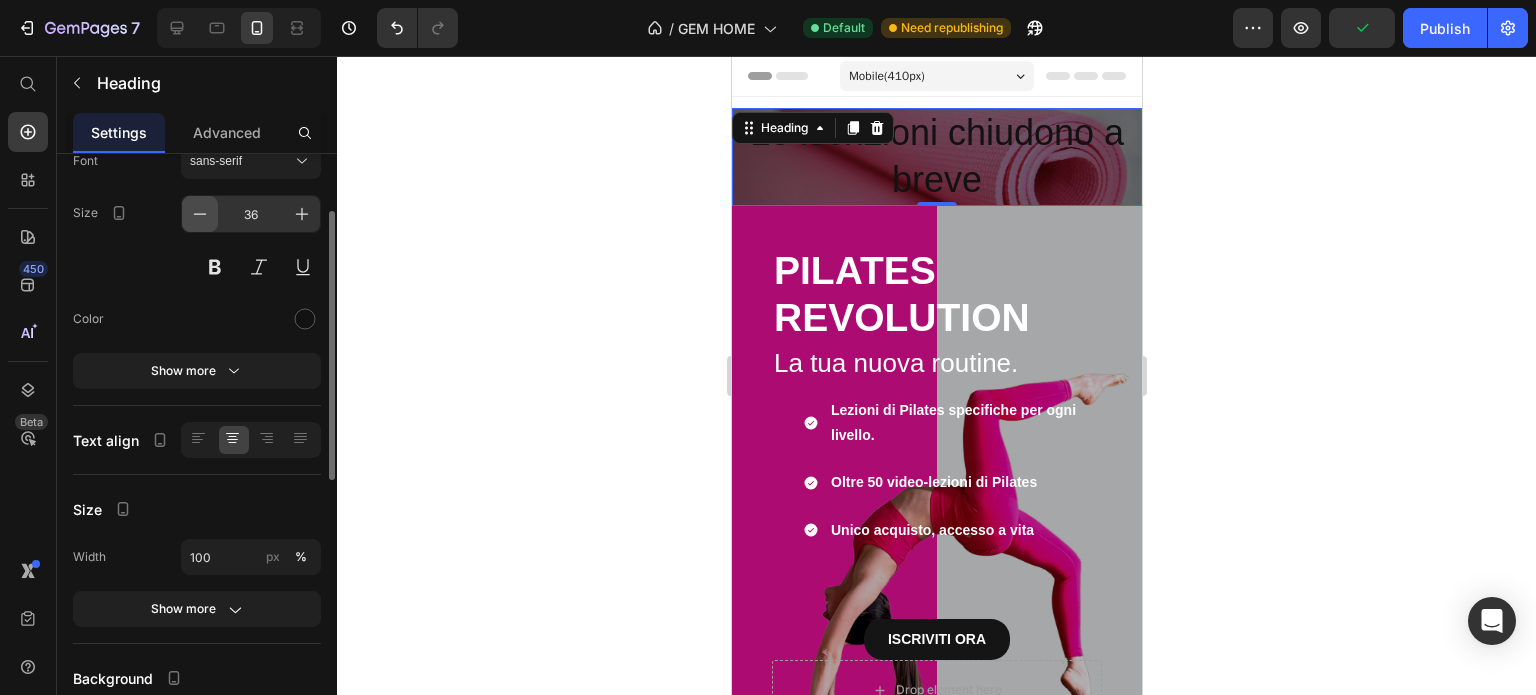 click 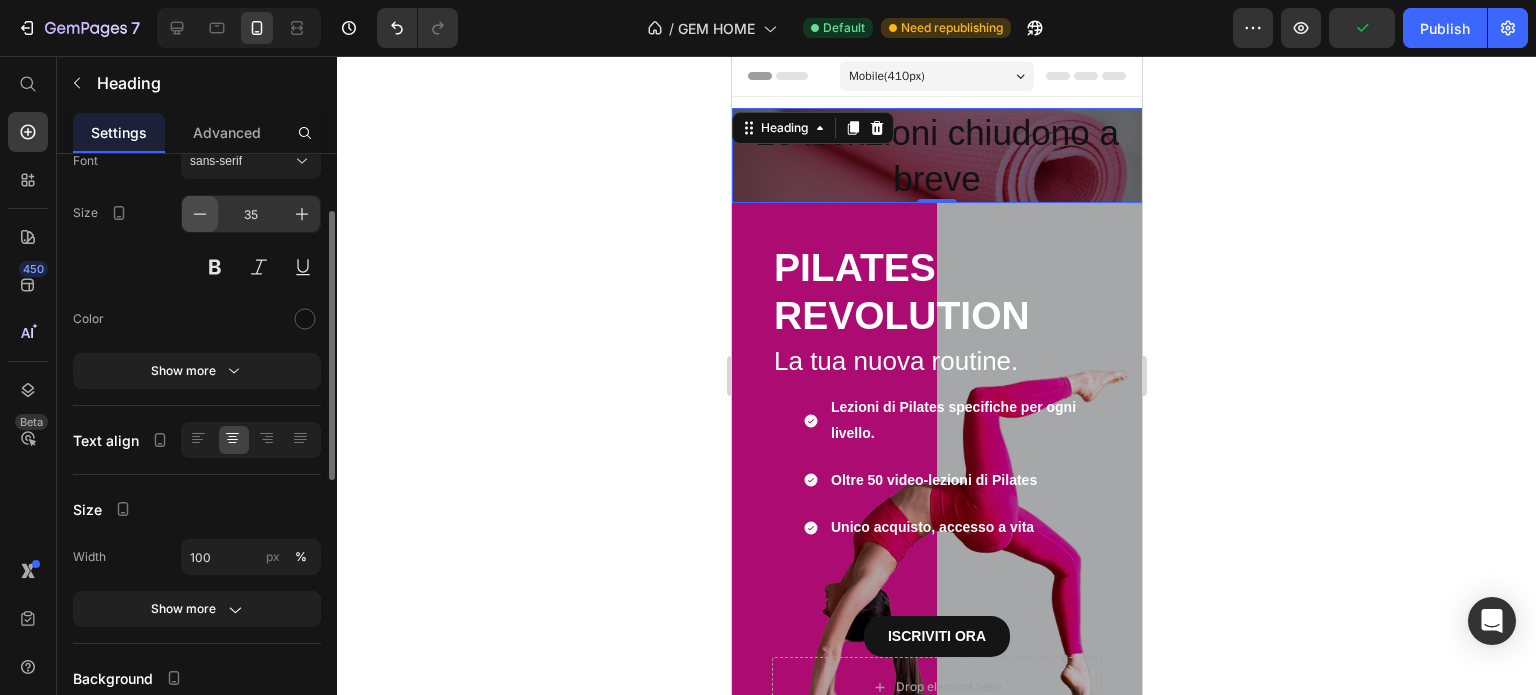 click 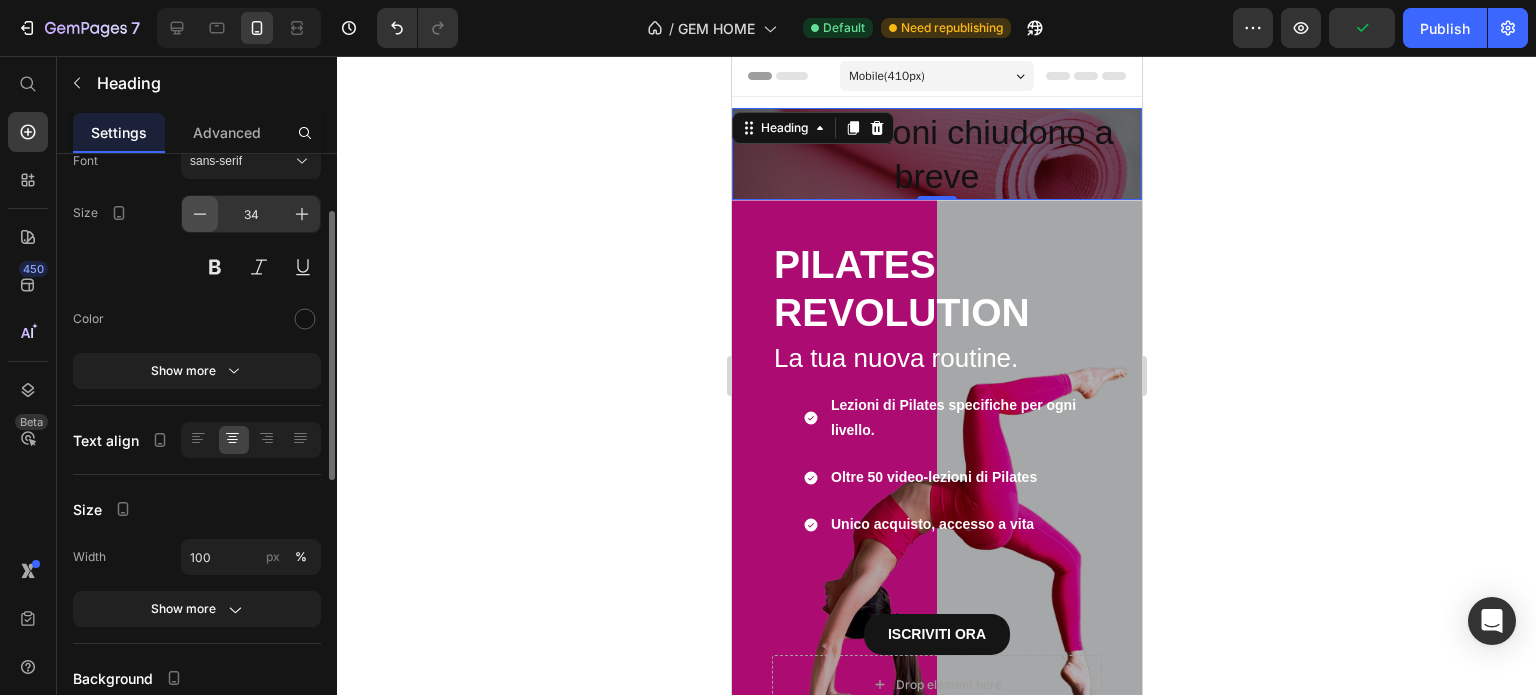 click 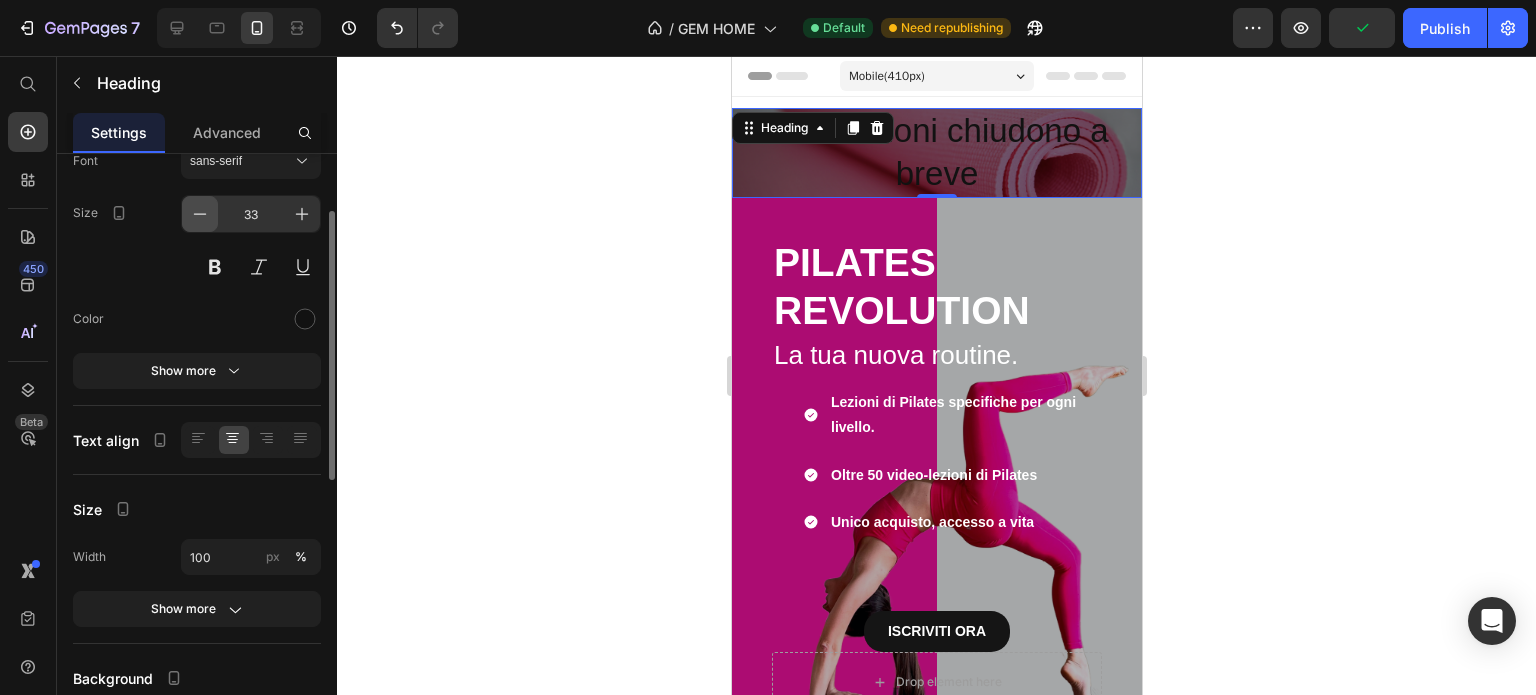 click 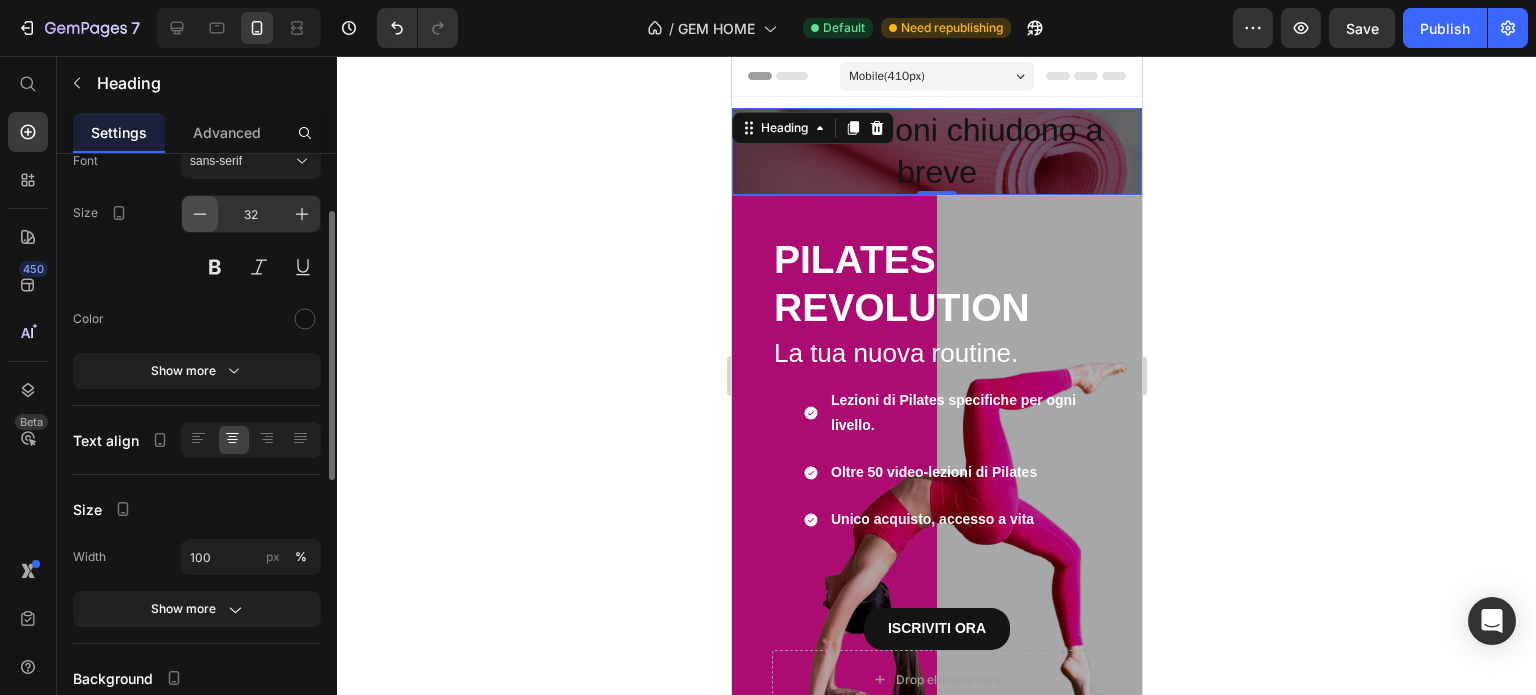 click 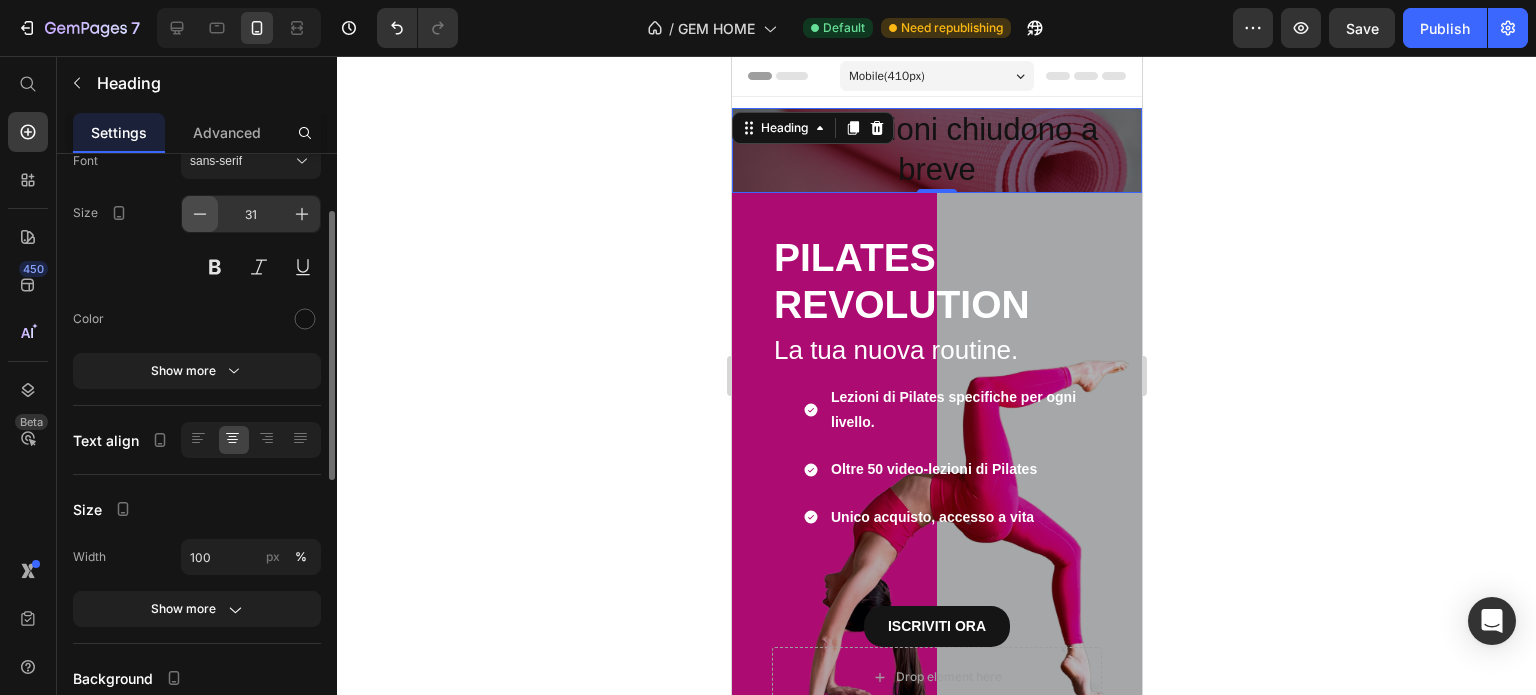 click 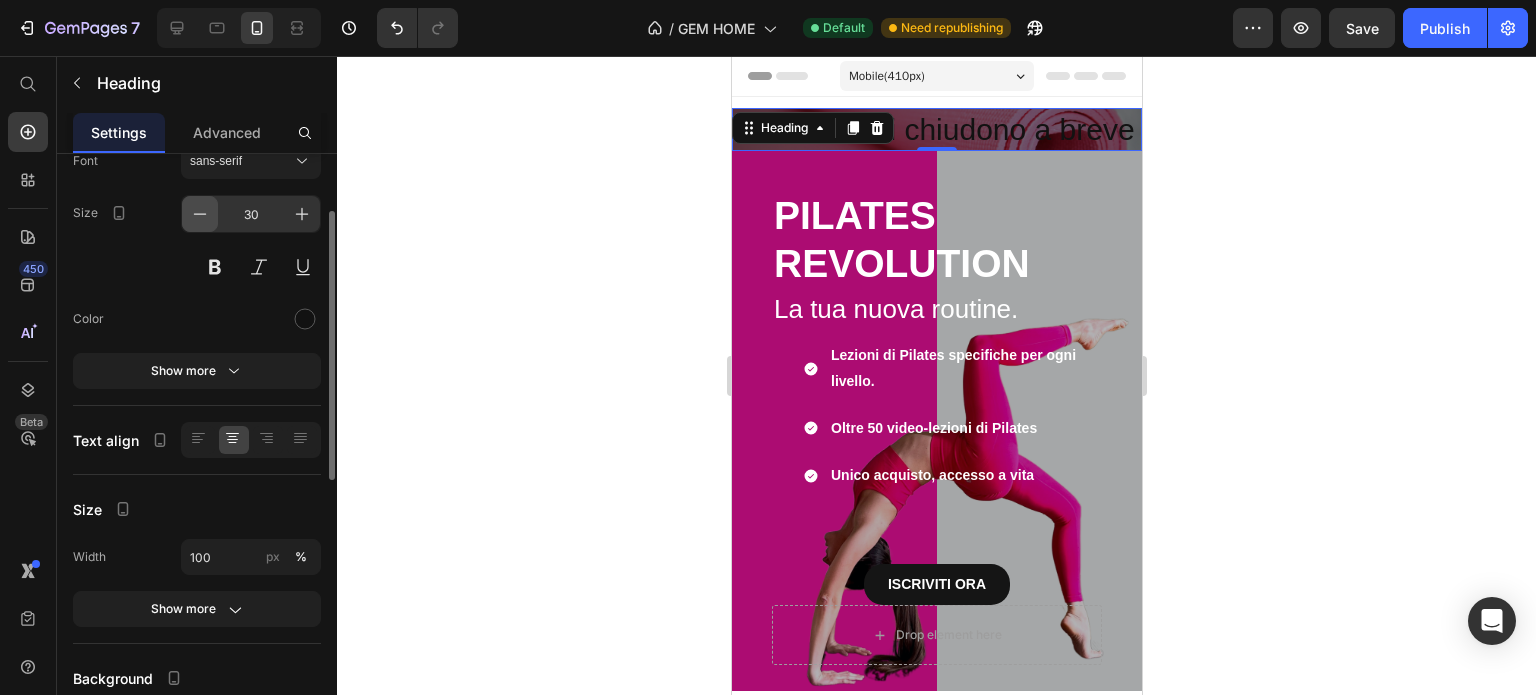 click 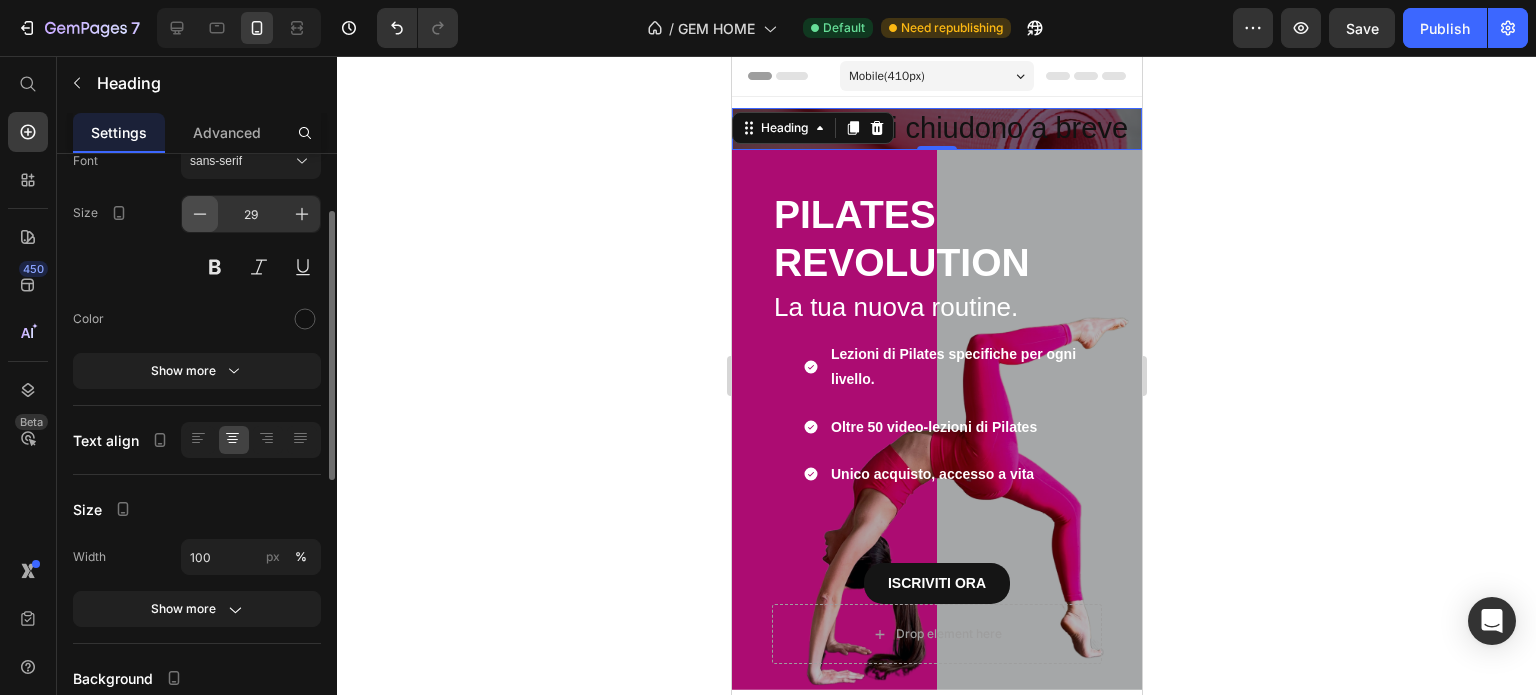 click 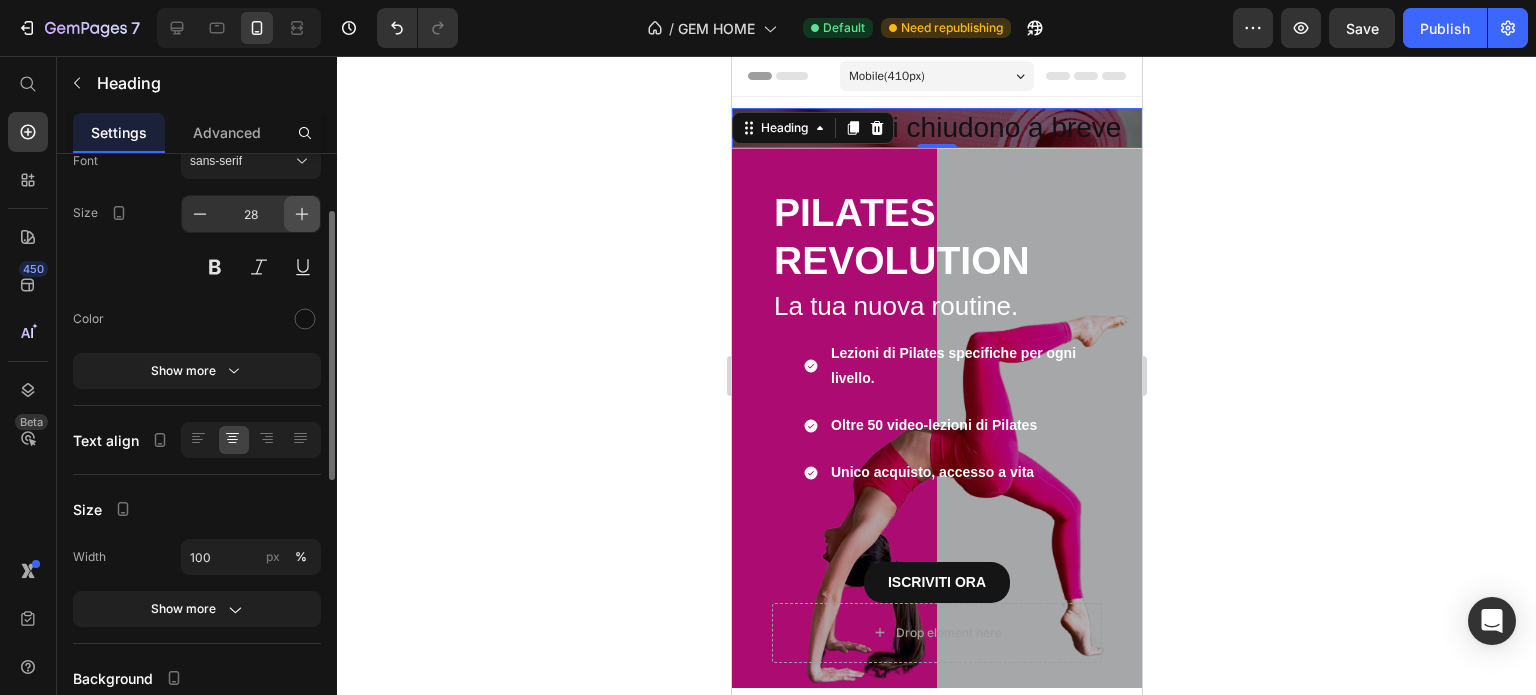 click 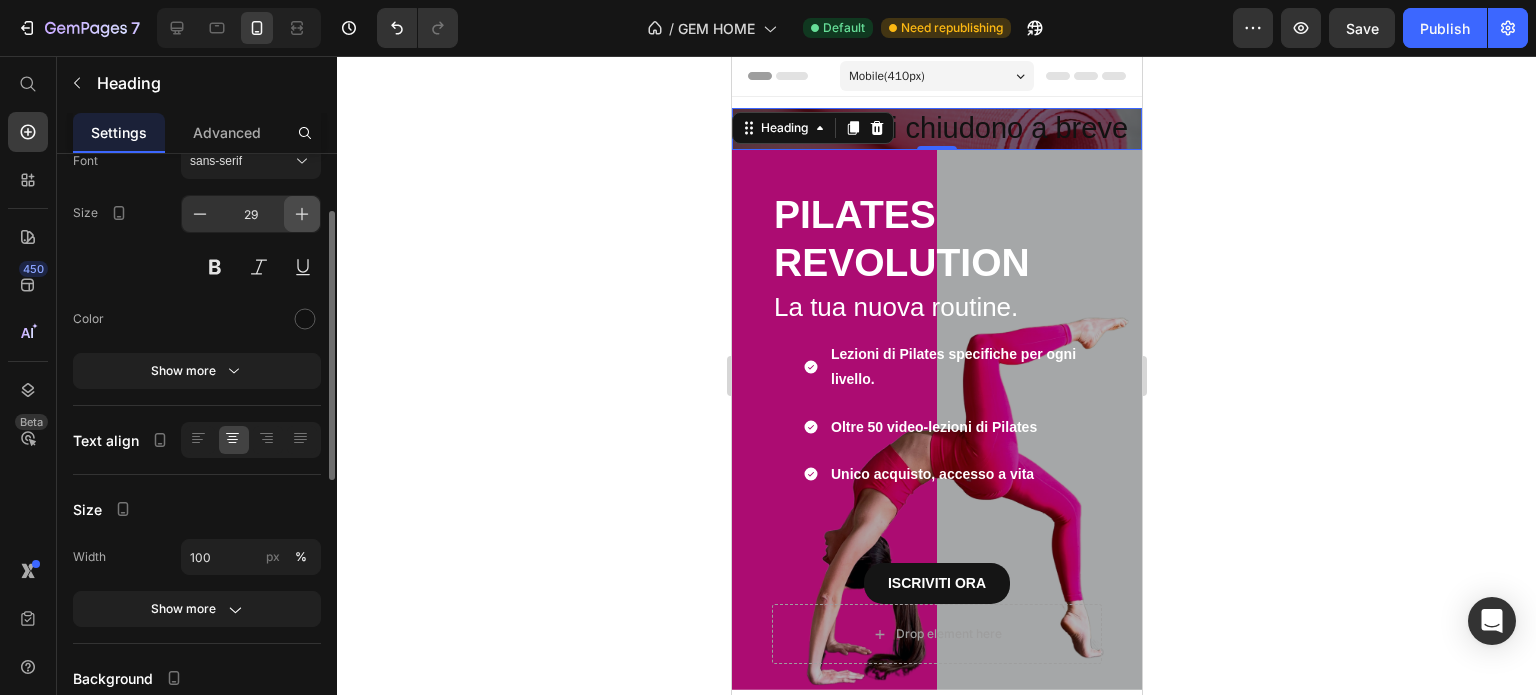 click 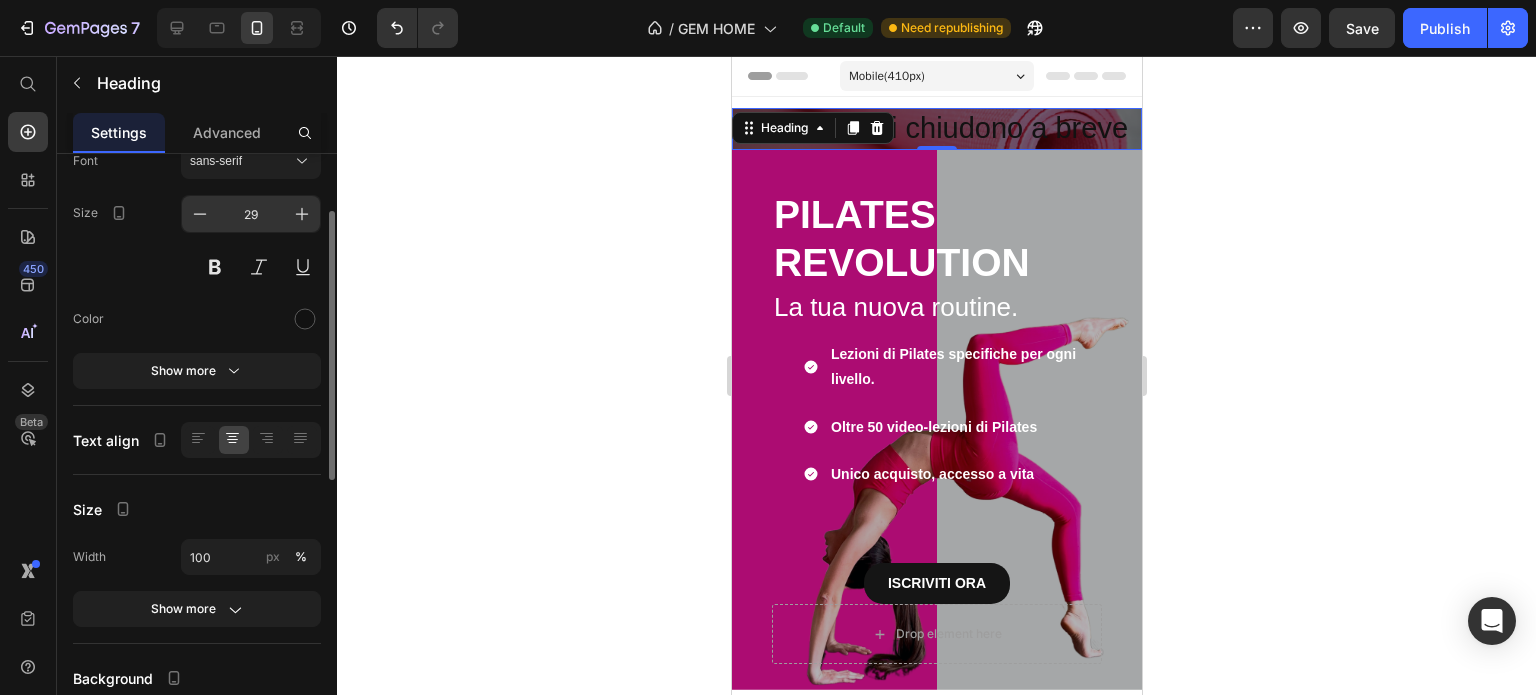 type on "30" 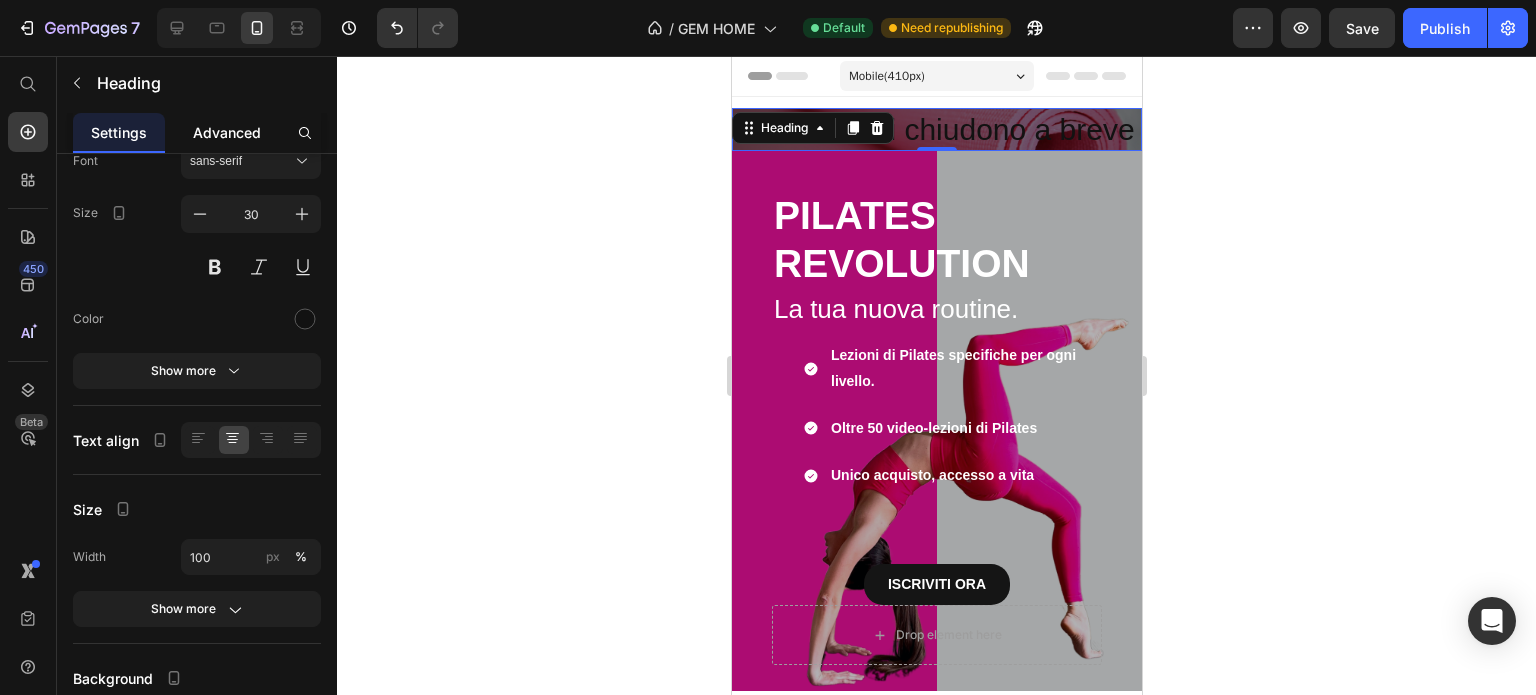 click on "Advanced" at bounding box center [227, 132] 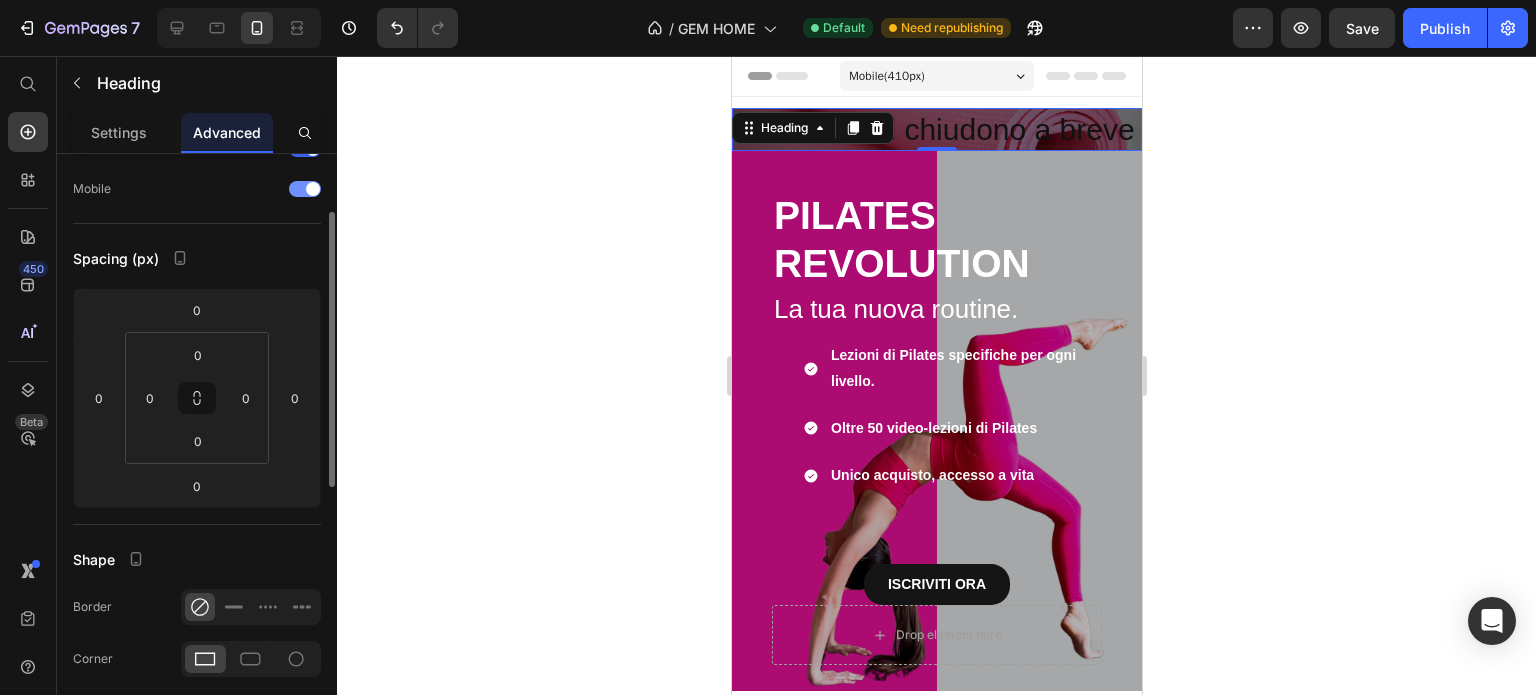 scroll, scrollTop: 0, scrollLeft: 0, axis: both 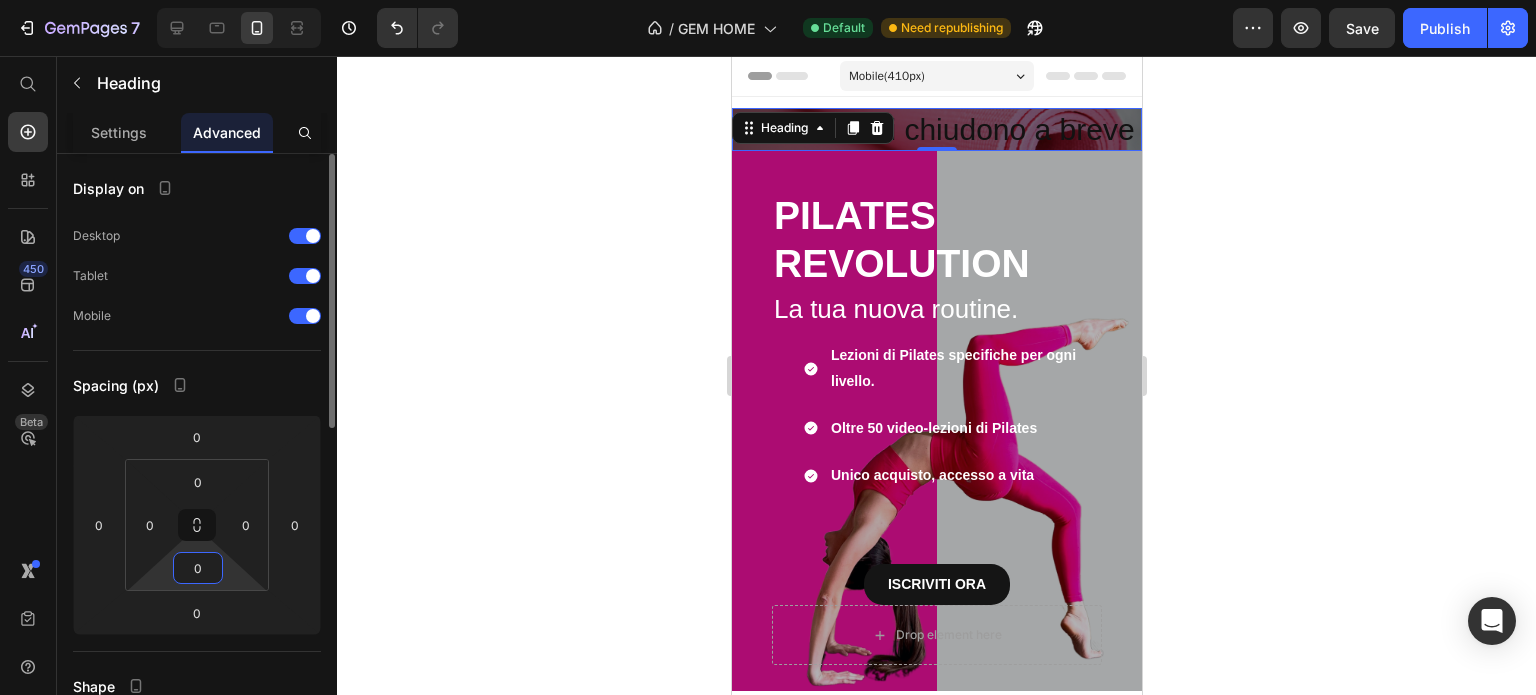 click on "0" at bounding box center [198, 568] 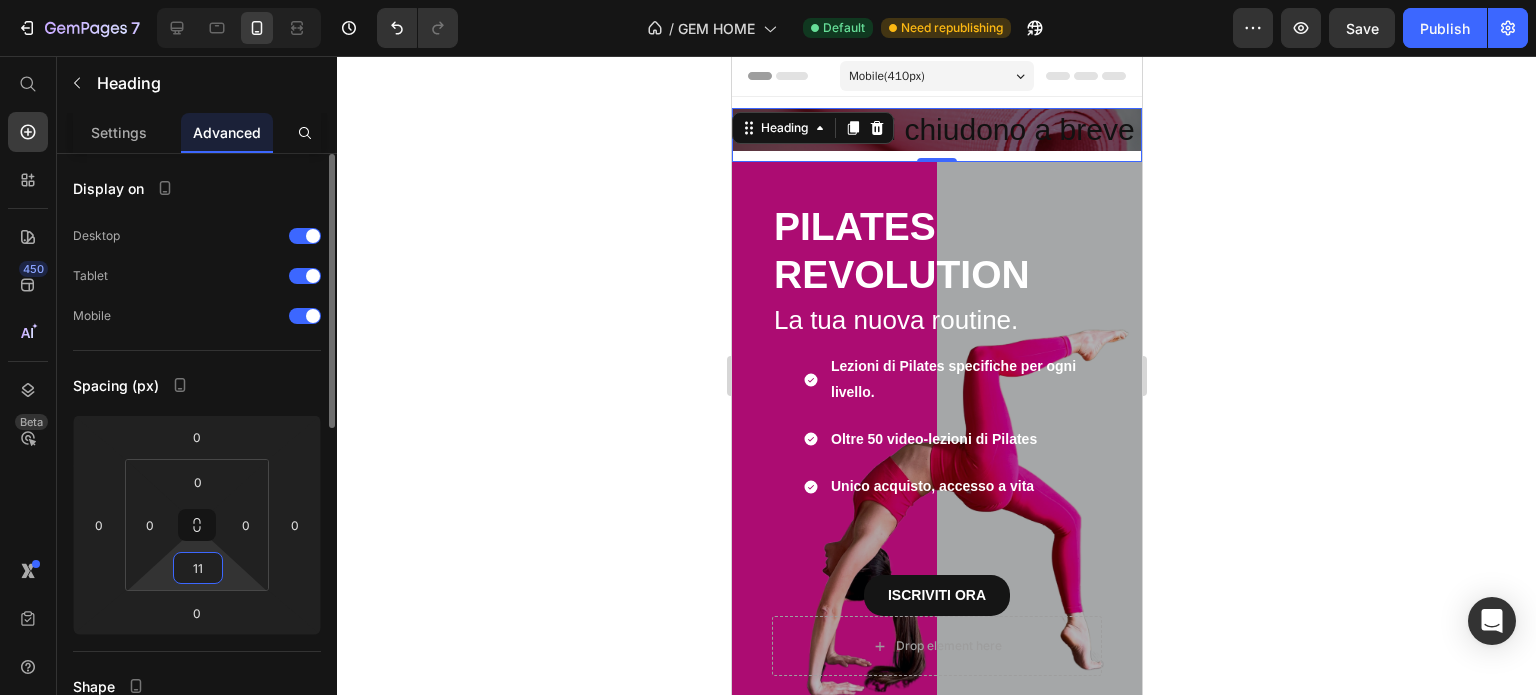 type on "1" 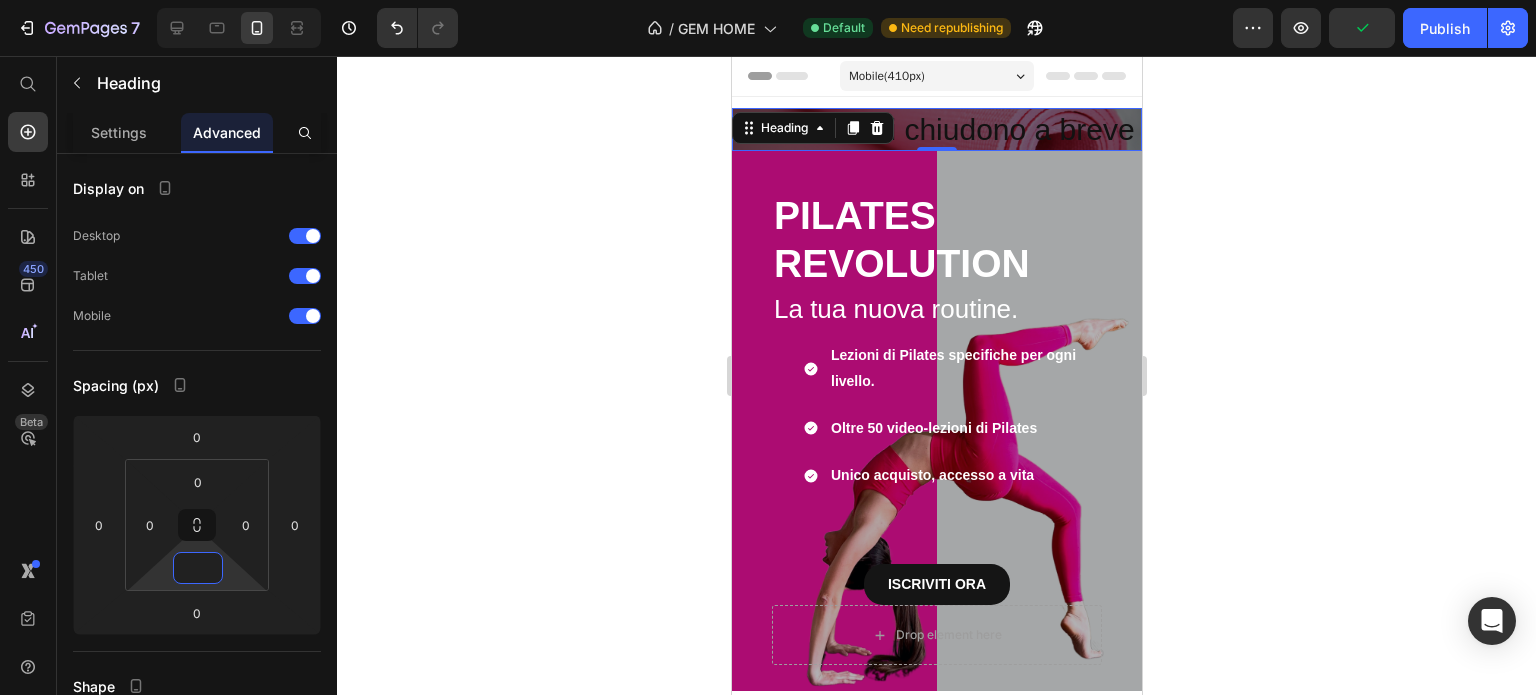 type on "0" 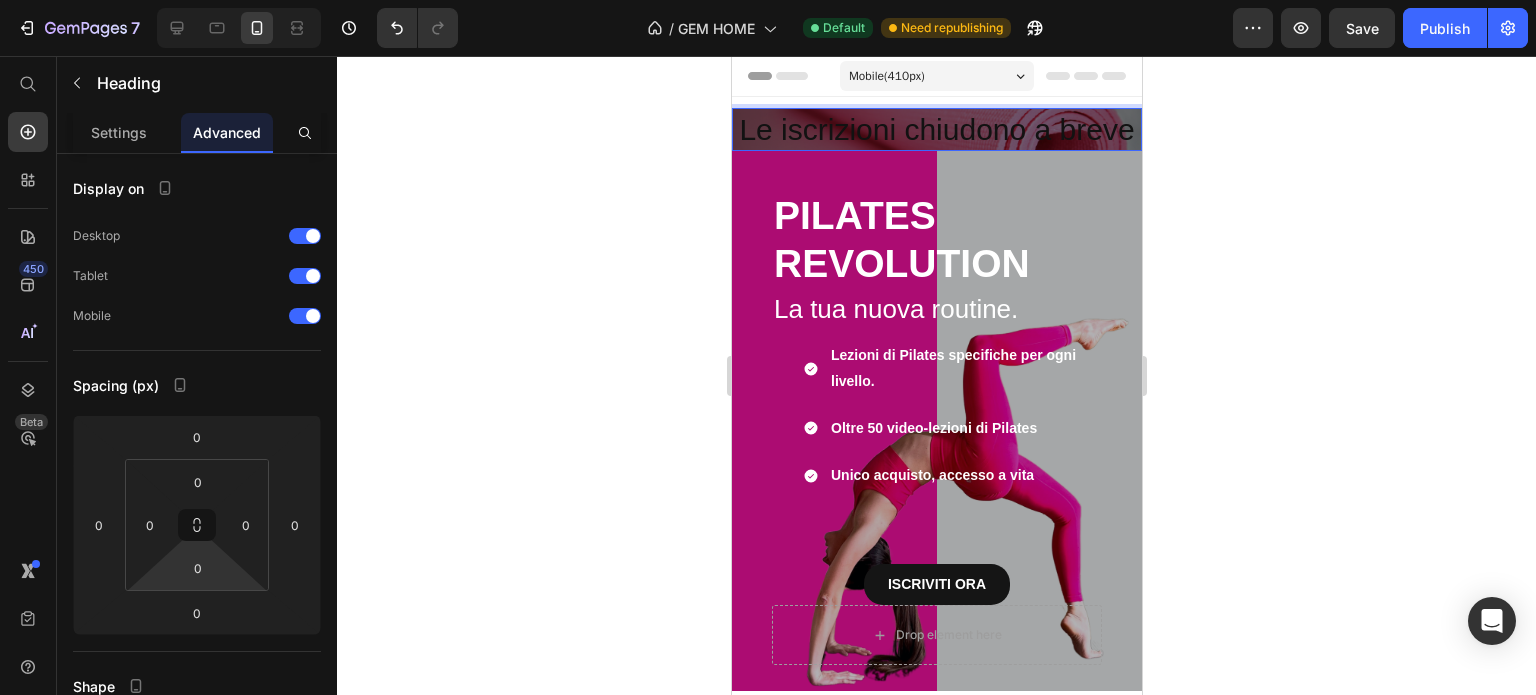 click on "Le iscrizioni chiudono a breve" at bounding box center (936, 129) 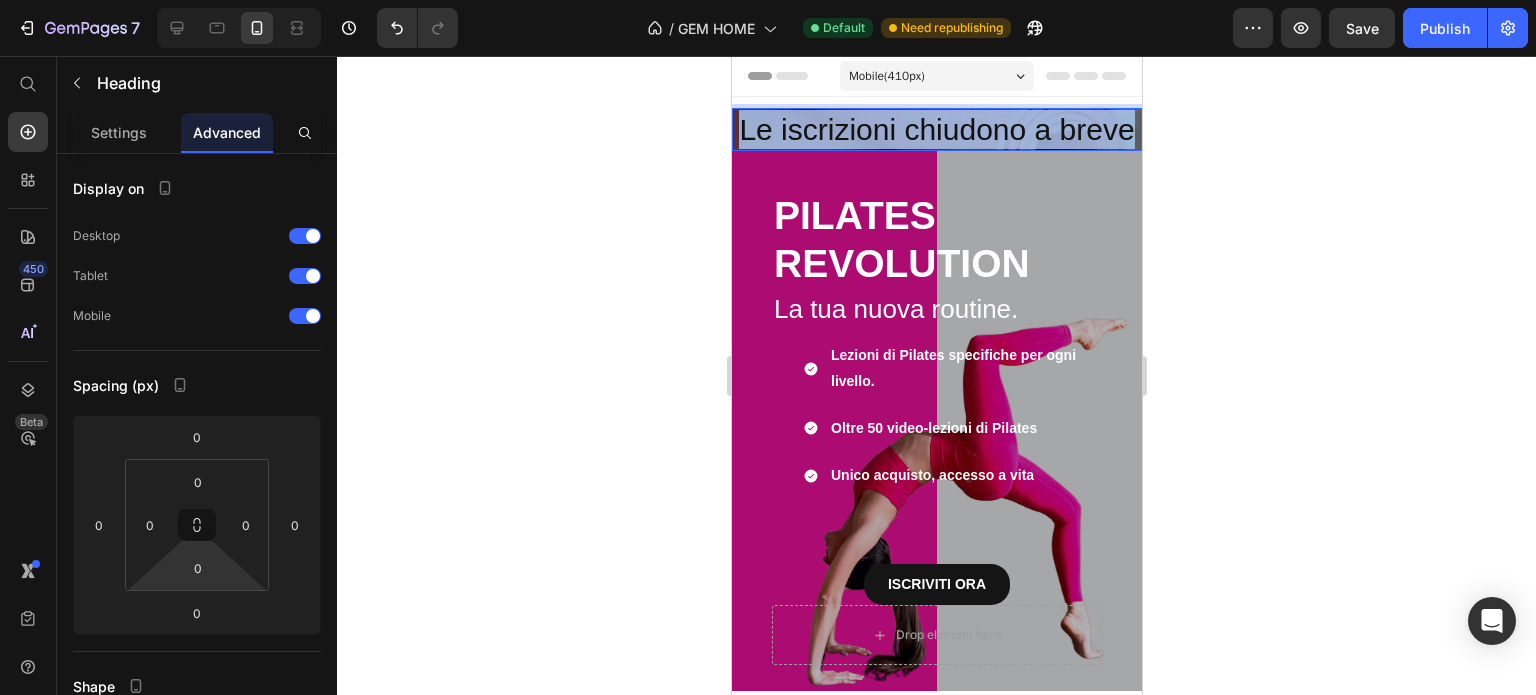 drag, startPoint x: 766, startPoint y: 124, endPoint x: 977, endPoint y: 151, distance: 212.72047 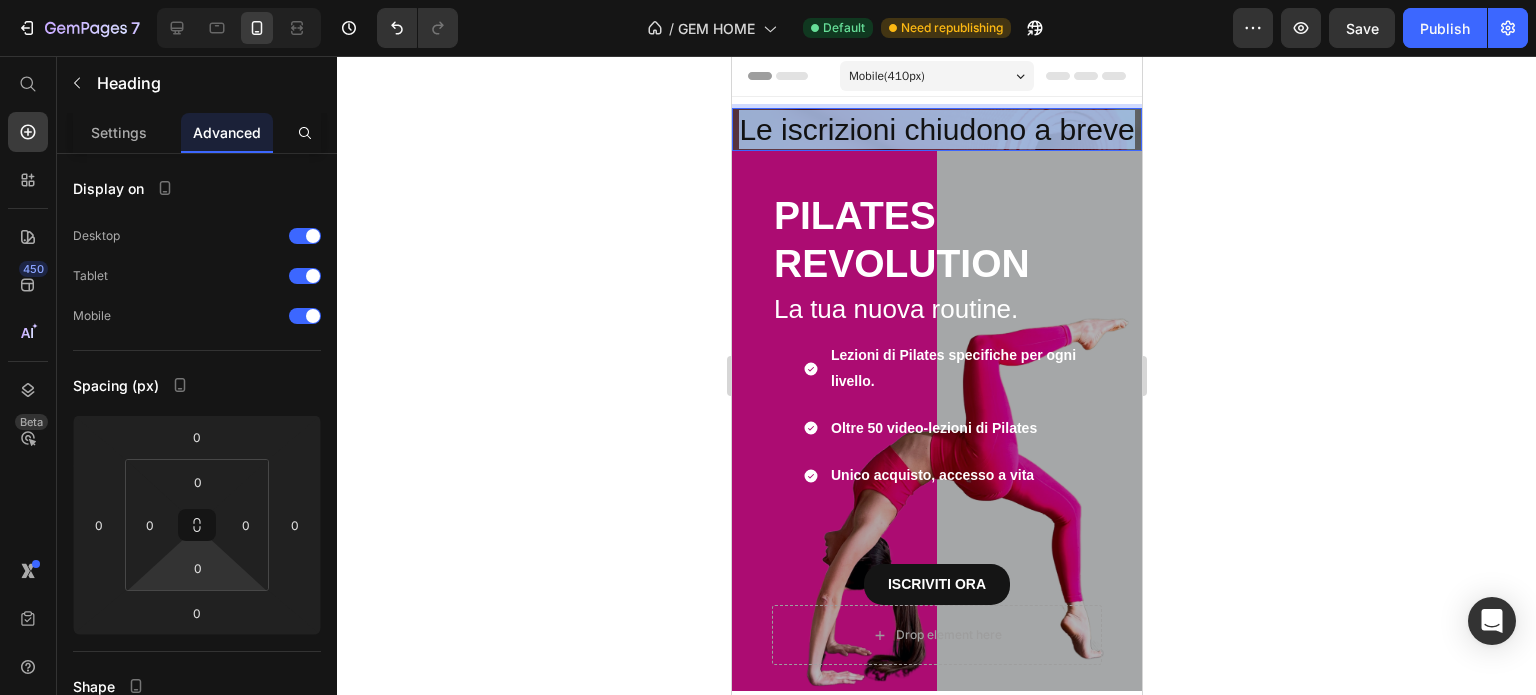click on "Le iscrizioni chiudono a breve" at bounding box center (936, 129) 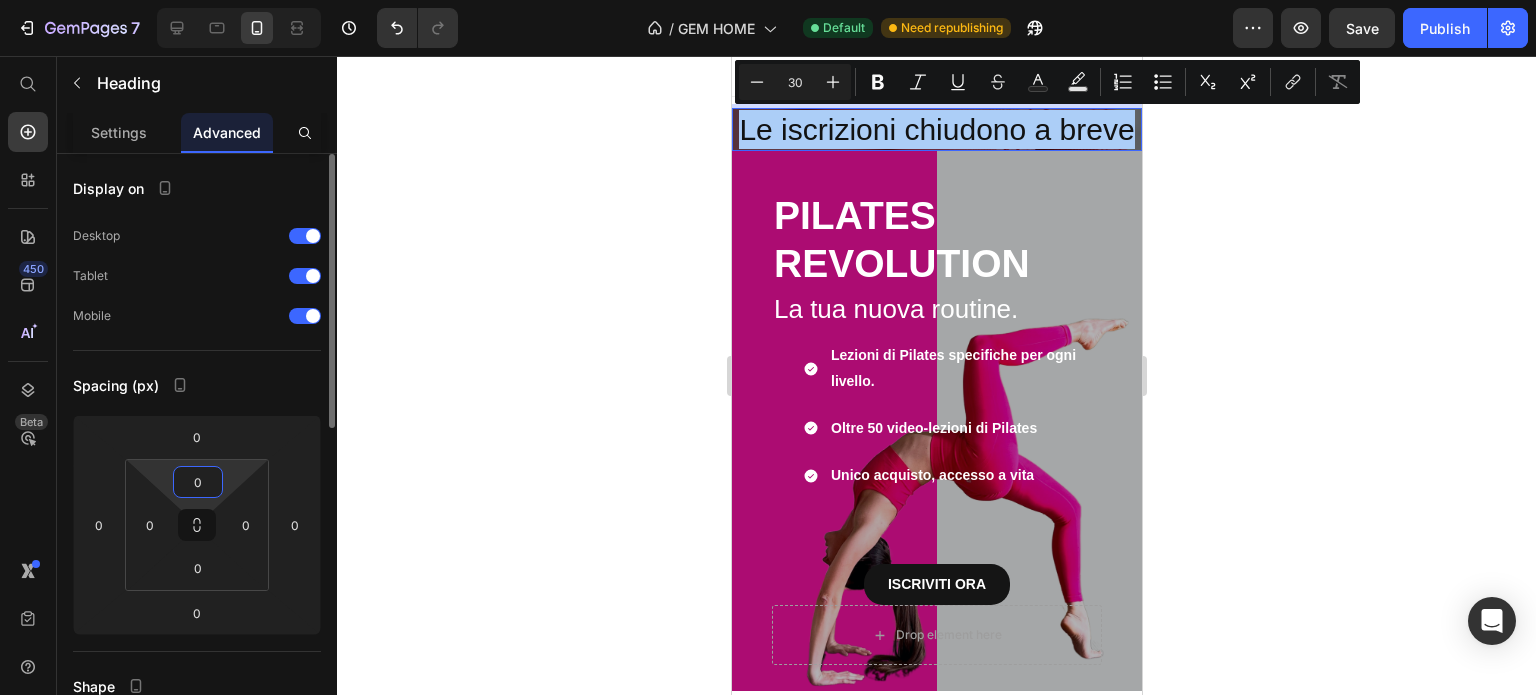 click on "0" at bounding box center (198, 482) 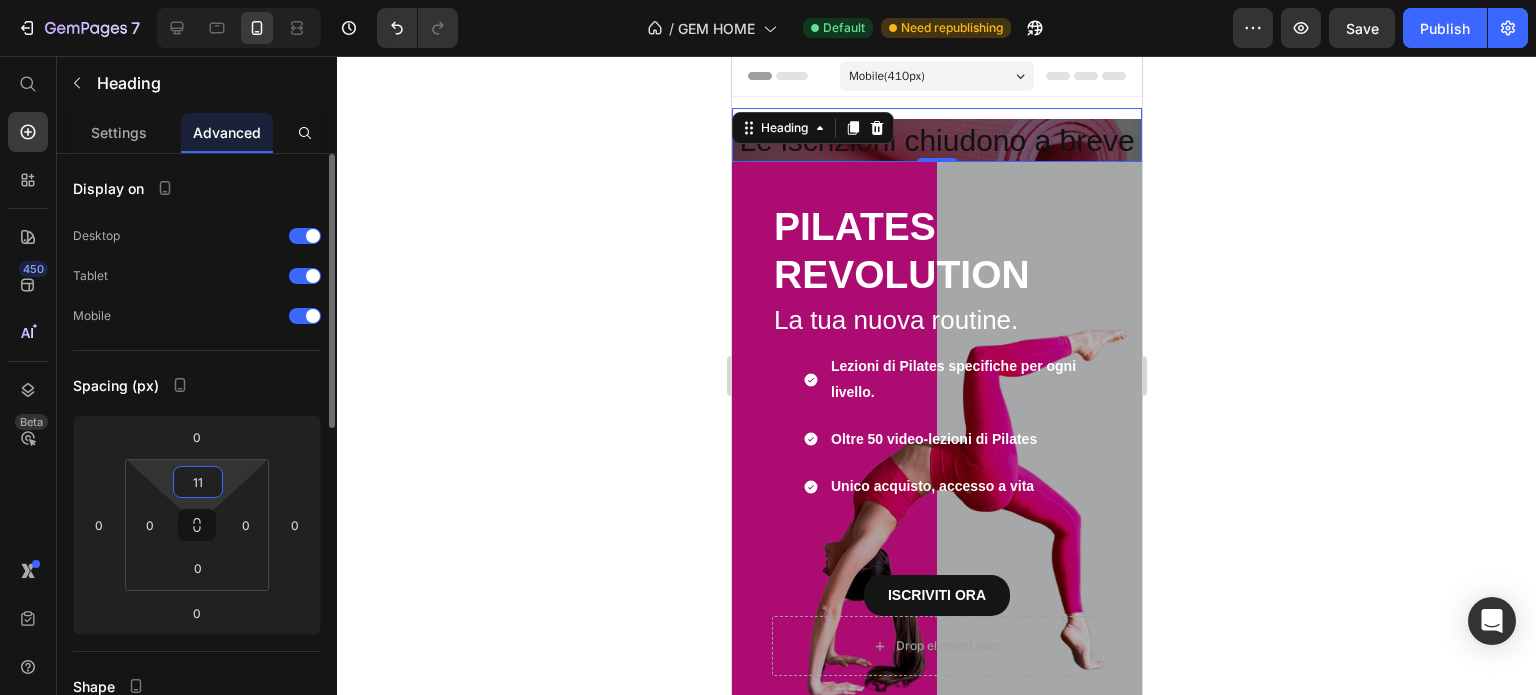 type on "1" 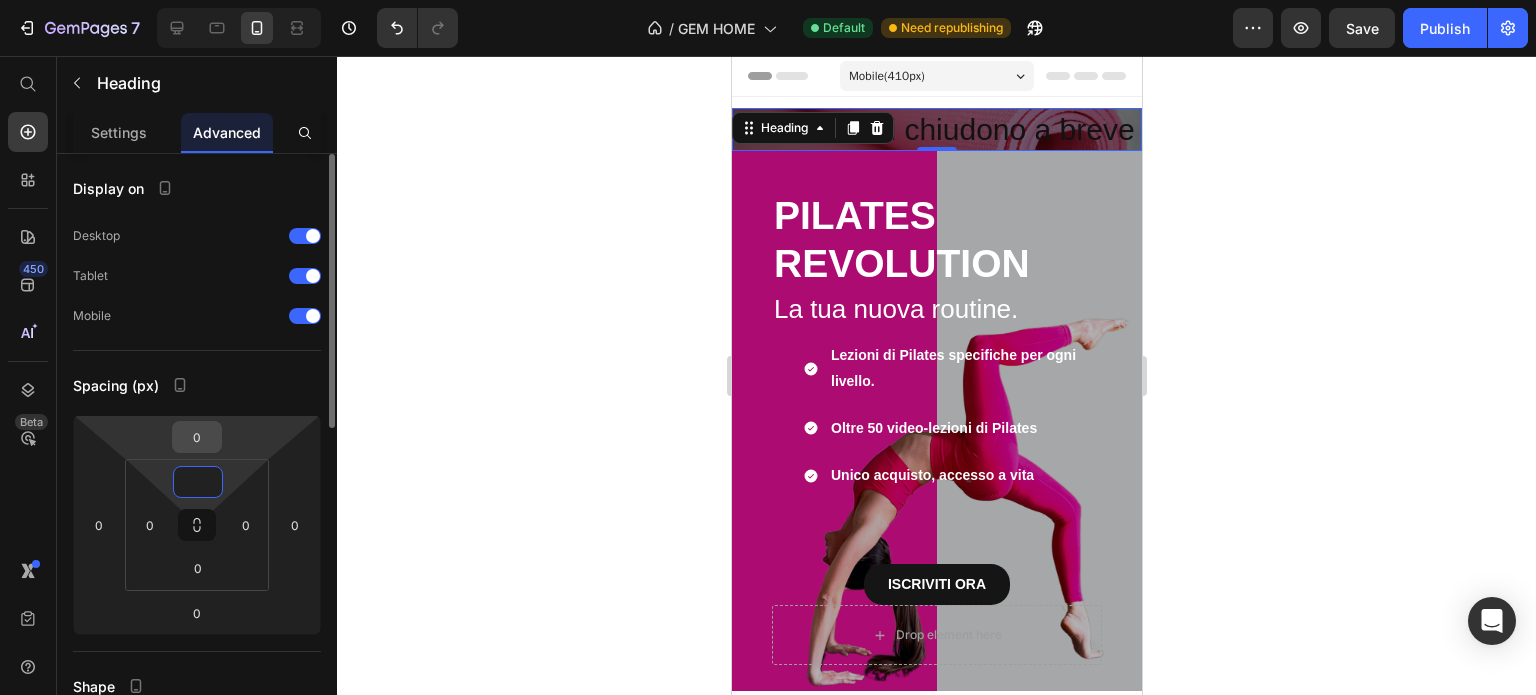 type on "0" 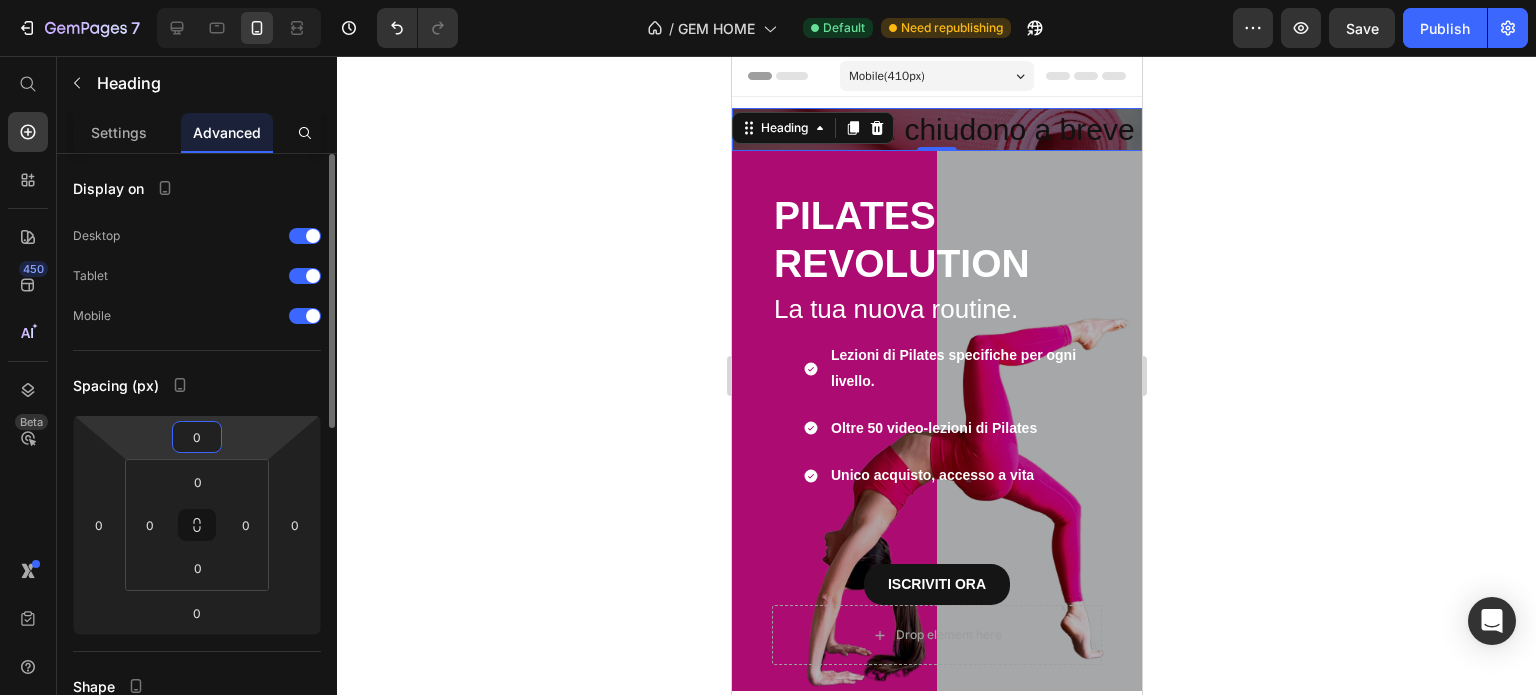 click on "0" at bounding box center (197, 437) 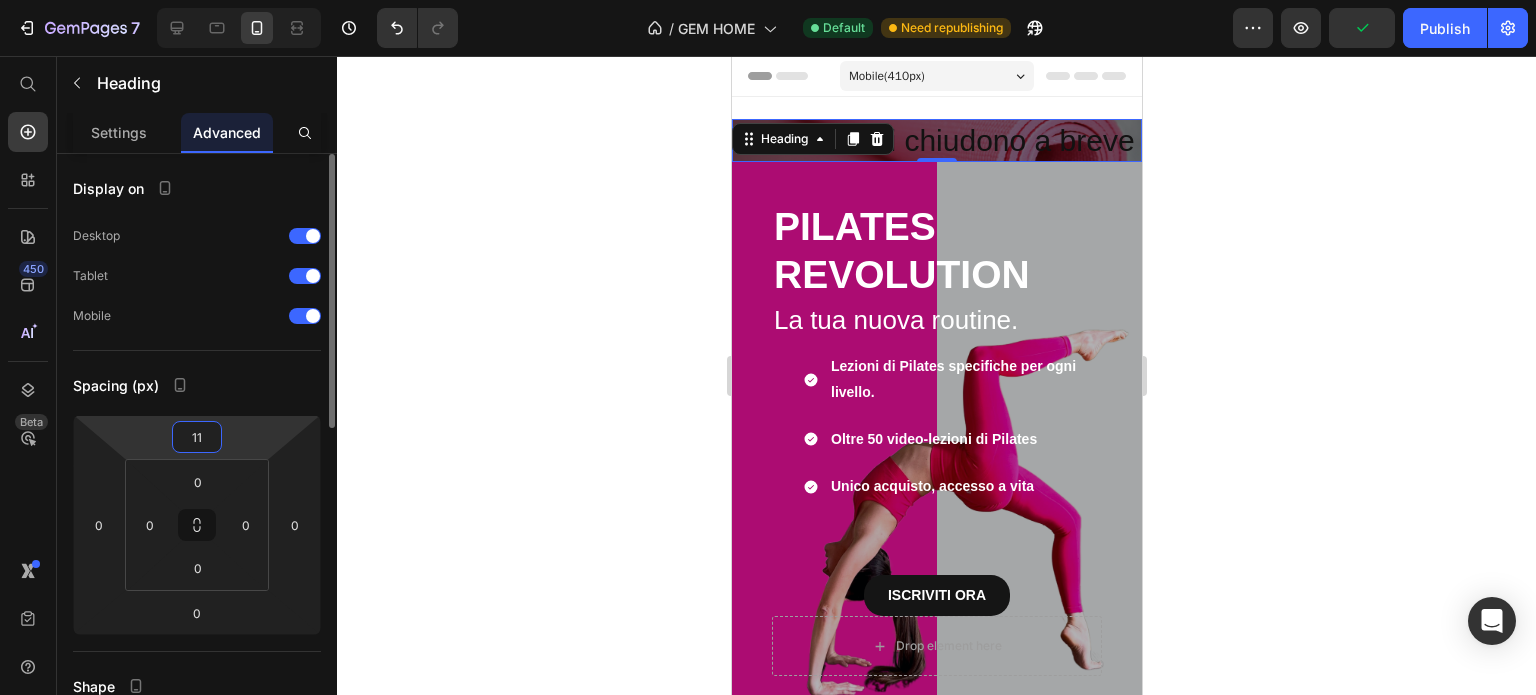 type on "1" 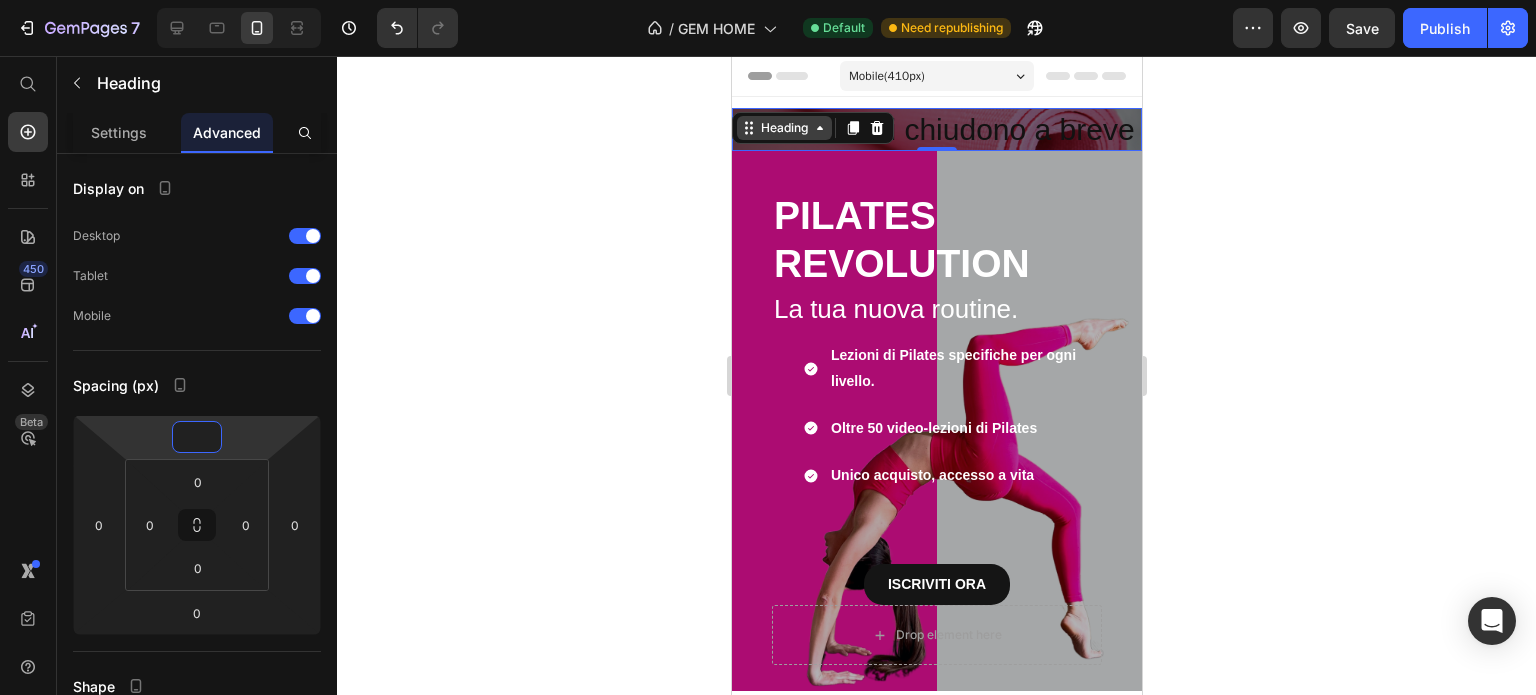 type on "0" 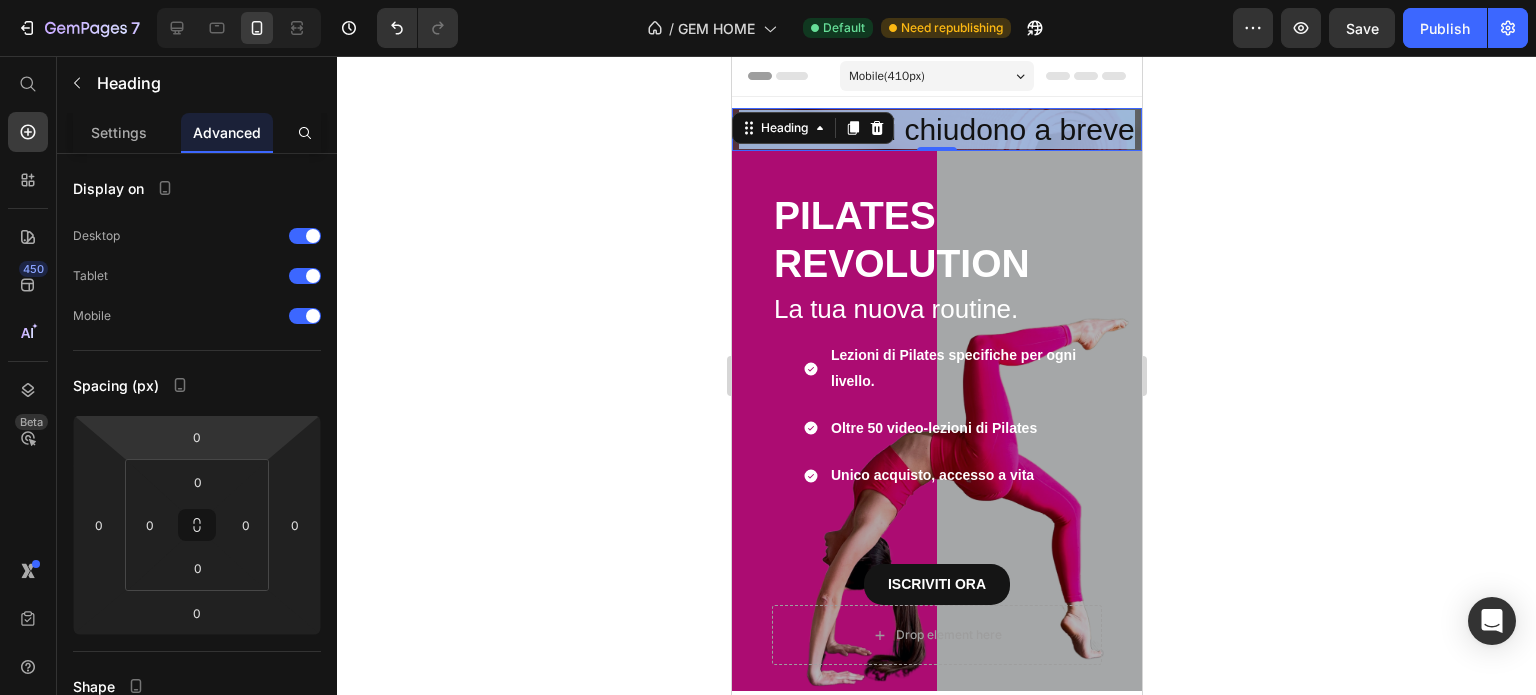 drag, startPoint x: 967, startPoint y: 162, endPoint x: 777, endPoint y: 129, distance: 192.8445 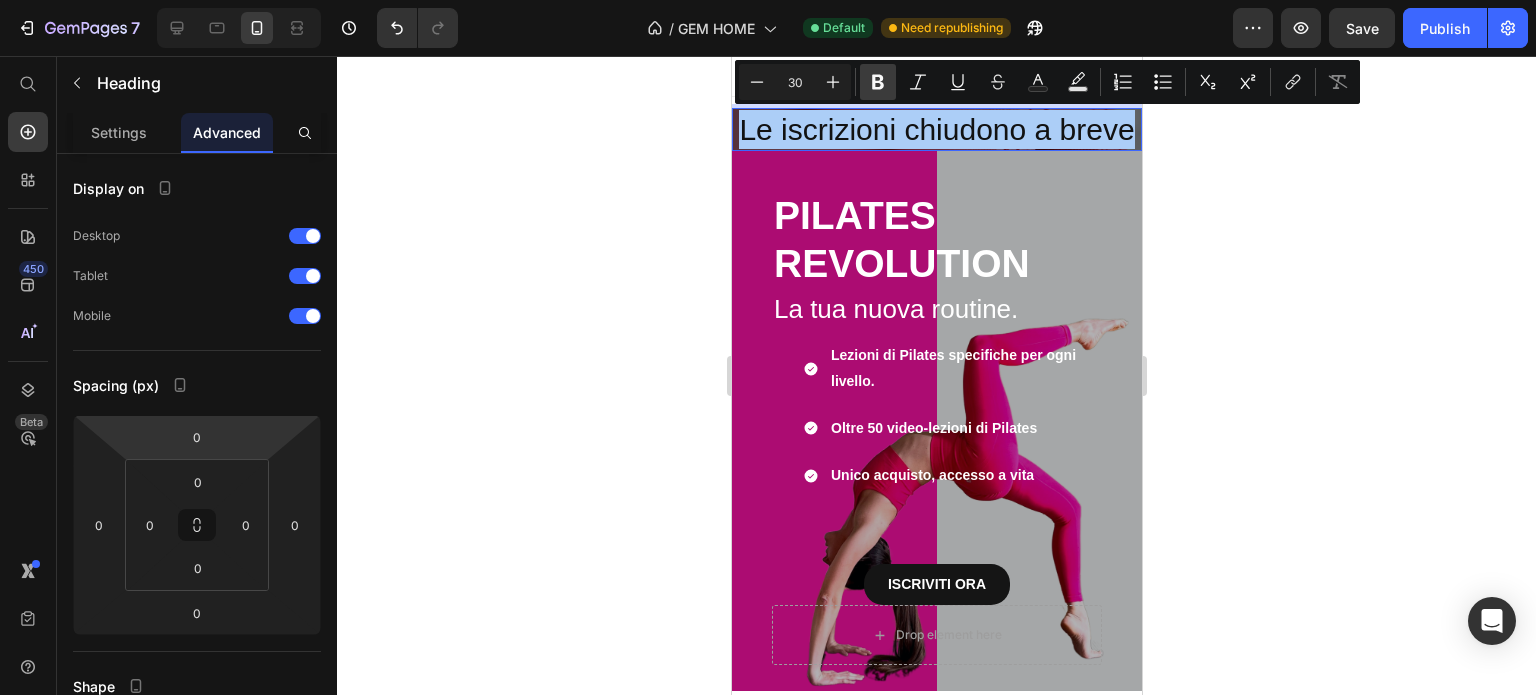 click 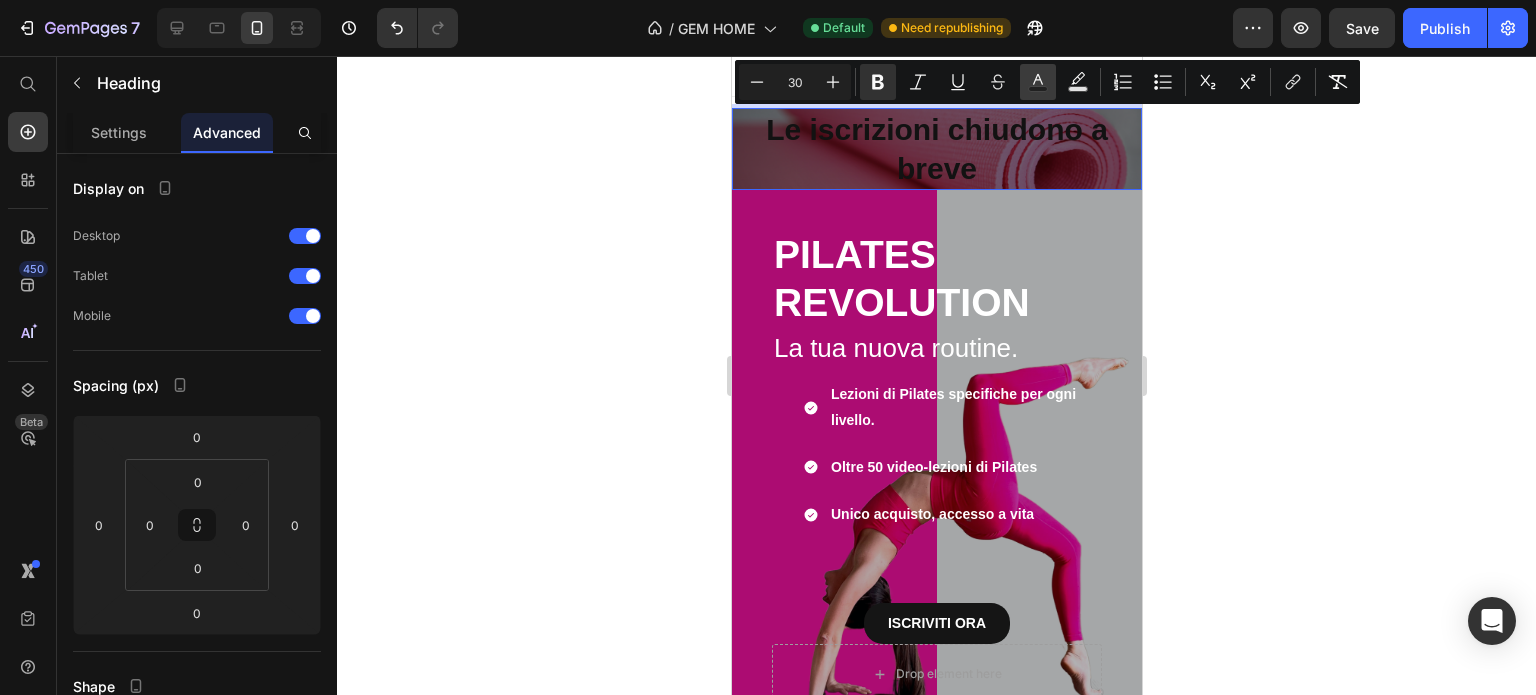click 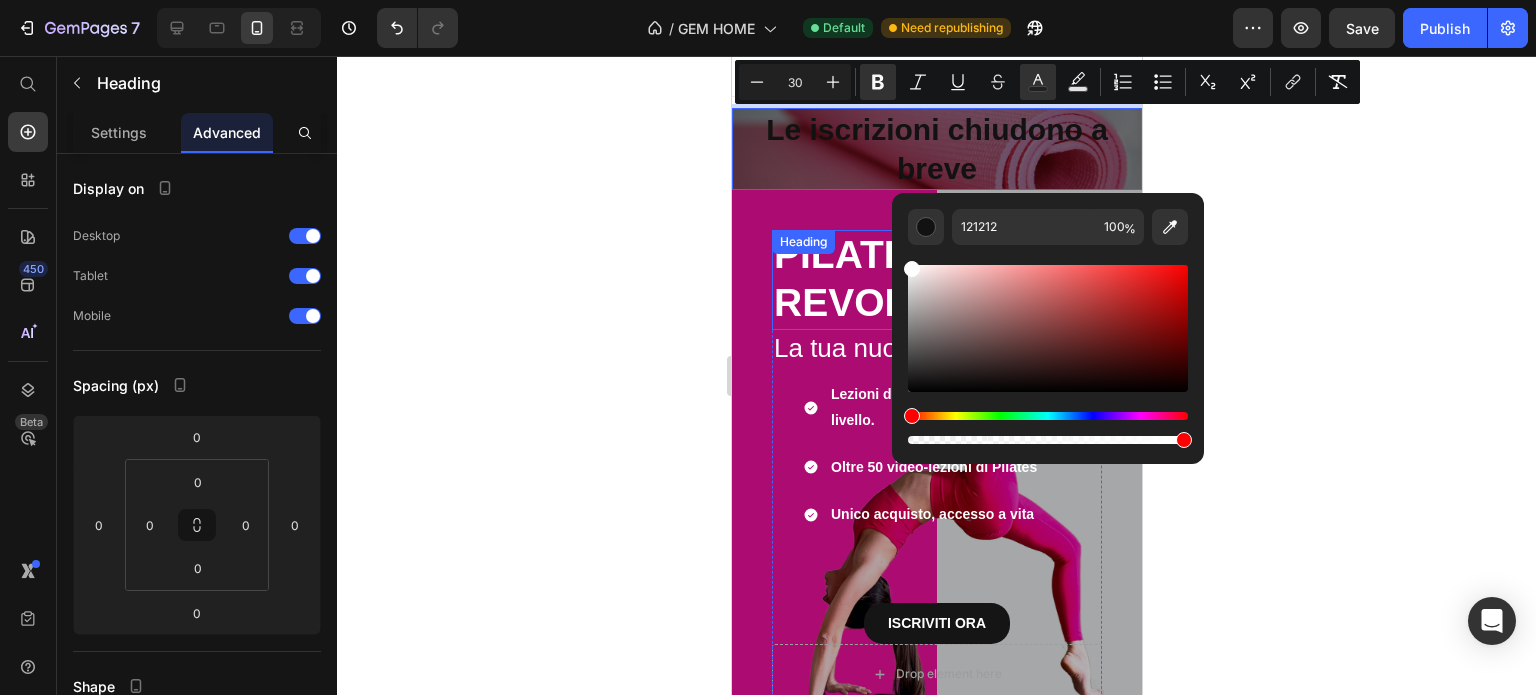 drag, startPoint x: 1670, startPoint y: 400, endPoint x: 883, endPoint y: 238, distance: 803.5005 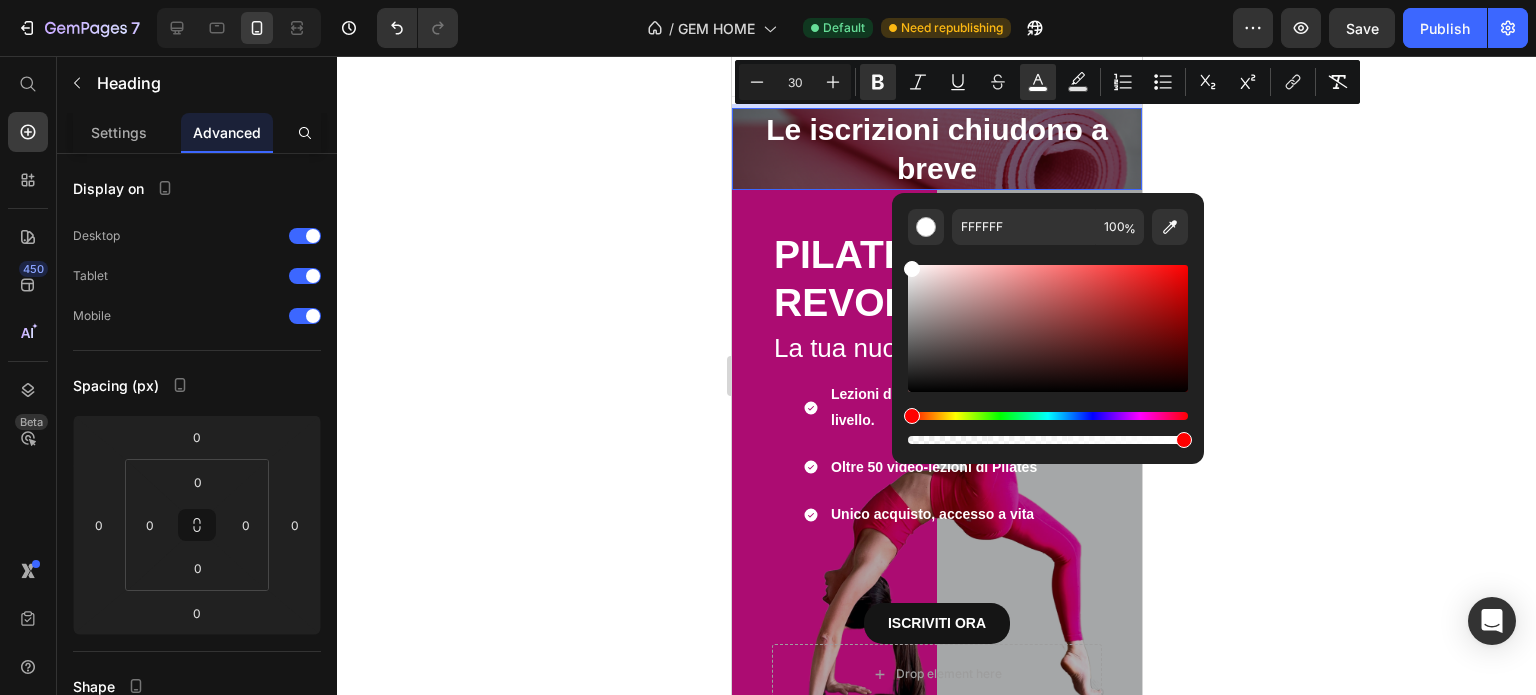 click 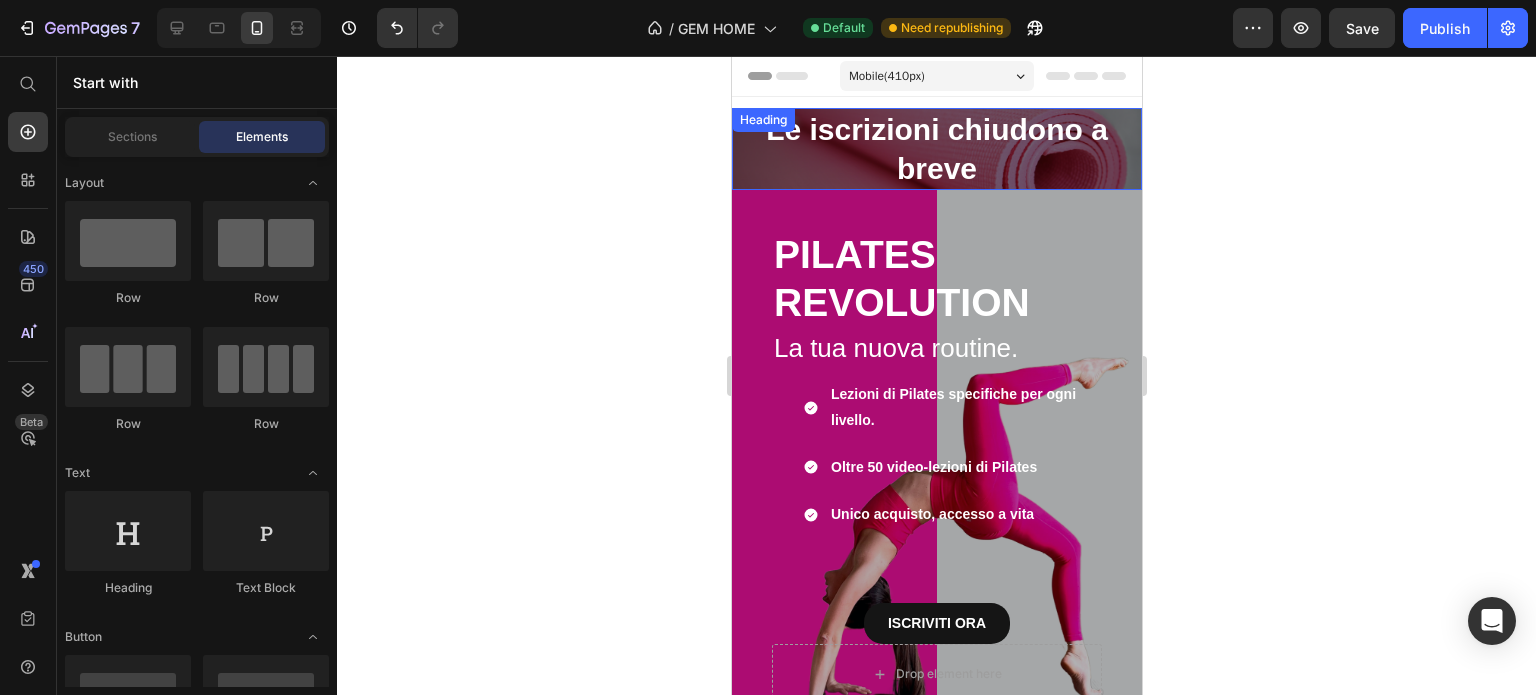 click on "Le iscrizioni chiudono a breve" at bounding box center [936, 149] 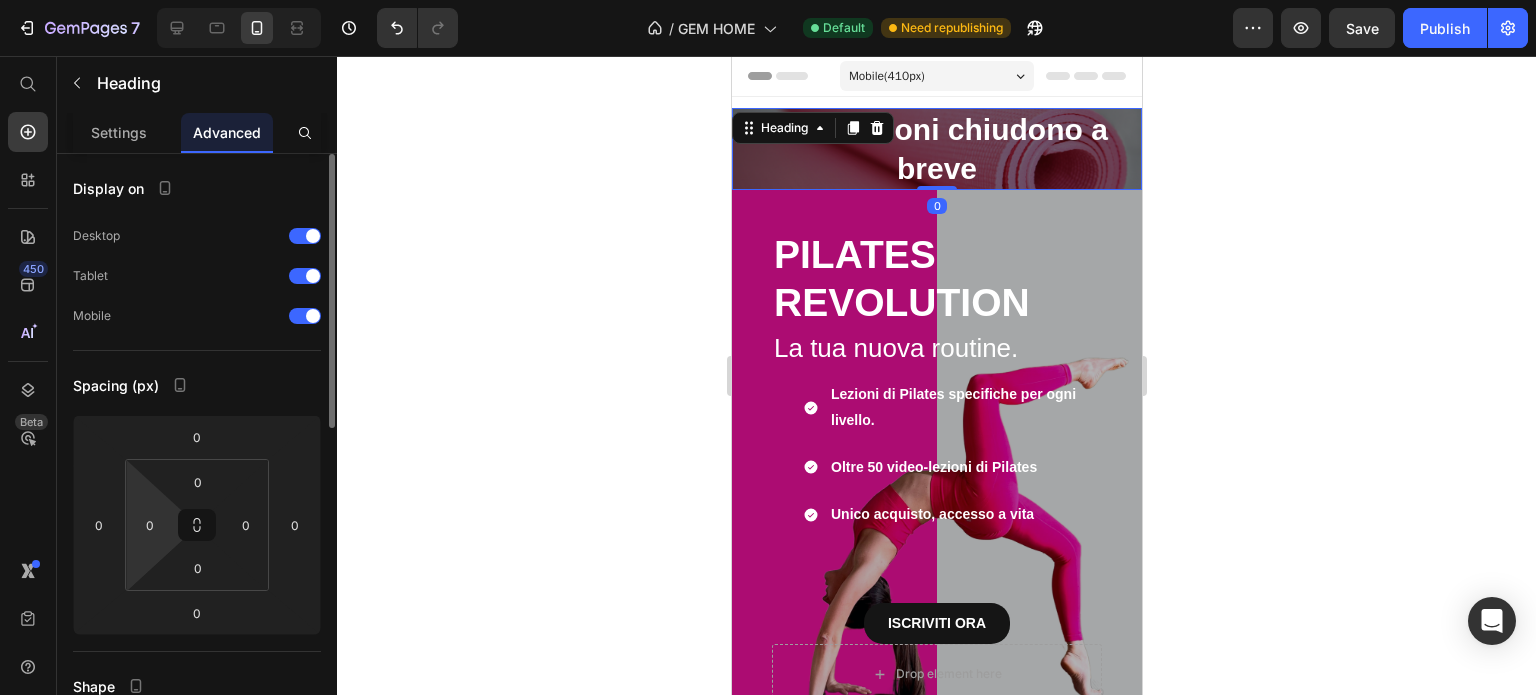 scroll, scrollTop: 400, scrollLeft: 0, axis: vertical 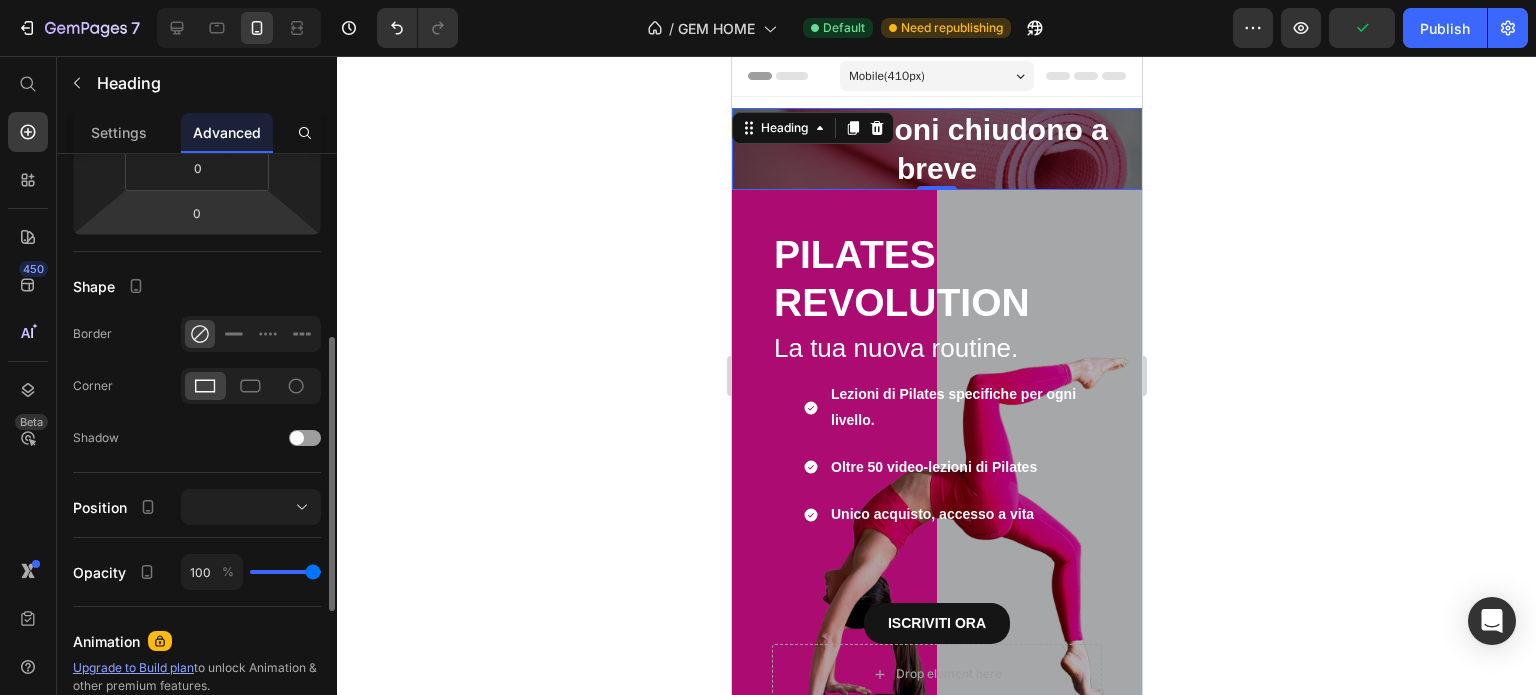 click on "Le iscrizioni chiudono a breve" at bounding box center [936, 149] 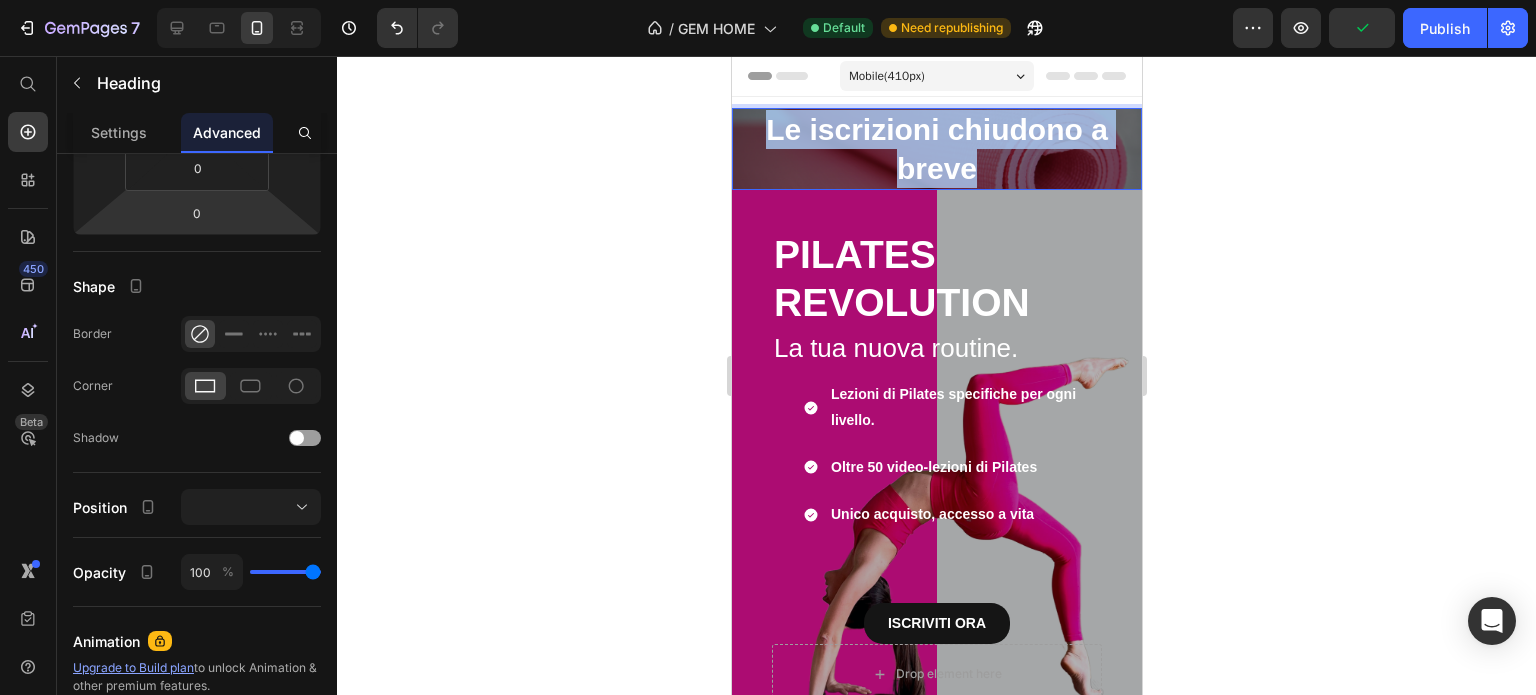 click on "Le iscrizioni chiudono a breve" at bounding box center [936, 149] 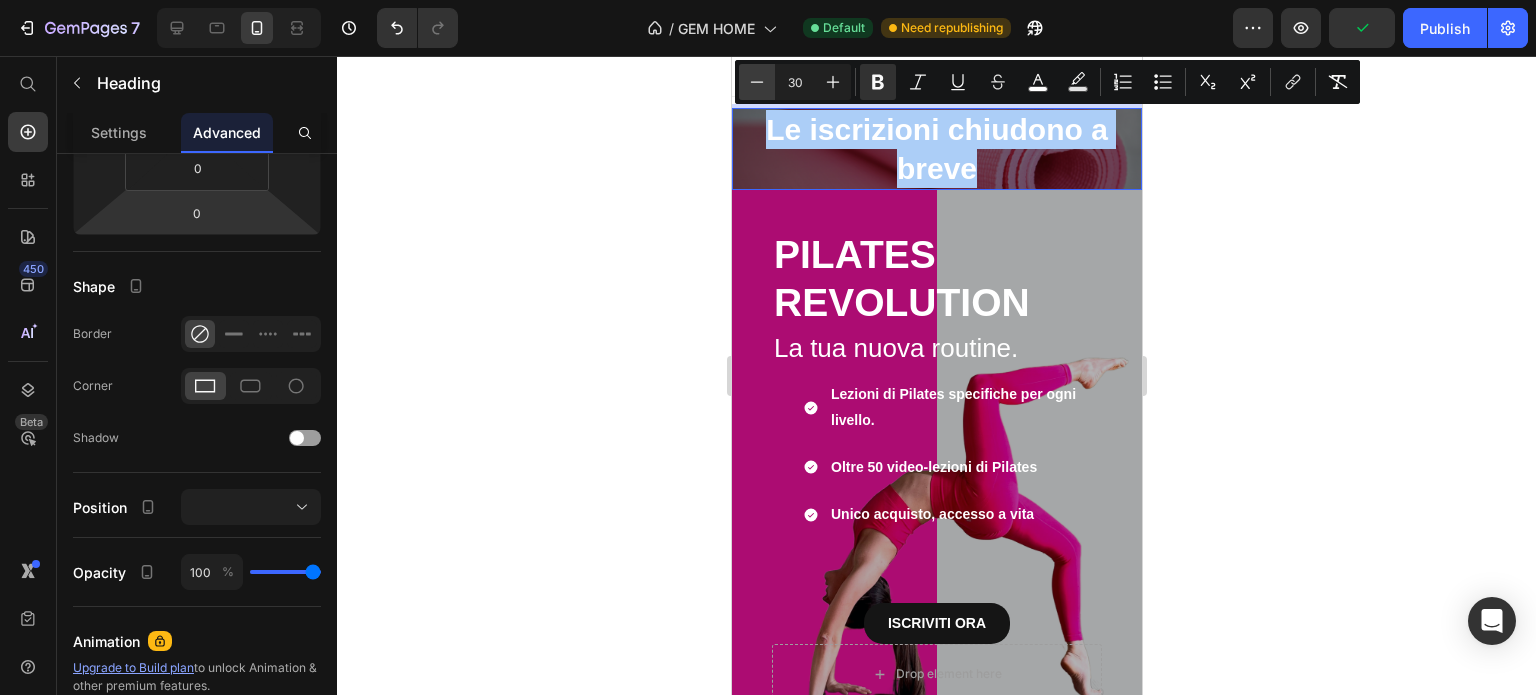 click 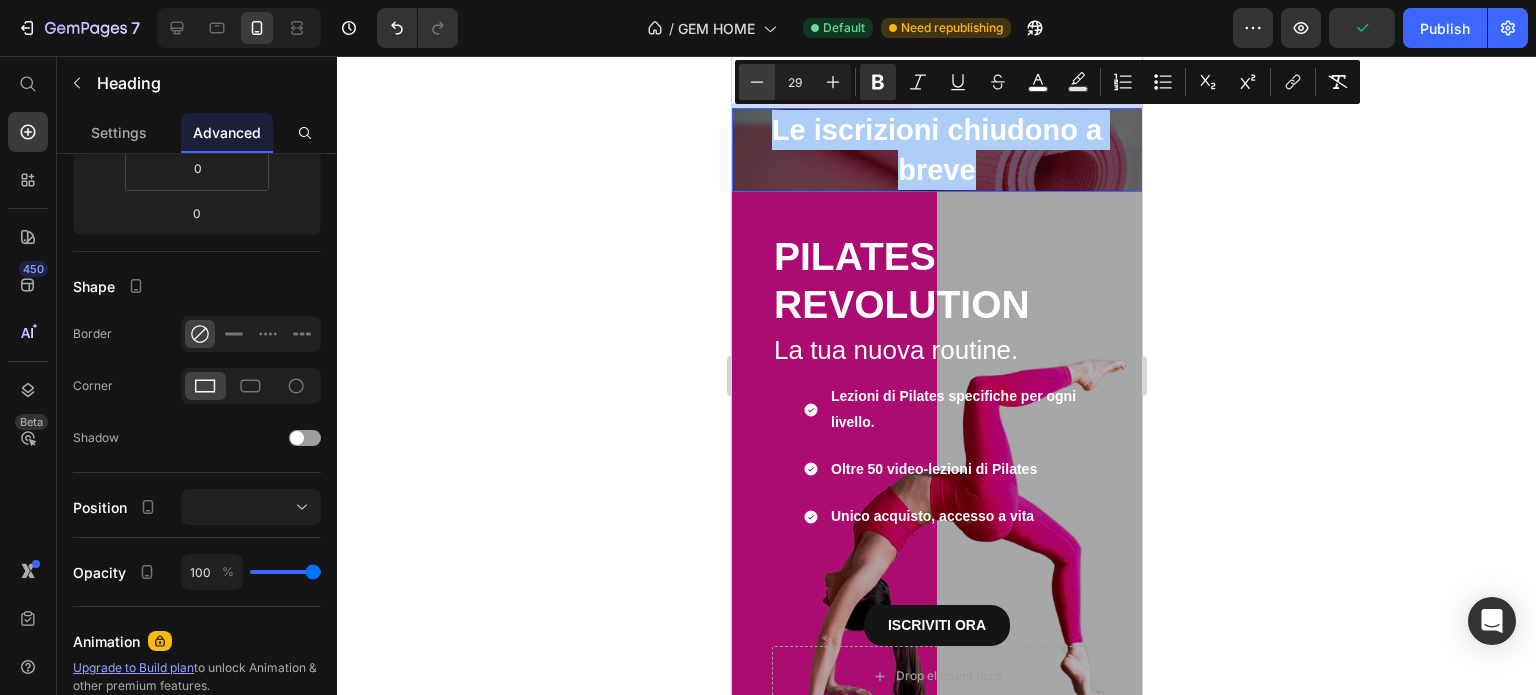 click 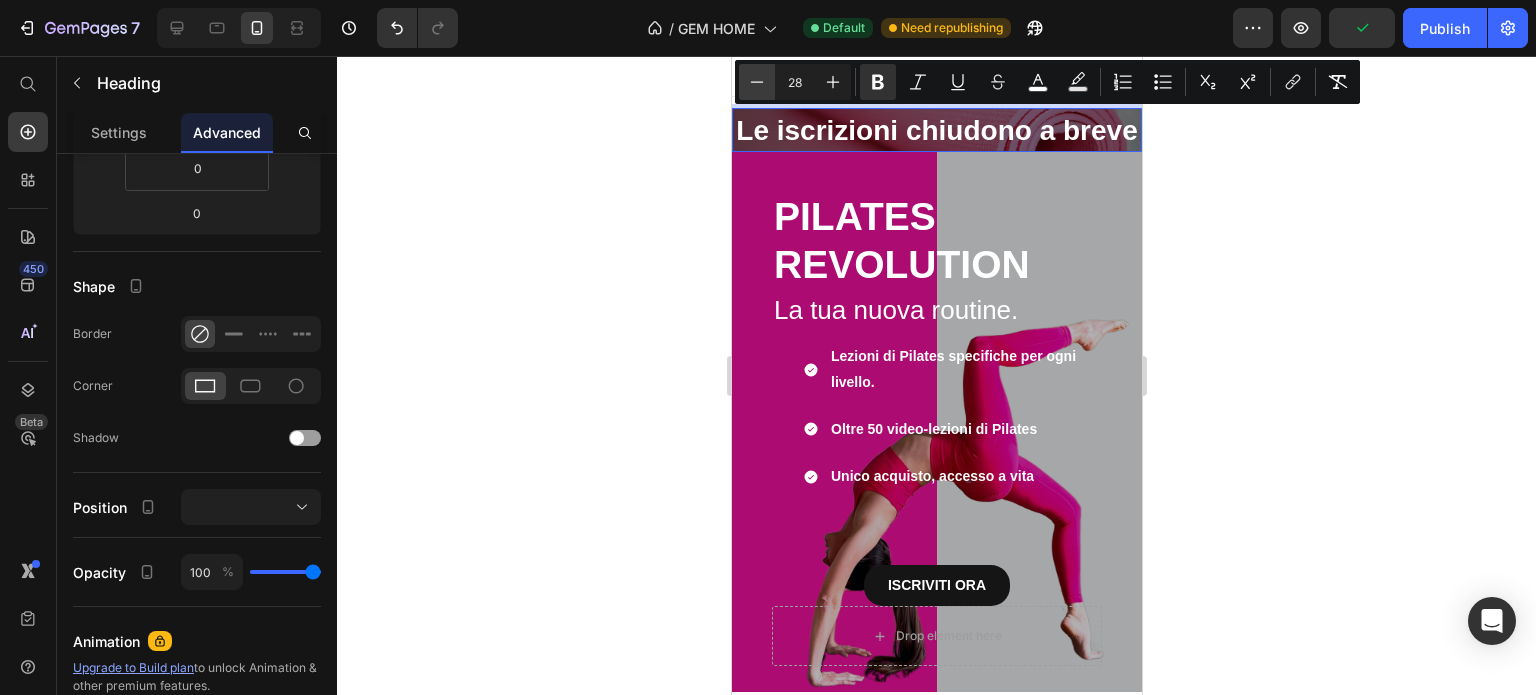 click 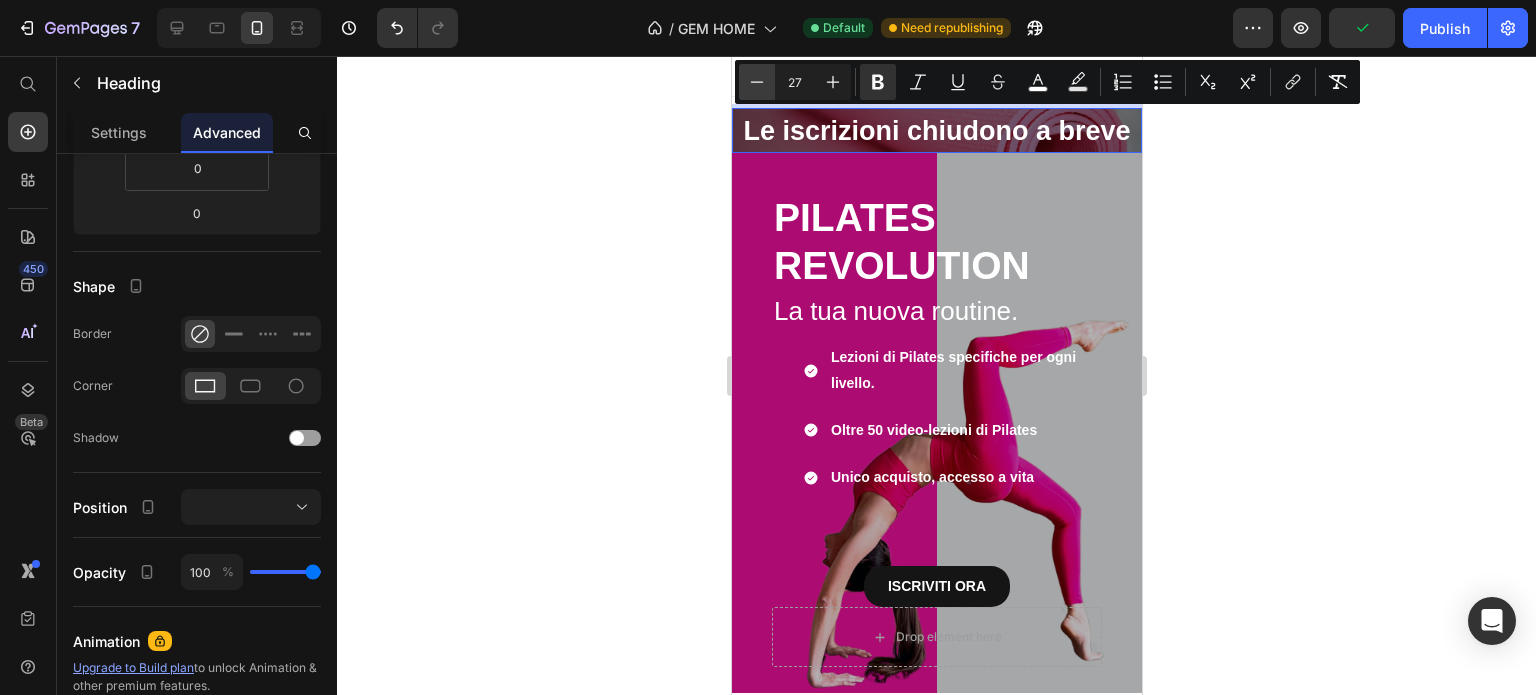 click 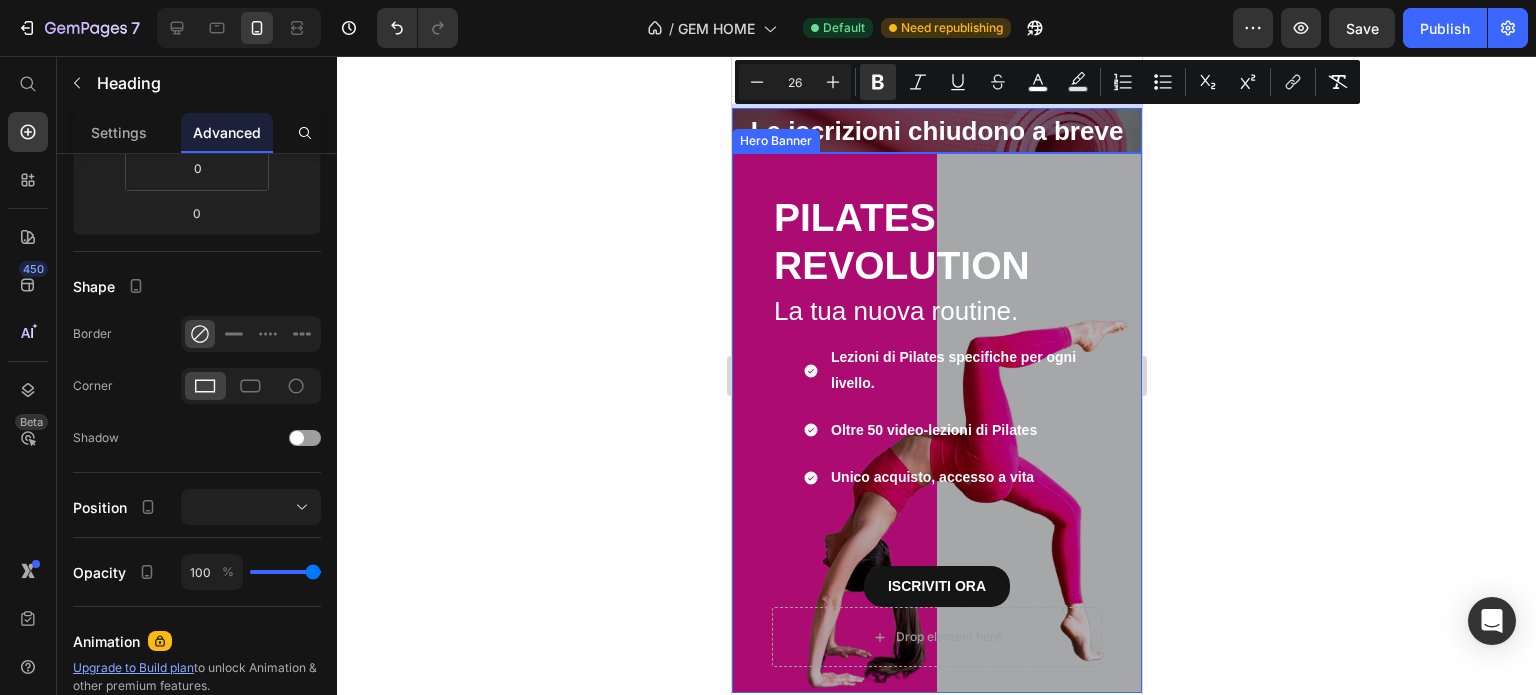click 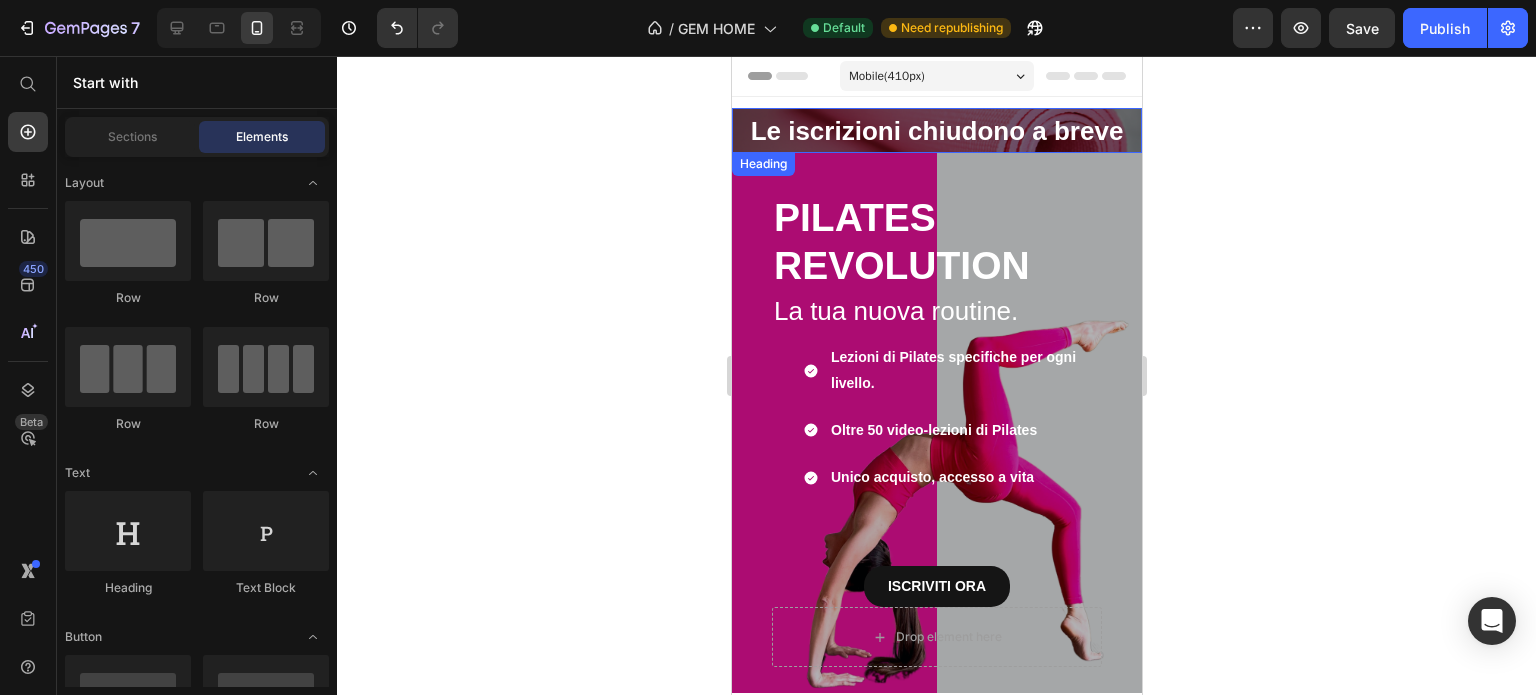 click on "Le iscrizioni chiudono a breve" at bounding box center (936, 131) 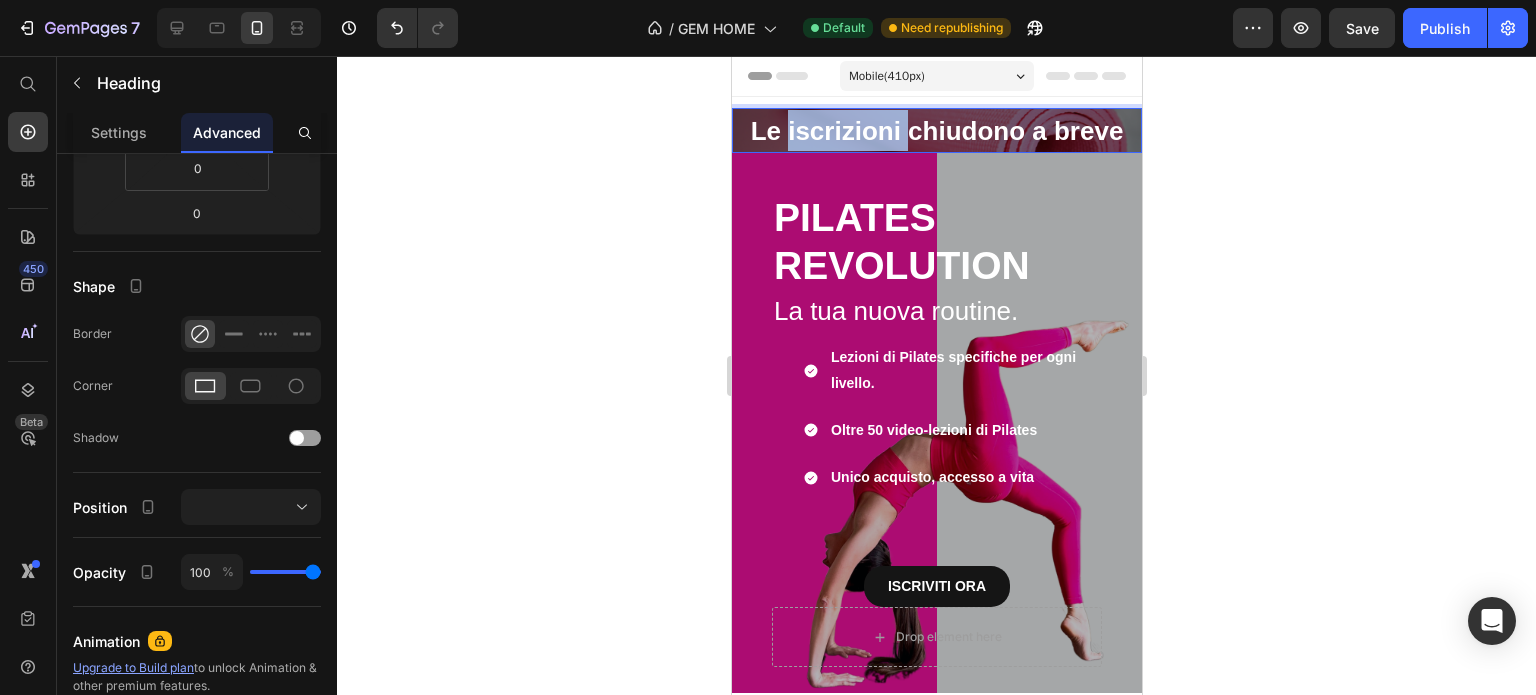 click on "Le iscrizioni chiudono a breve" at bounding box center [936, 131] 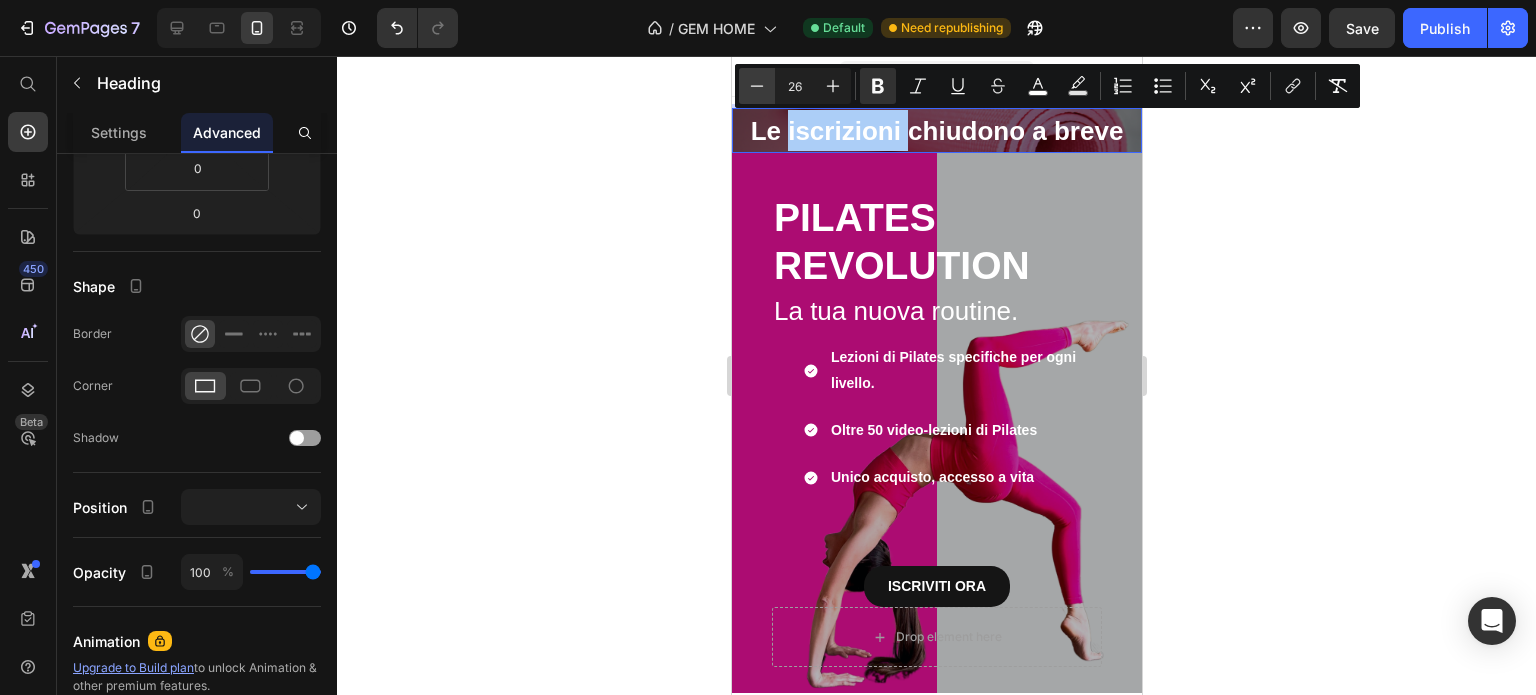 click 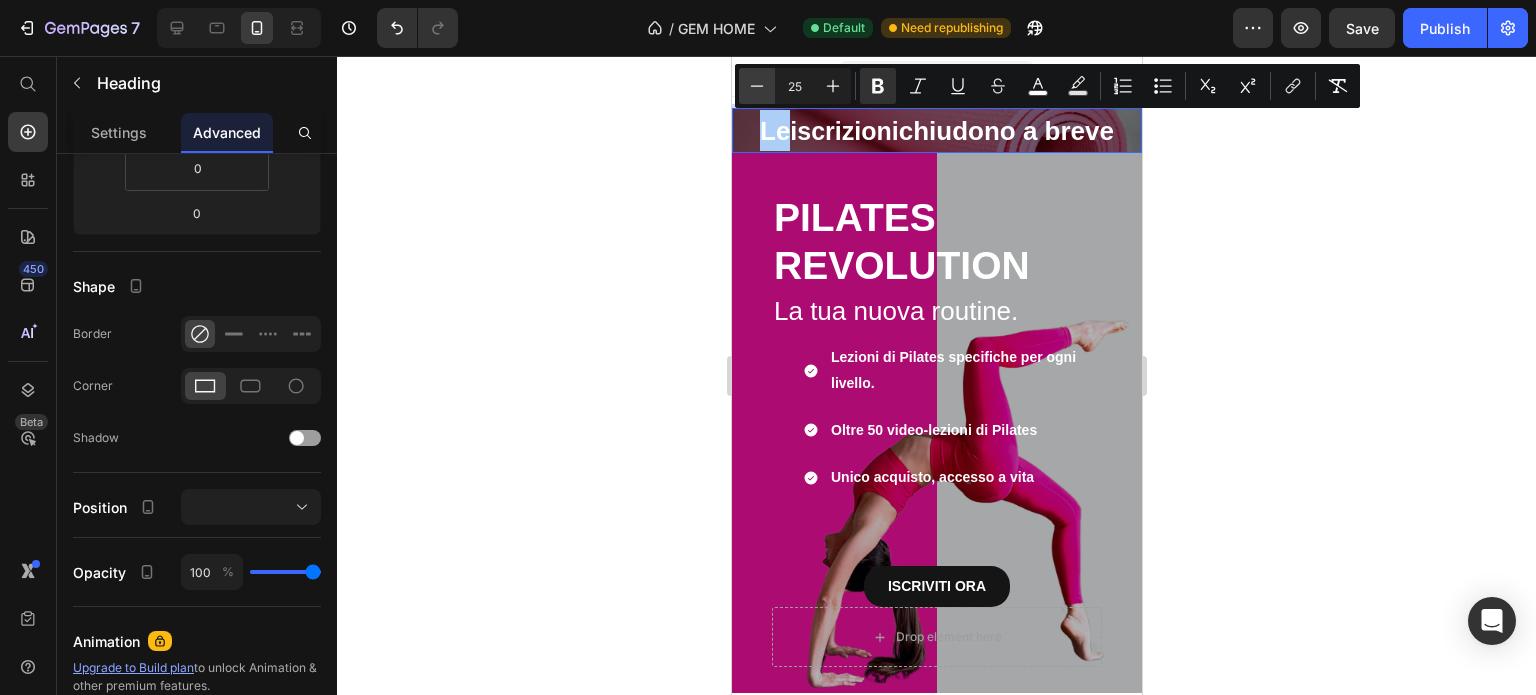 click 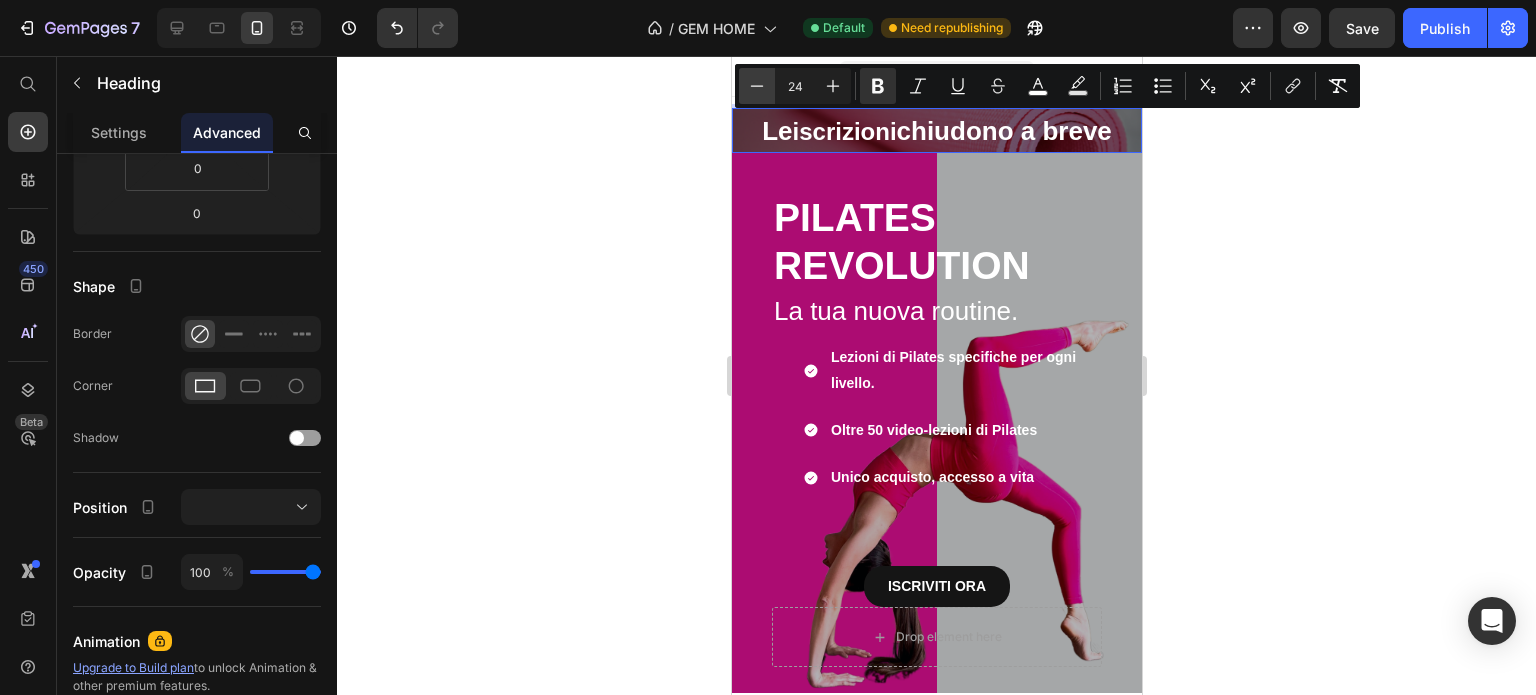 click 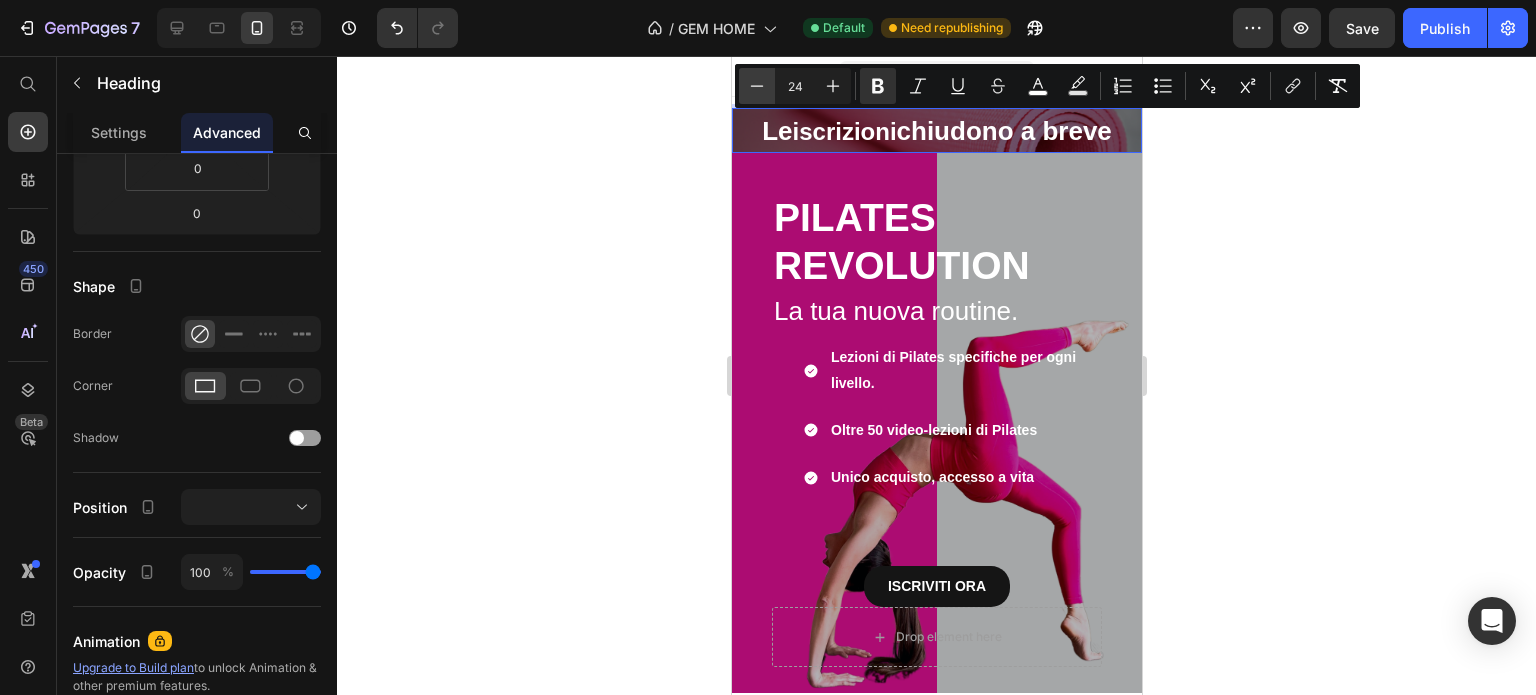 type on "23" 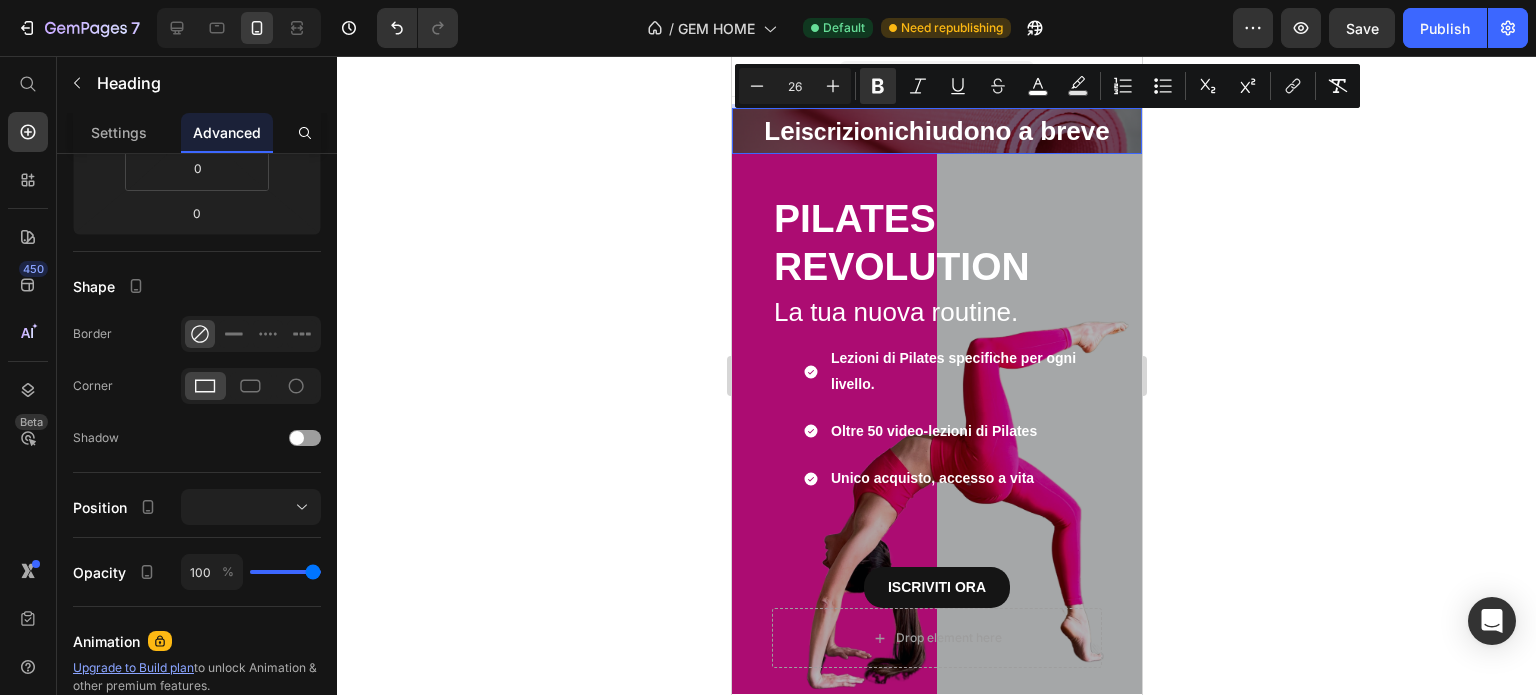 click on "chiudono a breve" at bounding box center (1000, 131) 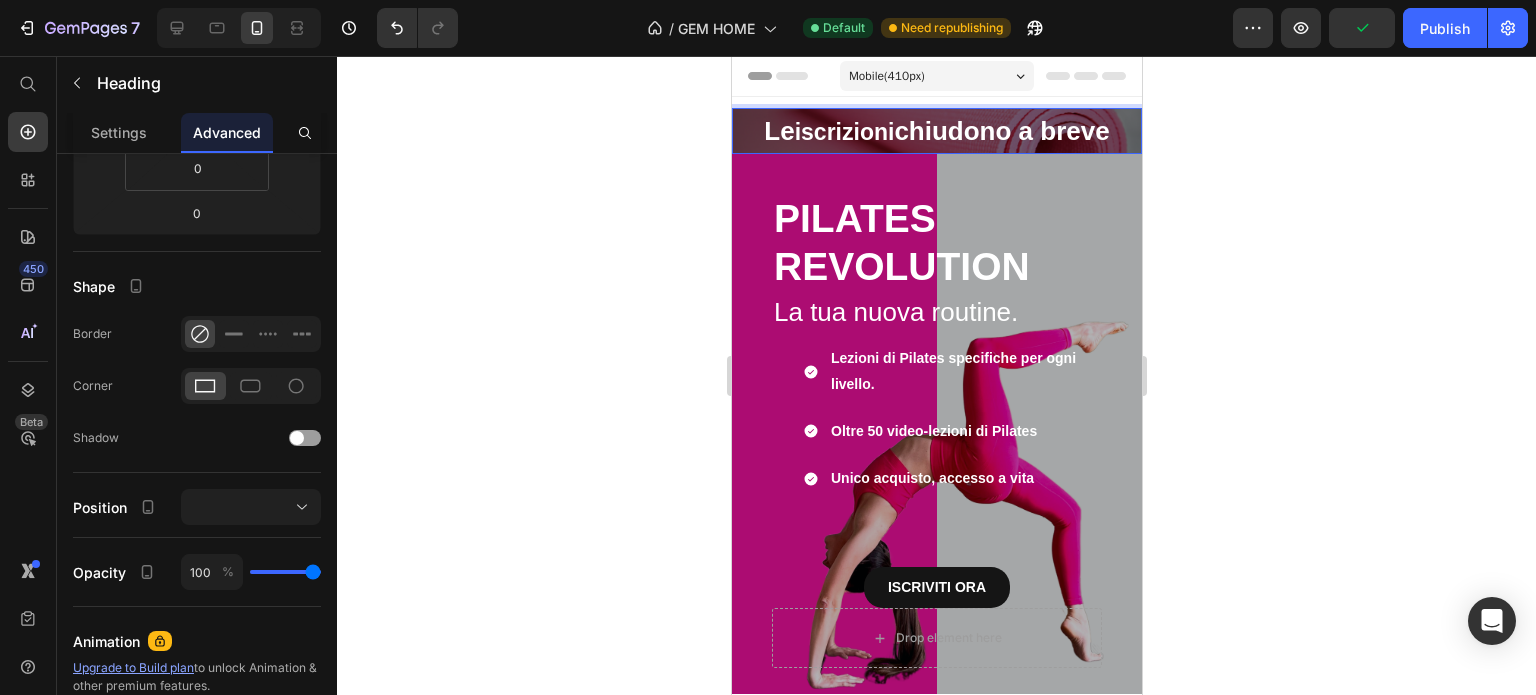 click on "iscrizioni" at bounding box center [844, 132] 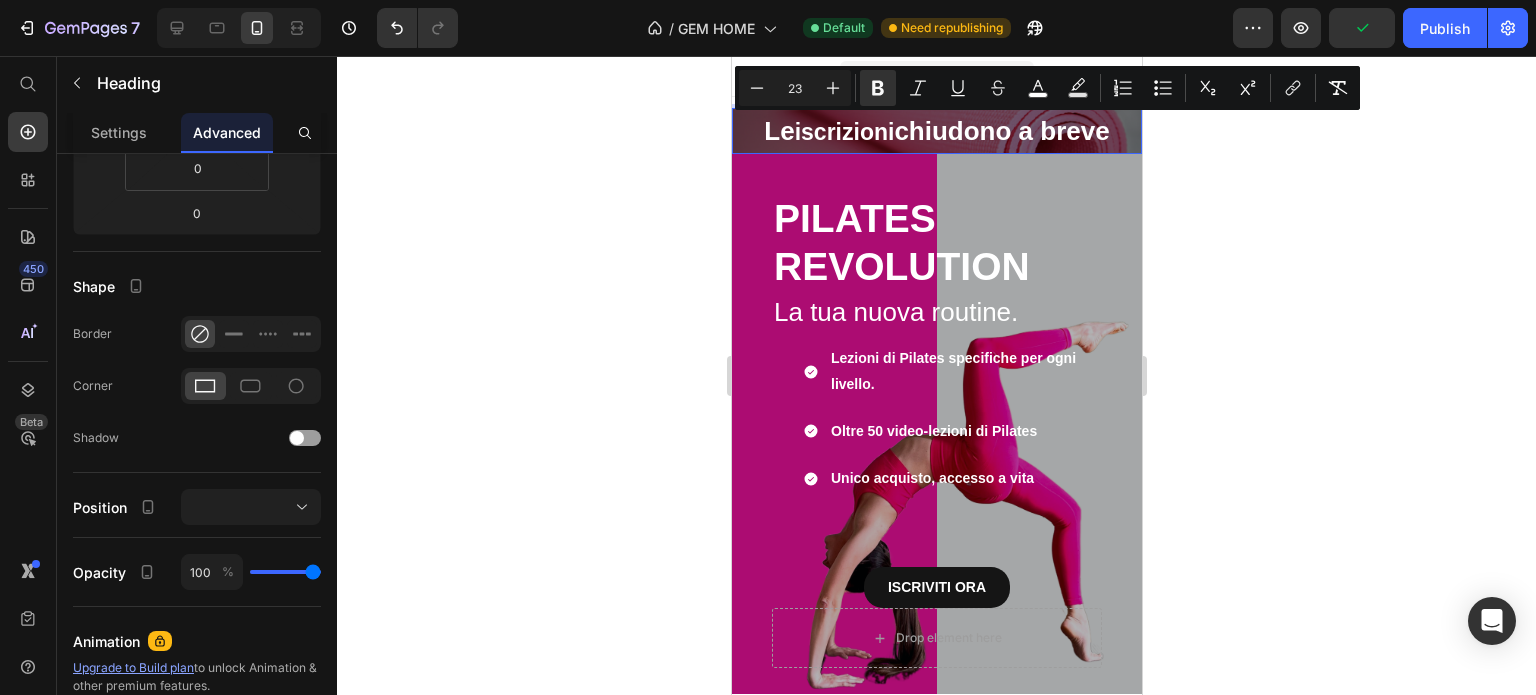 click on "iscrizioni" at bounding box center [844, 132] 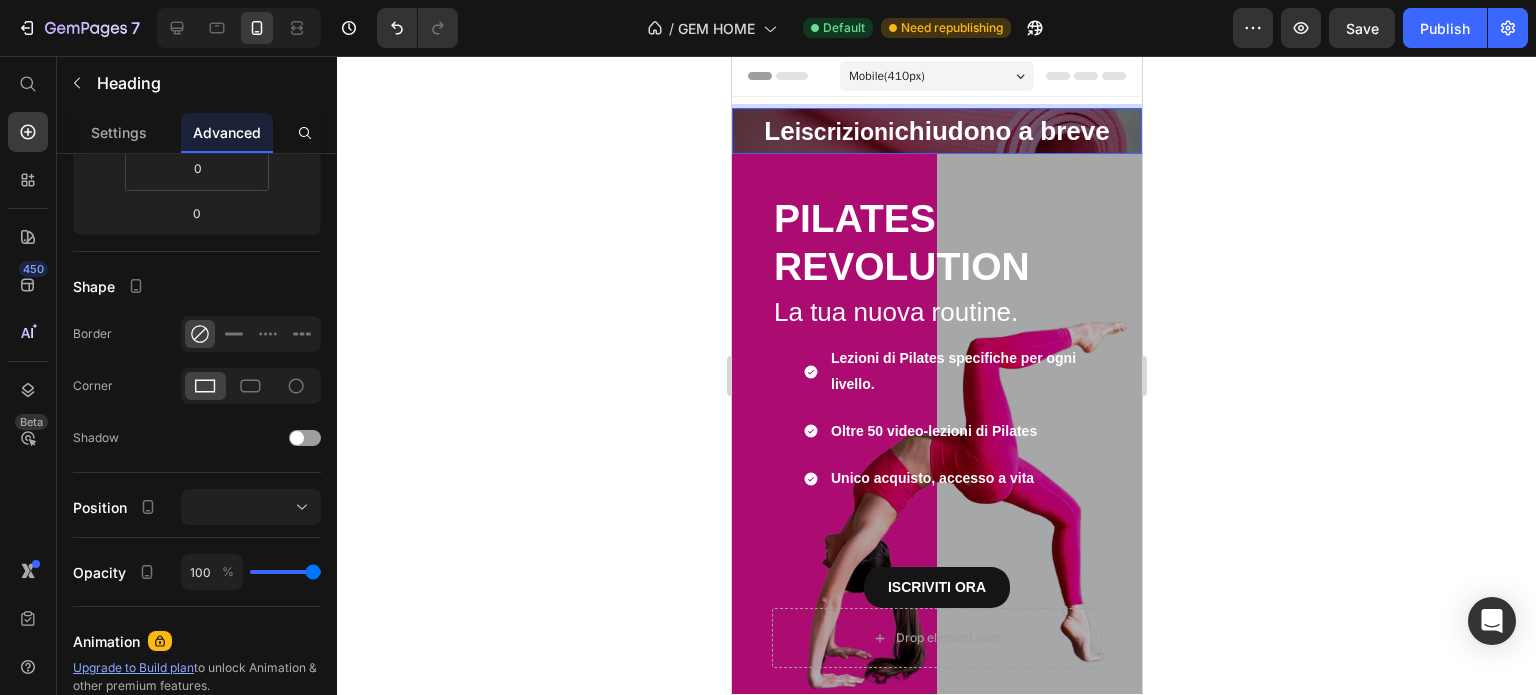 click on "iscrizioni" at bounding box center [844, 132] 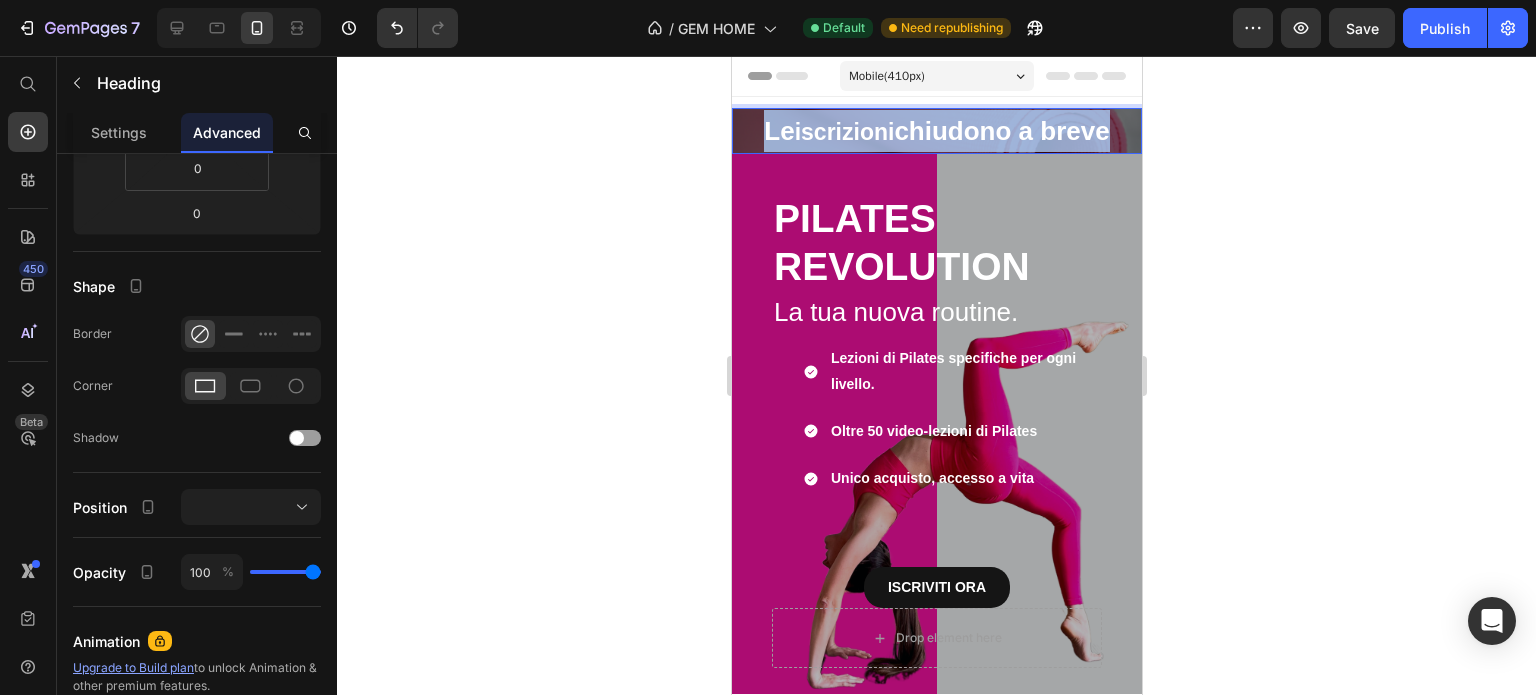click on "iscrizioni" at bounding box center (844, 132) 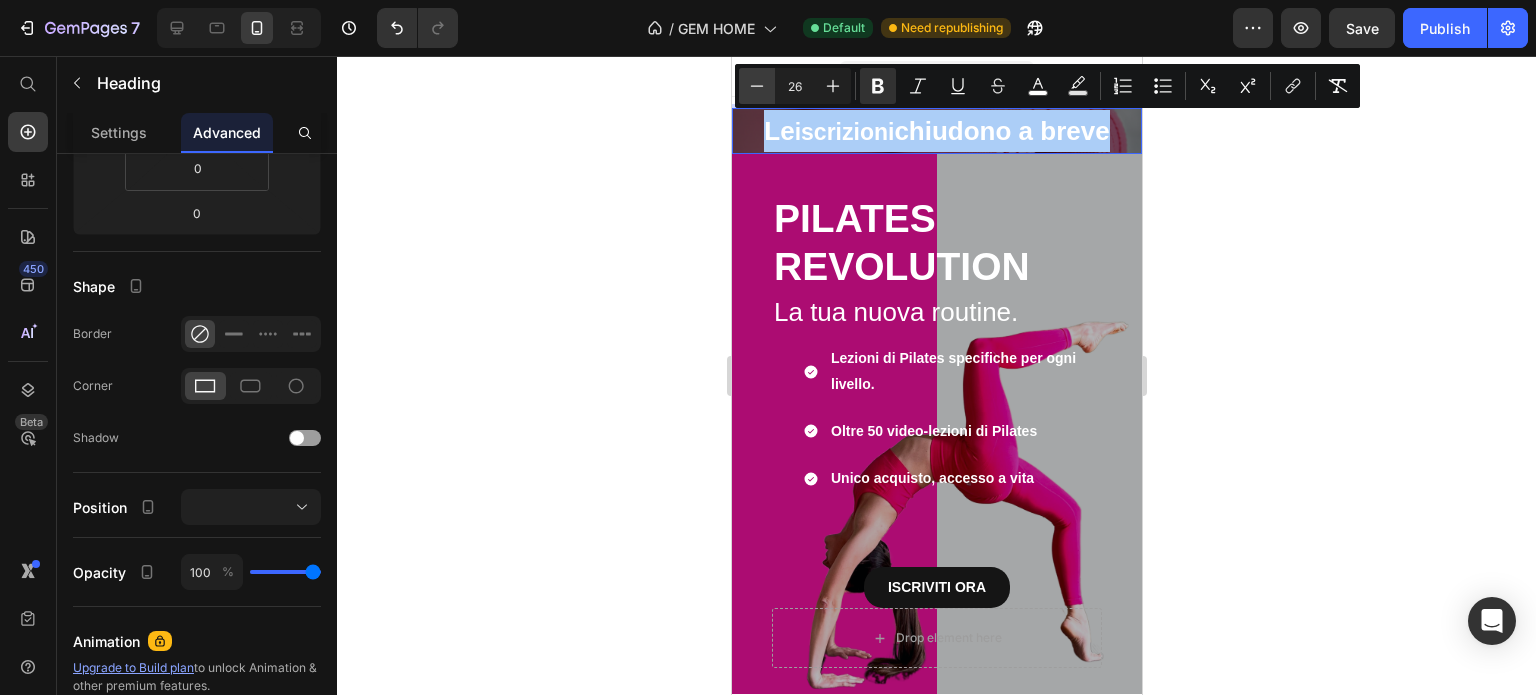 click 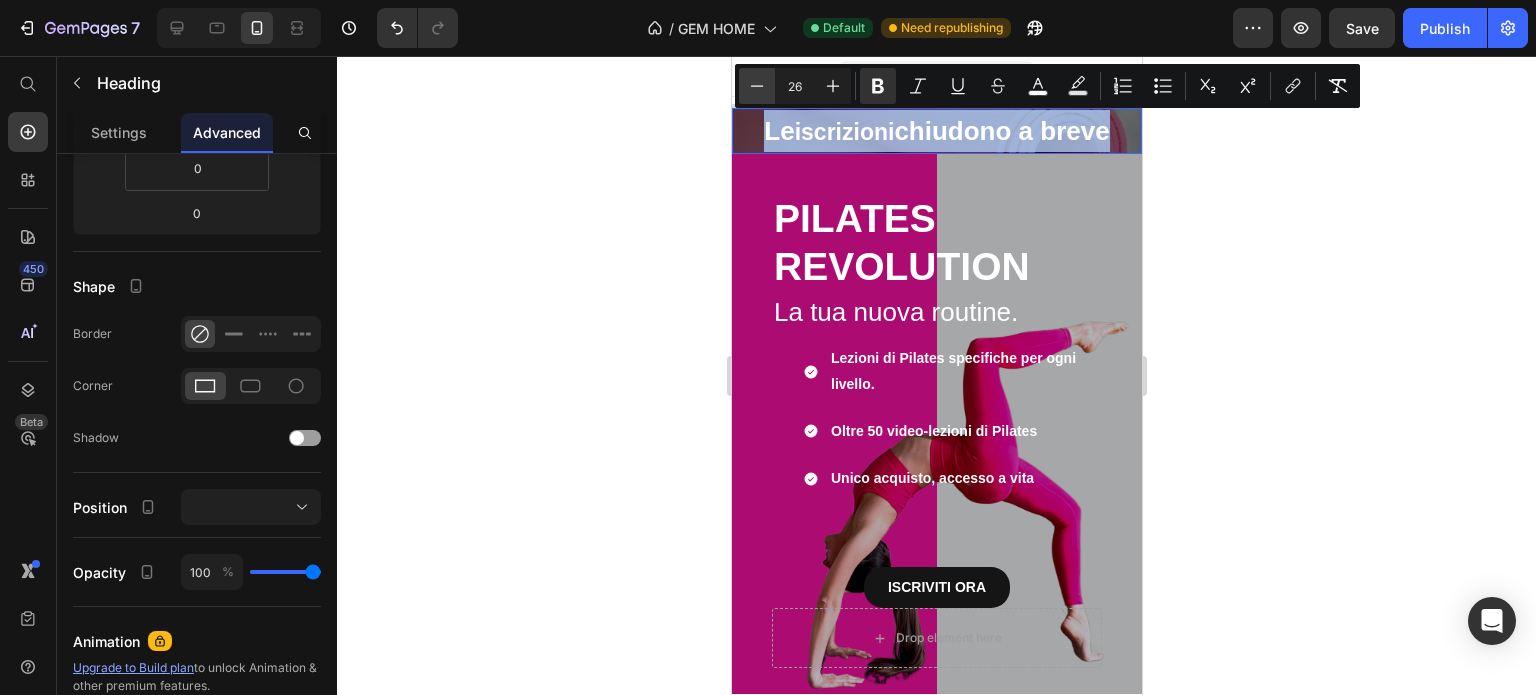type on "25" 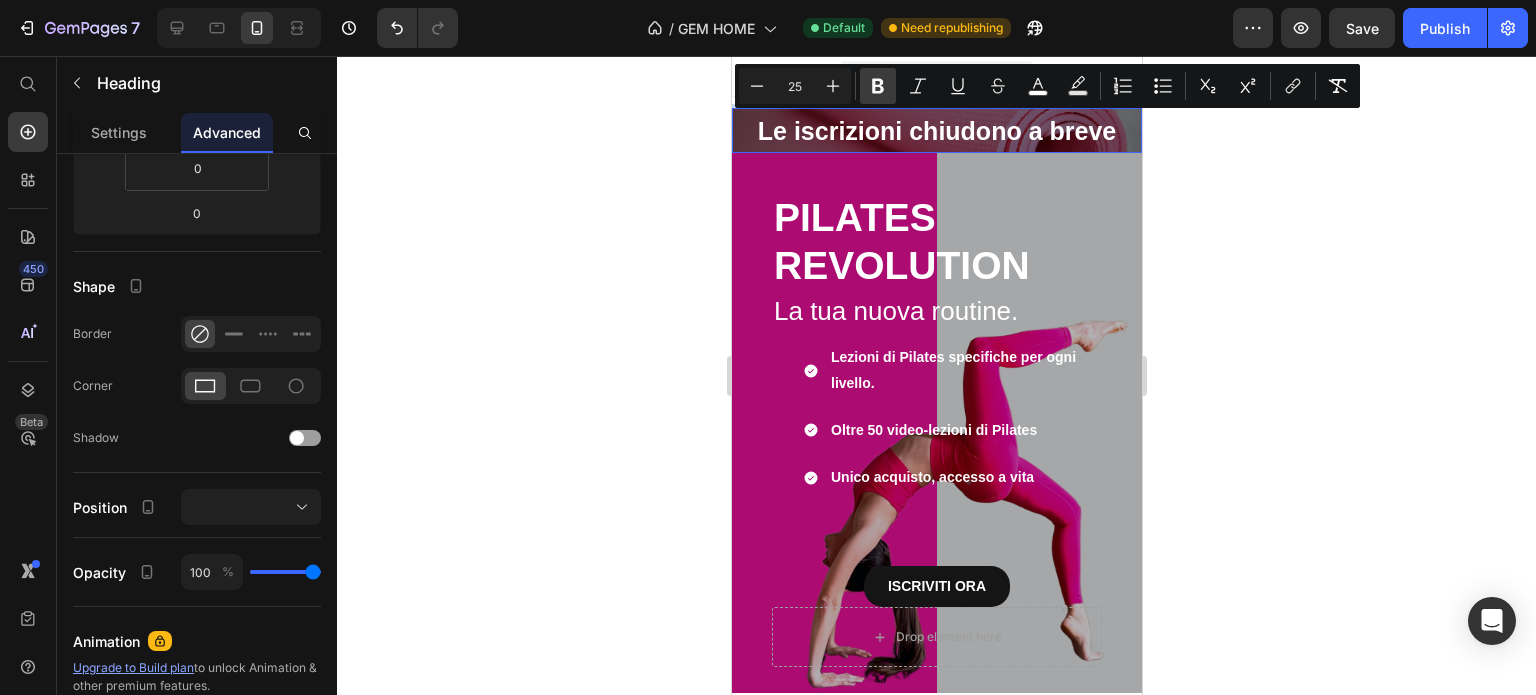 click 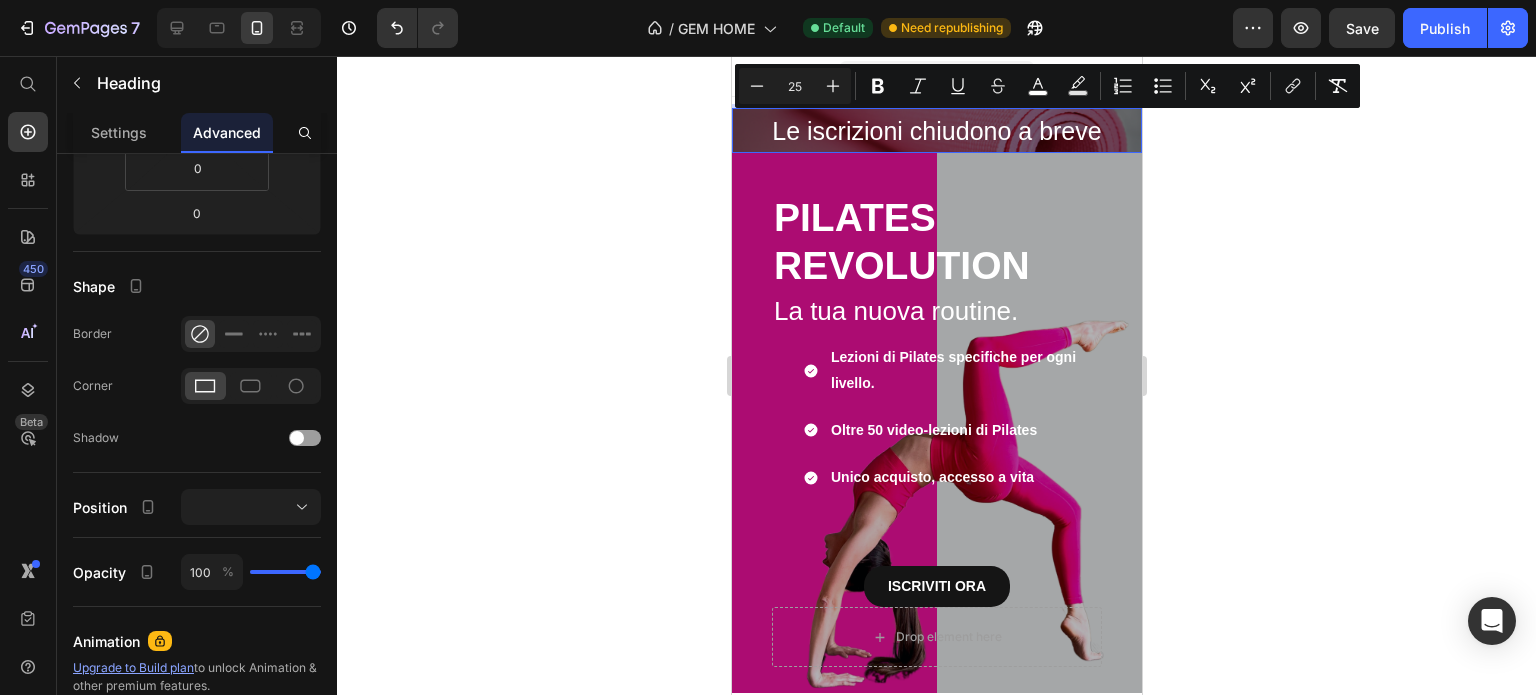 drag, startPoint x: 1607, startPoint y: 159, endPoint x: 893, endPoint y: 131, distance: 714.5488 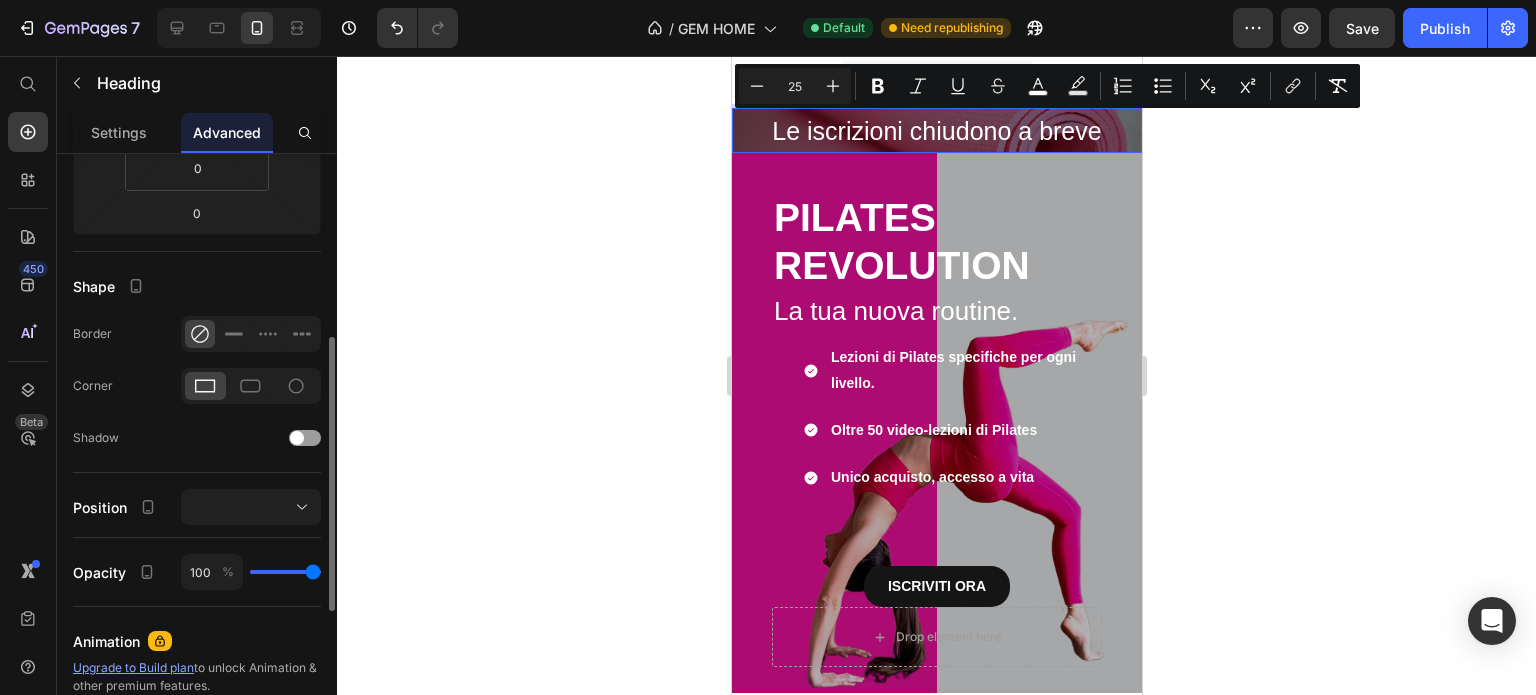 scroll, scrollTop: 0, scrollLeft: 0, axis: both 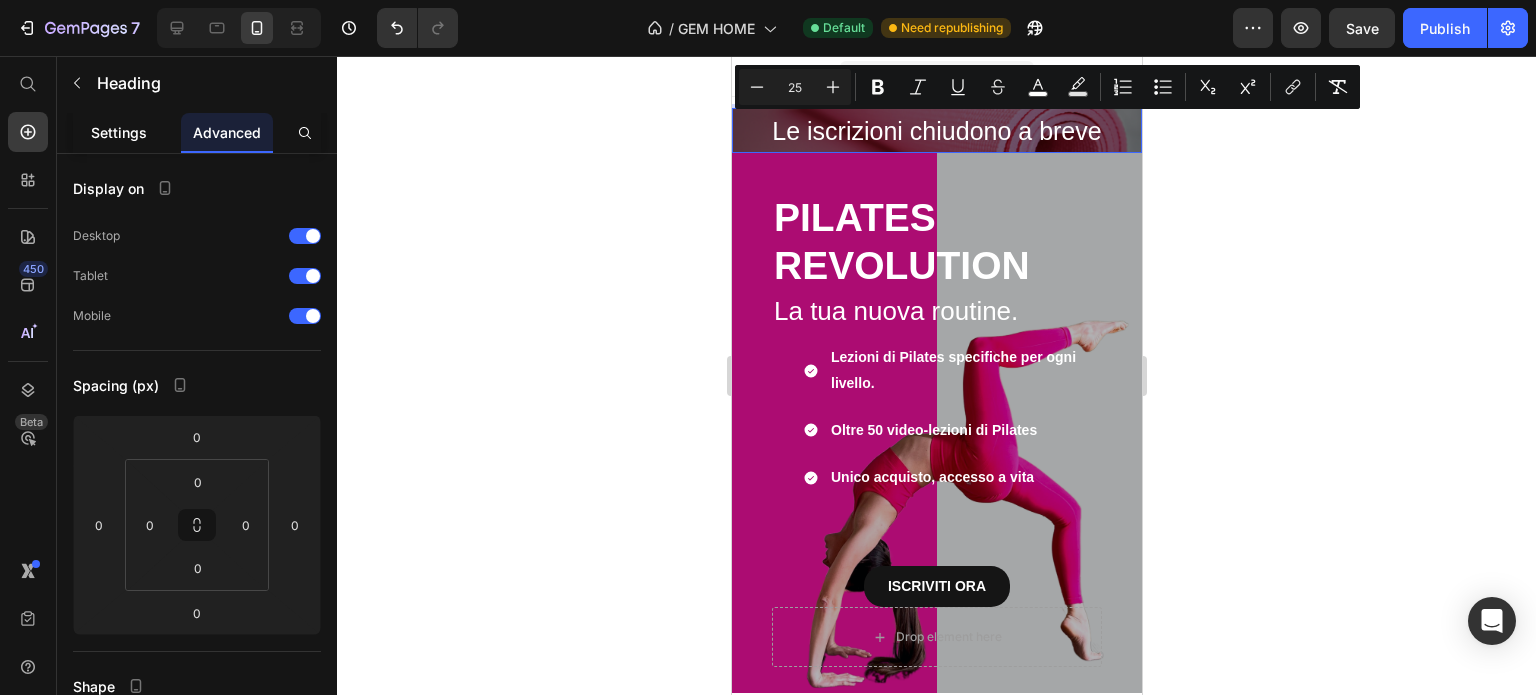 click on "Settings" at bounding box center [119, 132] 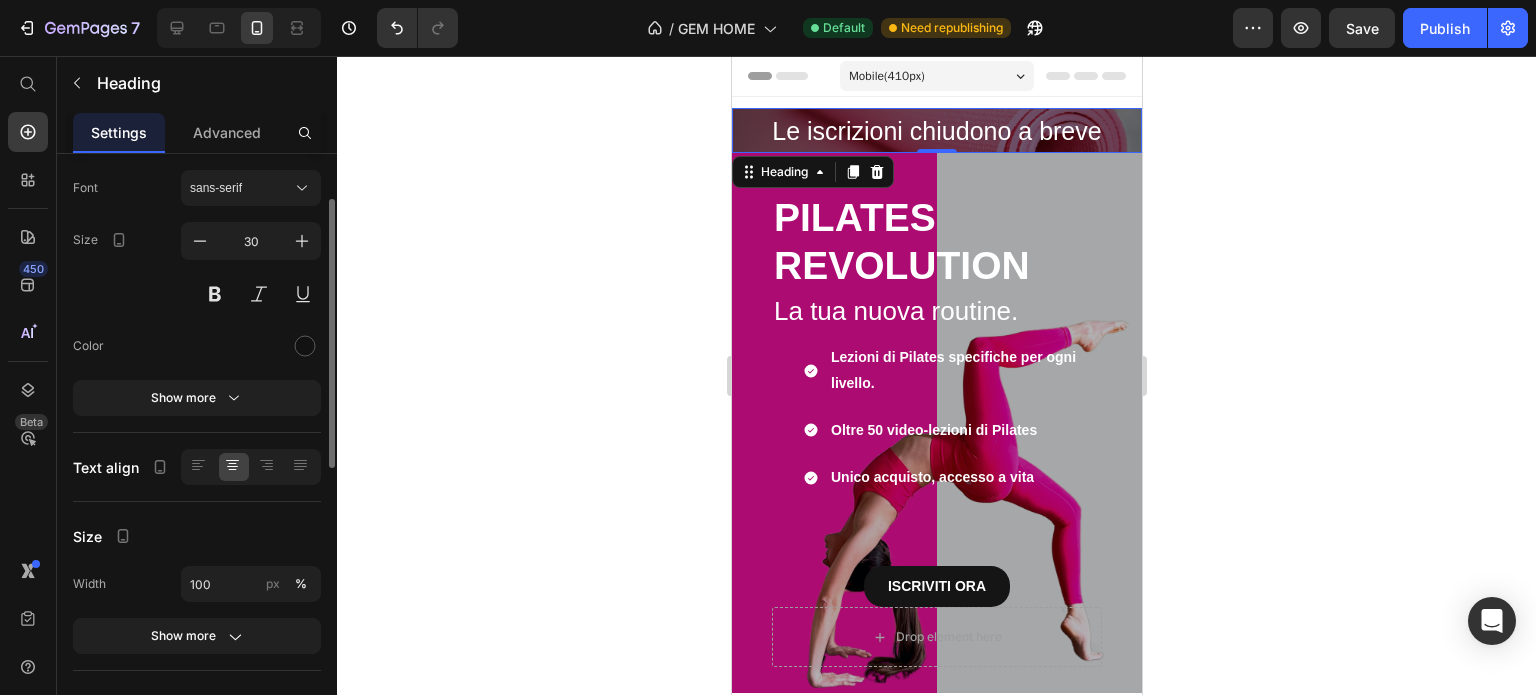 scroll, scrollTop: 200, scrollLeft: 0, axis: vertical 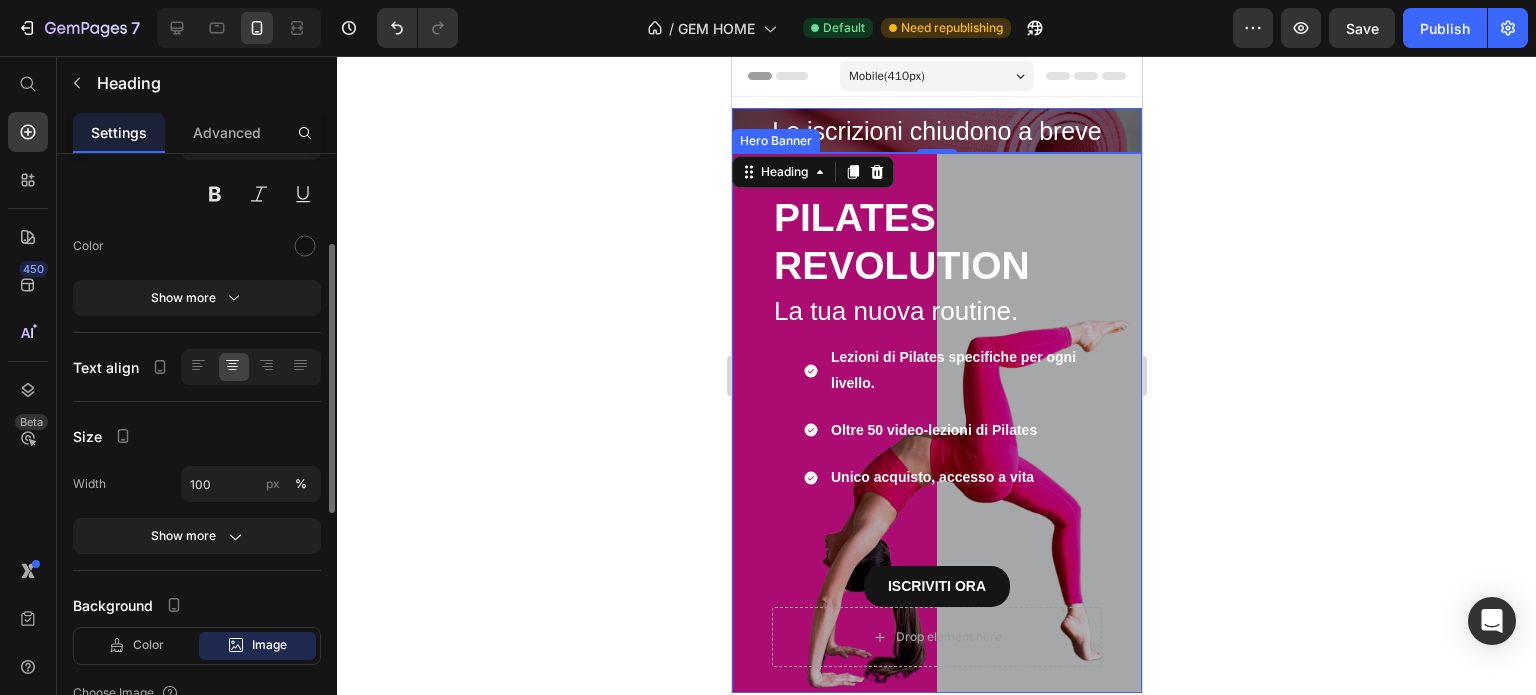 click on "Hero Banner" at bounding box center [775, 141] 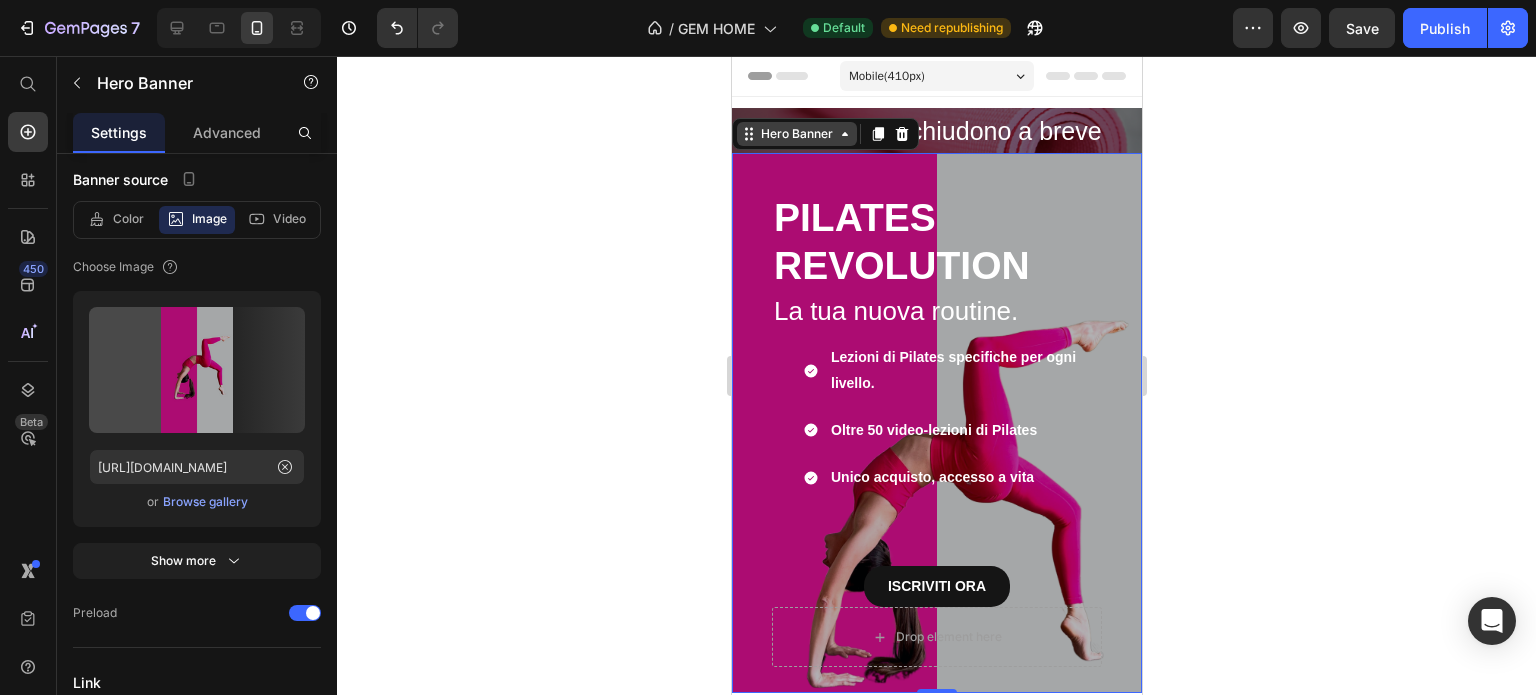scroll, scrollTop: 0, scrollLeft: 0, axis: both 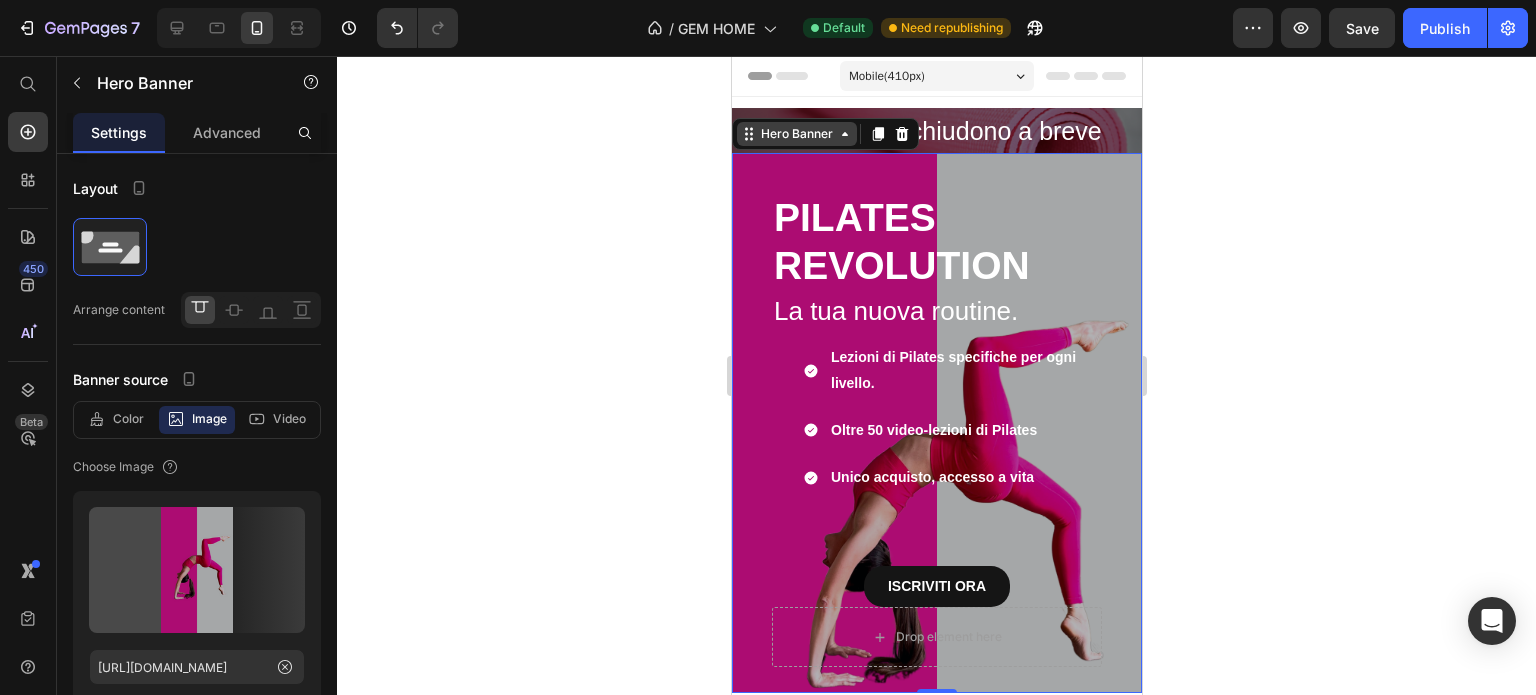 click on "Hero Banner" at bounding box center [796, 134] 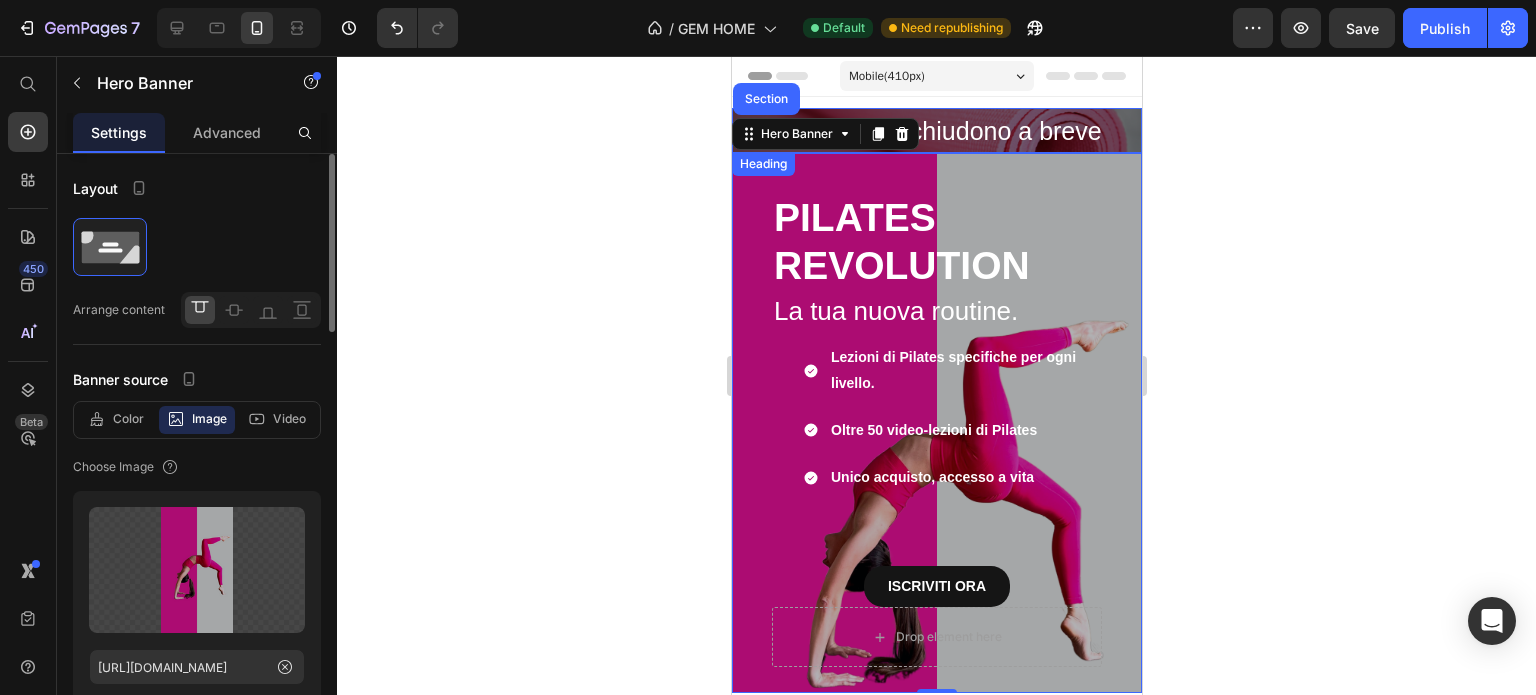 click on "Le iscrizioni chiudono a breve" at bounding box center (935, 131) 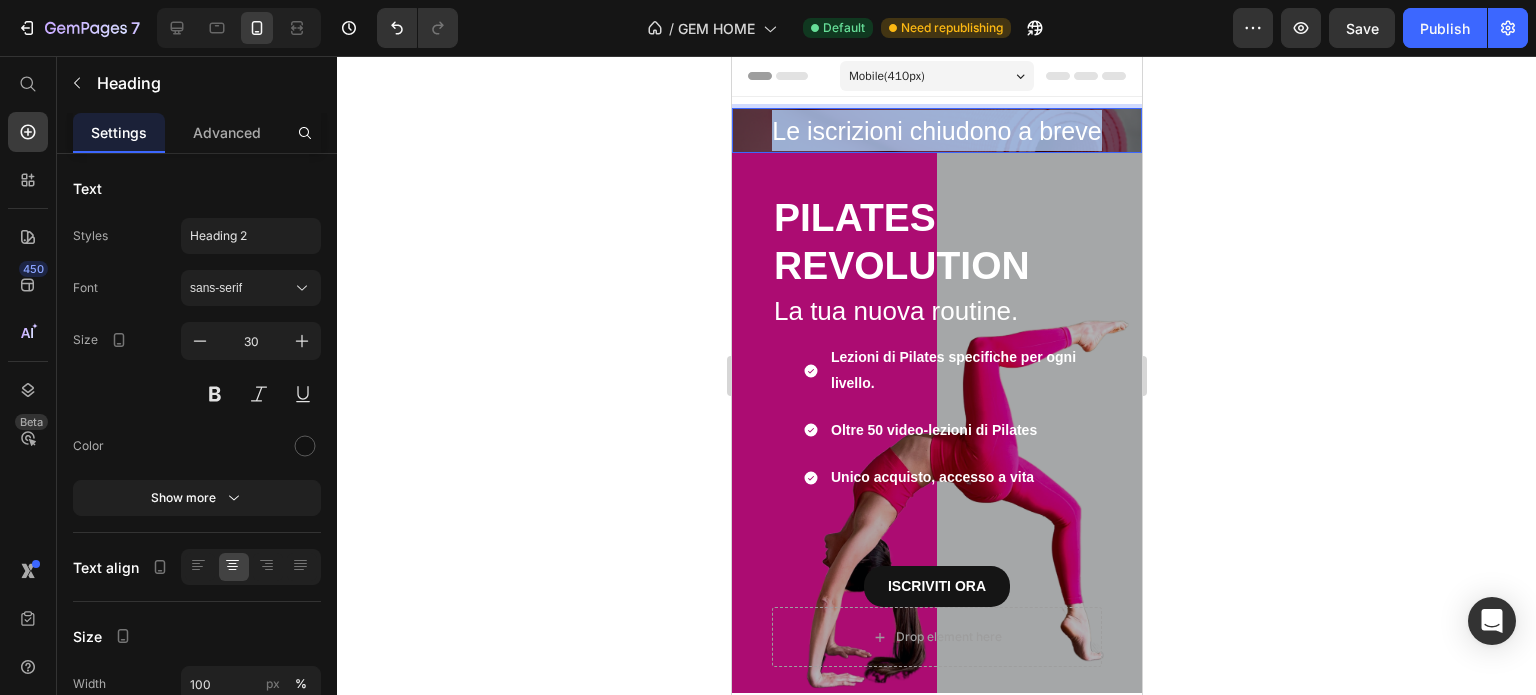click on "Le iscrizioni chiudono a breve" at bounding box center (935, 131) 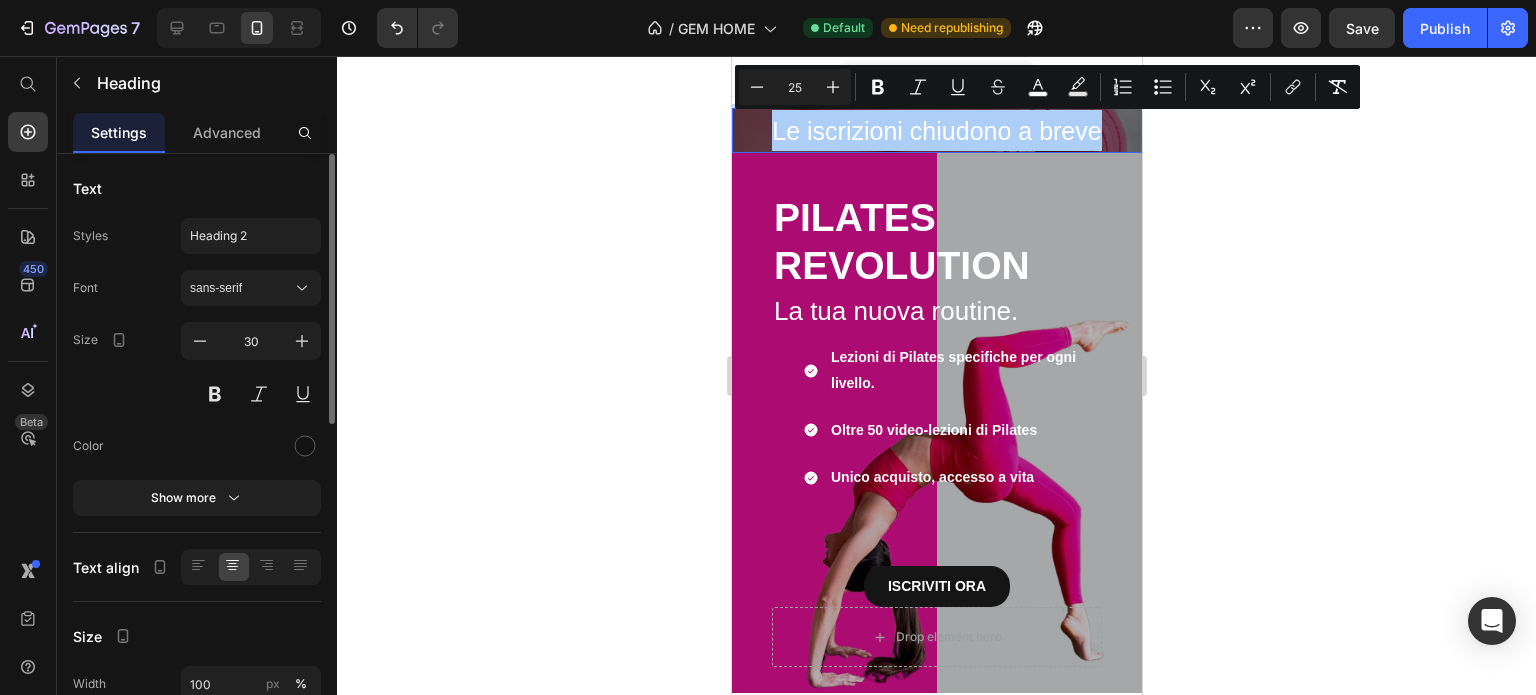 click on "sans-serif" at bounding box center [251, 288] 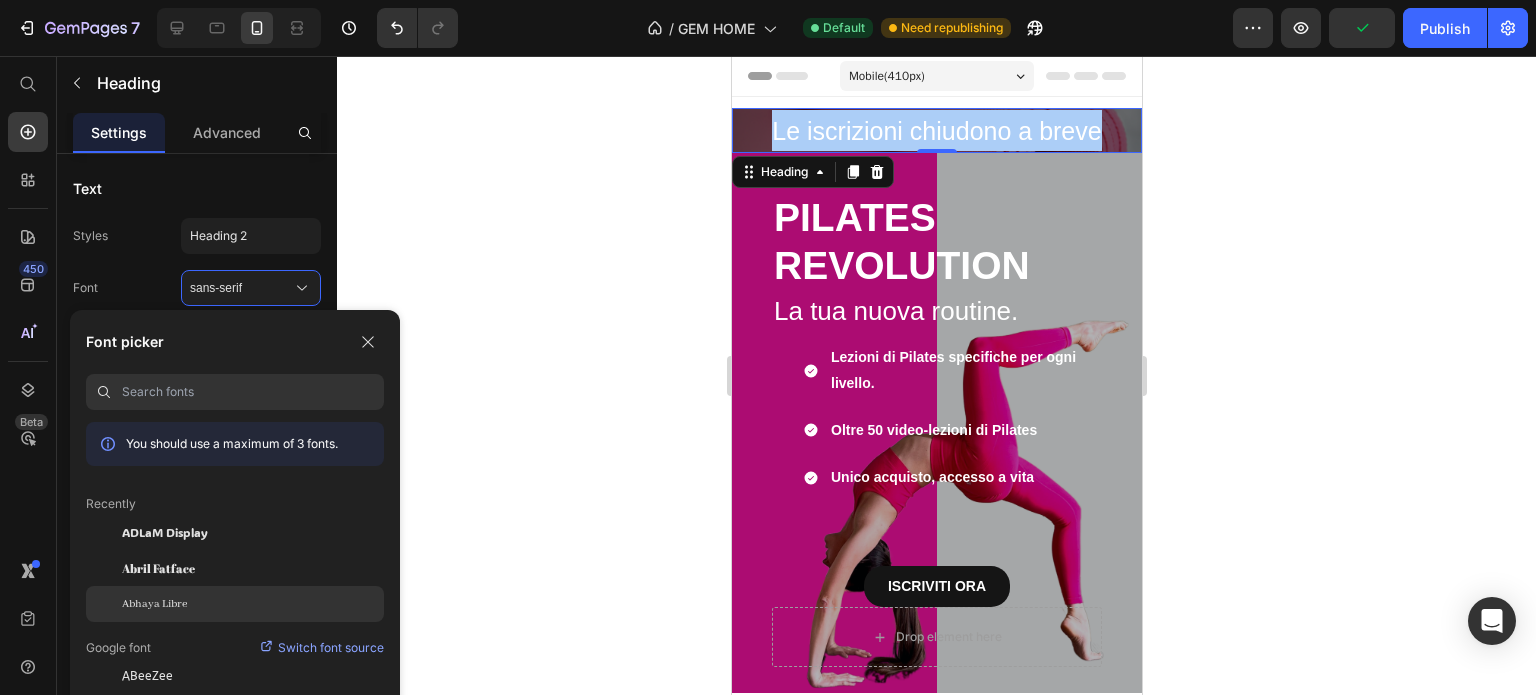 click on "Abhaya Libre" 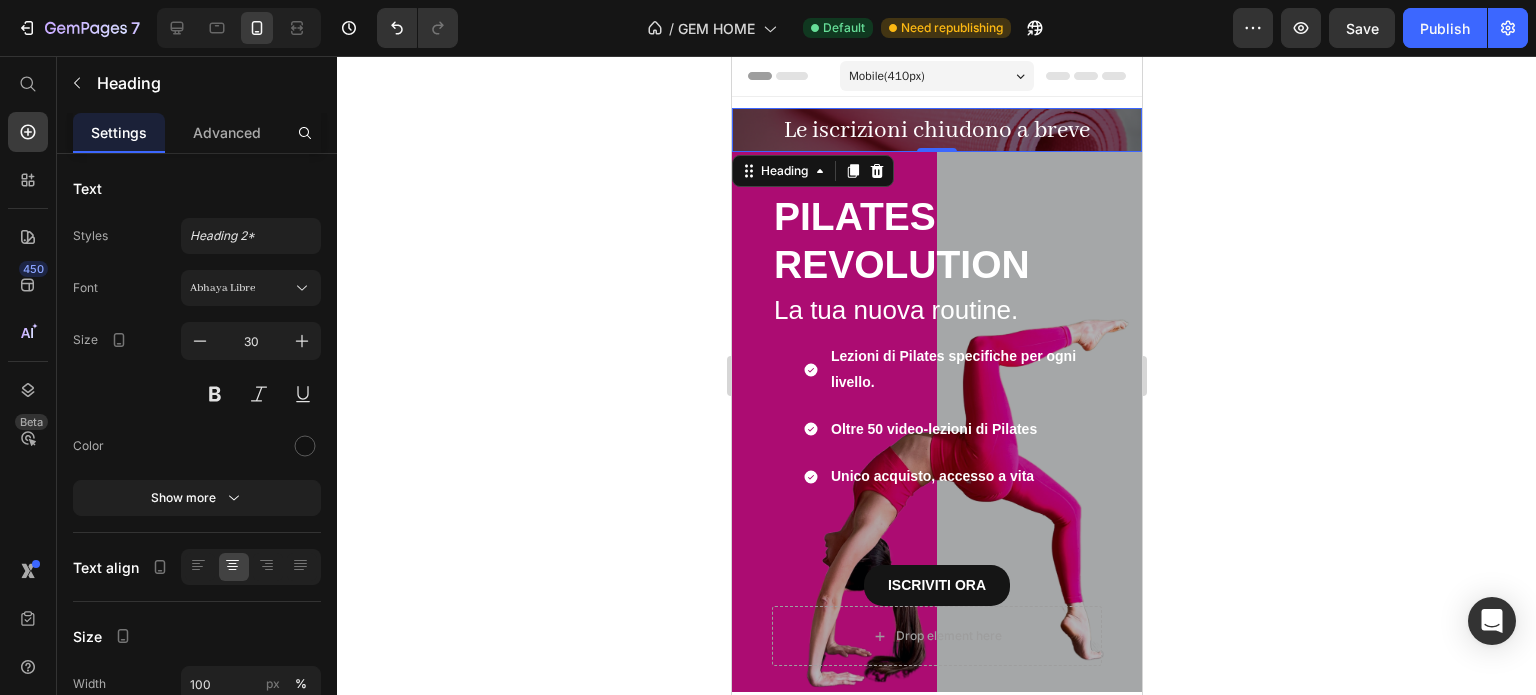 click on "Le iscrizioni chiudono a breve" at bounding box center [936, 130] 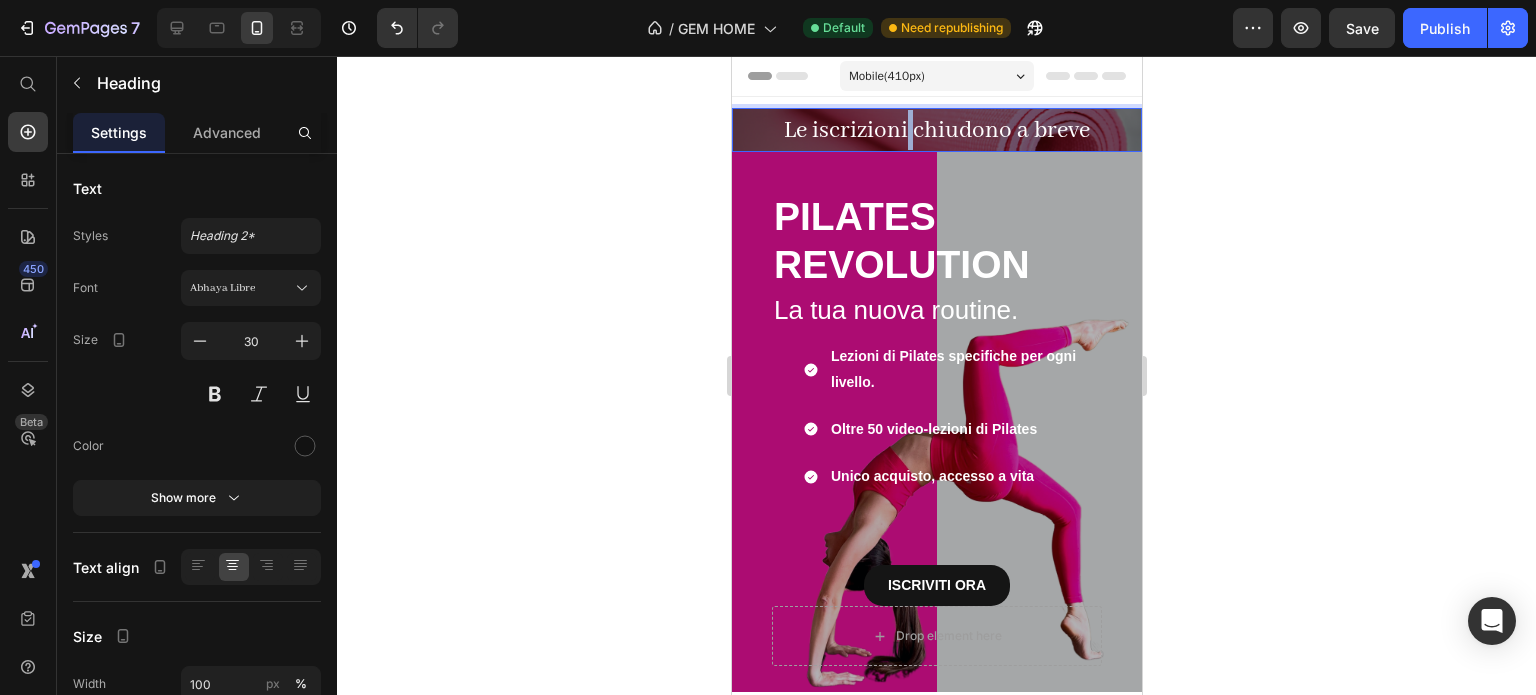 click on "Le iscrizioni chiudono a breve" at bounding box center [936, 130] 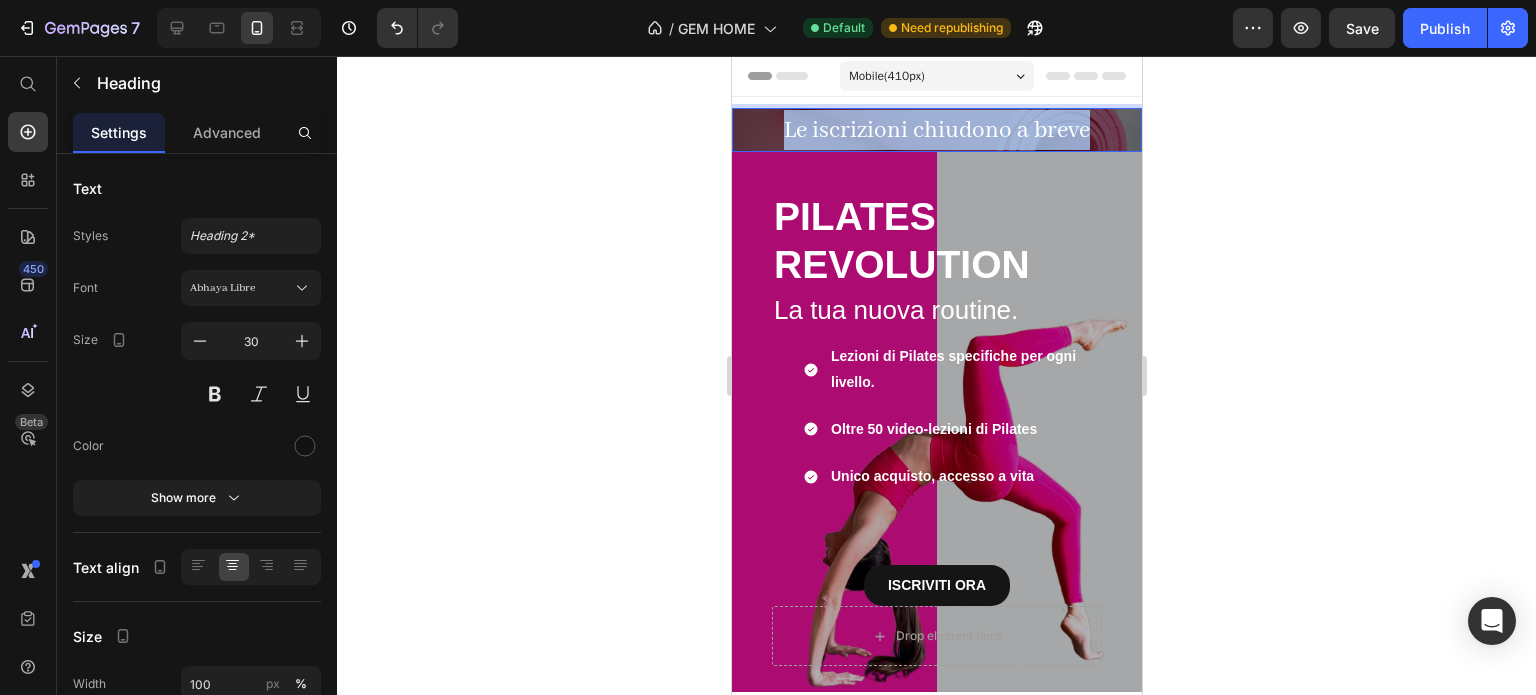 click on "Le iscrizioni chiudono a breve" at bounding box center (936, 130) 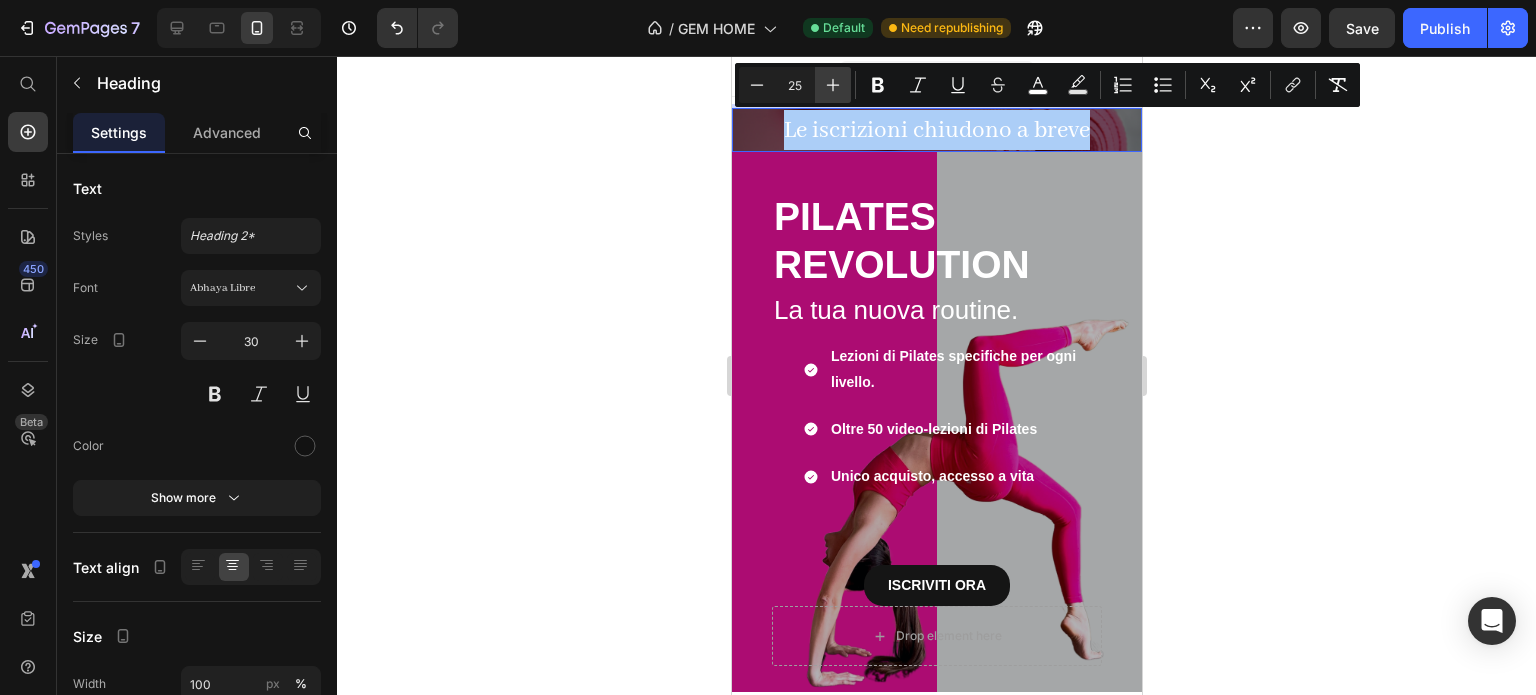 click on "Plus" at bounding box center (833, 85) 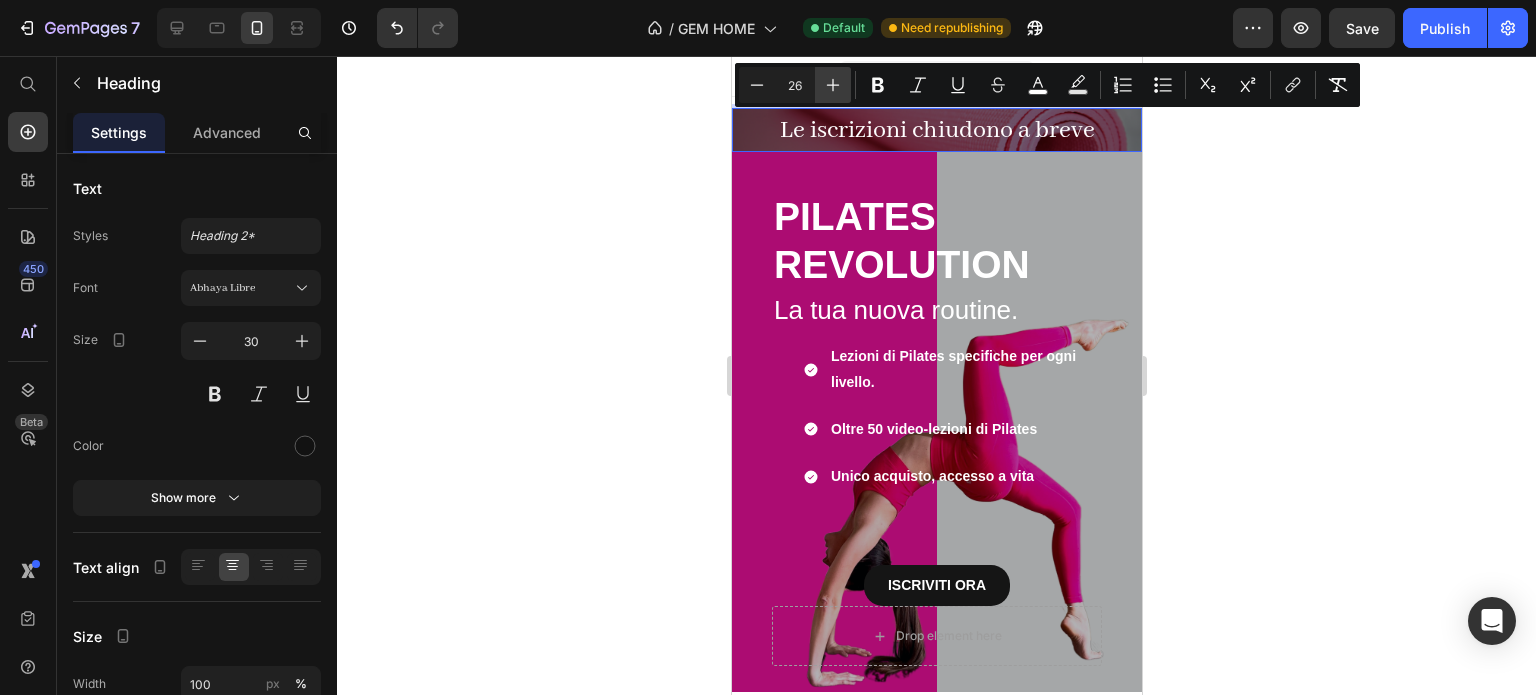 click on "Plus" at bounding box center (833, 85) 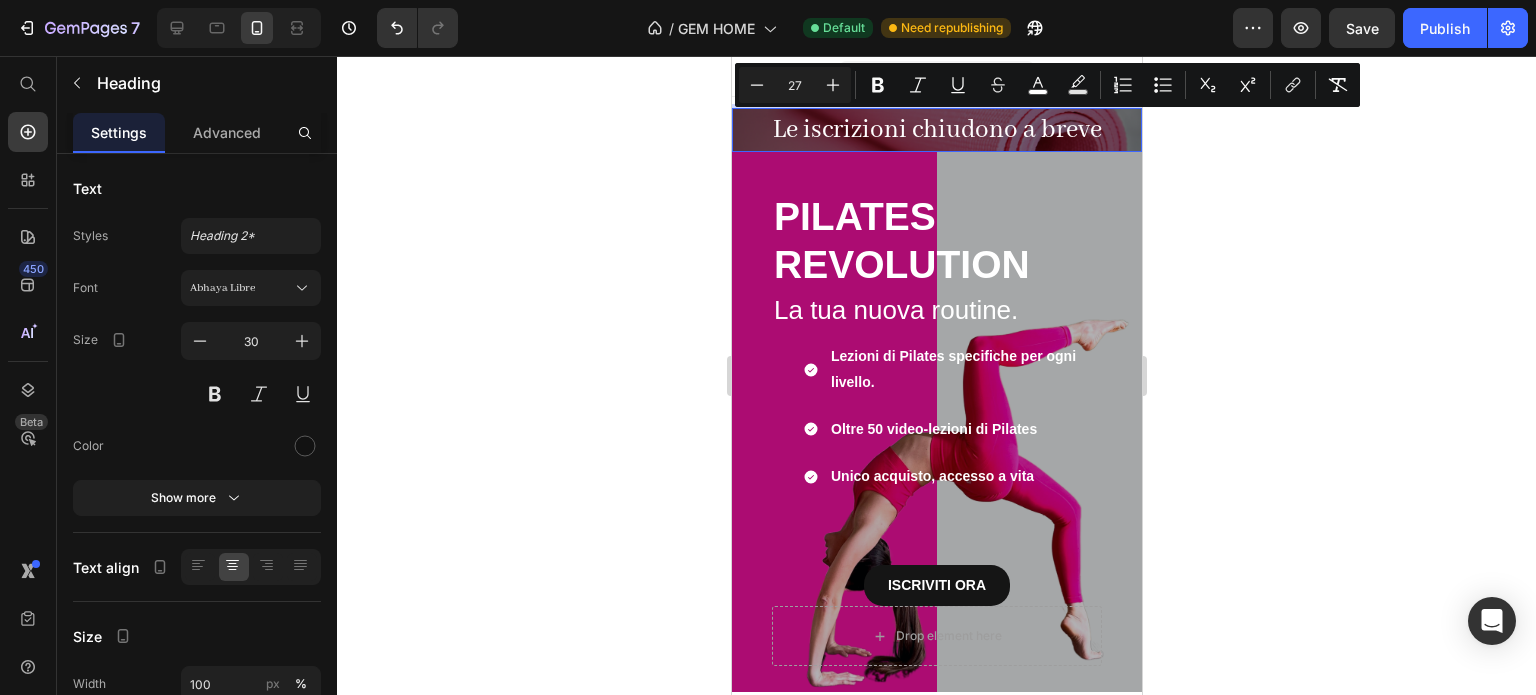 click 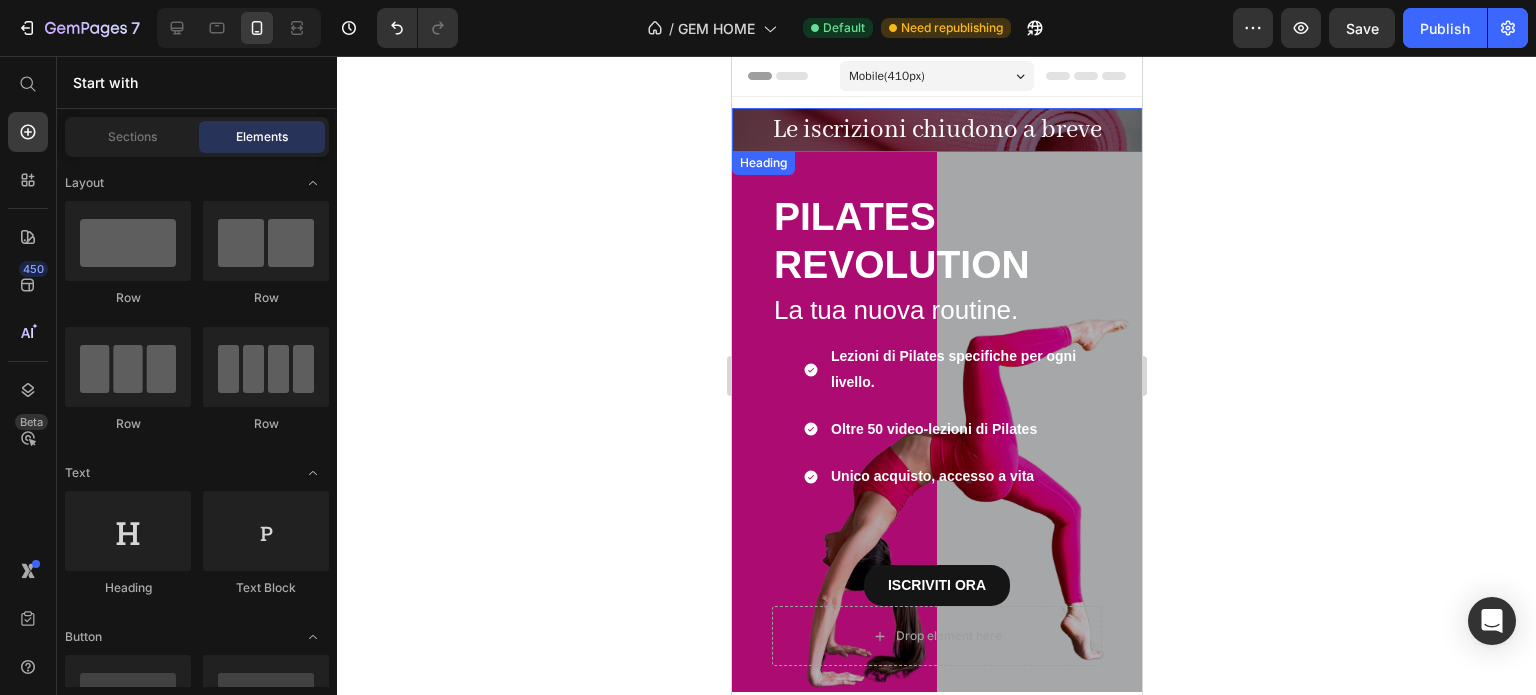 click on "⁠⁠⁠⁠⁠⁠⁠ Le iscrizioni chiudono a breve" at bounding box center (936, 130) 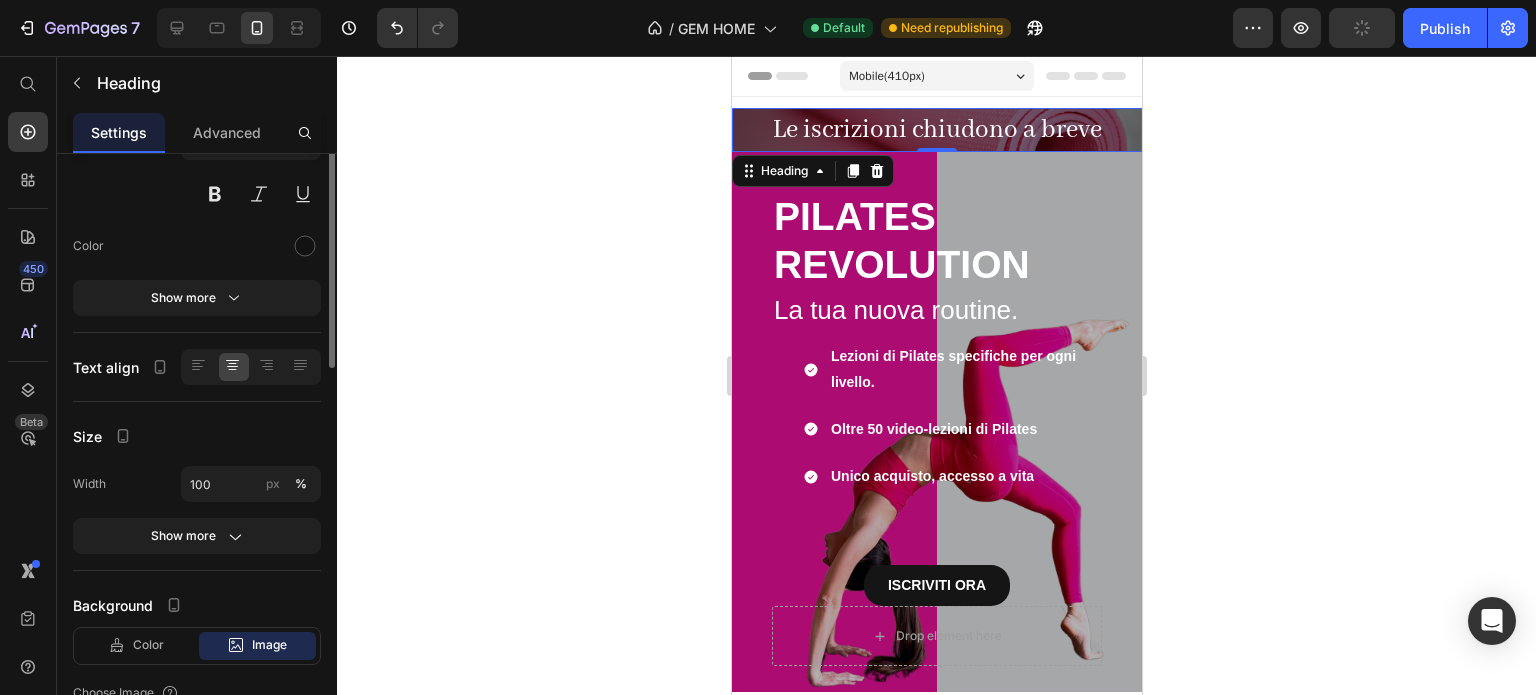 scroll, scrollTop: 0, scrollLeft: 0, axis: both 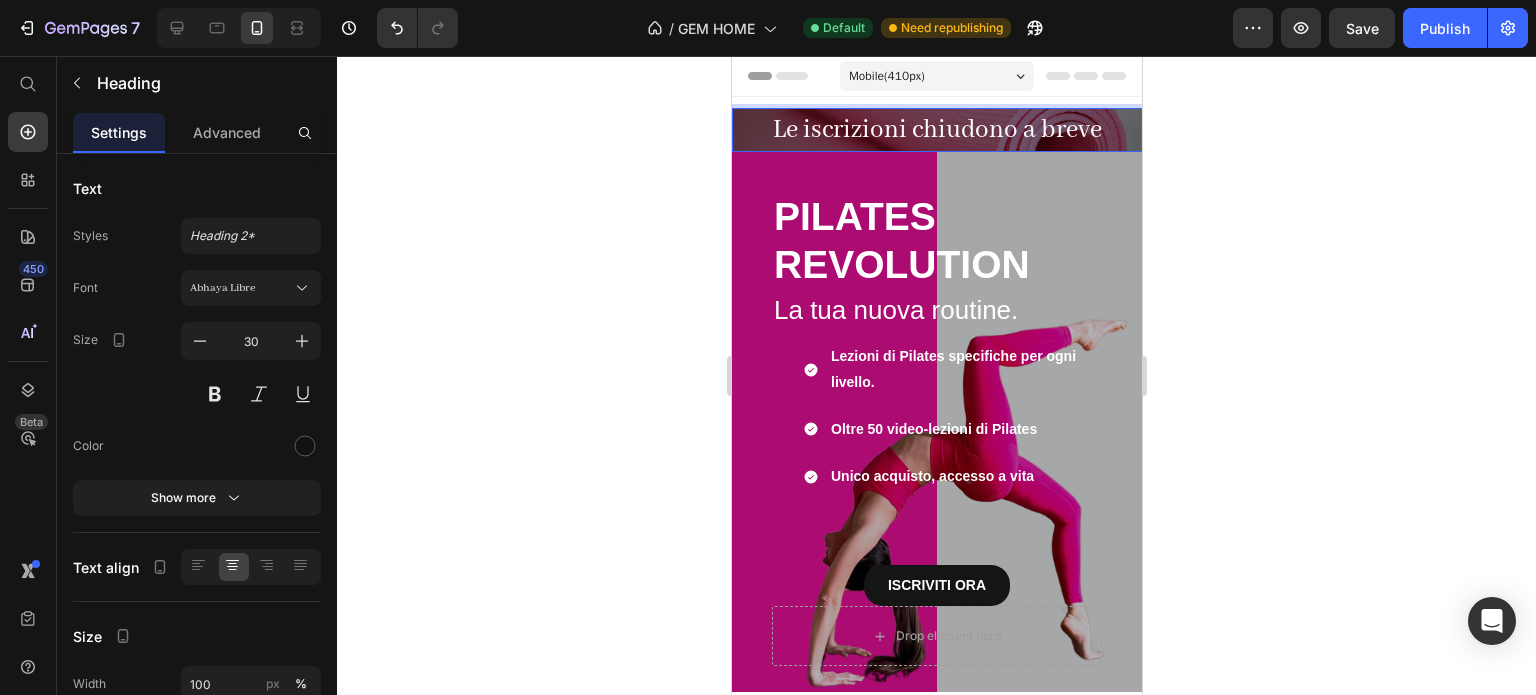 click on "Le iscrizioni chiudono a breve" at bounding box center (936, 130) 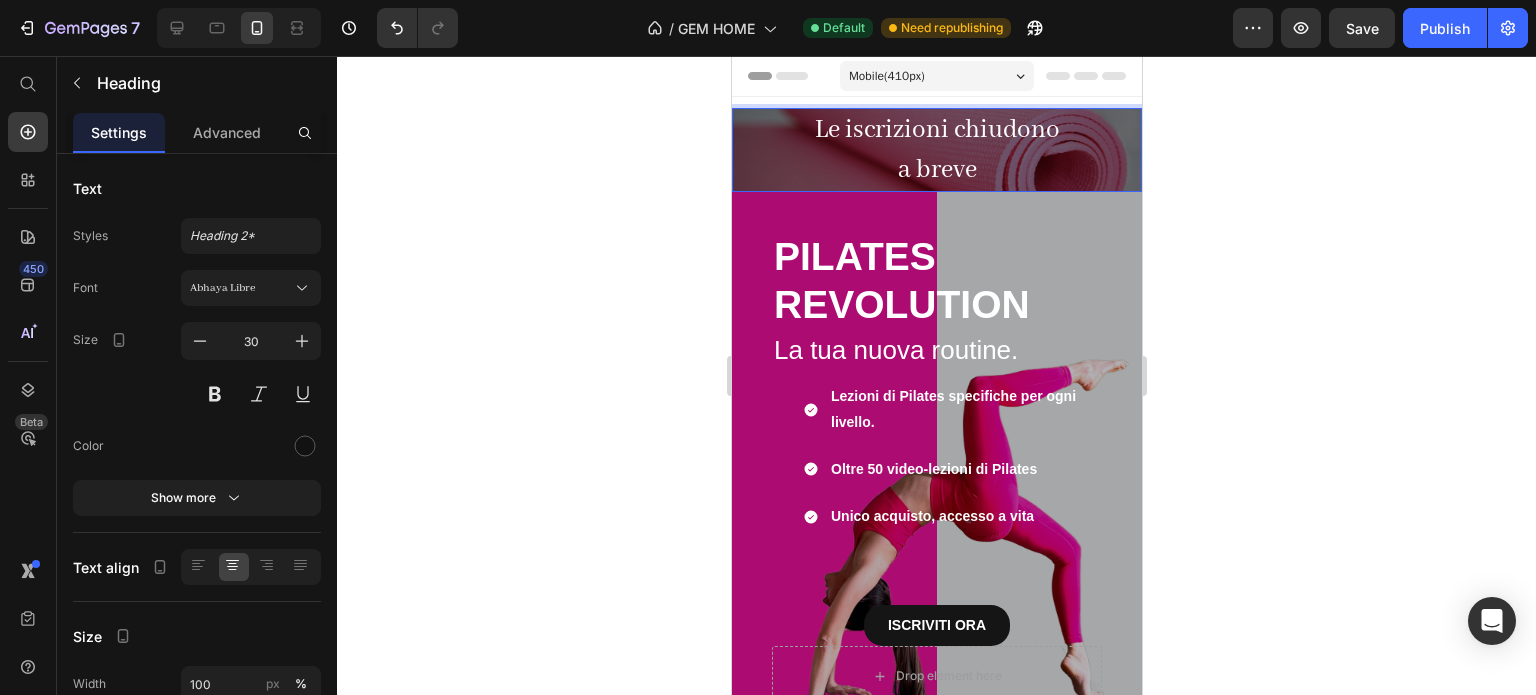 click 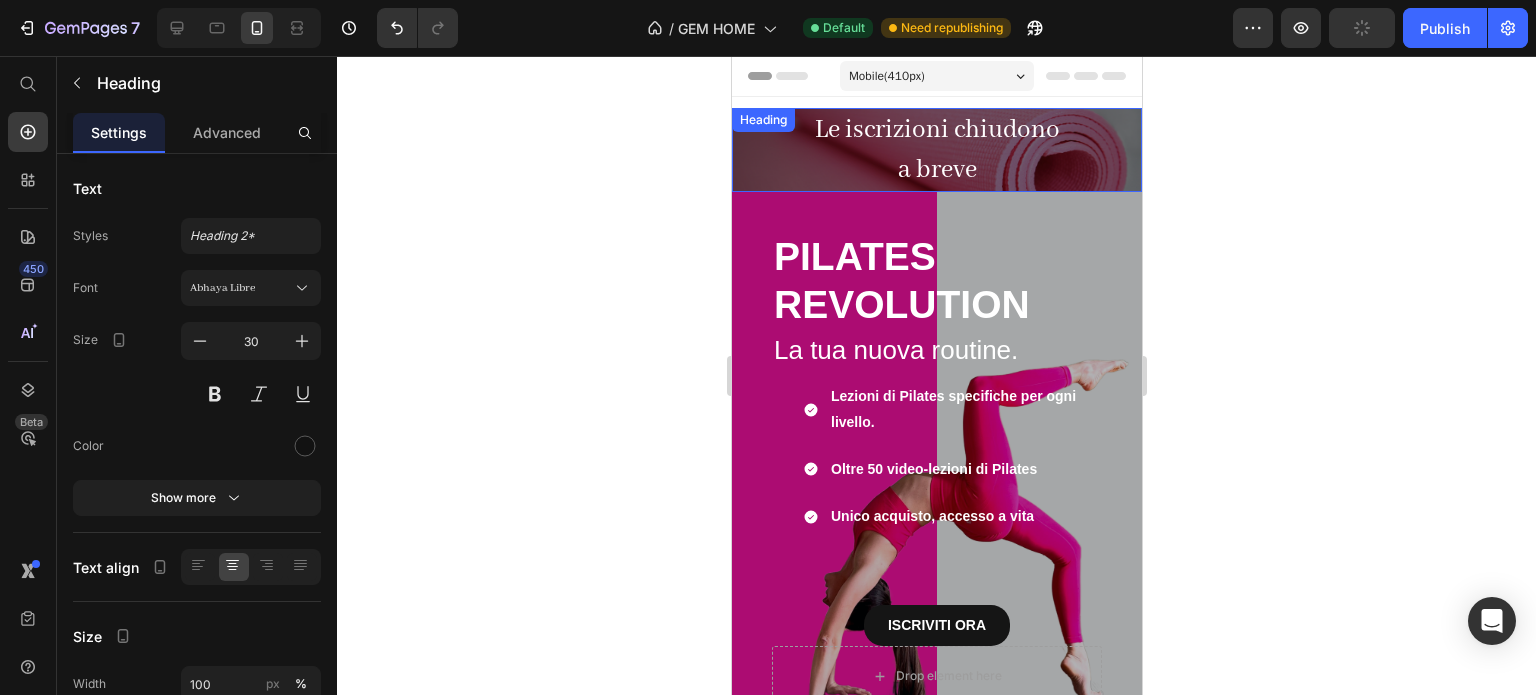 click on "⁠⁠⁠⁠⁠⁠⁠ Le iscrizioni chiudono  a breve" at bounding box center (936, 150) 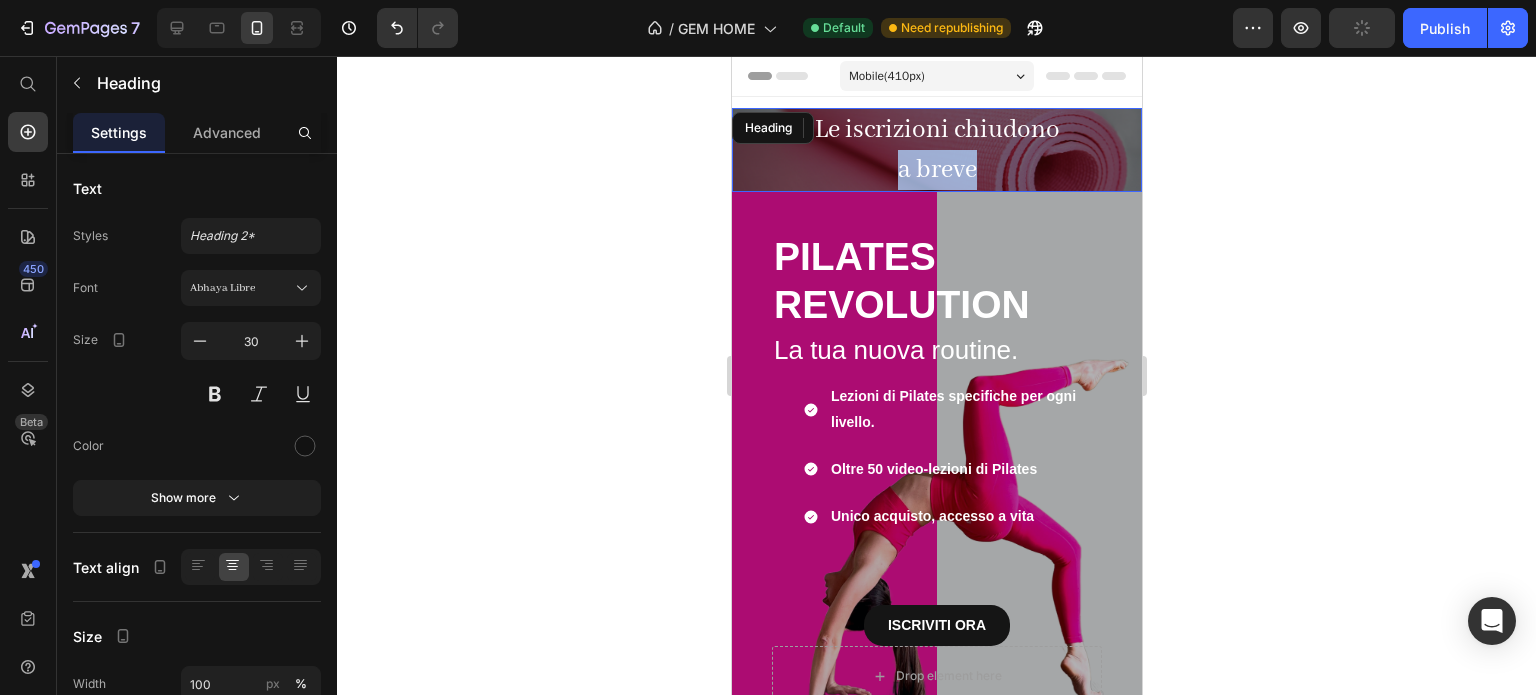 click on "Le iscrizioni chiudono  a breve" at bounding box center [936, 150] 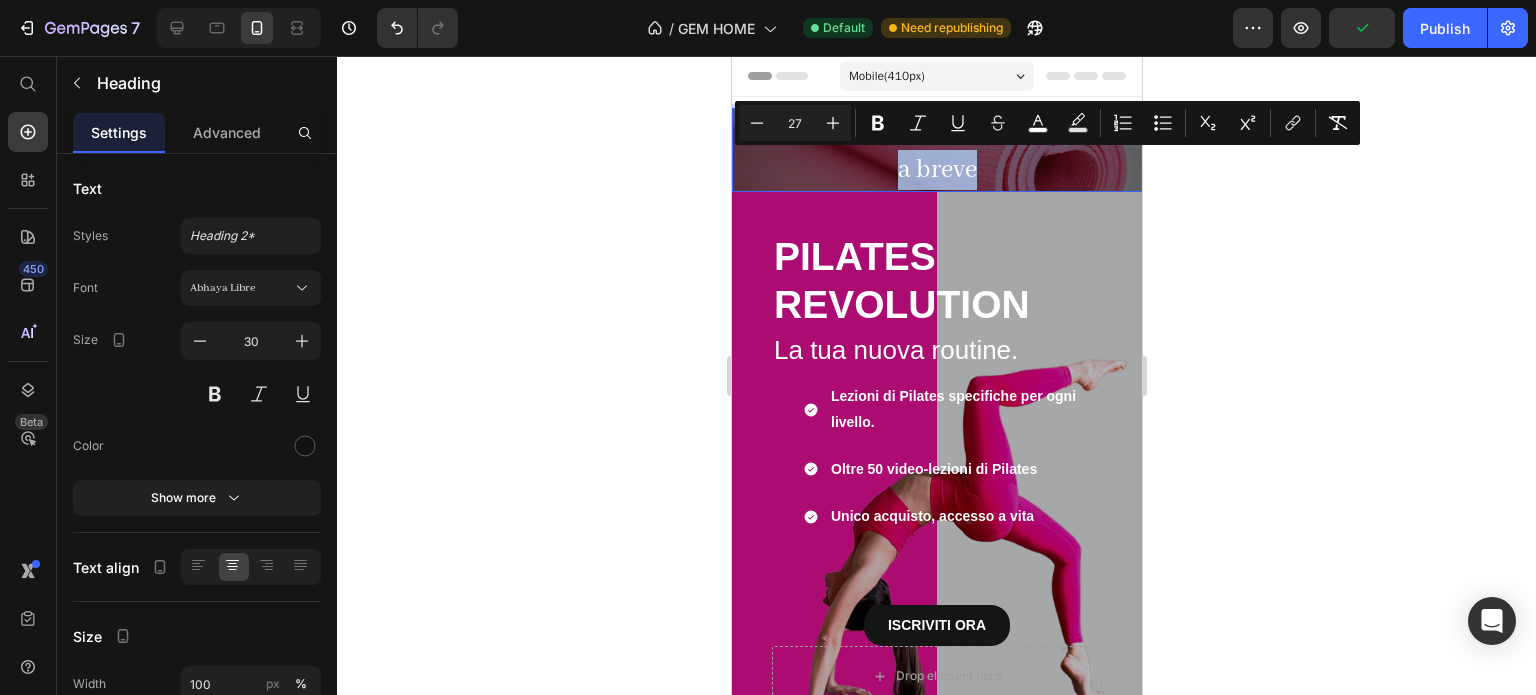 click on "a breve" at bounding box center (936, 170) 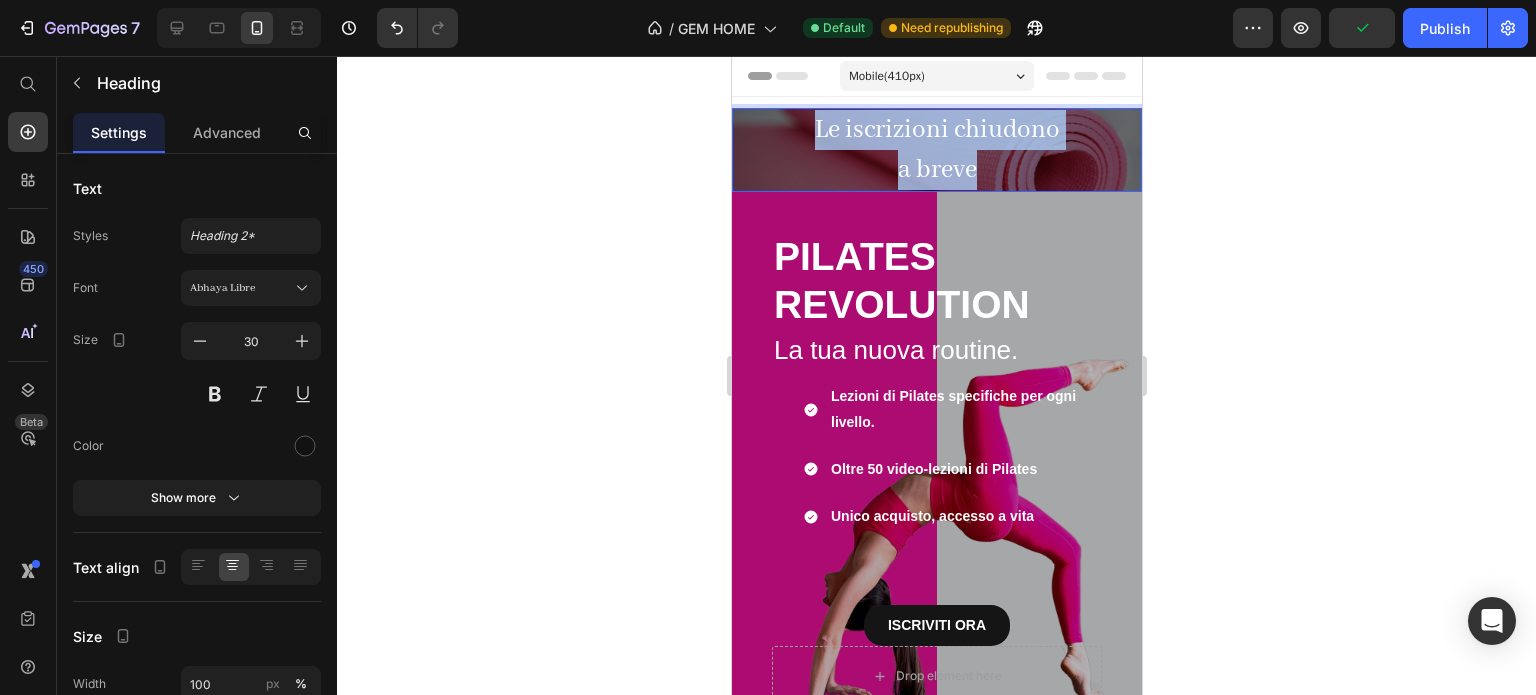 drag, startPoint x: 1001, startPoint y: 171, endPoint x: 777, endPoint y: 118, distance: 230.18471 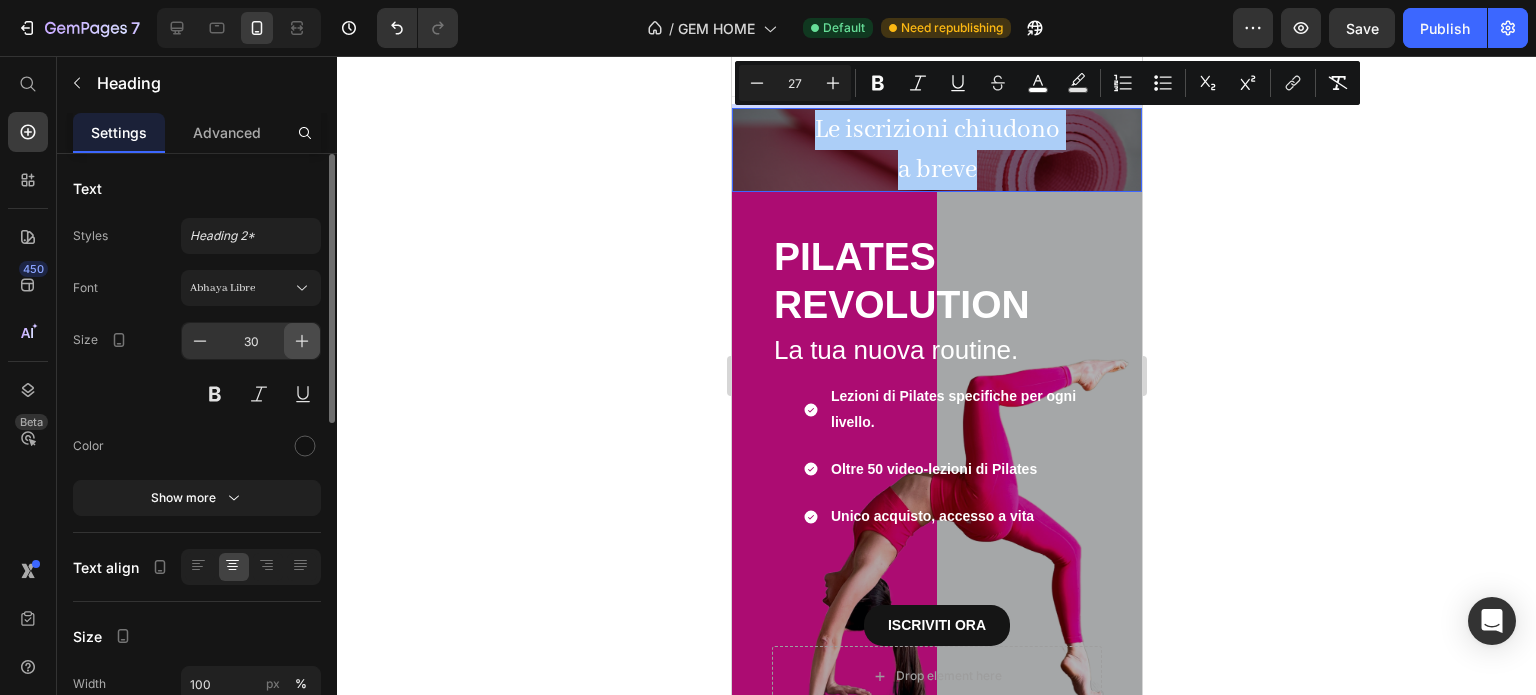 click at bounding box center (302, 341) 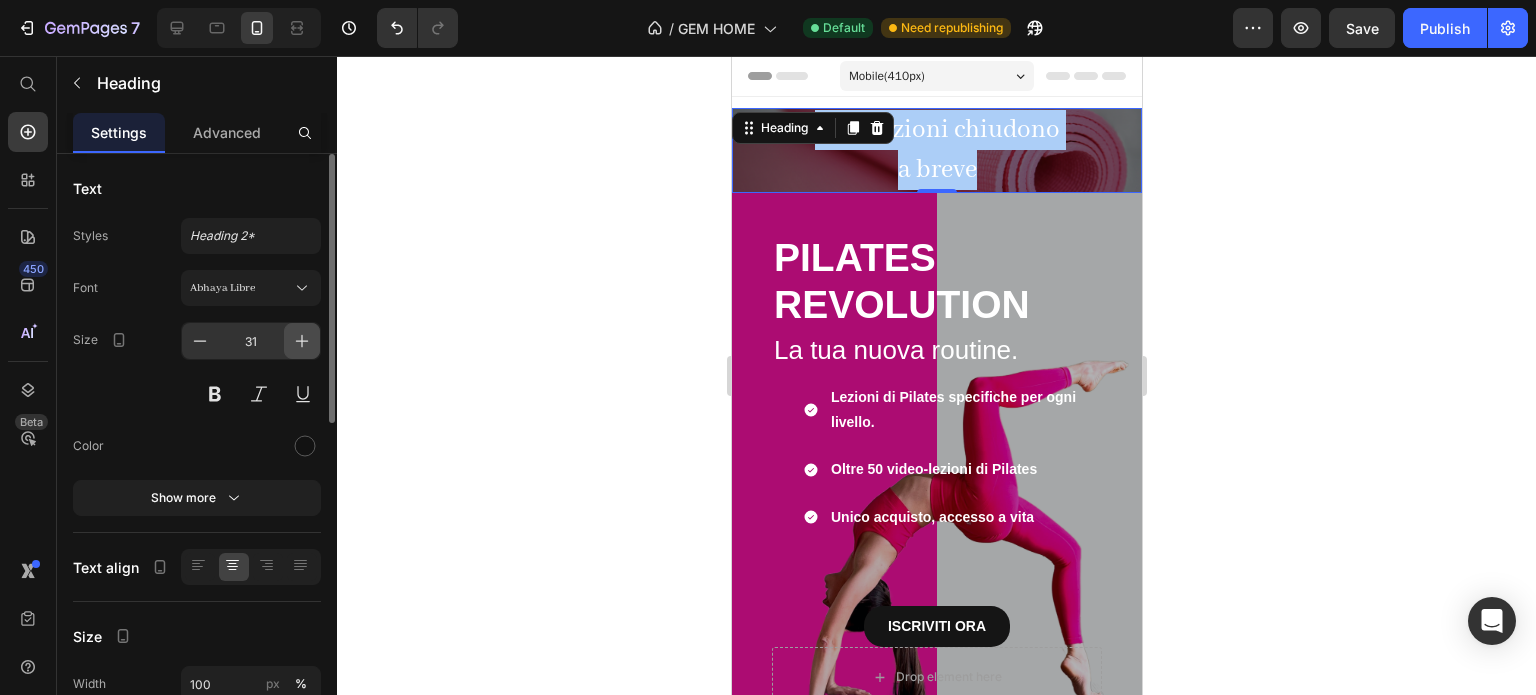 click at bounding box center (302, 341) 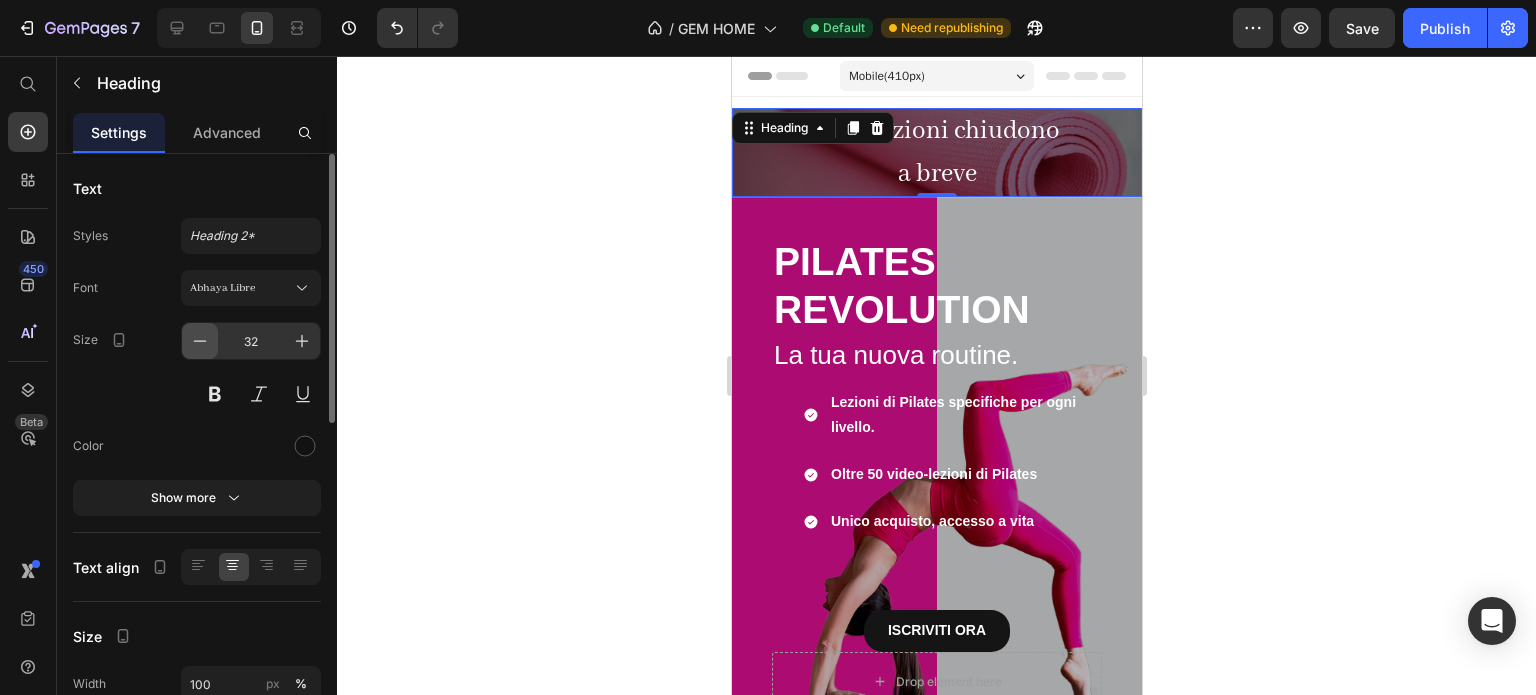 click 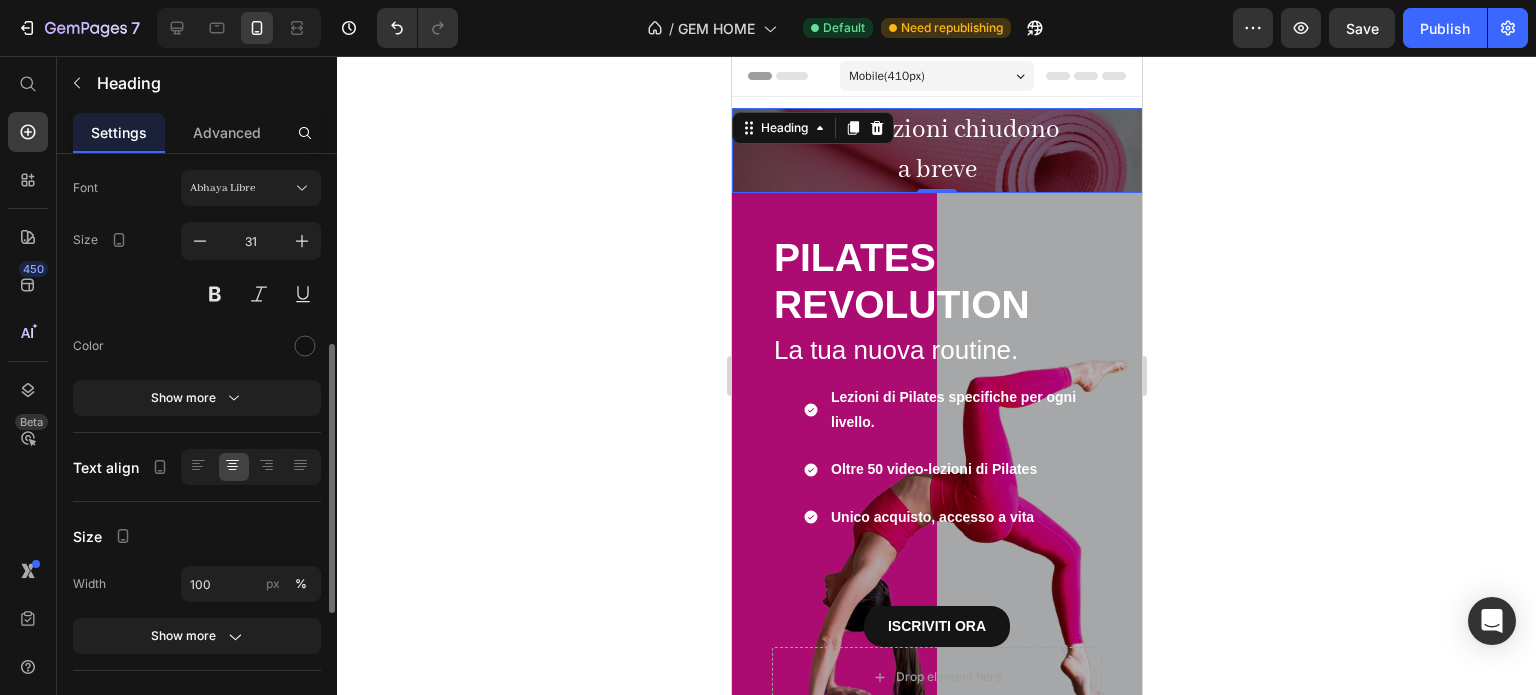 scroll, scrollTop: 200, scrollLeft: 0, axis: vertical 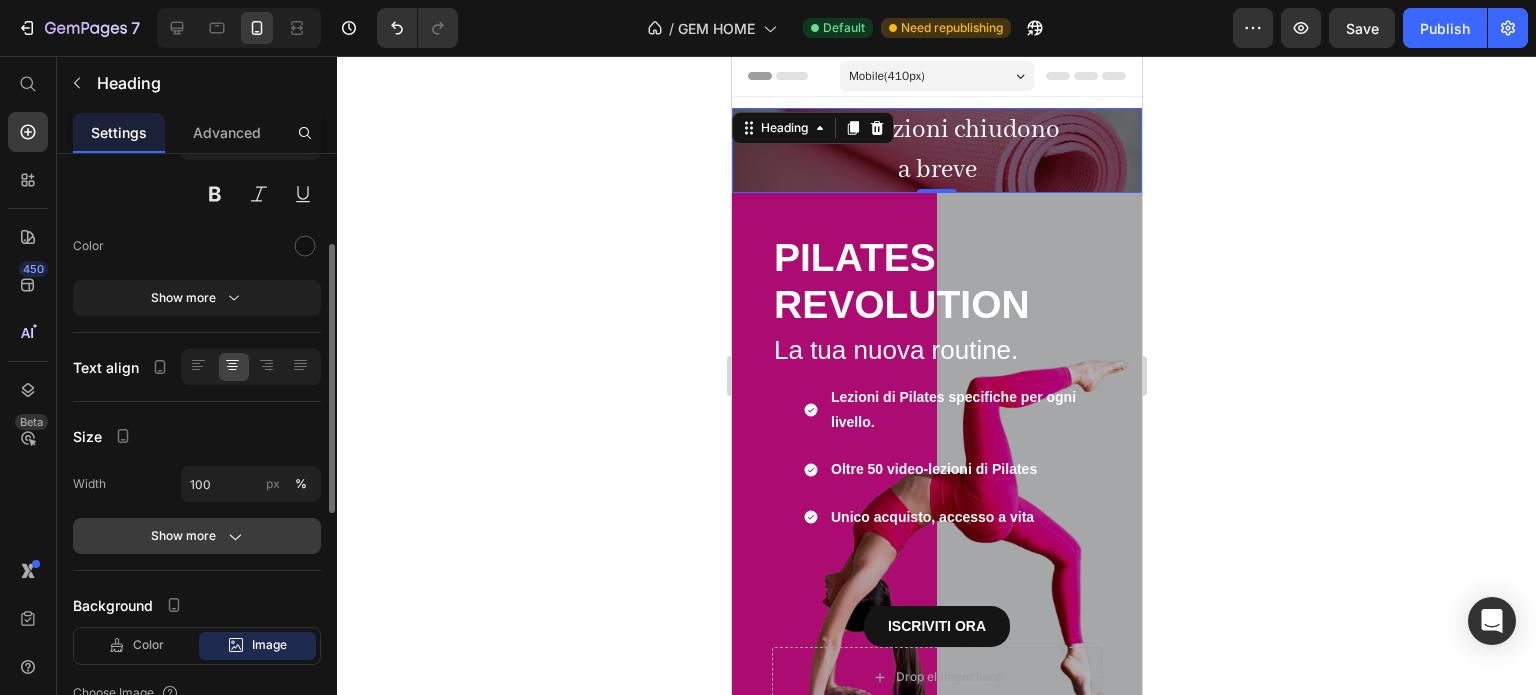 click on "Show more" 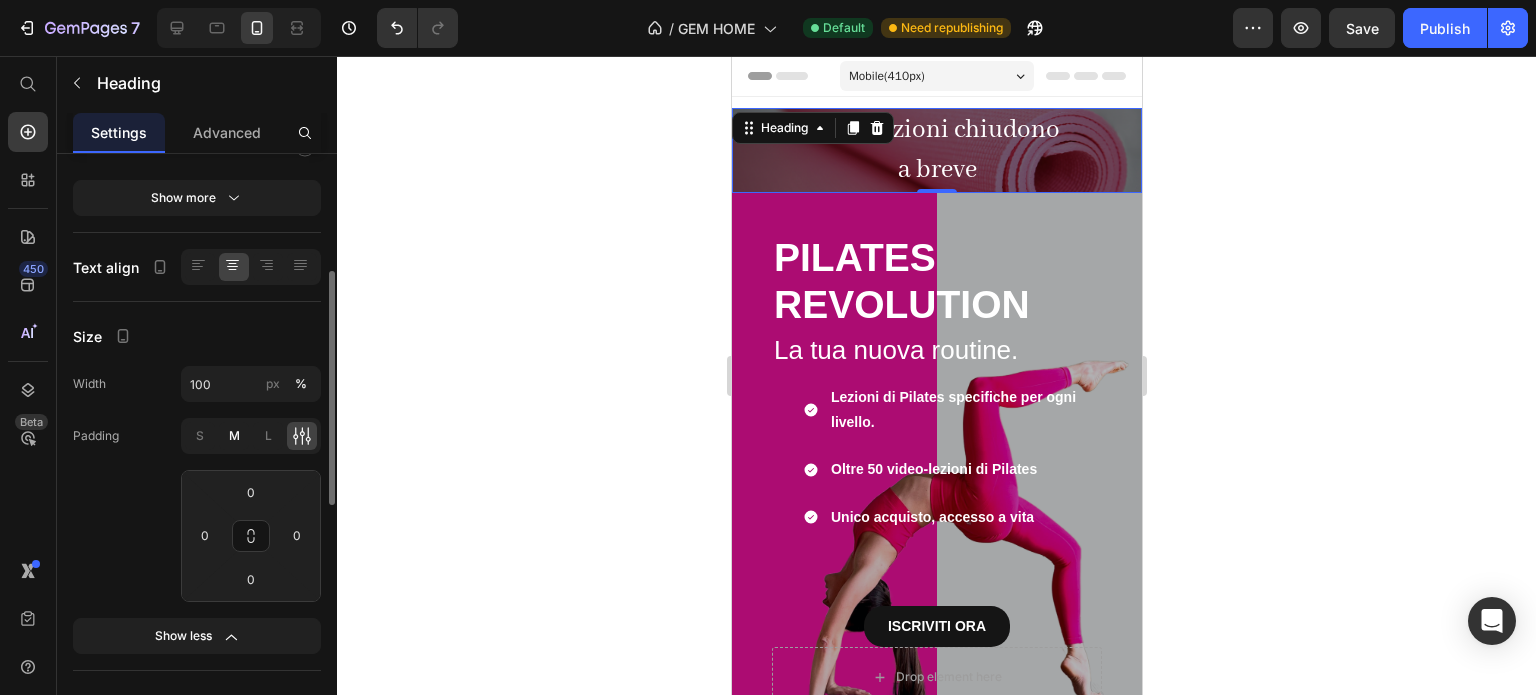 scroll, scrollTop: 400, scrollLeft: 0, axis: vertical 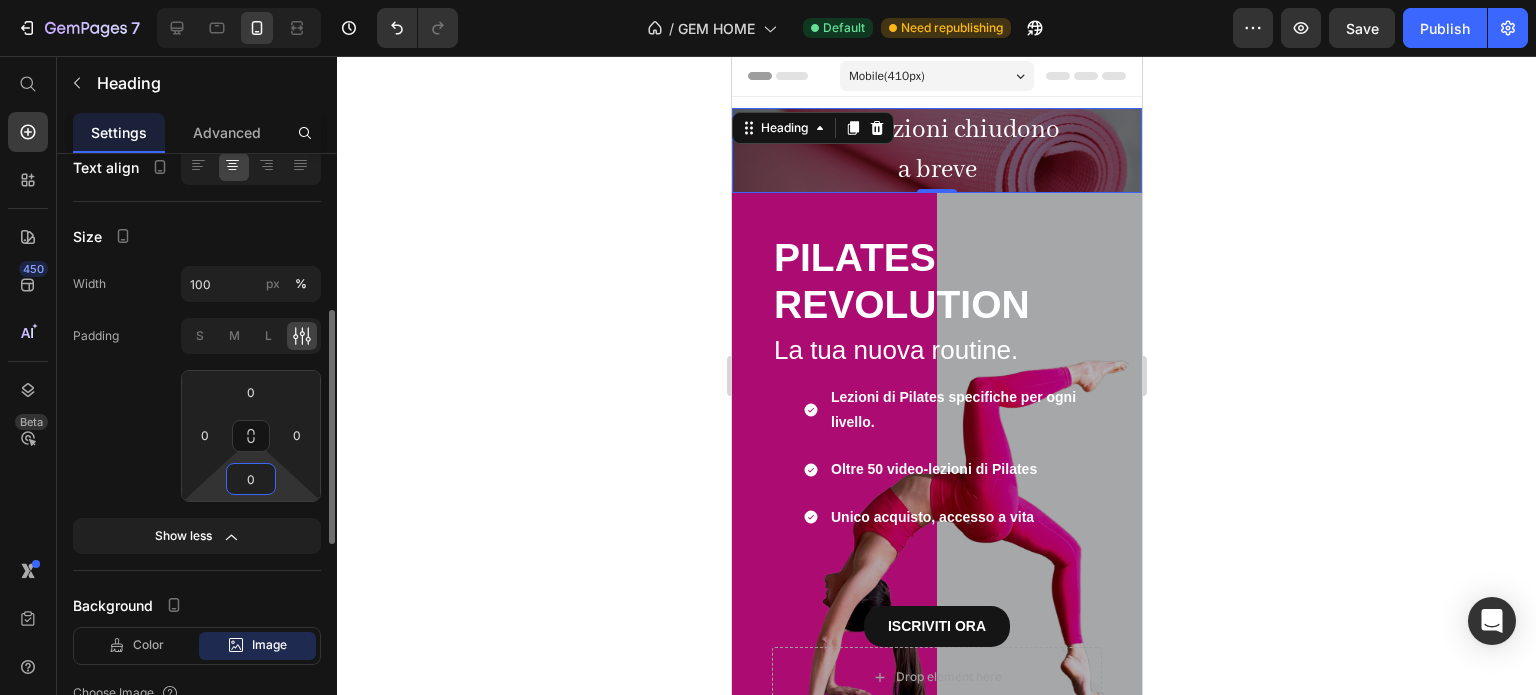 click on "0" at bounding box center (251, 479) 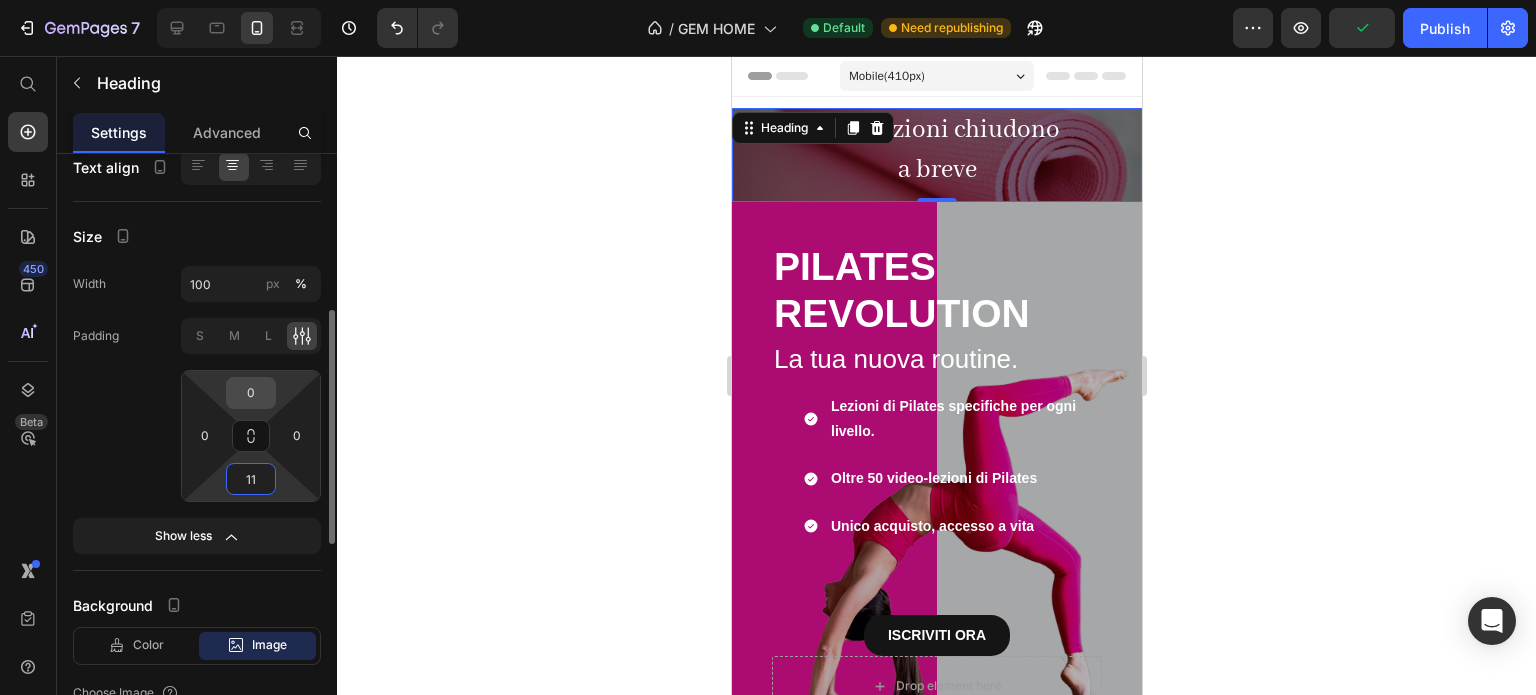type on "11" 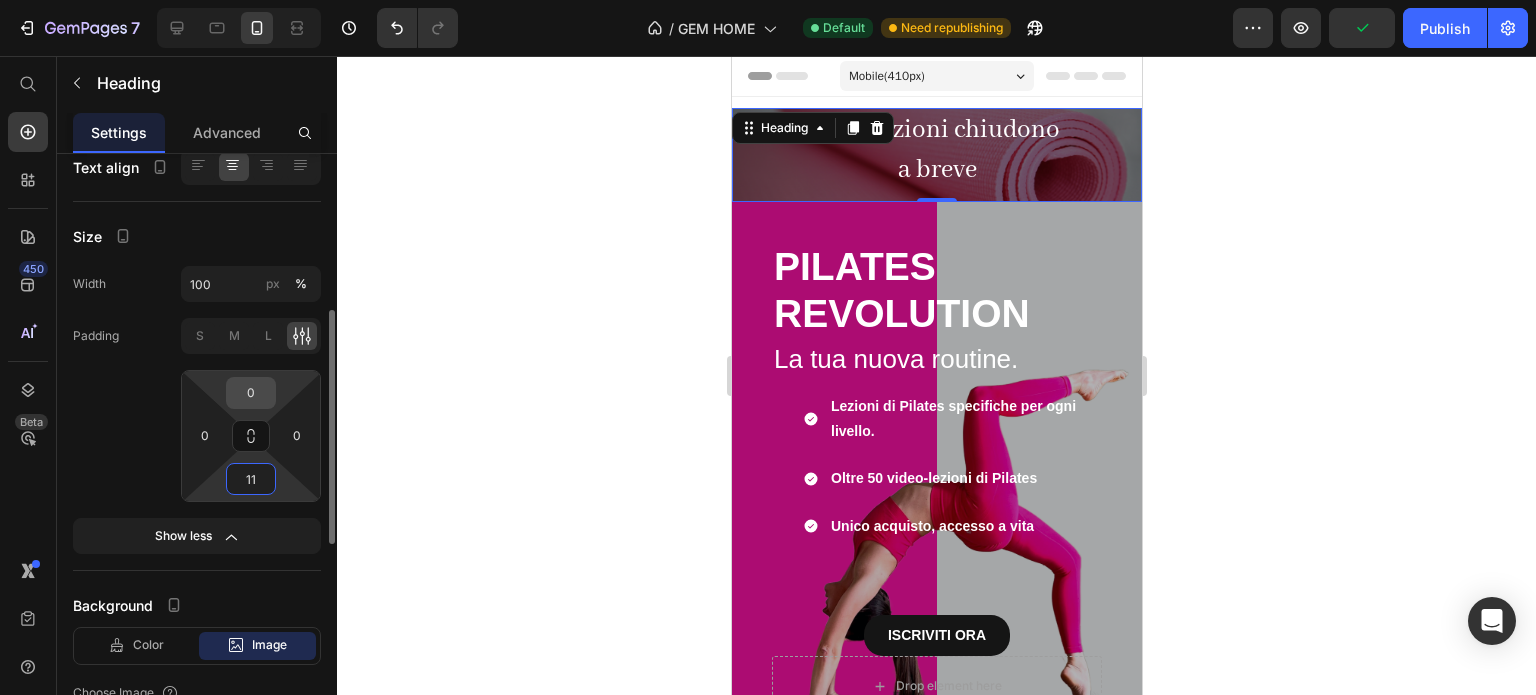 click on "0" at bounding box center [251, 393] 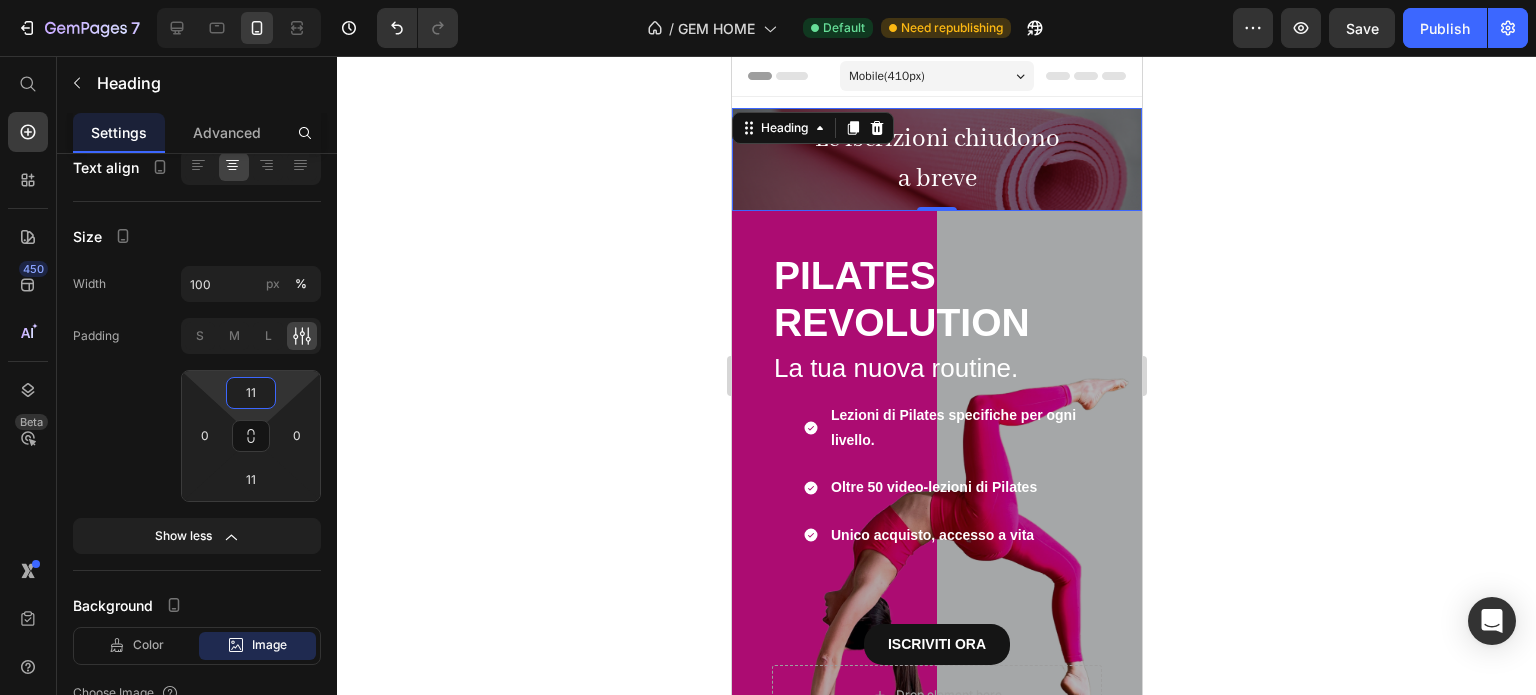 type on "11" 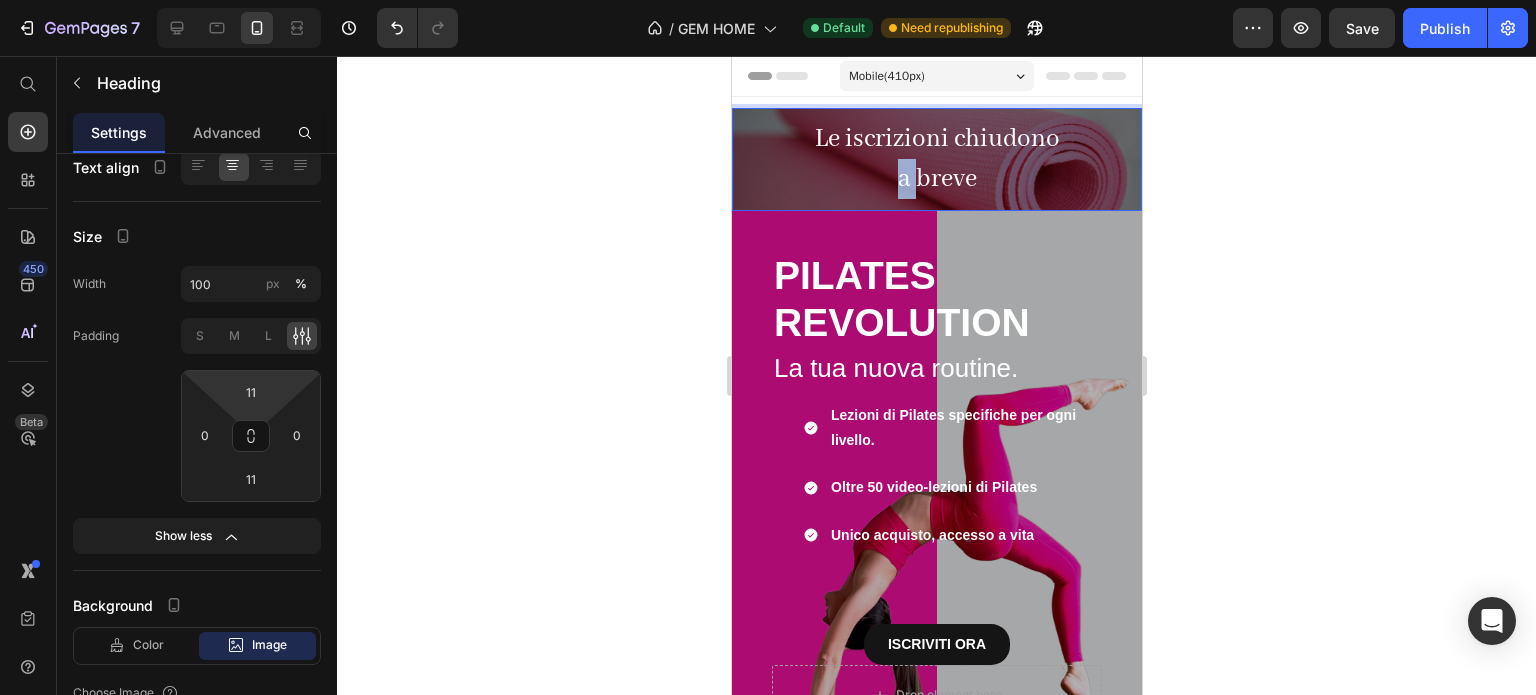 click on "Le iscrizioni chiudono  a breve" at bounding box center (936, 159) 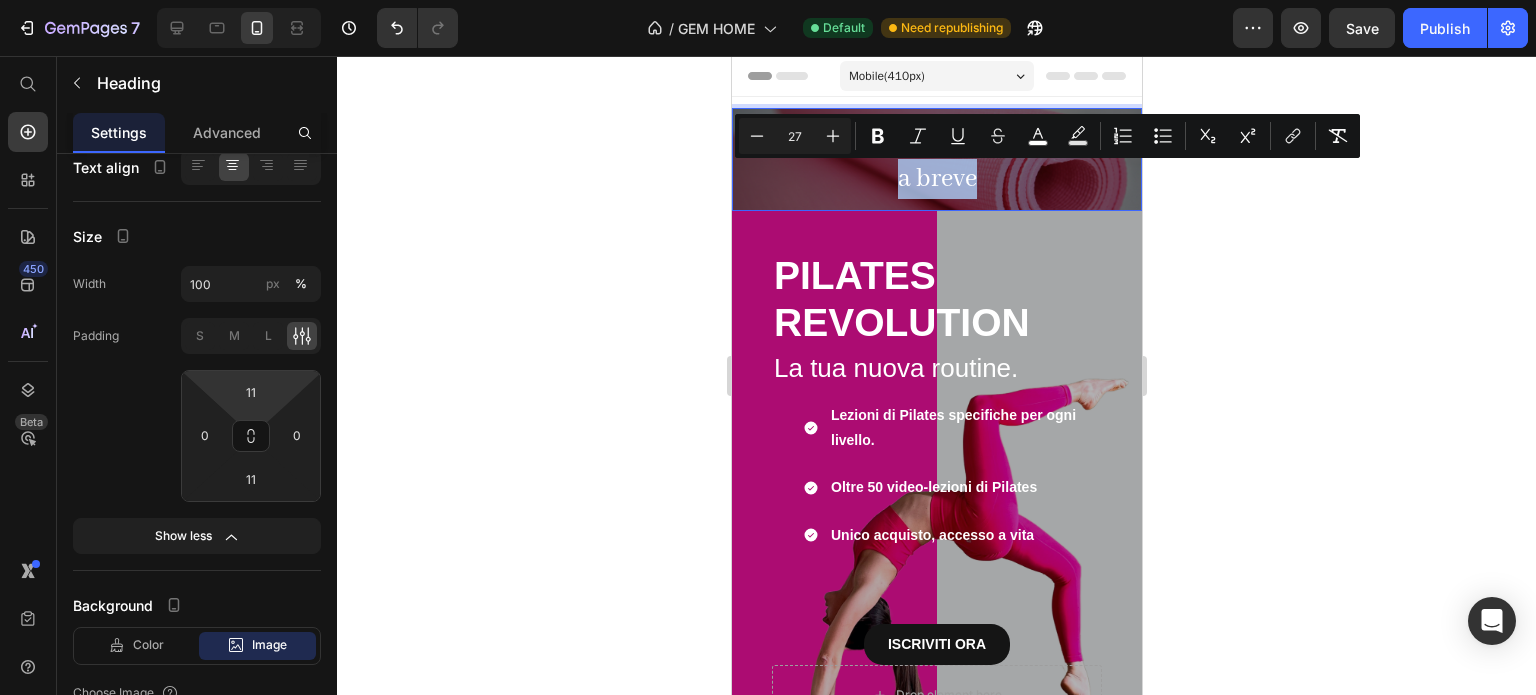click on "Le iscrizioni chiudono  a breve" at bounding box center [936, 159] 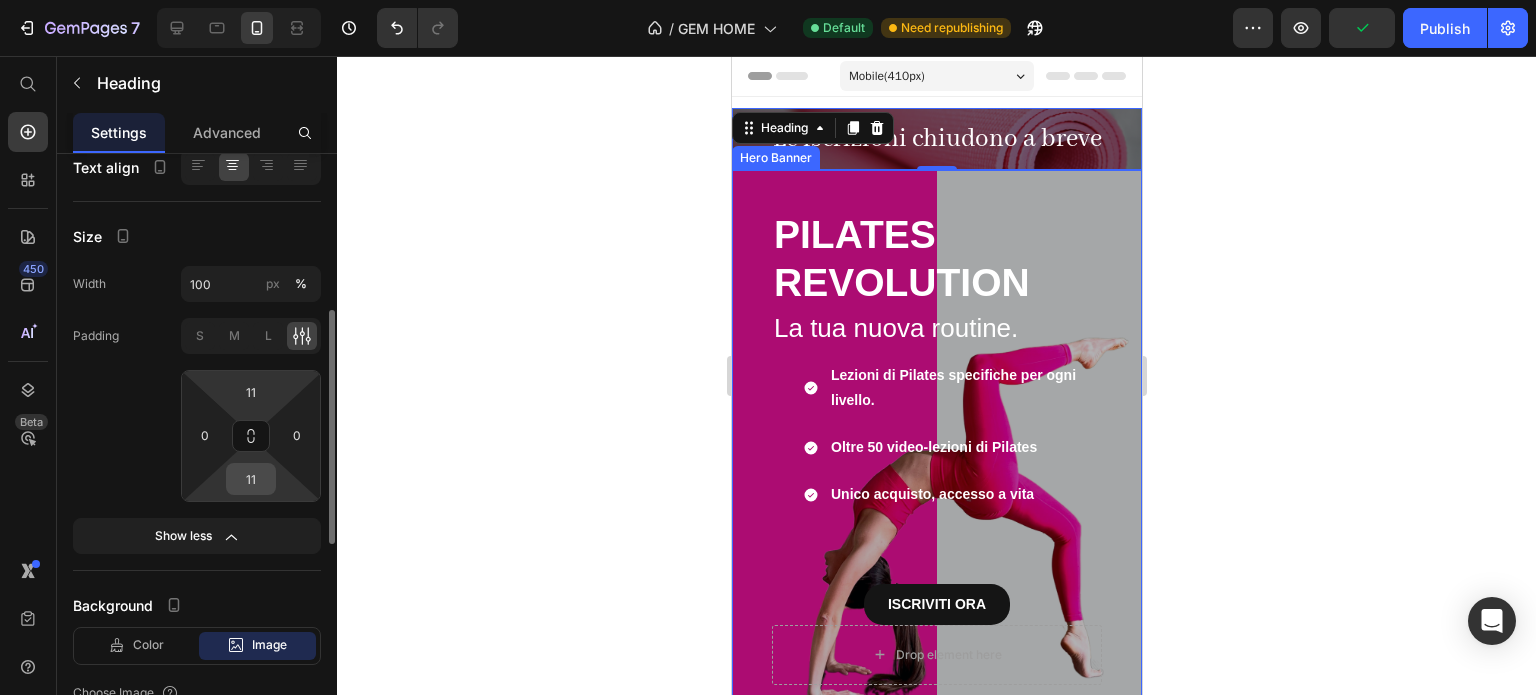 click on "11" at bounding box center (251, 479) 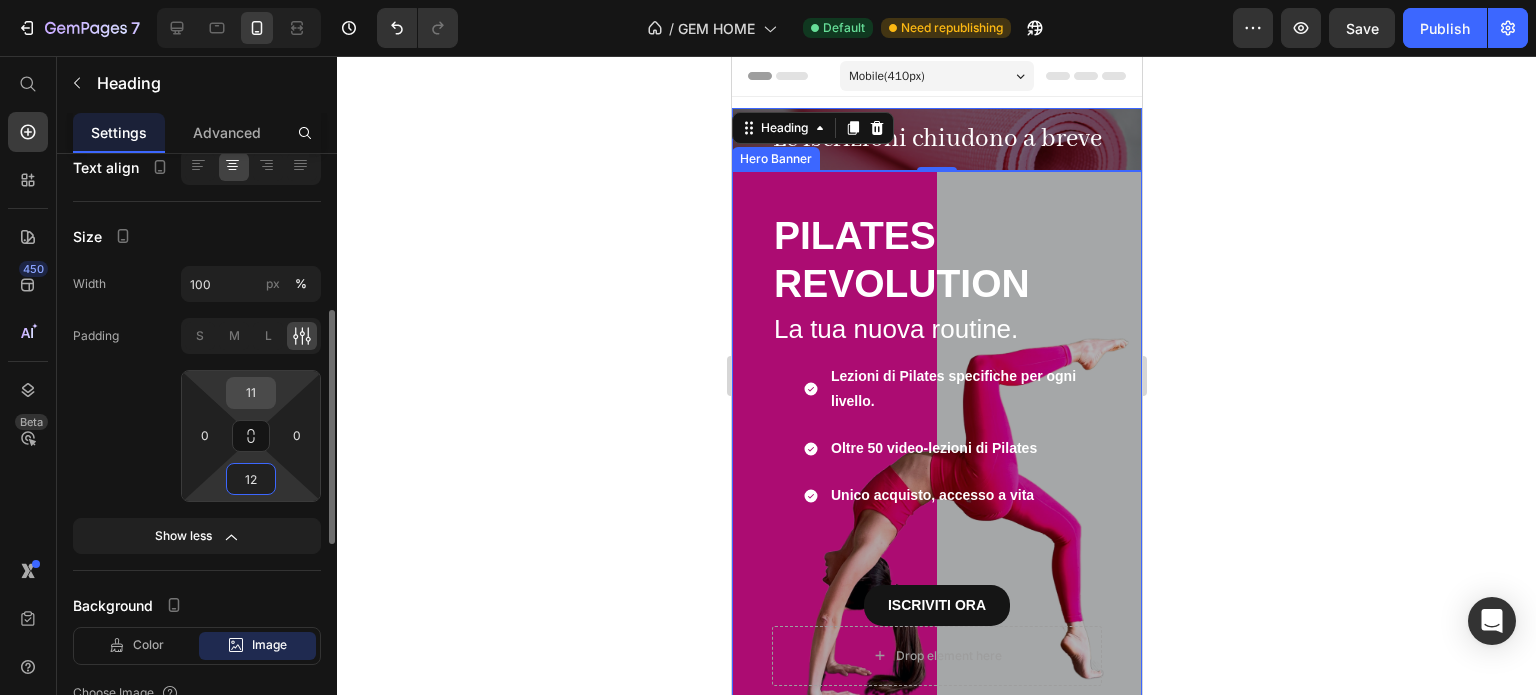 type on "12" 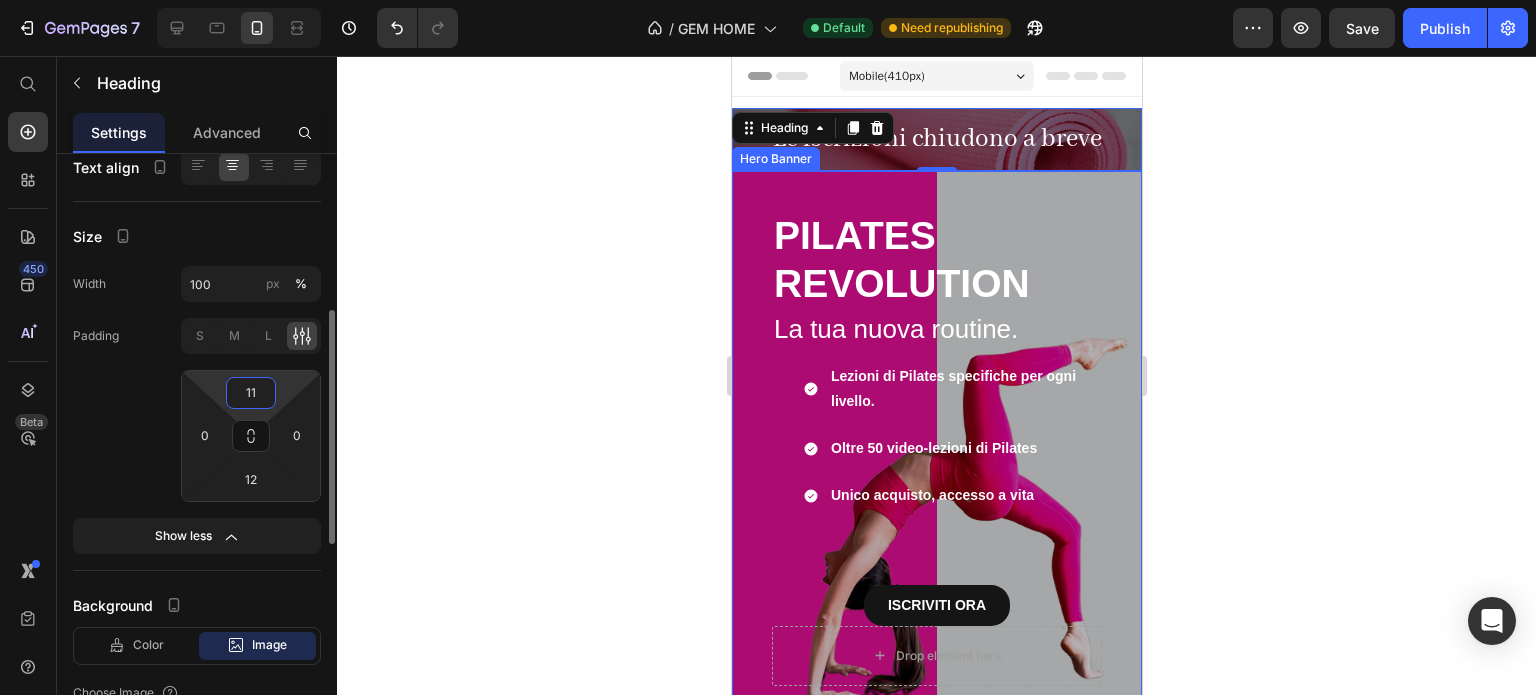click on "11" at bounding box center (251, 393) 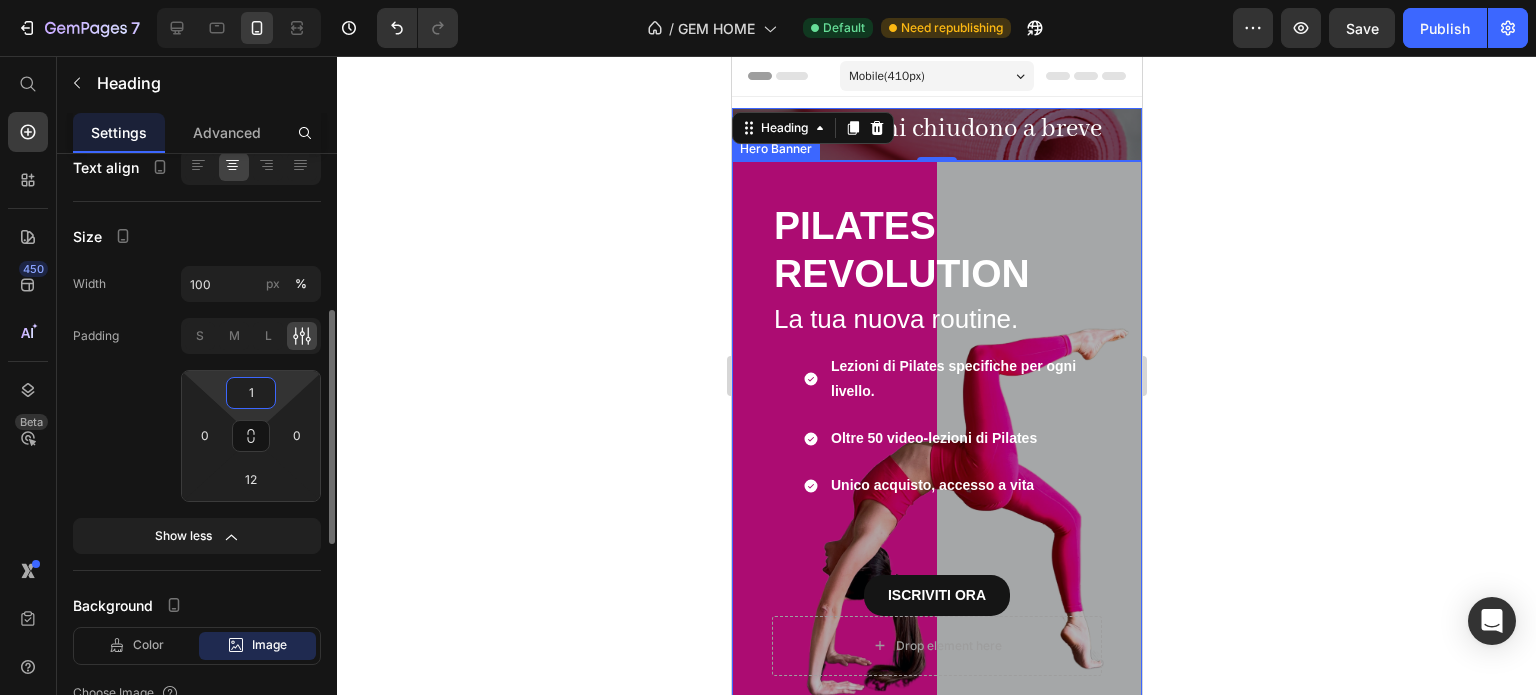 type on "12" 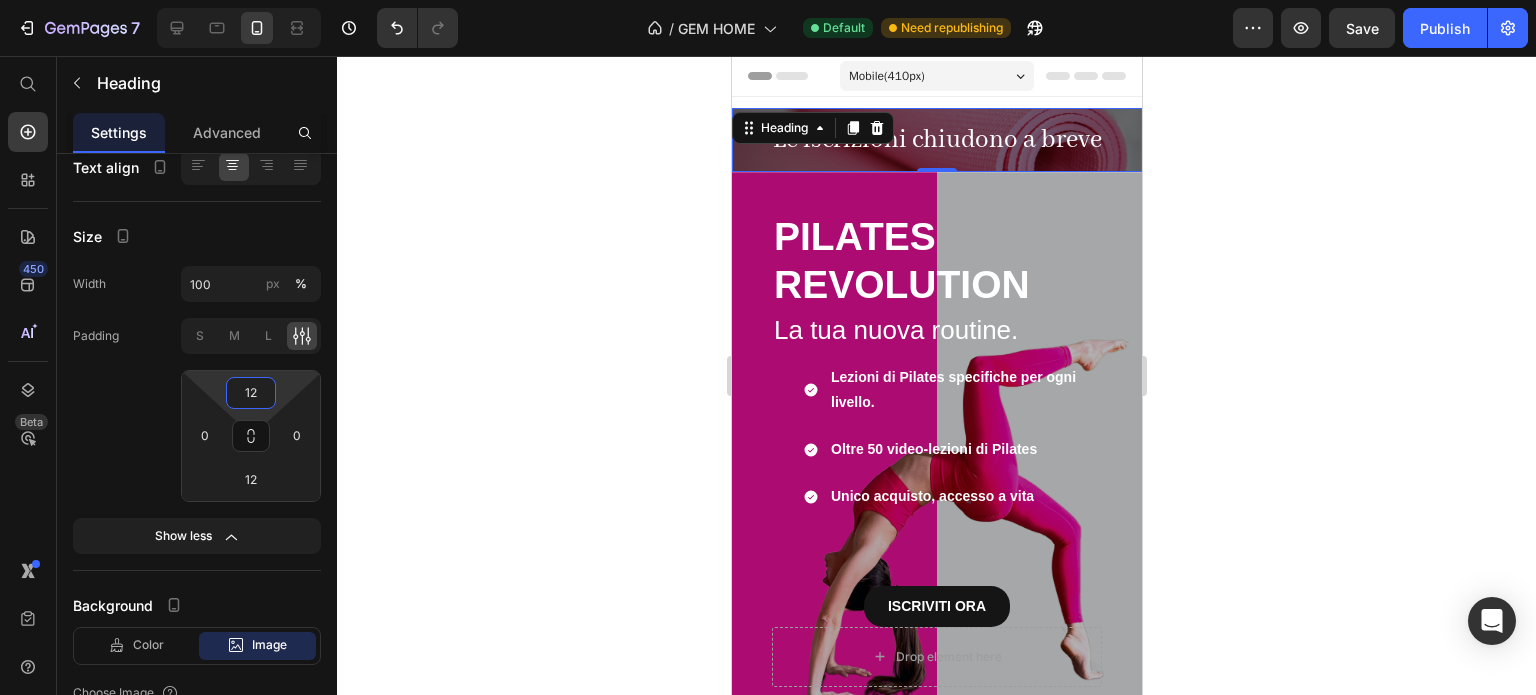 click 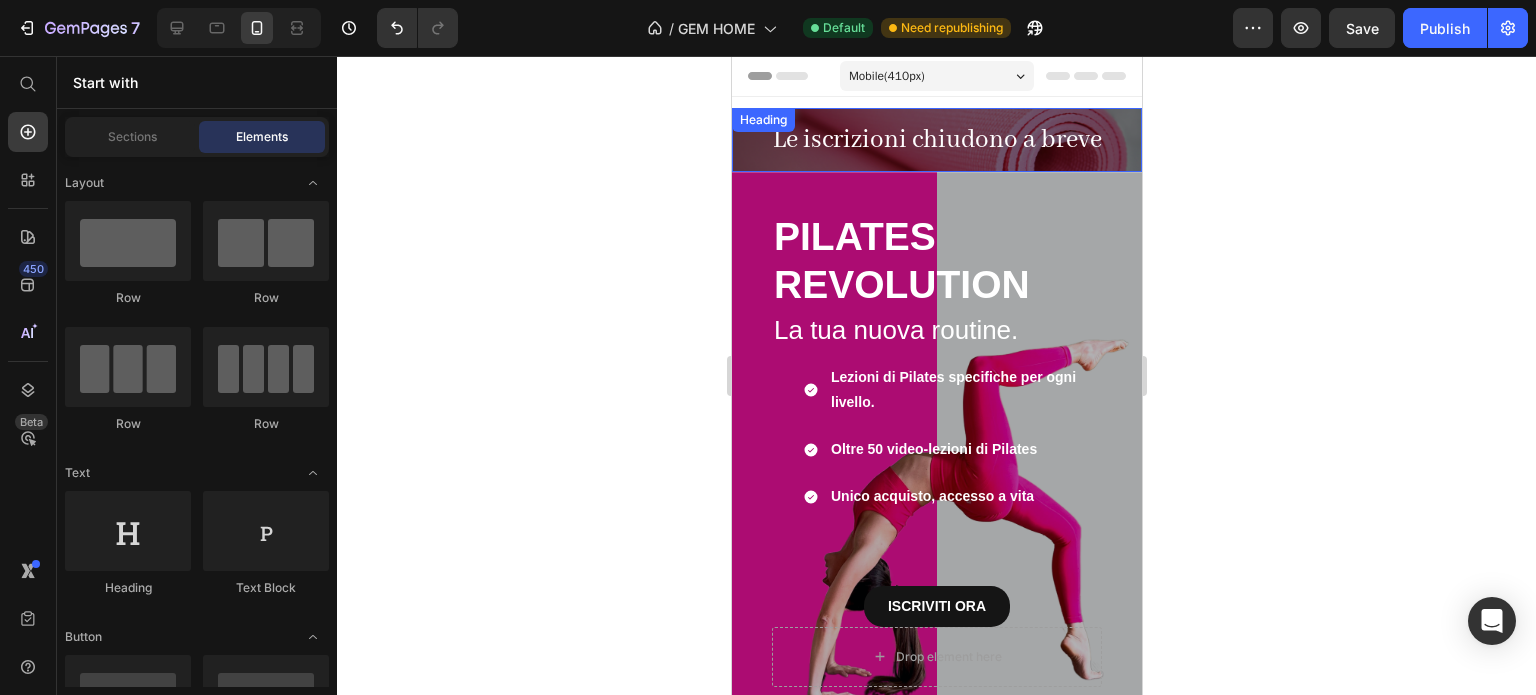 click on "Le iscrizioni chiudono a breve" at bounding box center (936, 140) 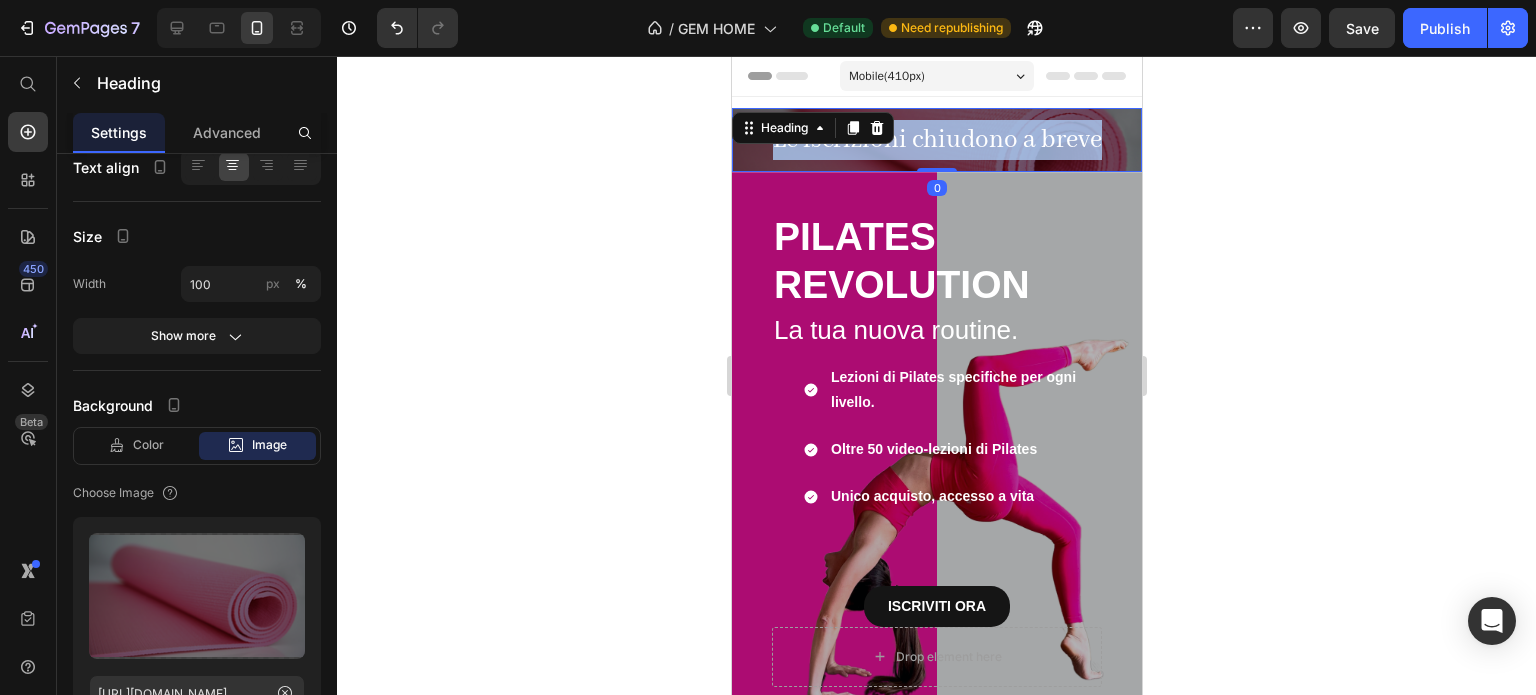 click on "Le iscrizioni chiudono a breve" at bounding box center [936, 140] 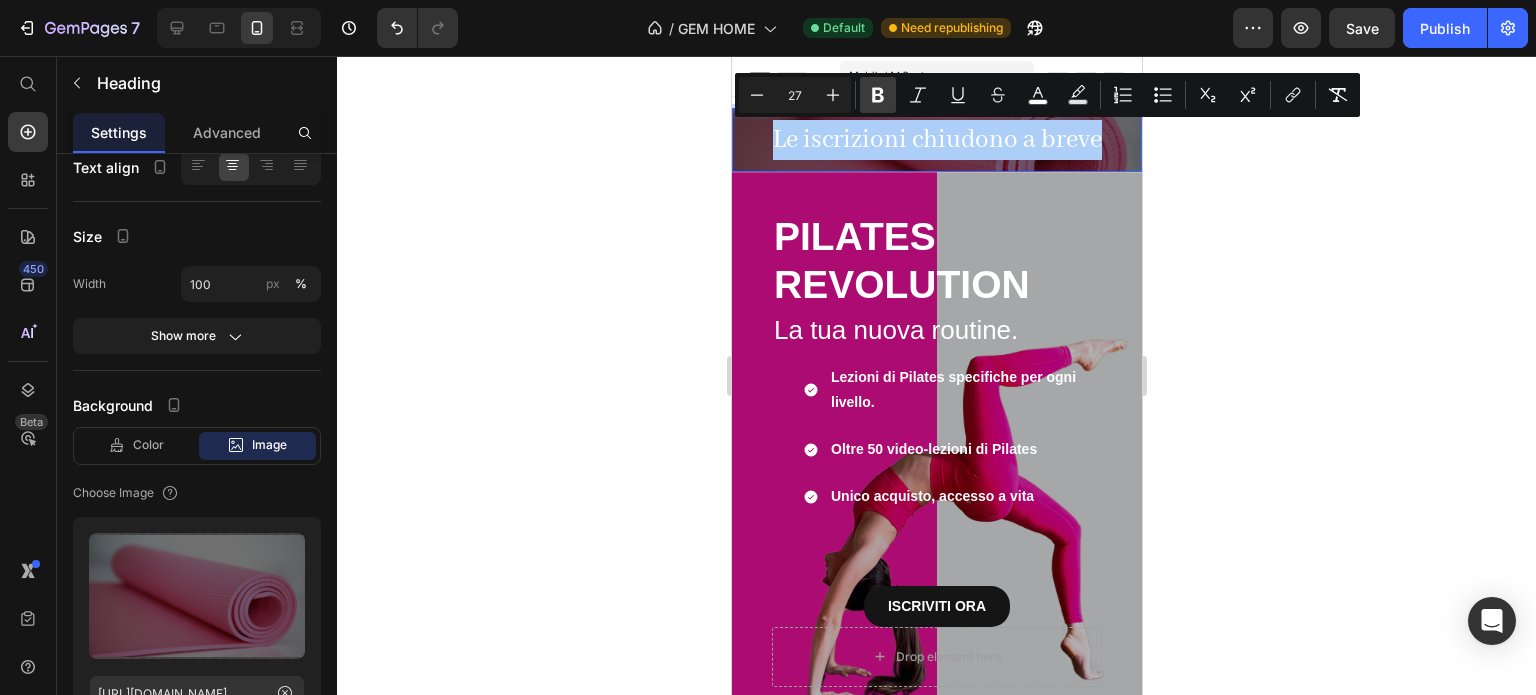 click on "Bold" at bounding box center [878, 95] 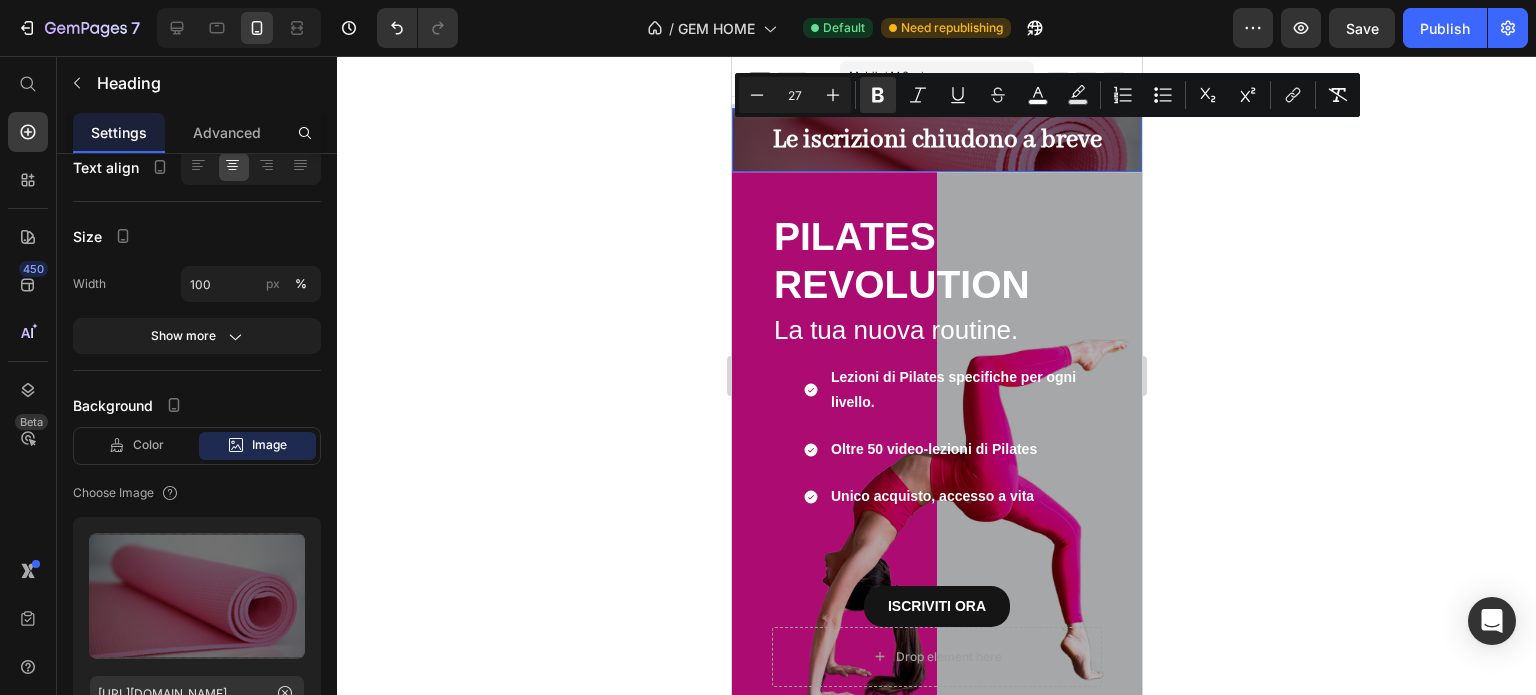 click 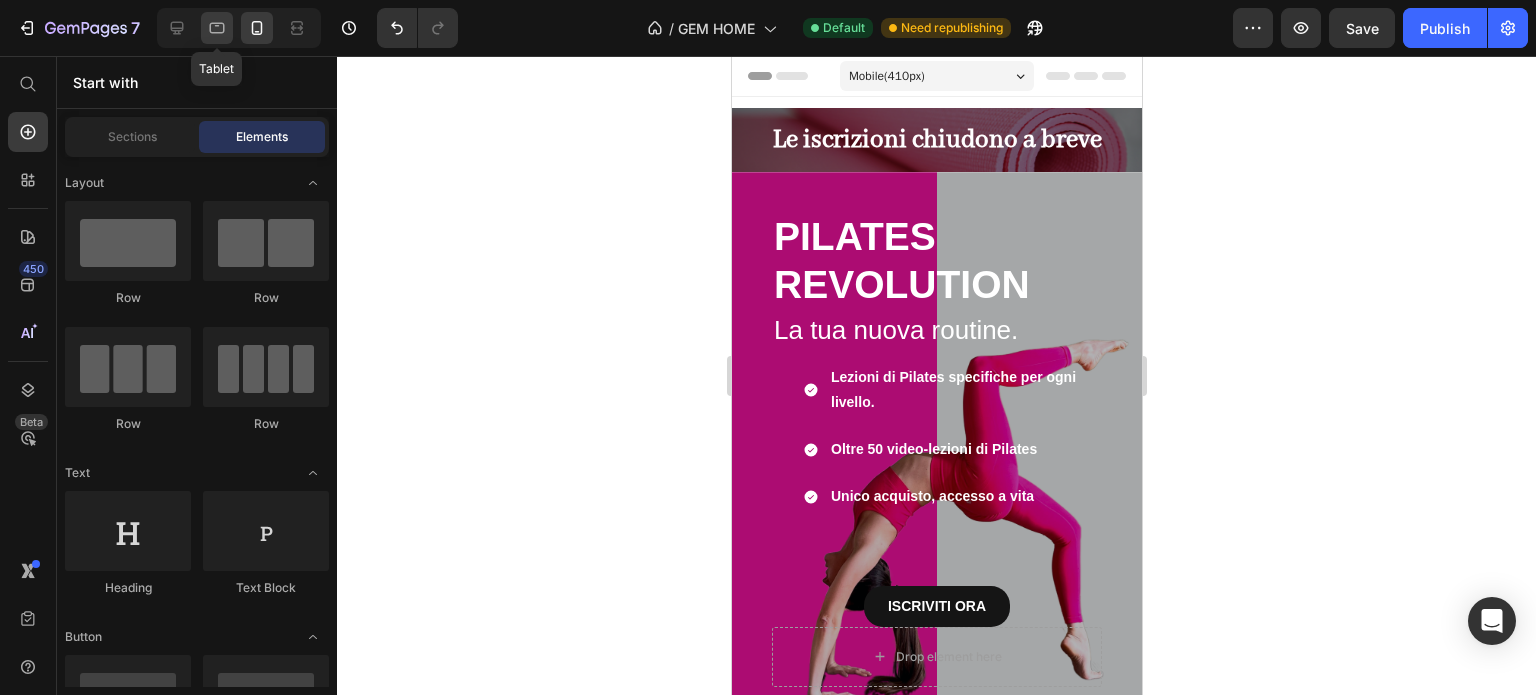 click 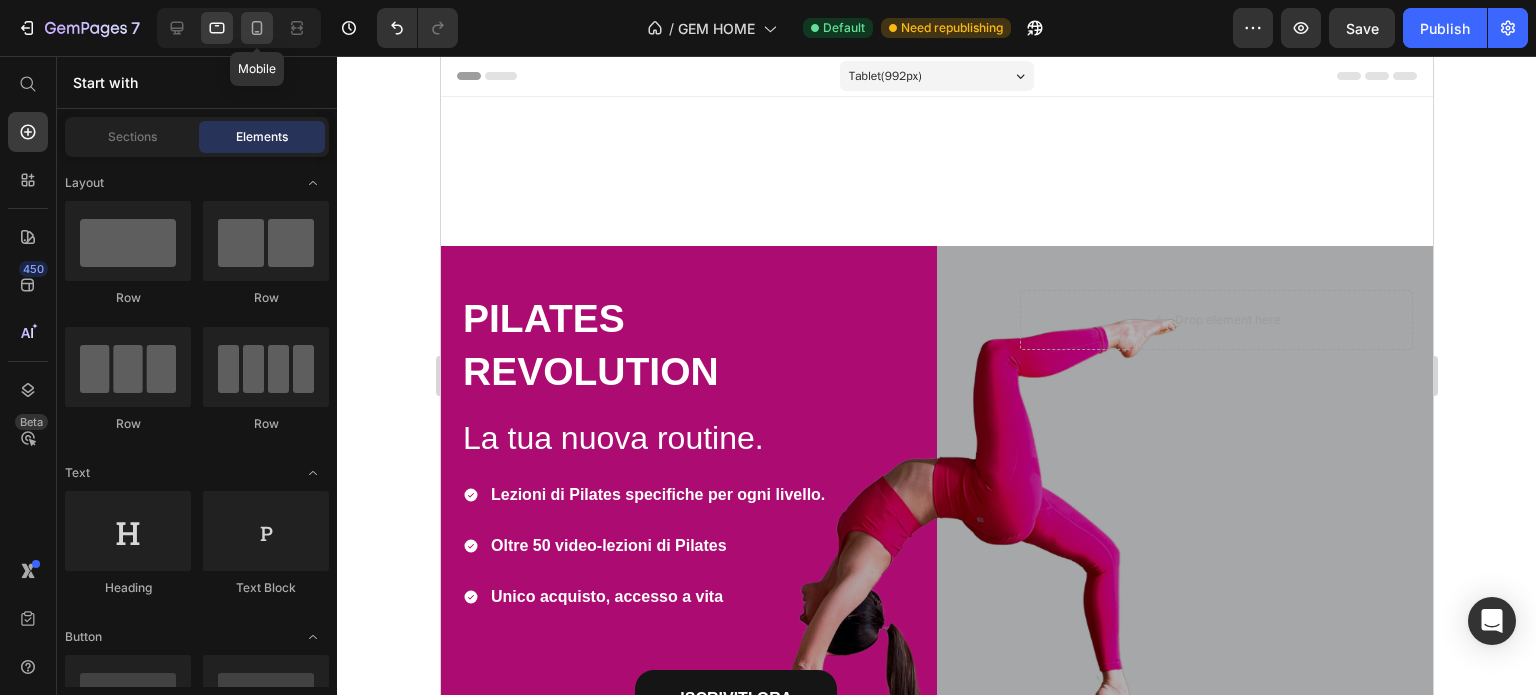 click 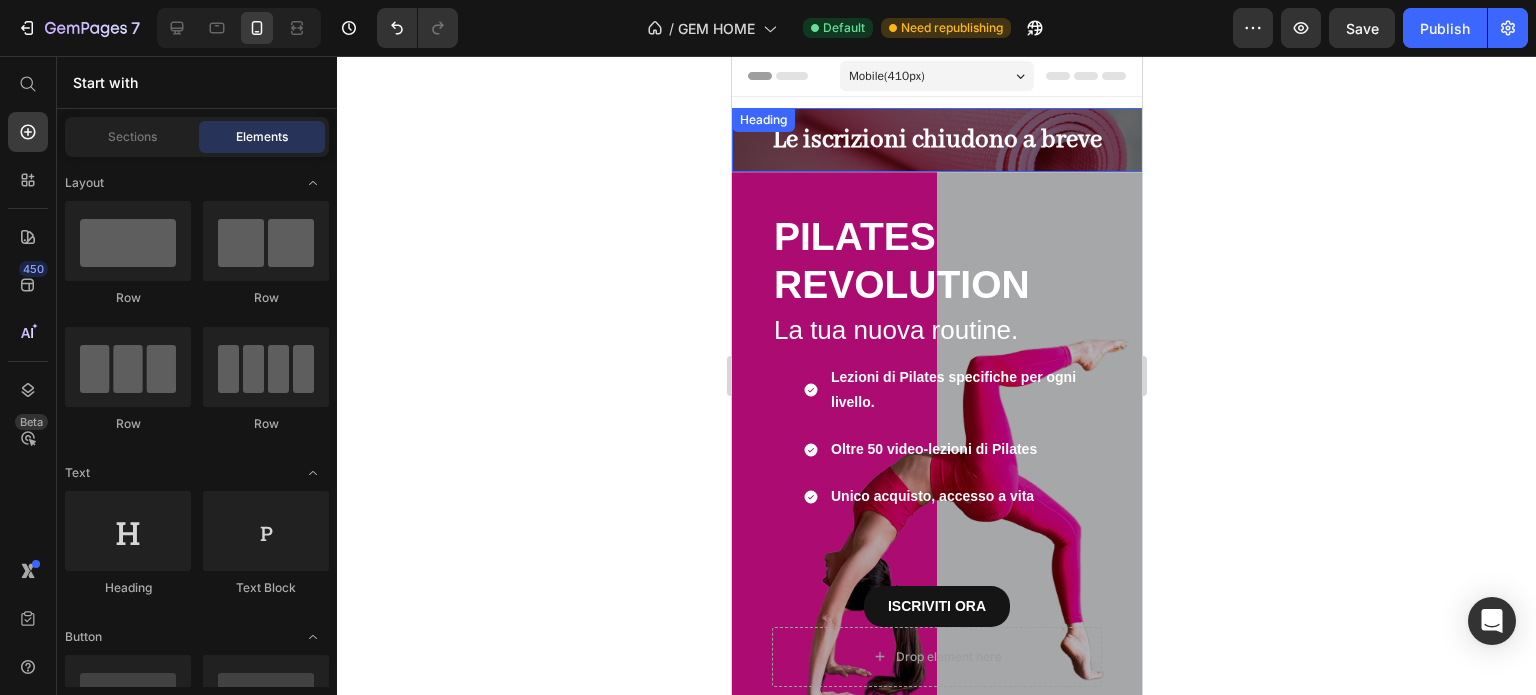 click on "Le iscrizioni chiudono a breve" at bounding box center [936, 140] 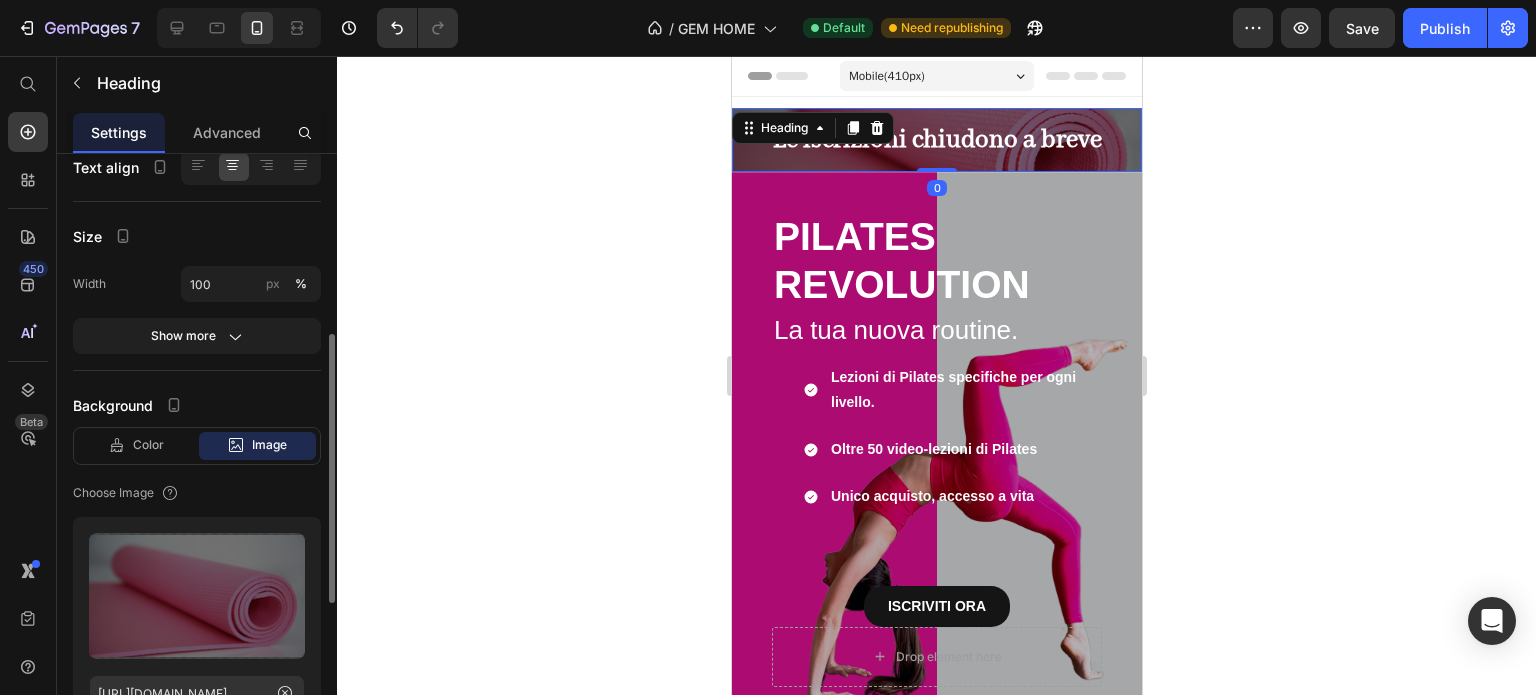 scroll, scrollTop: 100, scrollLeft: 0, axis: vertical 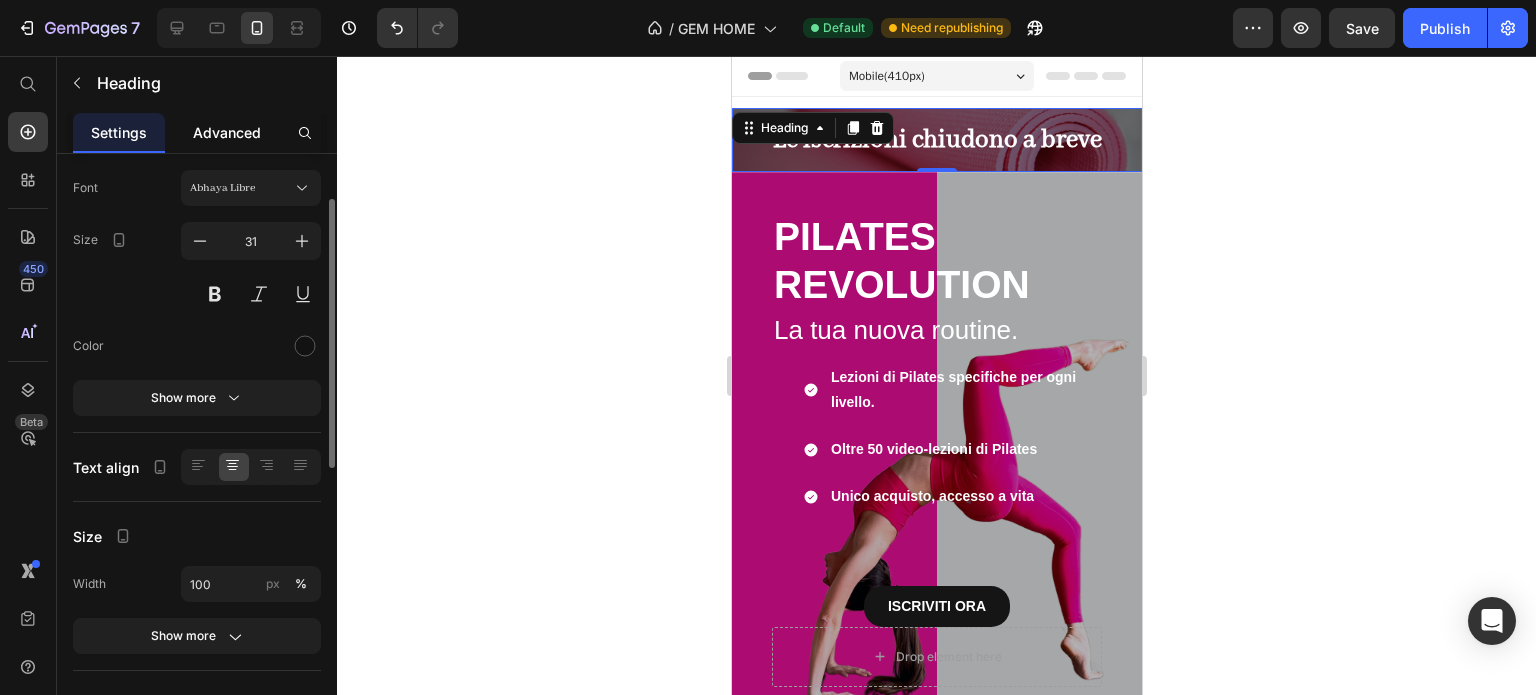 click on "Advanced" at bounding box center (227, 132) 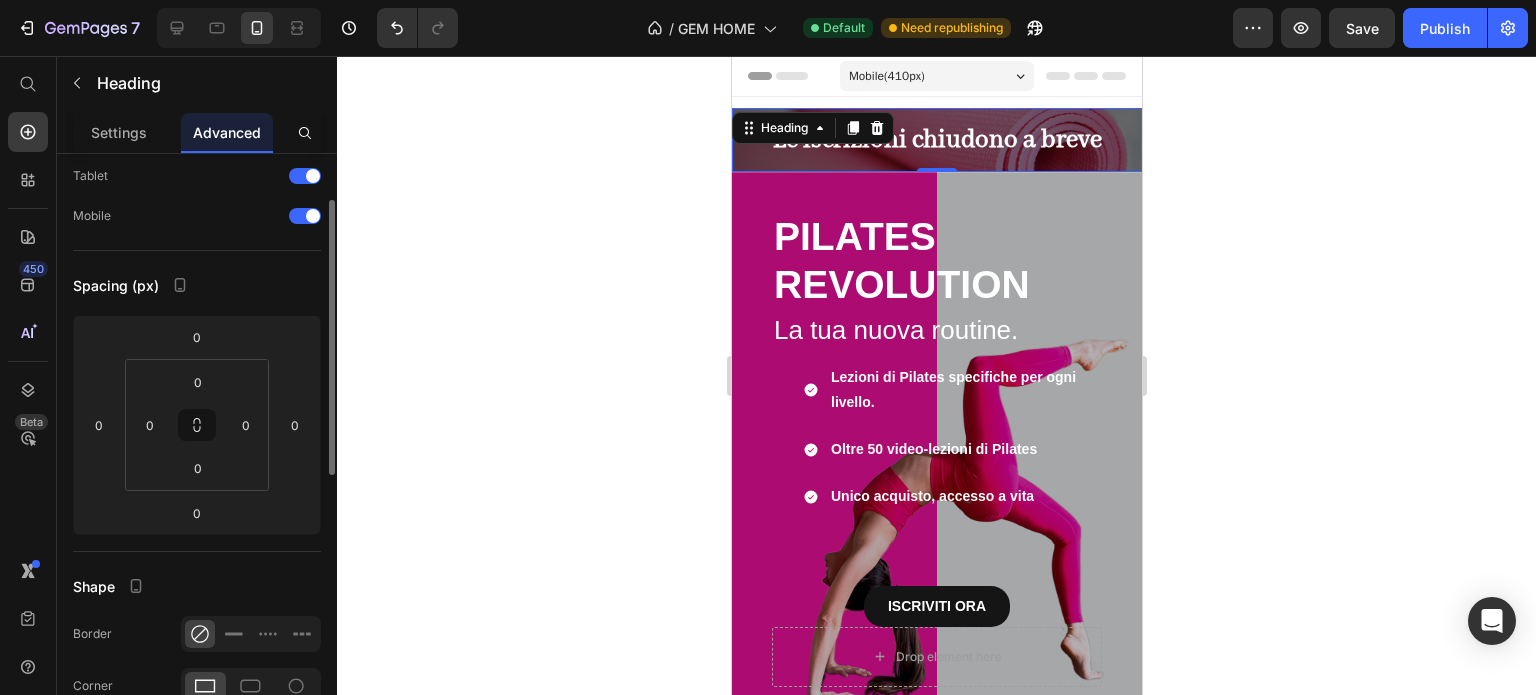 scroll, scrollTop: 0, scrollLeft: 0, axis: both 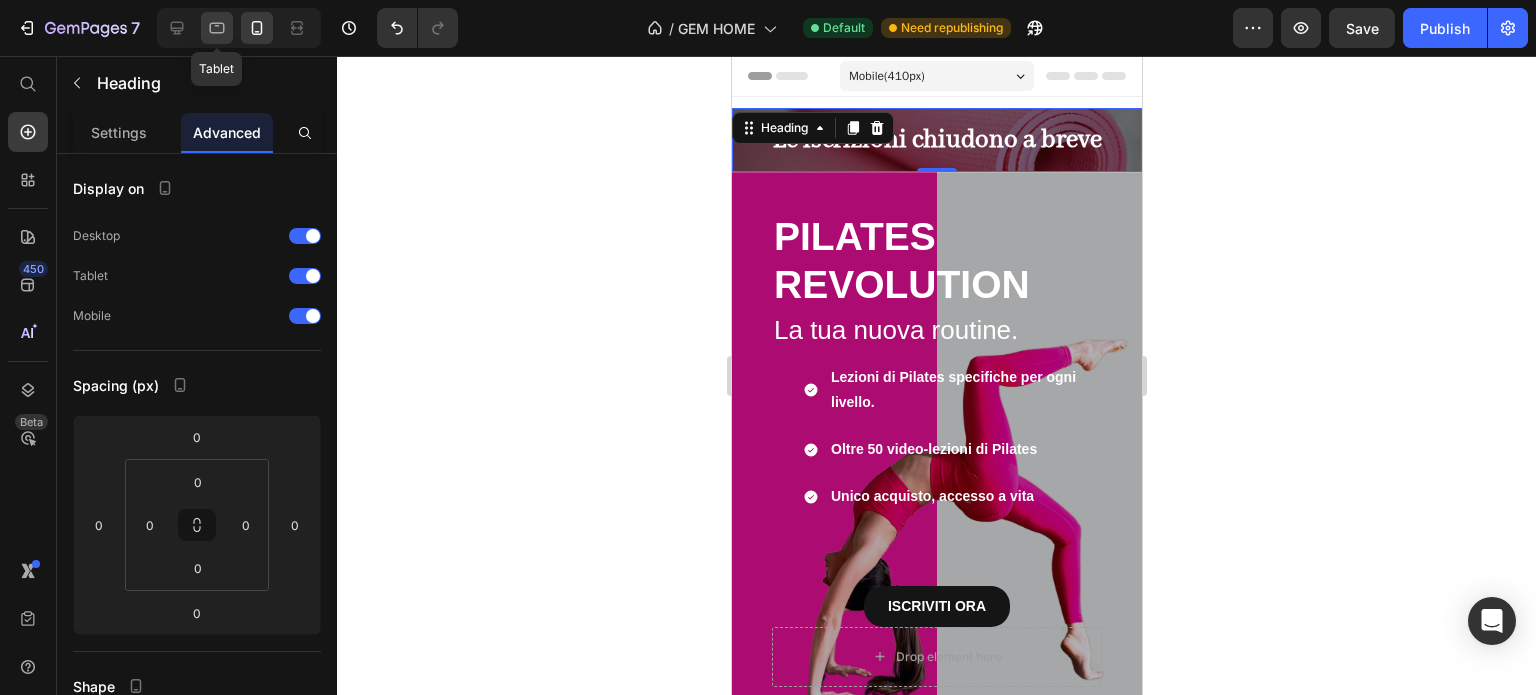click 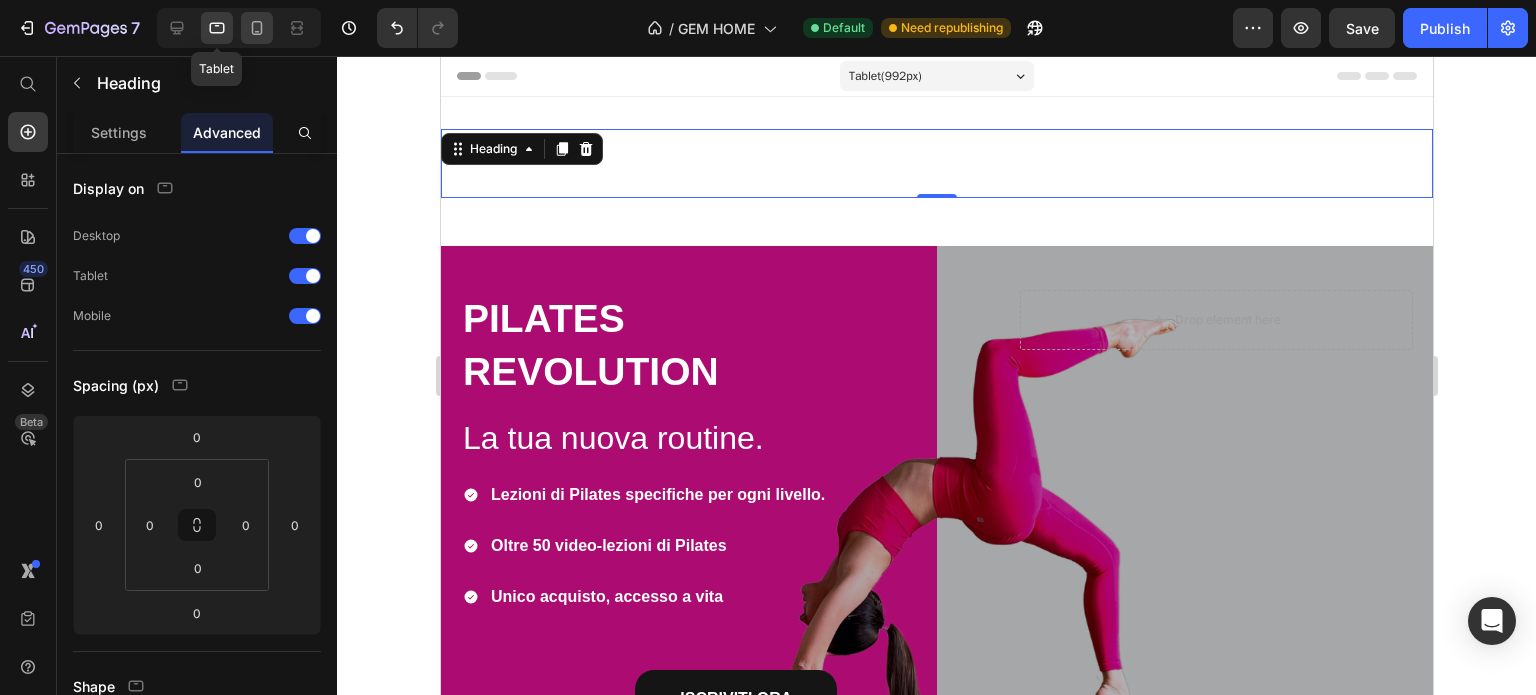 scroll, scrollTop: 3, scrollLeft: 0, axis: vertical 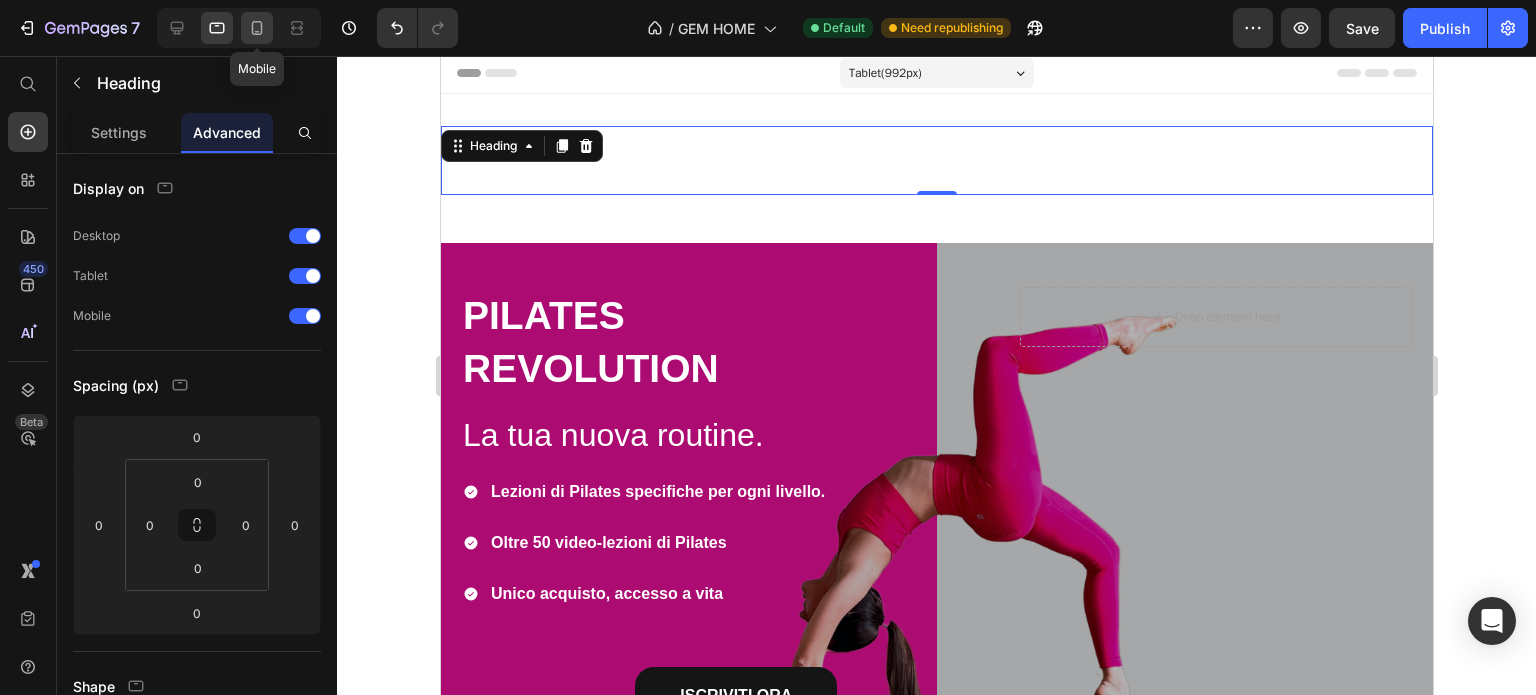 drag, startPoint x: 258, startPoint y: 28, endPoint x: 280, endPoint y: 6, distance: 31.112698 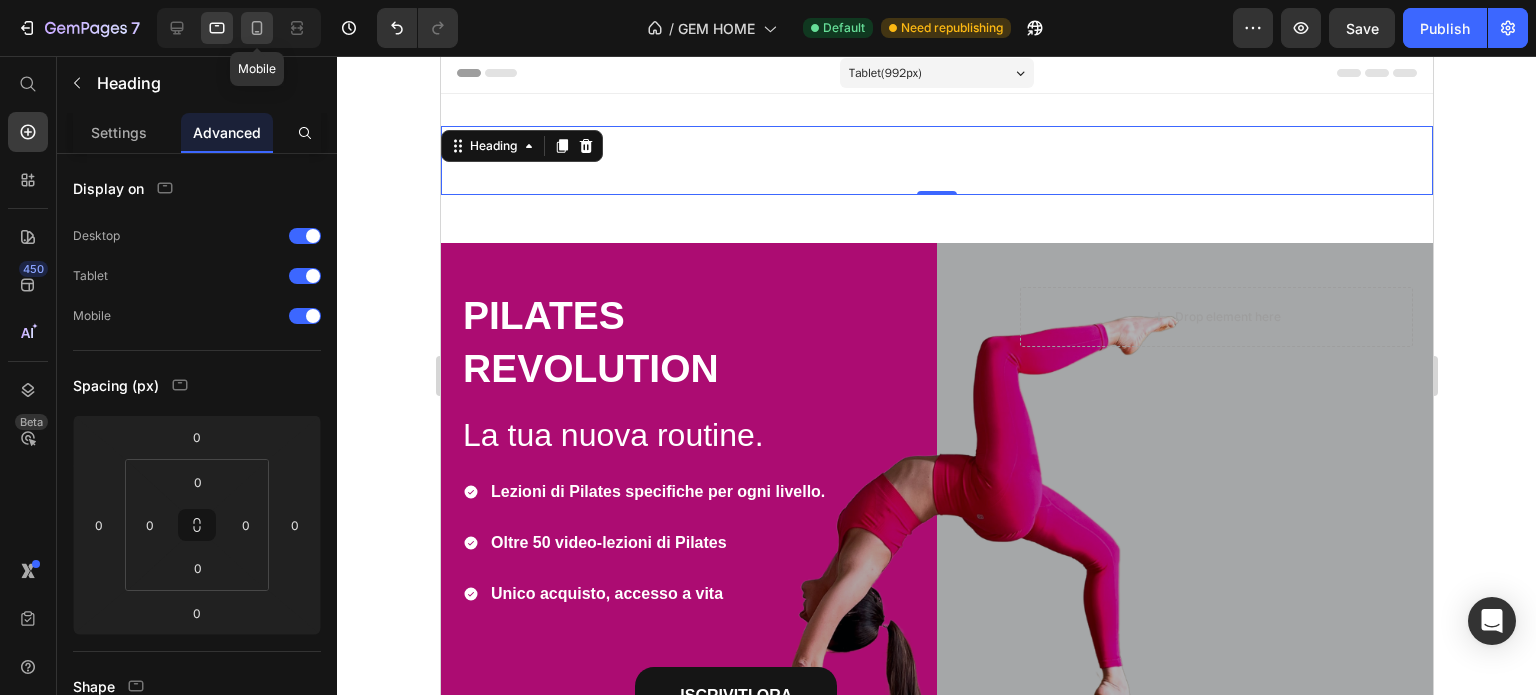 click 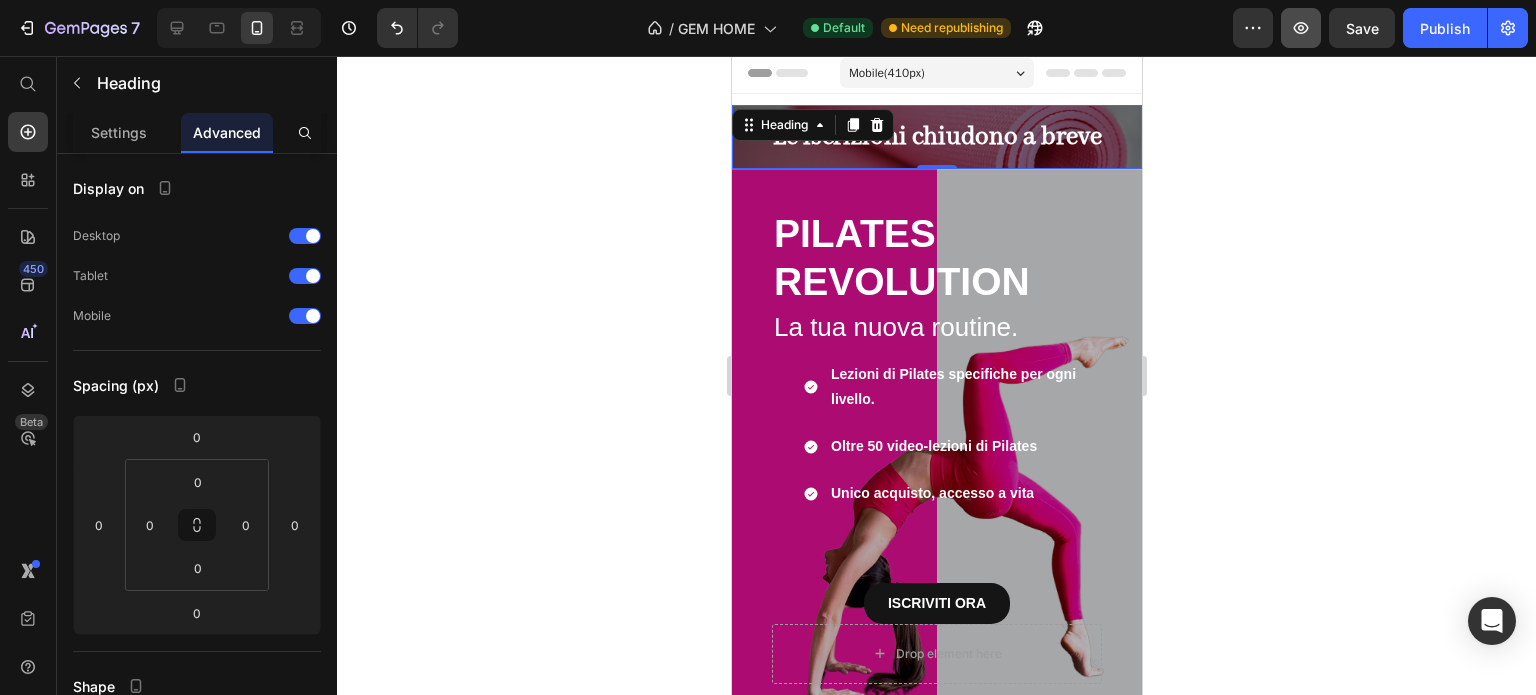 scroll, scrollTop: 0, scrollLeft: 0, axis: both 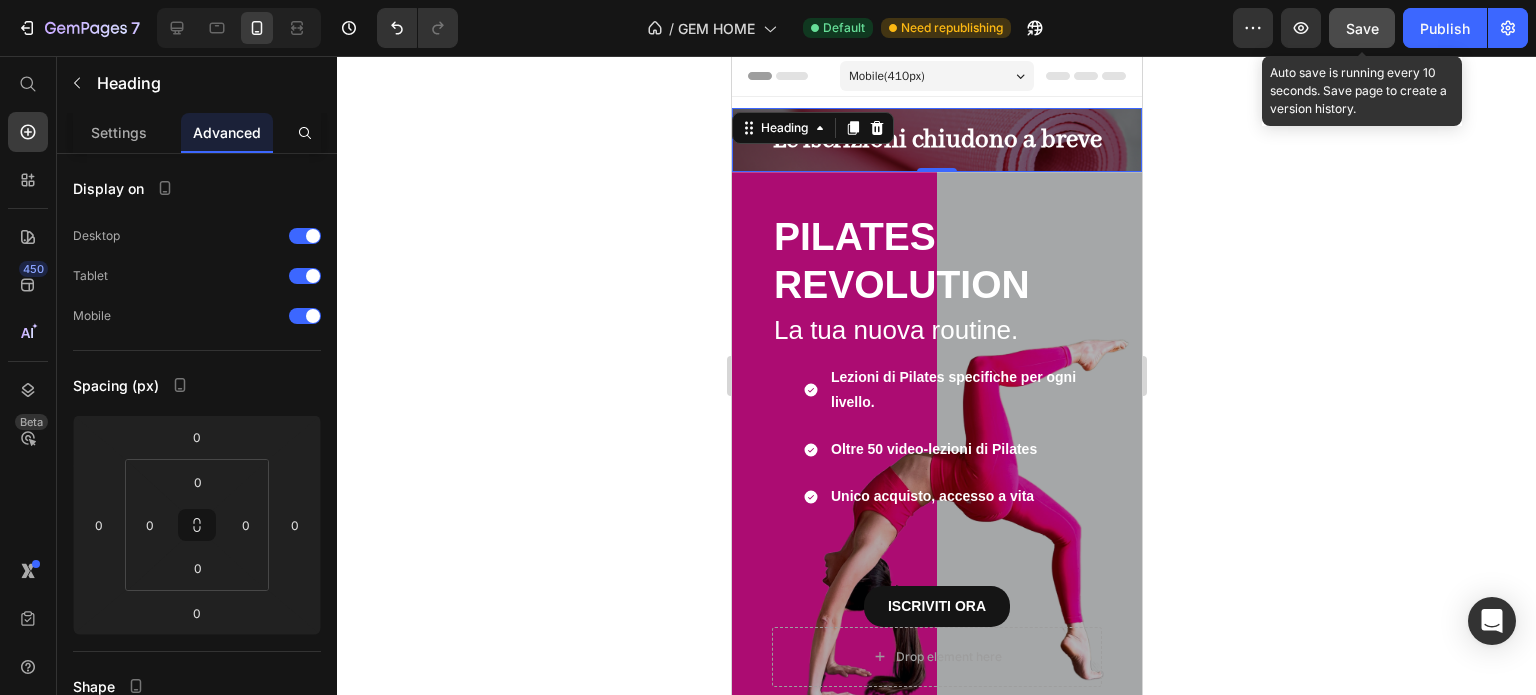 click on "Save" 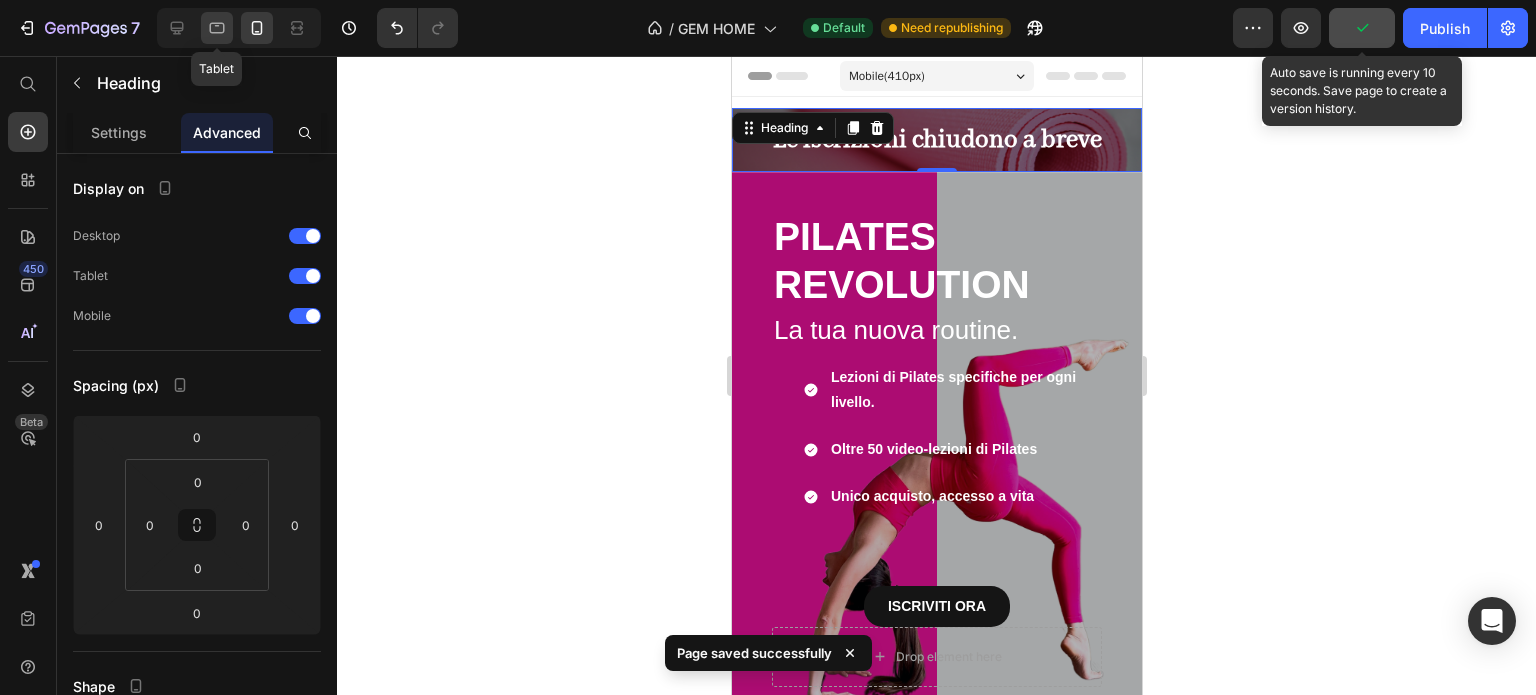 click 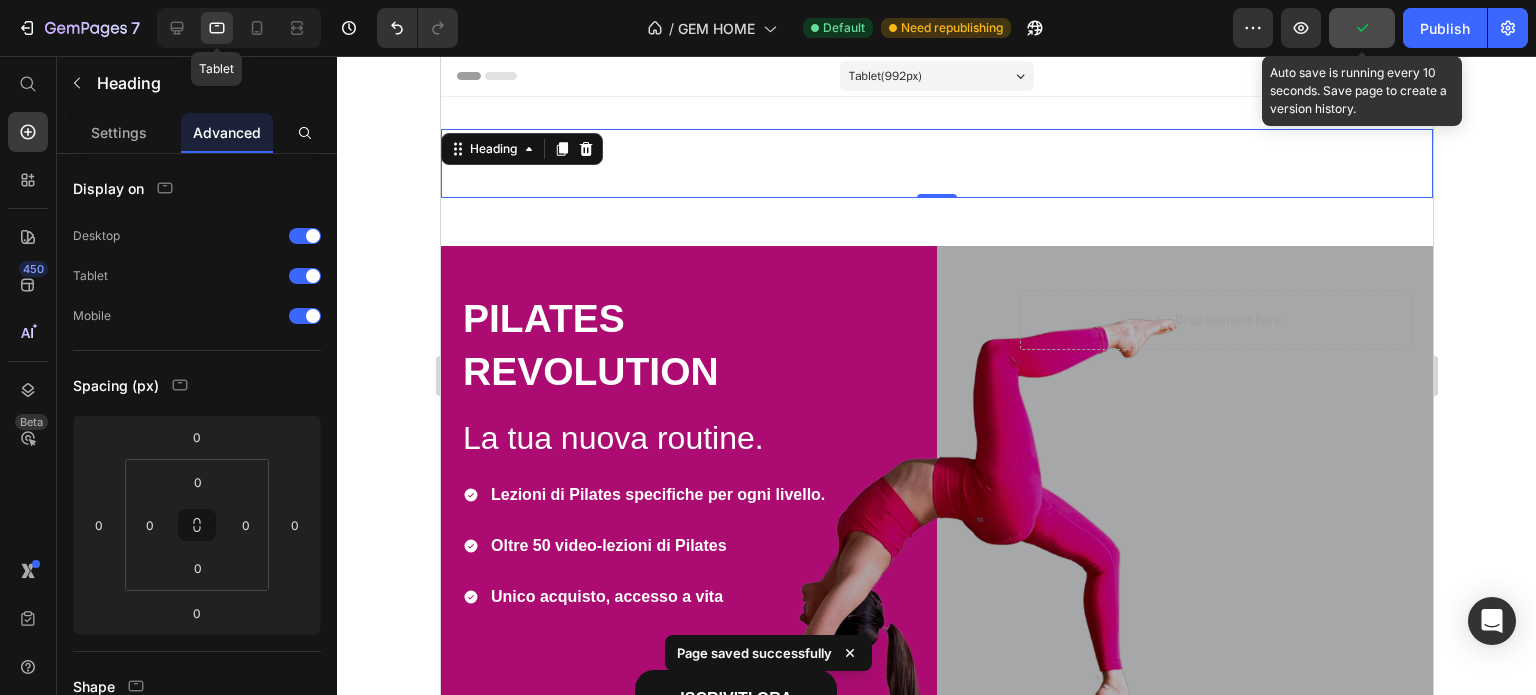 scroll, scrollTop: 3, scrollLeft: 0, axis: vertical 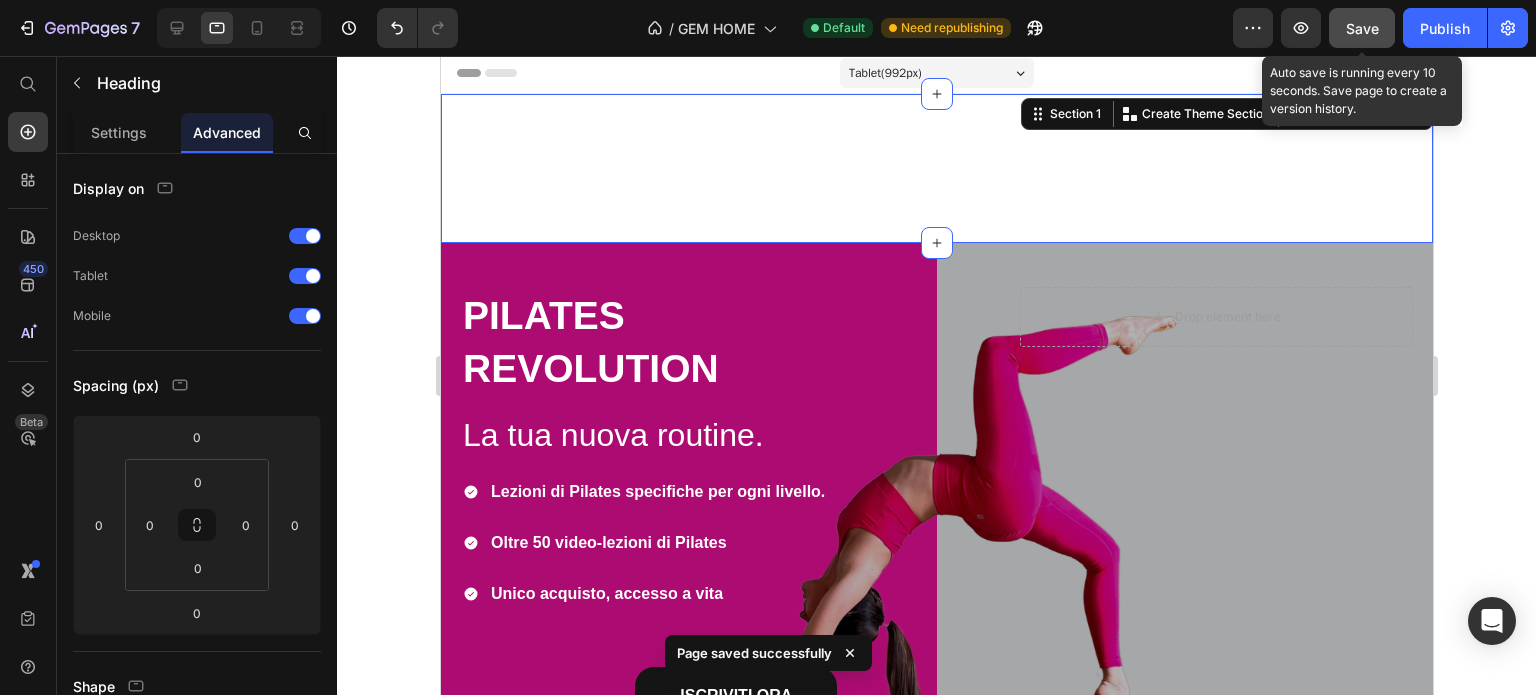 click on "⁠⁠⁠⁠⁠⁠⁠ Le iscrizioni chiudono a breve Heading Row" at bounding box center [936, 168] 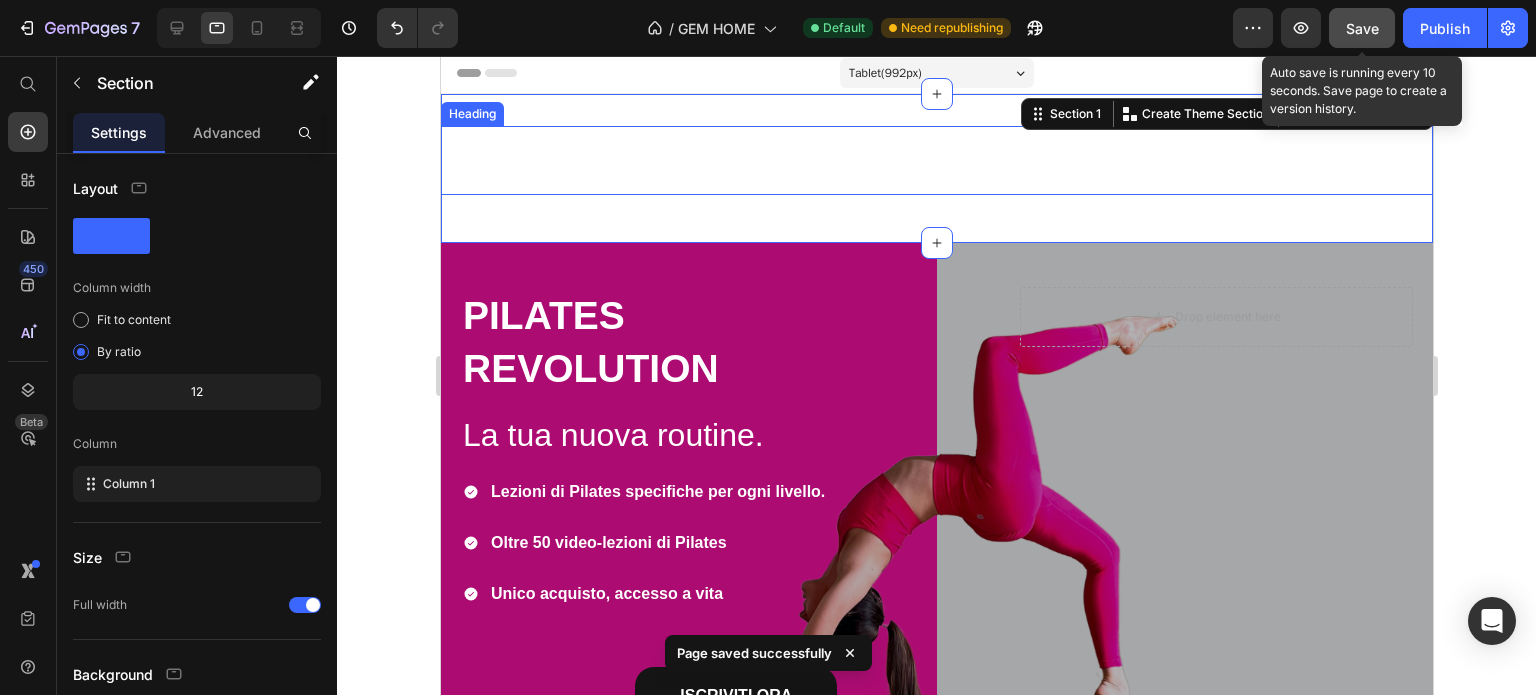 click on "Le iscrizioni chiudono a breve" at bounding box center (606, 162) 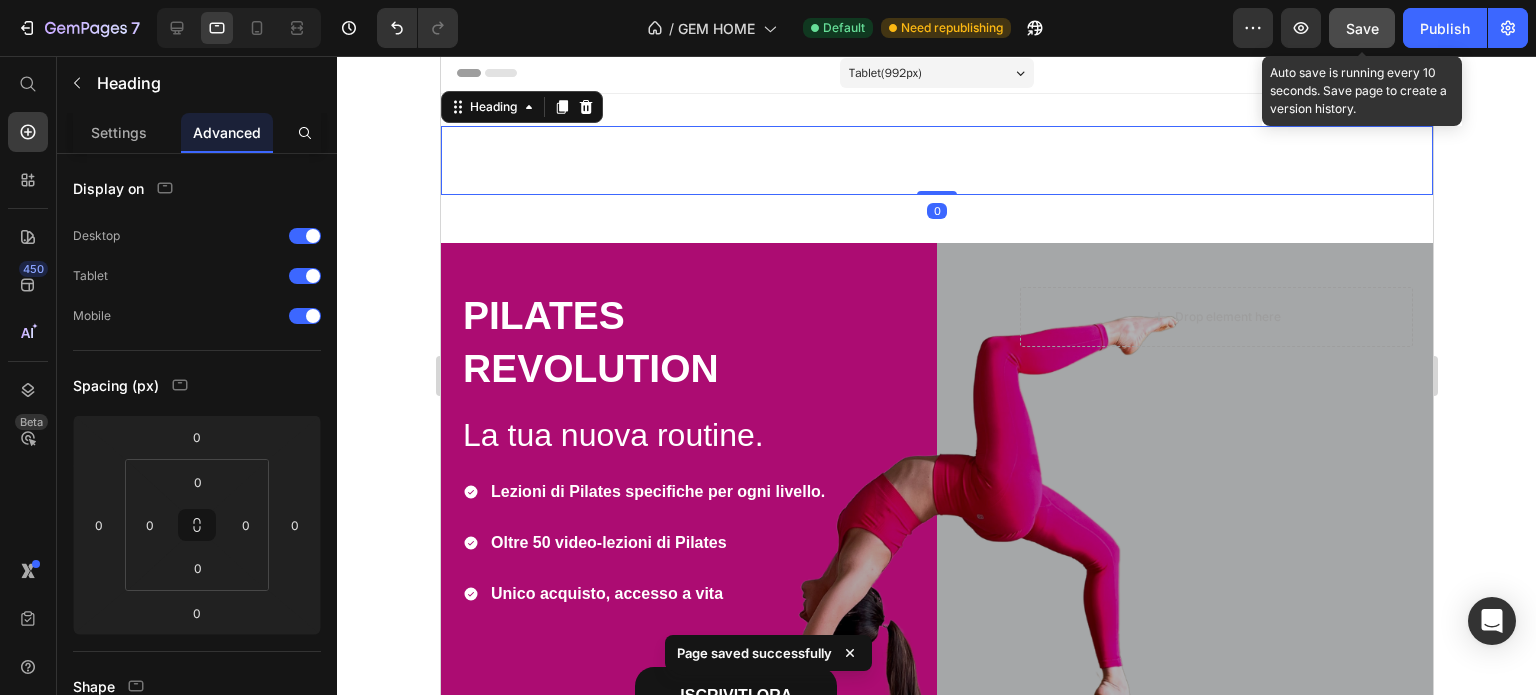 click on "Le iscrizioni chiudono a breve" at bounding box center [936, 160] 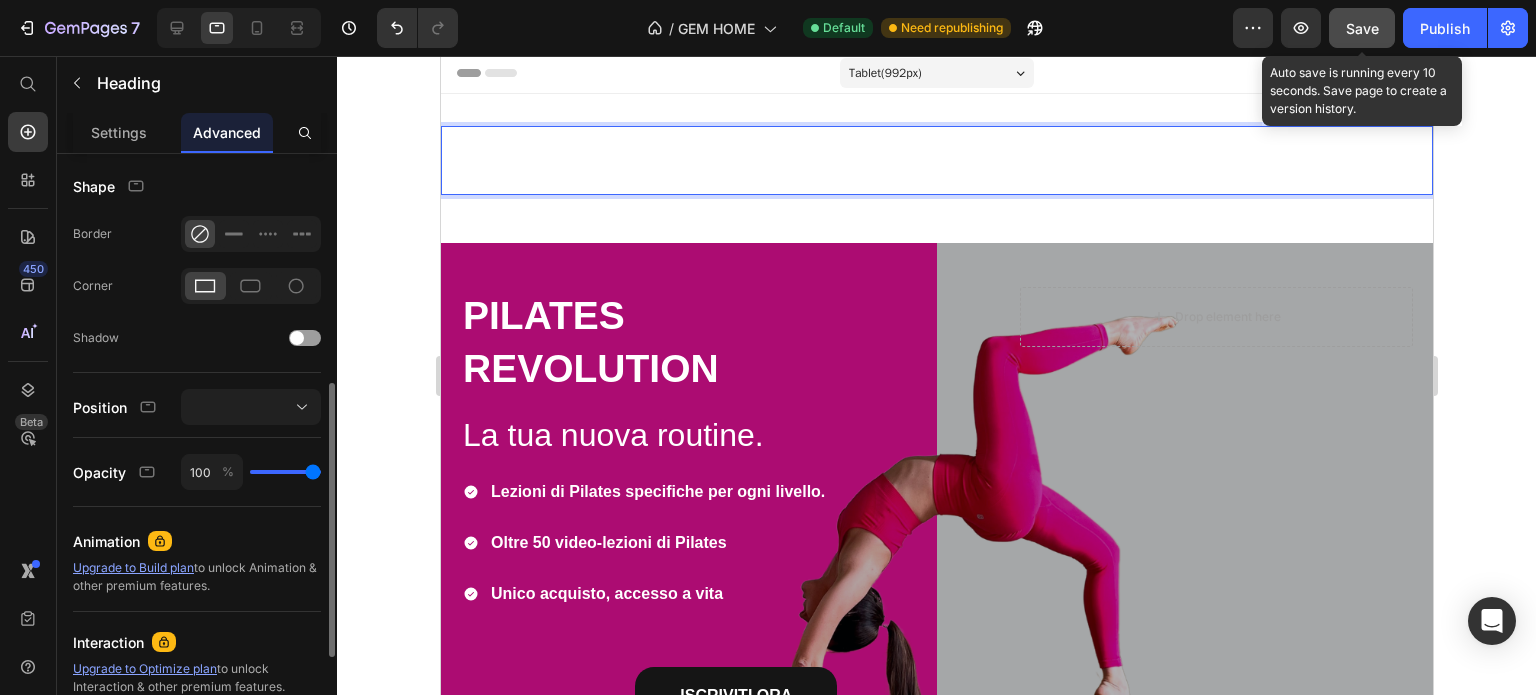 scroll, scrollTop: 704, scrollLeft: 0, axis: vertical 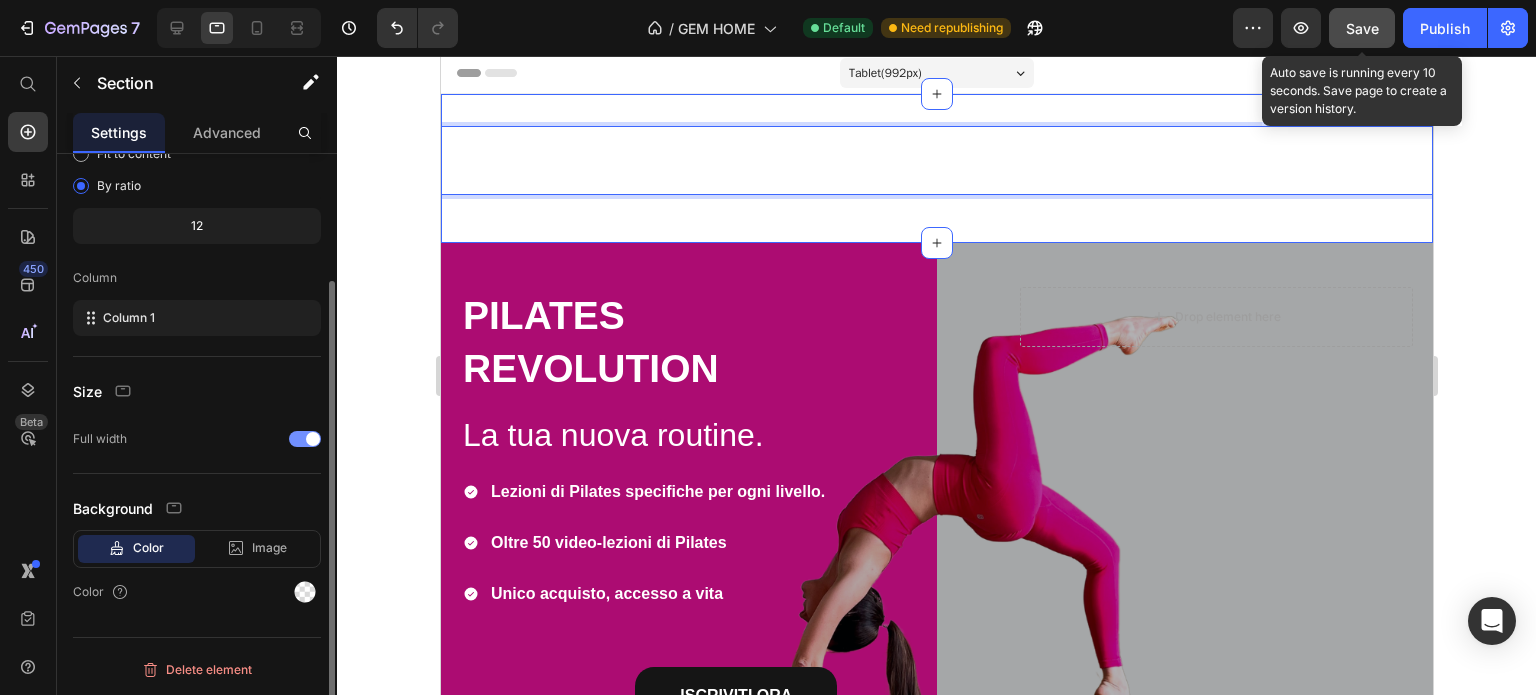 click on "Le iscrizioni chiudono a breve Heading   0 Row Section 1" at bounding box center (936, 168) 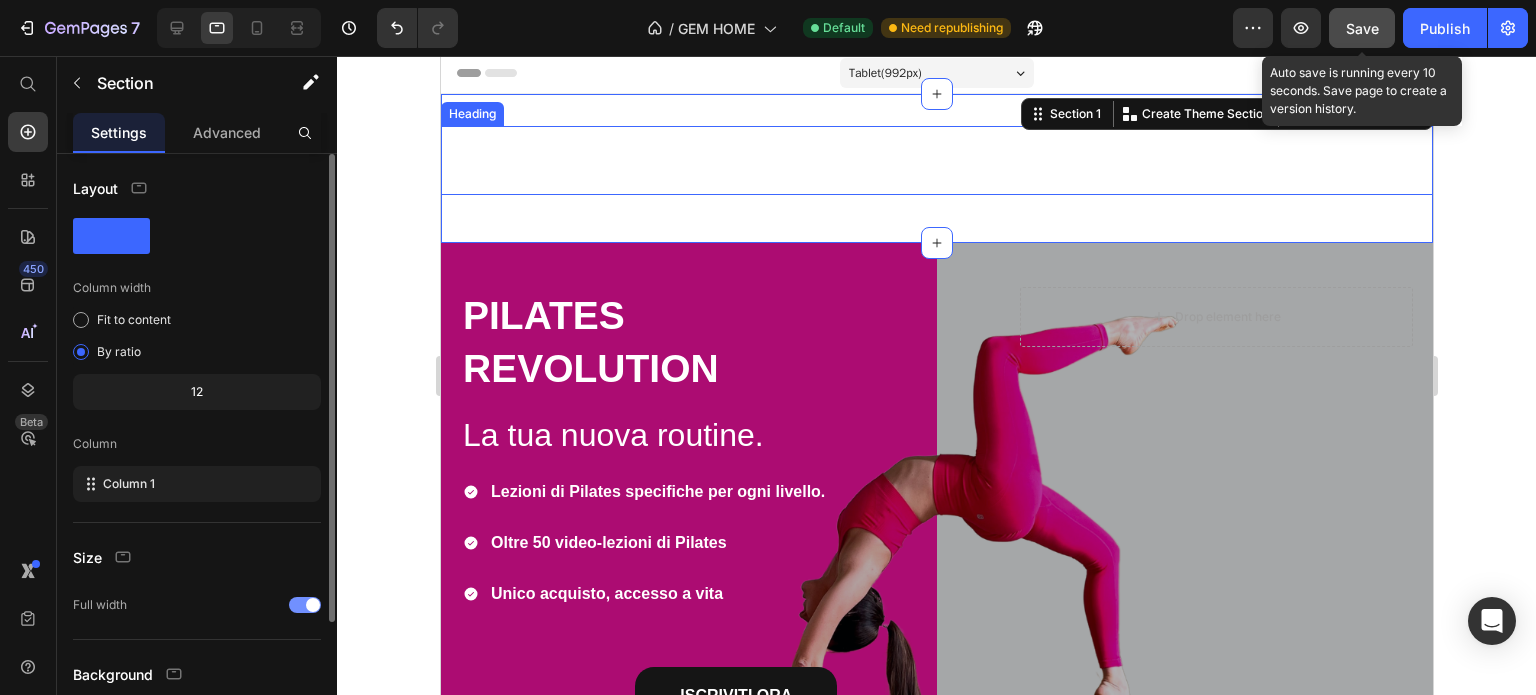 click on "Le iscrizioni chiudono a breve" at bounding box center (606, 162) 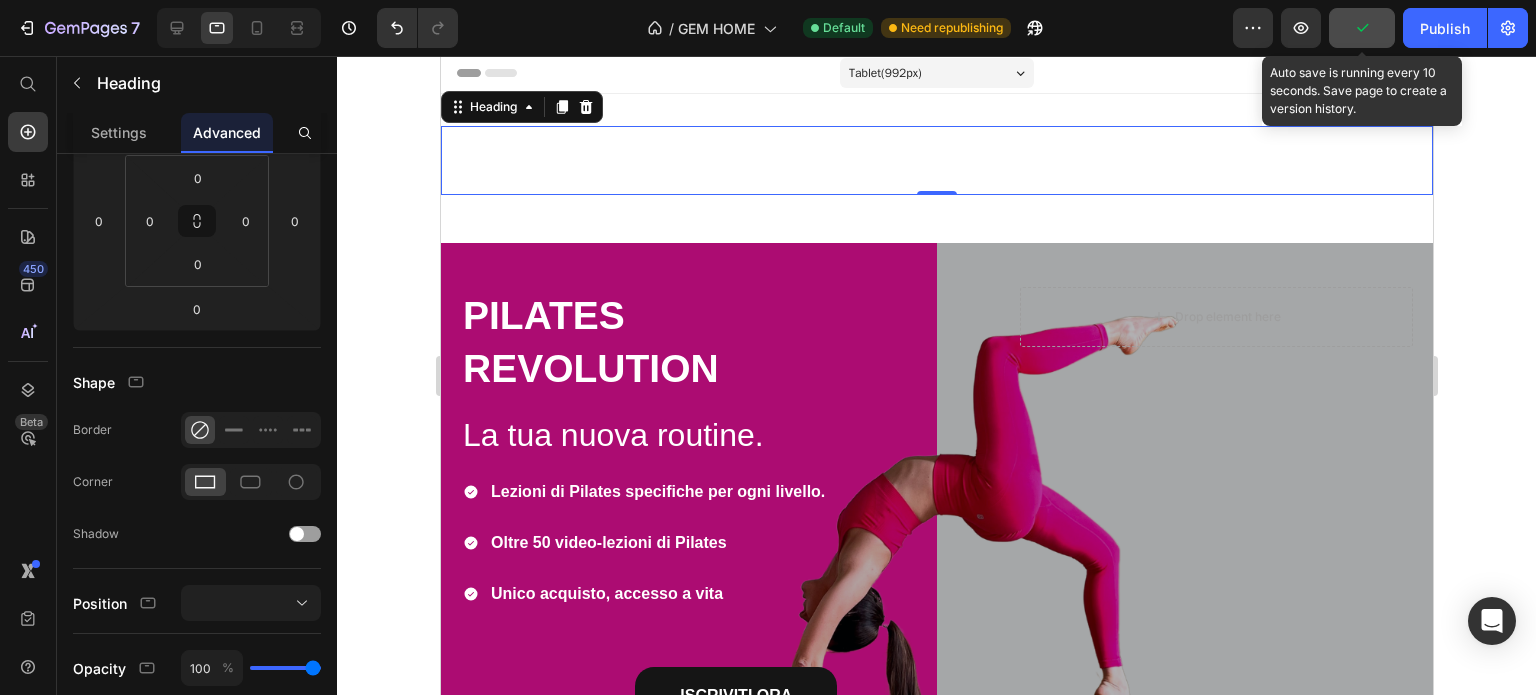 scroll, scrollTop: 0, scrollLeft: 0, axis: both 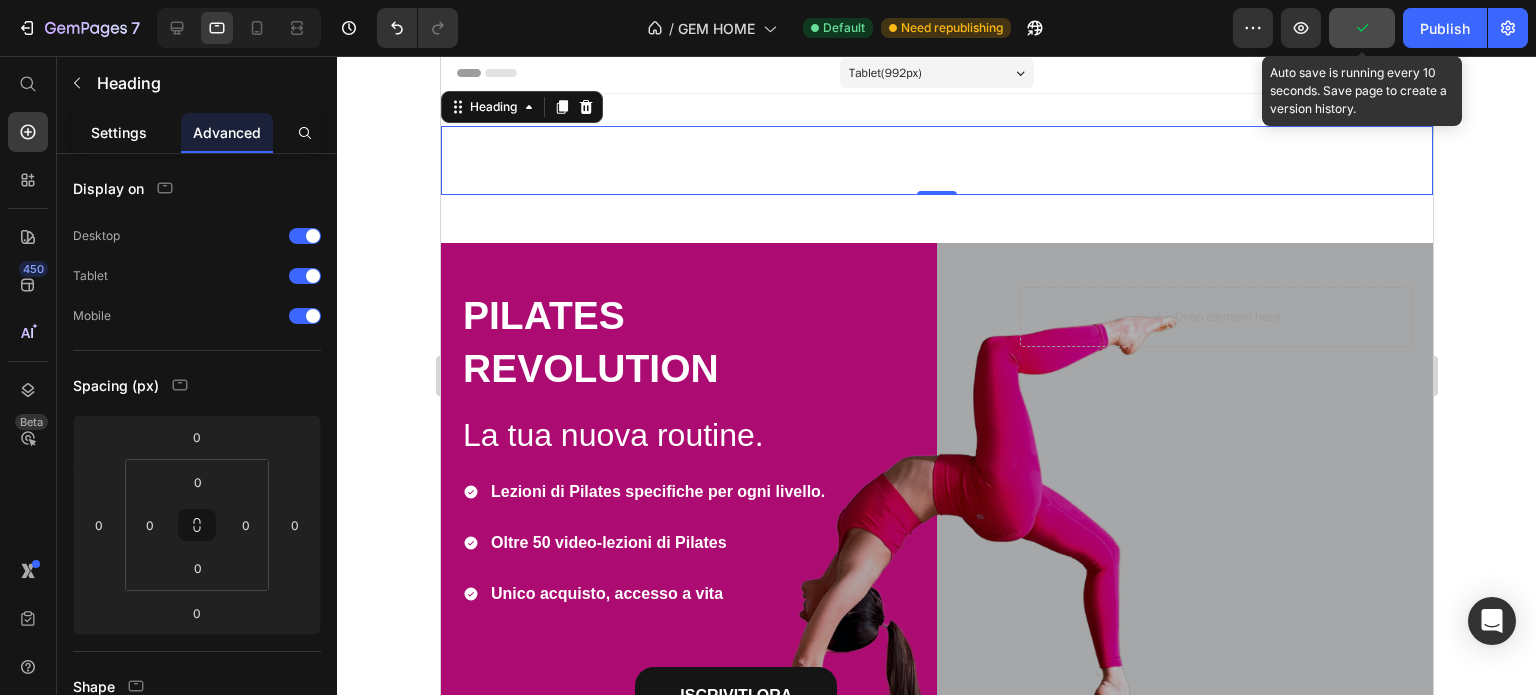 click on "Settings" 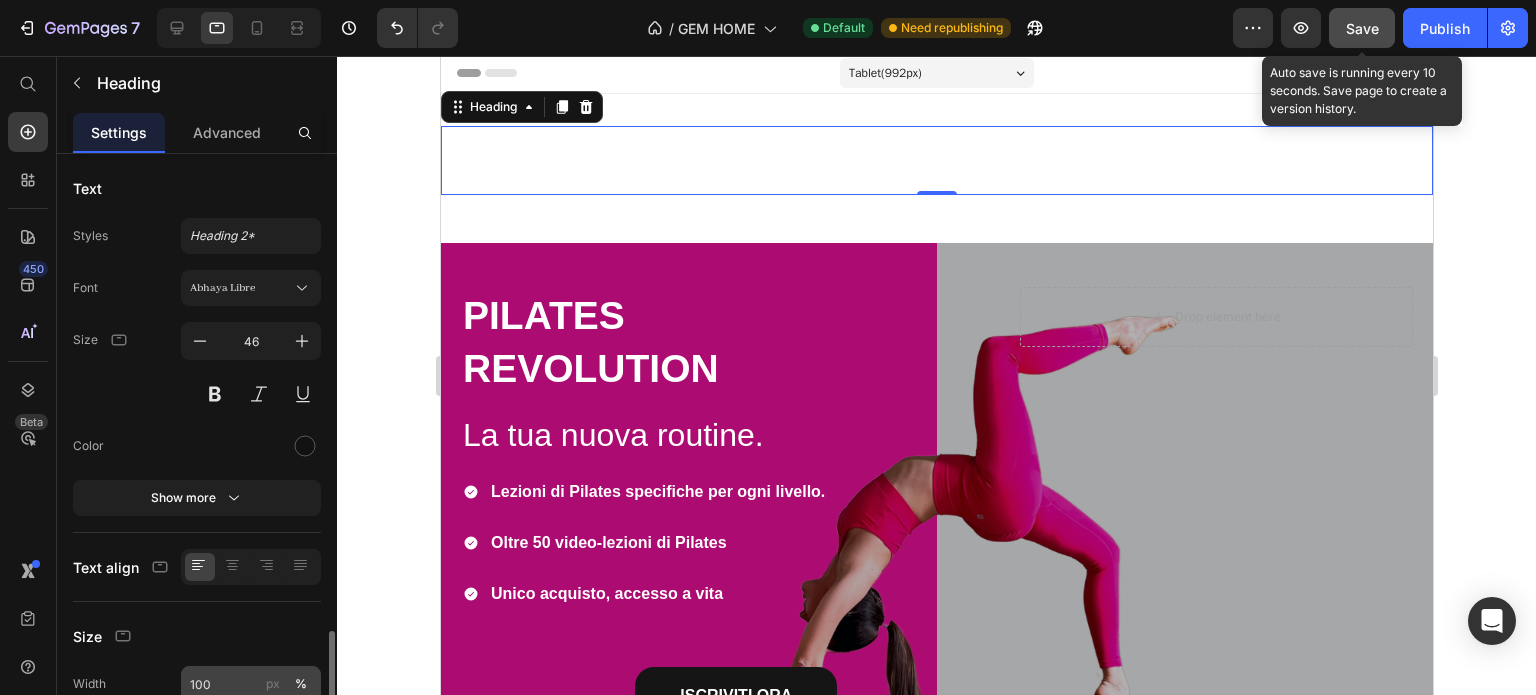 scroll, scrollTop: 411, scrollLeft: 0, axis: vertical 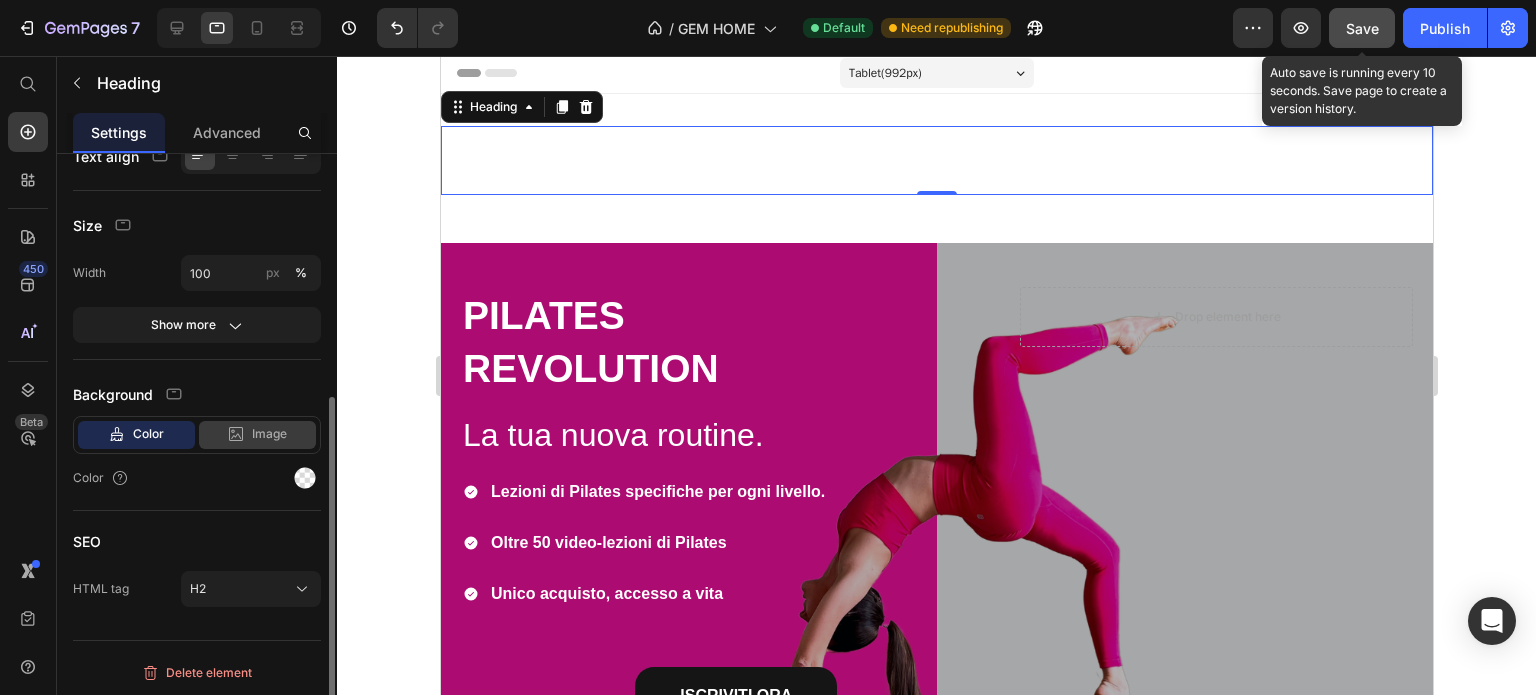 click on "Image" at bounding box center [269, 434] 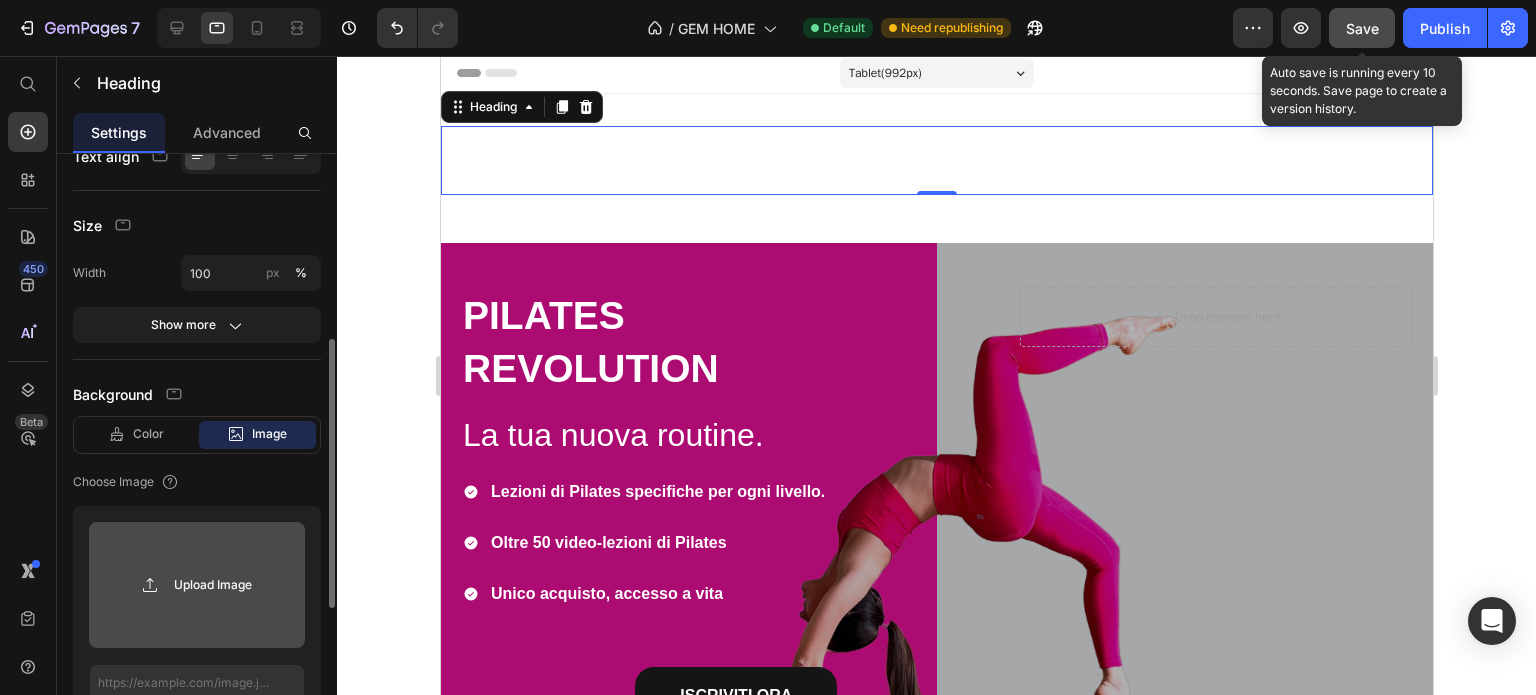 click 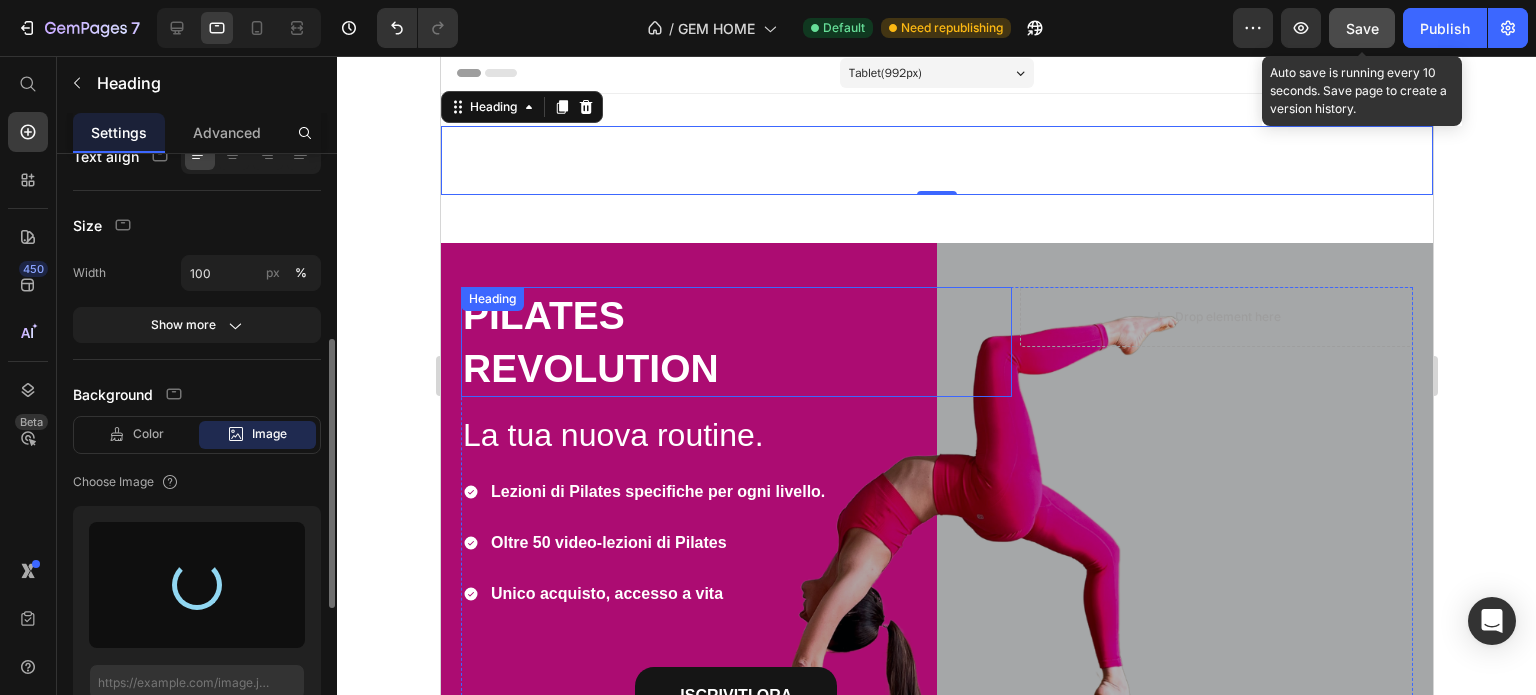 type on "[URL][DOMAIN_NAME]" 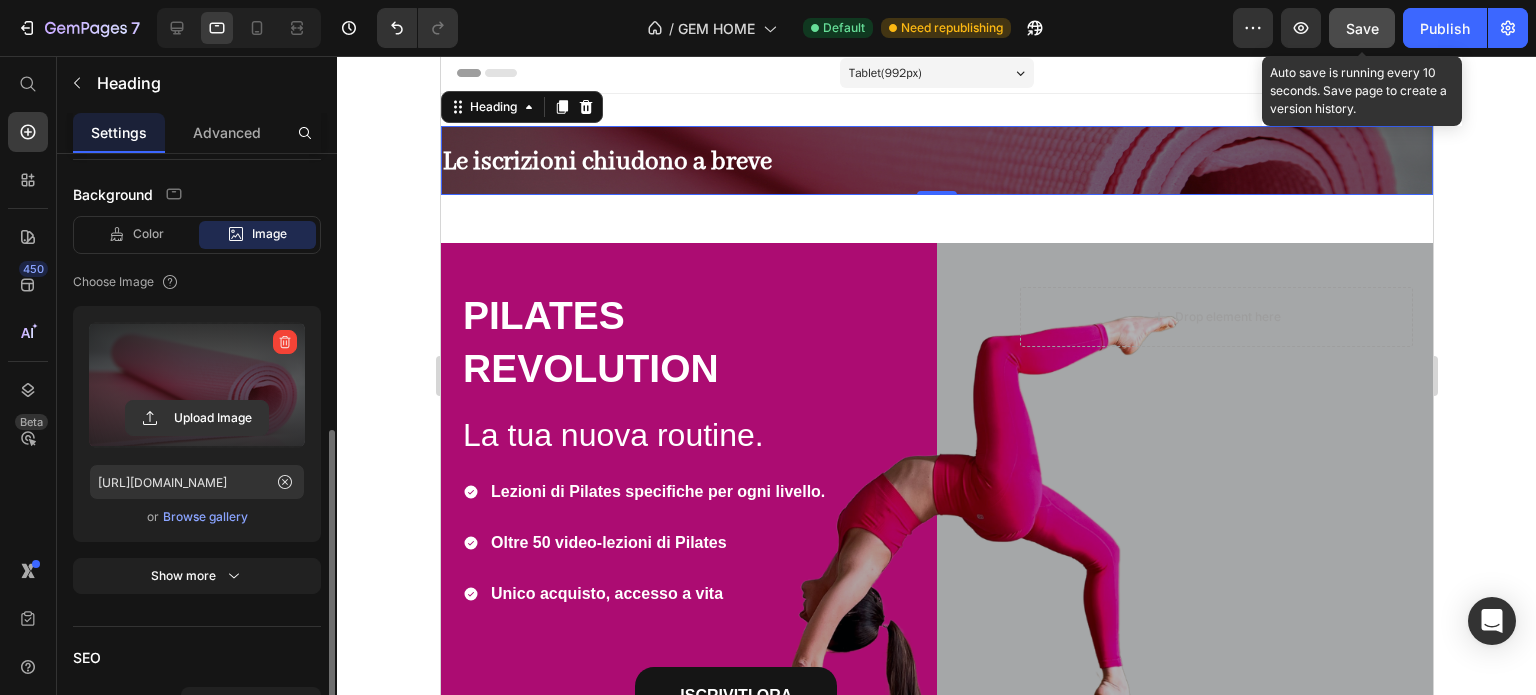 scroll, scrollTop: 411, scrollLeft: 0, axis: vertical 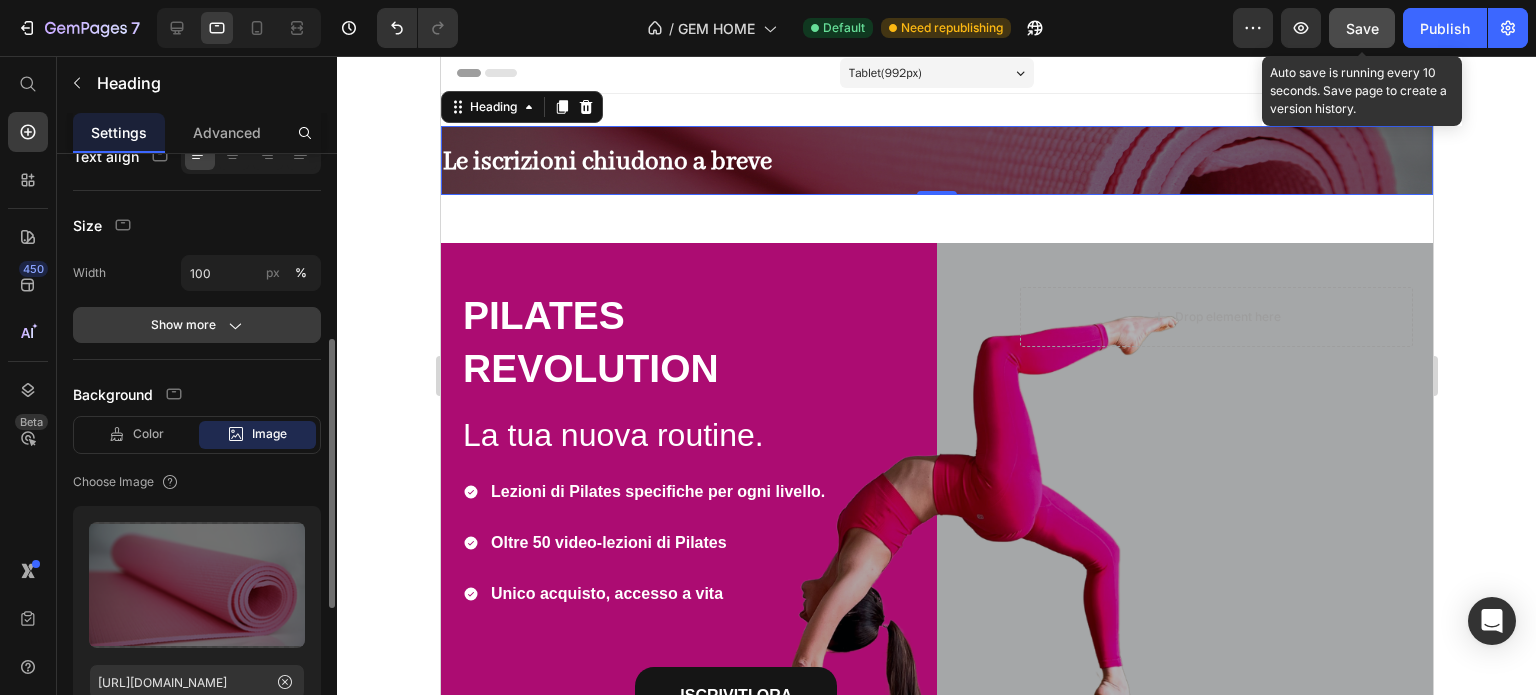 click 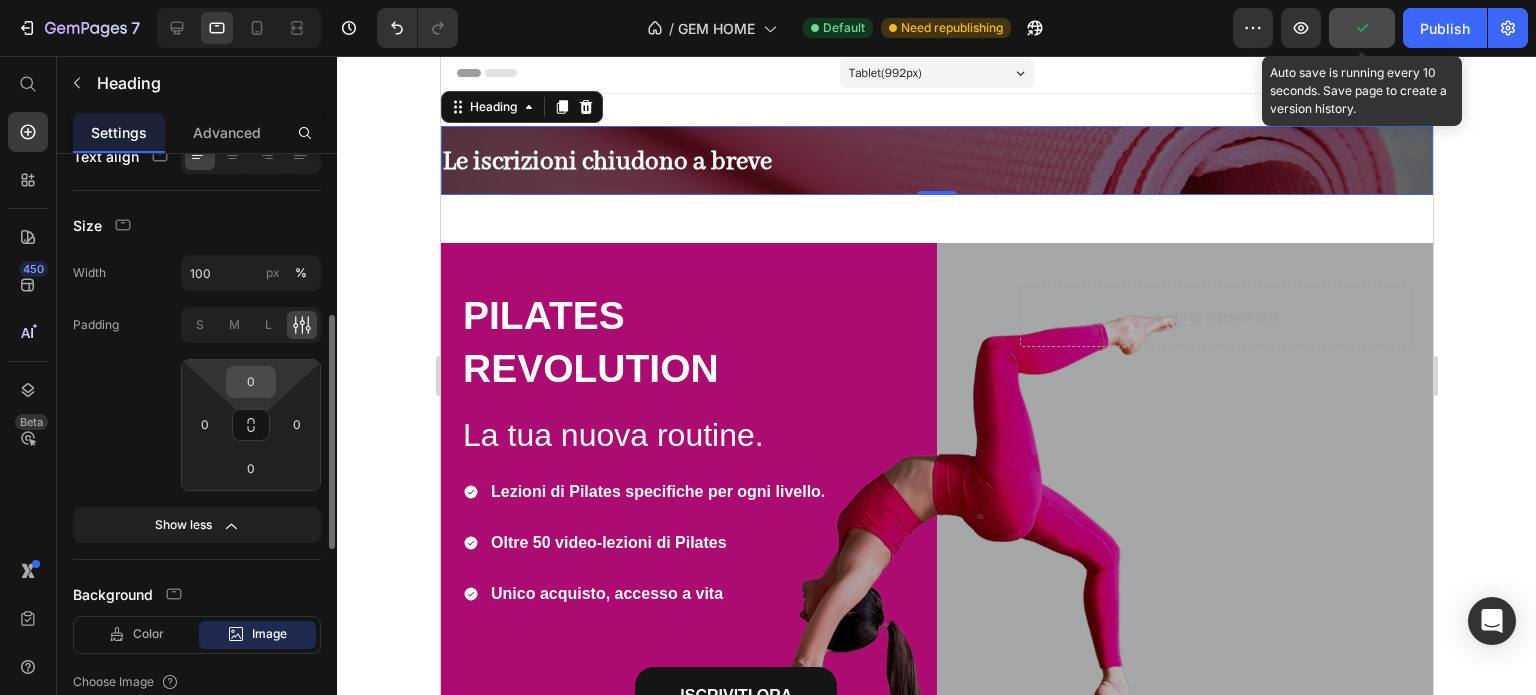click on "0" at bounding box center [251, 382] 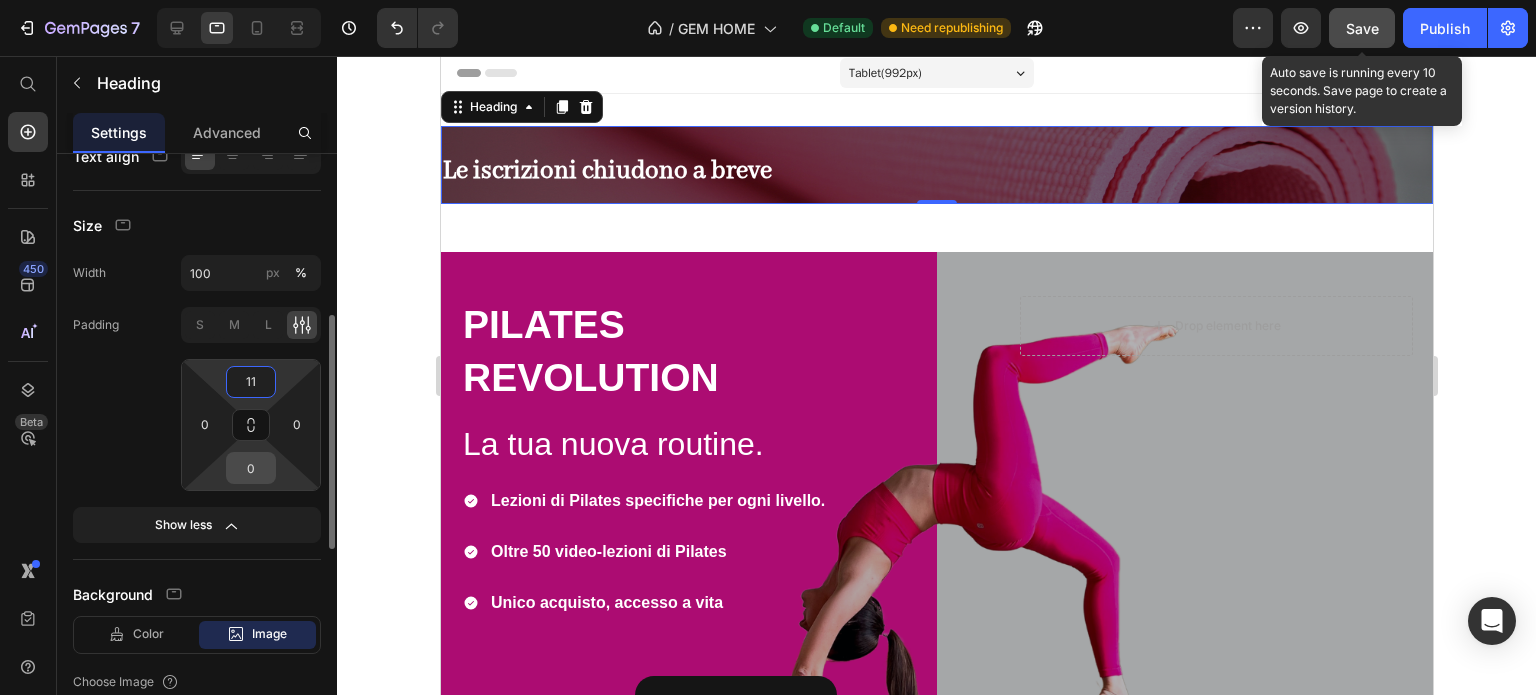 type on "11" 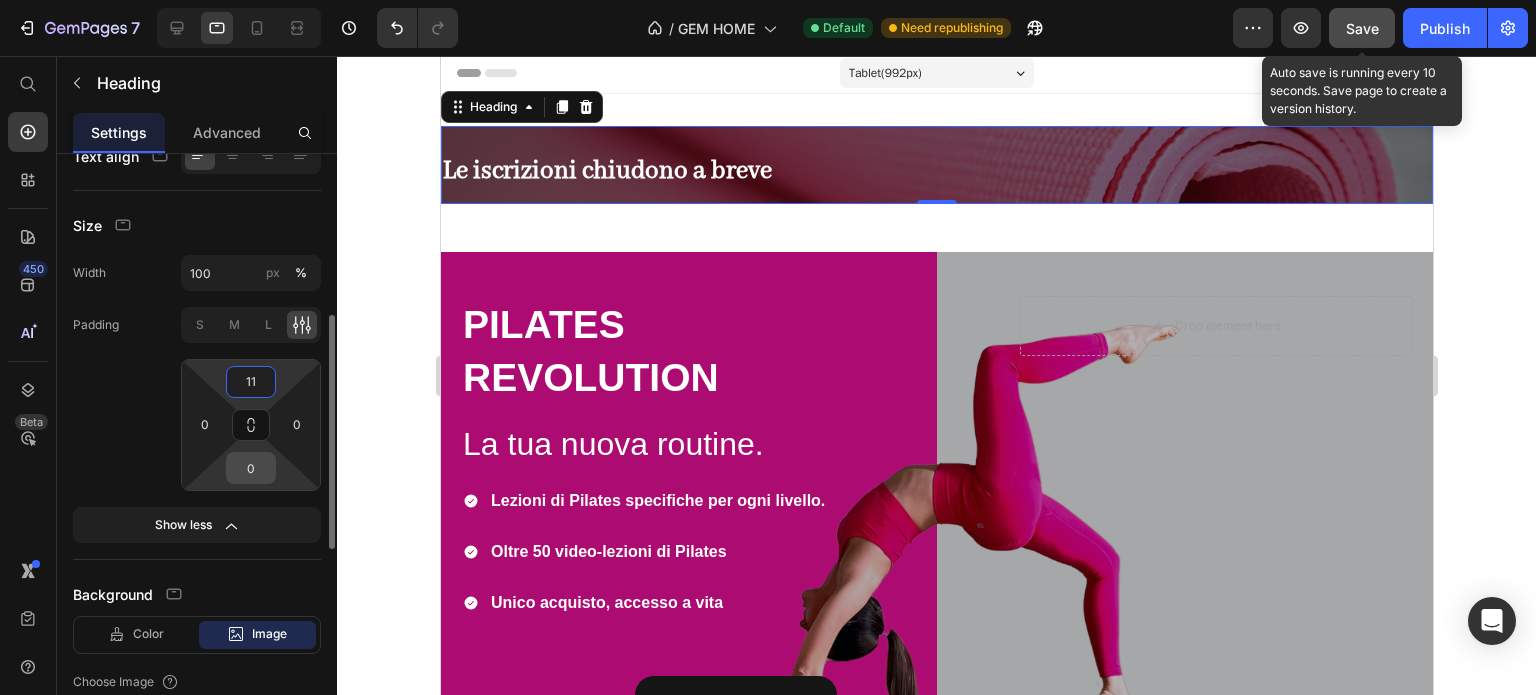 click on "0" at bounding box center (251, 468) 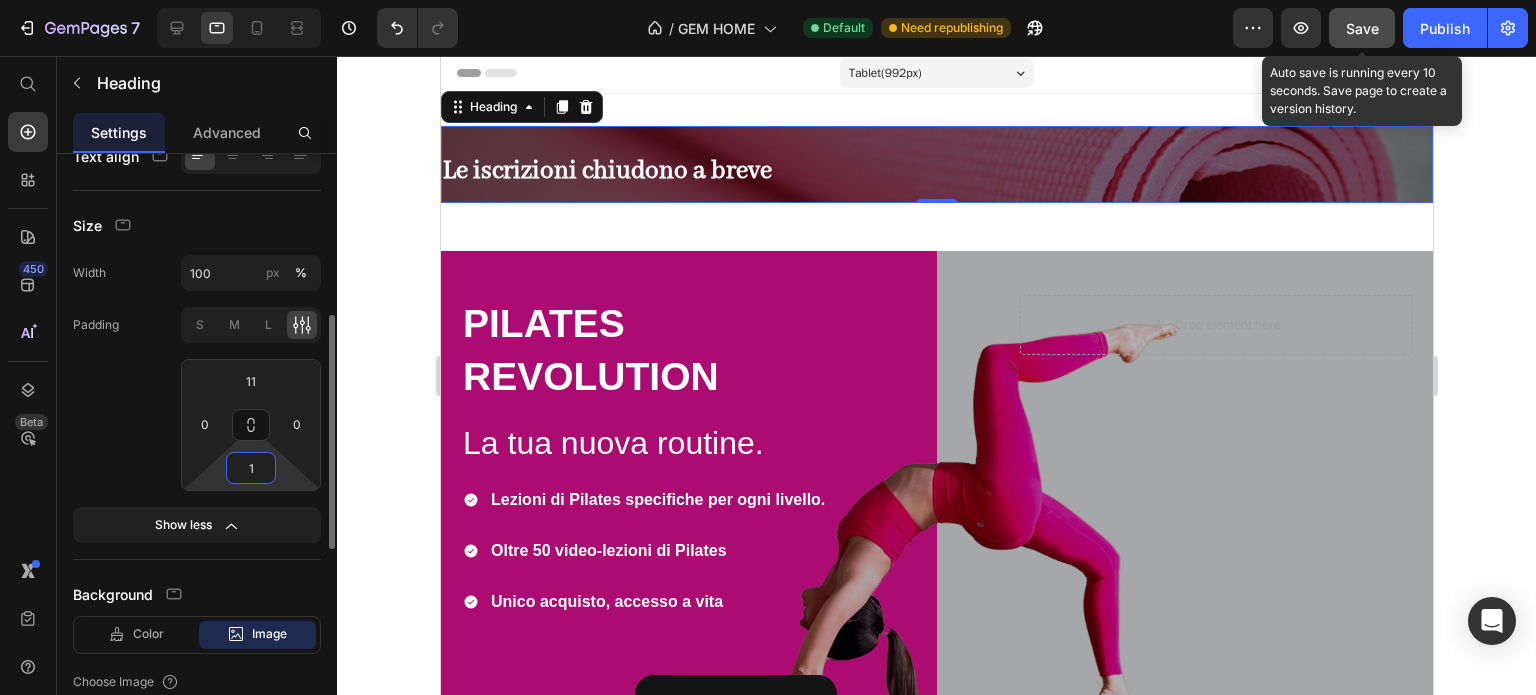 type on "11" 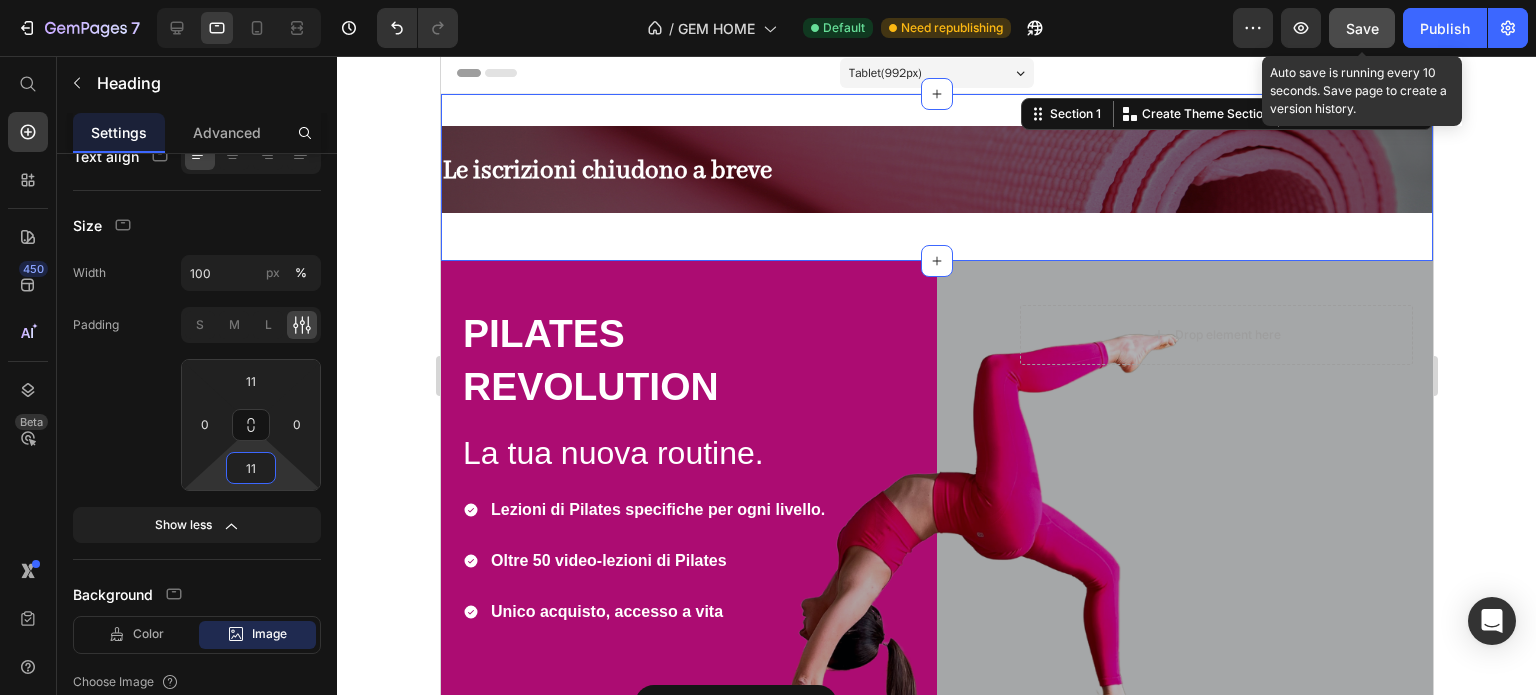 click on "⁠⁠⁠⁠⁠⁠⁠ Le iscrizioni chiudono a breve Heading Row Section 1   You can create reusable sections Create Theme Section AI Content Write with GemAI What would you like to describe here? Tone and Voice Persuasive Product PILATES REVOLUTION Show more Generate" at bounding box center (936, 177) 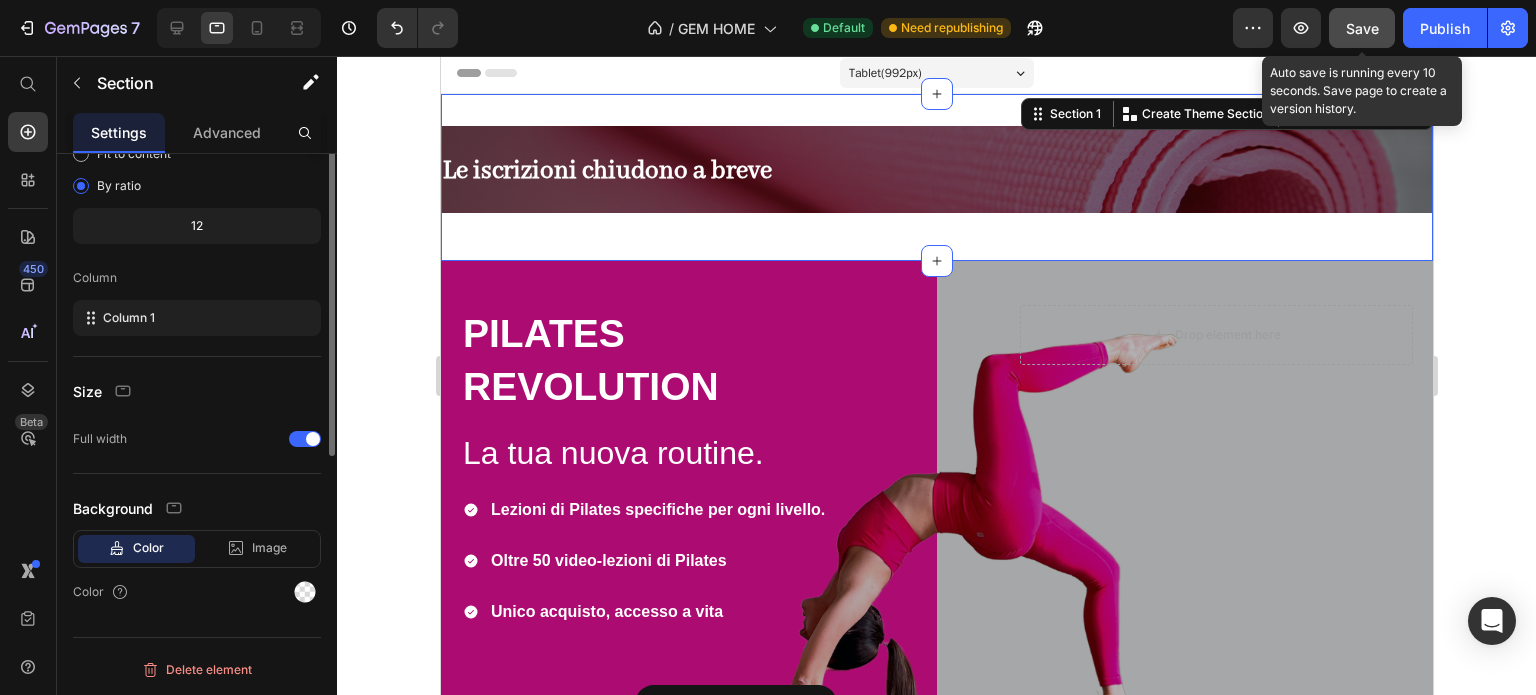scroll, scrollTop: 0, scrollLeft: 0, axis: both 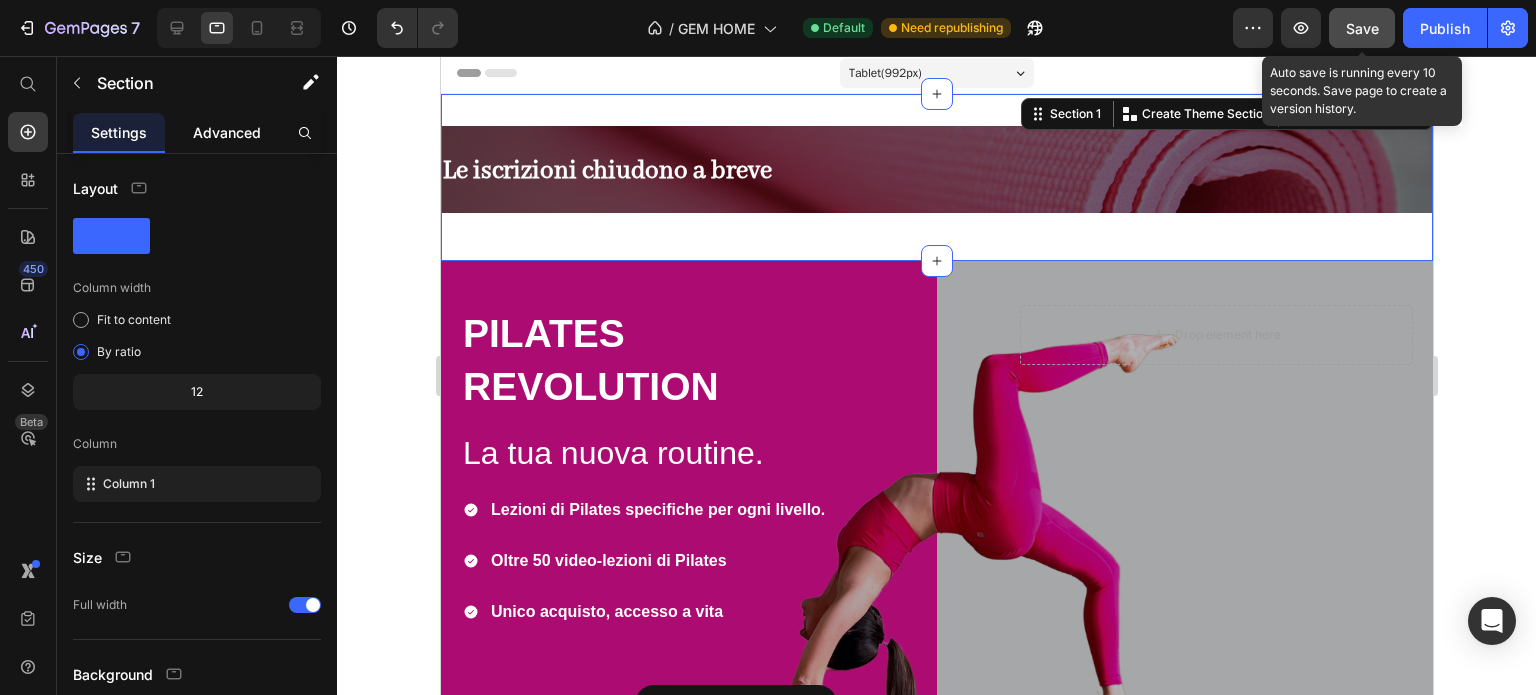 click on "Advanced" at bounding box center [227, 132] 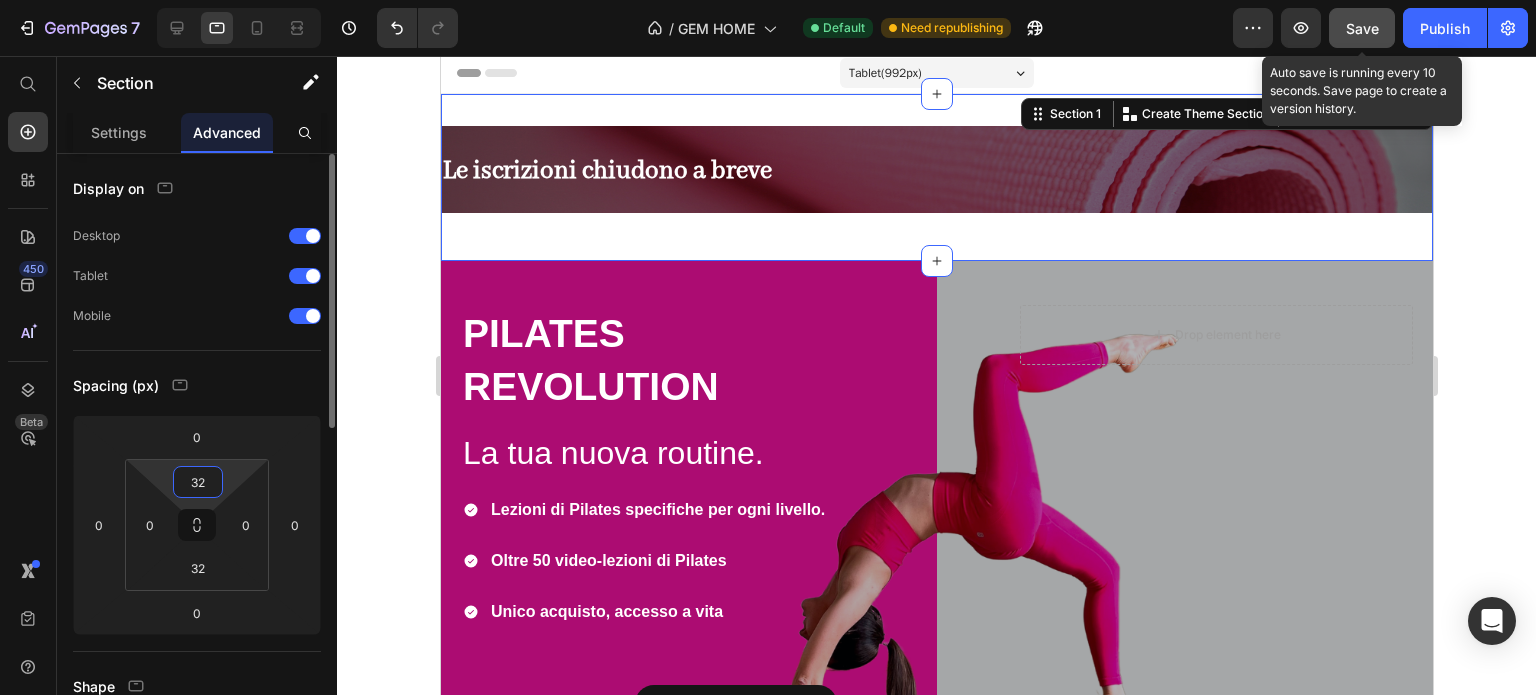 click on "32" at bounding box center (198, 482) 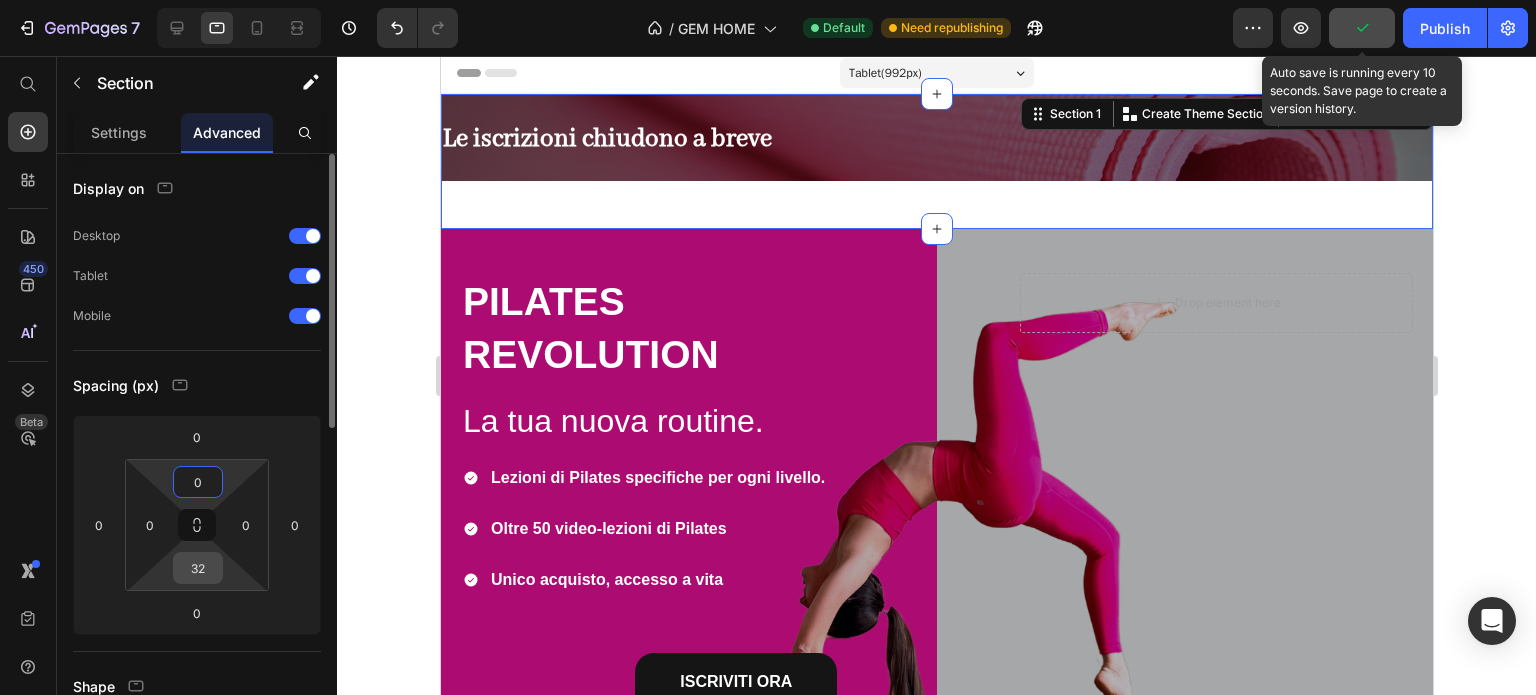 type on "0" 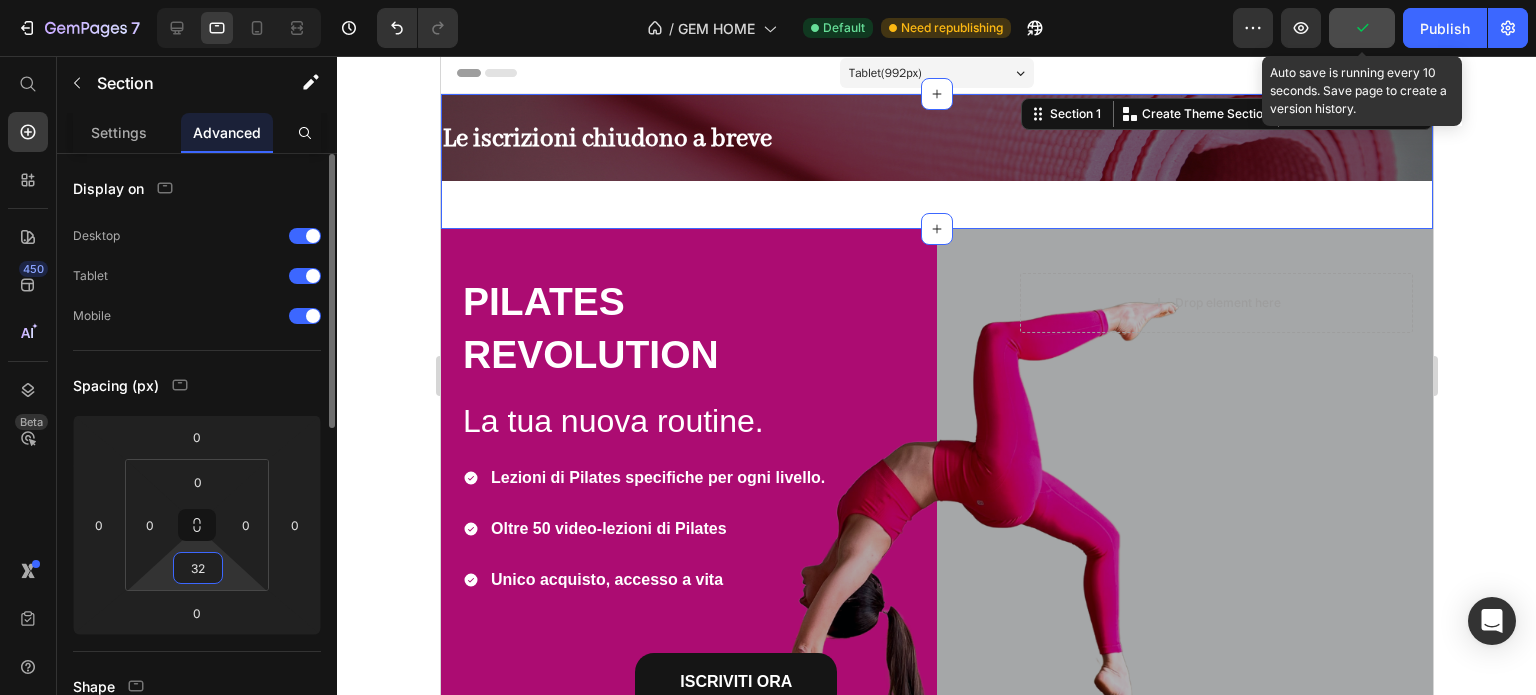 click on "32" at bounding box center (198, 568) 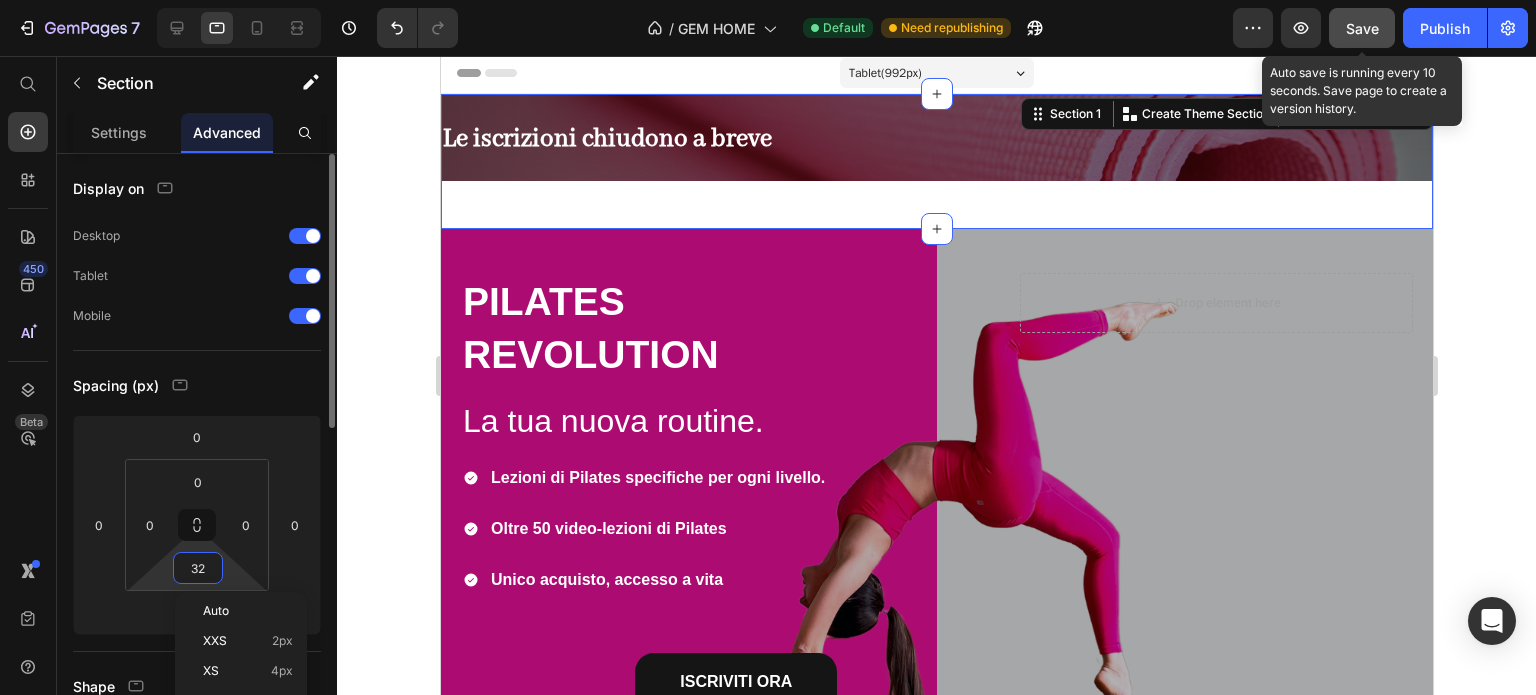 type on "0" 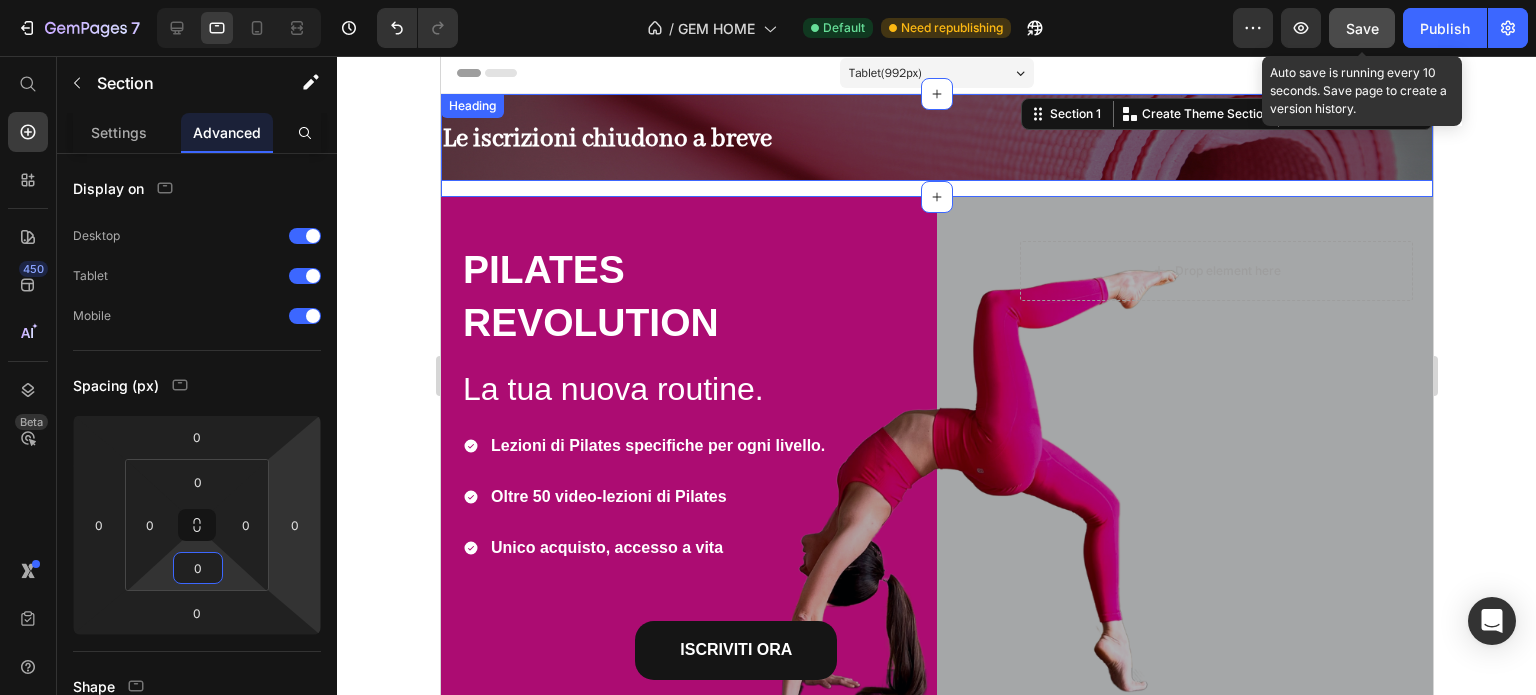 click on "Le iscrizioni chiudono a breve" at bounding box center [606, 139] 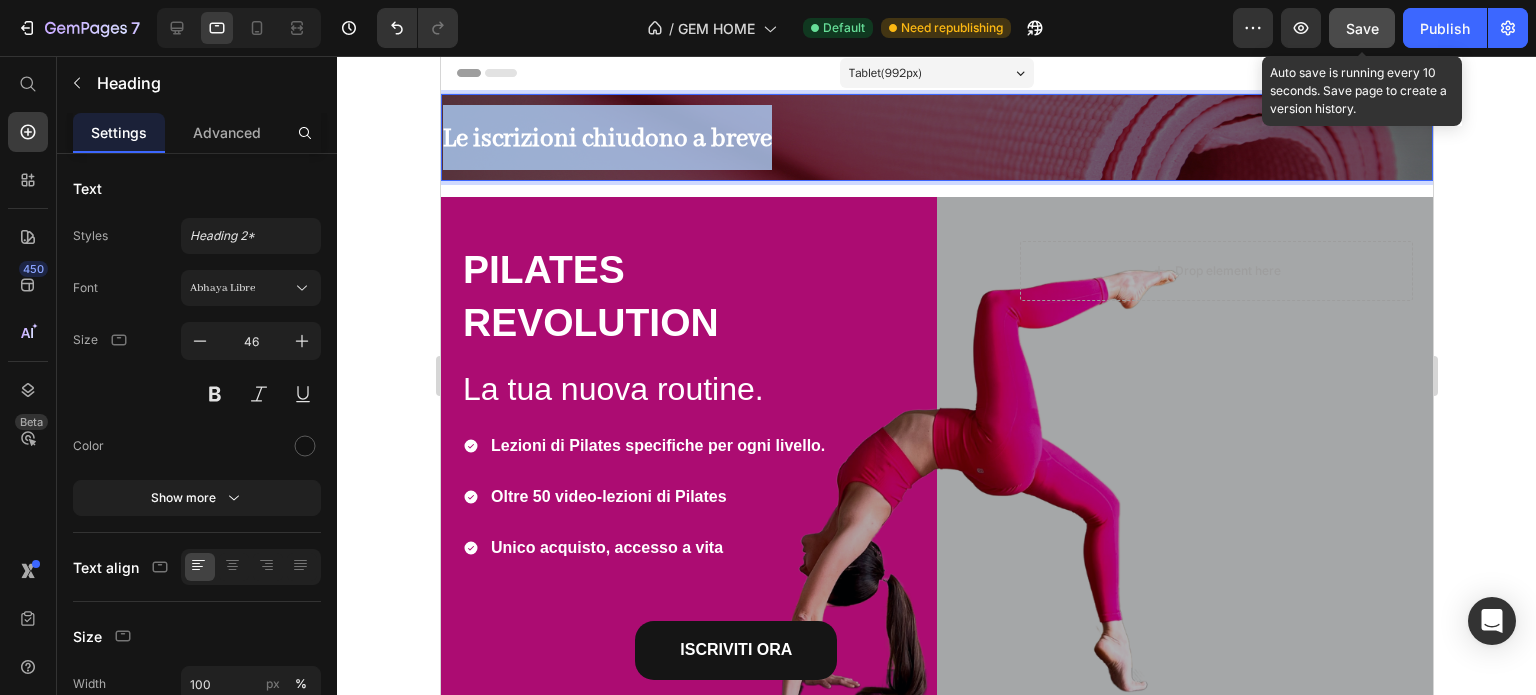 click on "Le iscrizioni chiudono a breve" at bounding box center [606, 139] 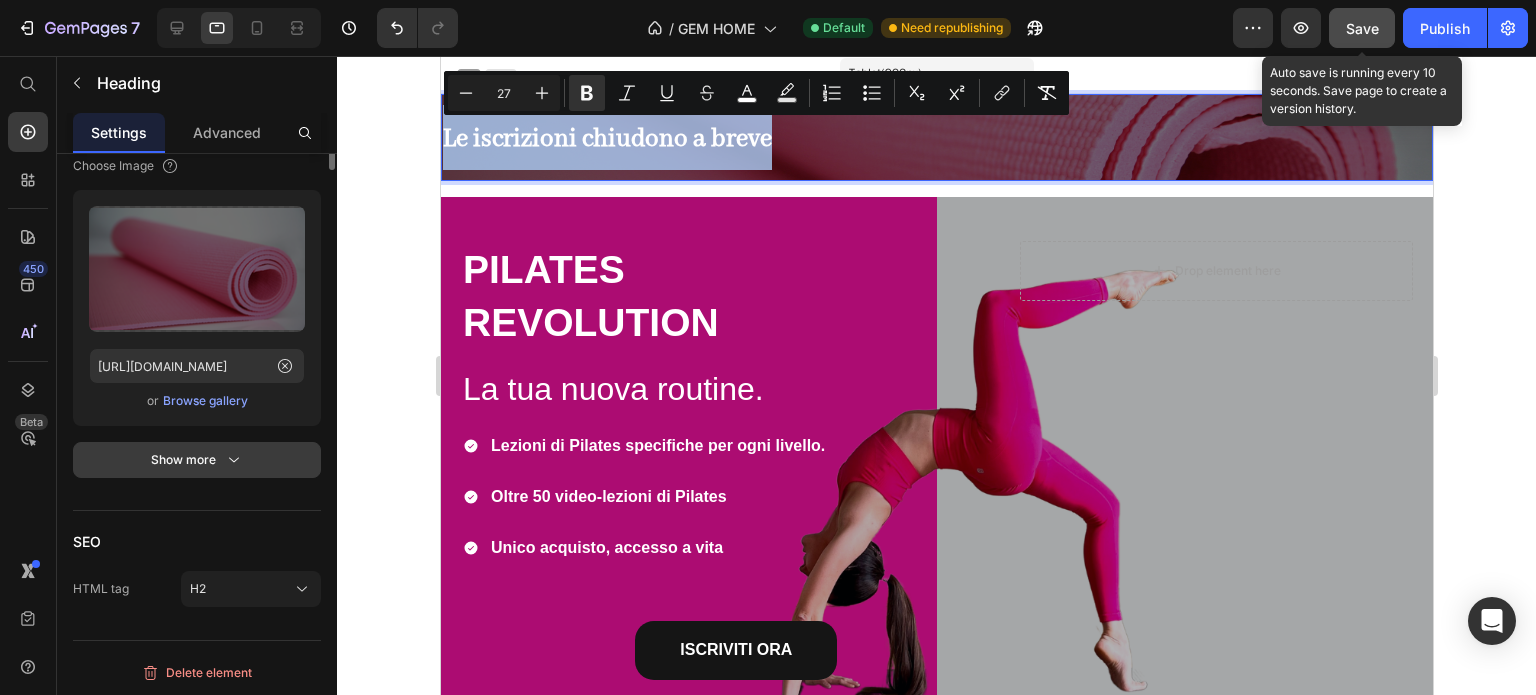 scroll, scrollTop: 227, scrollLeft: 0, axis: vertical 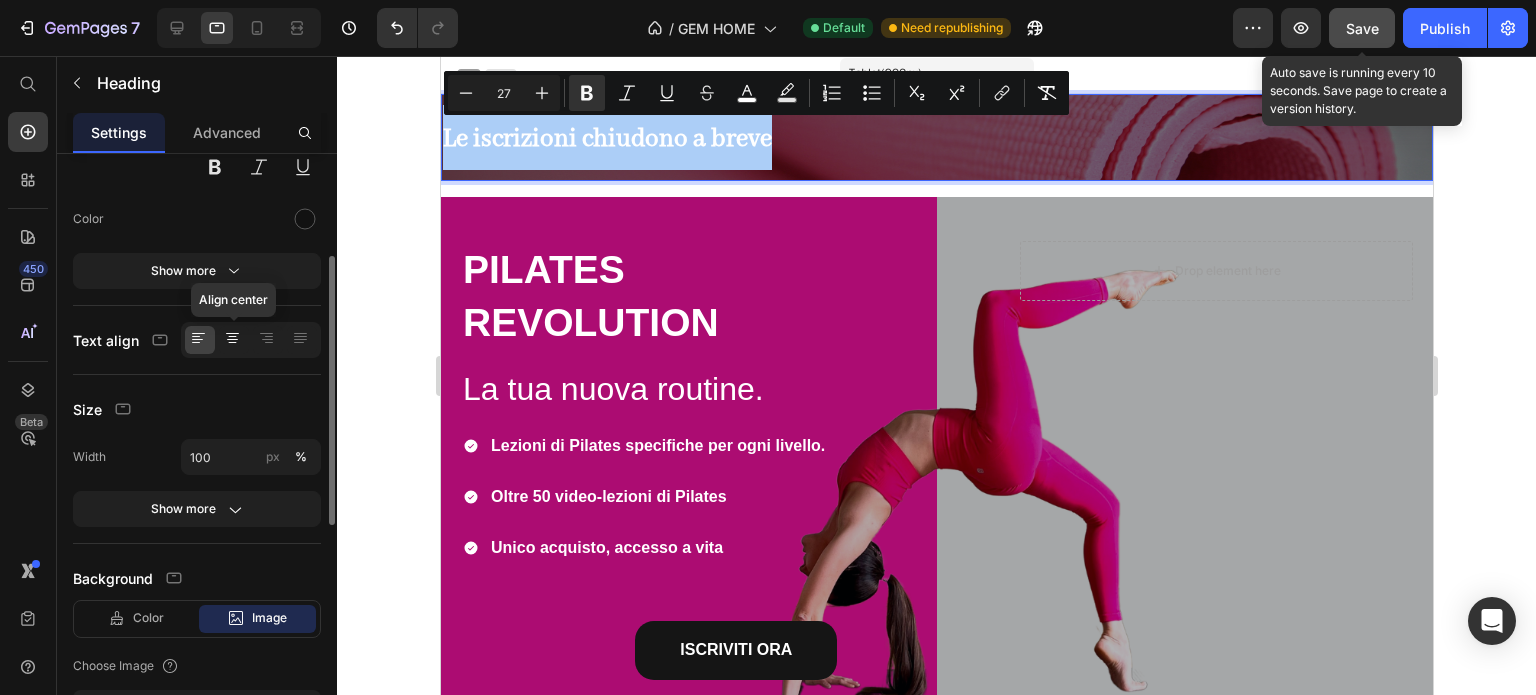 click 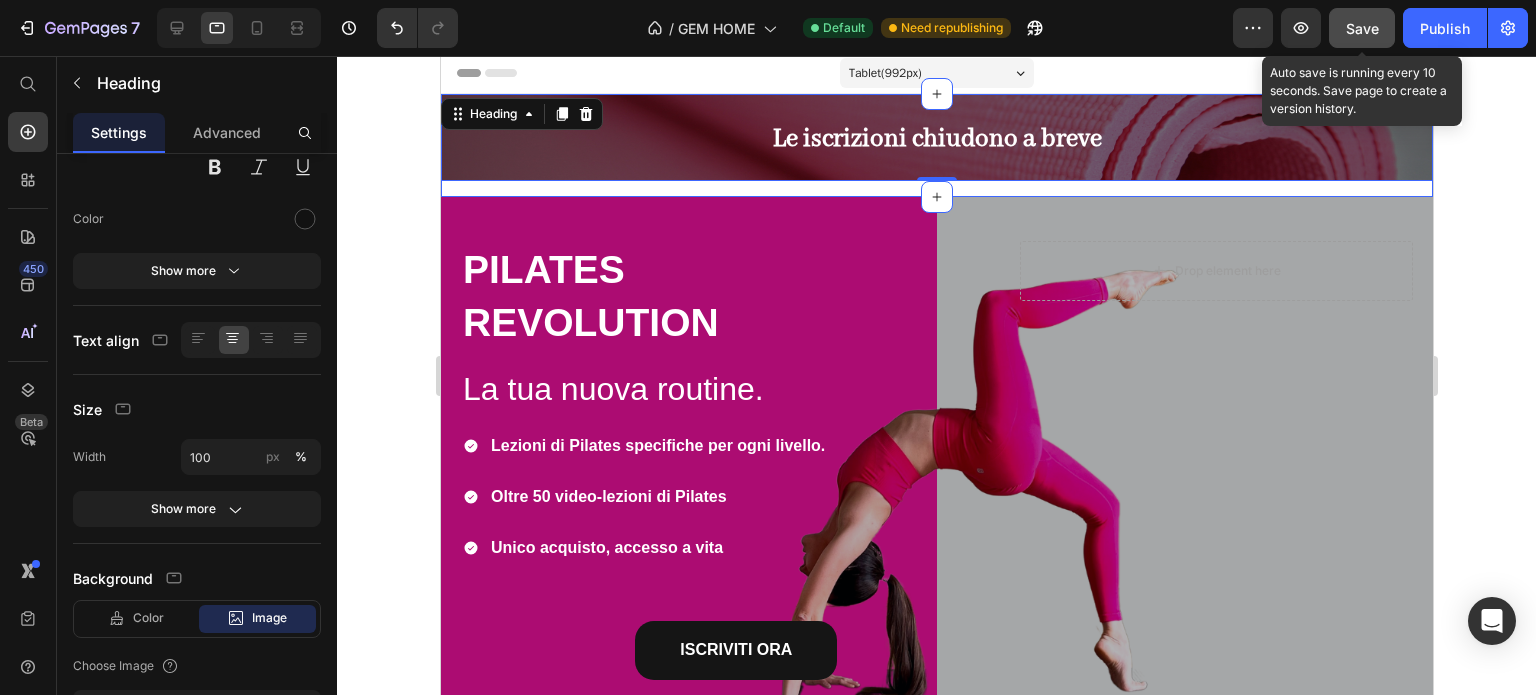 click on "Le iscrizioni chiudono a breve Heading   0 Row" at bounding box center [936, 145] 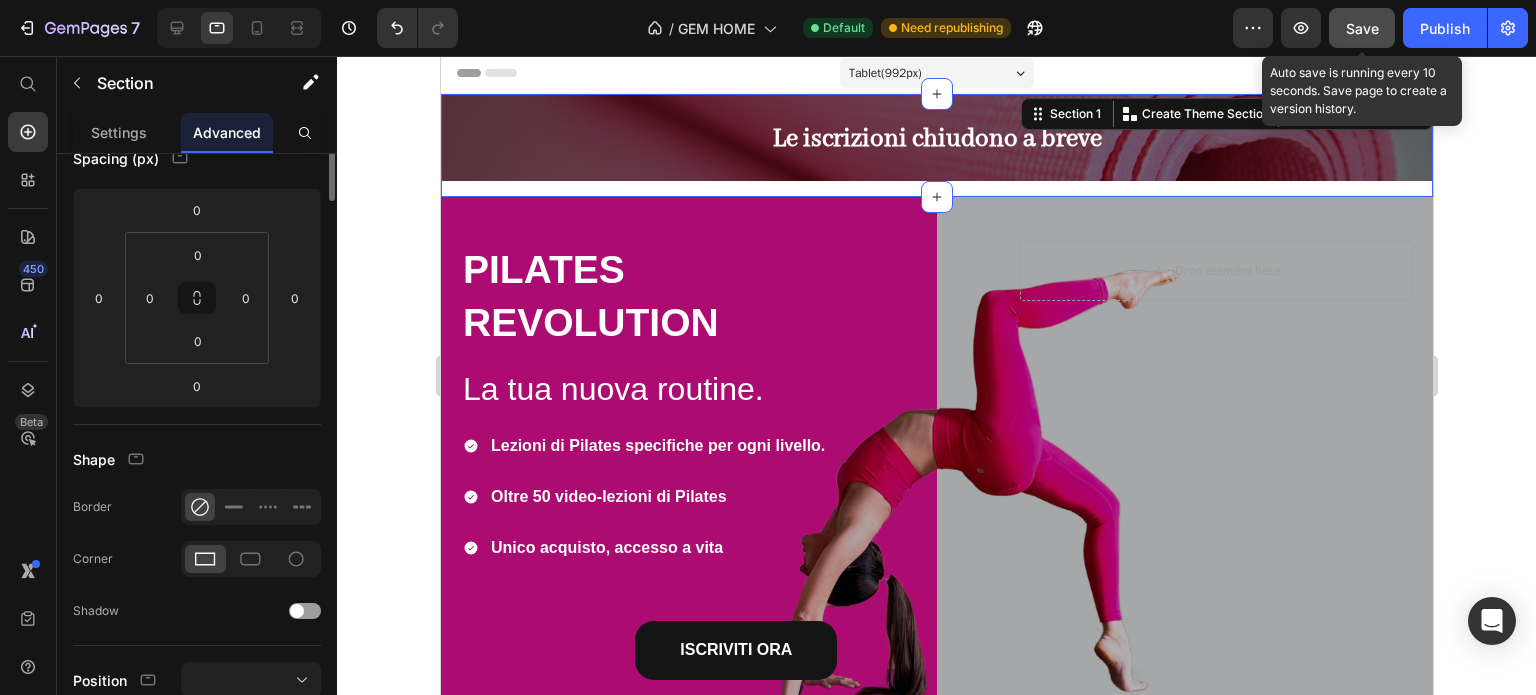 scroll, scrollTop: 0, scrollLeft: 0, axis: both 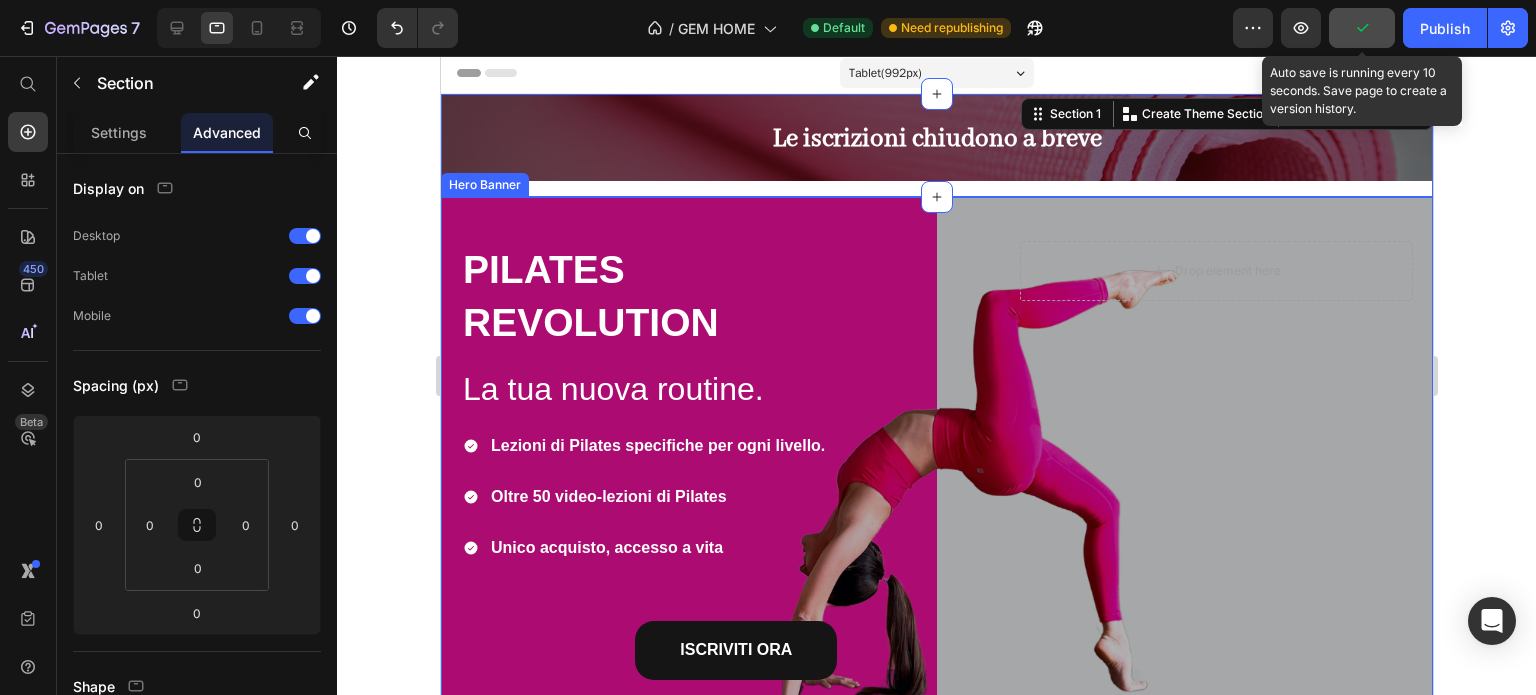 click on "PILATES REVOLUTION Heading La tua nuova routine. Heading Lezioni di Pilates specifiche per ogni livello. Oltre 50 video-lezioni di Pilates Unico acquisto, accesso a vita Item List ISCRIVITI ORA Button
Drop element here Row Row ISCRIVITI ORA Button" at bounding box center (936, 438) 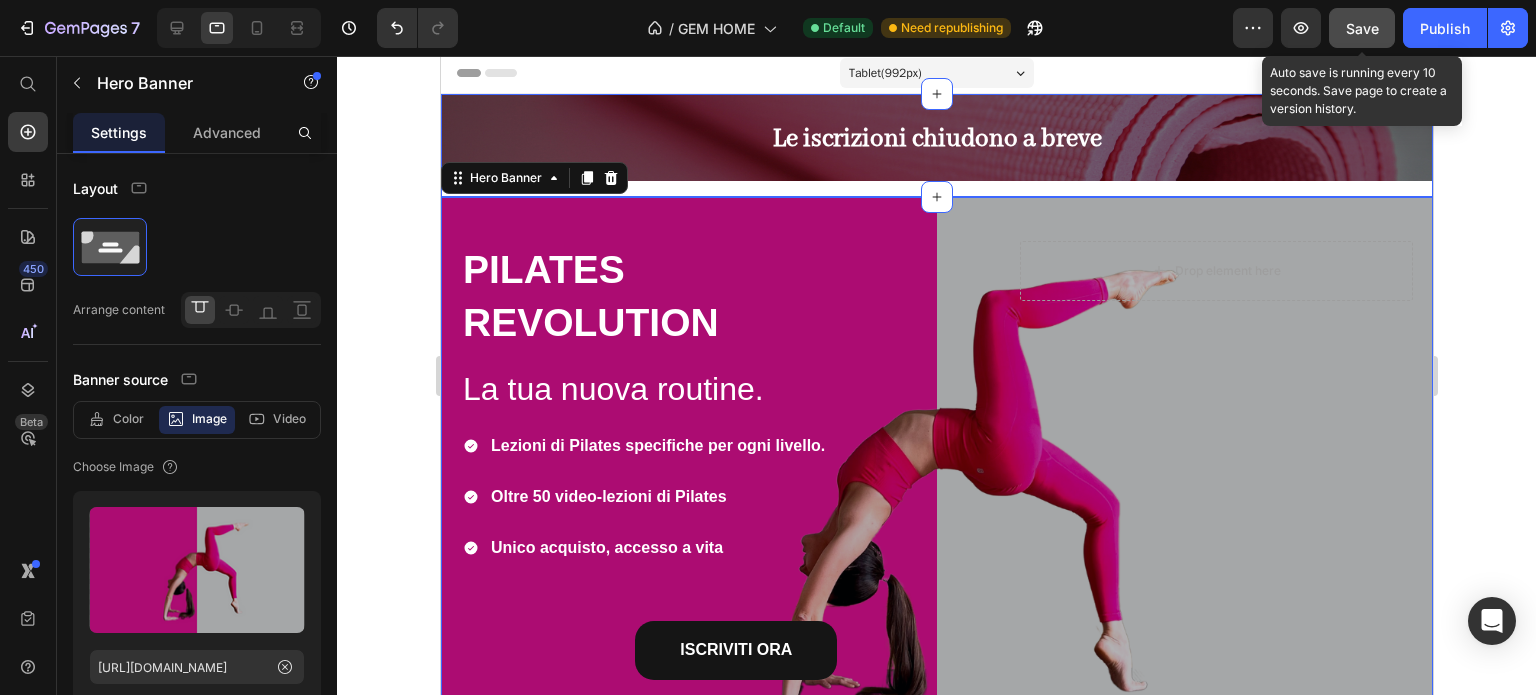 click on "⁠⁠⁠⁠⁠⁠⁠ Le iscrizioni chiudono a breve Heading Row" at bounding box center [936, 145] 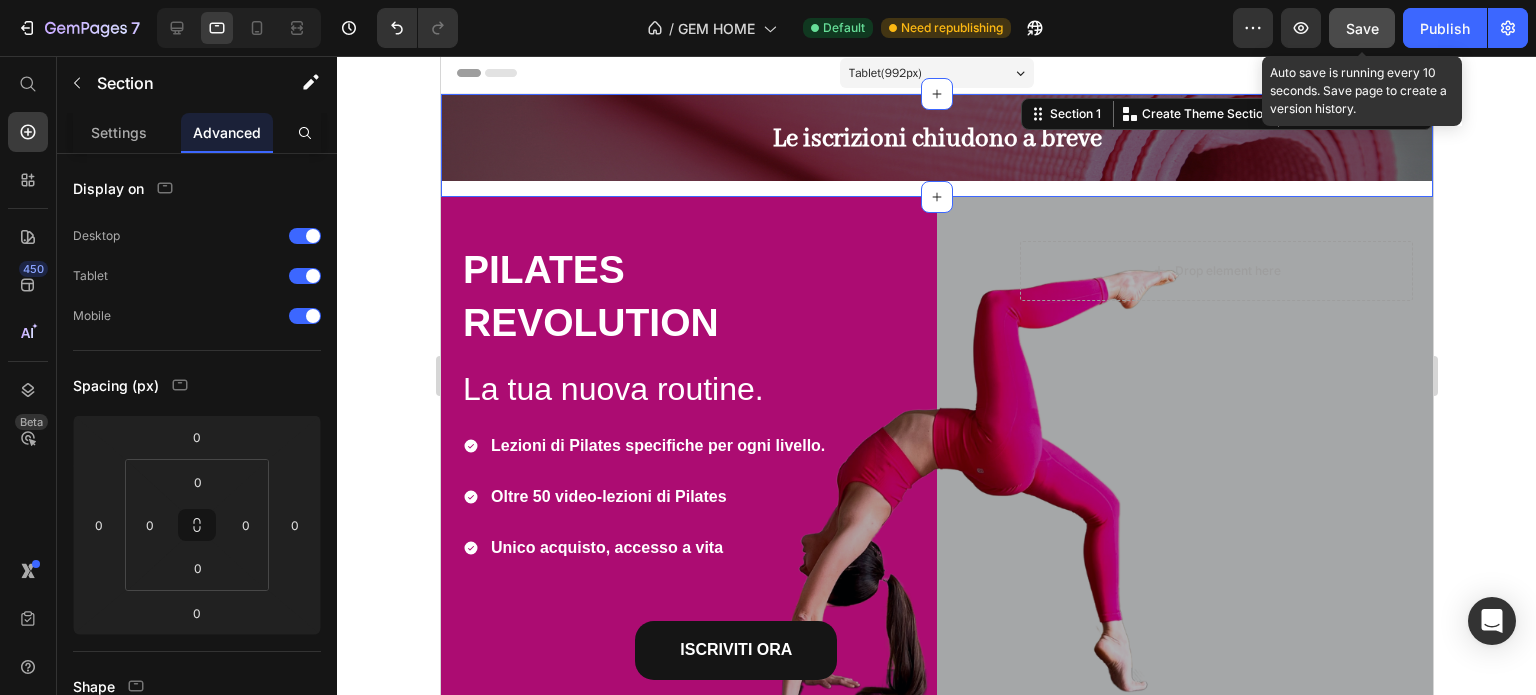 click on "⁠⁠⁠⁠⁠⁠⁠ Le iscrizioni chiudono a breve" at bounding box center [936, 137] 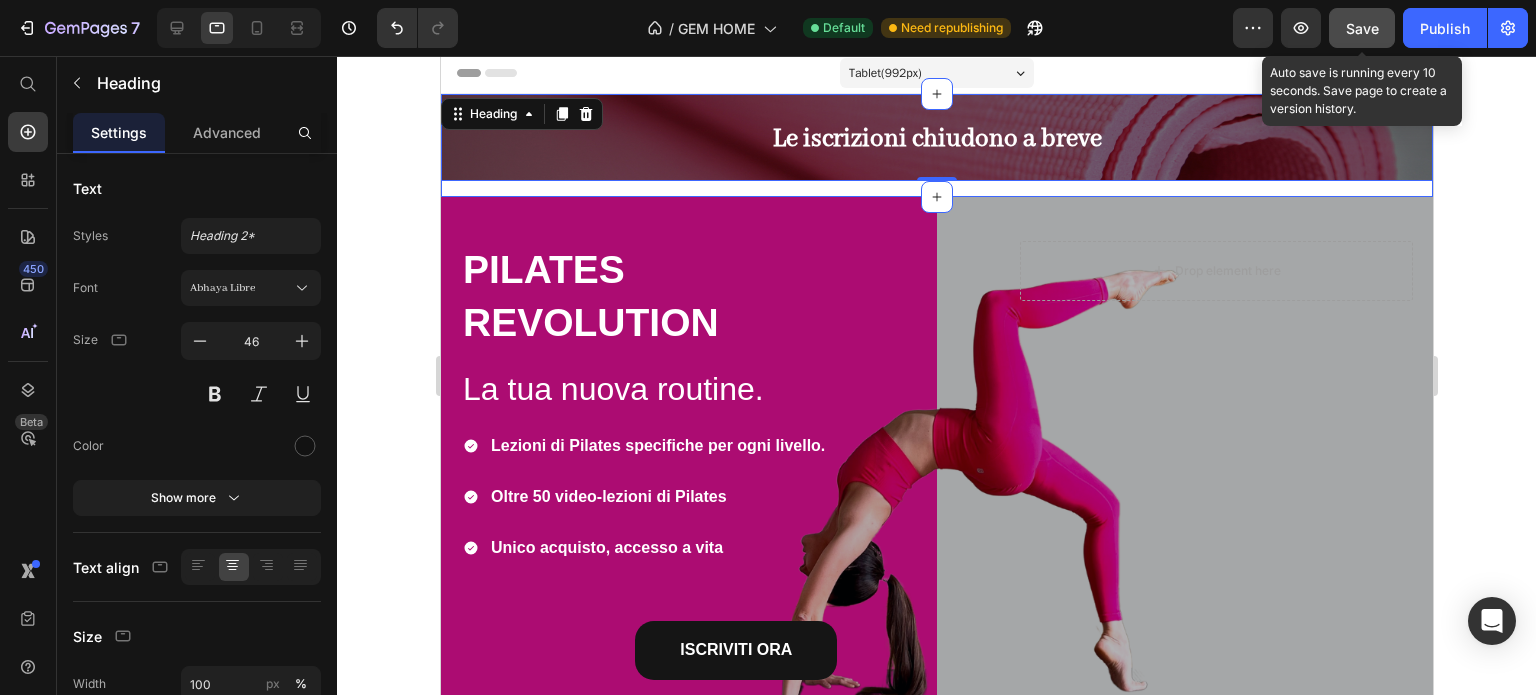 click on "⁠⁠⁠⁠⁠⁠⁠ Le iscrizioni chiudono a breve Heading   0 Row" at bounding box center [936, 145] 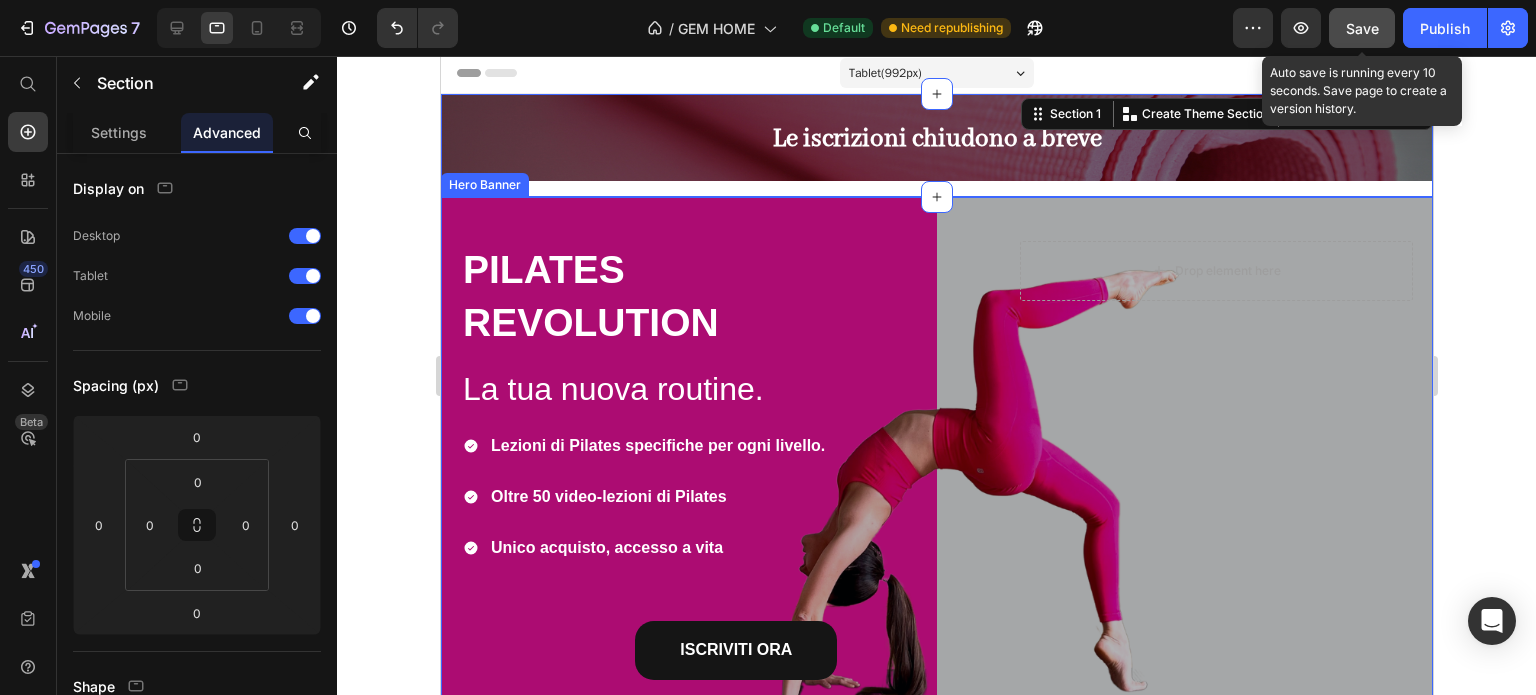 click on "PILATES REVOLUTION Heading La tua nuova routine. Heading Lezioni di Pilates specifiche per ogni livello. Oltre 50 video-lezioni di Pilates Unico acquisto, accesso a vita Item List ISCRIVITI ORA Button
Drop element here Row Row ISCRIVITI ORA Button" at bounding box center [936, 438] 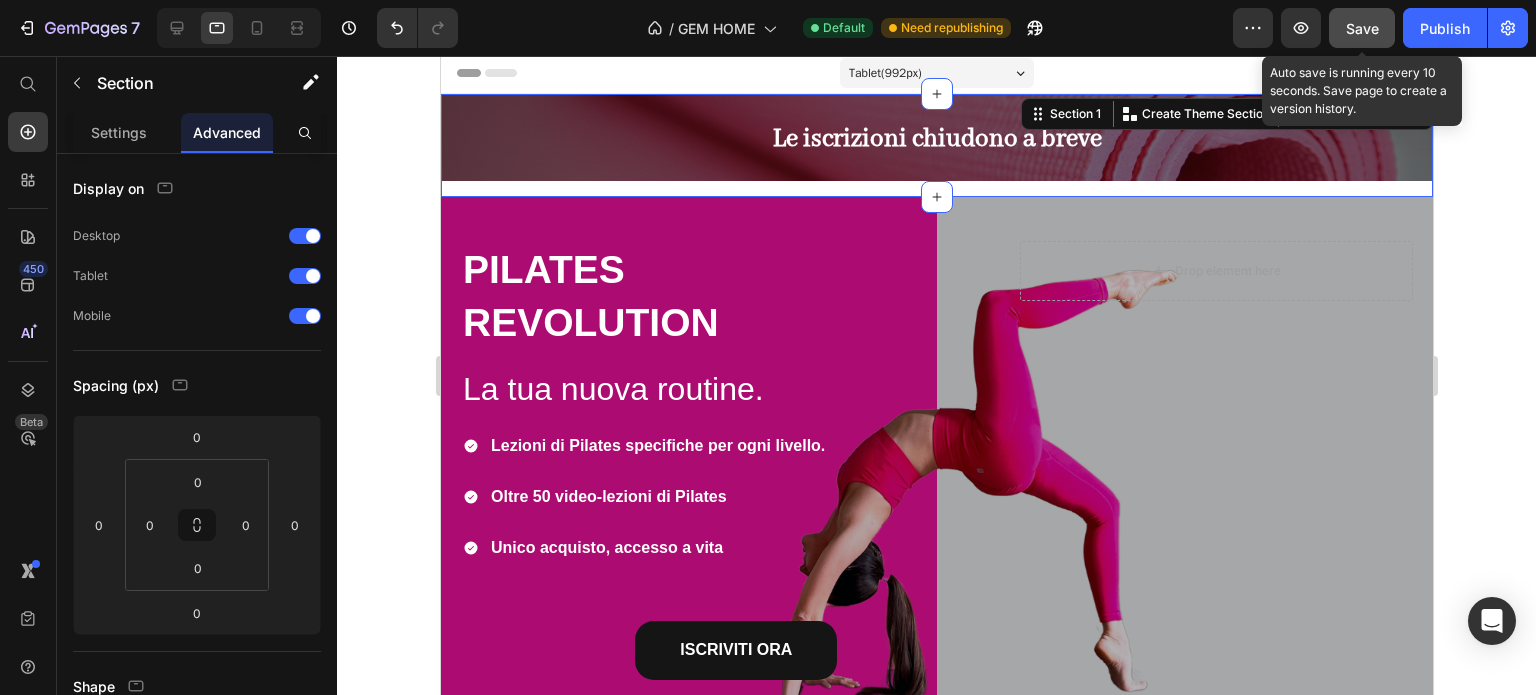 click on "⁠⁠⁠⁠⁠⁠⁠ Le iscrizioni chiudono a breve Heading Row" at bounding box center (936, 145) 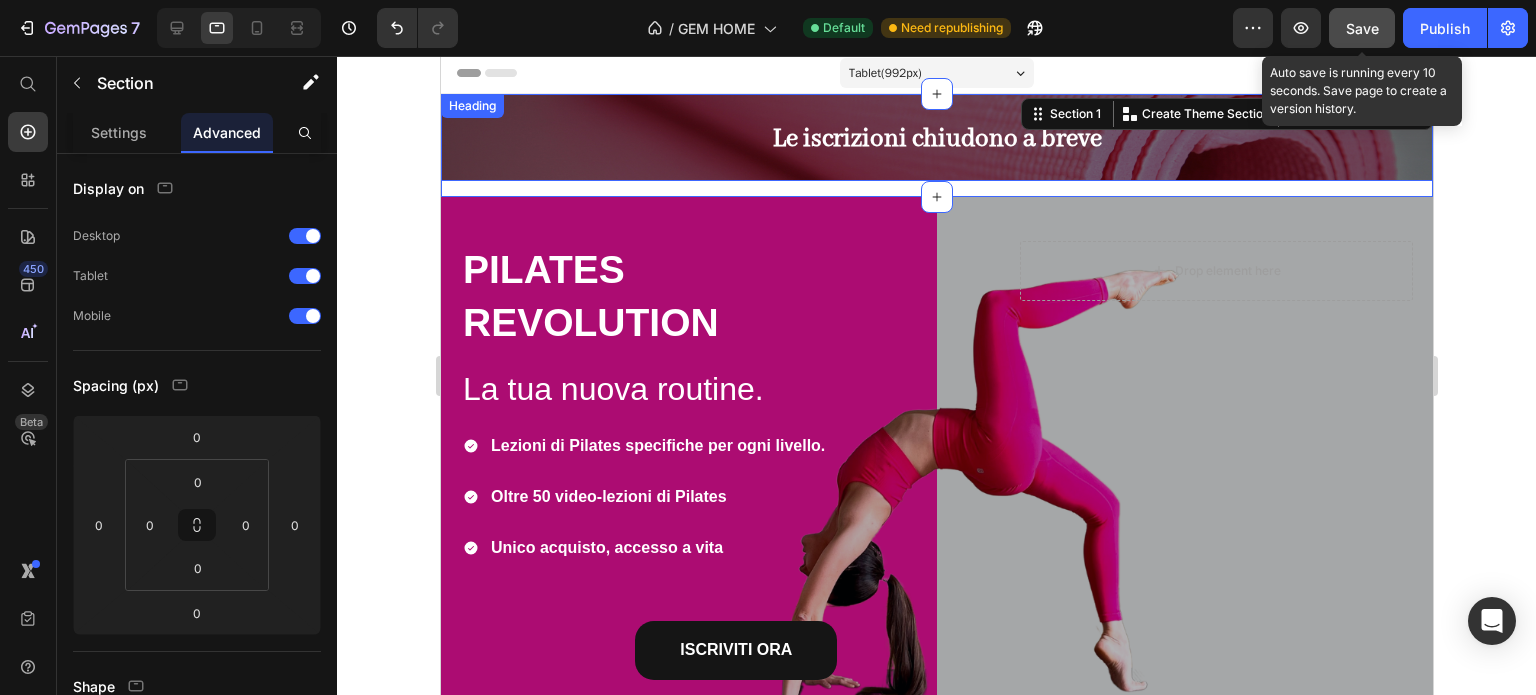 click on "Le iscrizioni chiudono a breve" at bounding box center [936, 139] 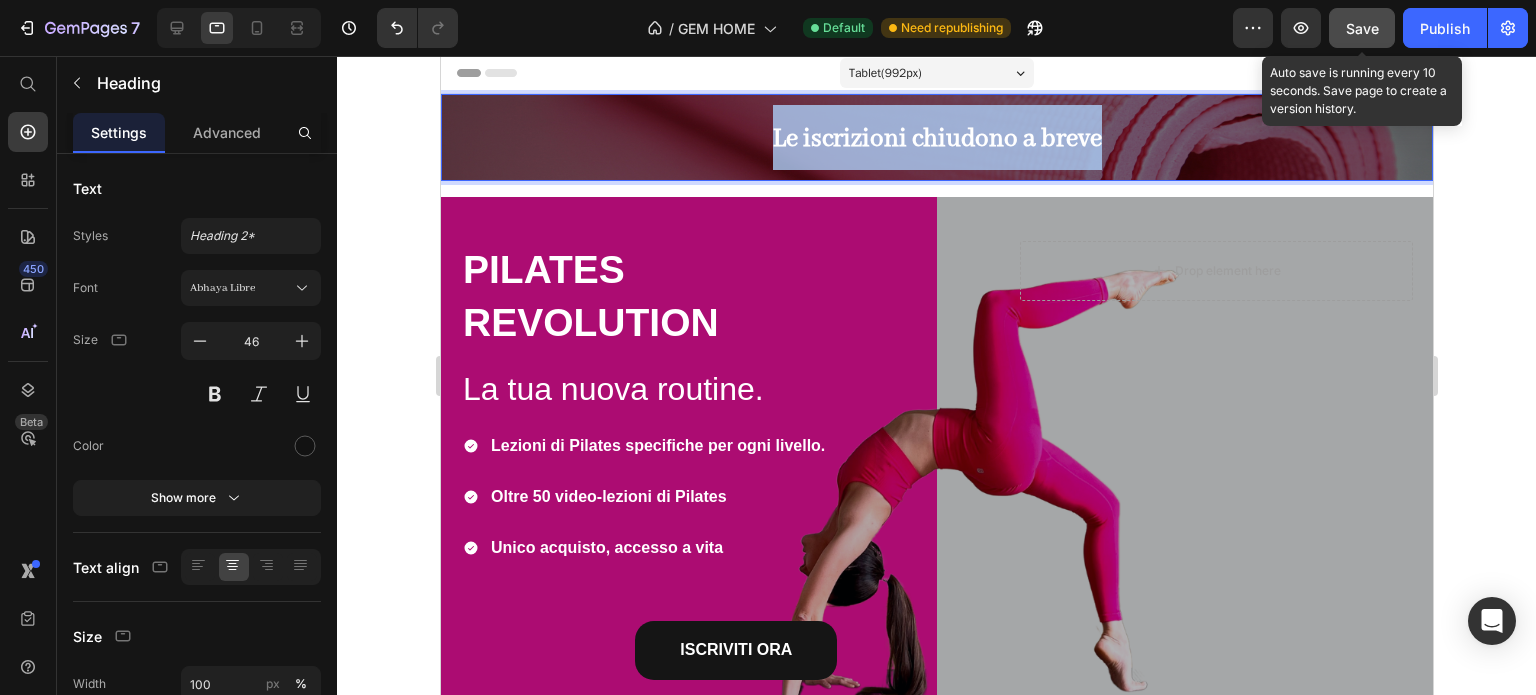 click on "Le iscrizioni chiudono a breve" at bounding box center [936, 139] 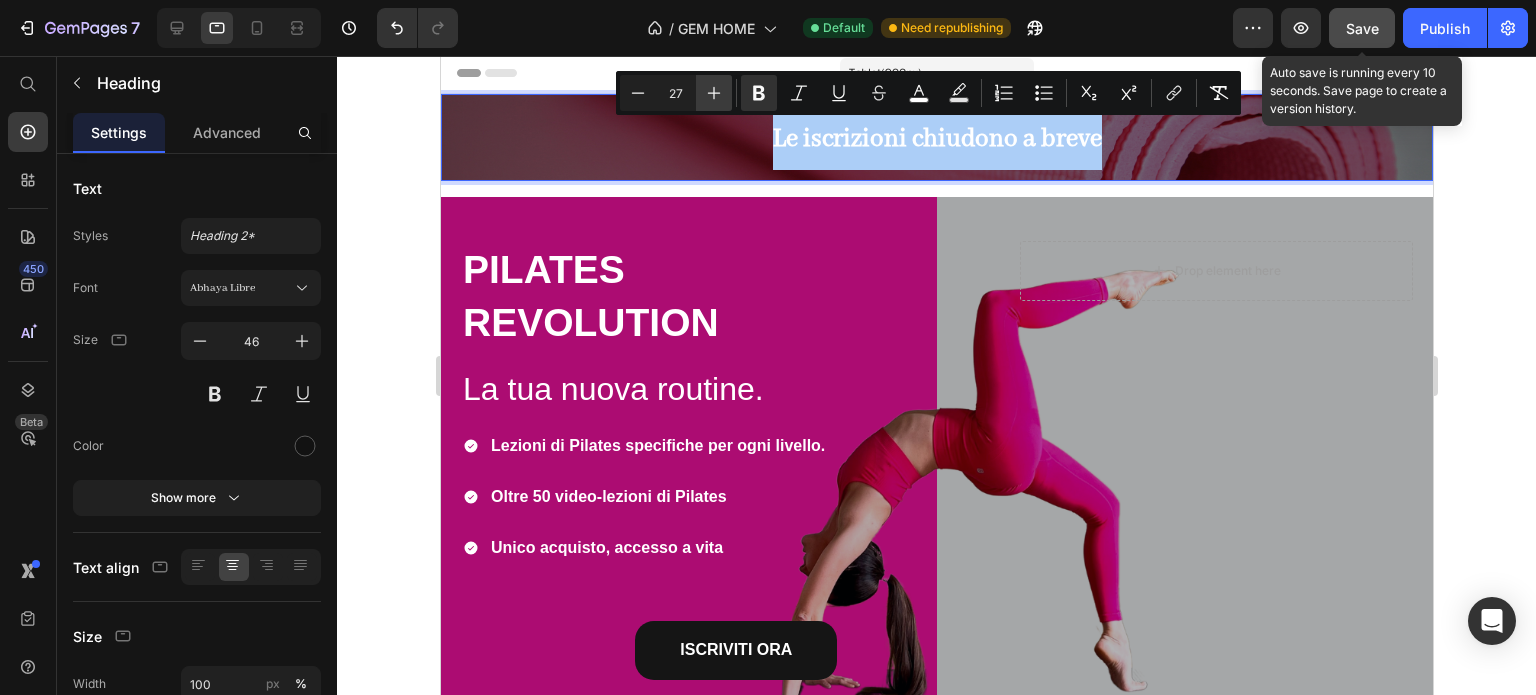 click on "Plus" at bounding box center (714, 93) 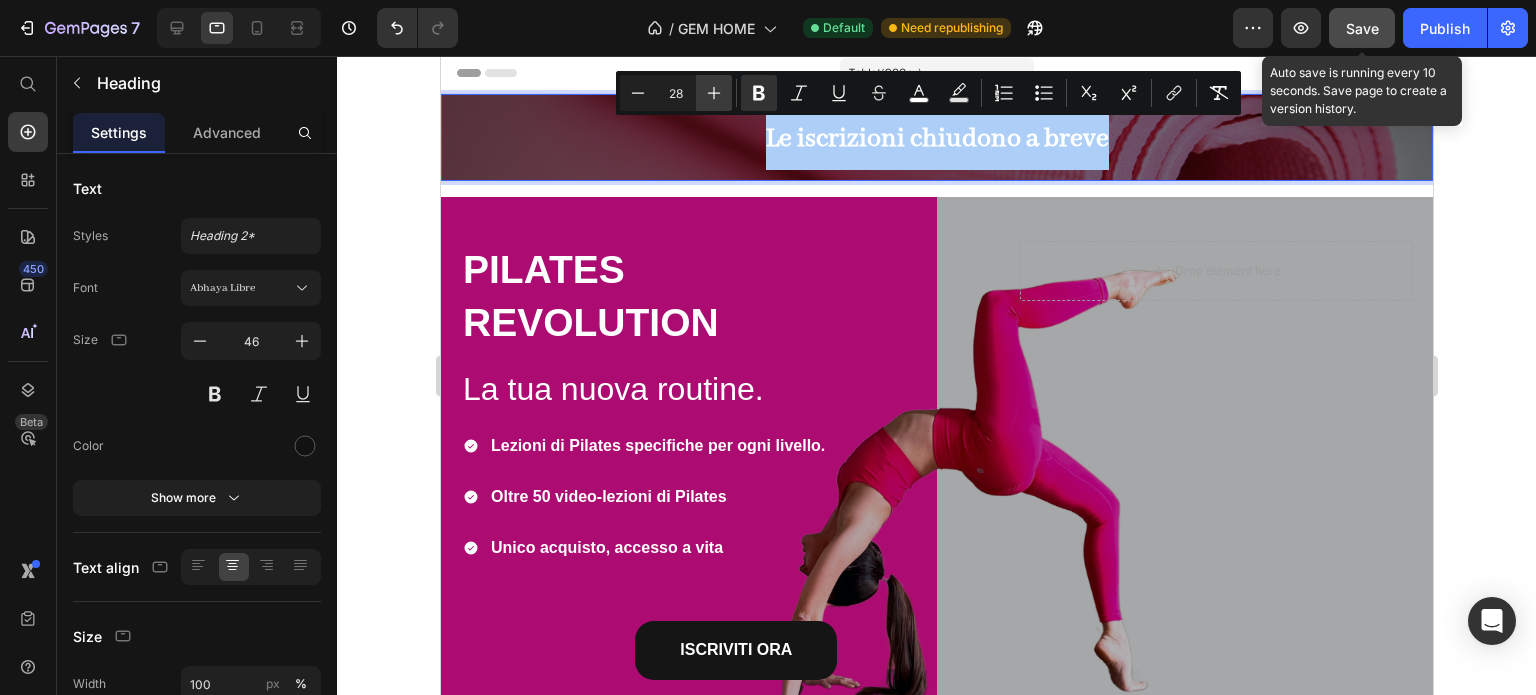 click 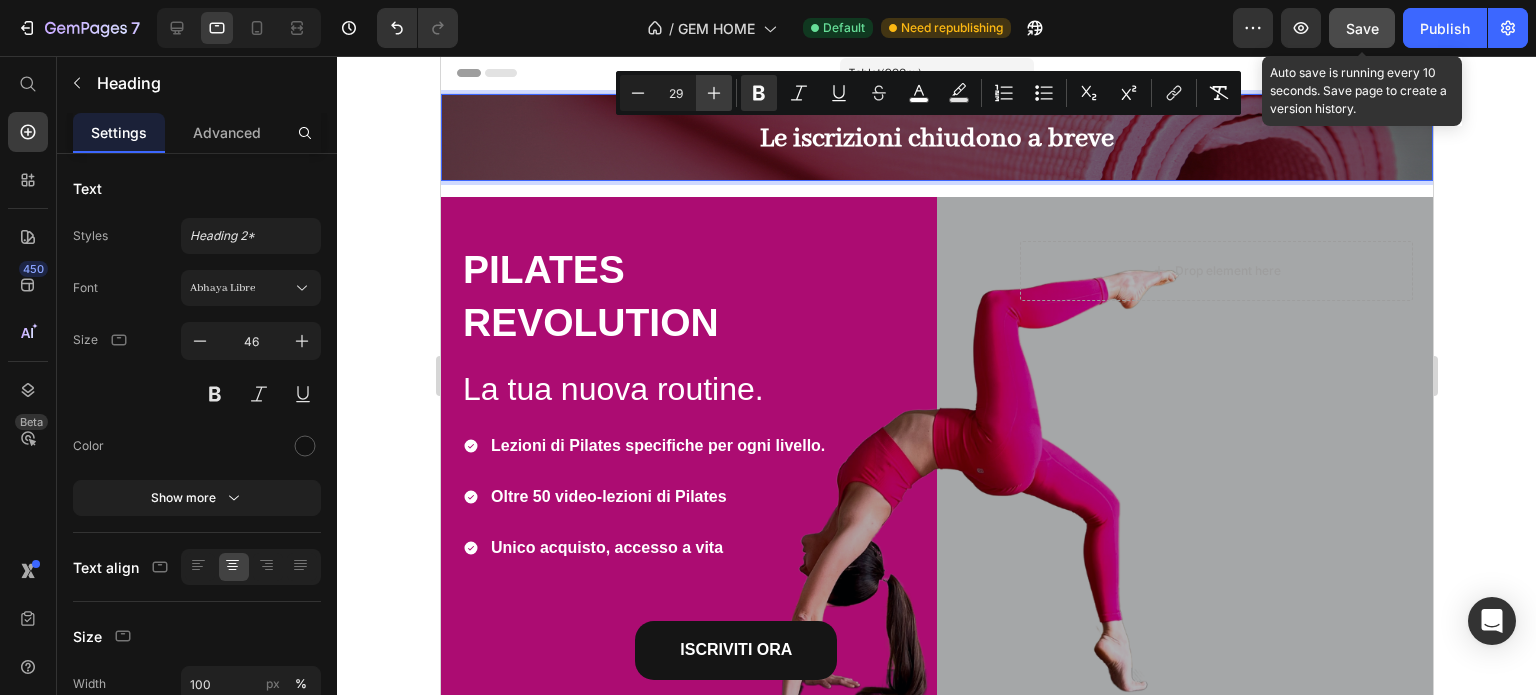click 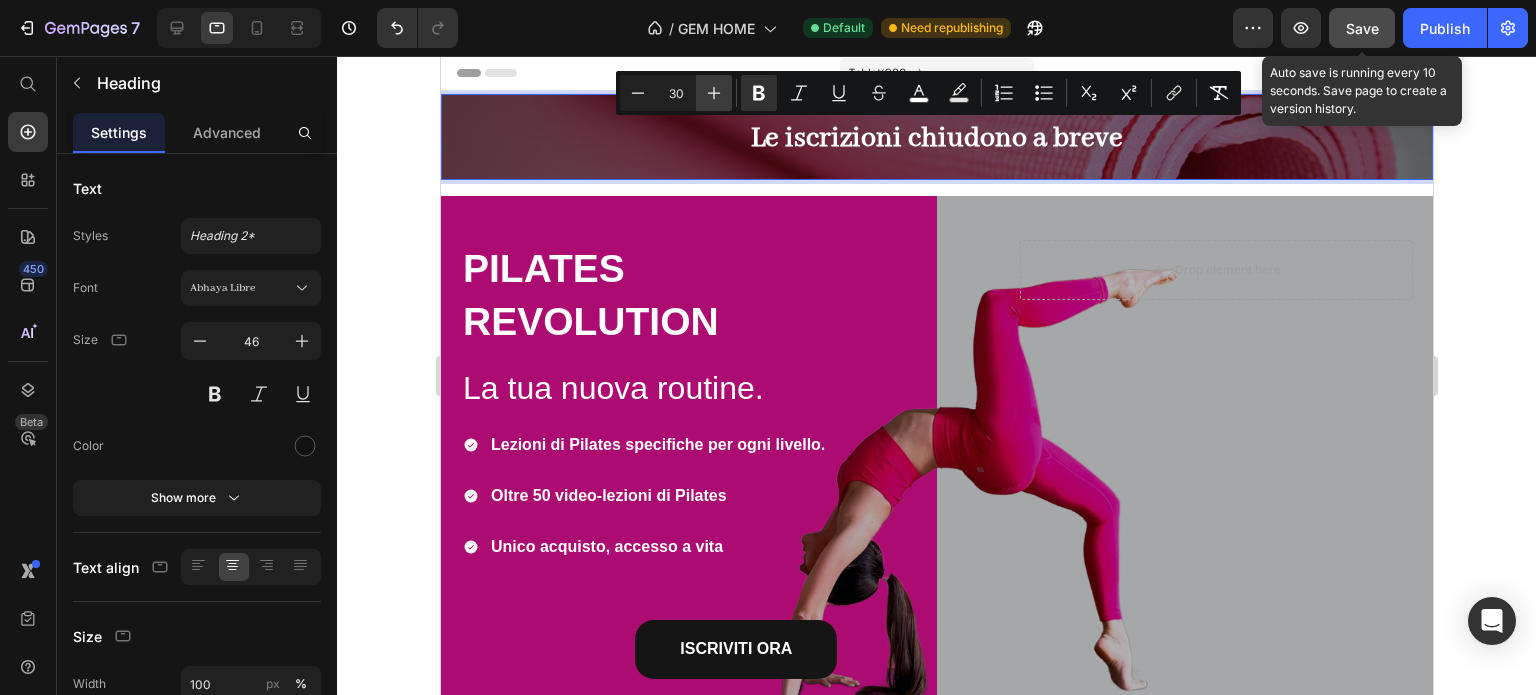 click 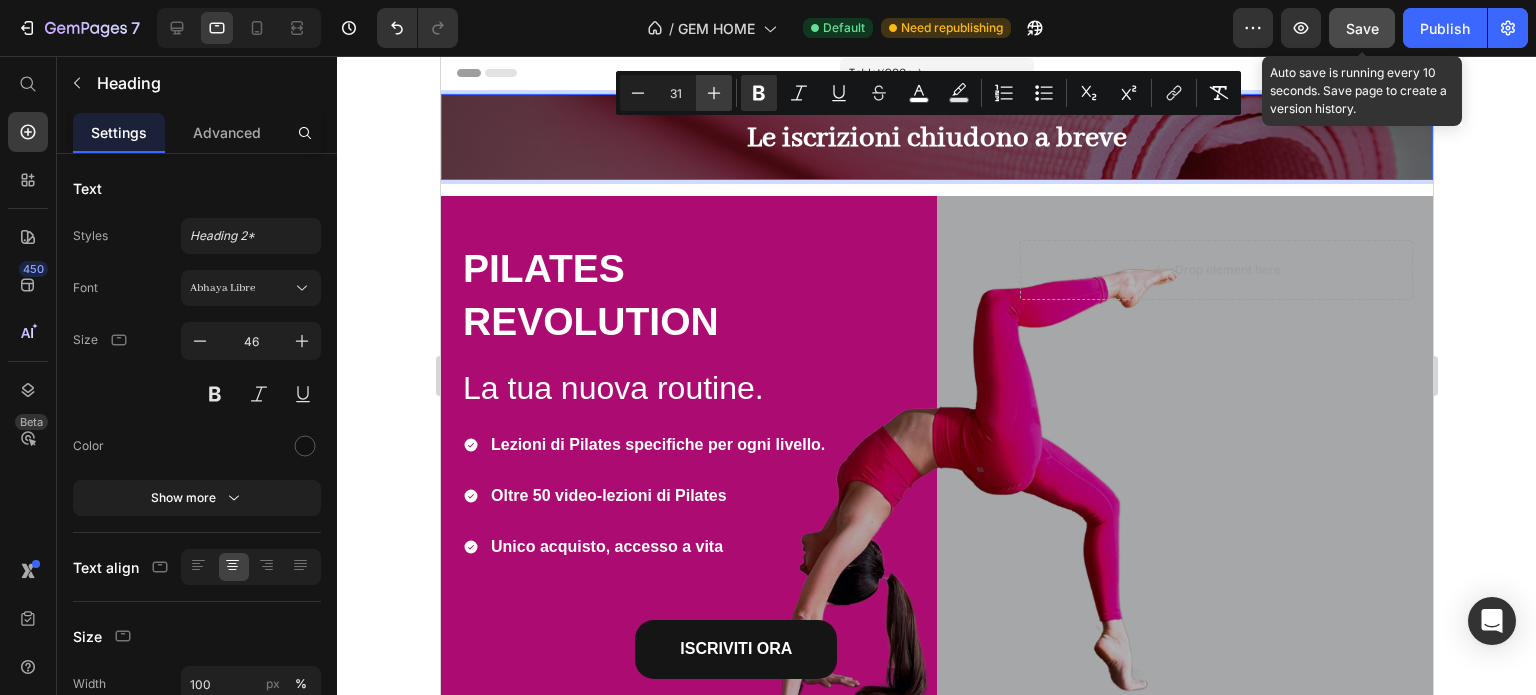 click 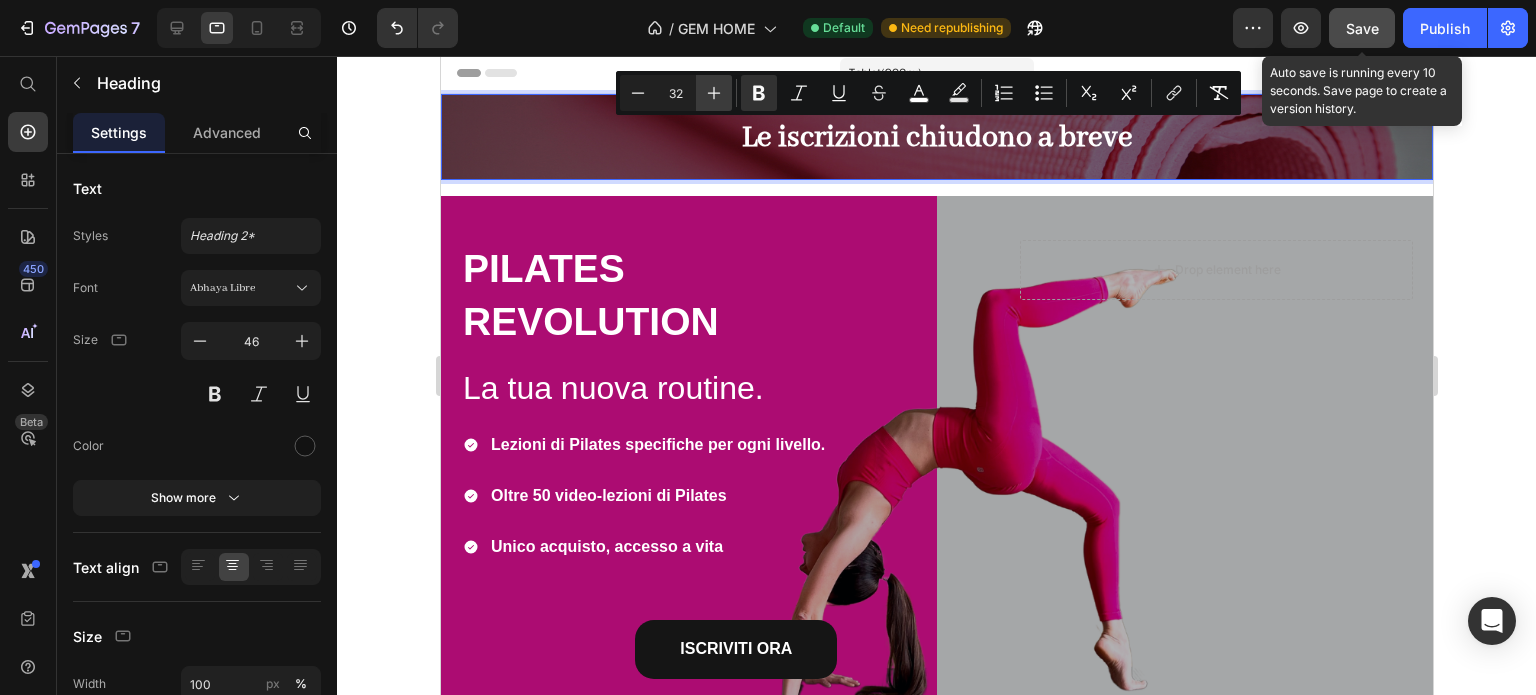 click 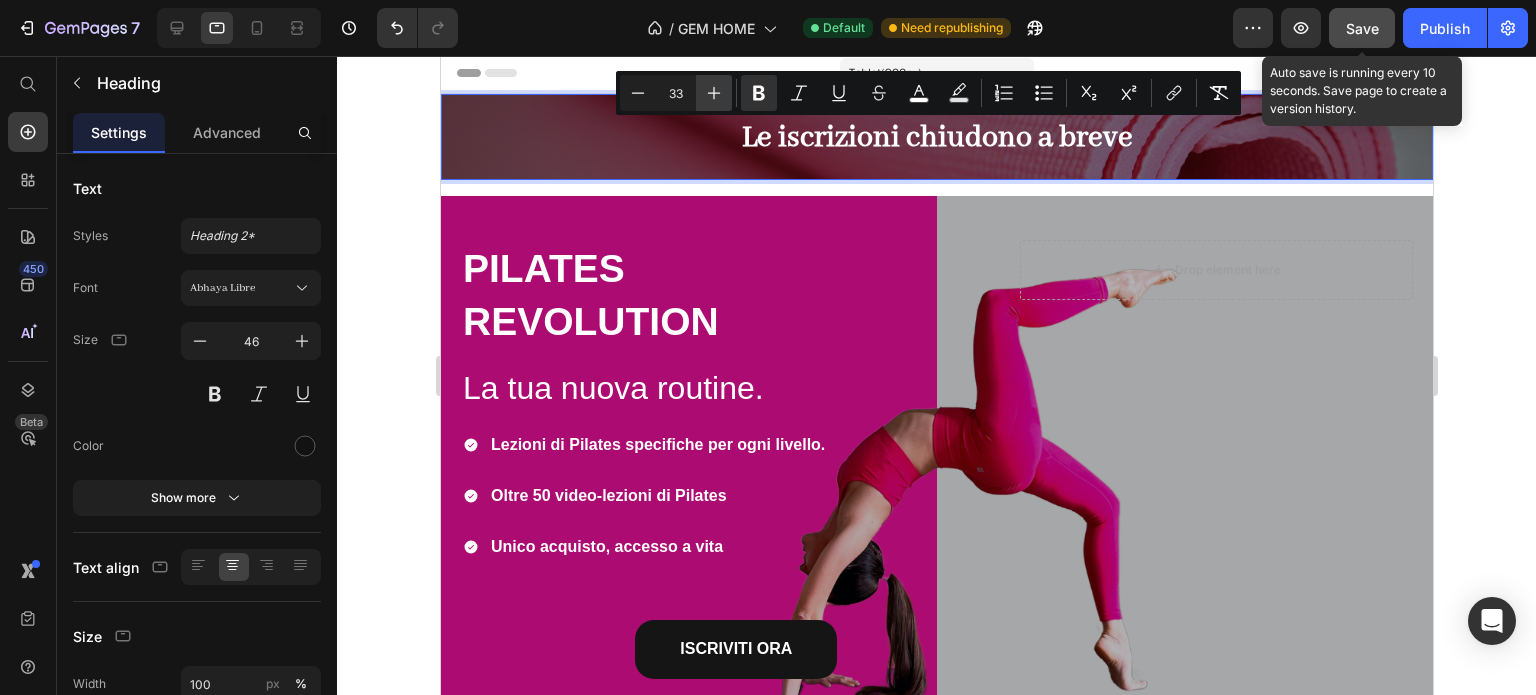 click 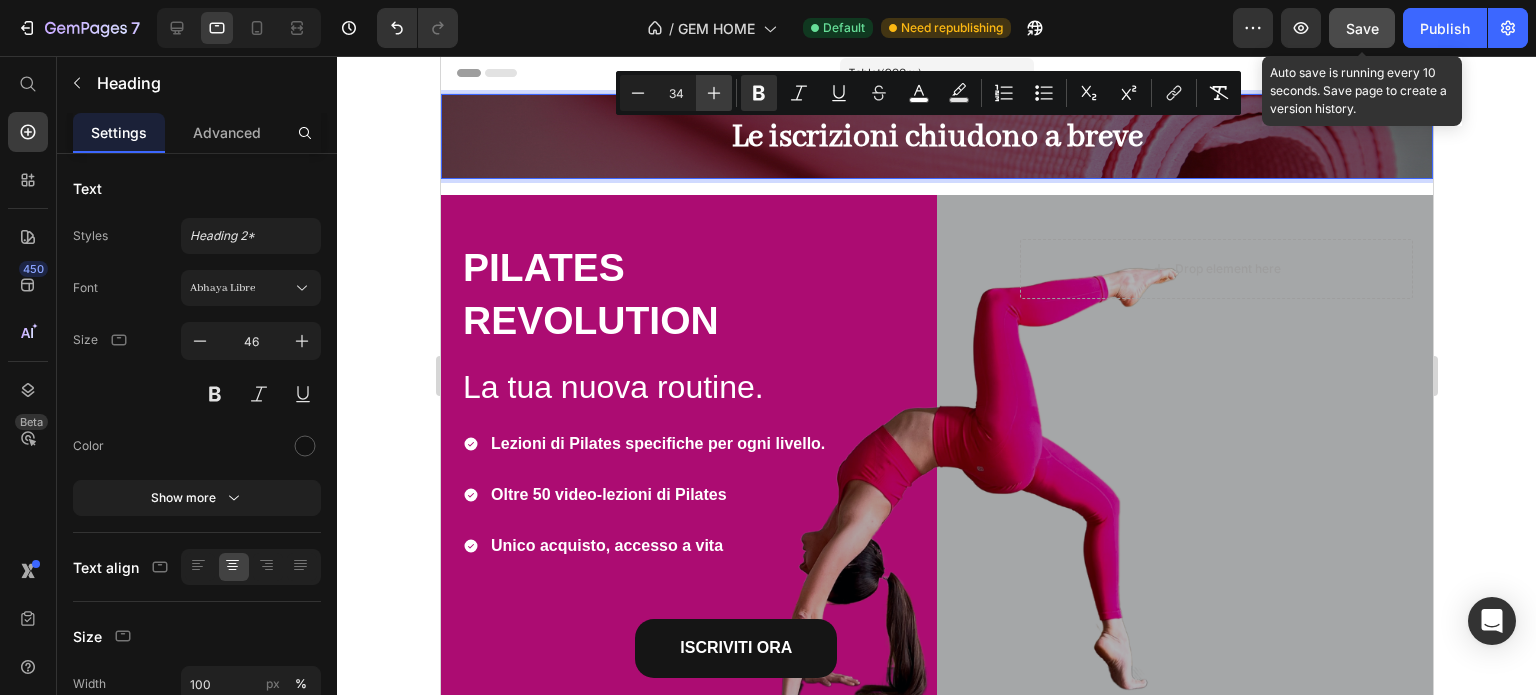 click 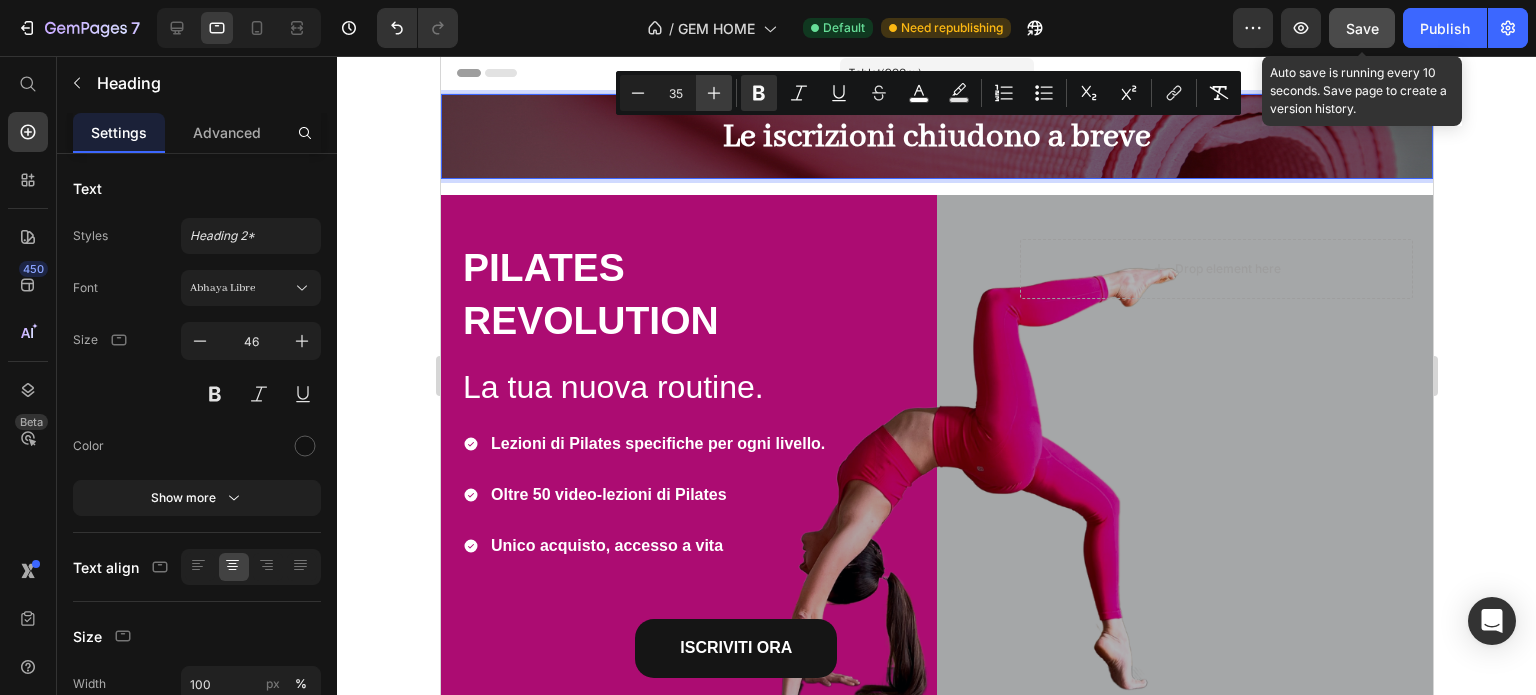click 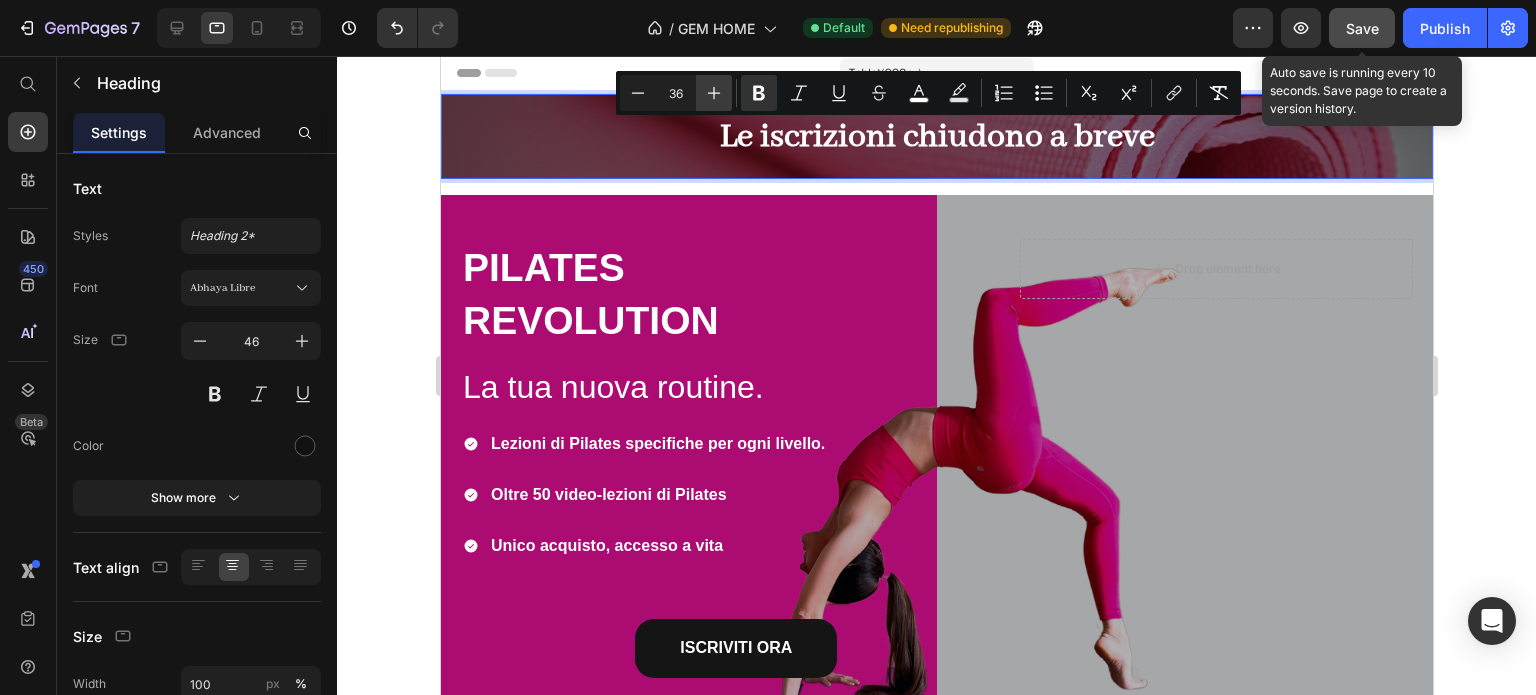 click 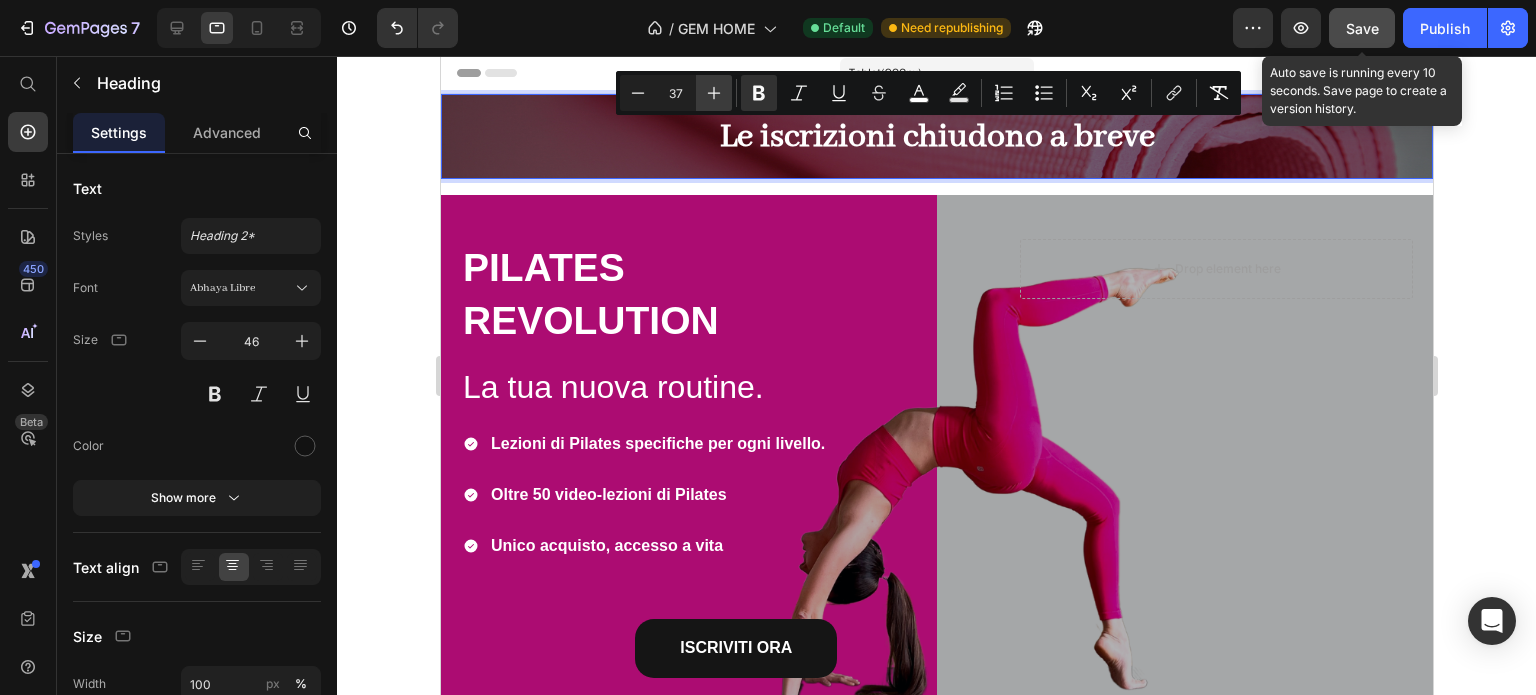 click 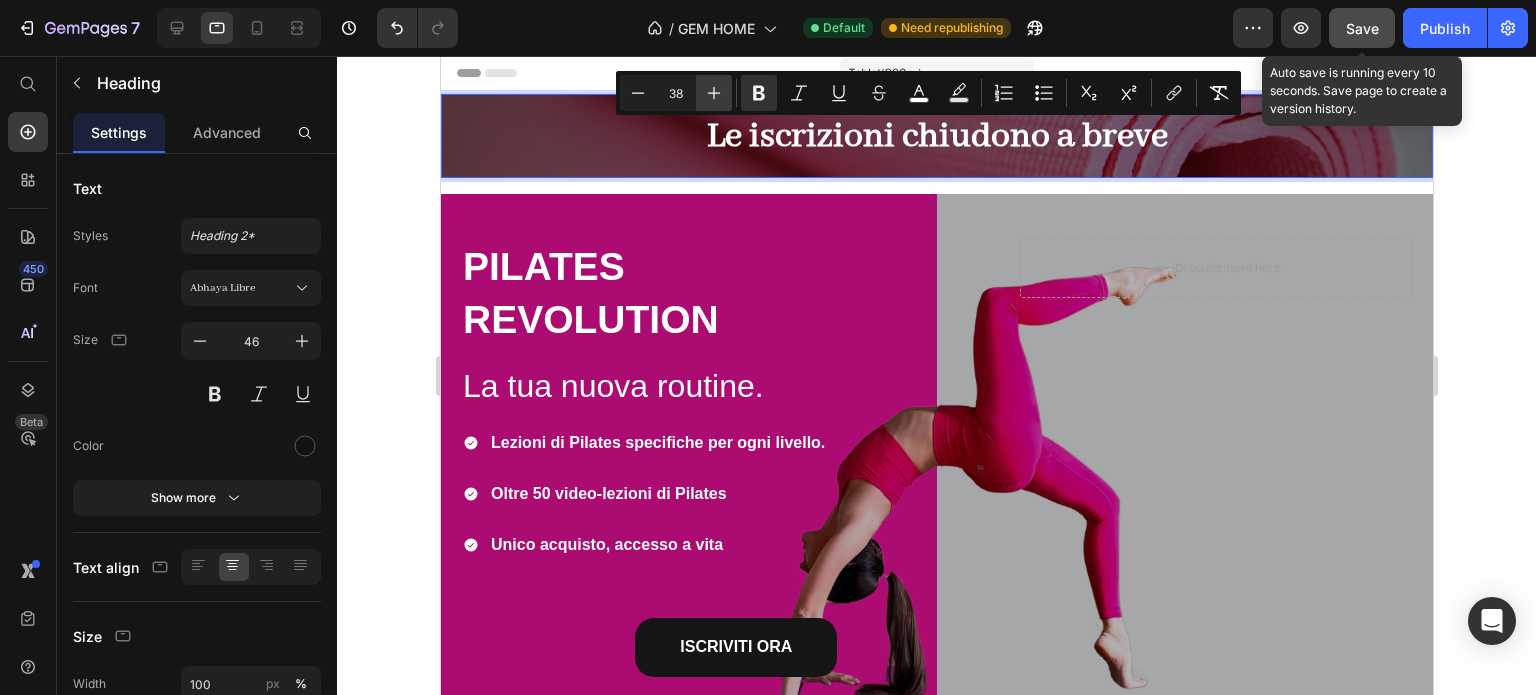 click 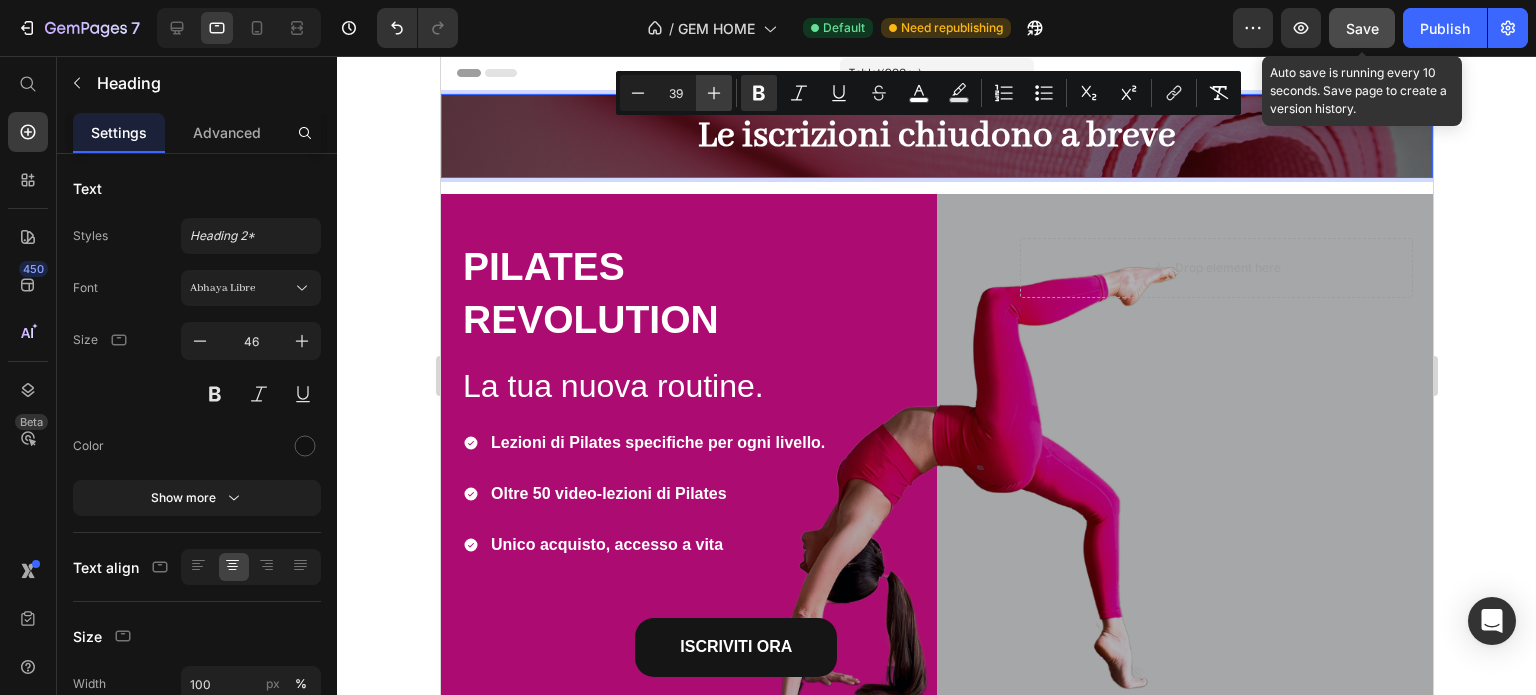 click 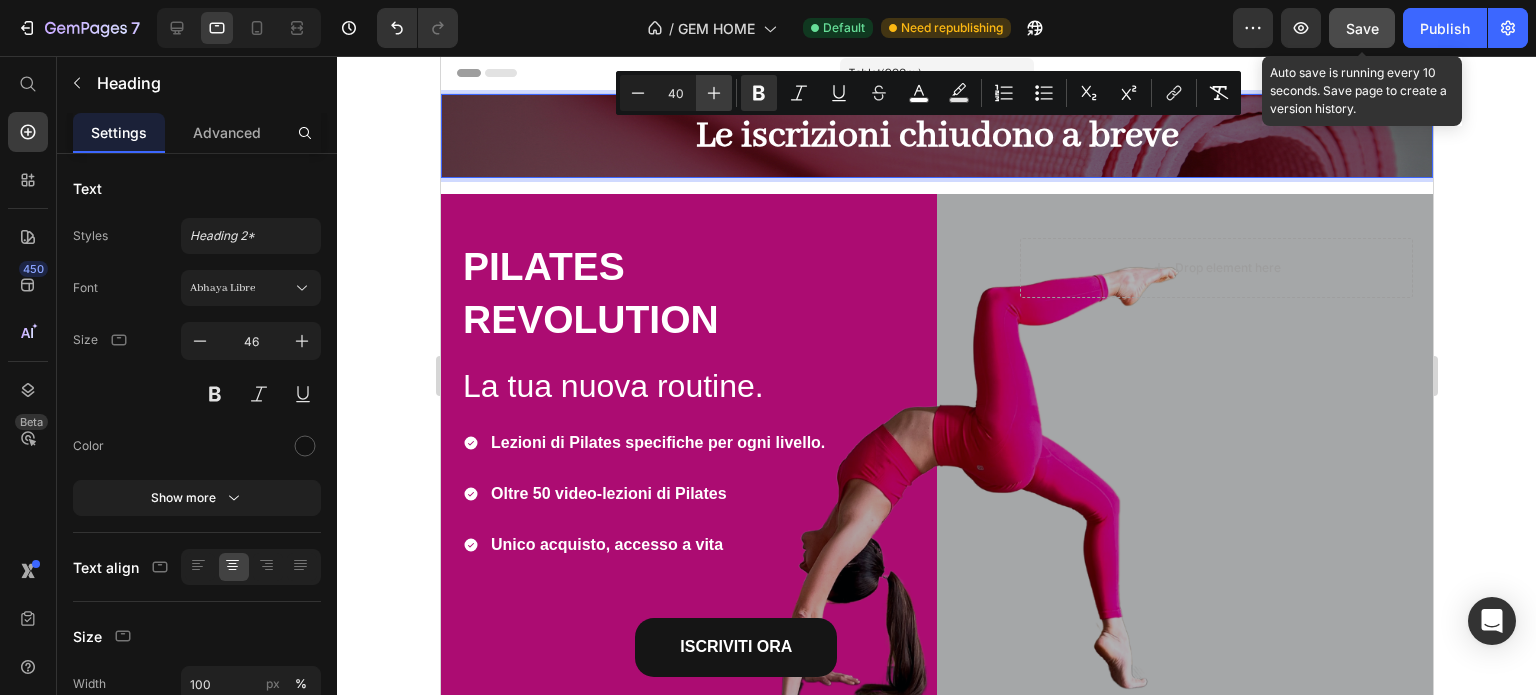 click 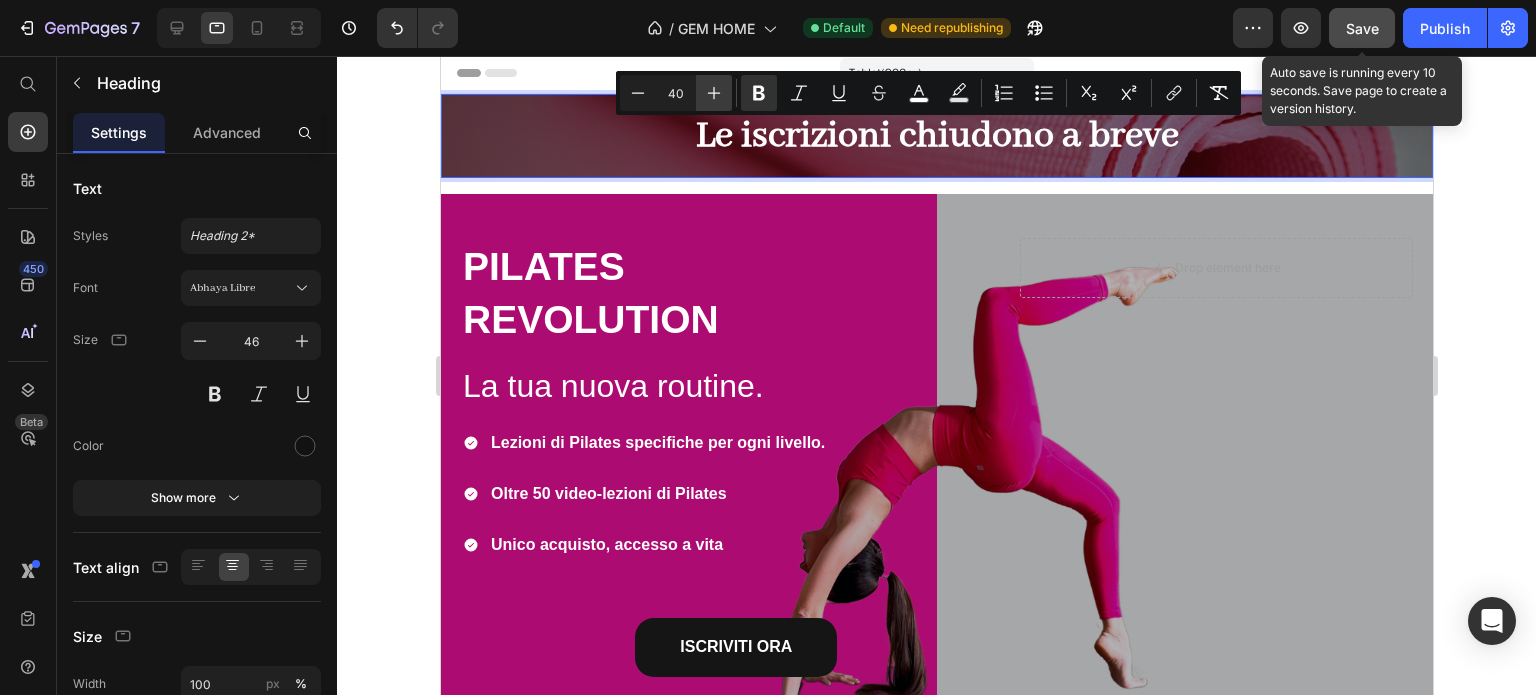 type on "41" 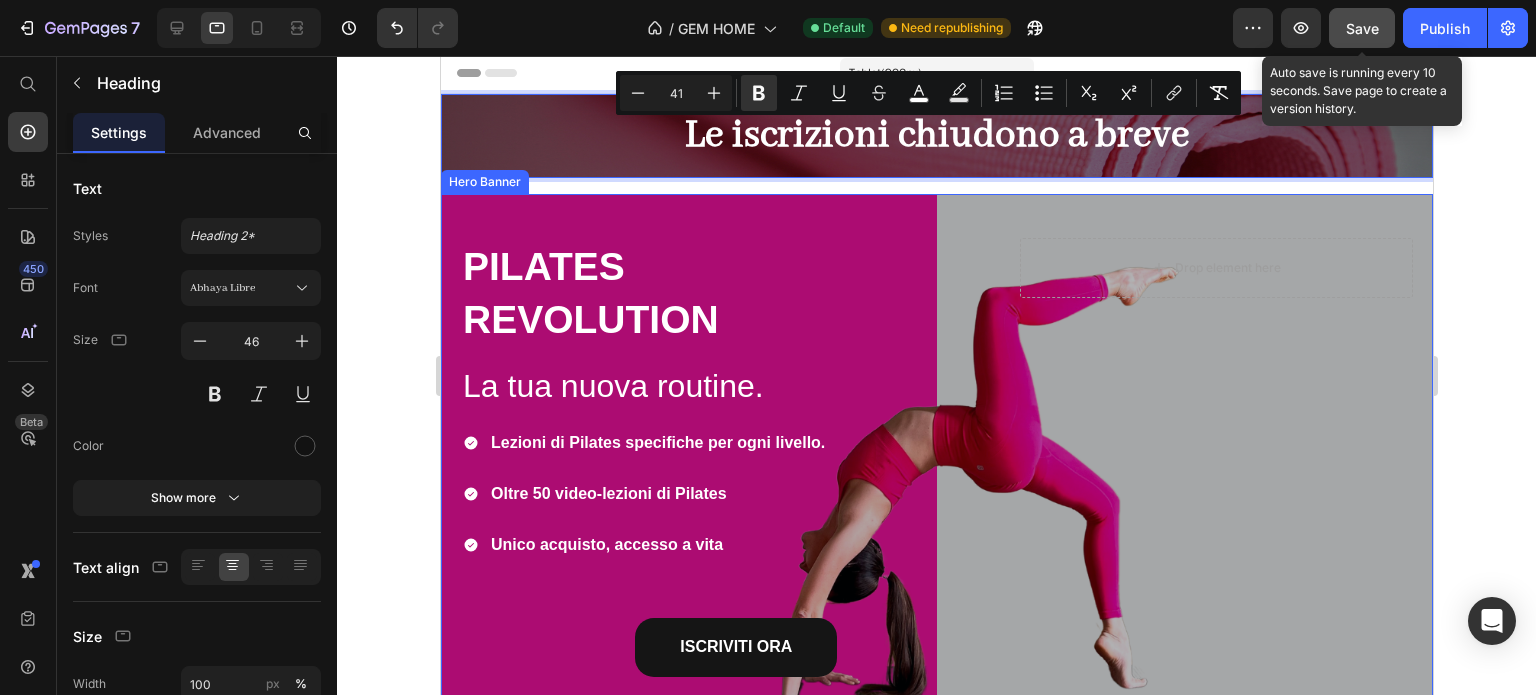 click on "PILATES REVOLUTION Heading La tua nuova routine. Heading Lezioni di Pilates specifiche per ogni livello. Oltre 50 video-lezioni di Pilates Unico acquisto, accesso a vita Item List ISCRIVITI ORA Button
Drop element here Row Row ISCRIVITI ORA Button" at bounding box center [936, 435] 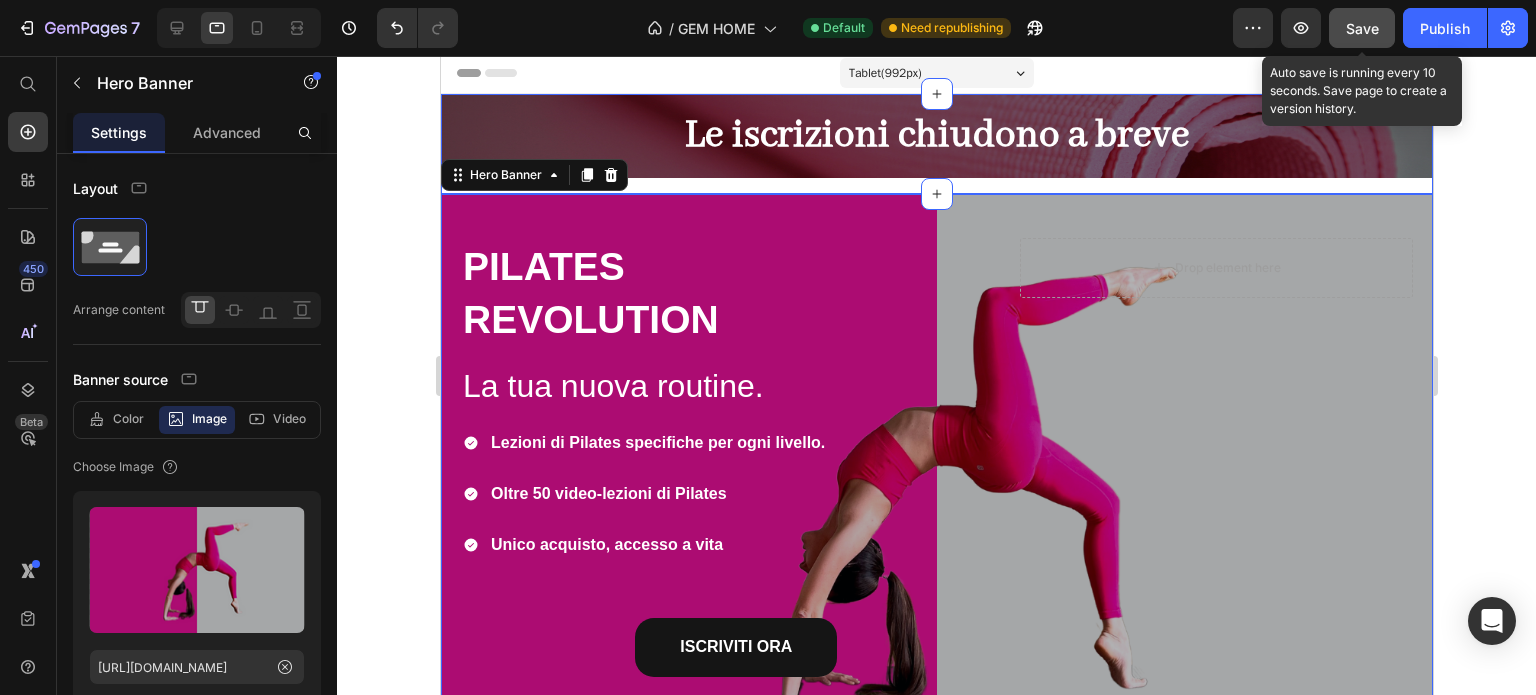 click on "⁠⁠⁠⁠⁠⁠⁠ Le iscrizioni chiudono a breve Heading Row" at bounding box center (936, 144) 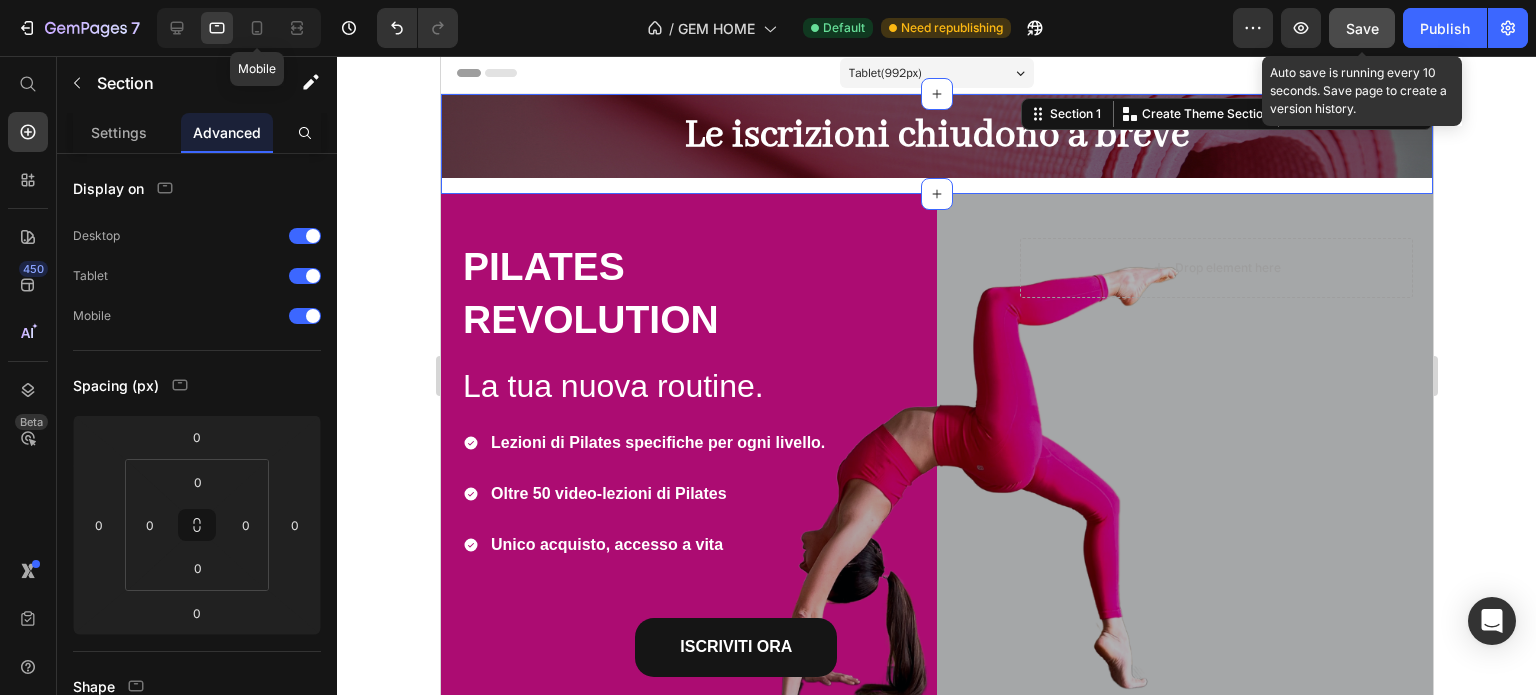 click on "Mobile" at bounding box center [239, 28] 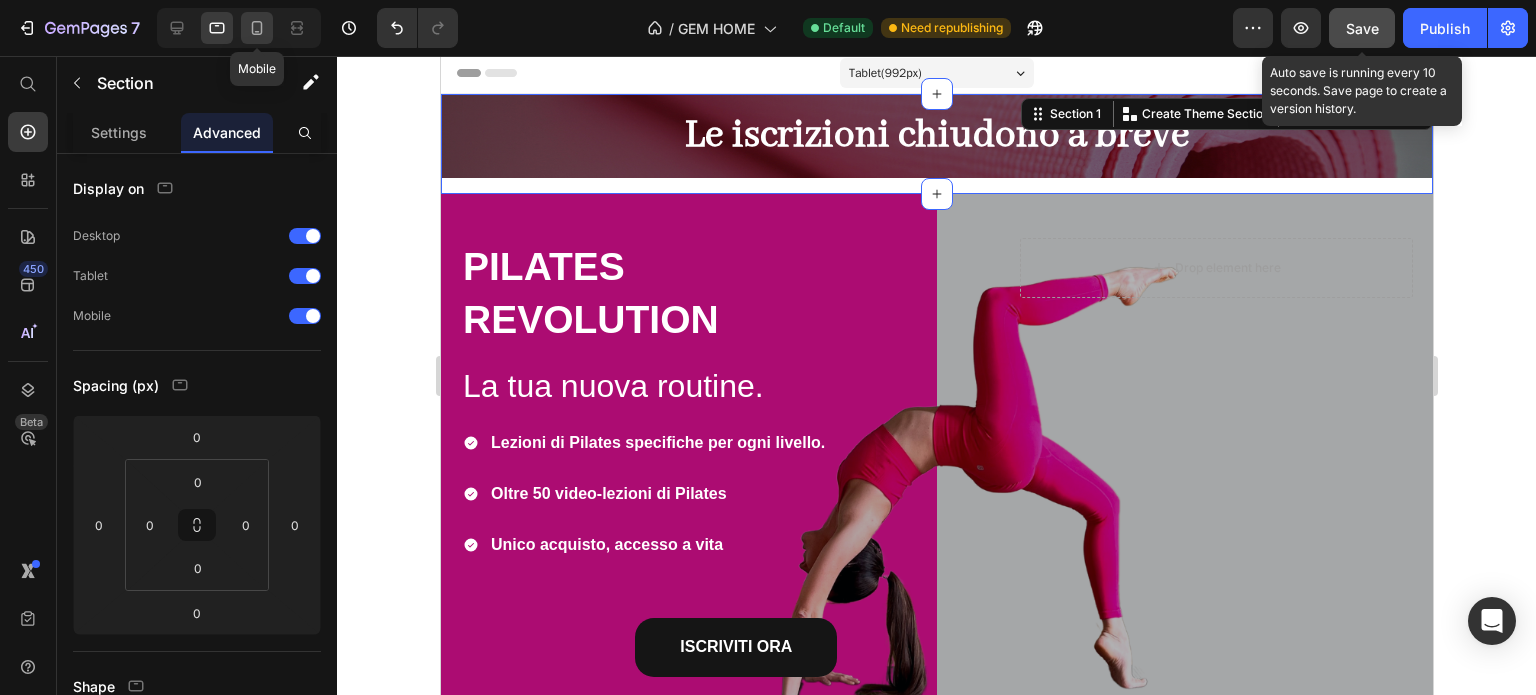 click 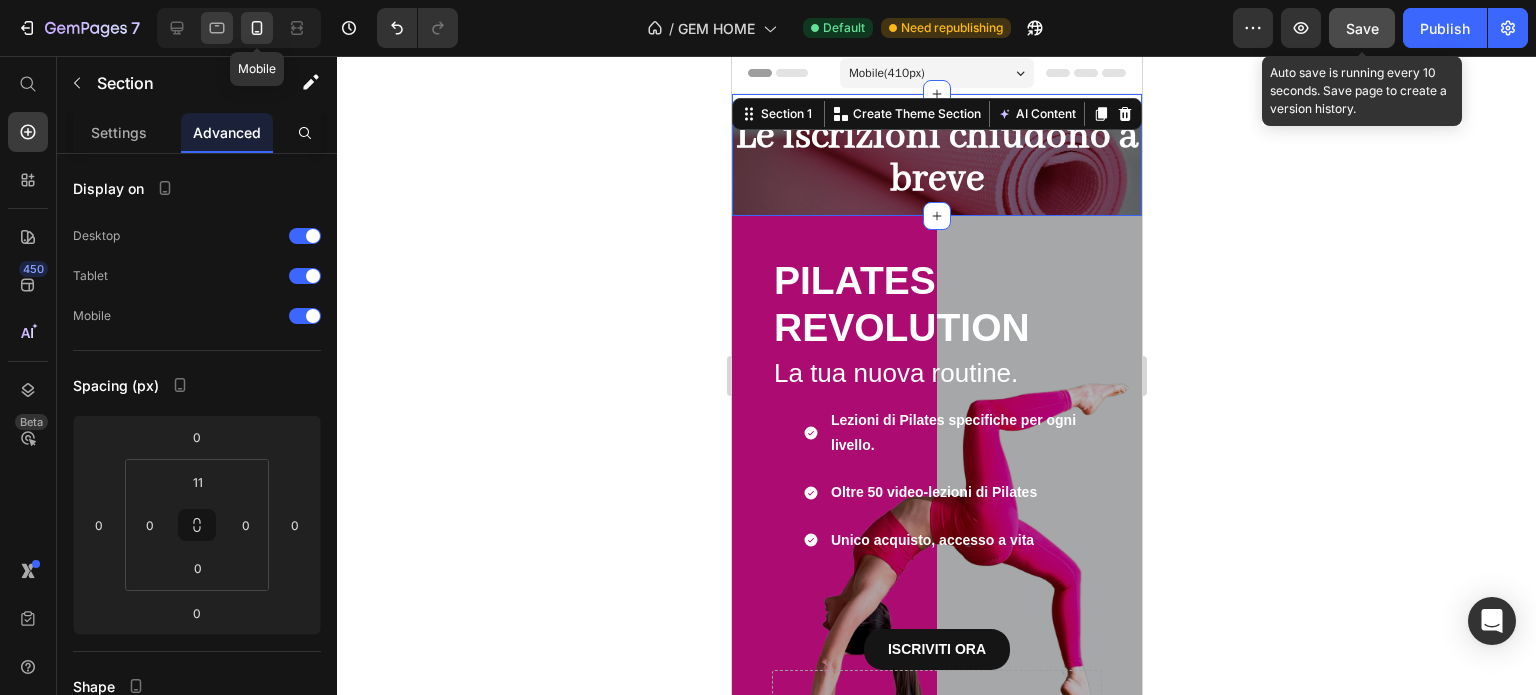 scroll, scrollTop: 0, scrollLeft: 0, axis: both 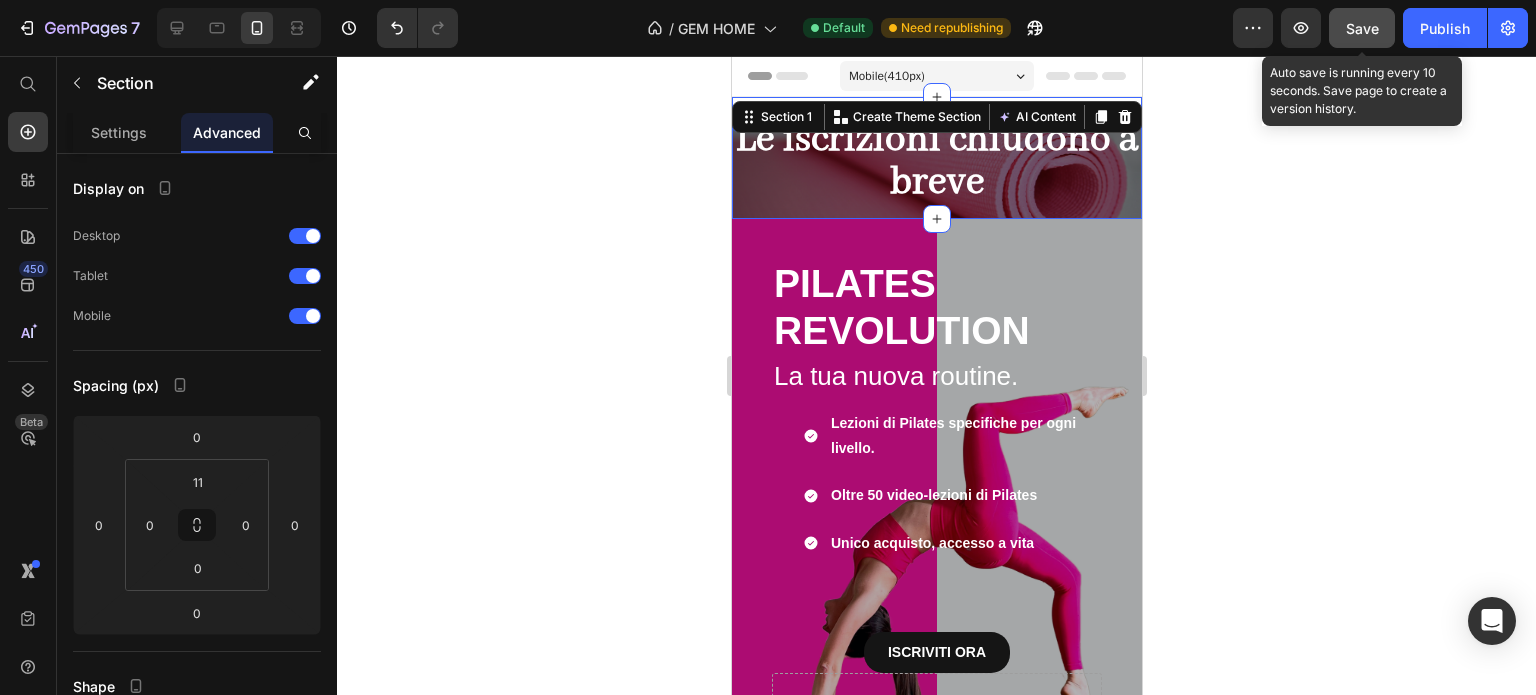 click on "PILATES REVOLUTION Heading La tua nuova routine. Heading Lezioni di Pilates specifiche per ogni livello. Oltre 50 video-lezioni di Pilates Unico acquisto, accesso a vita Item List ISCRIVITI ORA Button
Drop element here Row Row ISCRIVITI ORA Button" at bounding box center (936, 498) 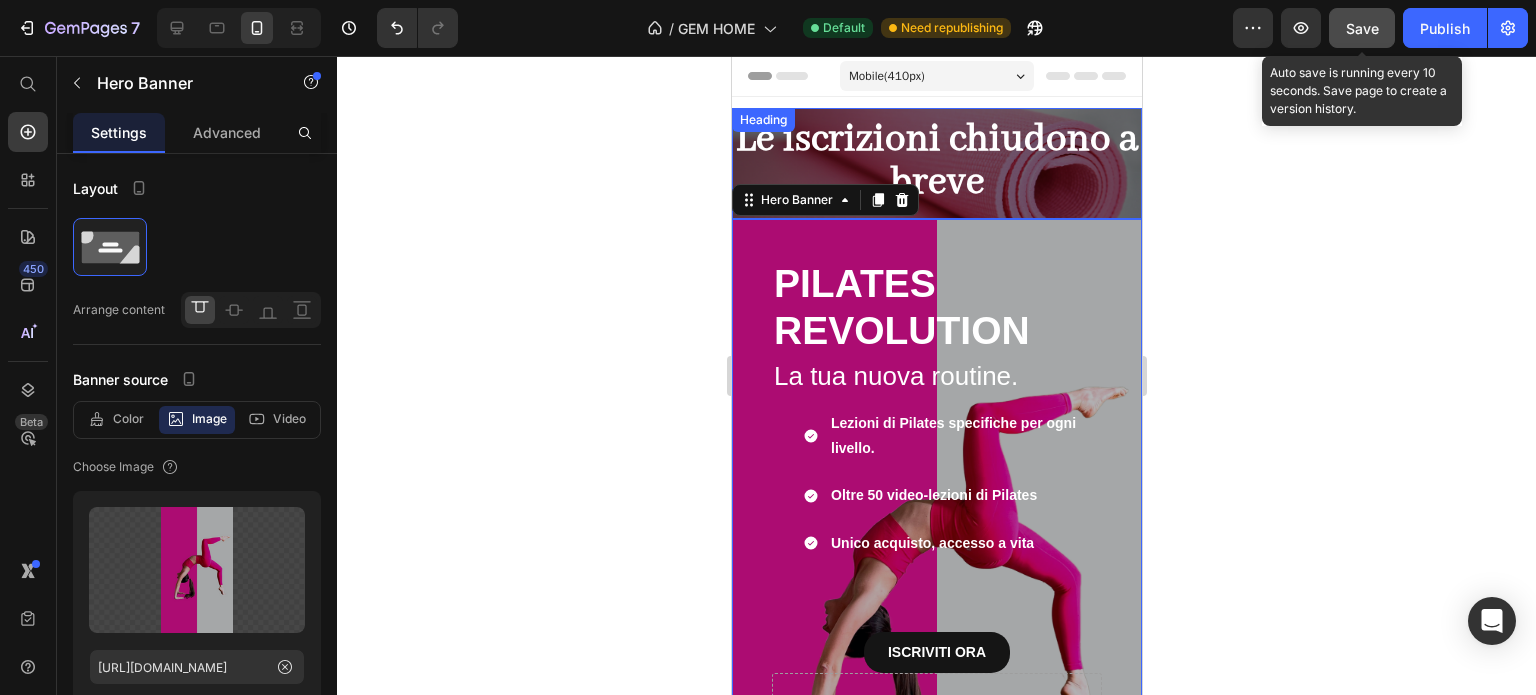 click on "Le iscrizioni chiudono a breve" at bounding box center [936, 161] 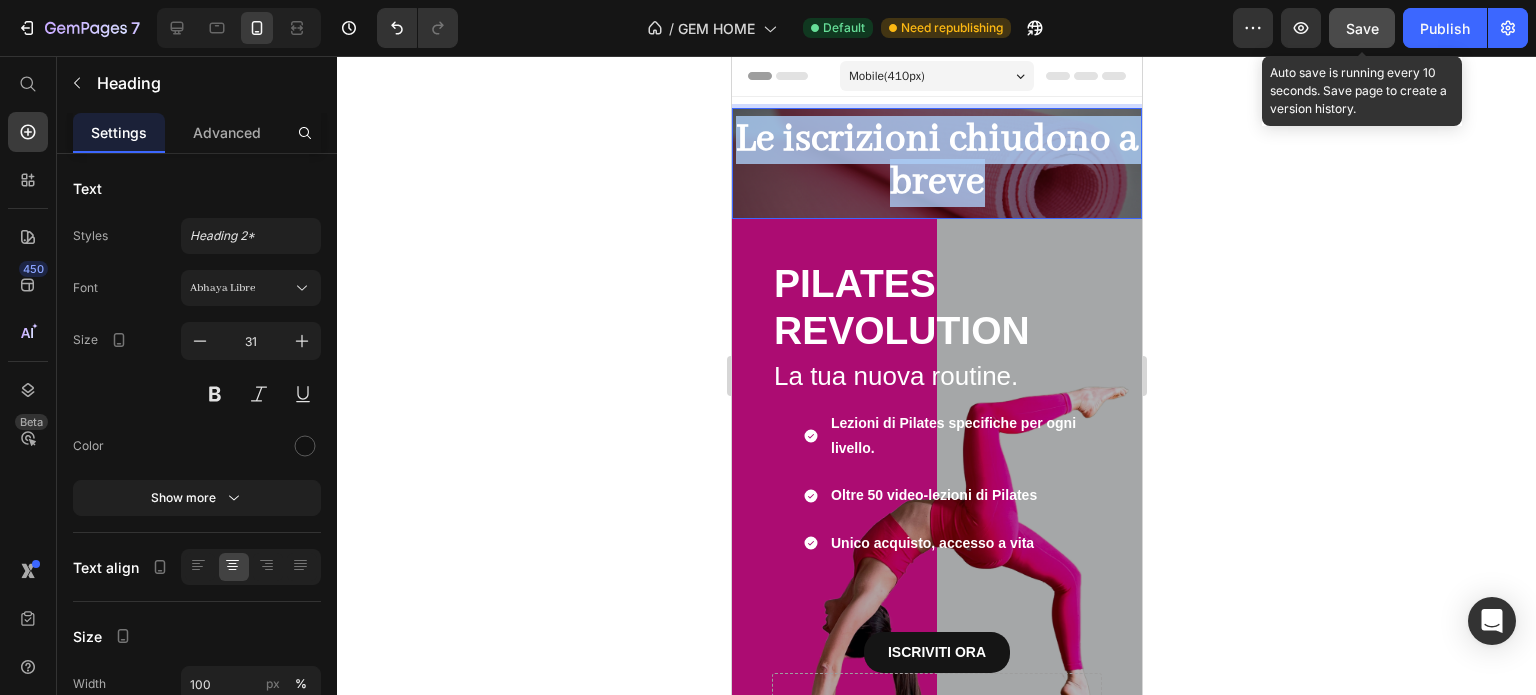 click on "Le iscrizioni chiudono a breve" at bounding box center (936, 161) 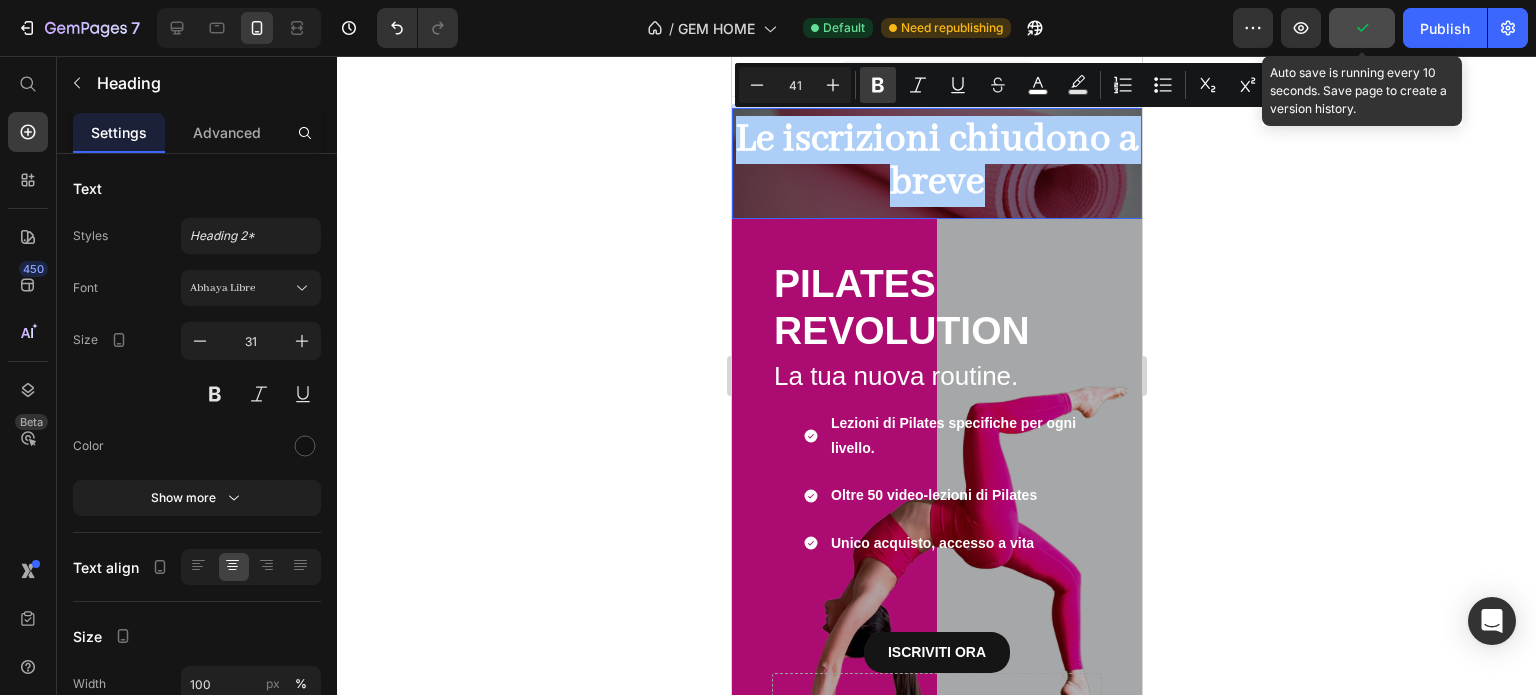 click on "Bold" at bounding box center [878, 85] 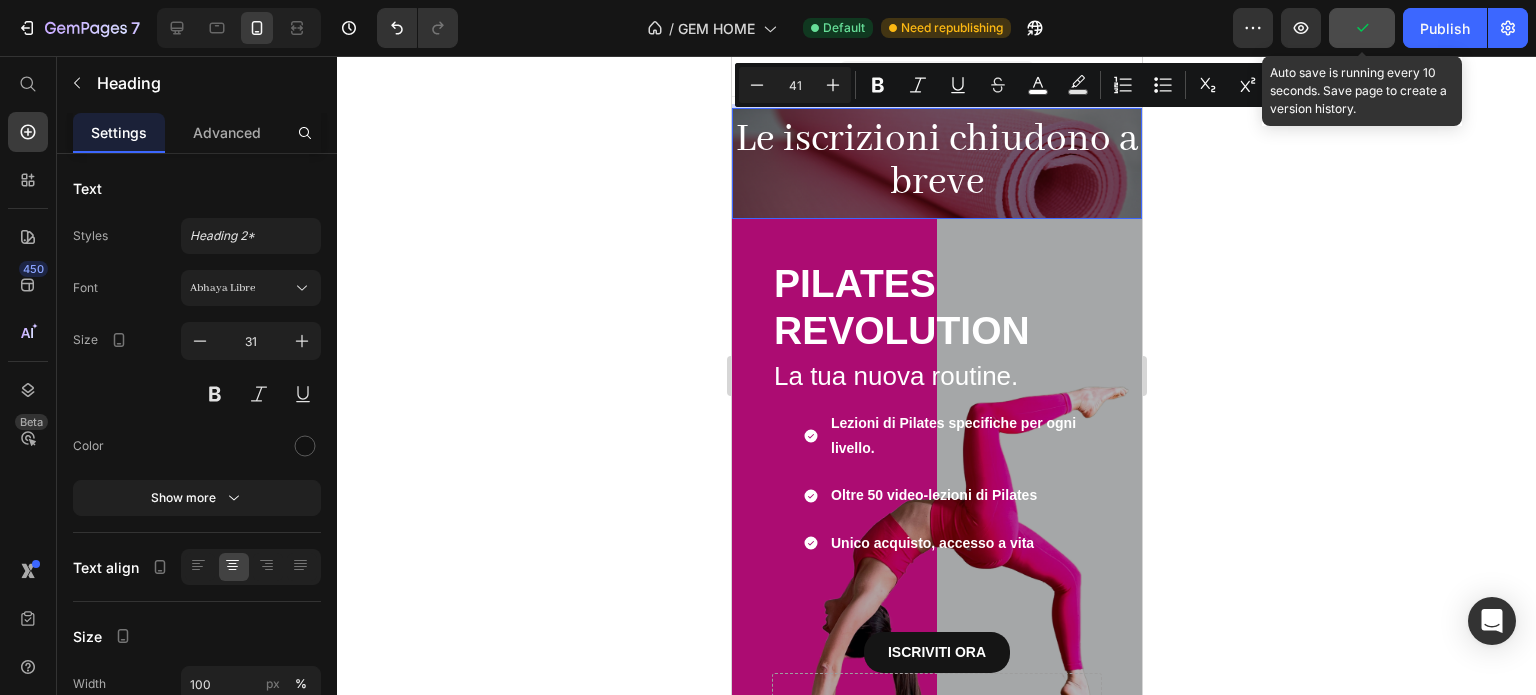 click 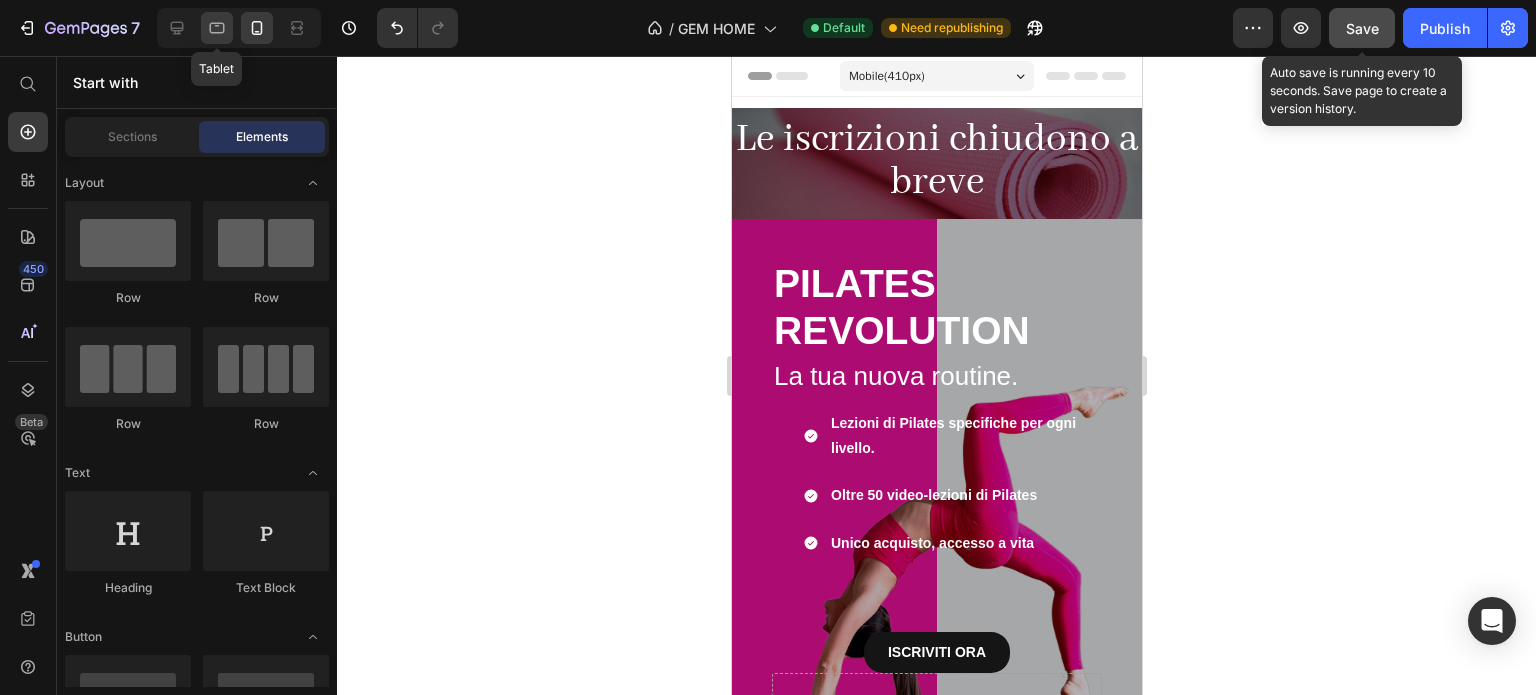 click 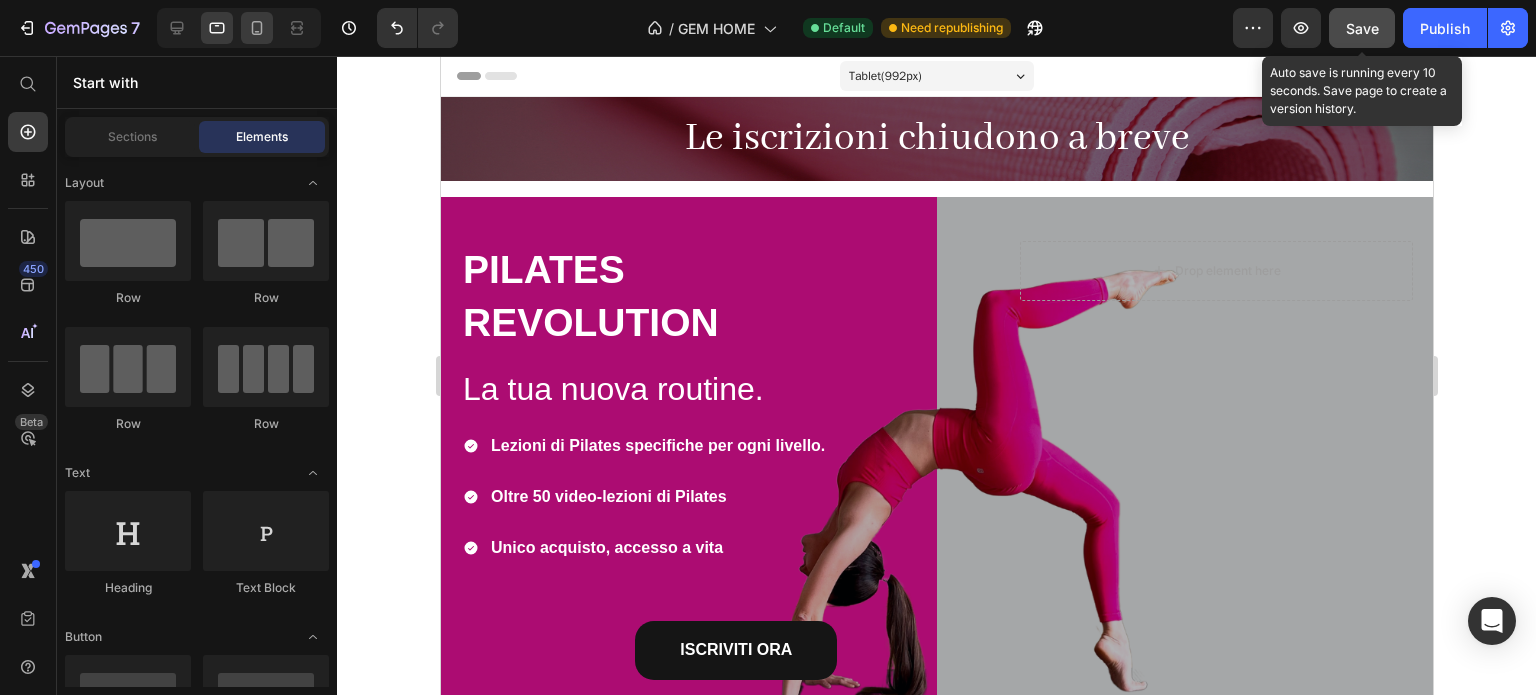 click 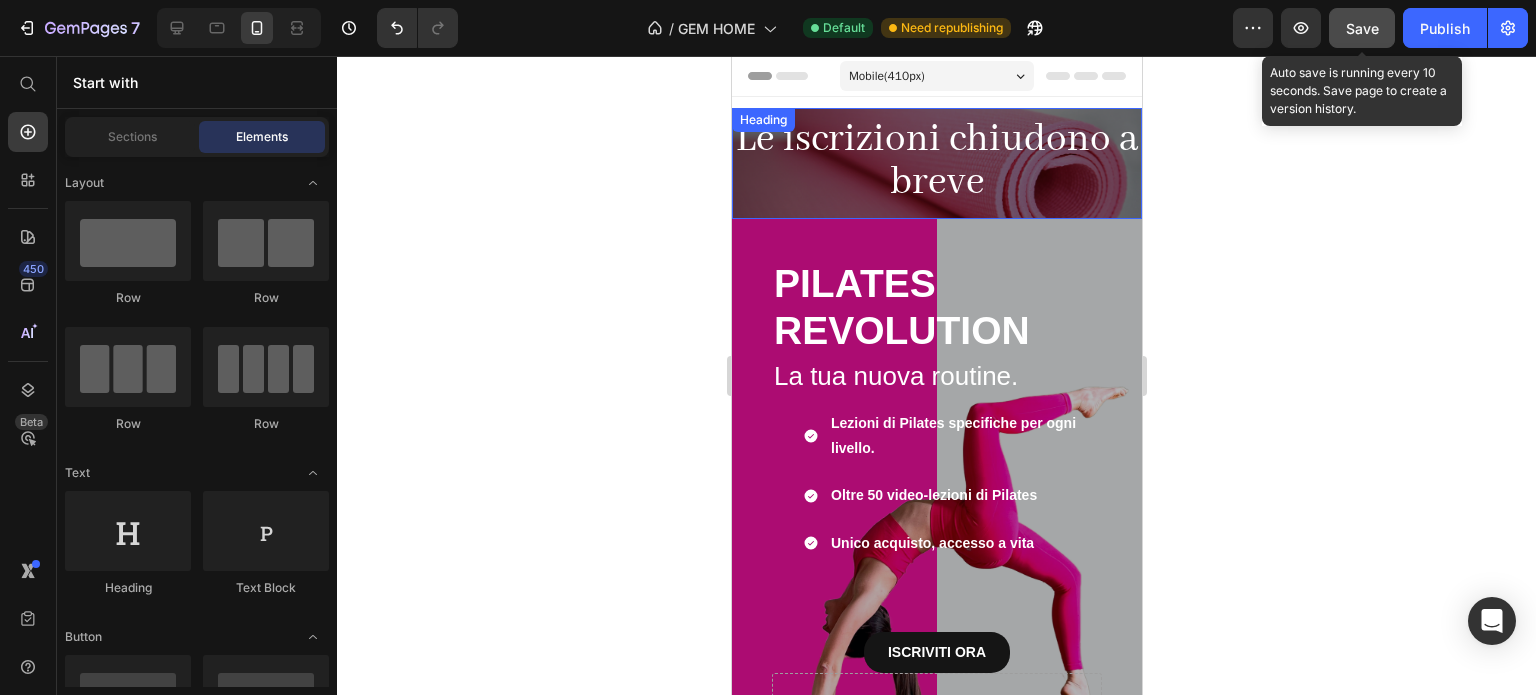 click on "Le iscrizioni chiudono a breve" at bounding box center [936, 161] 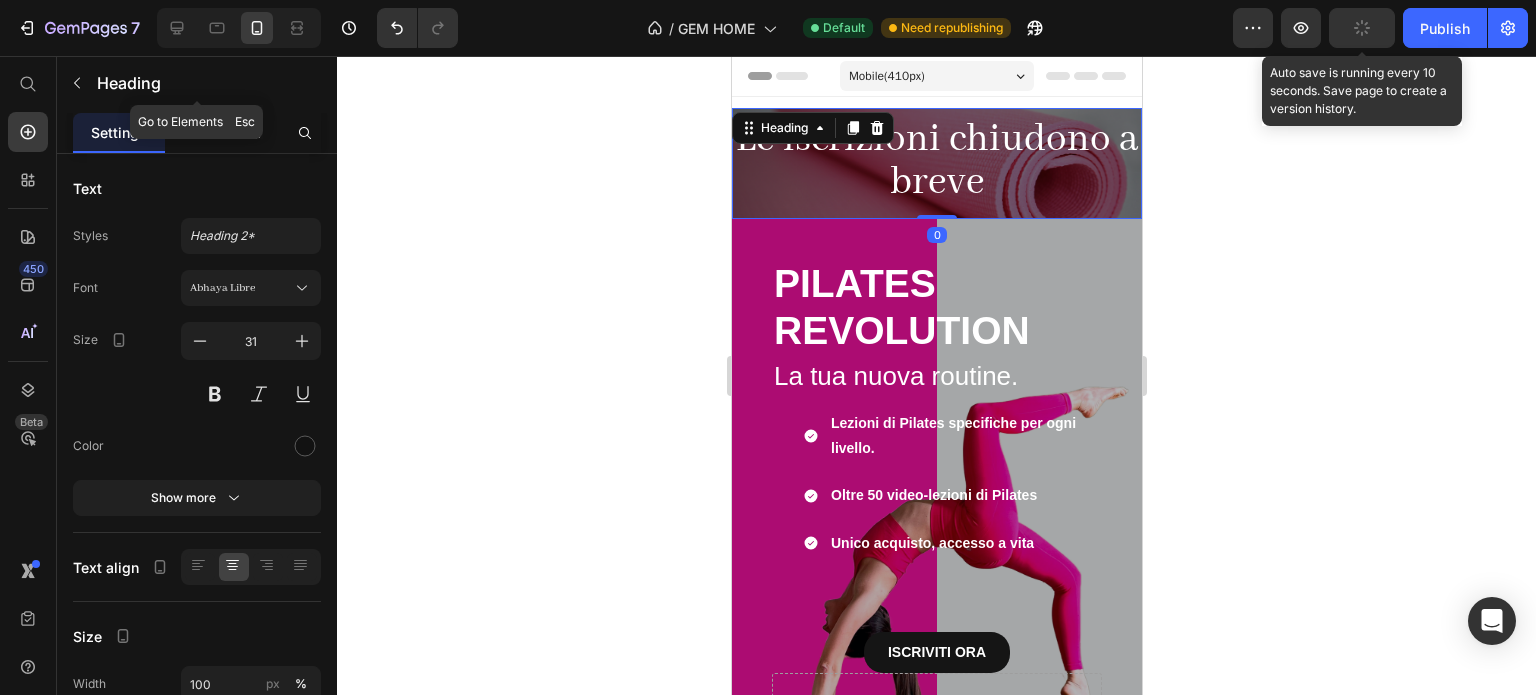 click on "Advanced" 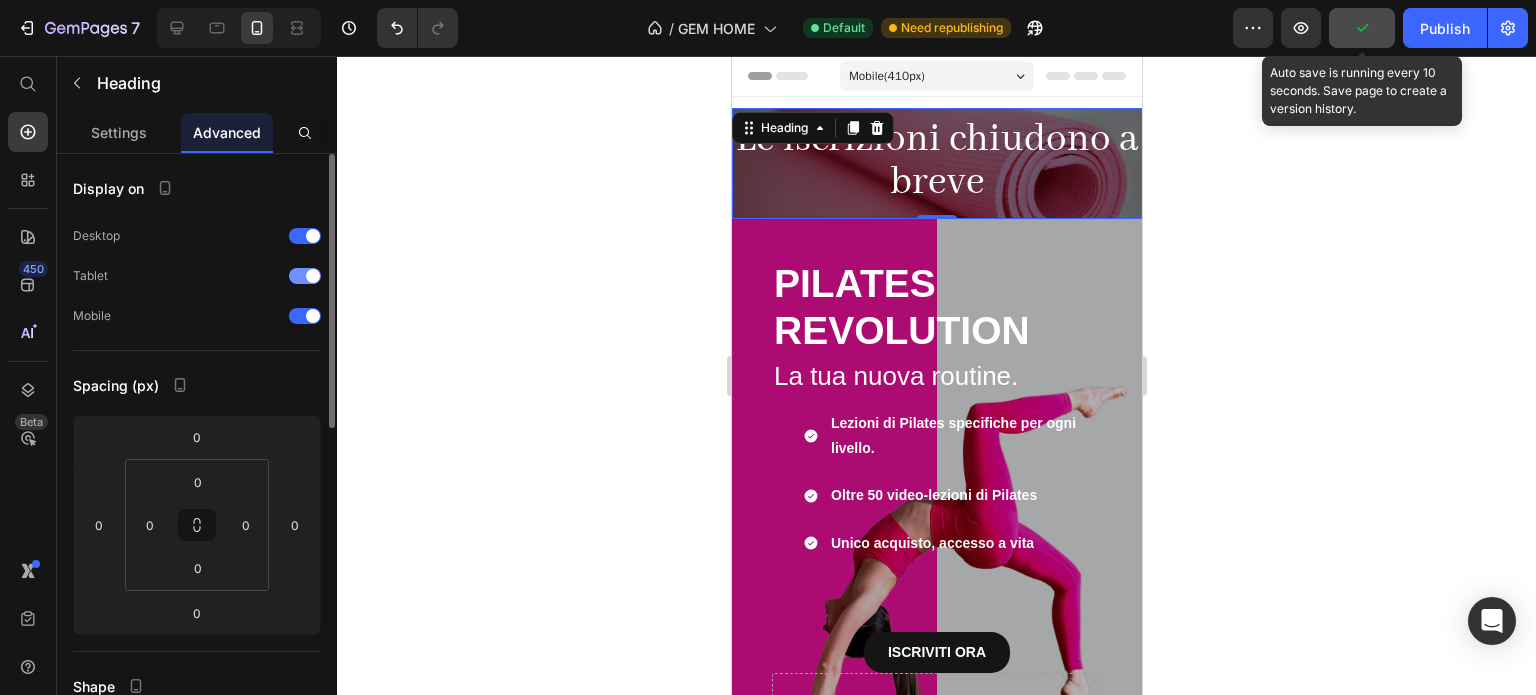 click at bounding box center [305, 276] 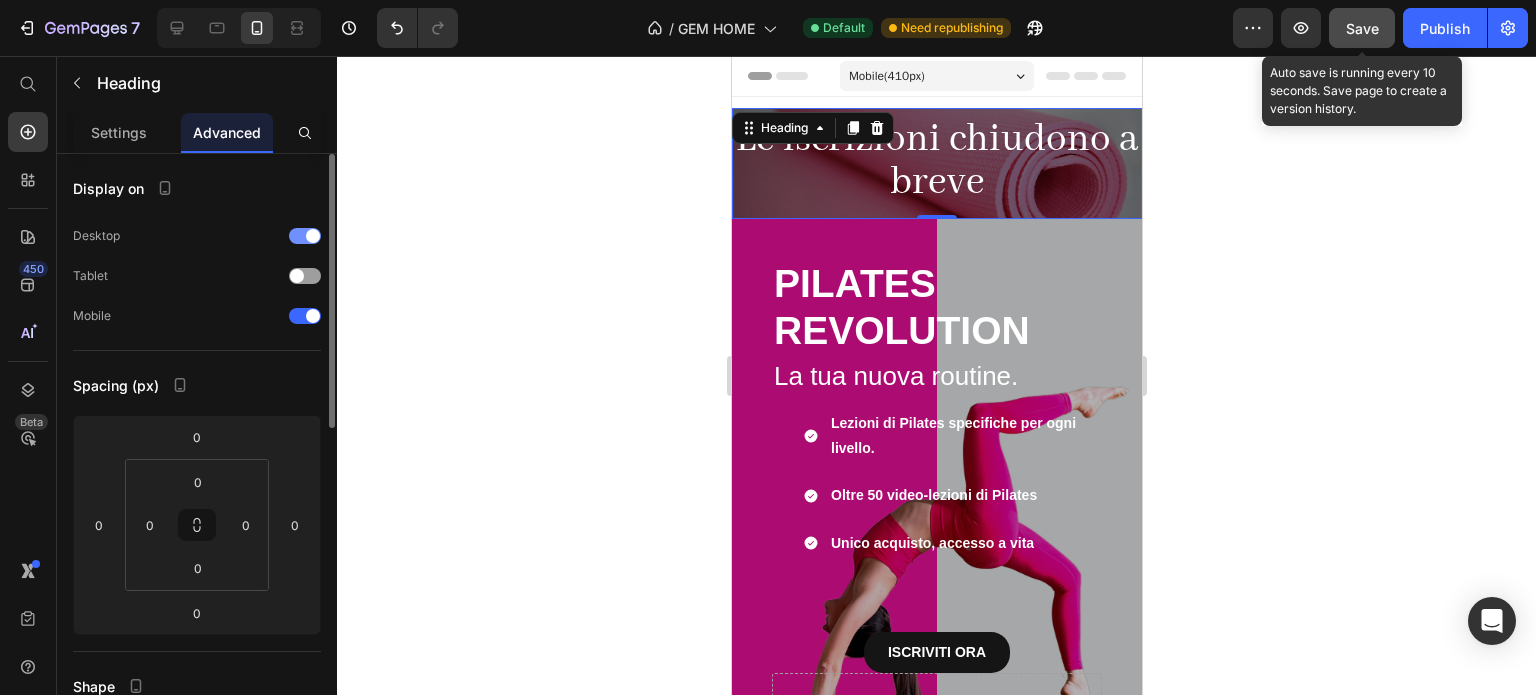 click at bounding box center [305, 236] 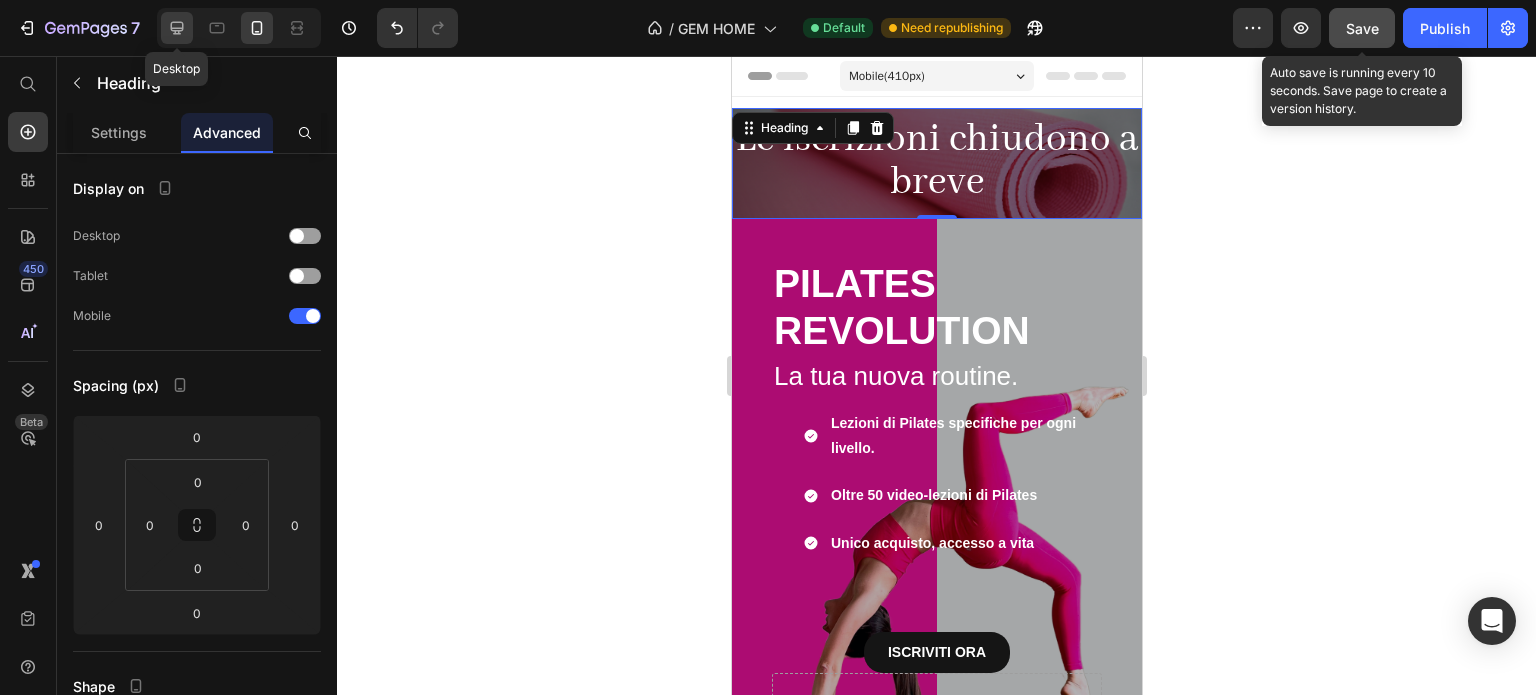 click 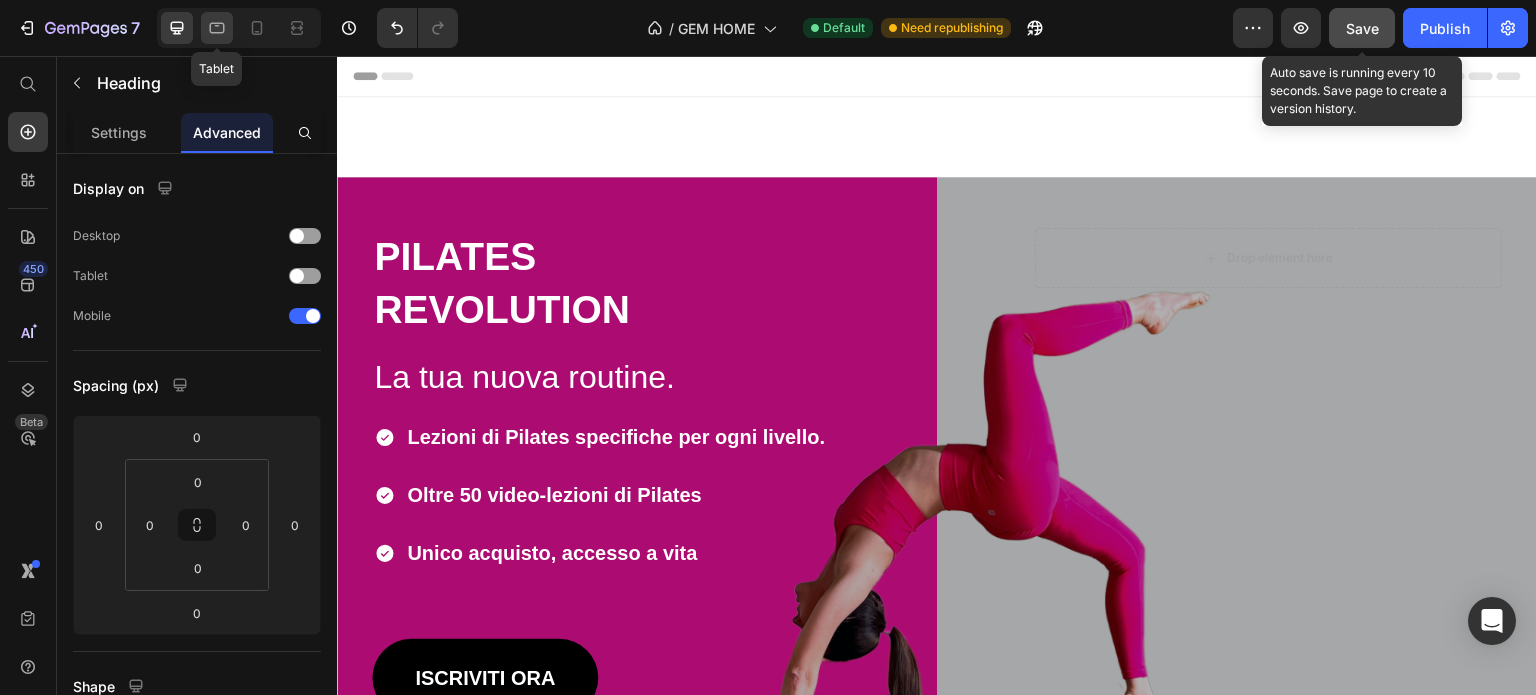 click 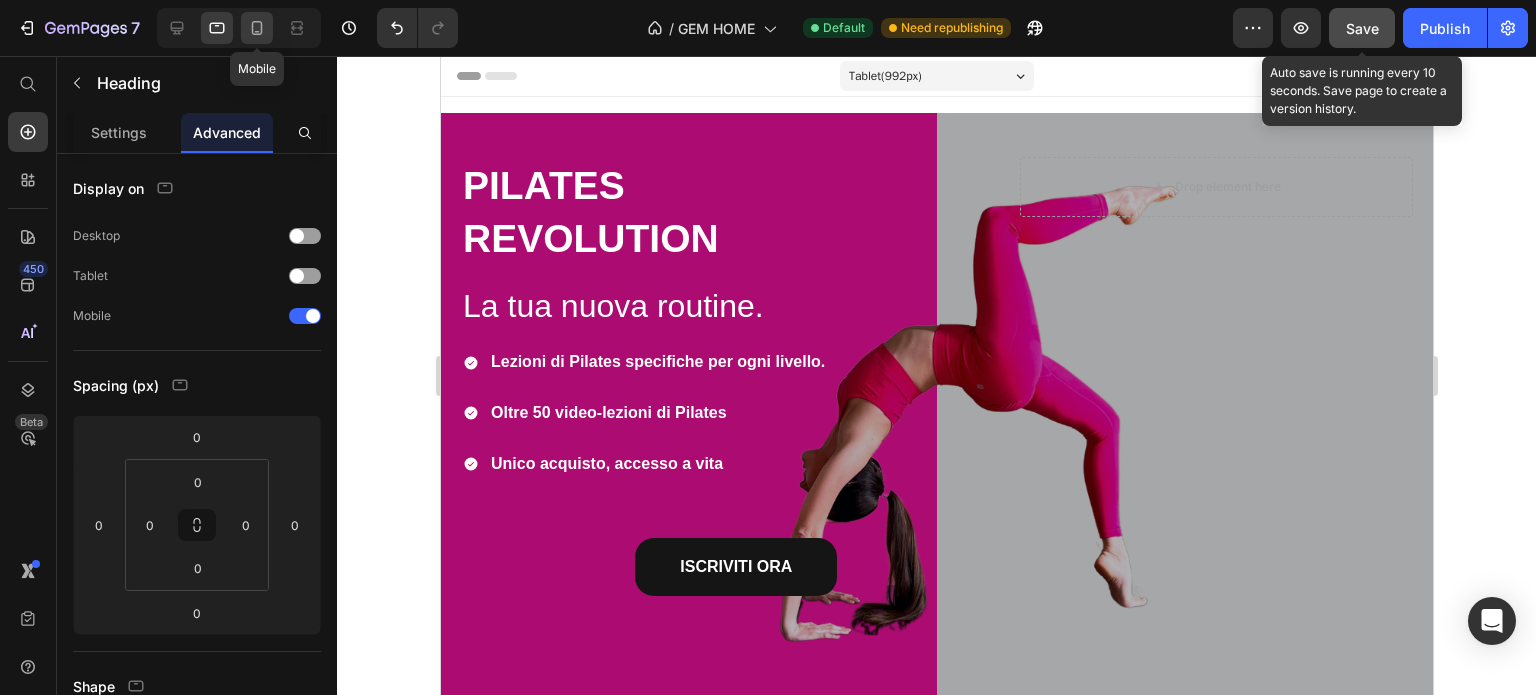 click 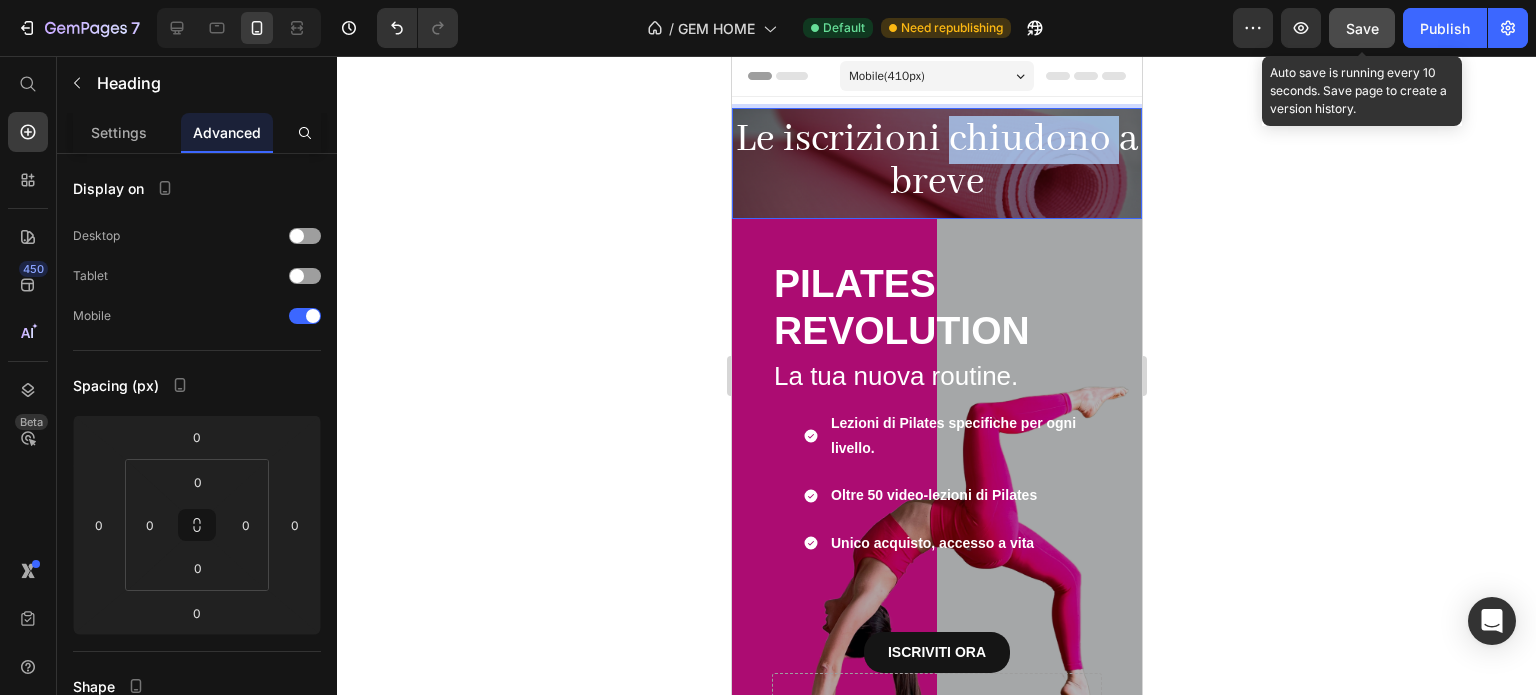 click on "Le iscrizioni chiudono a breve" at bounding box center (936, 161) 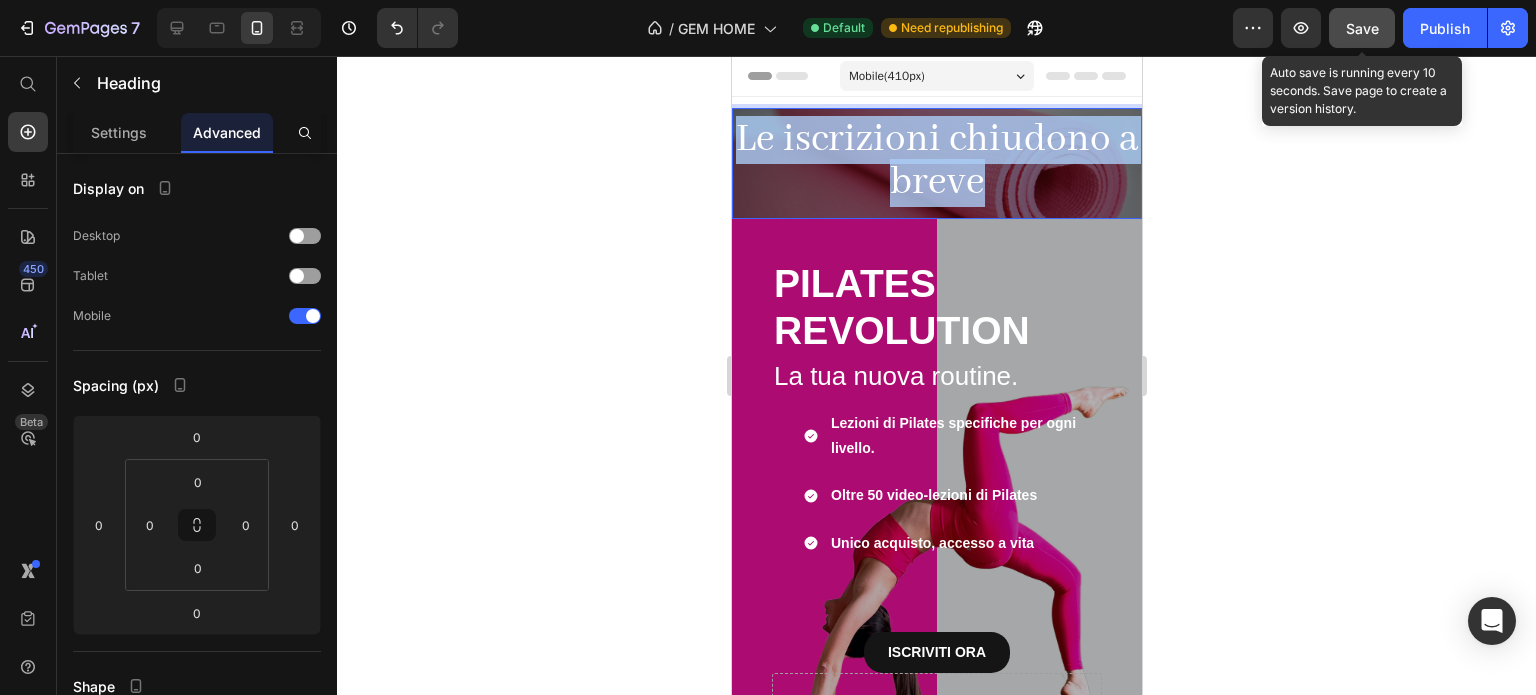 click on "Le iscrizioni chiudono a breve" at bounding box center [936, 161] 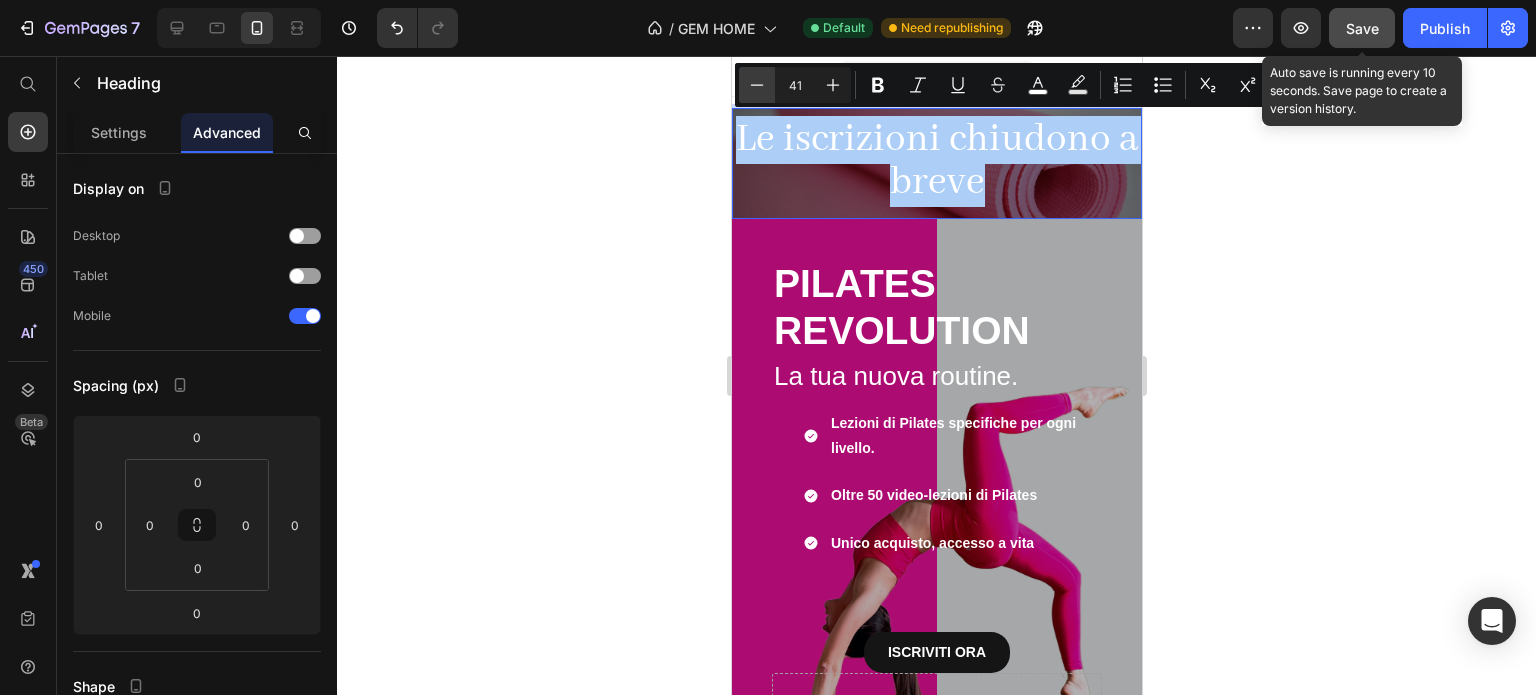 click 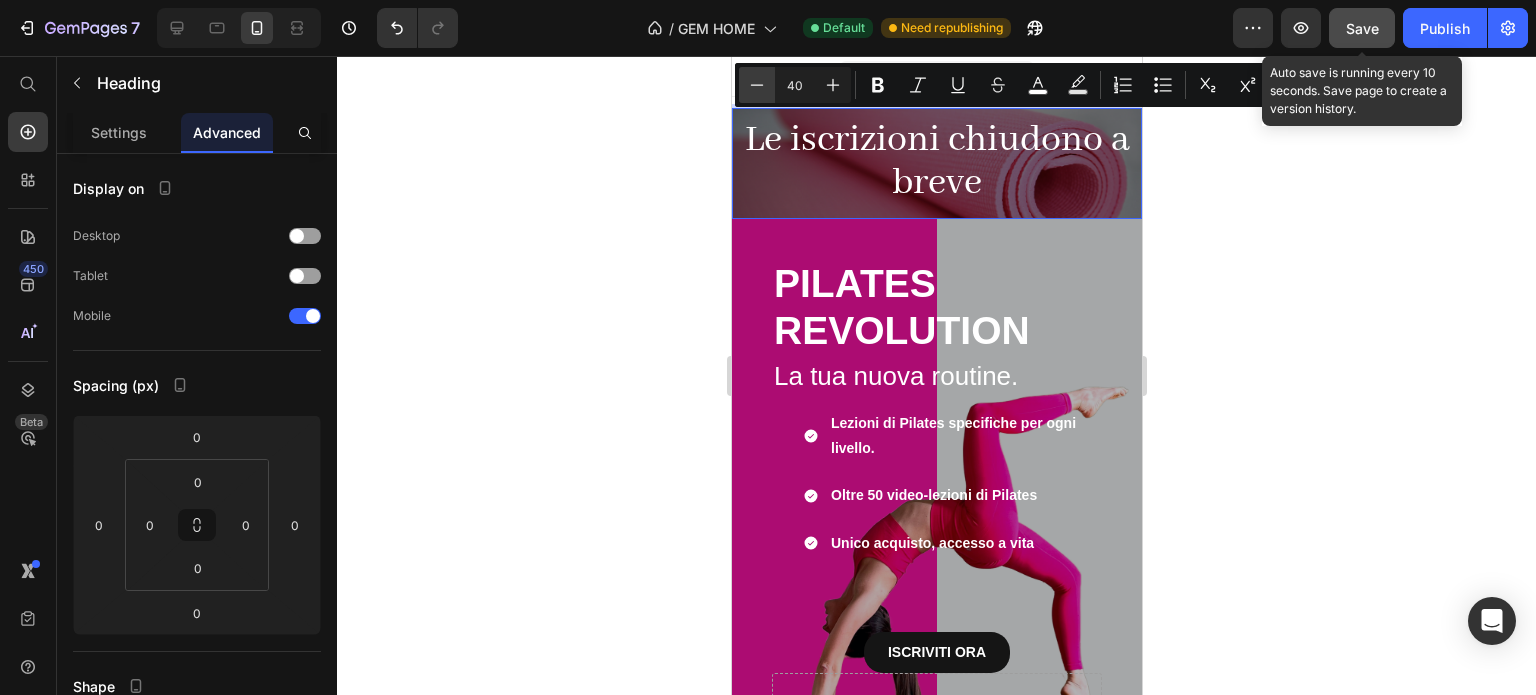 click 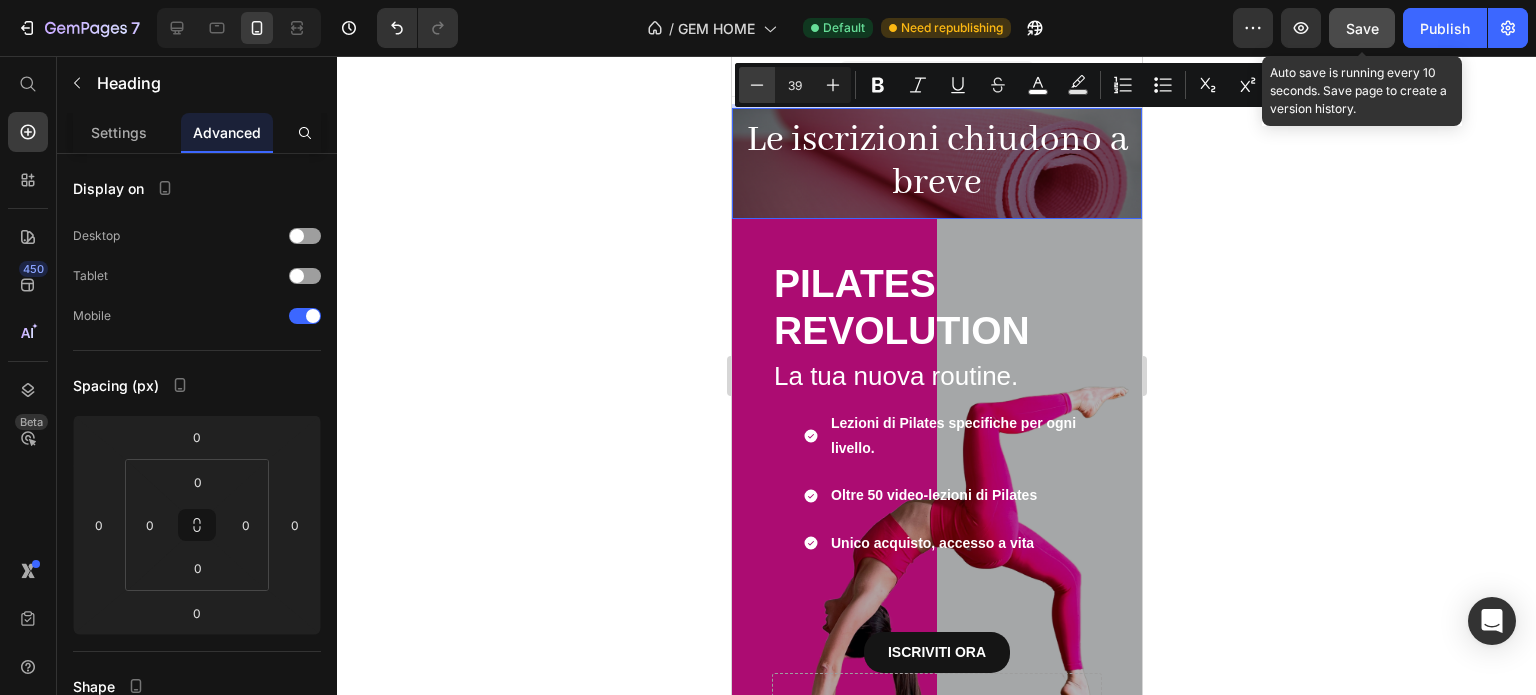 click 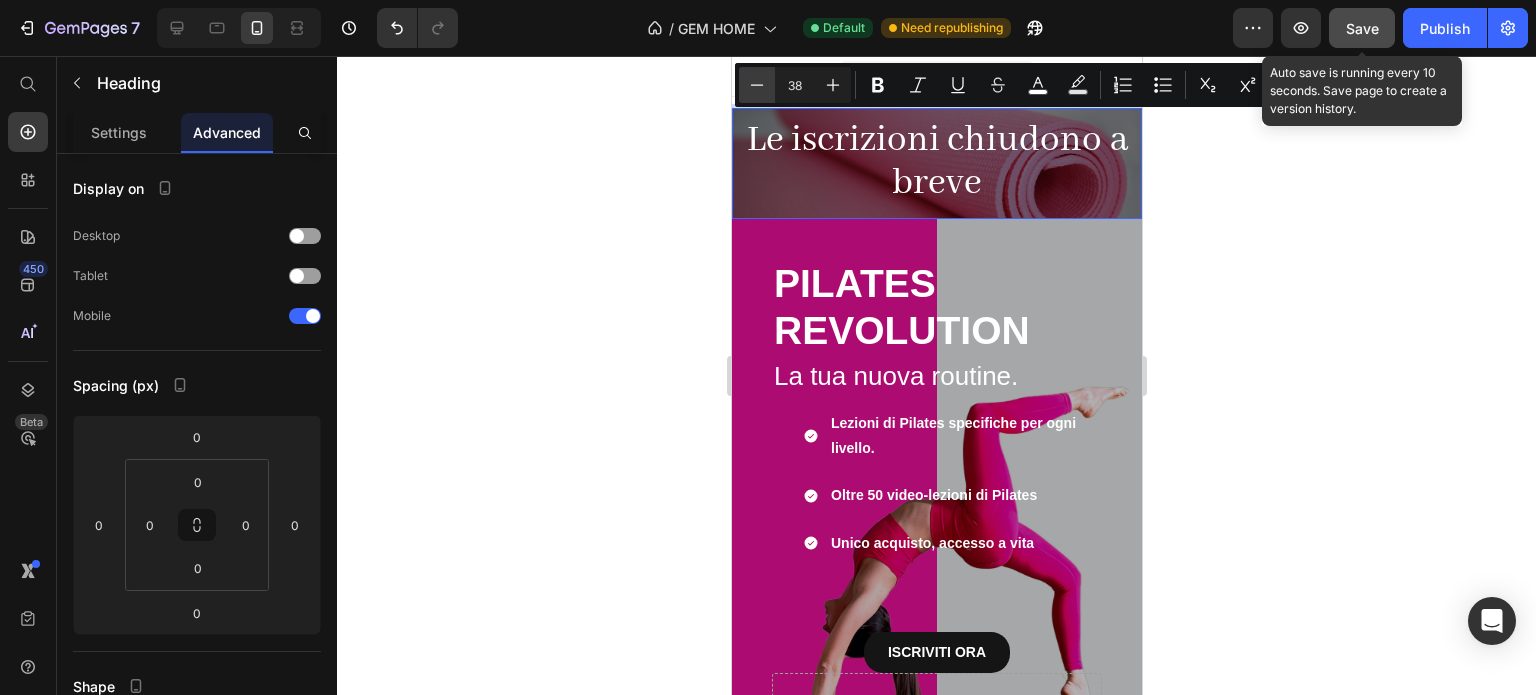 click 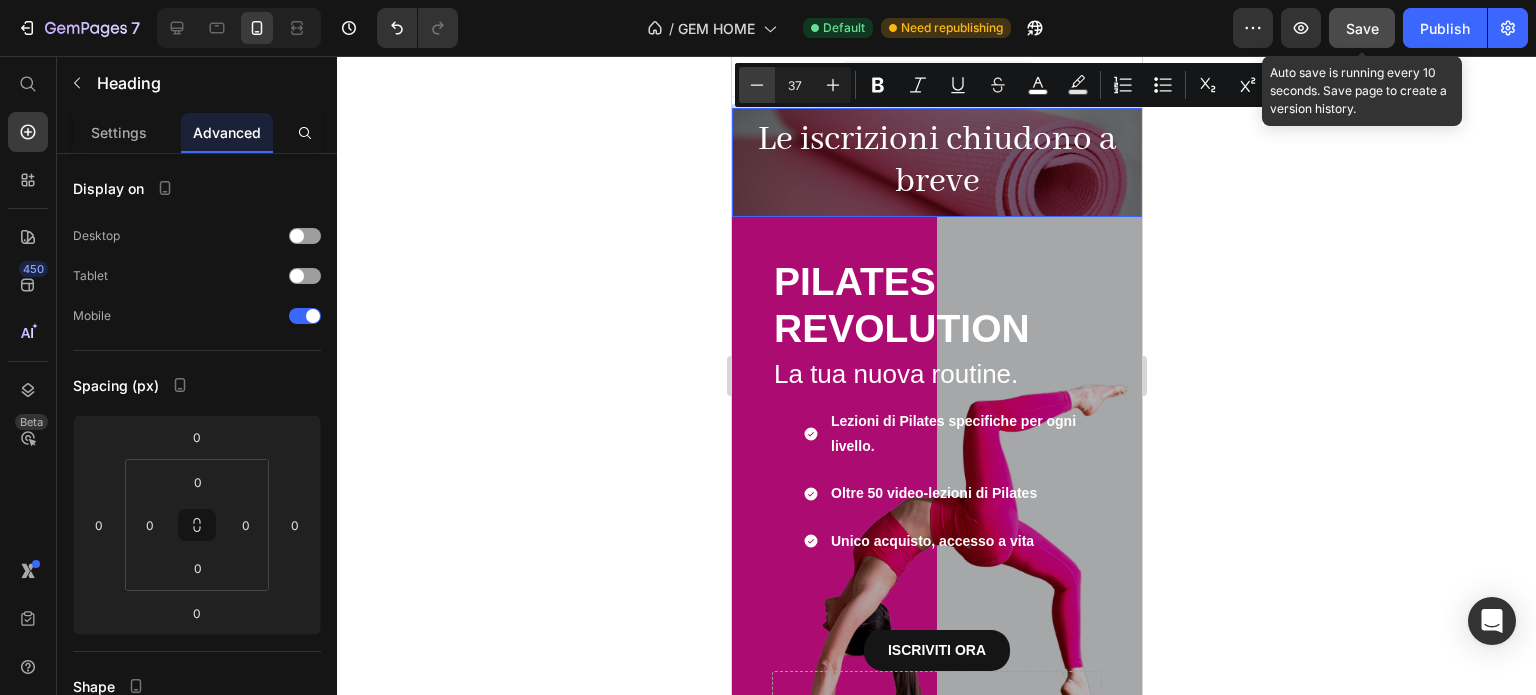 click 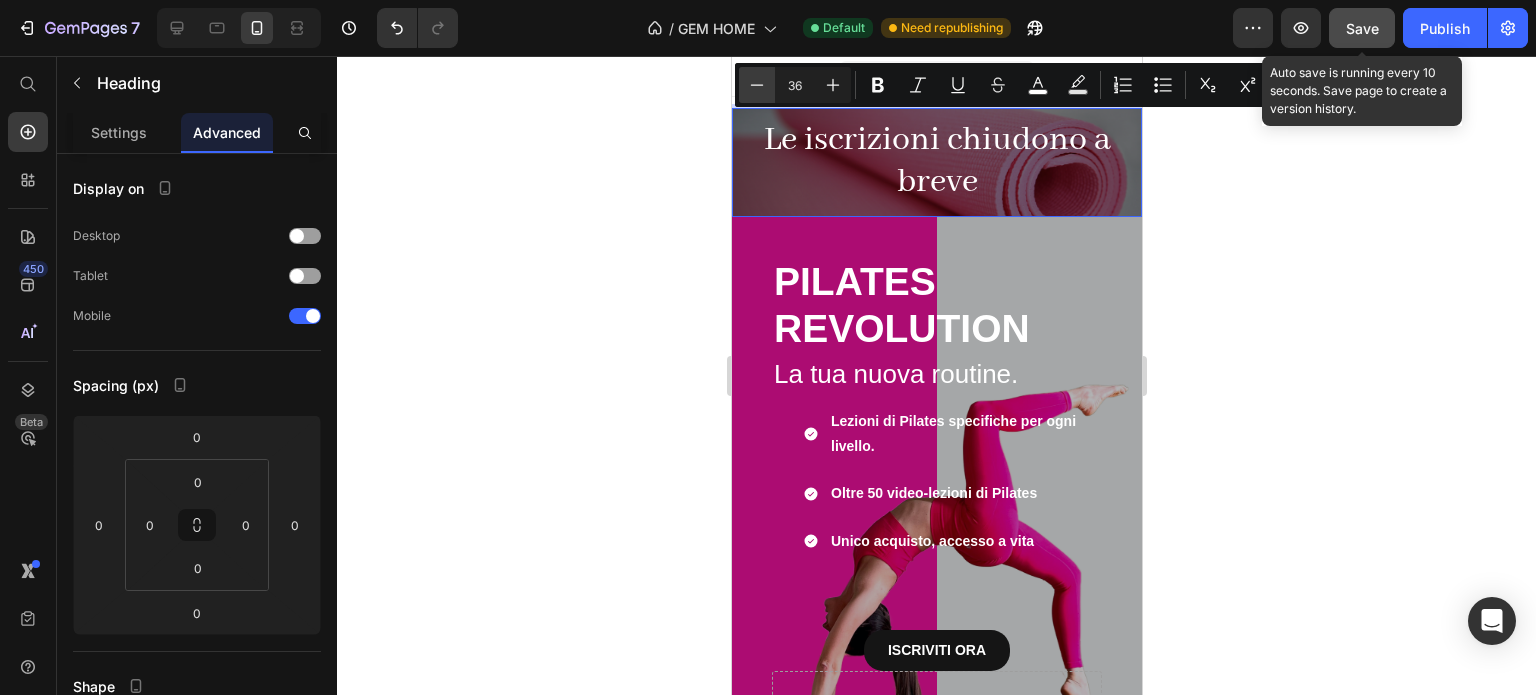 click 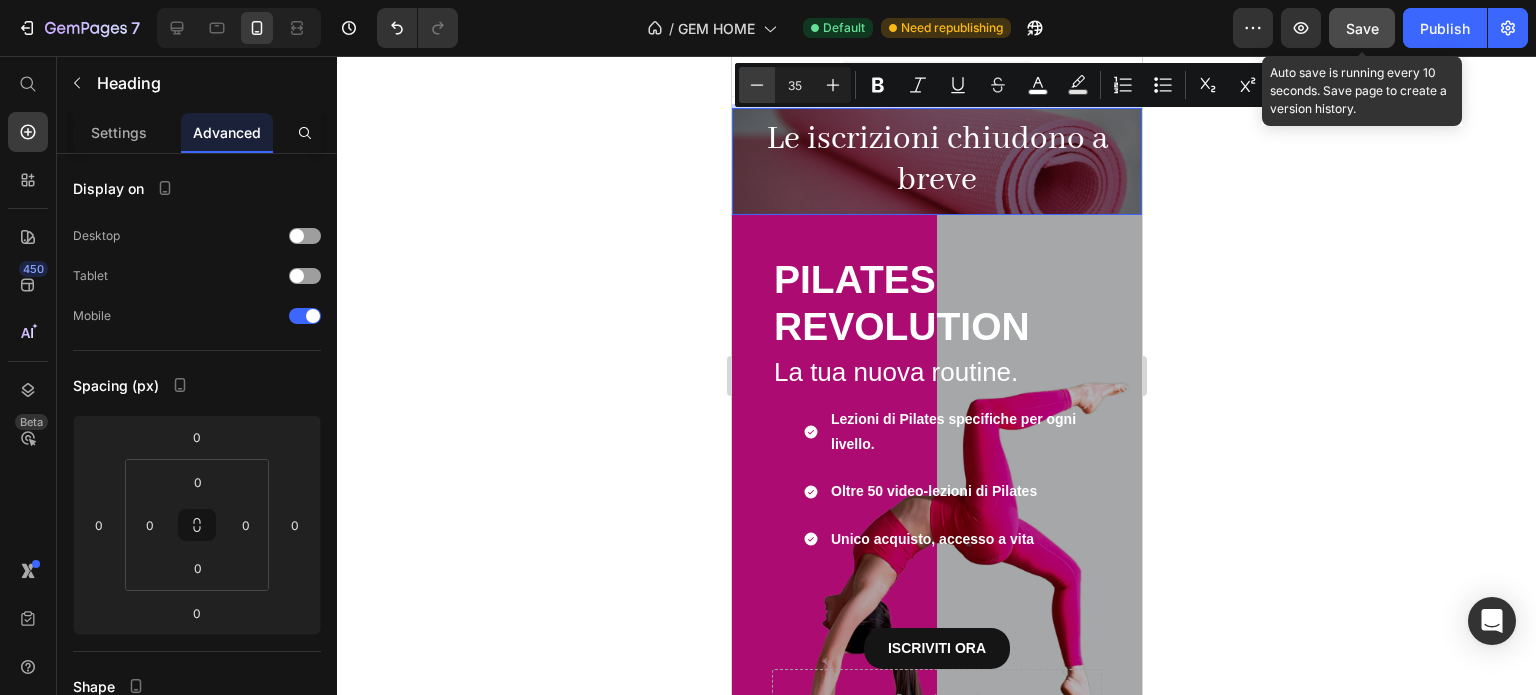click 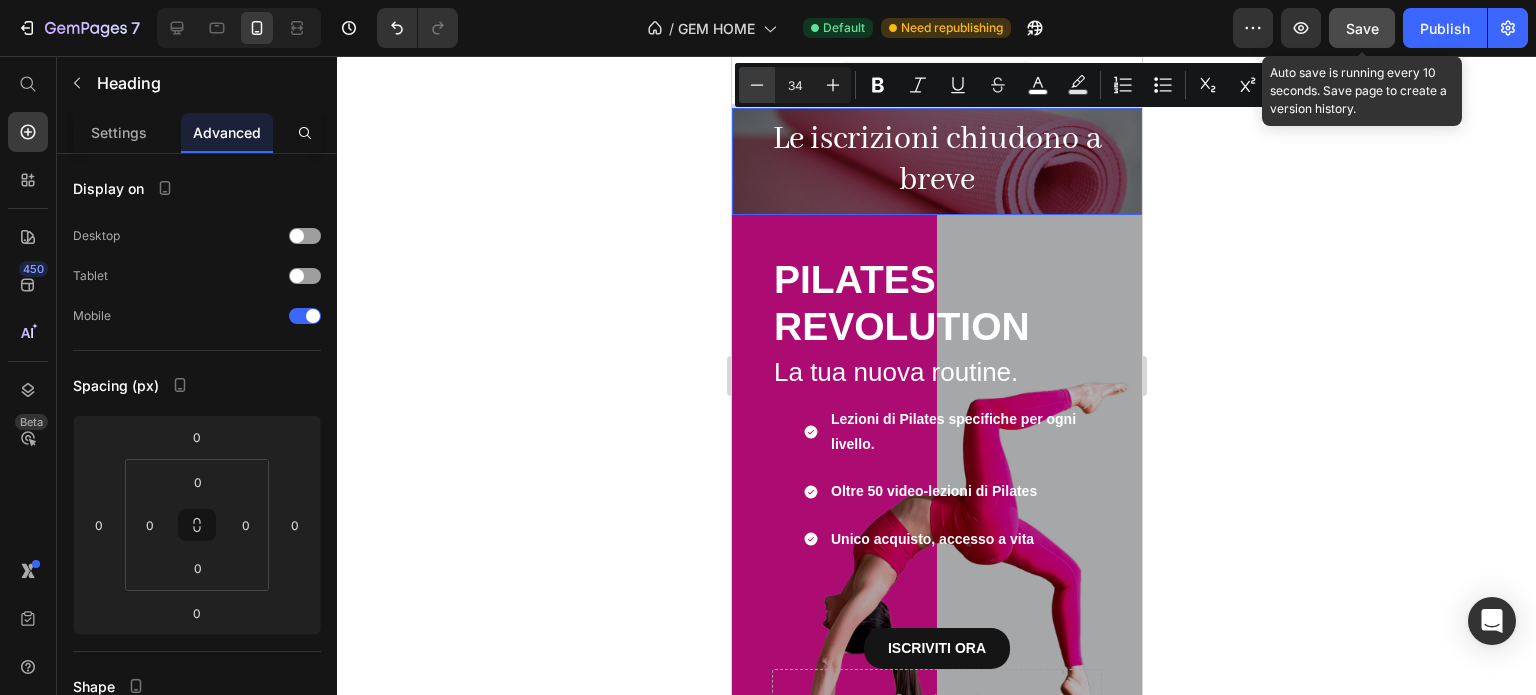 click 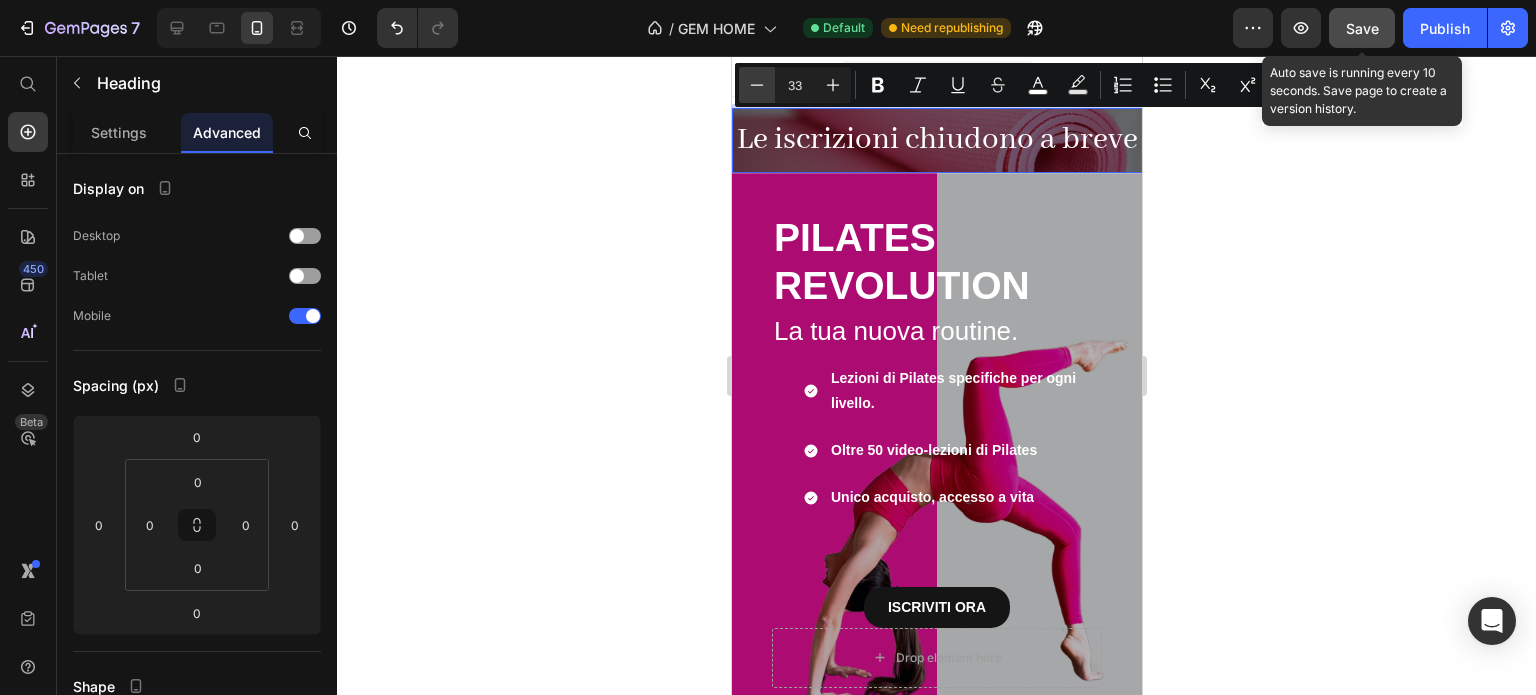 click 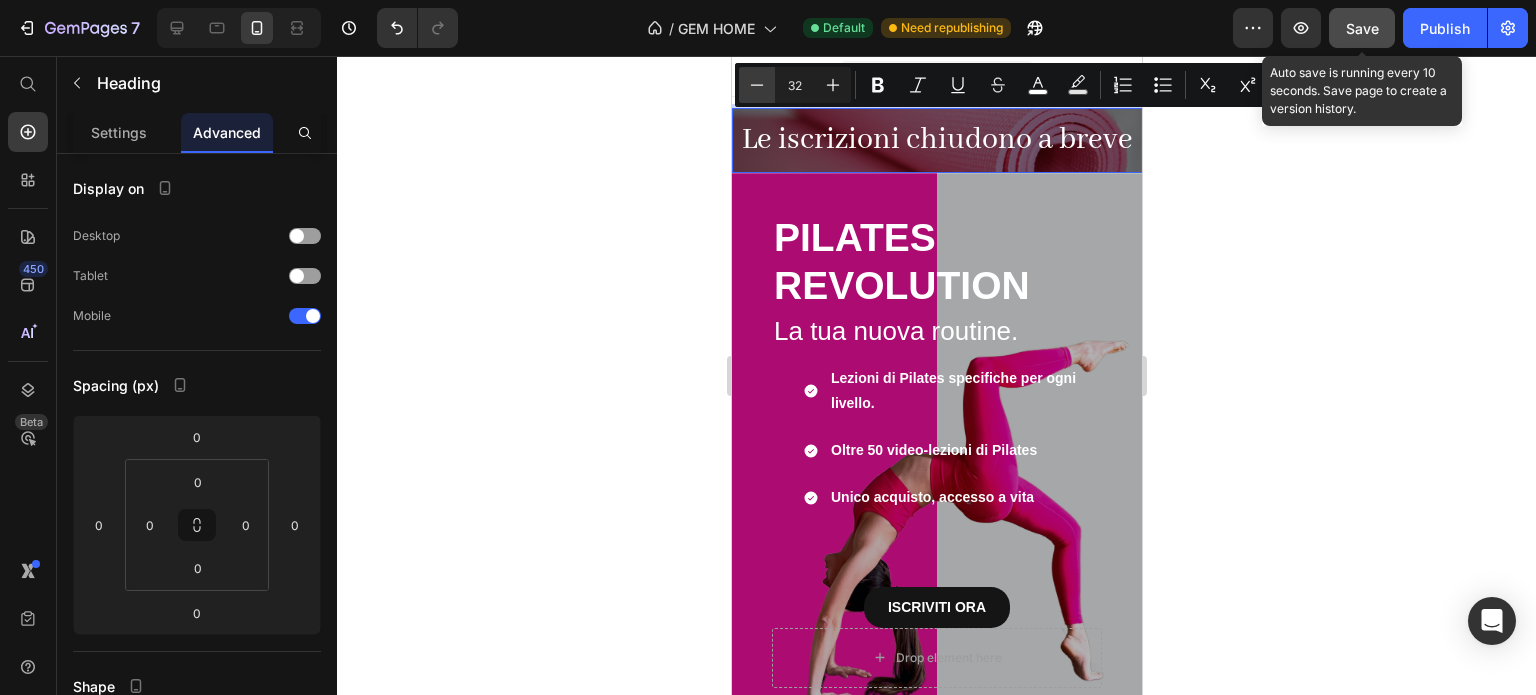 click 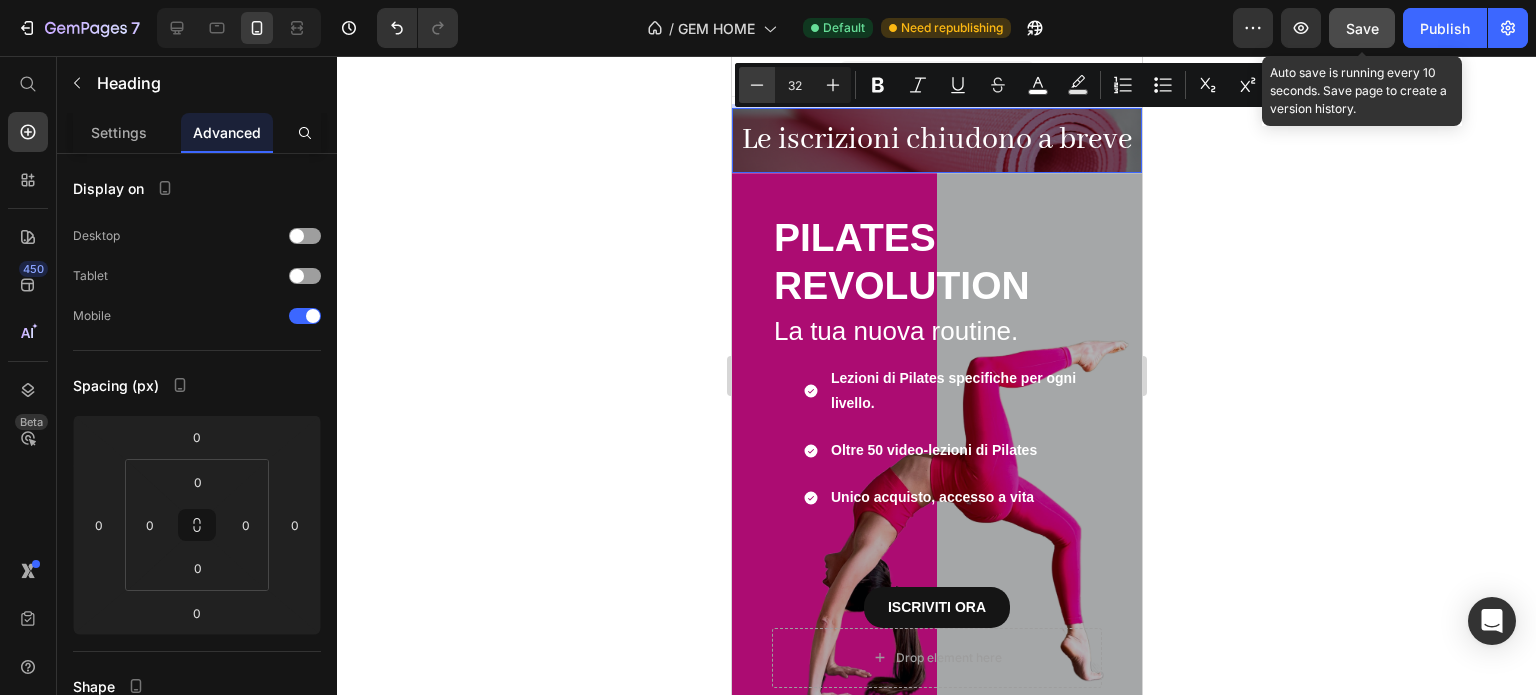 type on "31" 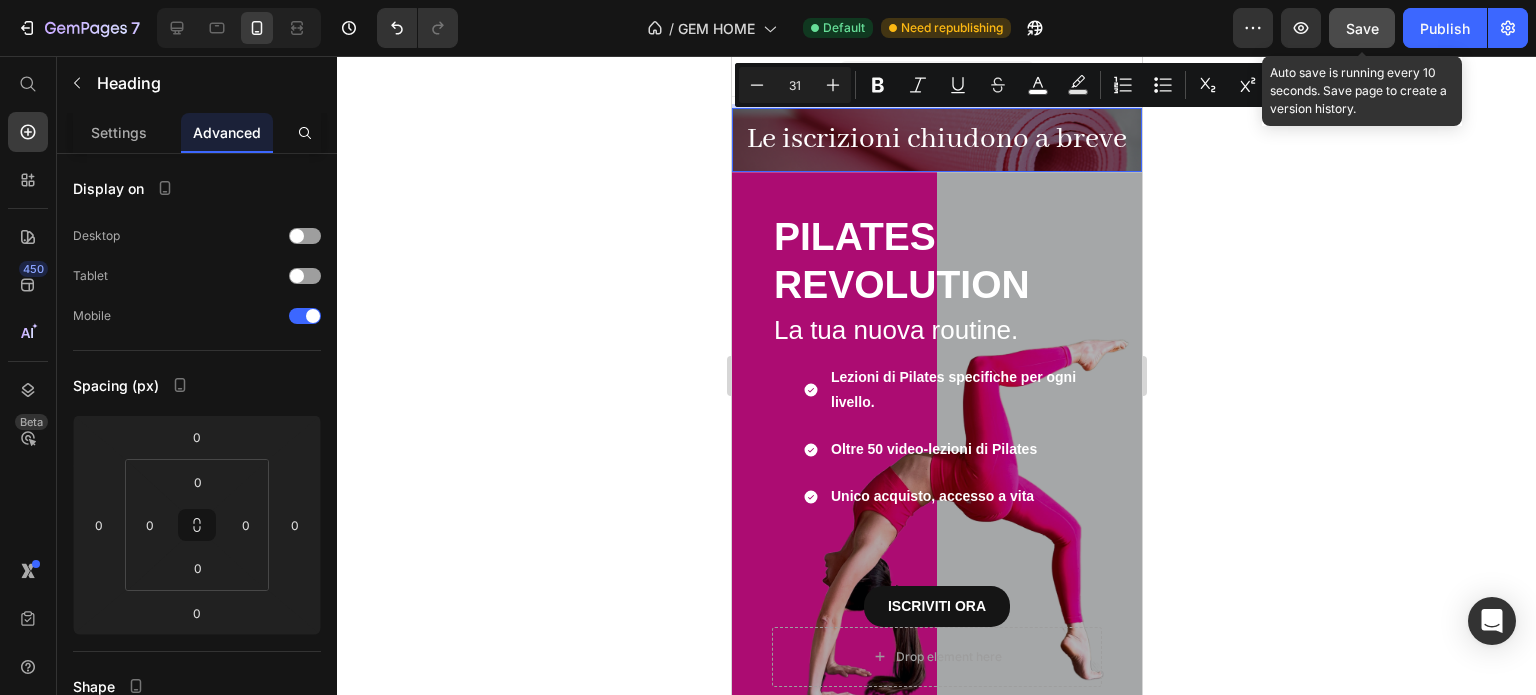 click 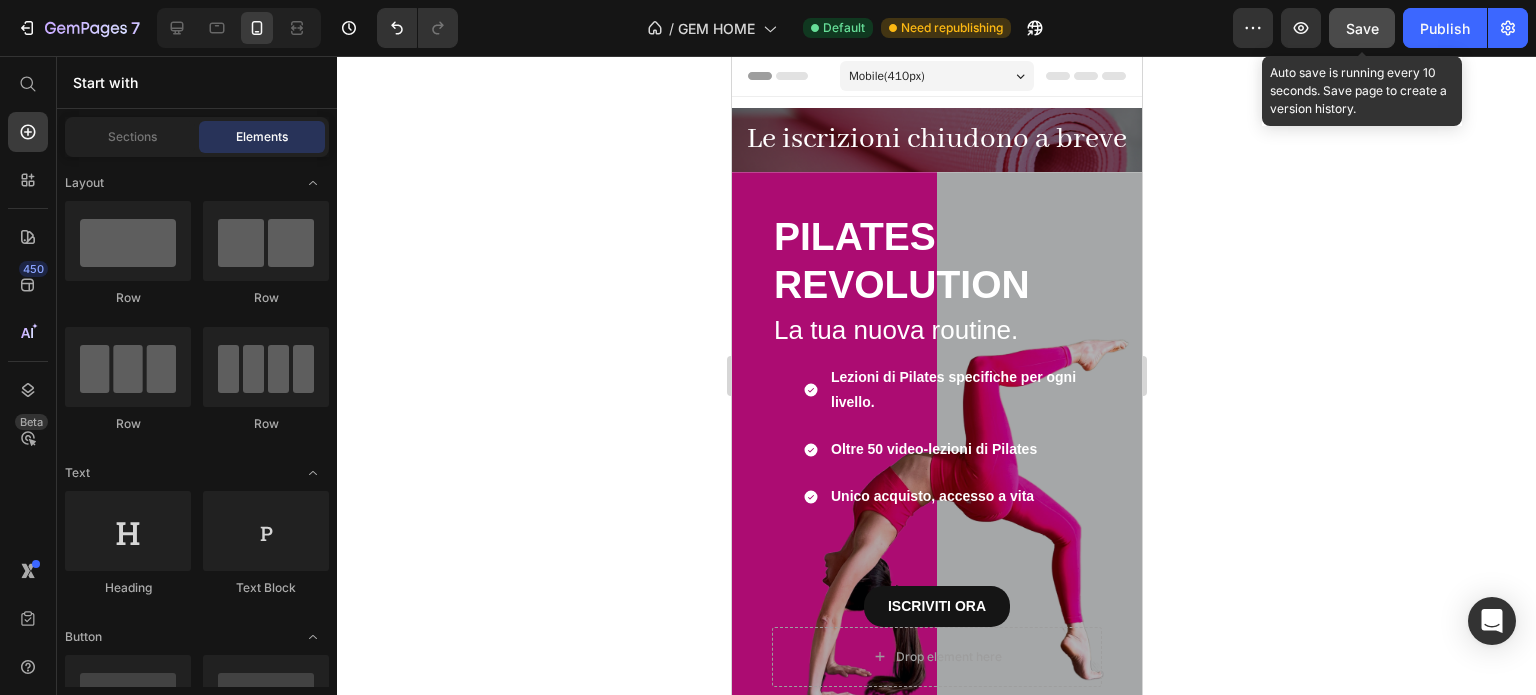 click on "Save" at bounding box center (1362, 28) 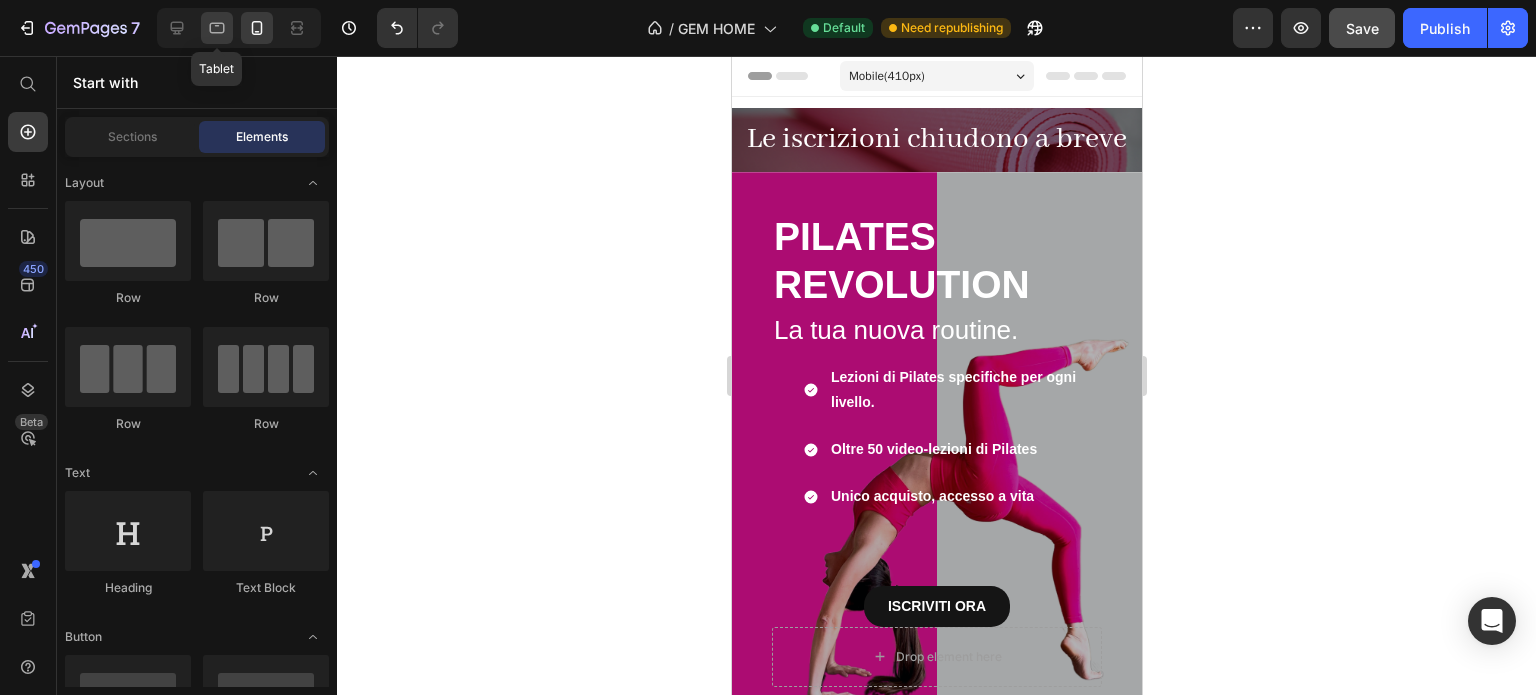 click 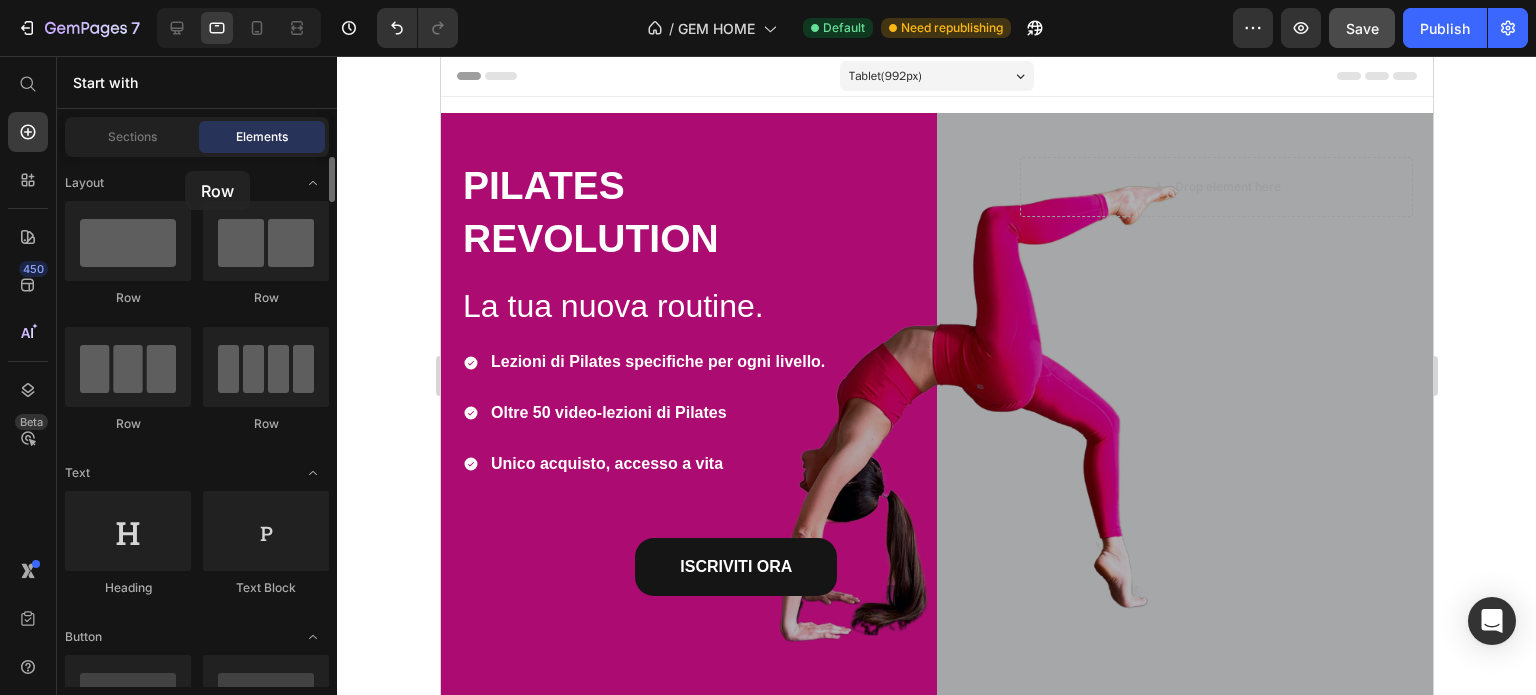 drag, startPoint x: 124, startPoint y: 245, endPoint x: 185, endPoint y: 171, distance: 95.90099 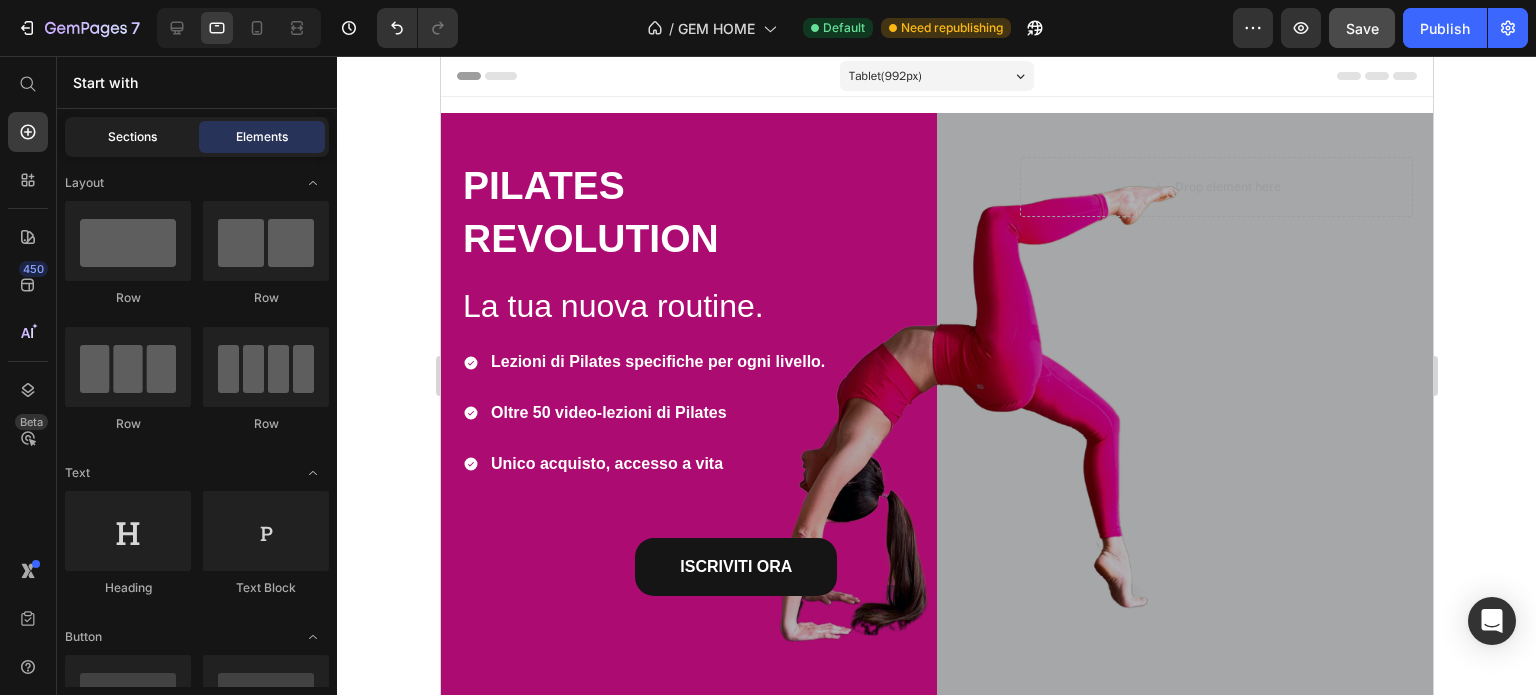 click on "Sections" 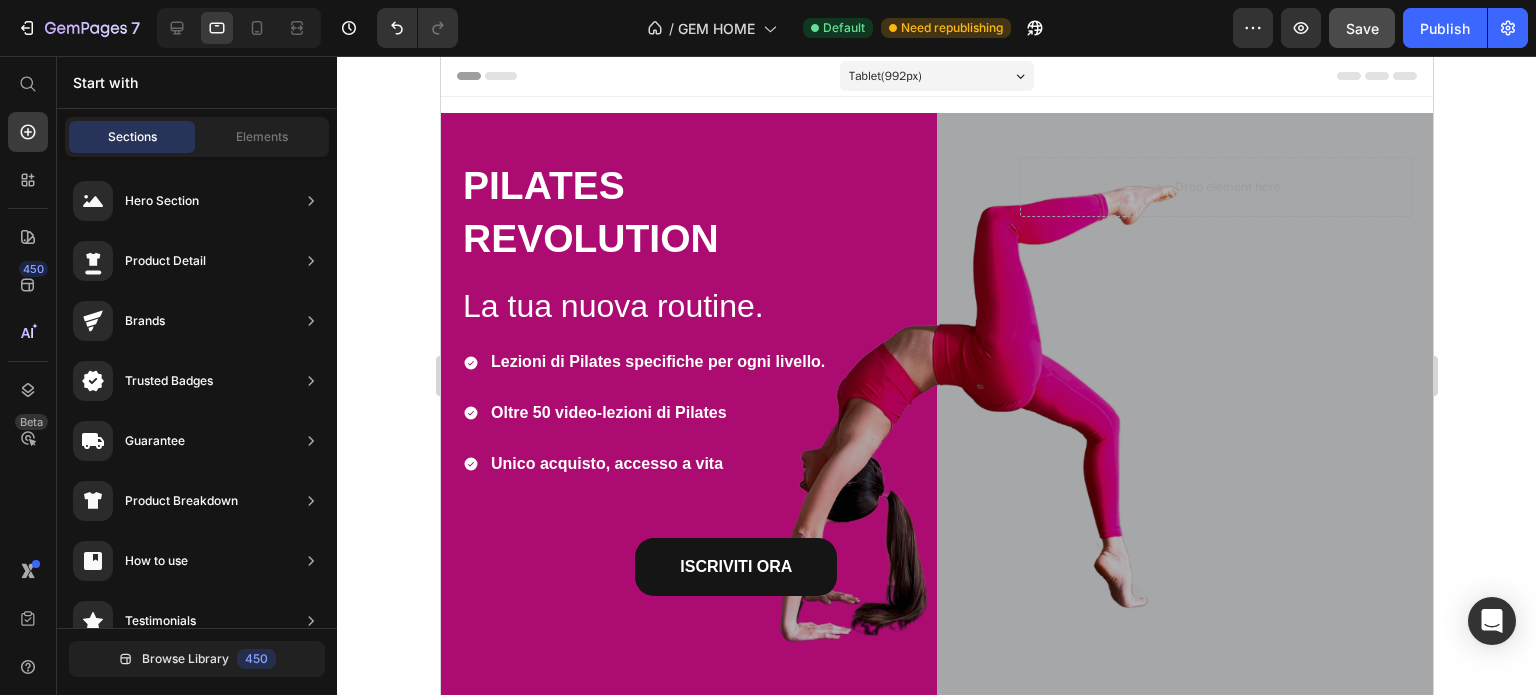 click on "Sections Elements" at bounding box center (197, 137) 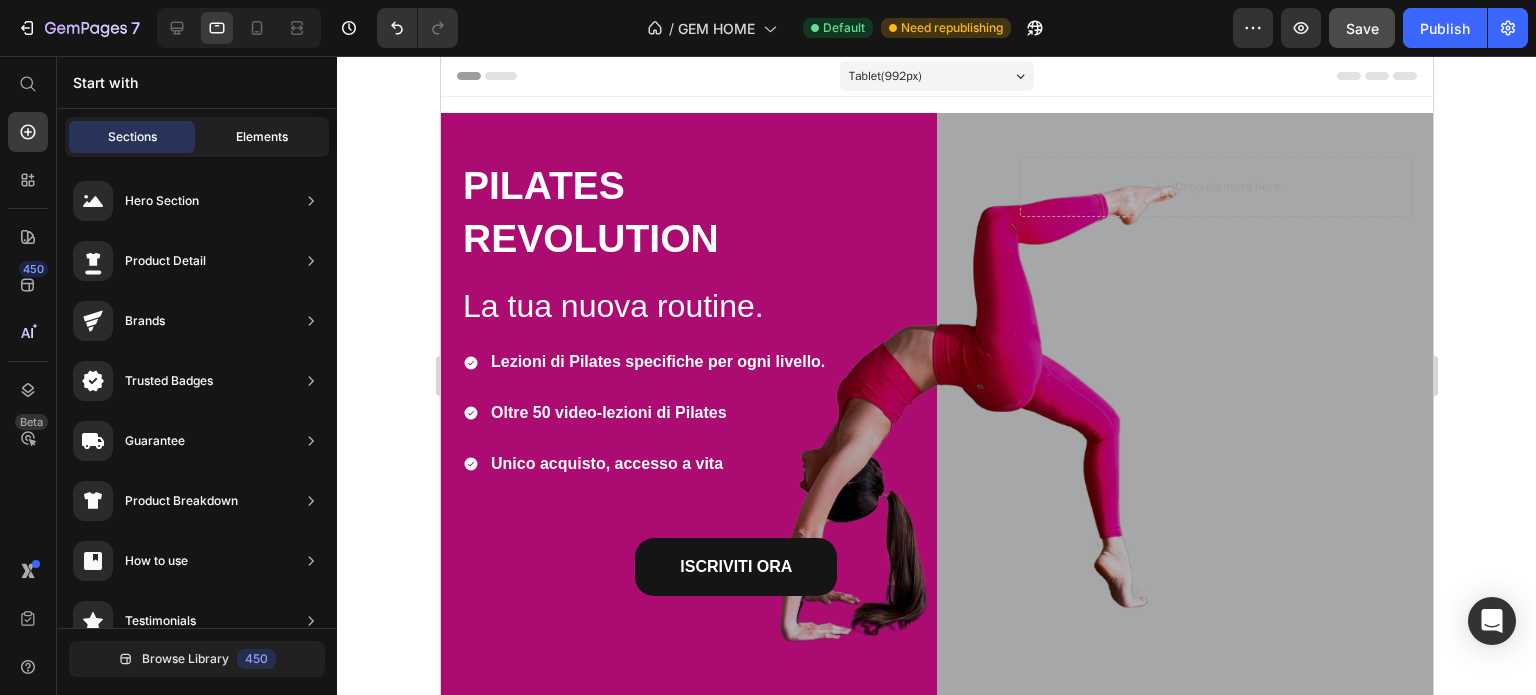 click on "Elements" at bounding box center [262, 137] 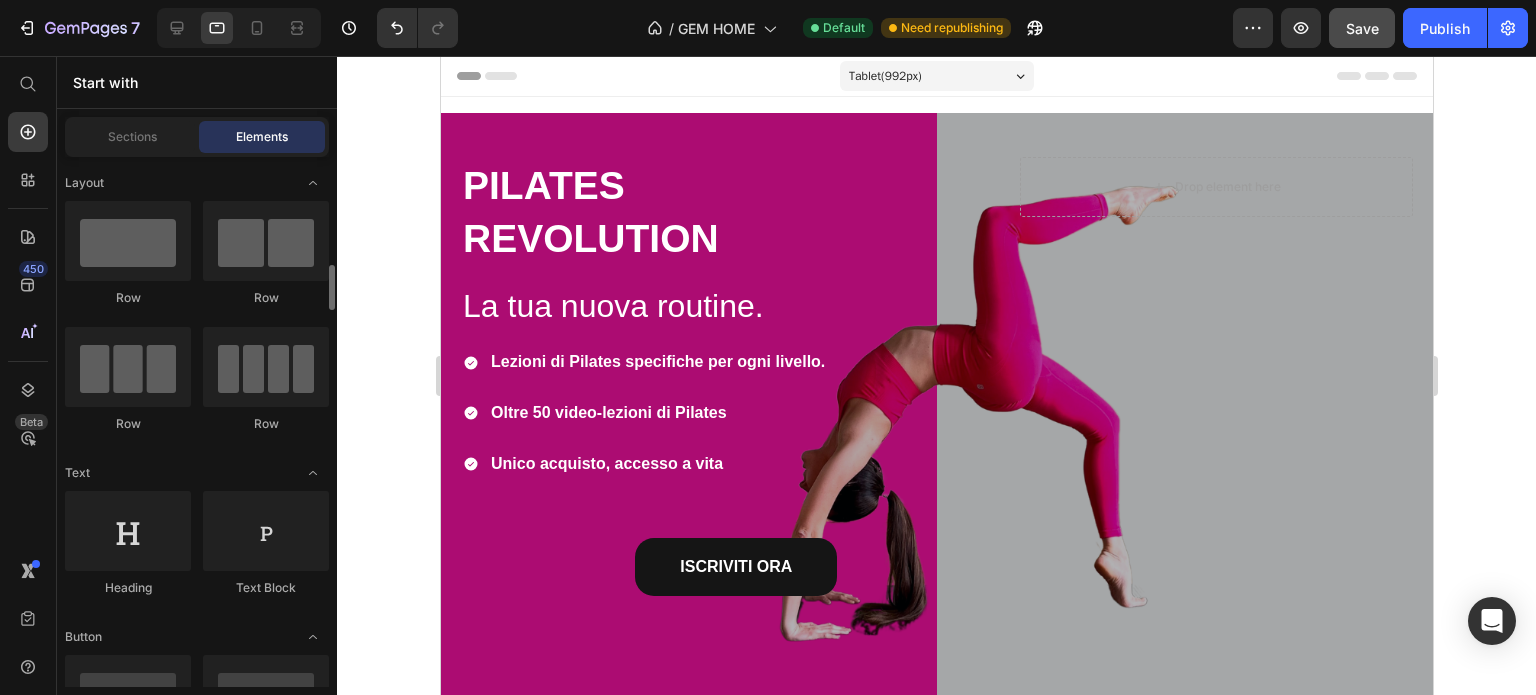 scroll, scrollTop: 100, scrollLeft: 0, axis: vertical 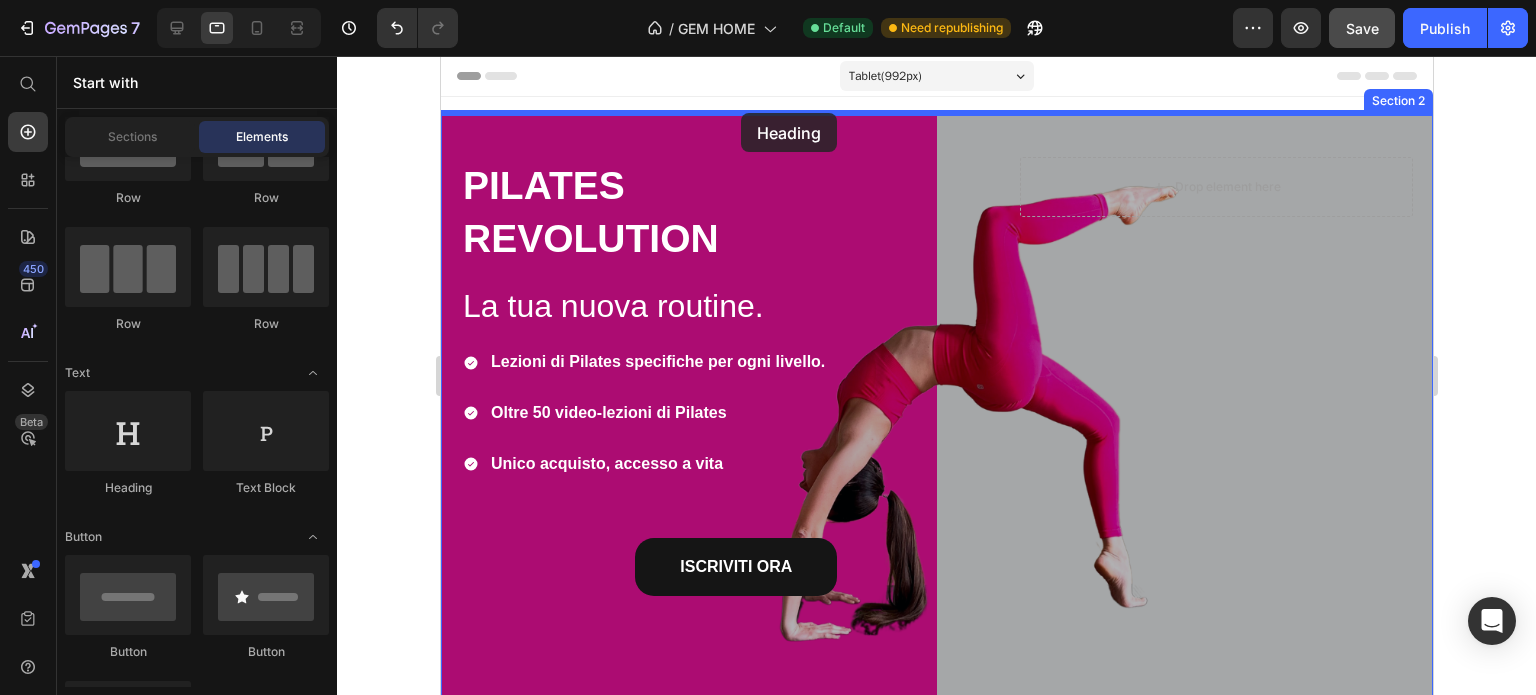 drag, startPoint x: 521, startPoint y: 273, endPoint x: 739, endPoint y: 114, distance: 269.824 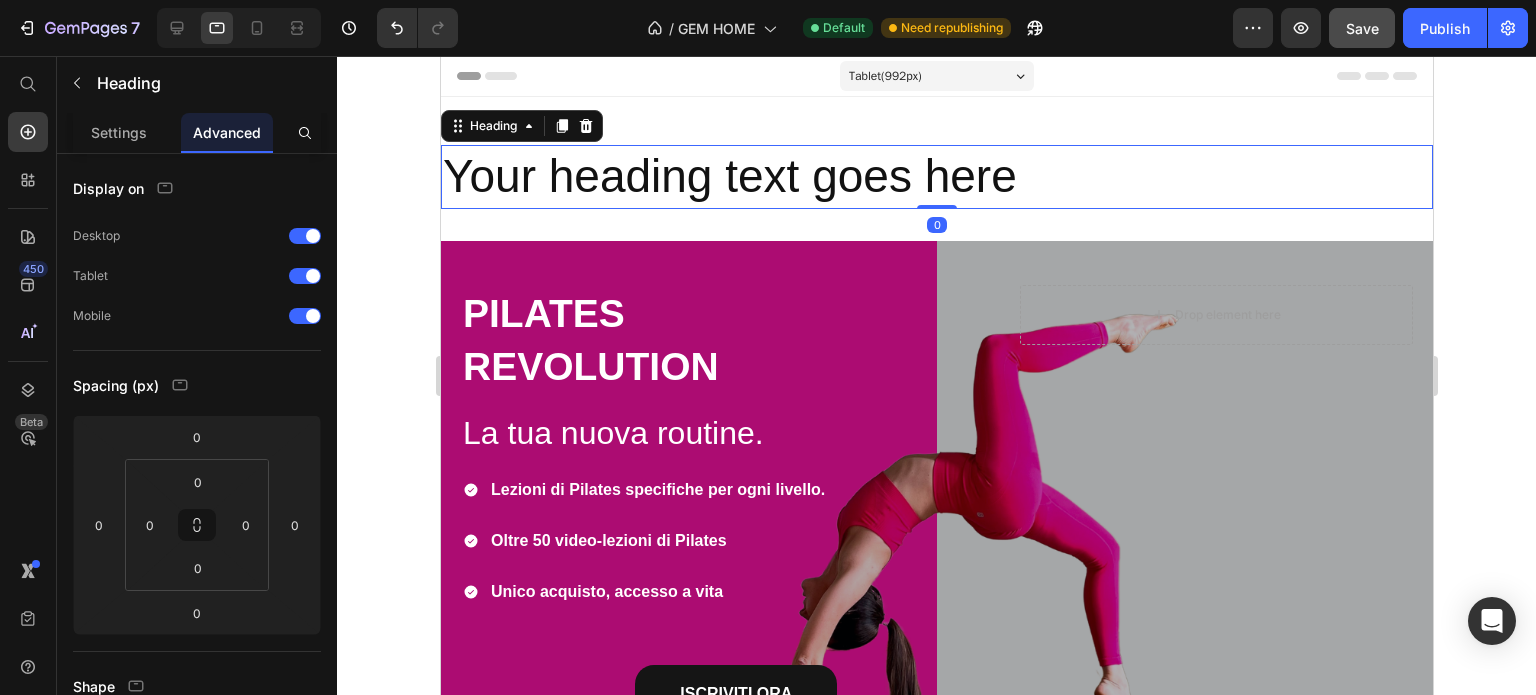 click on "Your heading text goes here" at bounding box center (936, 177) 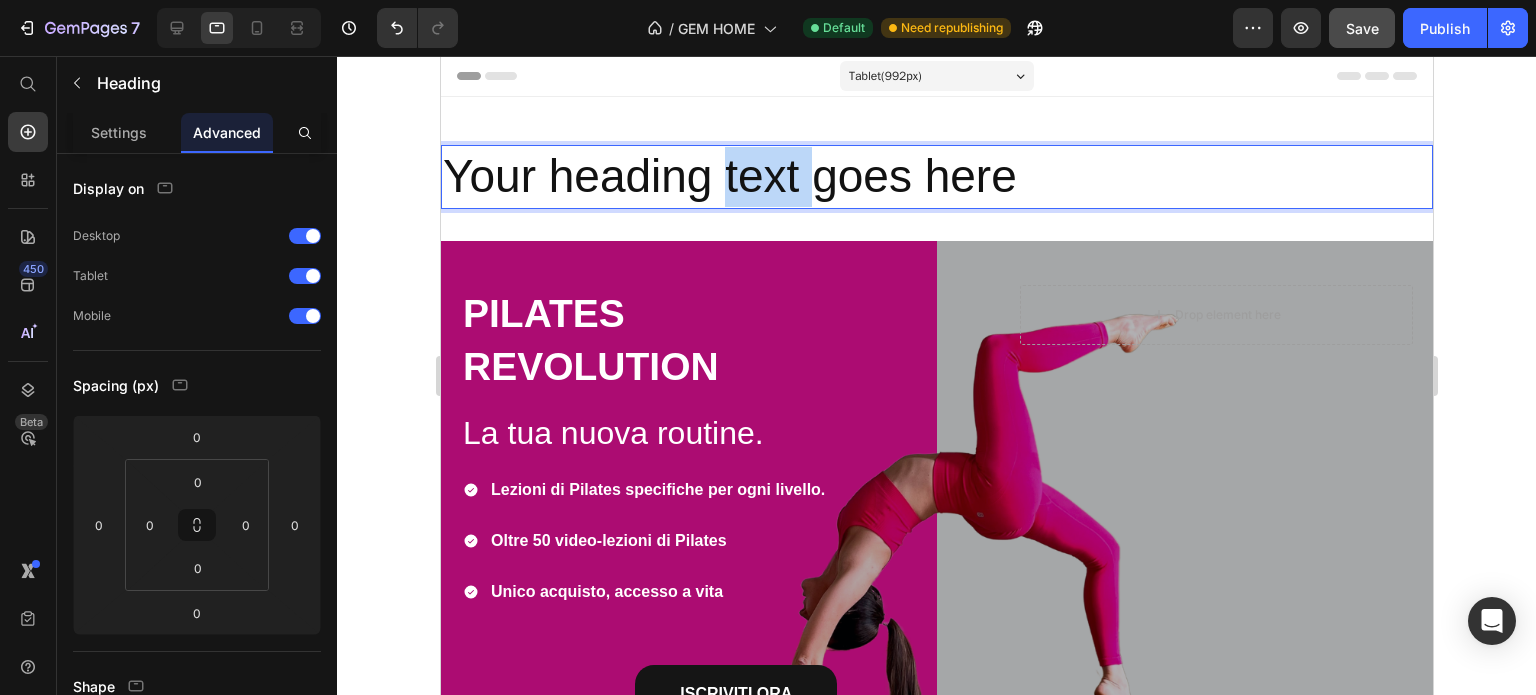click on "Your heading text goes here" at bounding box center [936, 177] 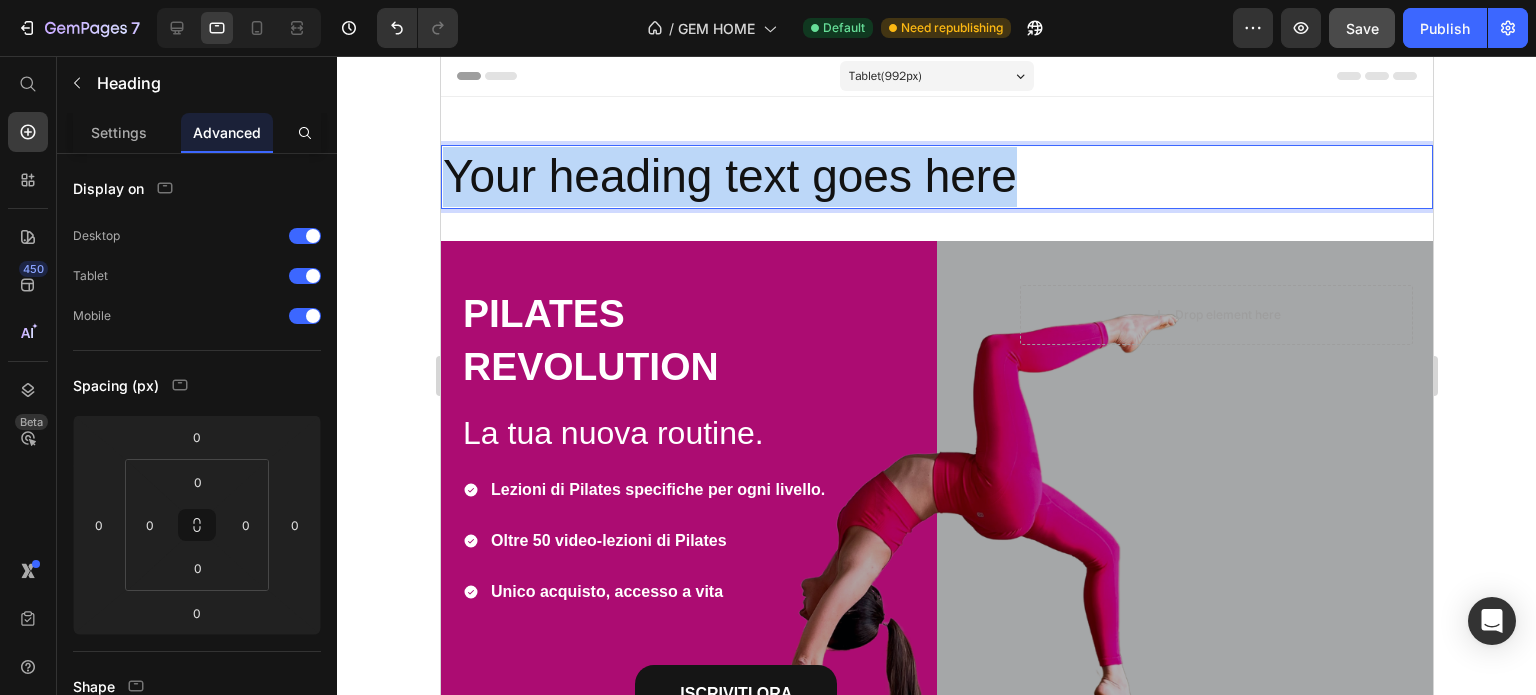 click on "Your heading text goes here" at bounding box center (936, 177) 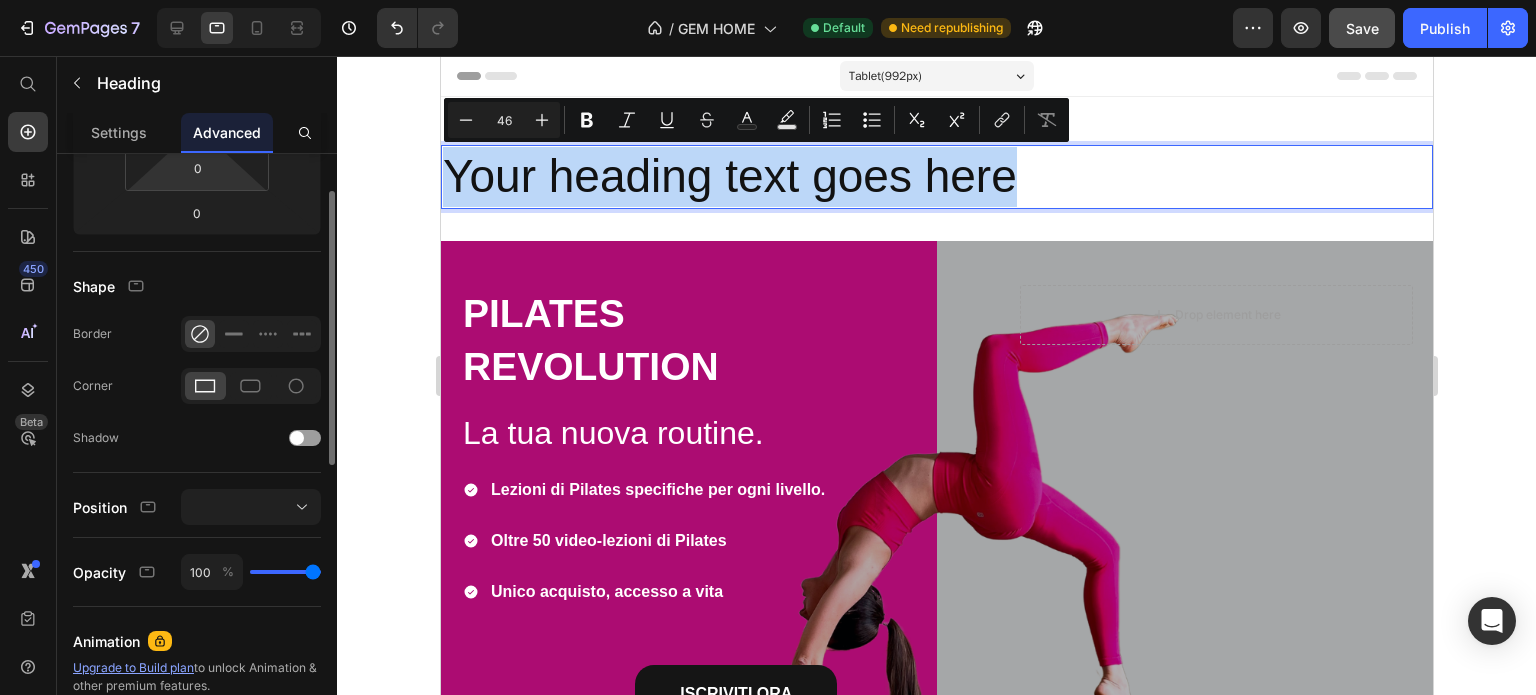 scroll, scrollTop: 300, scrollLeft: 0, axis: vertical 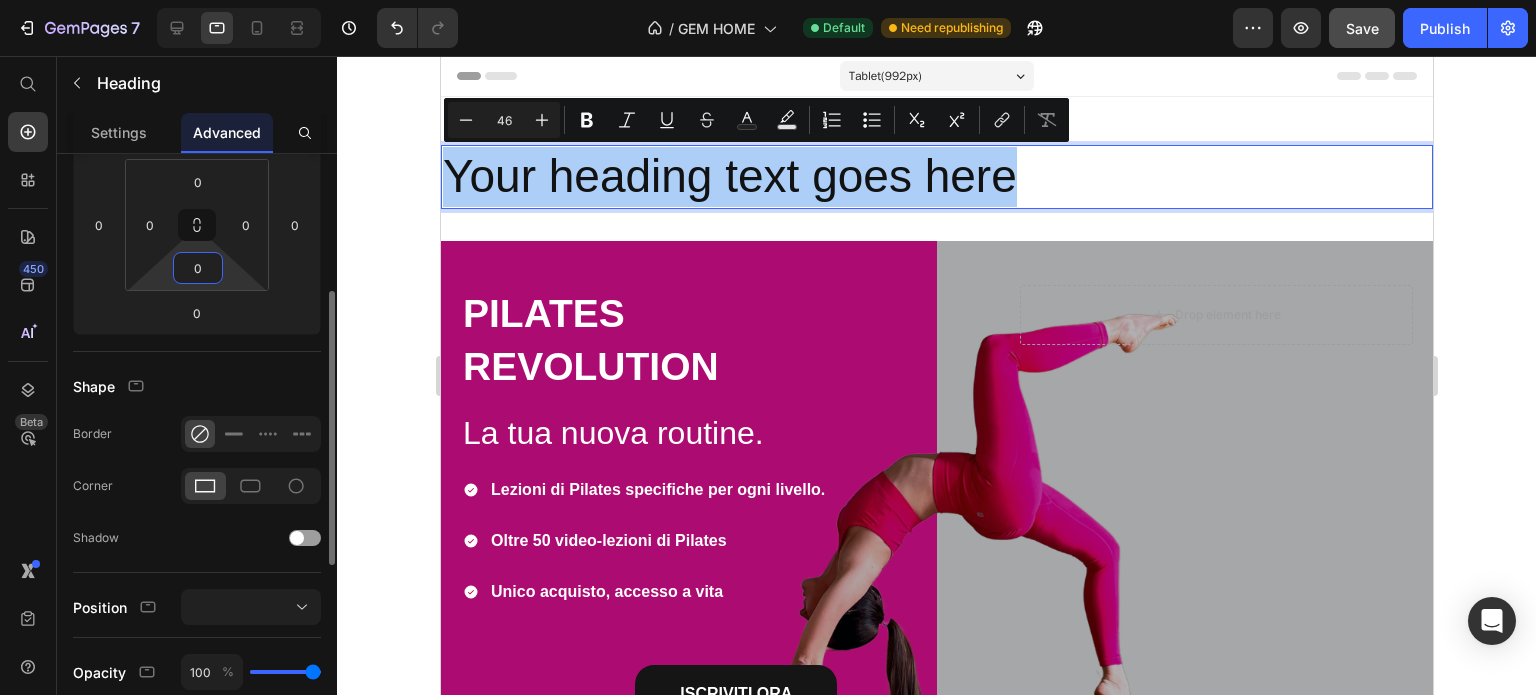 click on "0" at bounding box center (198, 268) 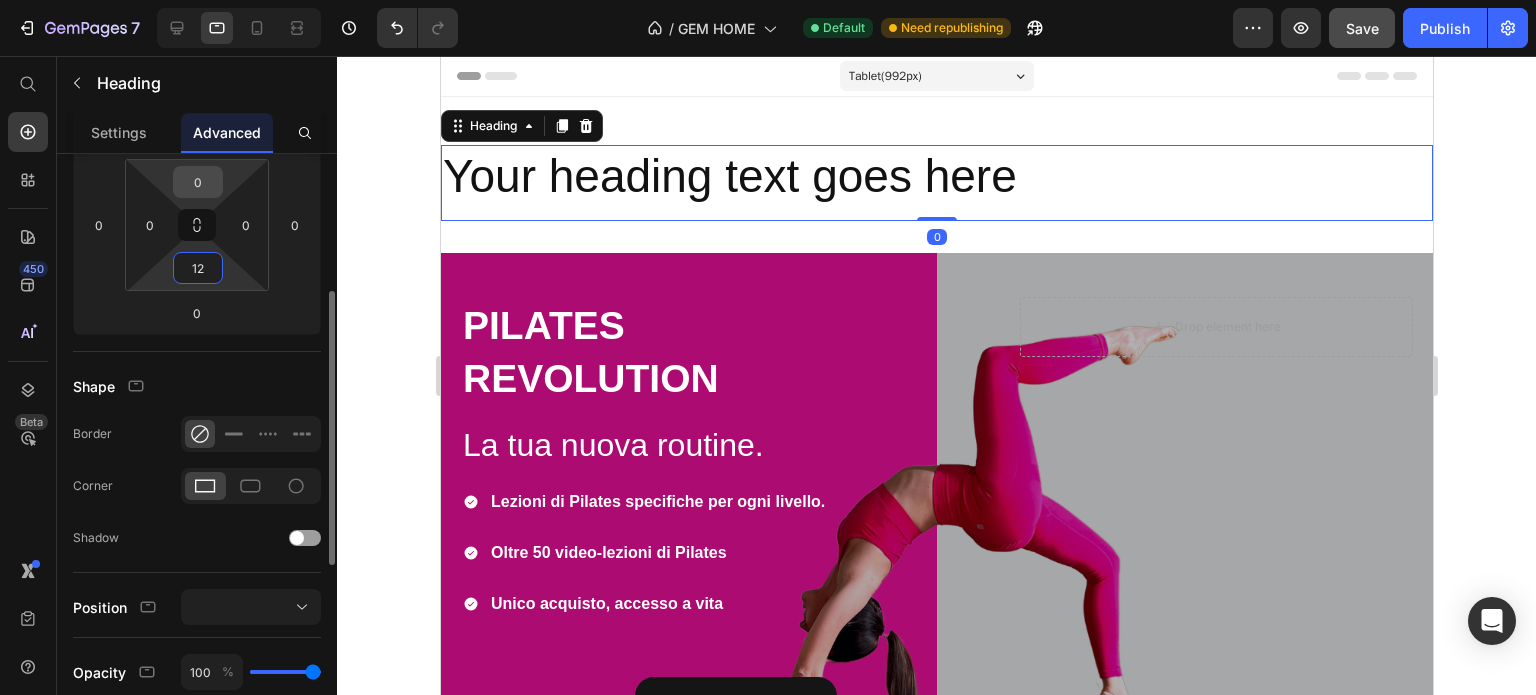 type on "12" 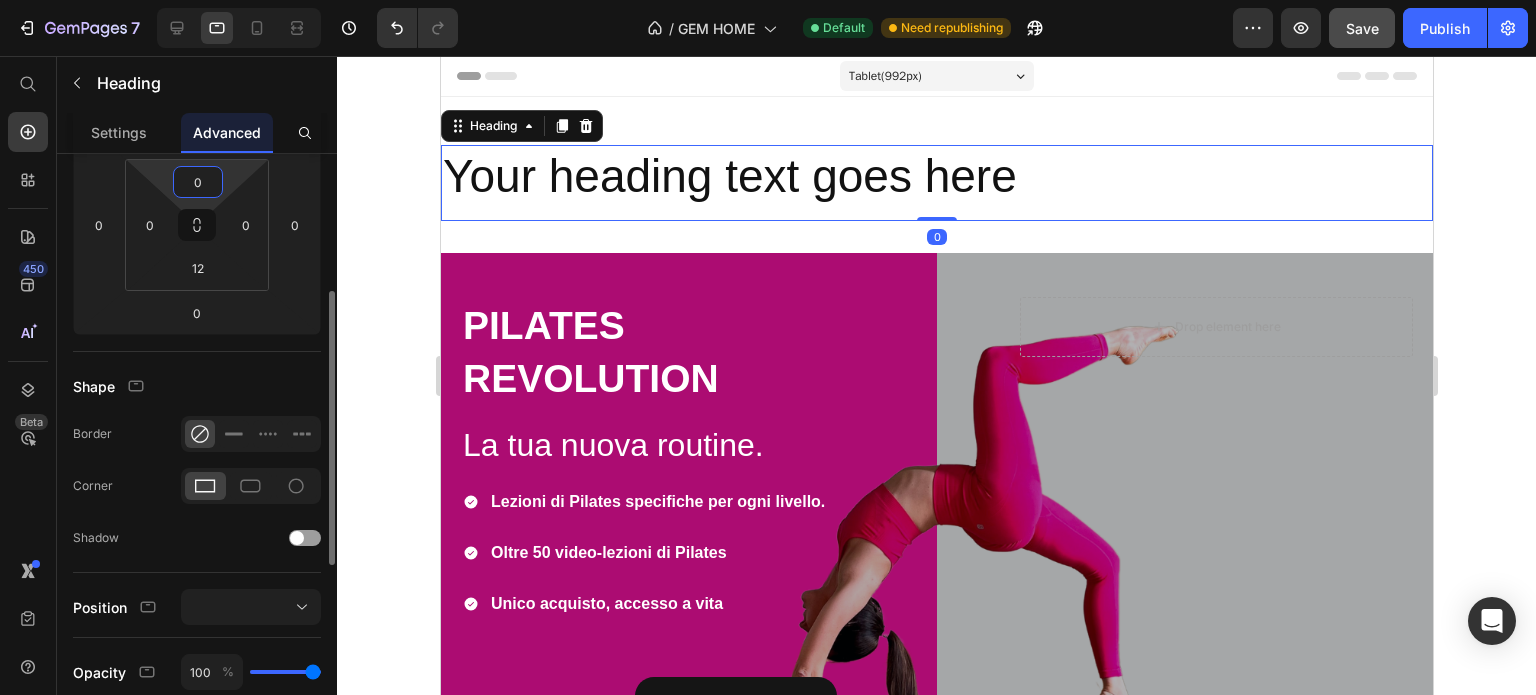 click on "0" at bounding box center [198, 182] 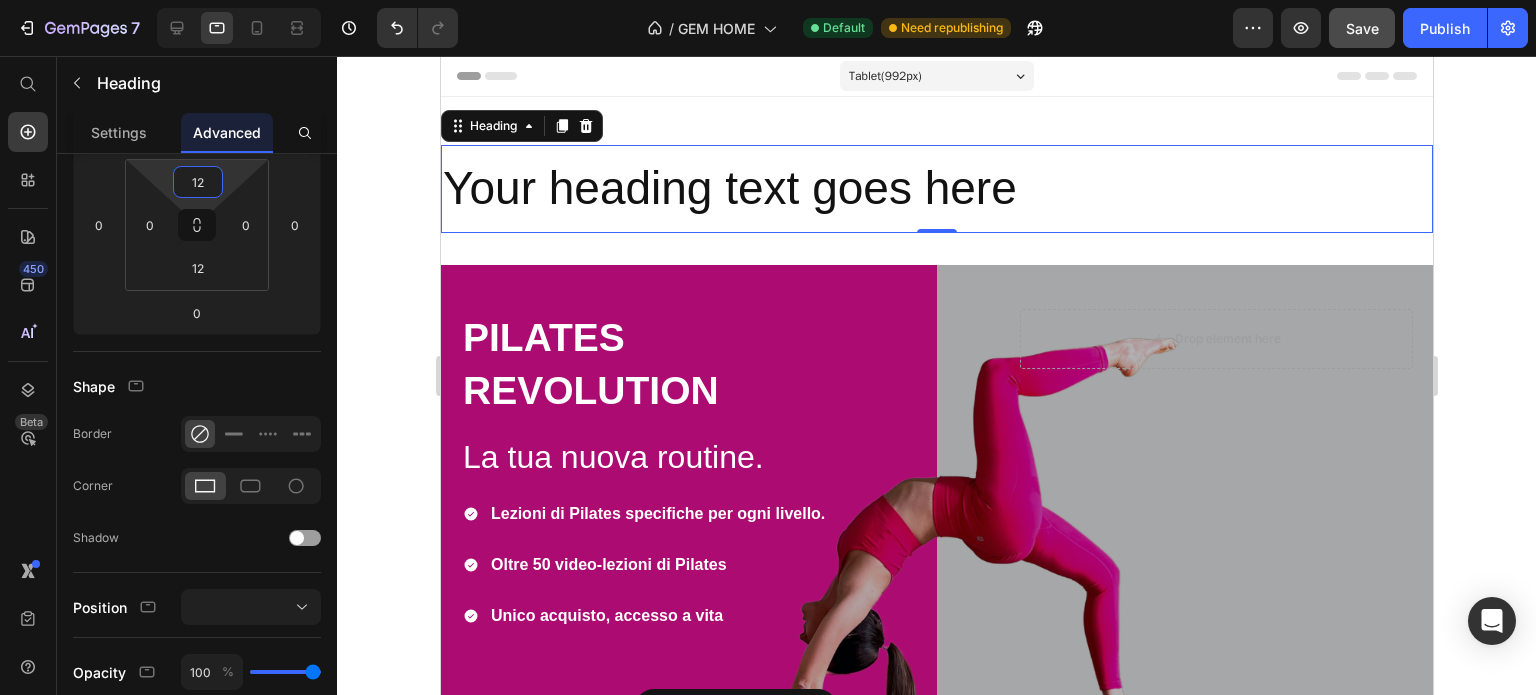type on "12" 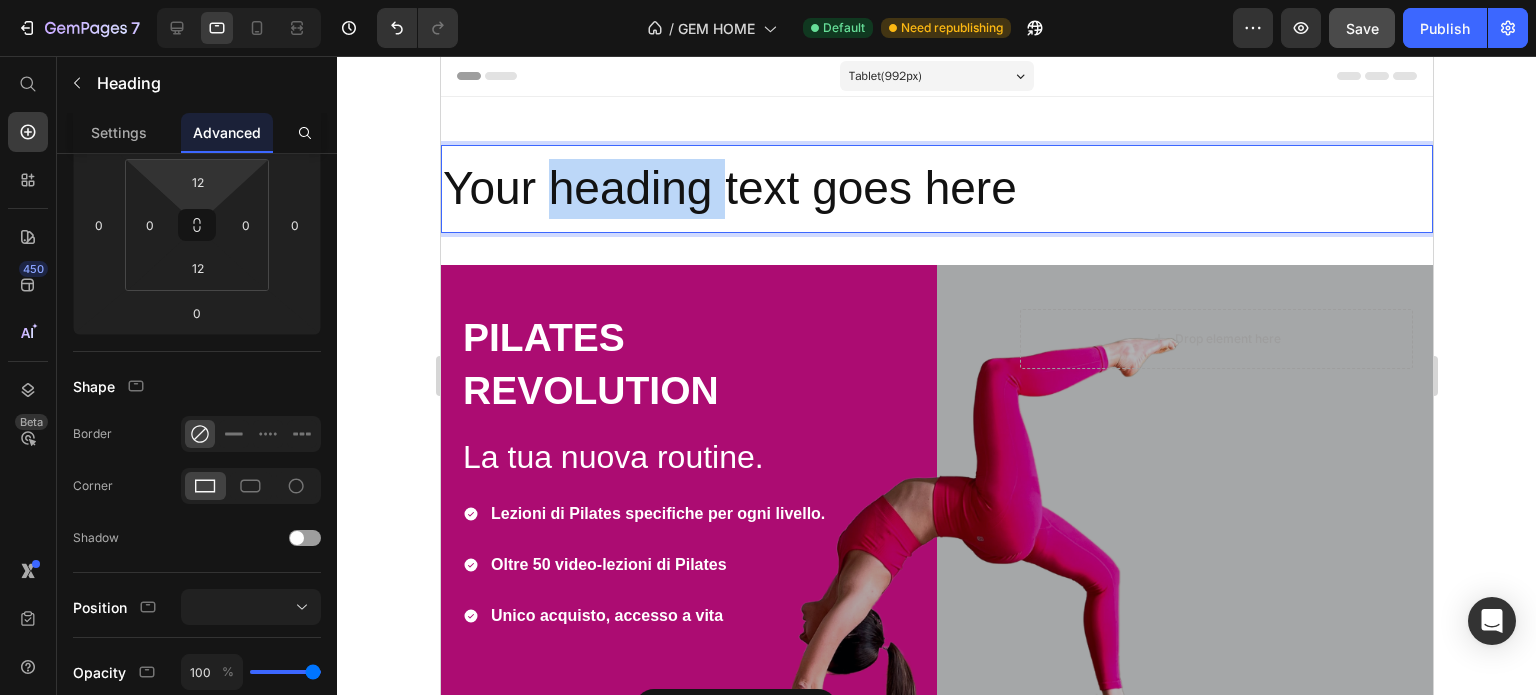 click on "Your heading text goes here" at bounding box center [936, 189] 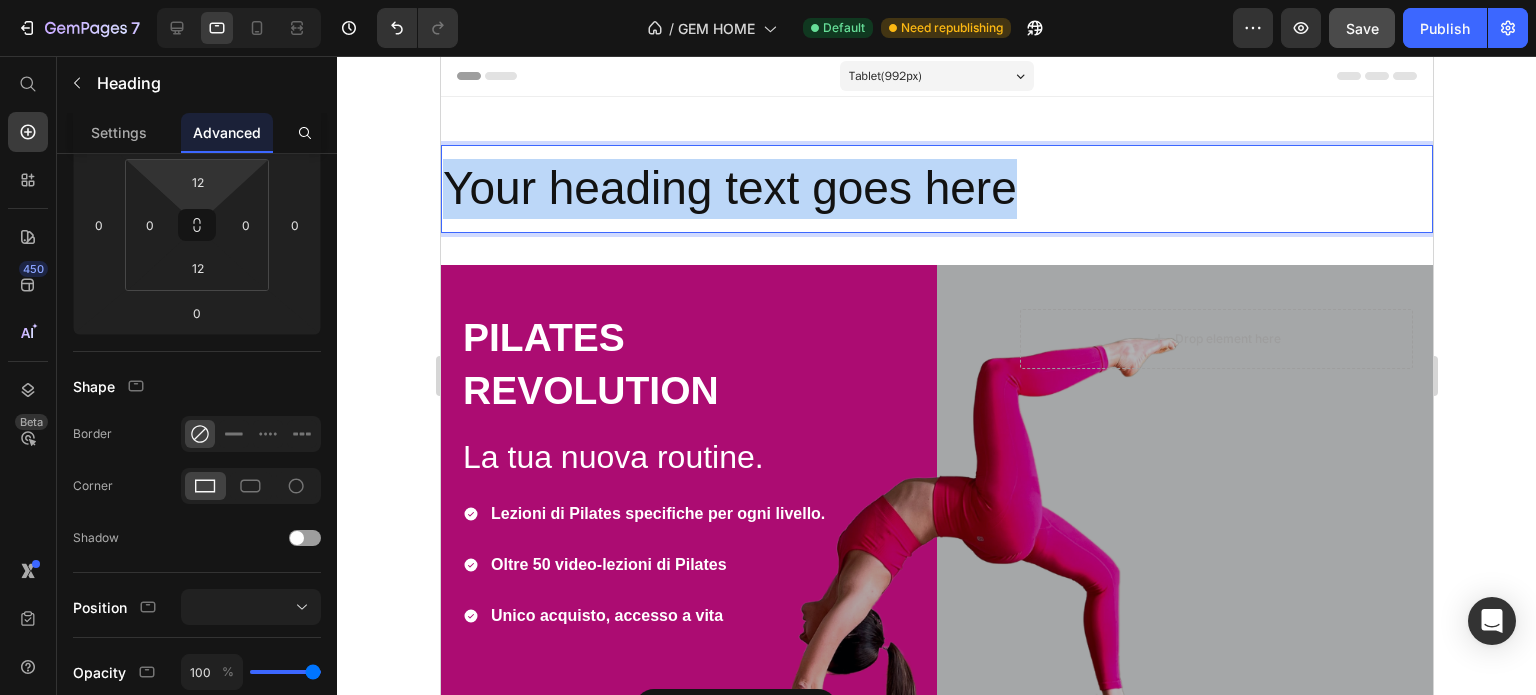 click on "Your heading text goes here" at bounding box center [936, 189] 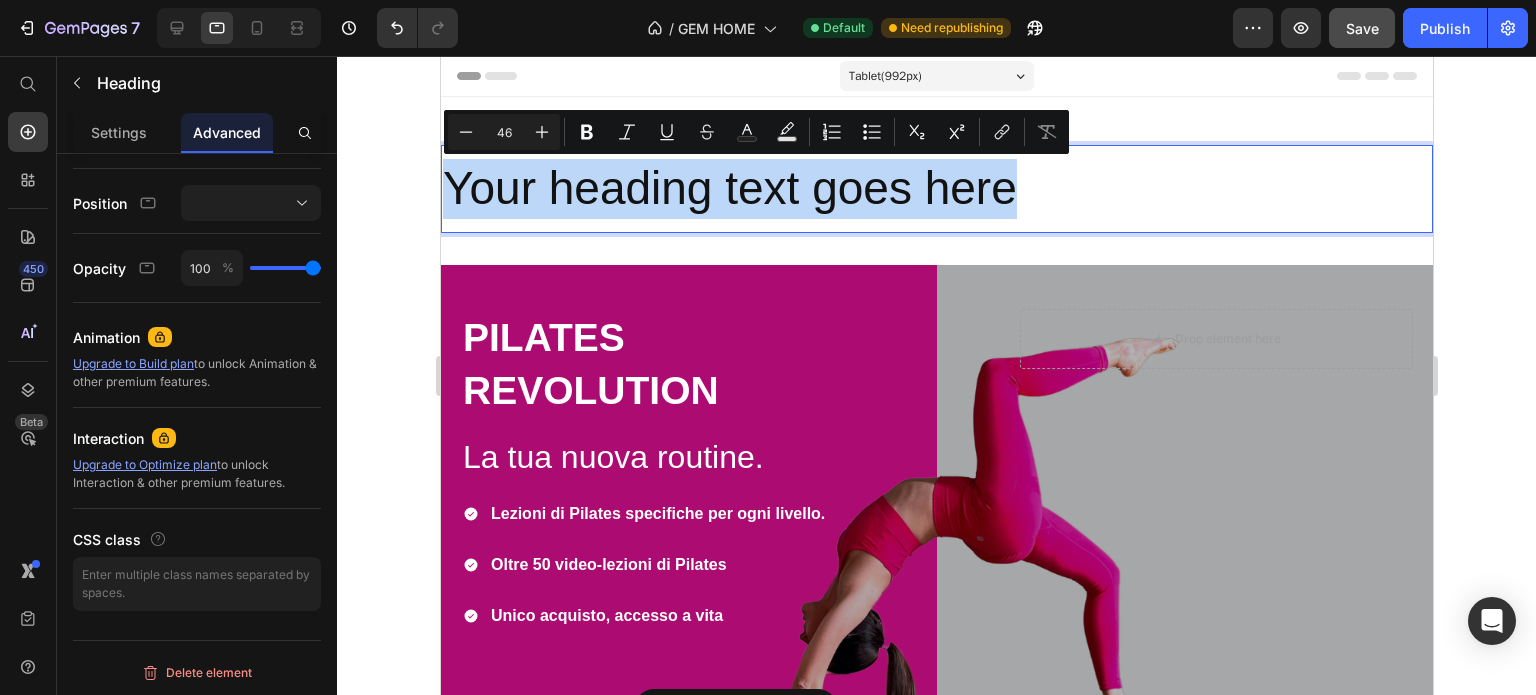 scroll, scrollTop: 204, scrollLeft: 0, axis: vertical 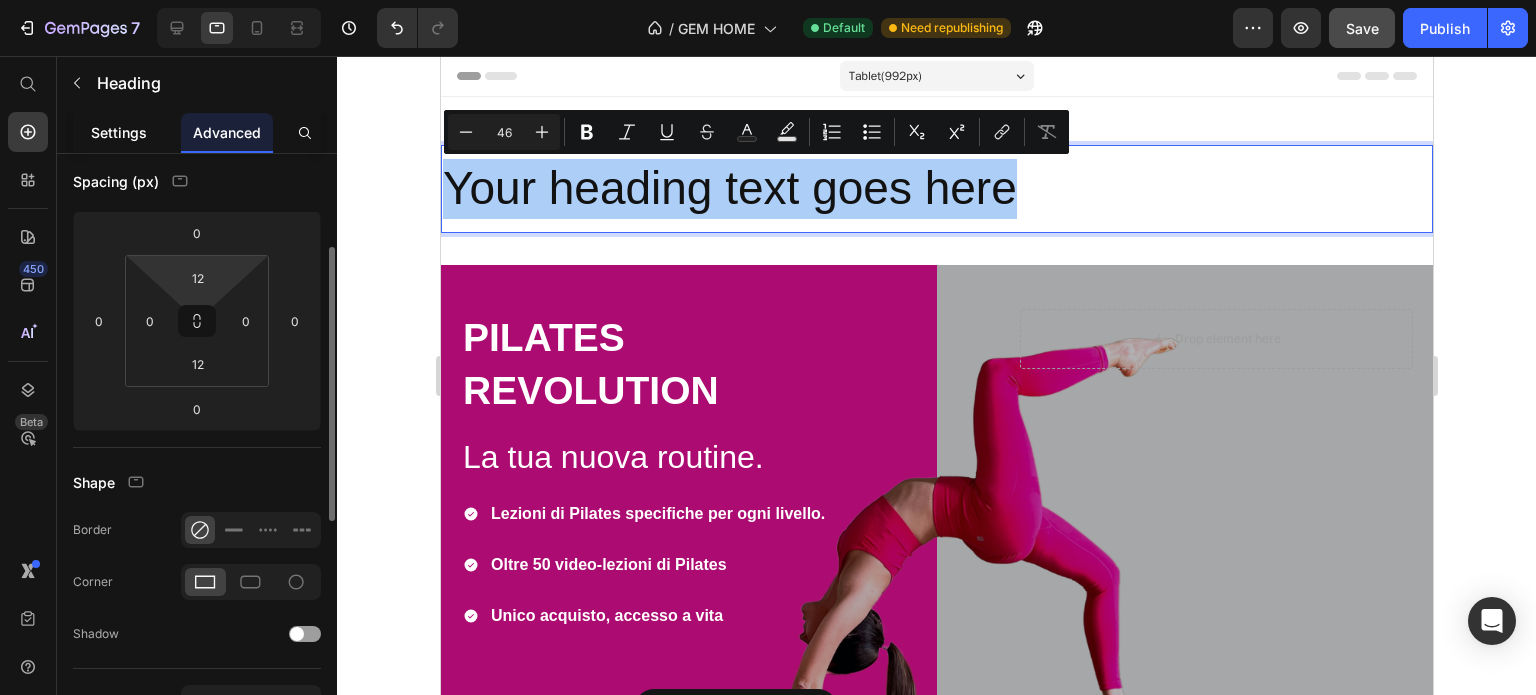 click on "Settings" at bounding box center (119, 132) 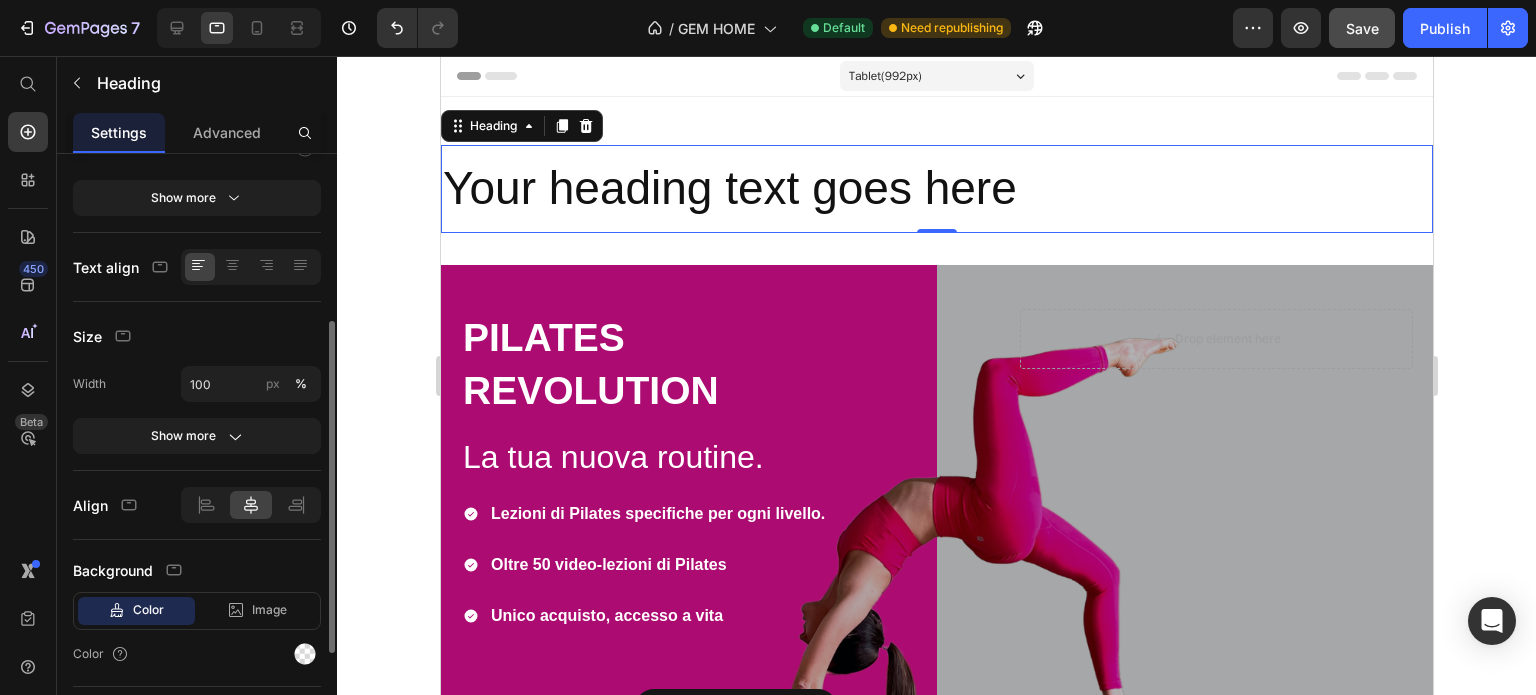 scroll, scrollTop: 400, scrollLeft: 0, axis: vertical 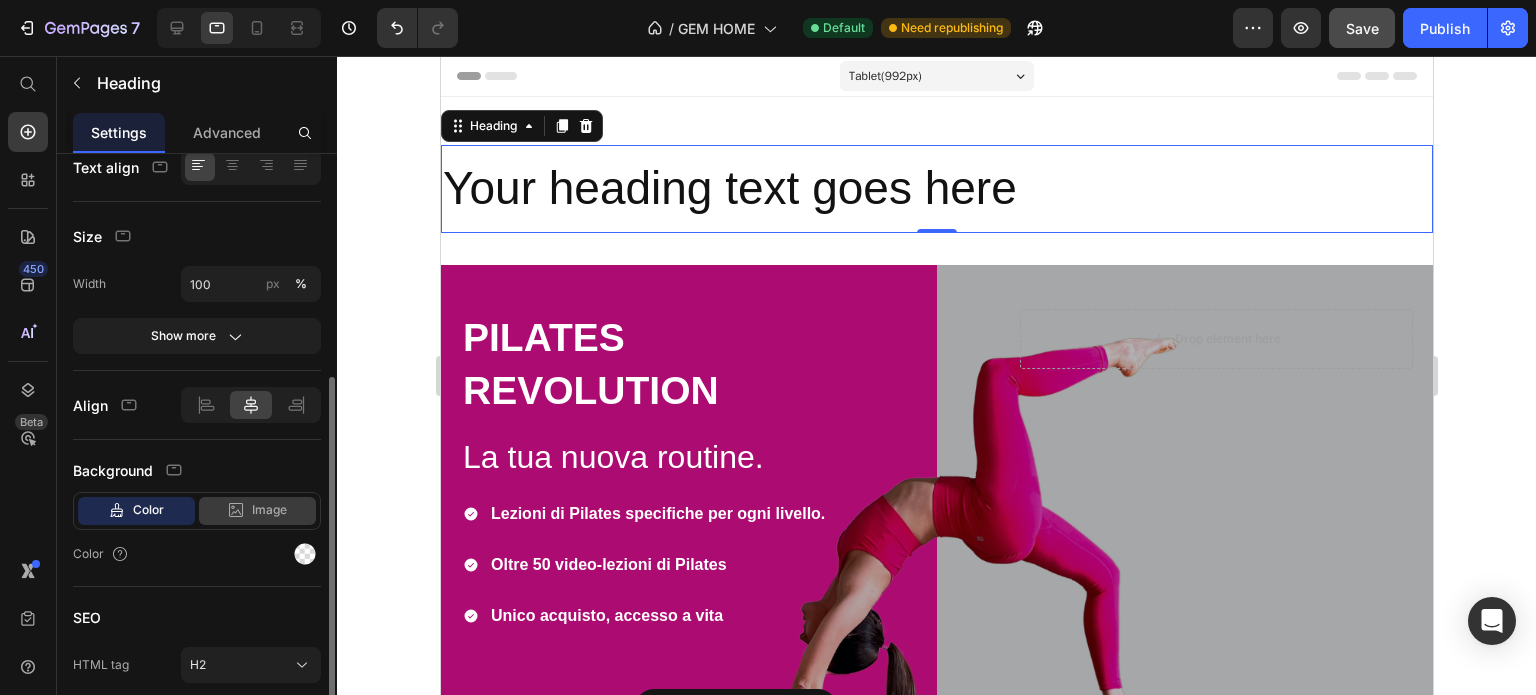 click on "Image" 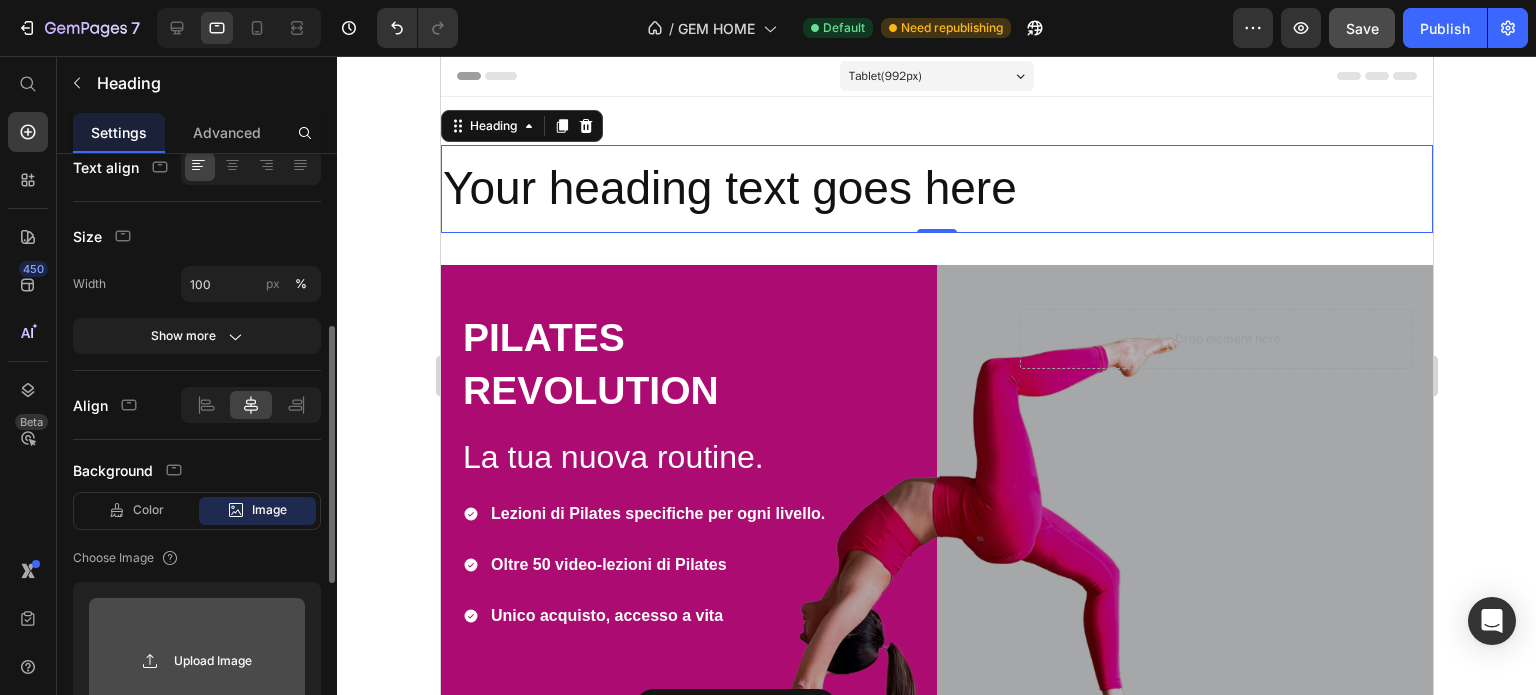 click on "Upload Image" at bounding box center (197, 661) 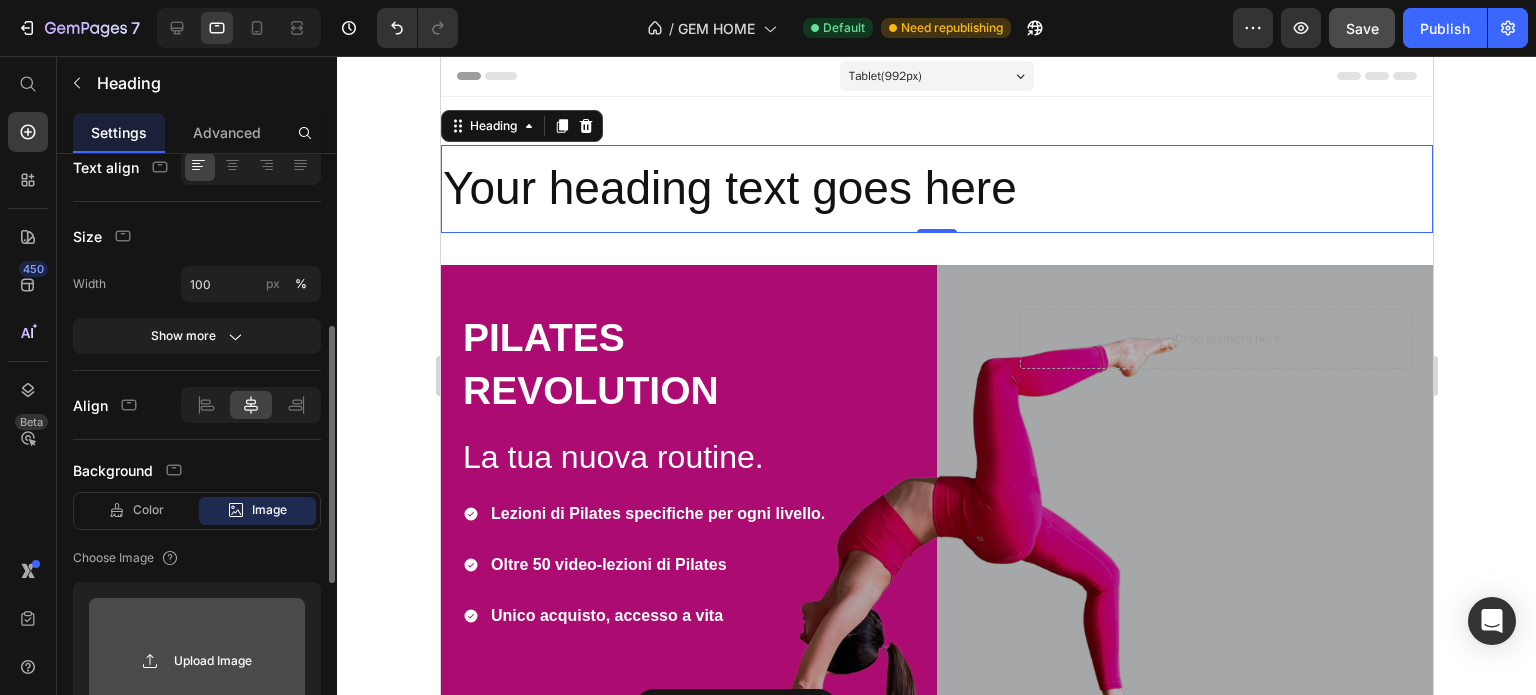 click 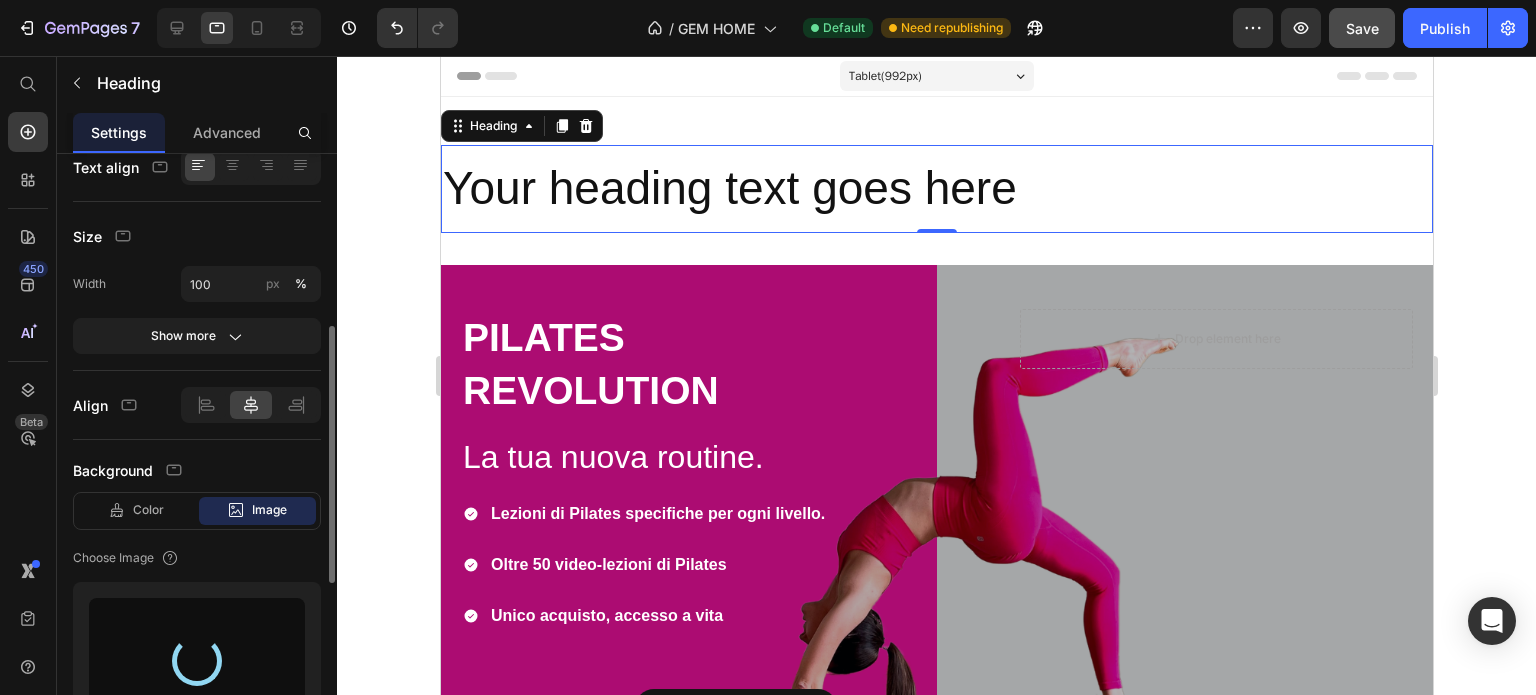 type on "[URL][DOMAIN_NAME]" 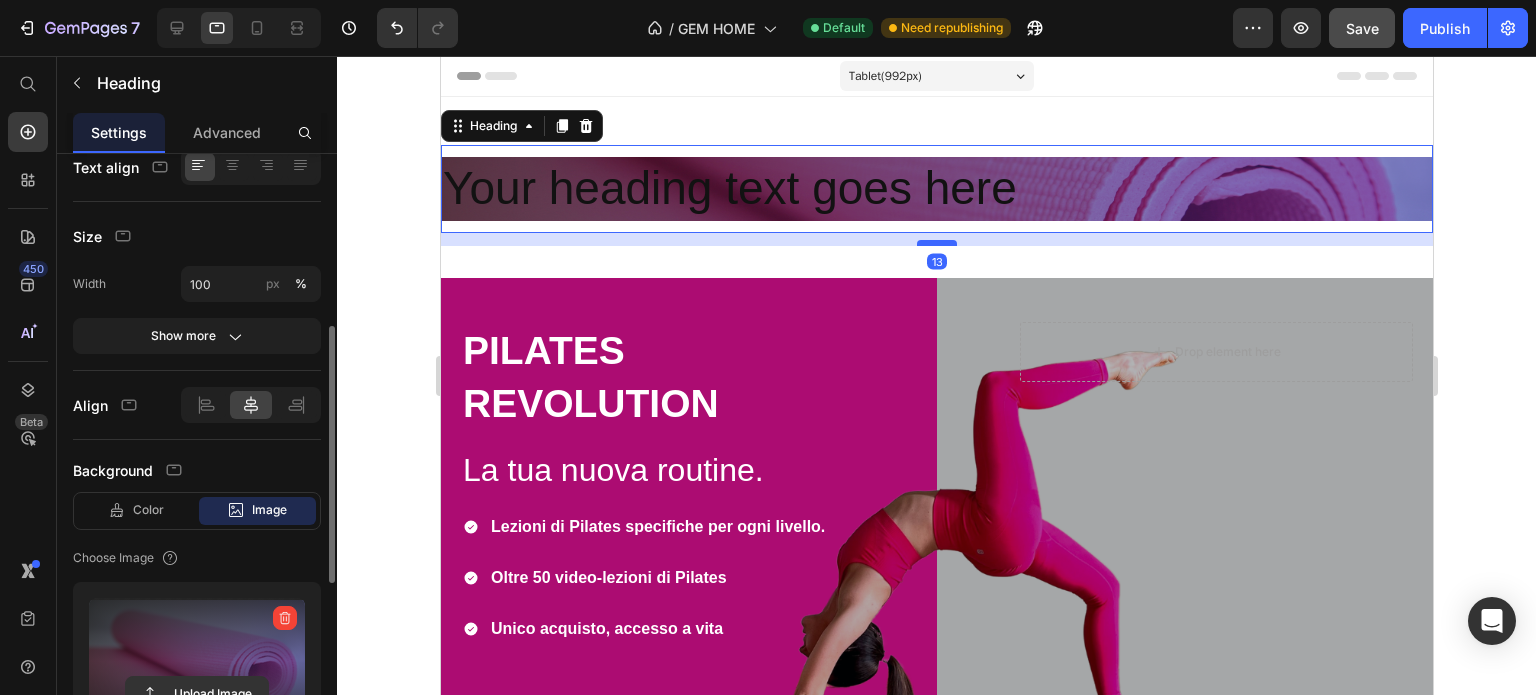drag, startPoint x: 936, startPoint y: 230, endPoint x: 933, endPoint y: 243, distance: 13.341664 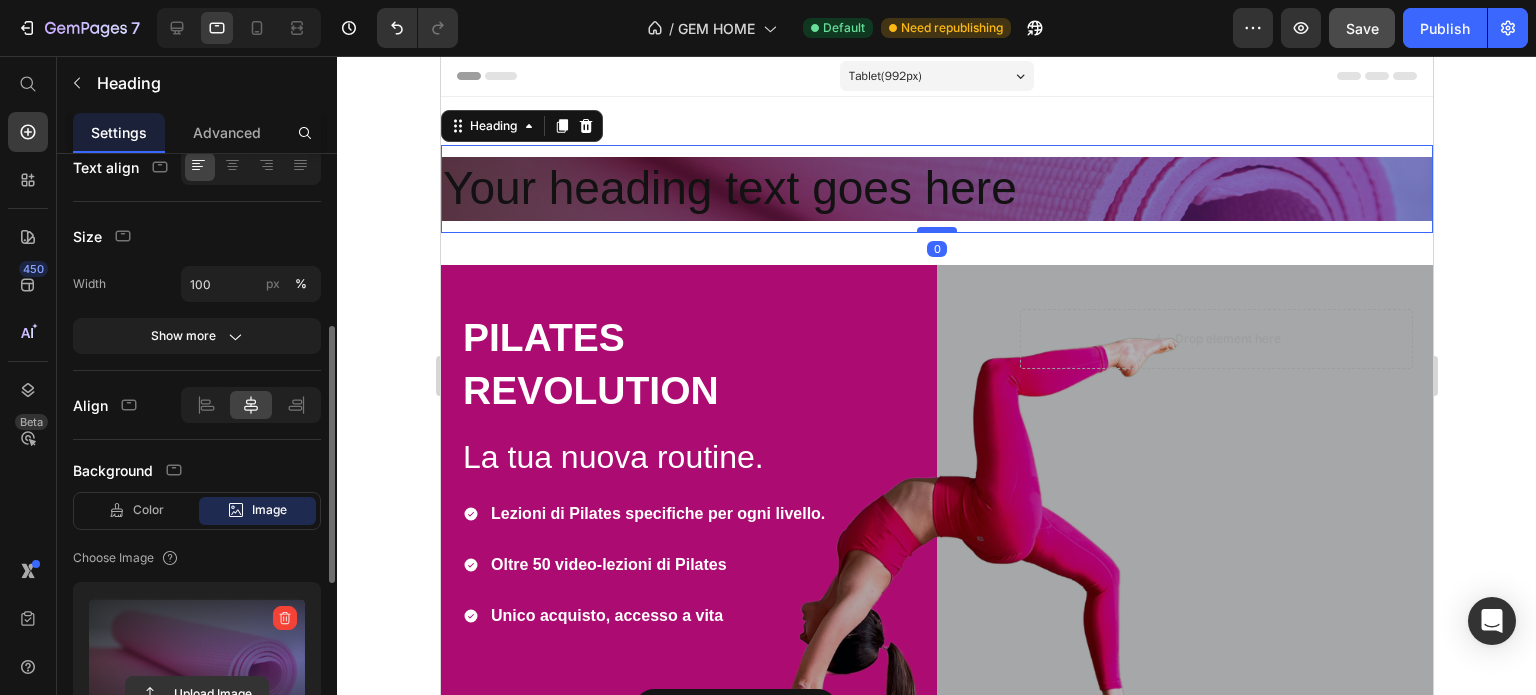 drag, startPoint x: 933, startPoint y: 243, endPoint x: 934, endPoint y: 226, distance: 17.029387 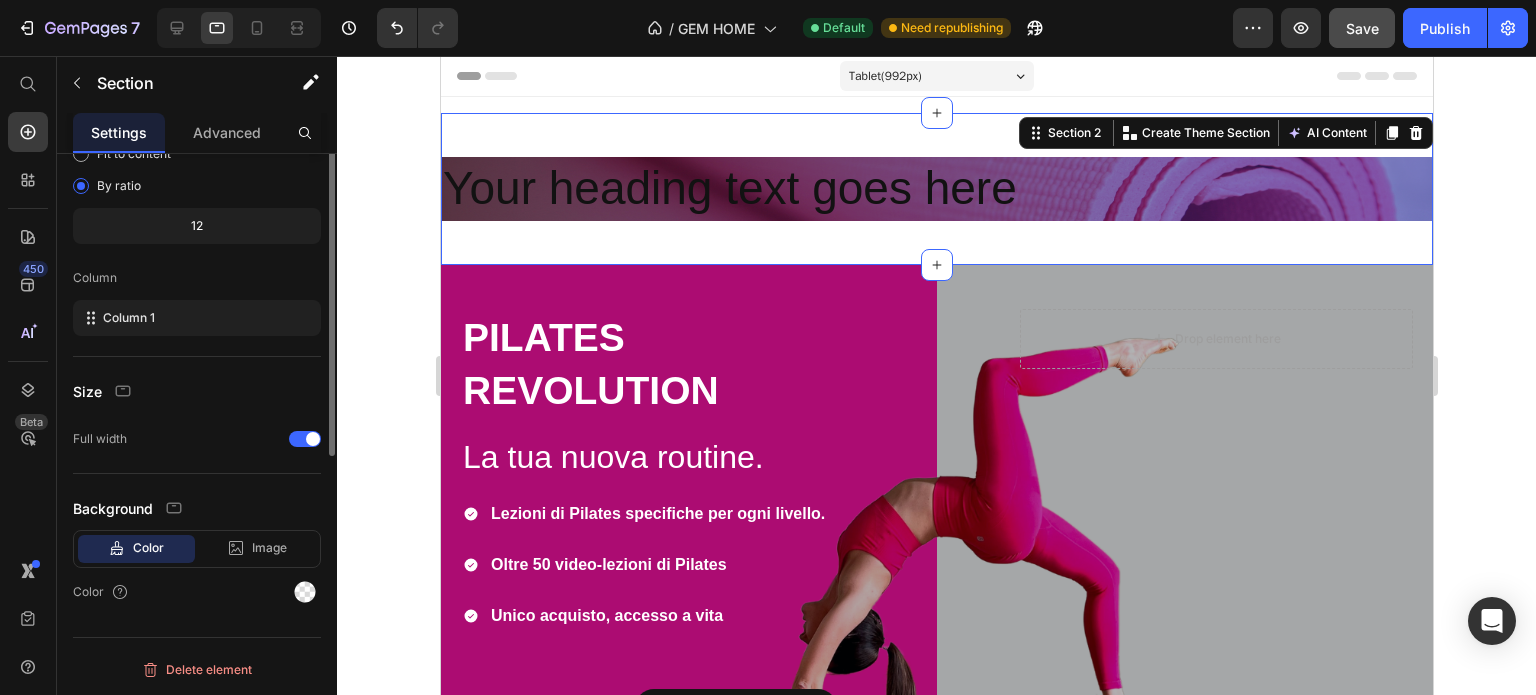 click on "Your heading text goes here Heading Section 2   You can create reusable sections Create Theme Section AI Content Write with GemAI What would you like to describe here? Tone and Voice Persuasive Product Show more Generate" at bounding box center [936, 189] 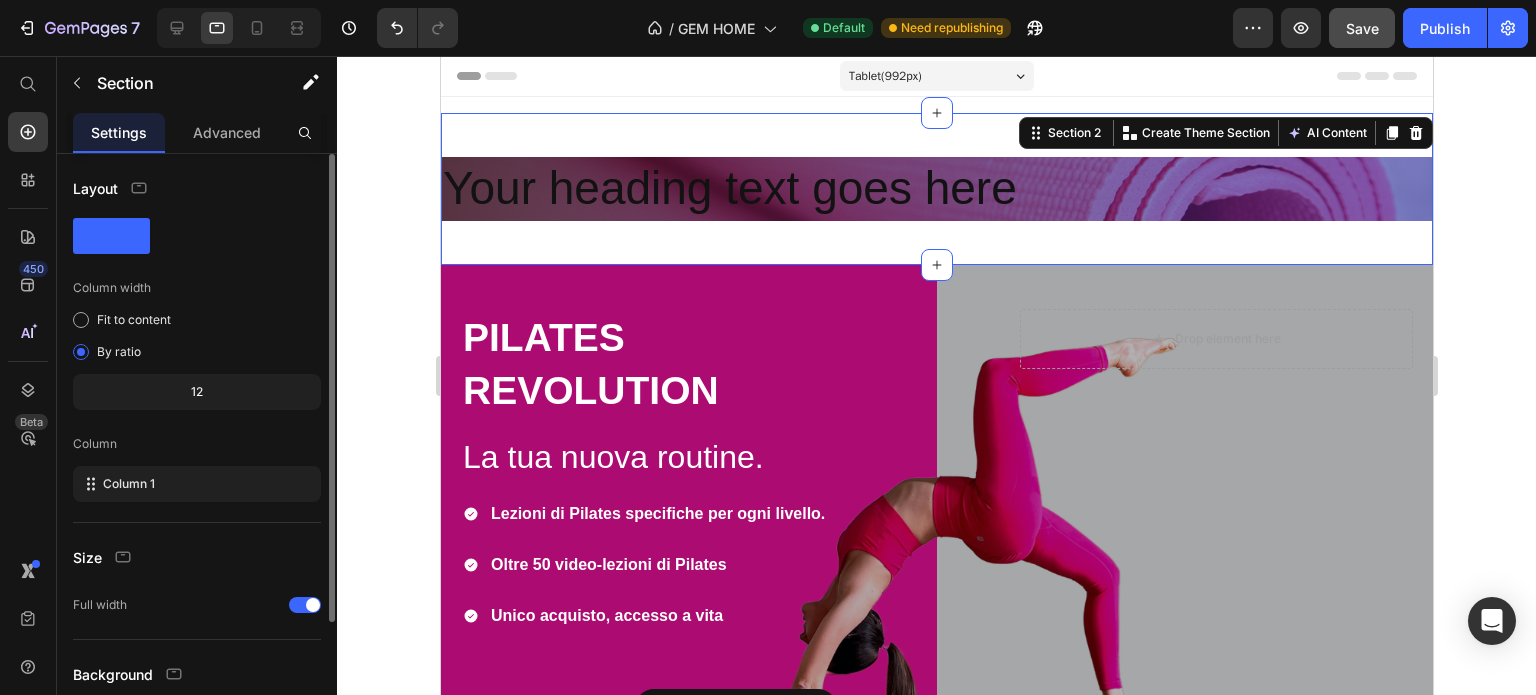 click on "Your heading text goes here Heading Section 2   You can create reusable sections Create Theme Section AI Content Write with GemAI What would you like to describe here? Tone and Voice Persuasive Product PILATES REVOLUTION Show more Generate" at bounding box center [936, 189] 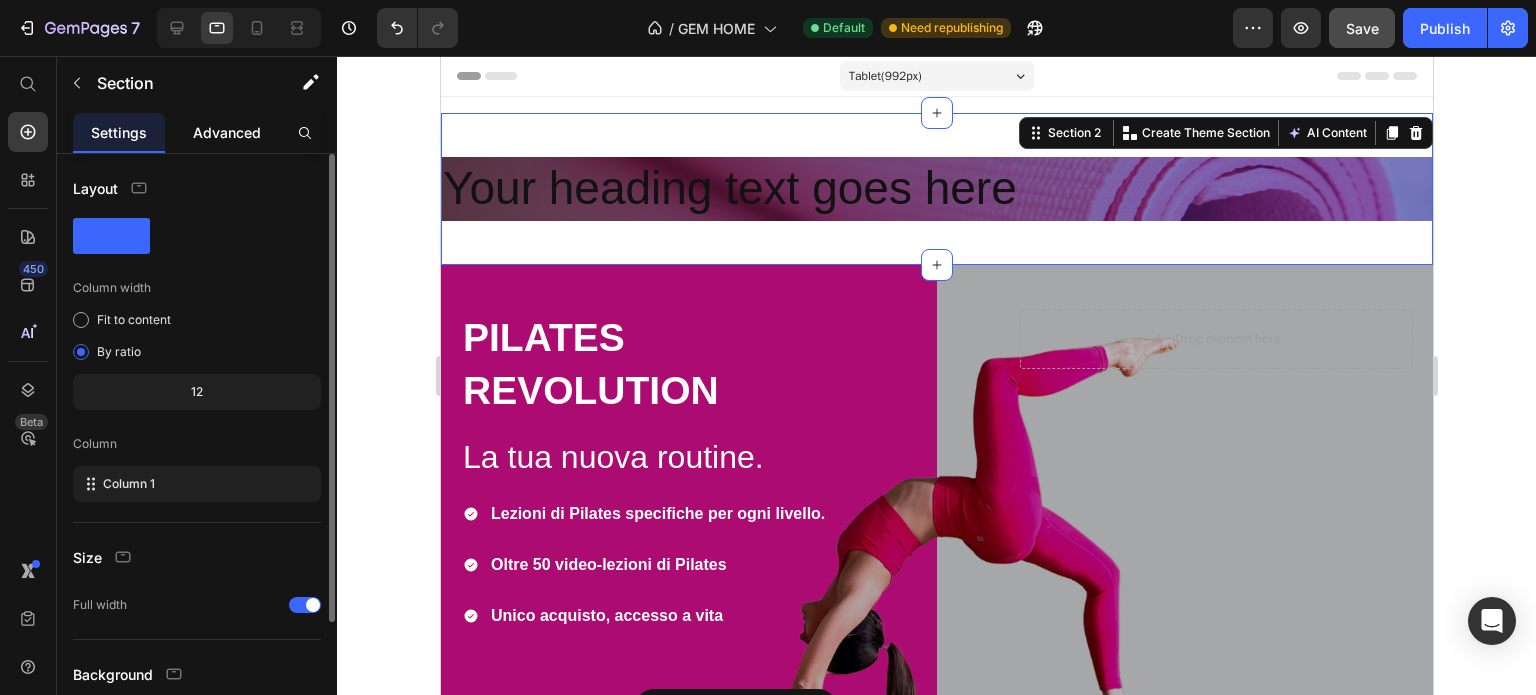 click on "Advanced" 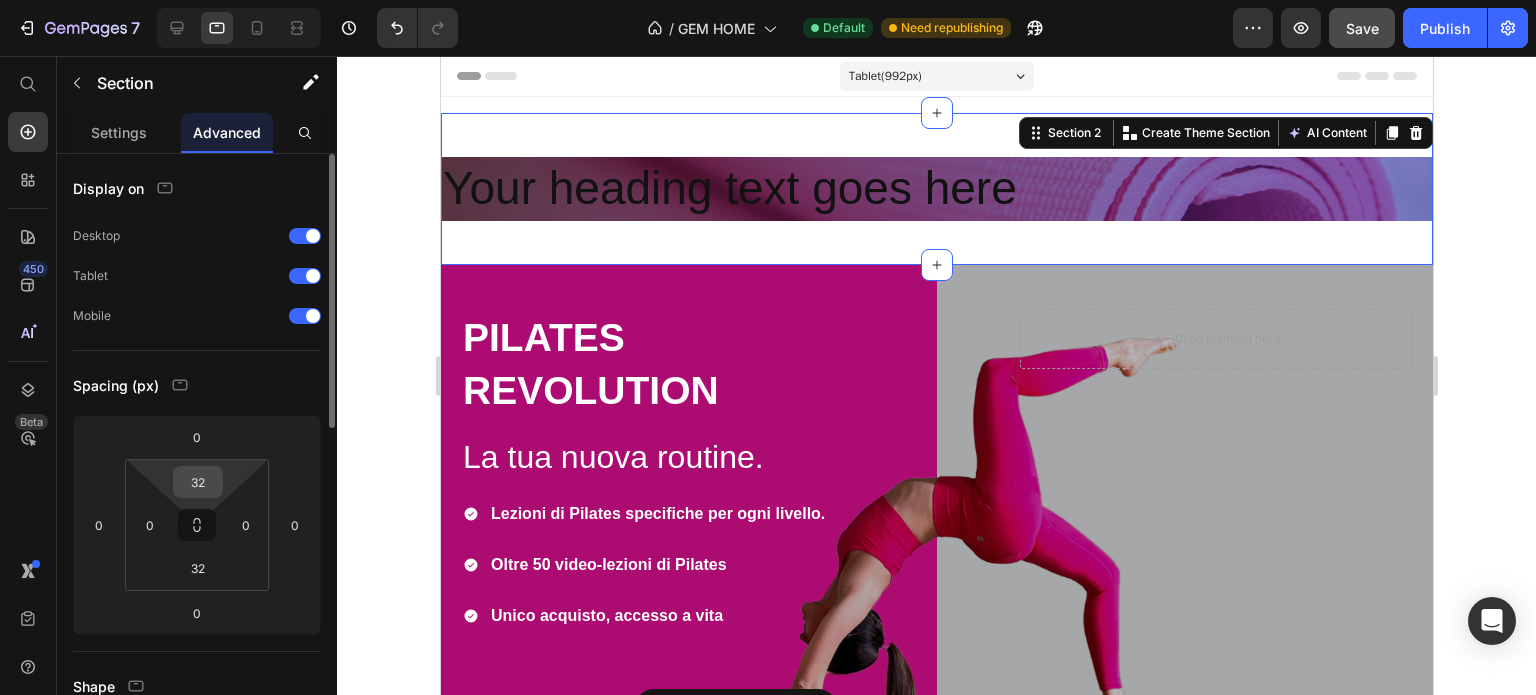 click on "32" at bounding box center [198, 482] 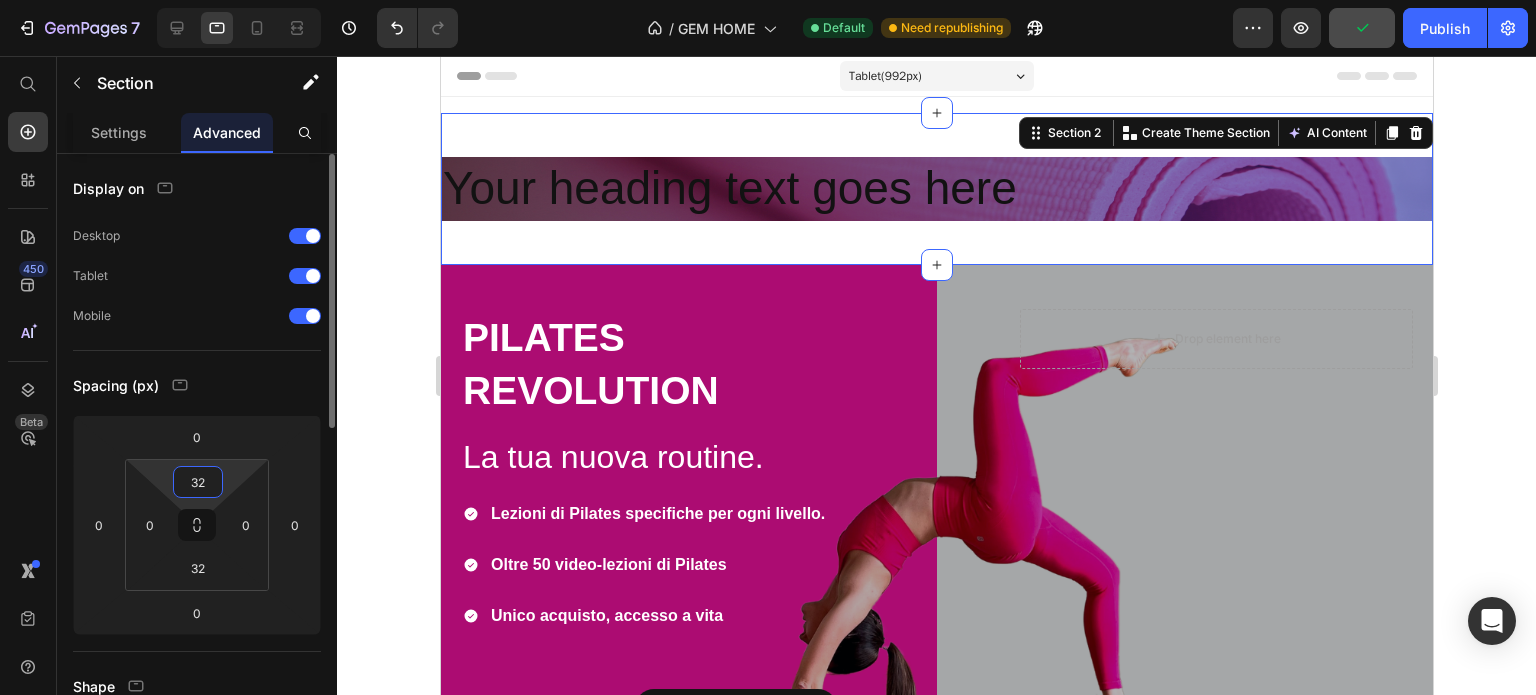 click on "32" at bounding box center (198, 482) 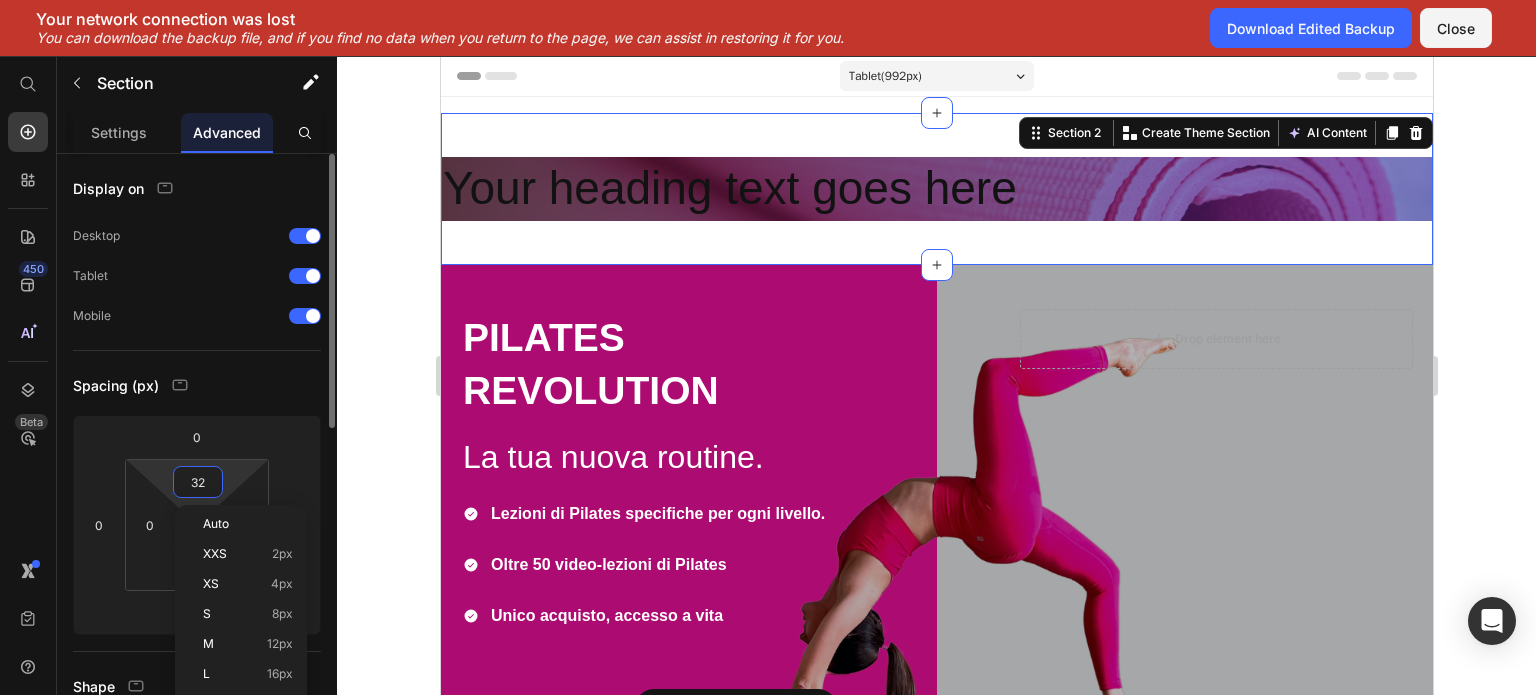 click on "32" at bounding box center [198, 482] 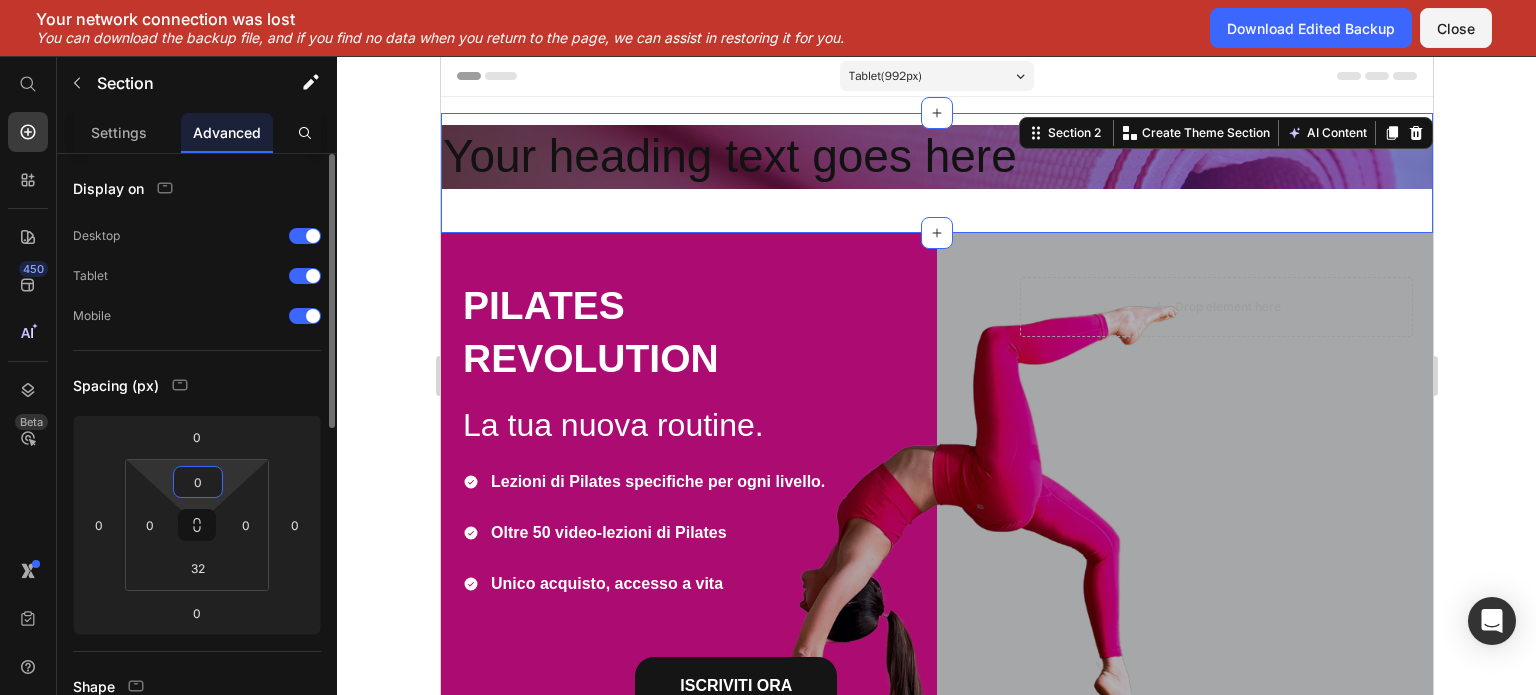 scroll, scrollTop: 100, scrollLeft: 0, axis: vertical 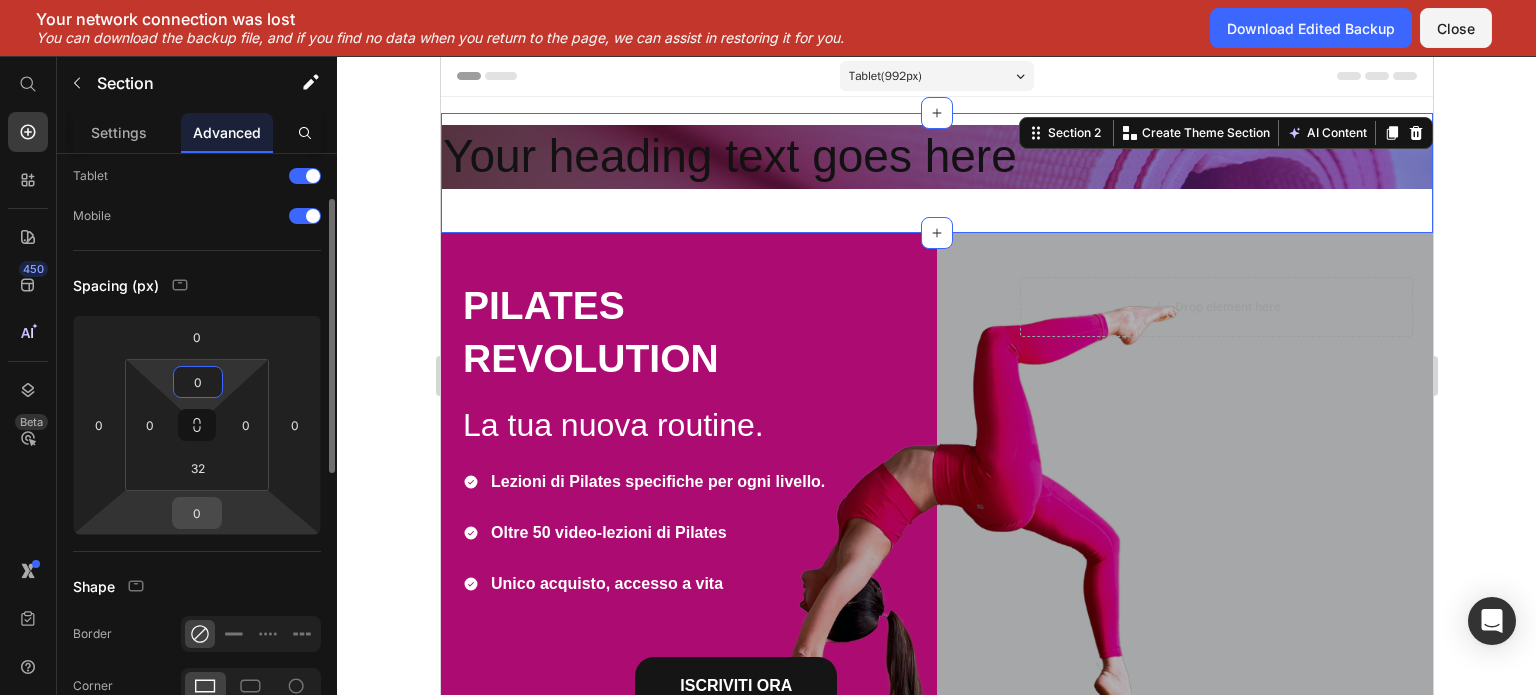 type on "0" 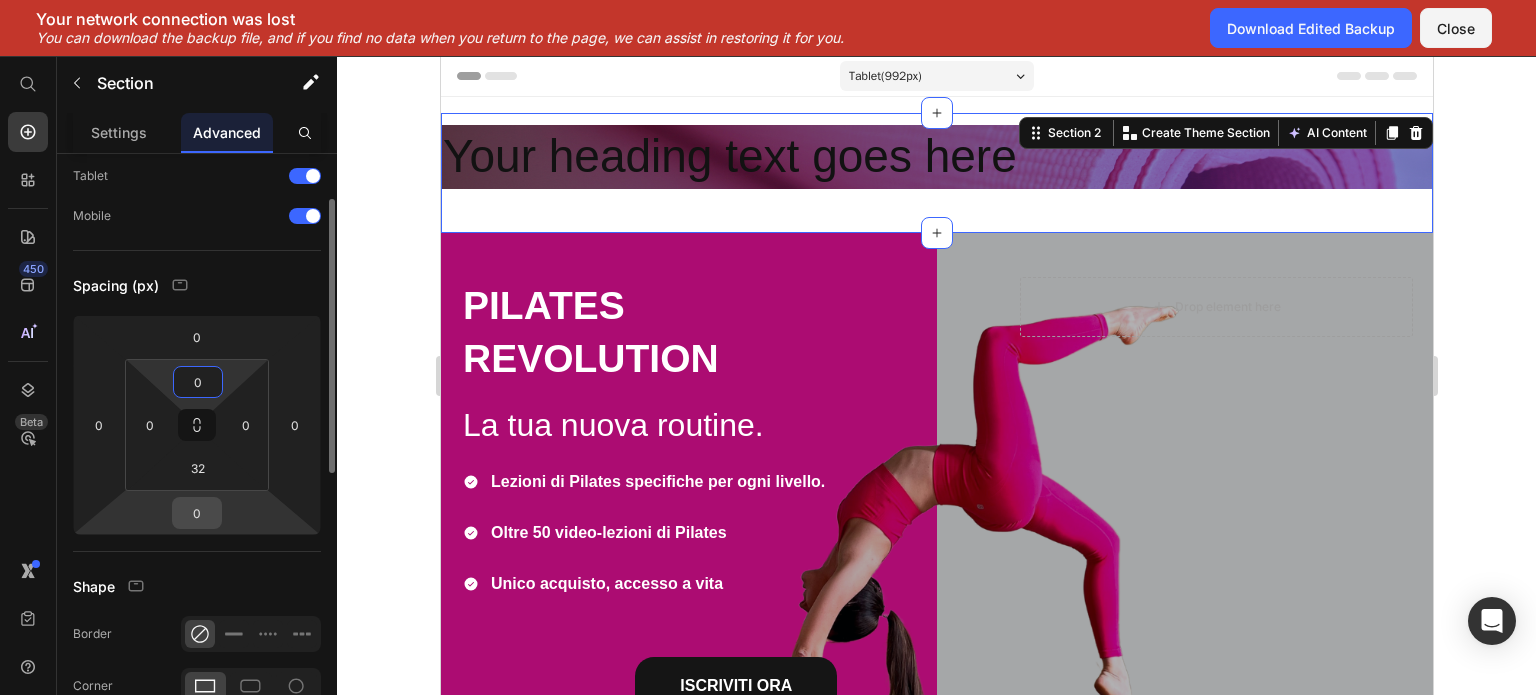 click on "0" at bounding box center [197, 513] 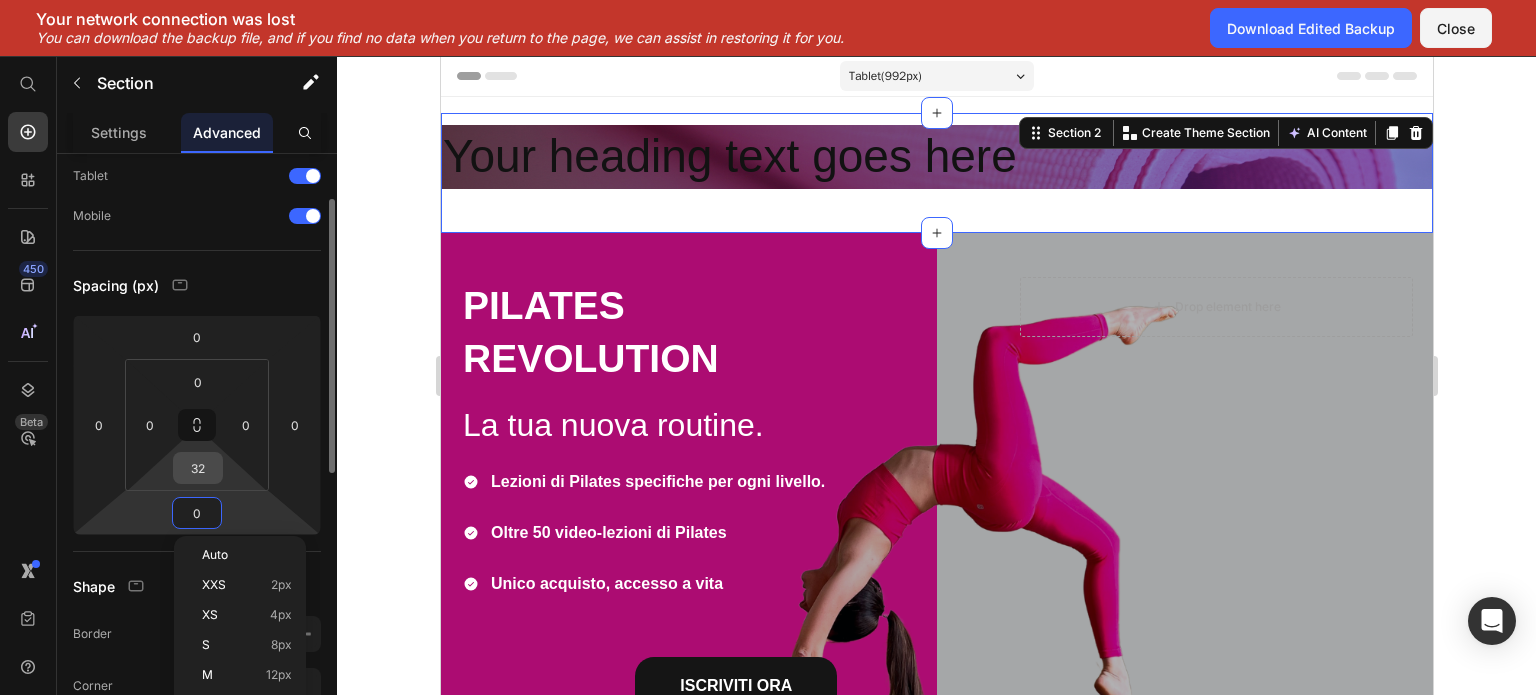 click on "32" at bounding box center (198, 468) 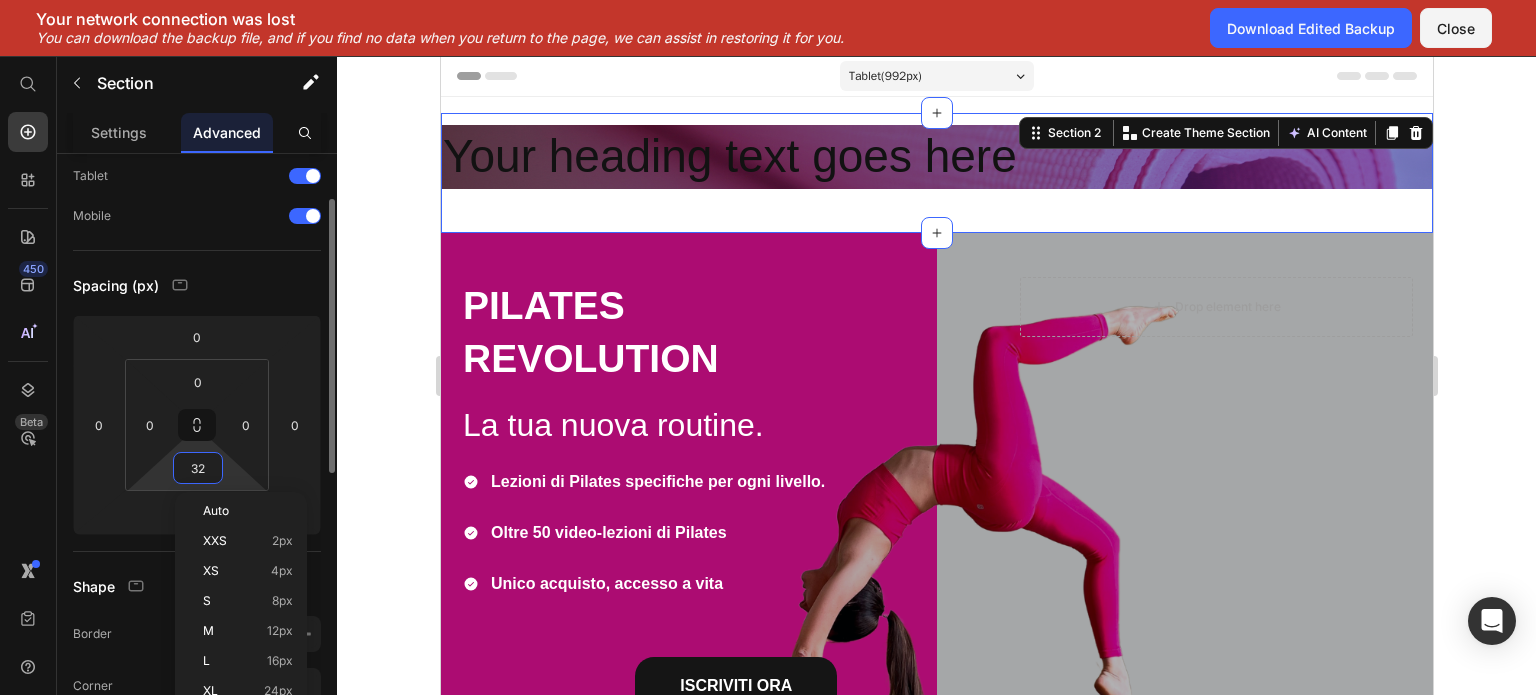 type on "0" 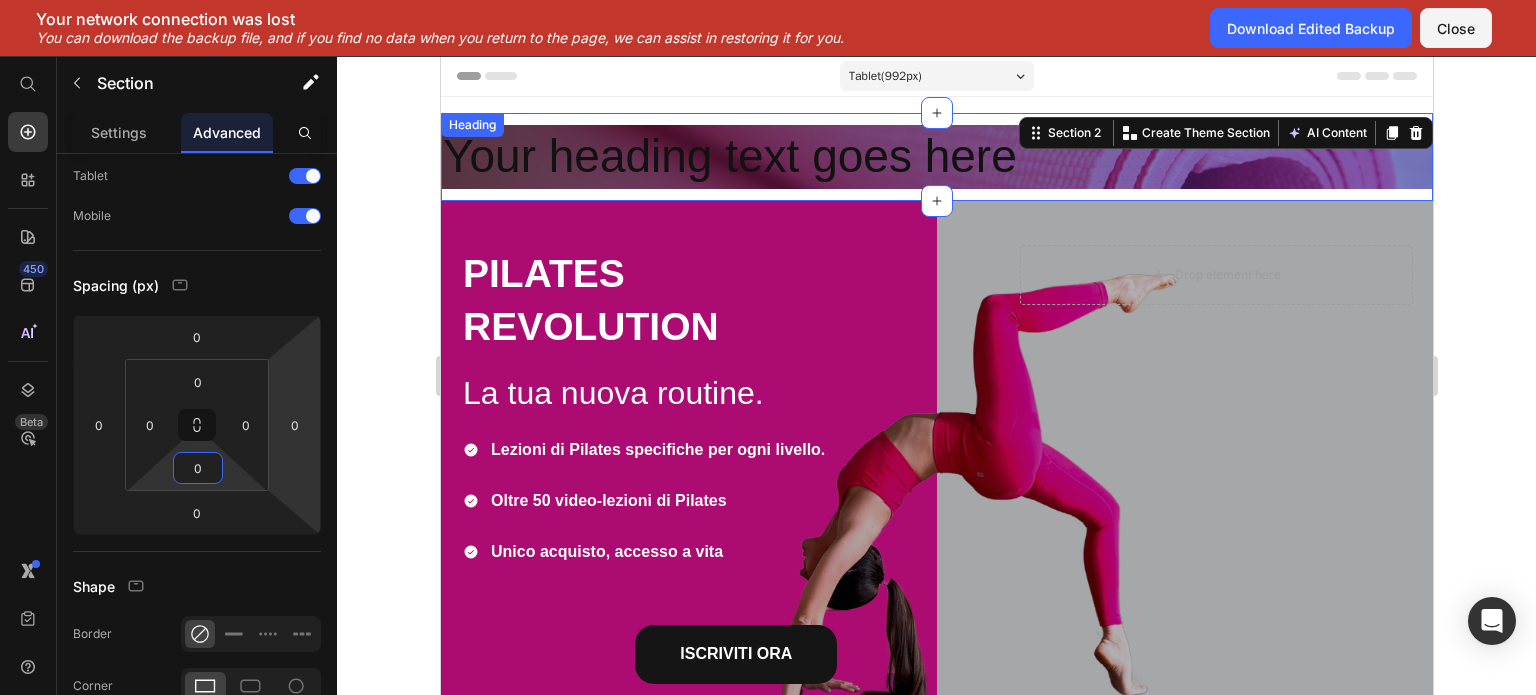 click on "Your heading text goes here" at bounding box center (936, 157) 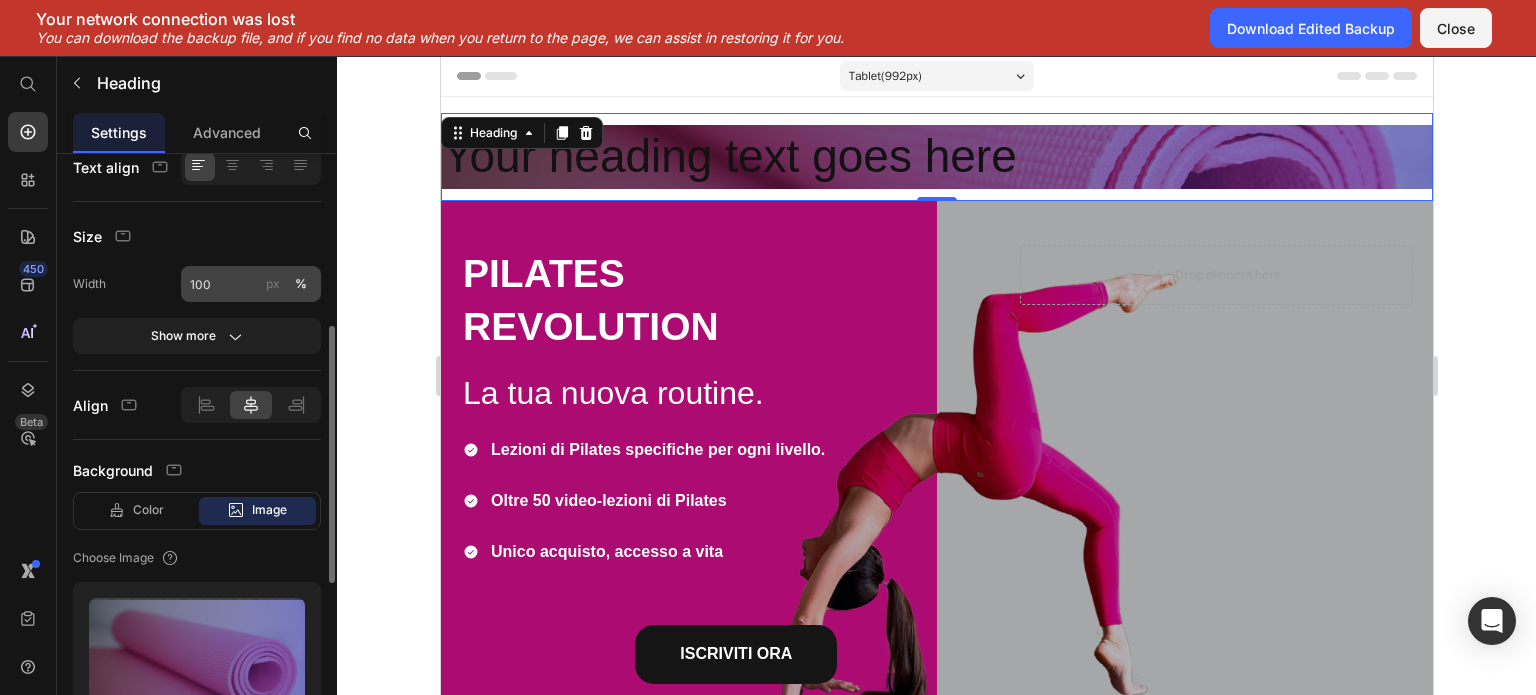 scroll, scrollTop: 700, scrollLeft: 0, axis: vertical 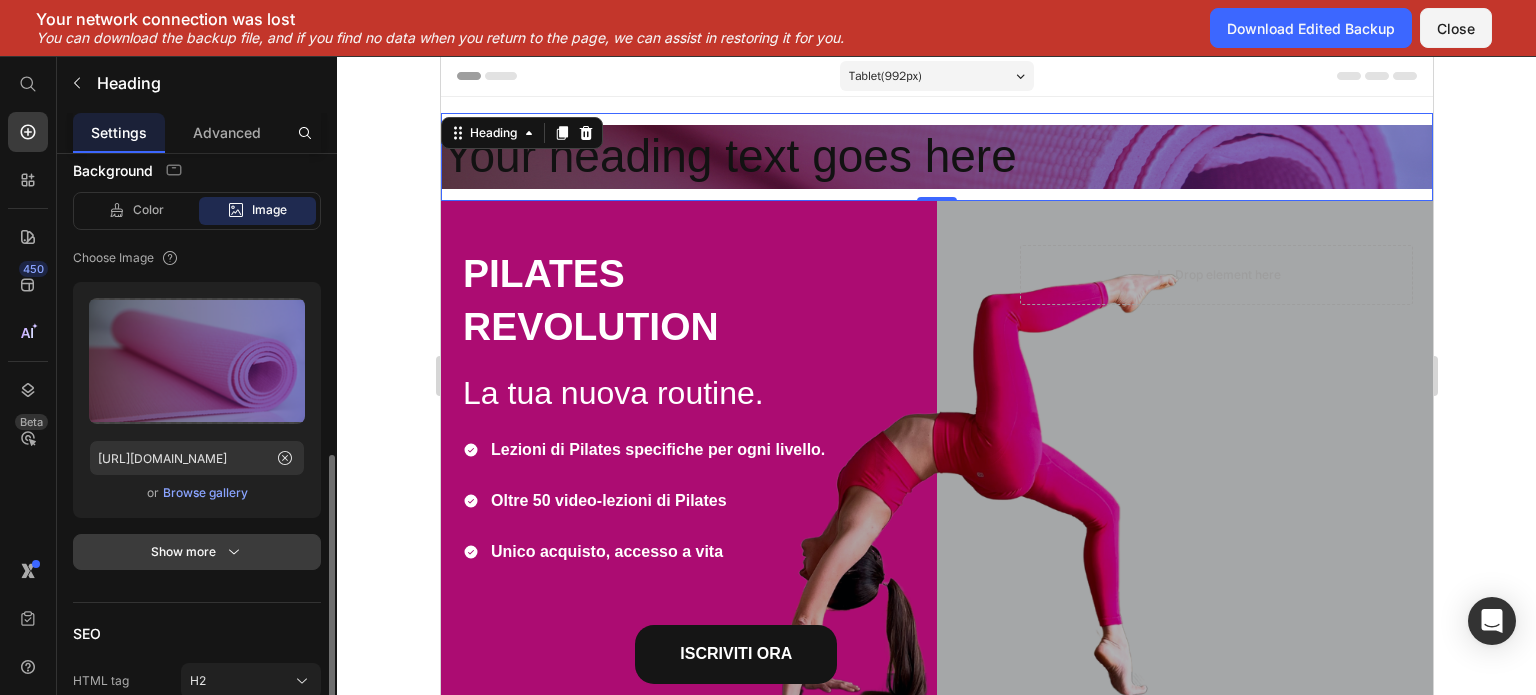 click on "Show more" at bounding box center (197, 552) 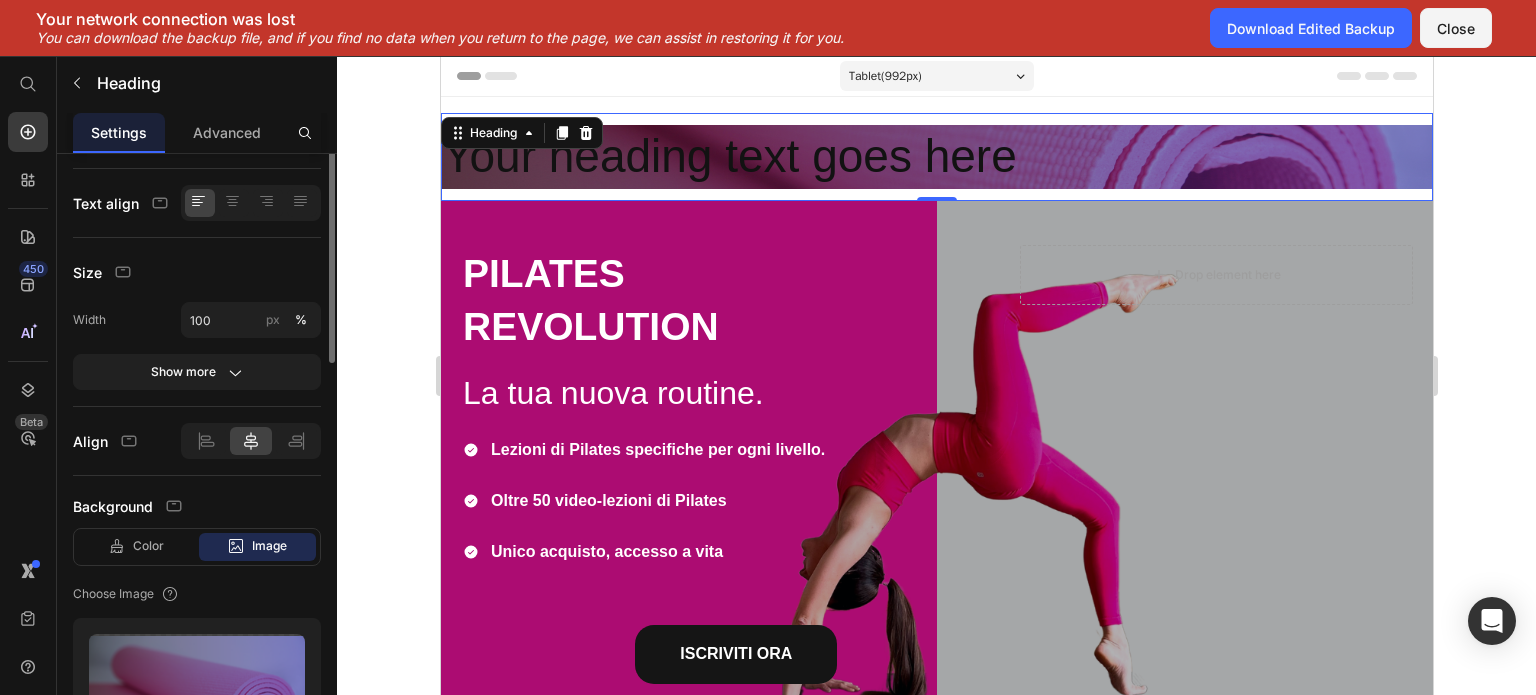 scroll, scrollTop: 264, scrollLeft: 0, axis: vertical 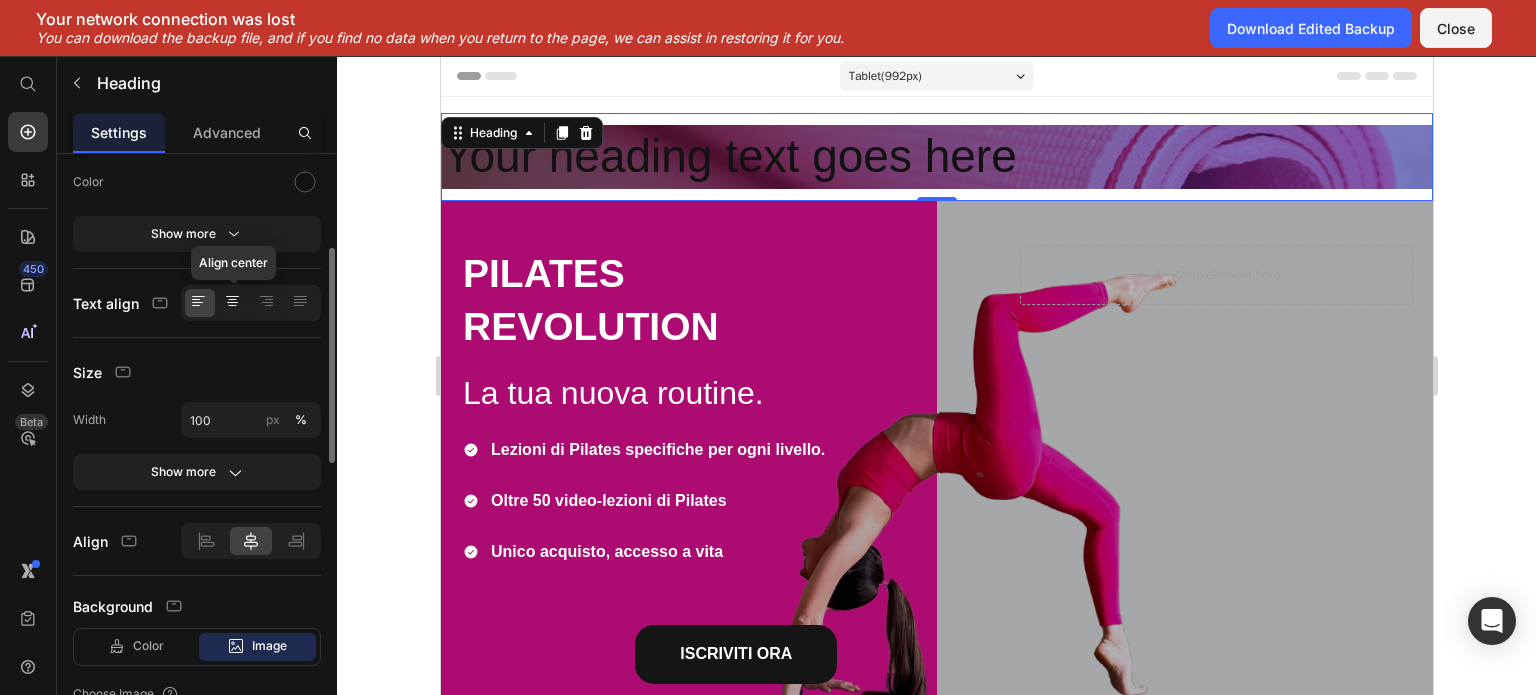 click 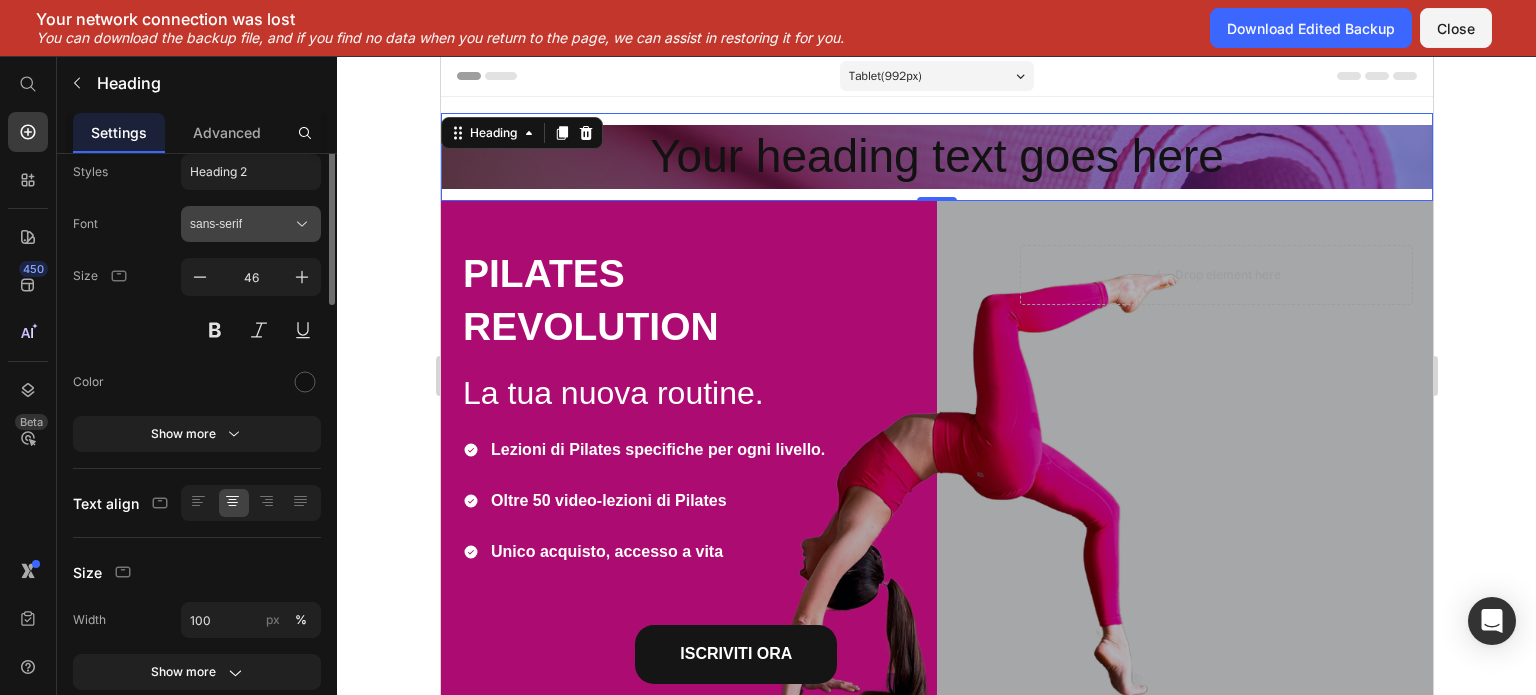 scroll, scrollTop: 0, scrollLeft: 0, axis: both 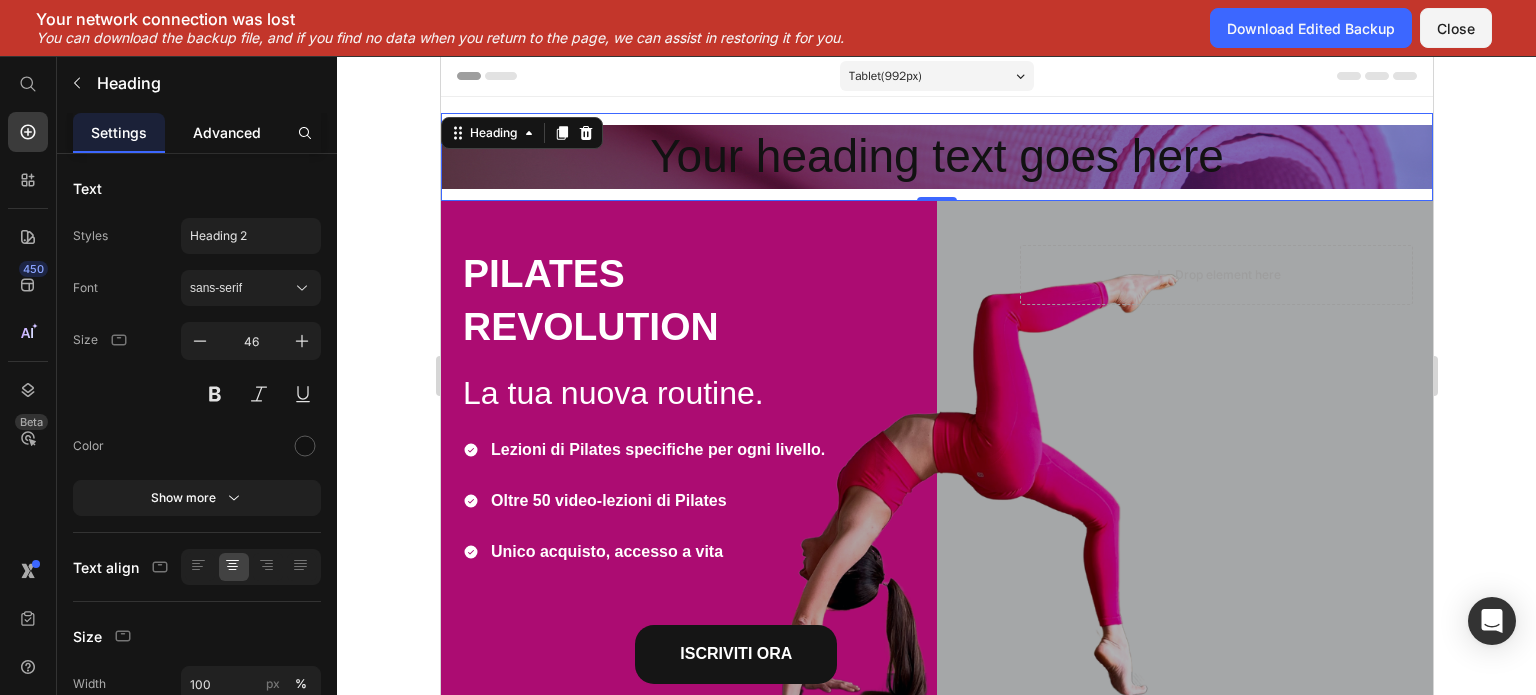 click on "Advanced" at bounding box center (227, 132) 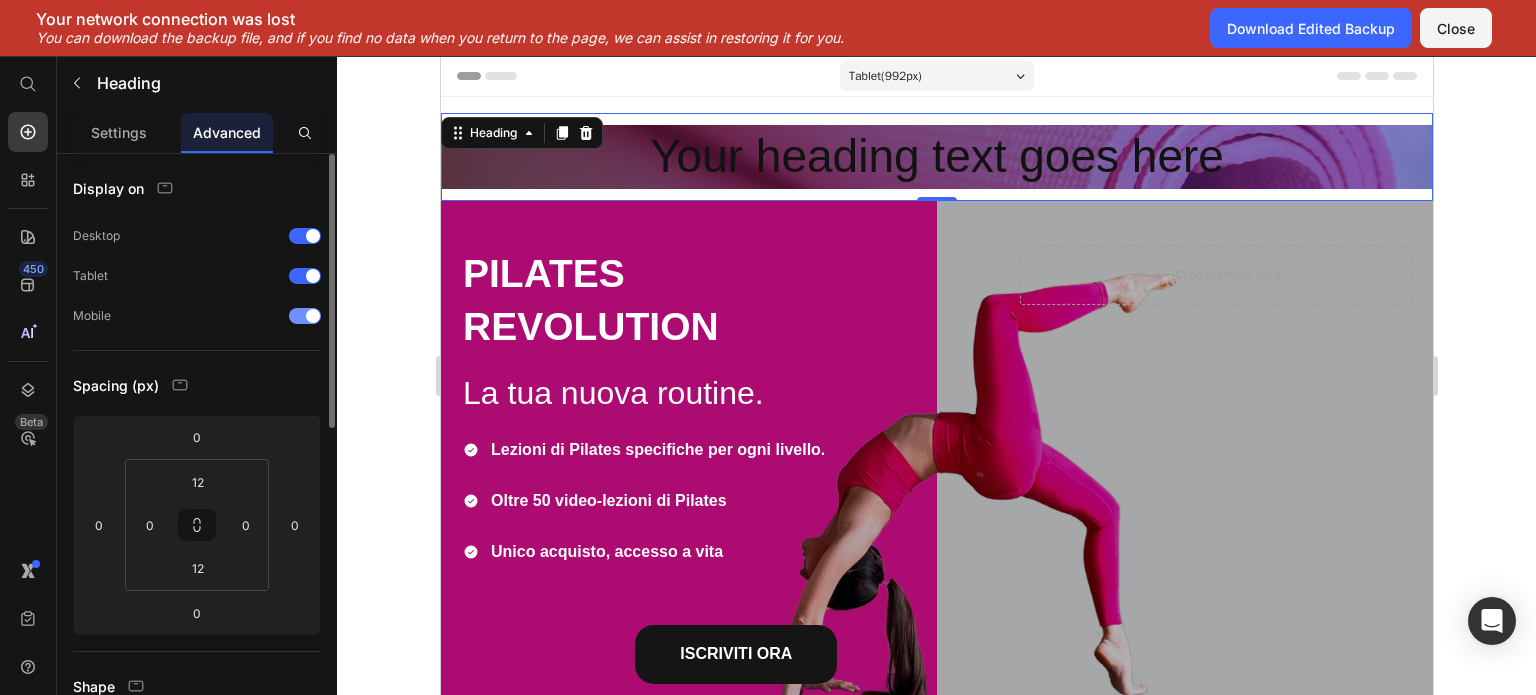 click at bounding box center [305, 316] 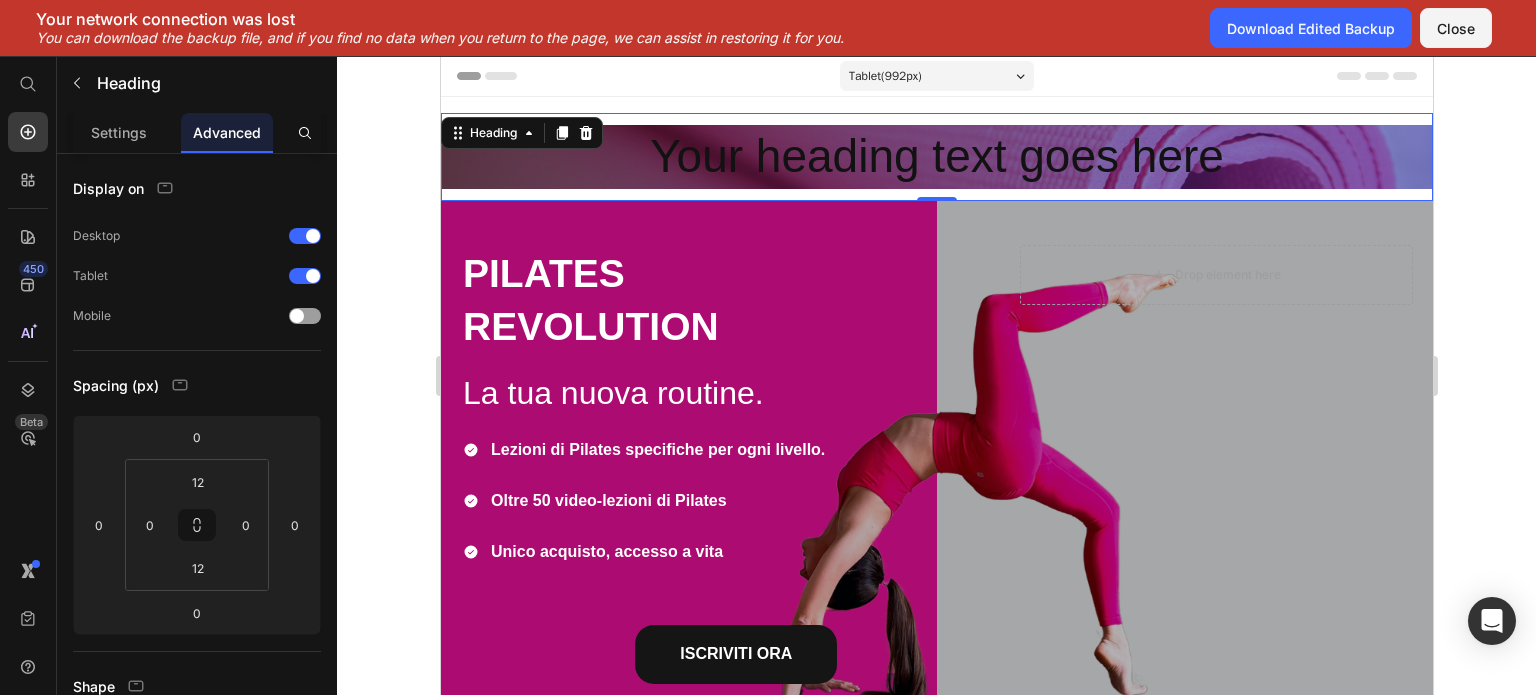 click 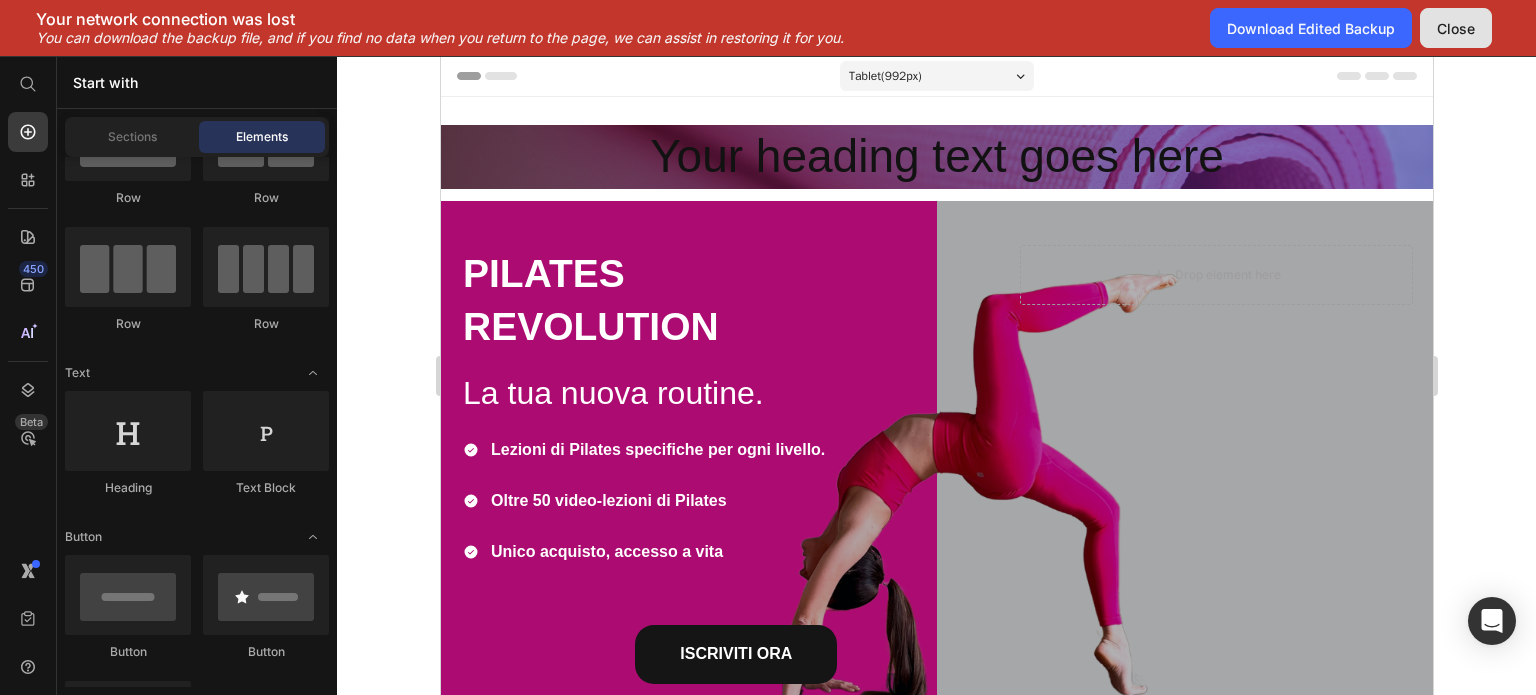 click on "Close" at bounding box center [1456, 28] 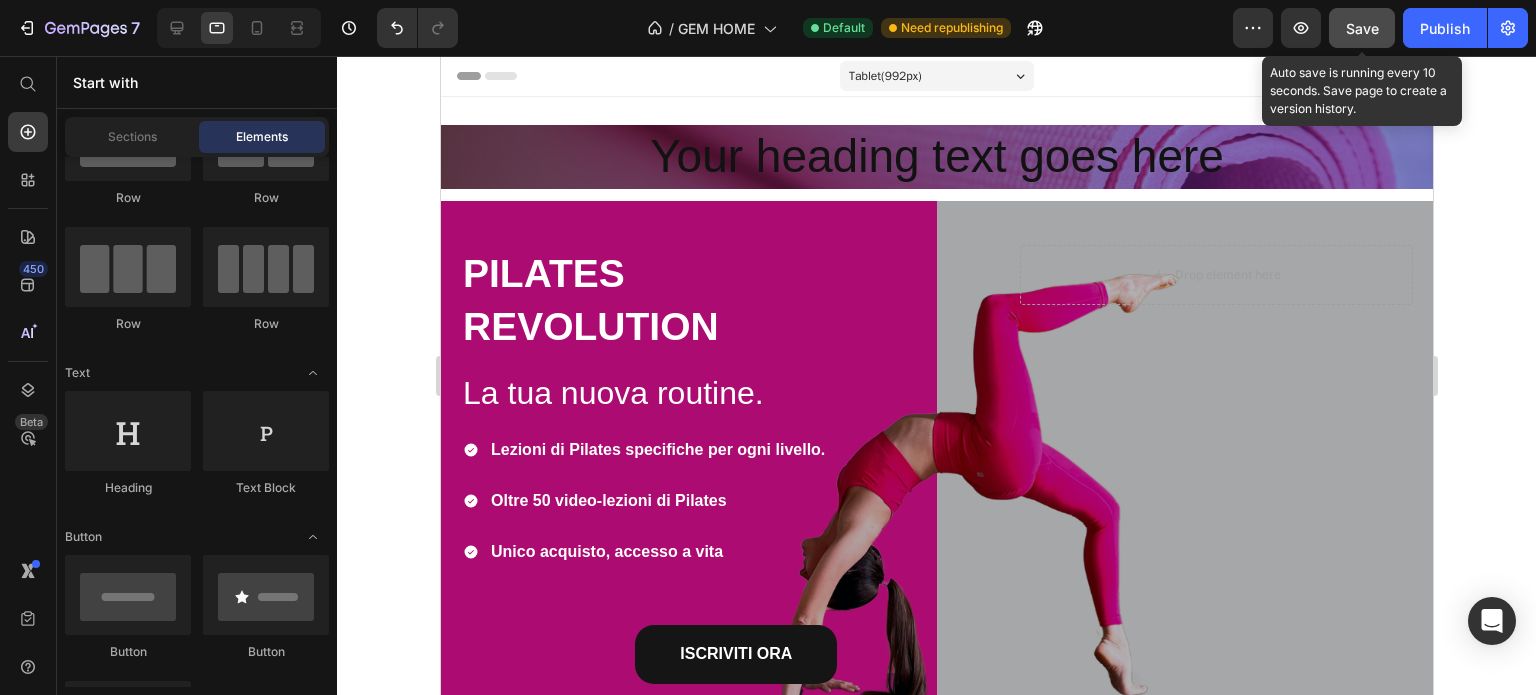 click on "Save" 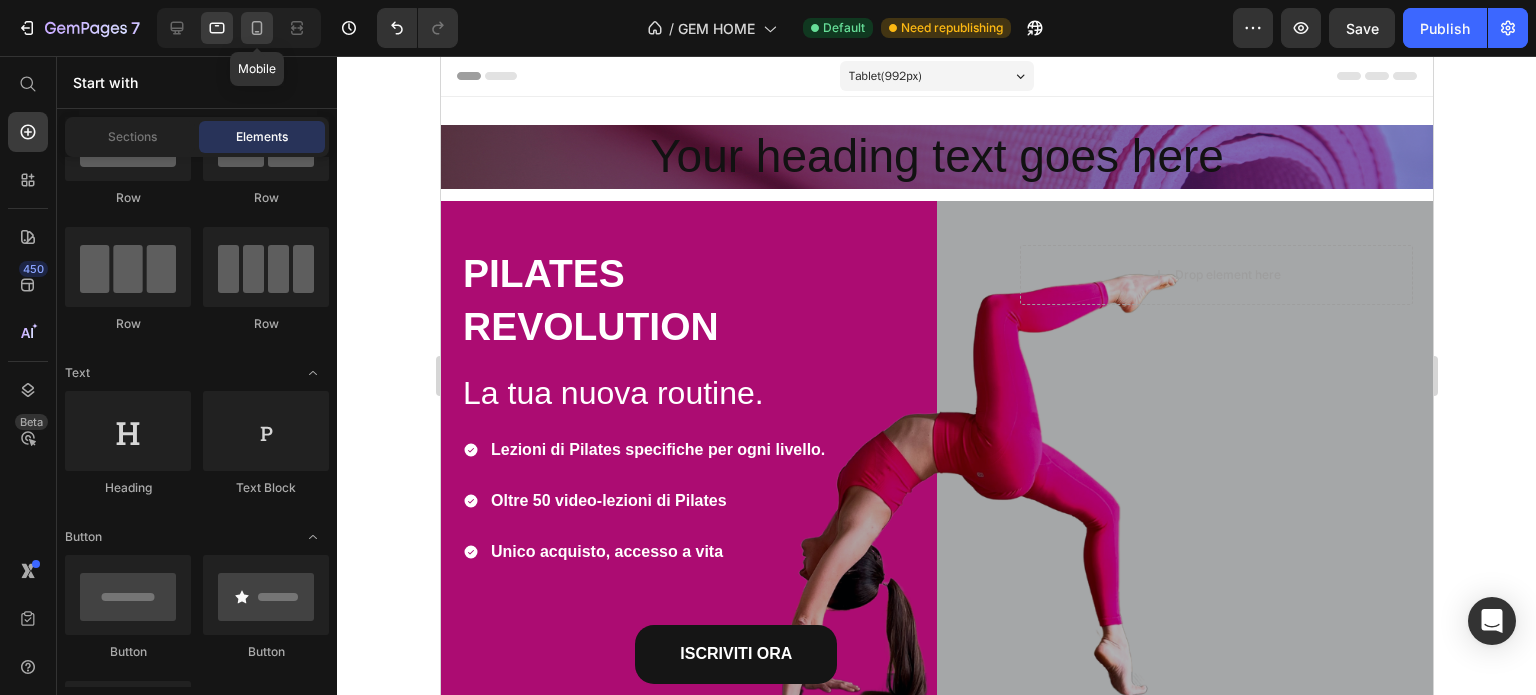 click 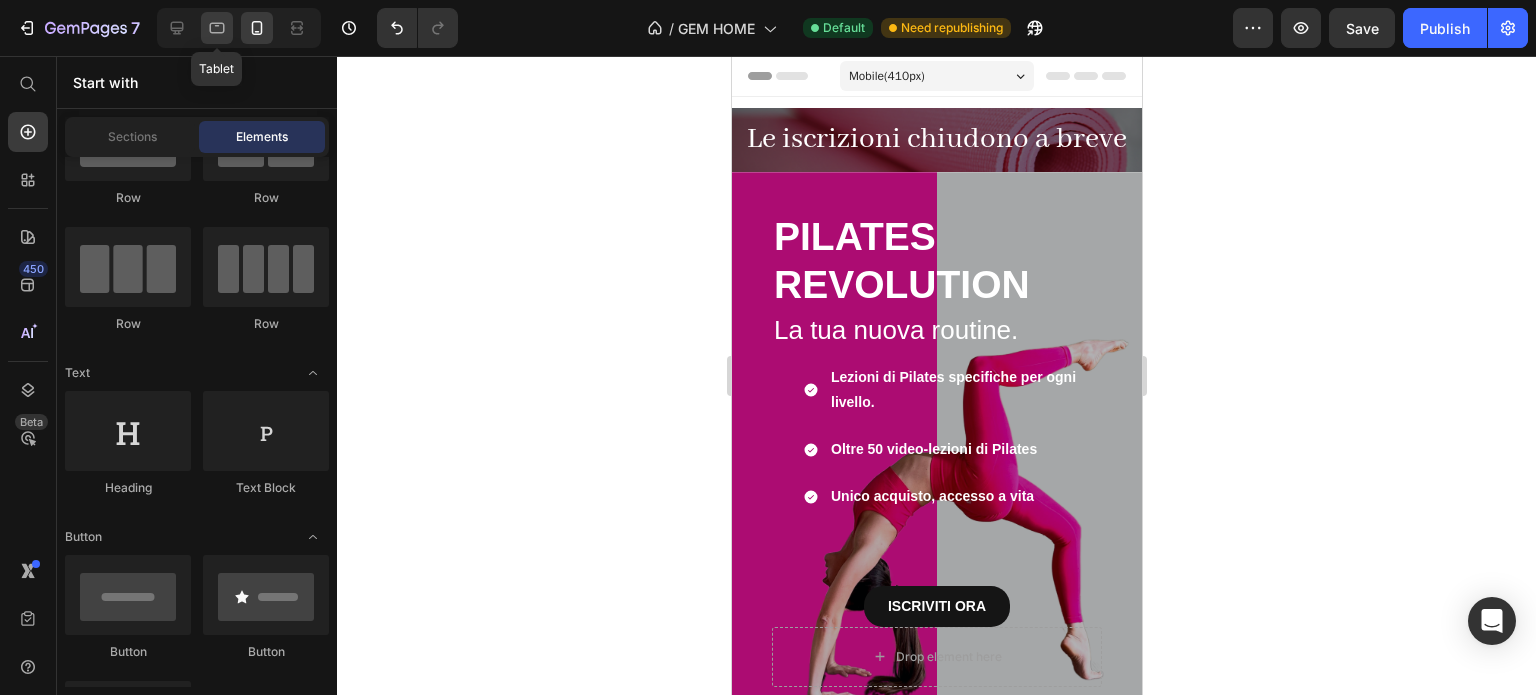 click 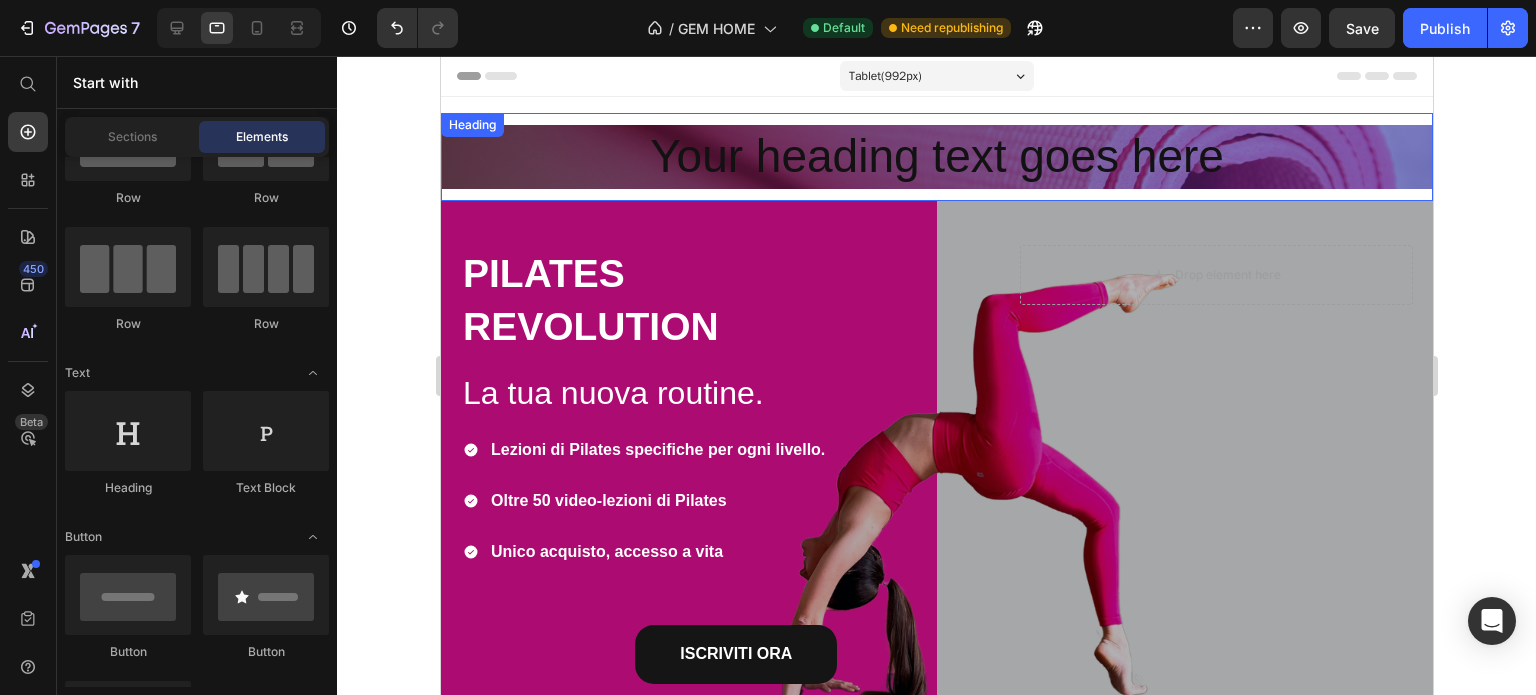 click on "Your heading text goes here" at bounding box center [936, 157] 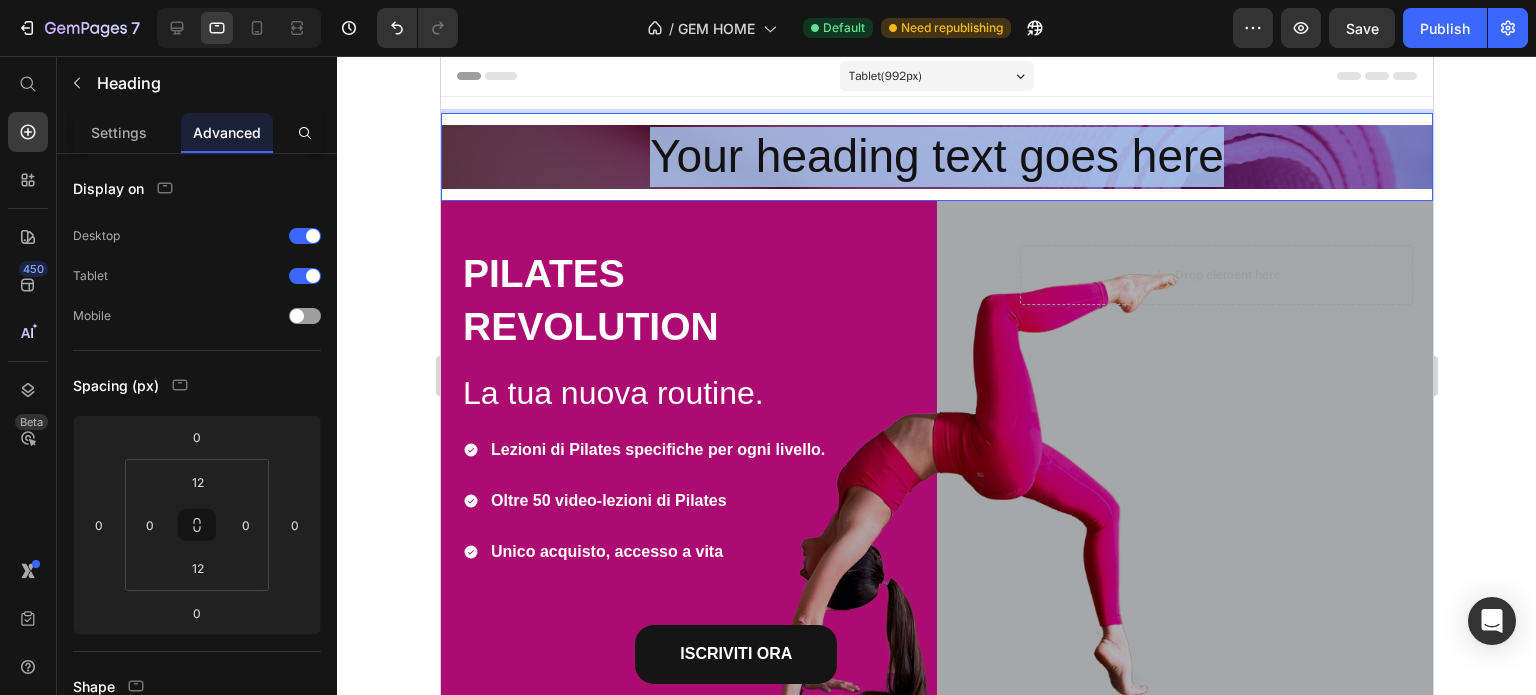 click on "Your heading text goes here" at bounding box center [936, 157] 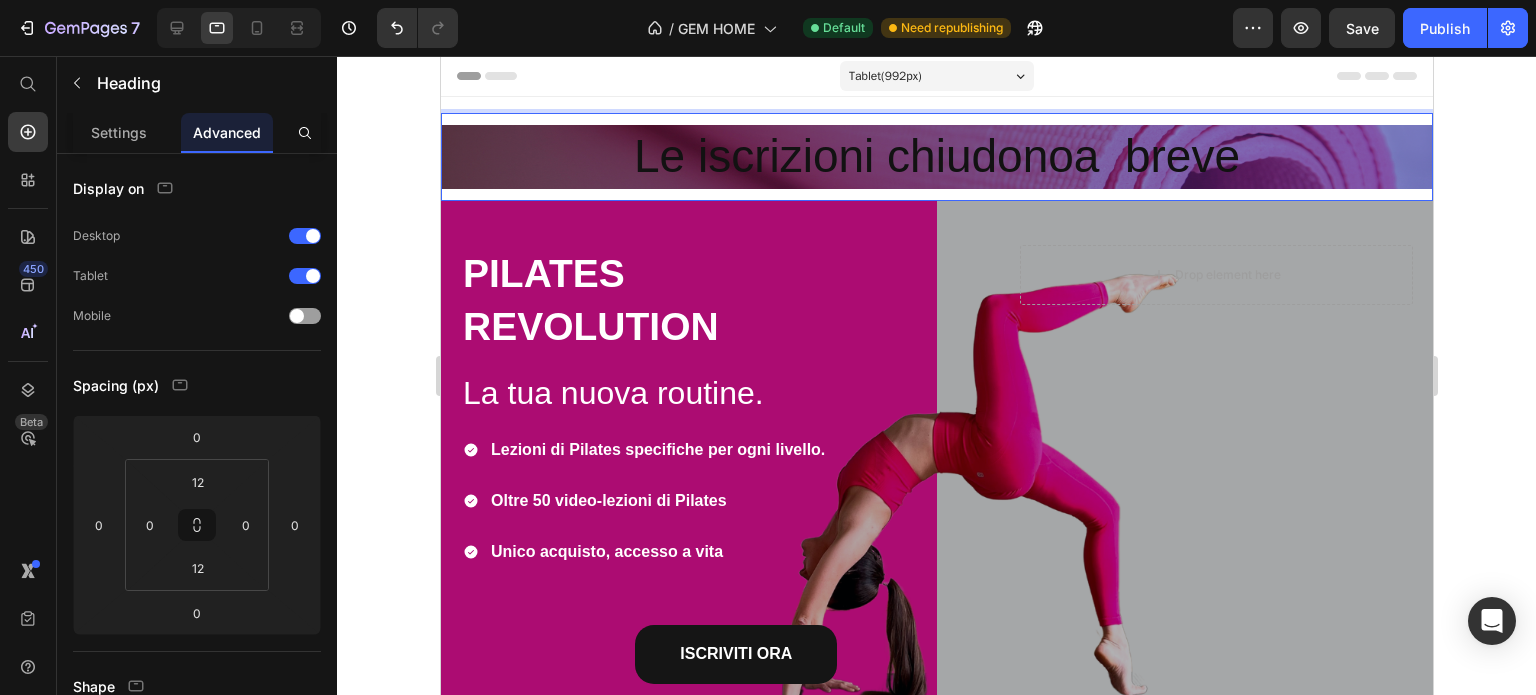 click on "Le iscrizioni chiudonoa  breve" at bounding box center (936, 157) 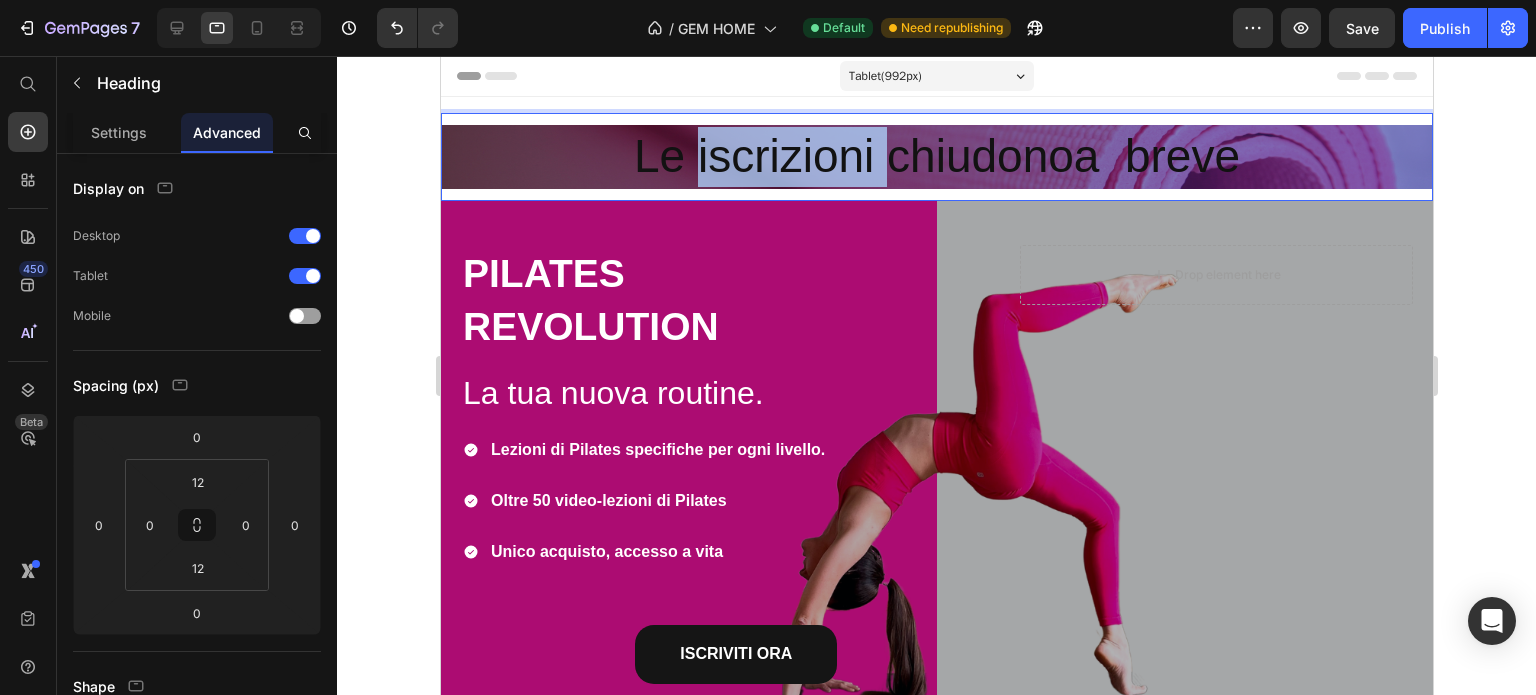 click on "Le iscrizioni chiudonoa  breve" at bounding box center [936, 157] 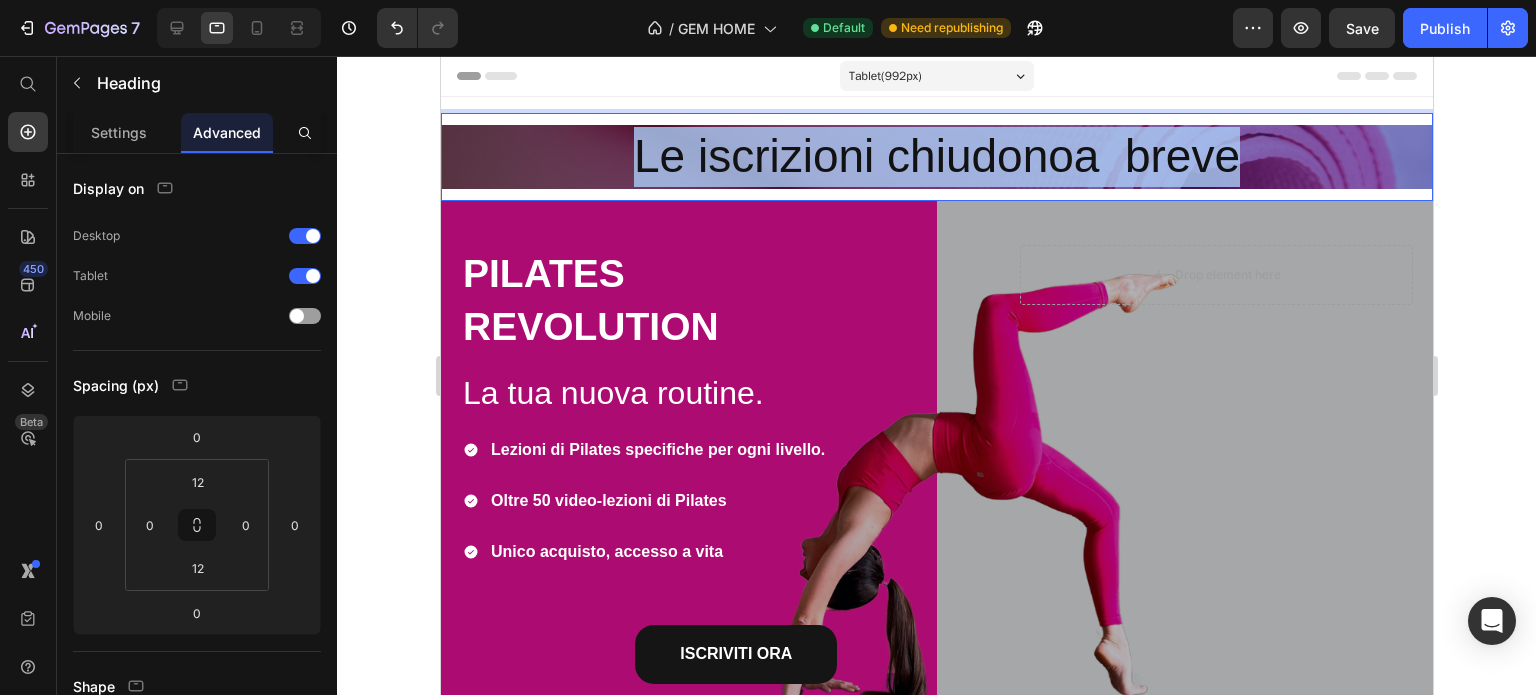 click on "Le iscrizioni chiudonoa  breve" at bounding box center (936, 157) 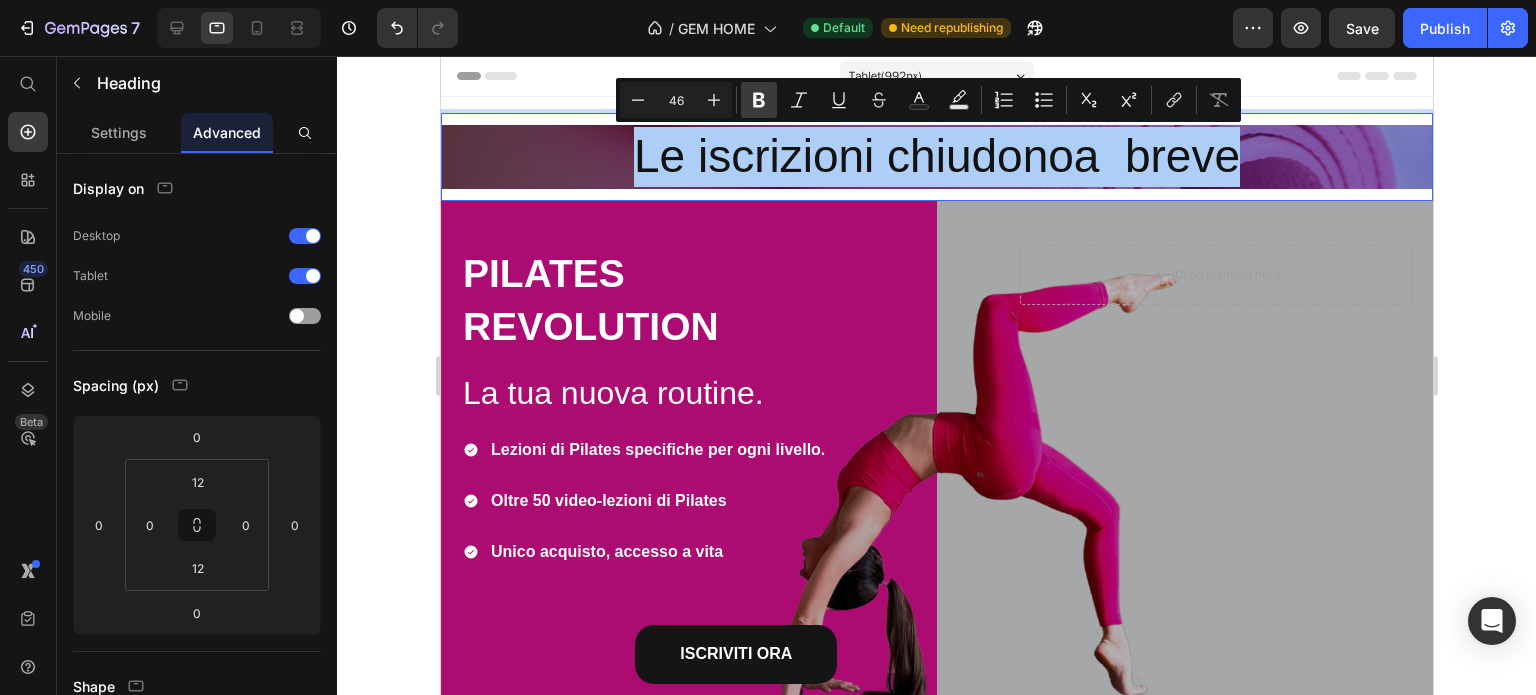 click 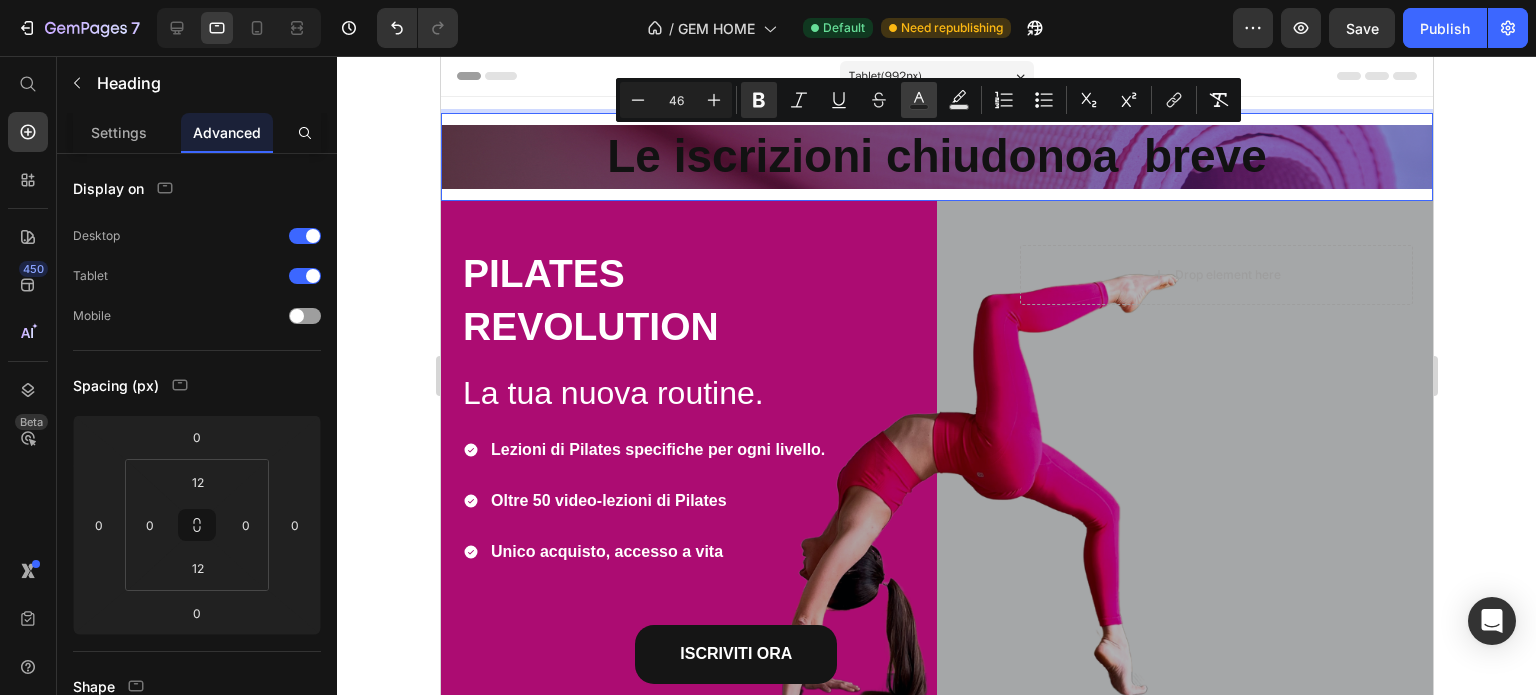 click 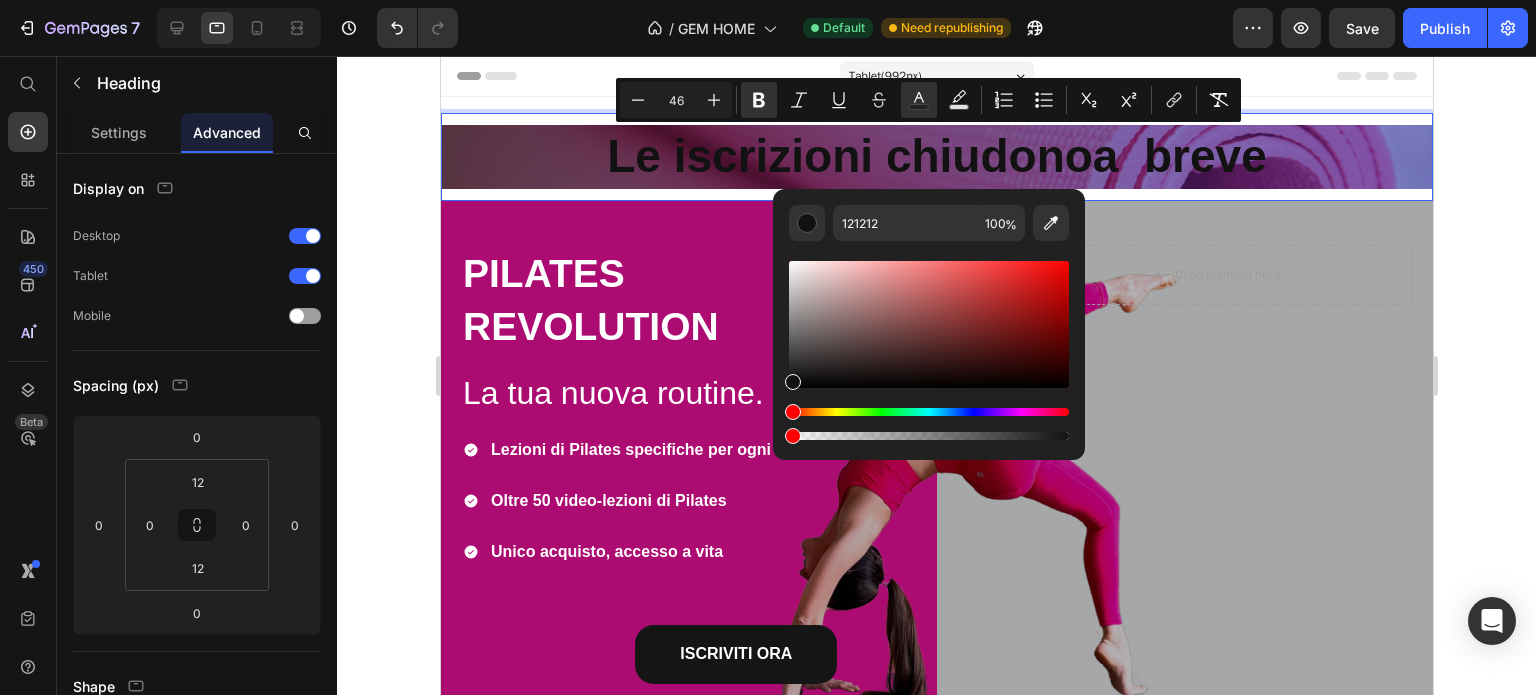drag, startPoint x: 1249, startPoint y: 488, endPoint x: 757, endPoint y: 433, distance: 495.06464 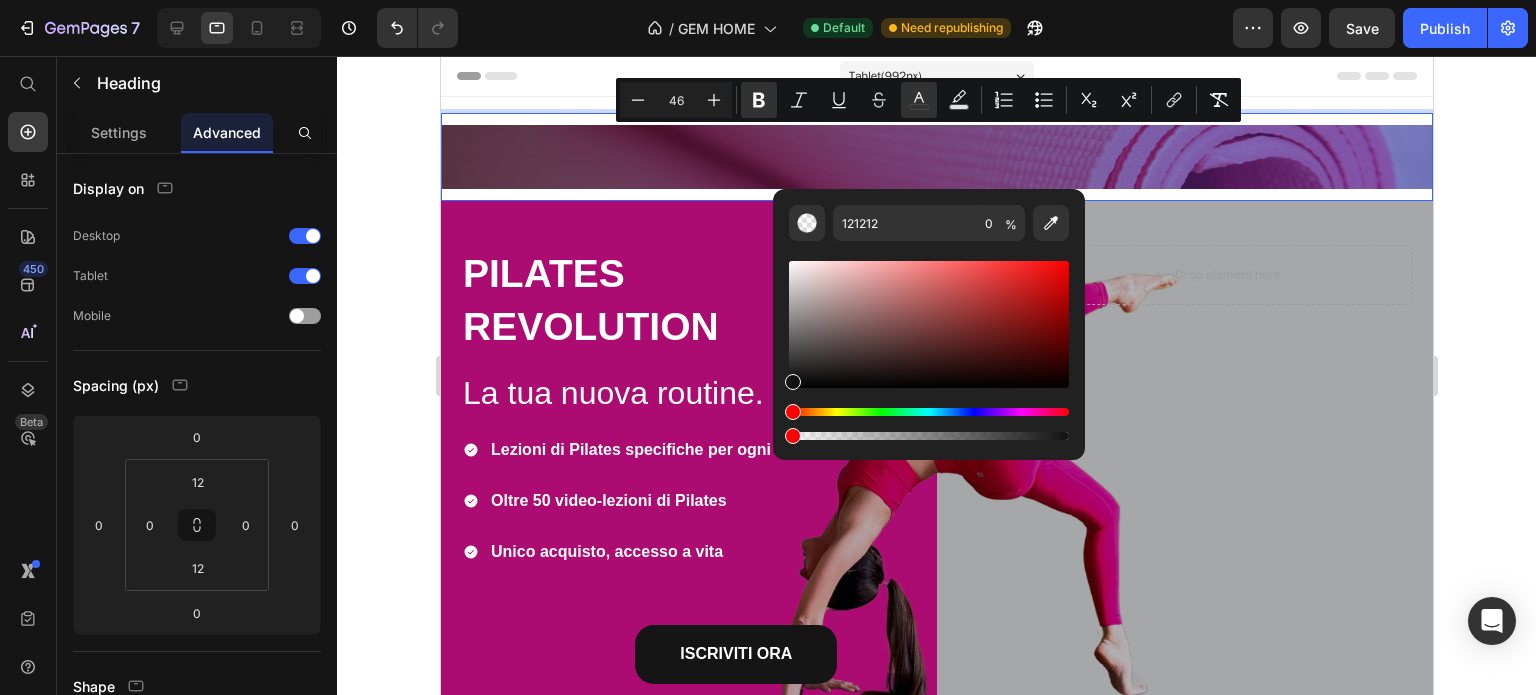 click on "Le iscrizioni chiudonoa  breve" at bounding box center (936, 157) 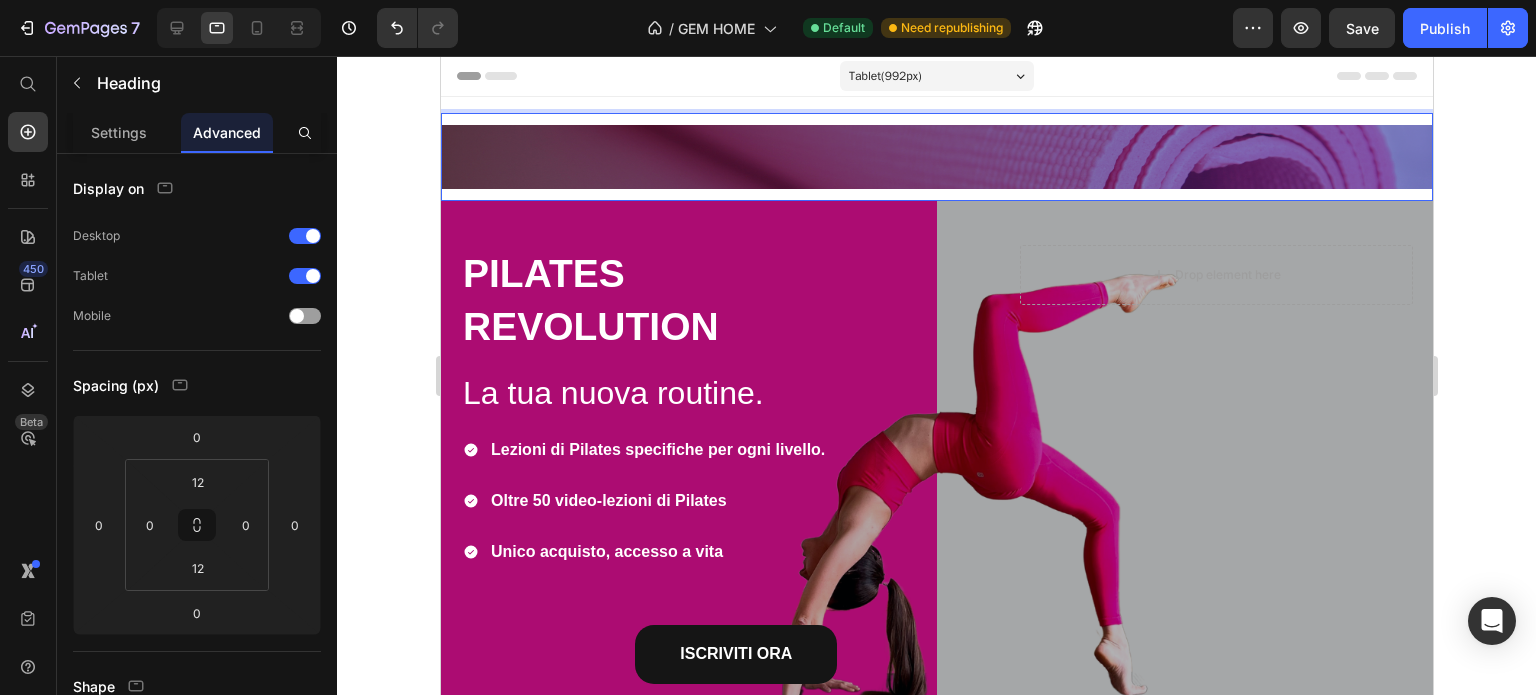 click on "Le iscrizioni chiudonoa  breve" at bounding box center (935, 156) 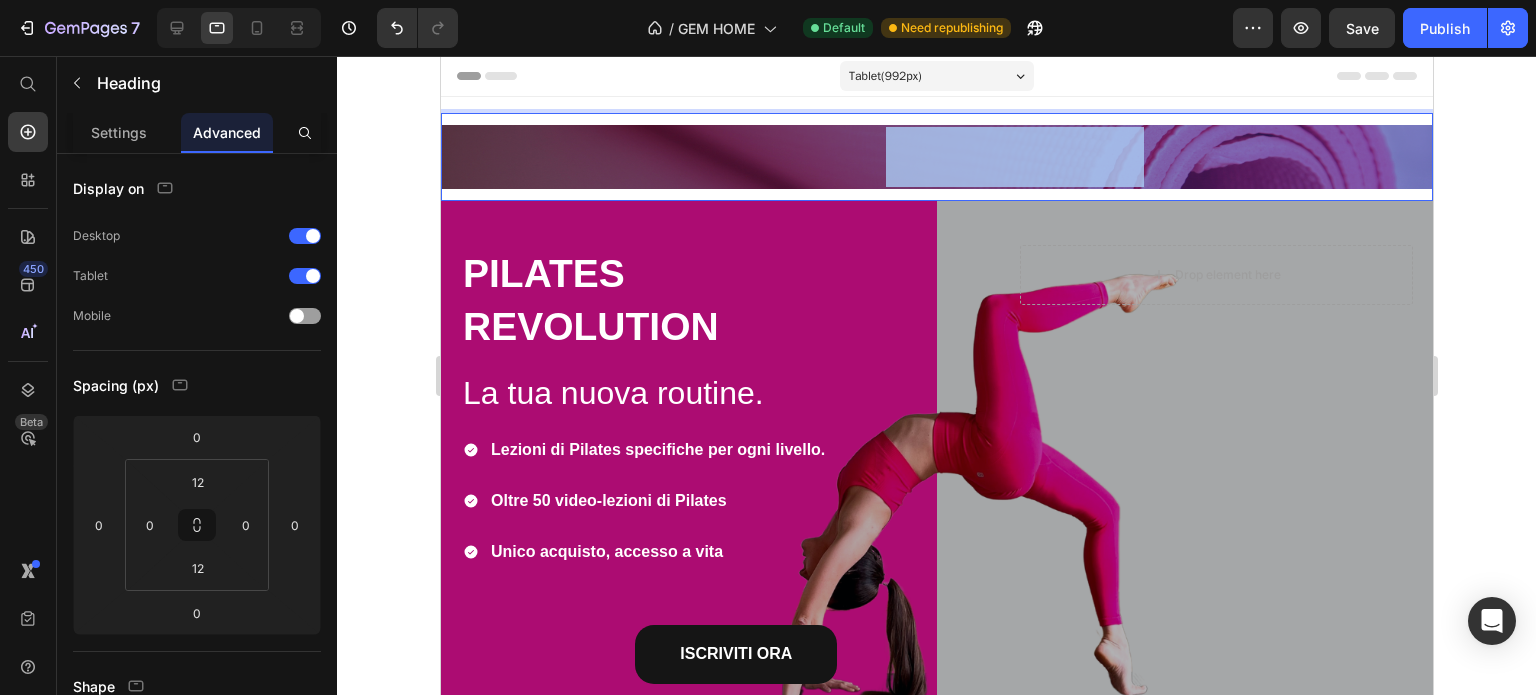 click on "Le iscrizioni chiudonoa  breve" at bounding box center (935, 156) 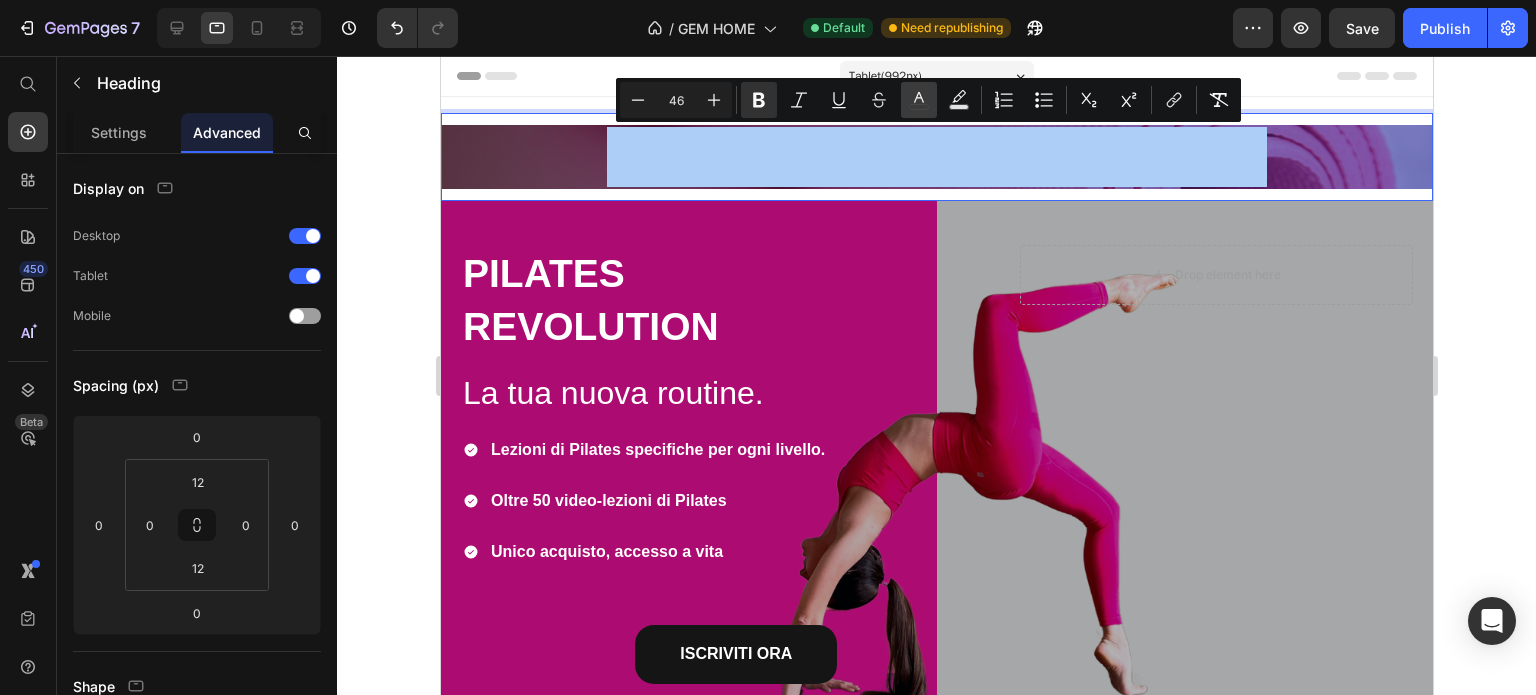 click on "color" at bounding box center (919, 100) 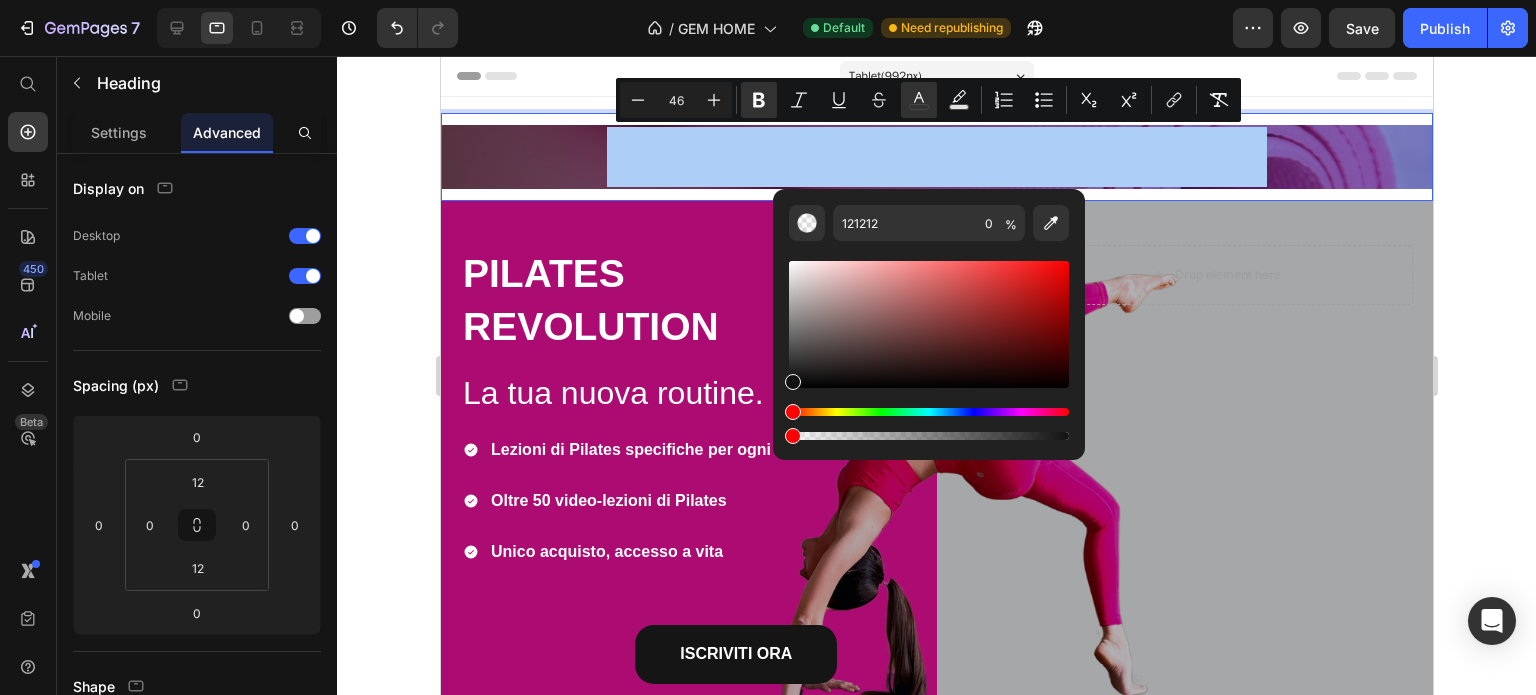 click at bounding box center [929, 324] 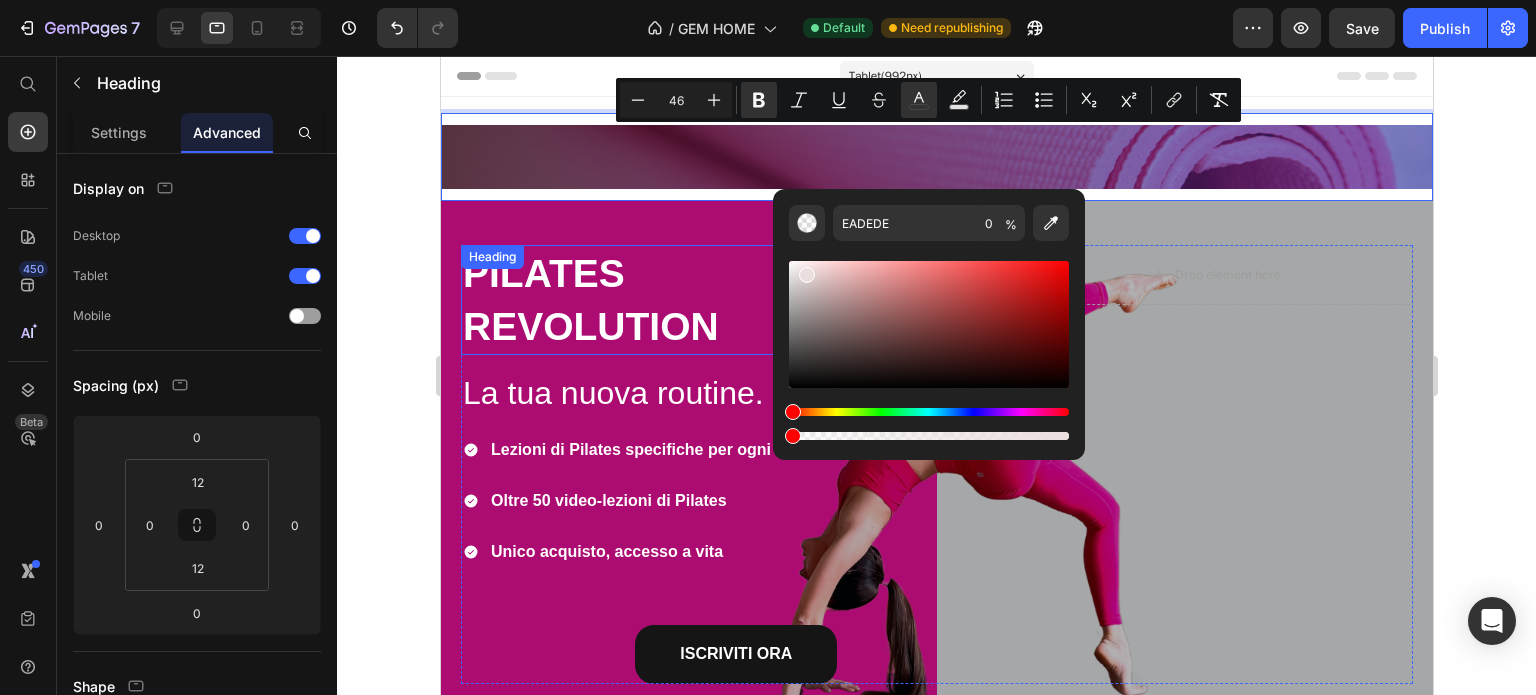 drag, startPoint x: 1249, startPoint y: 327, endPoint x: 748, endPoint y: 258, distance: 505.7292 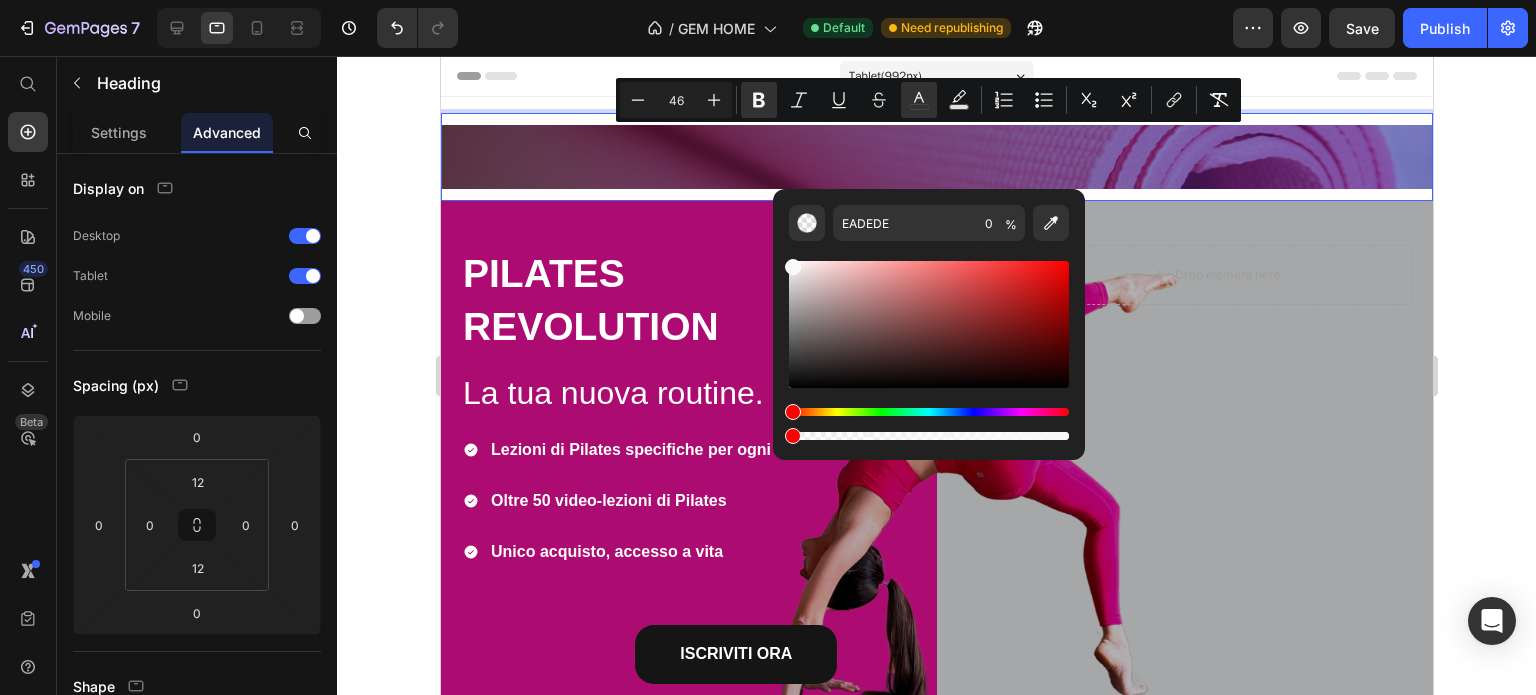 type on "F9F9F9" 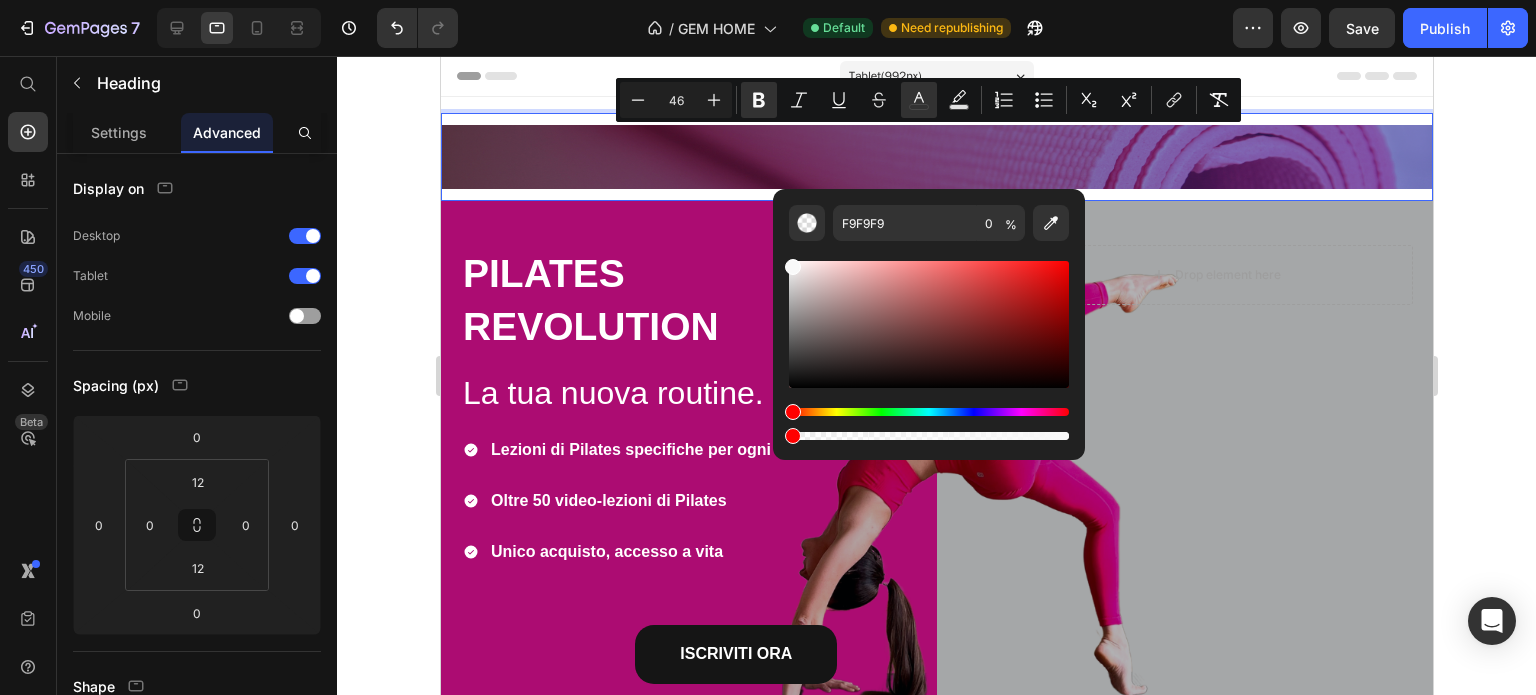 drag, startPoint x: 805, startPoint y: 272, endPoint x: 786, endPoint y: 263, distance: 21.023796 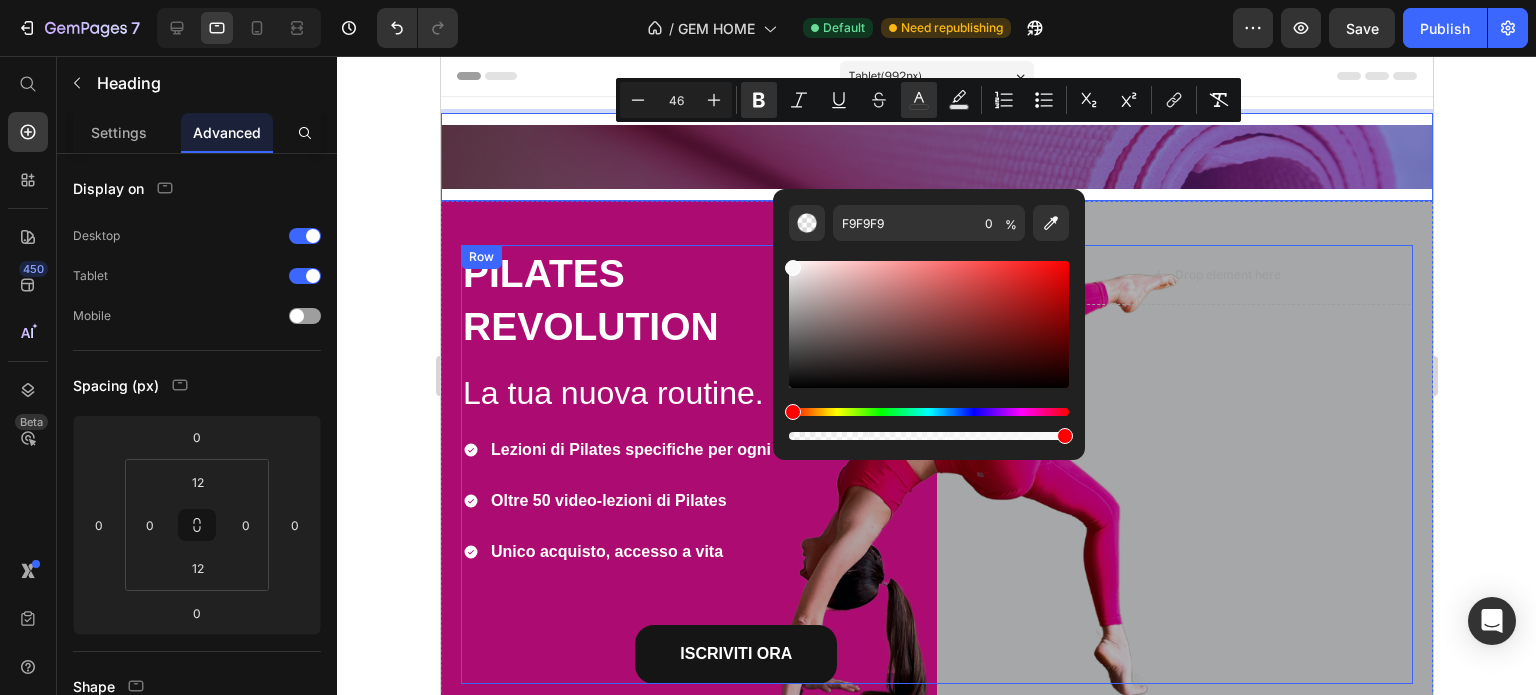 type on "100" 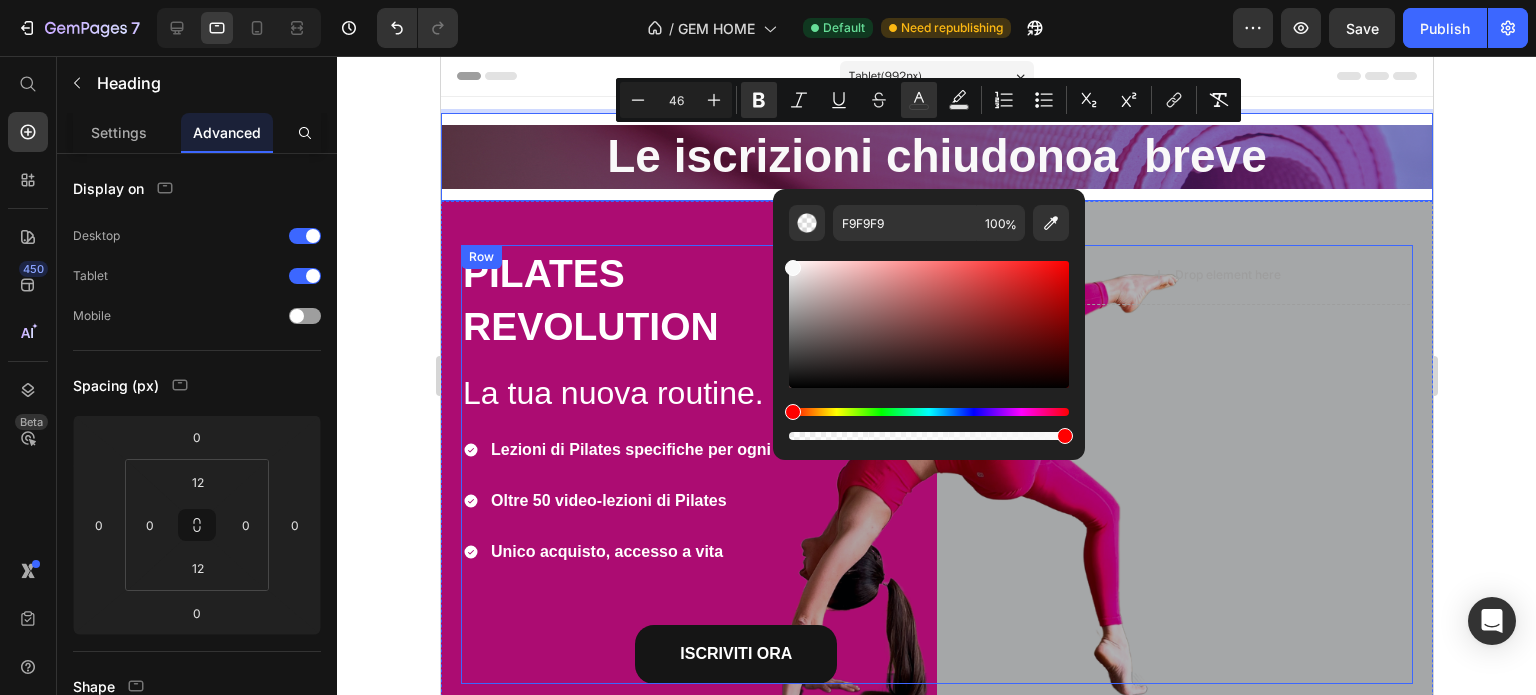 drag, startPoint x: 1232, startPoint y: 487, endPoint x: 1093, endPoint y: 434, distance: 148.76155 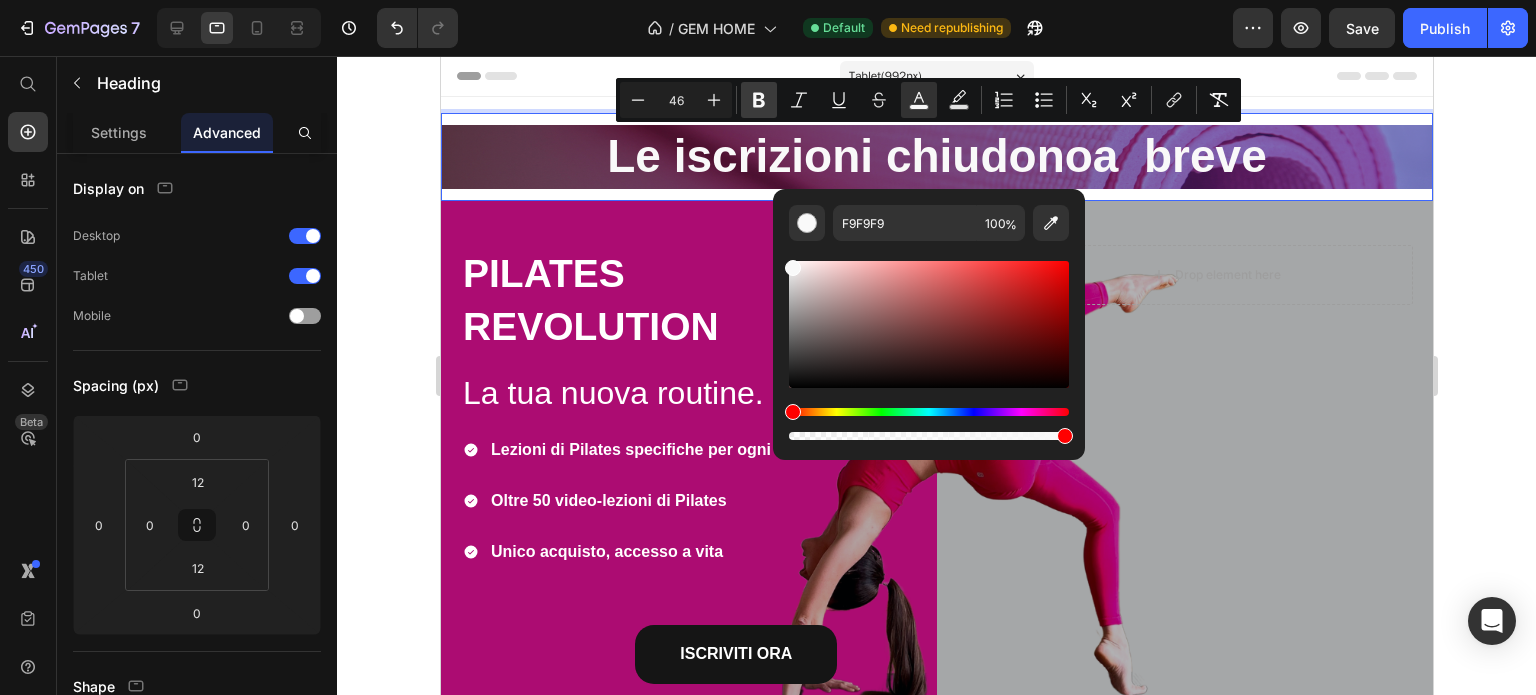 click 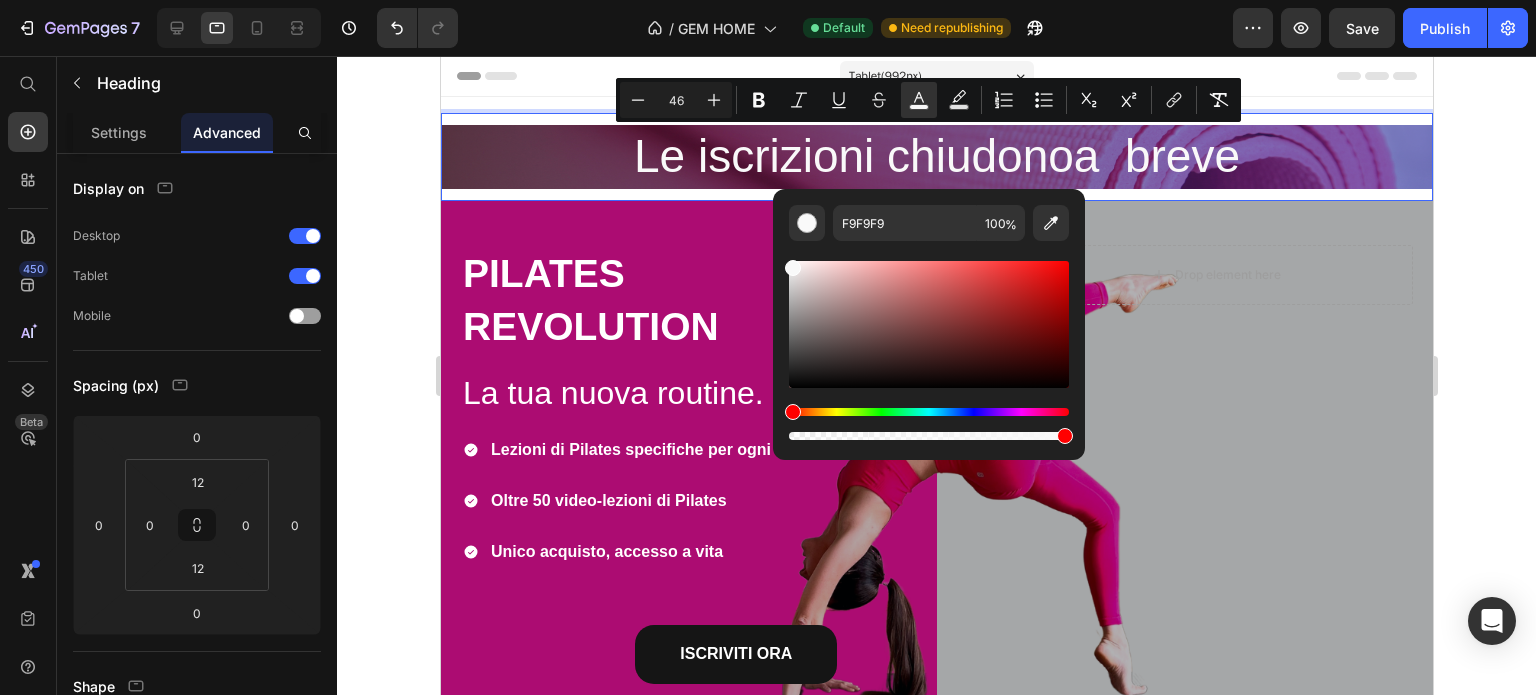 click on "Le iscrizioni chiudonoa  breve Heading   0" at bounding box center [936, 157] 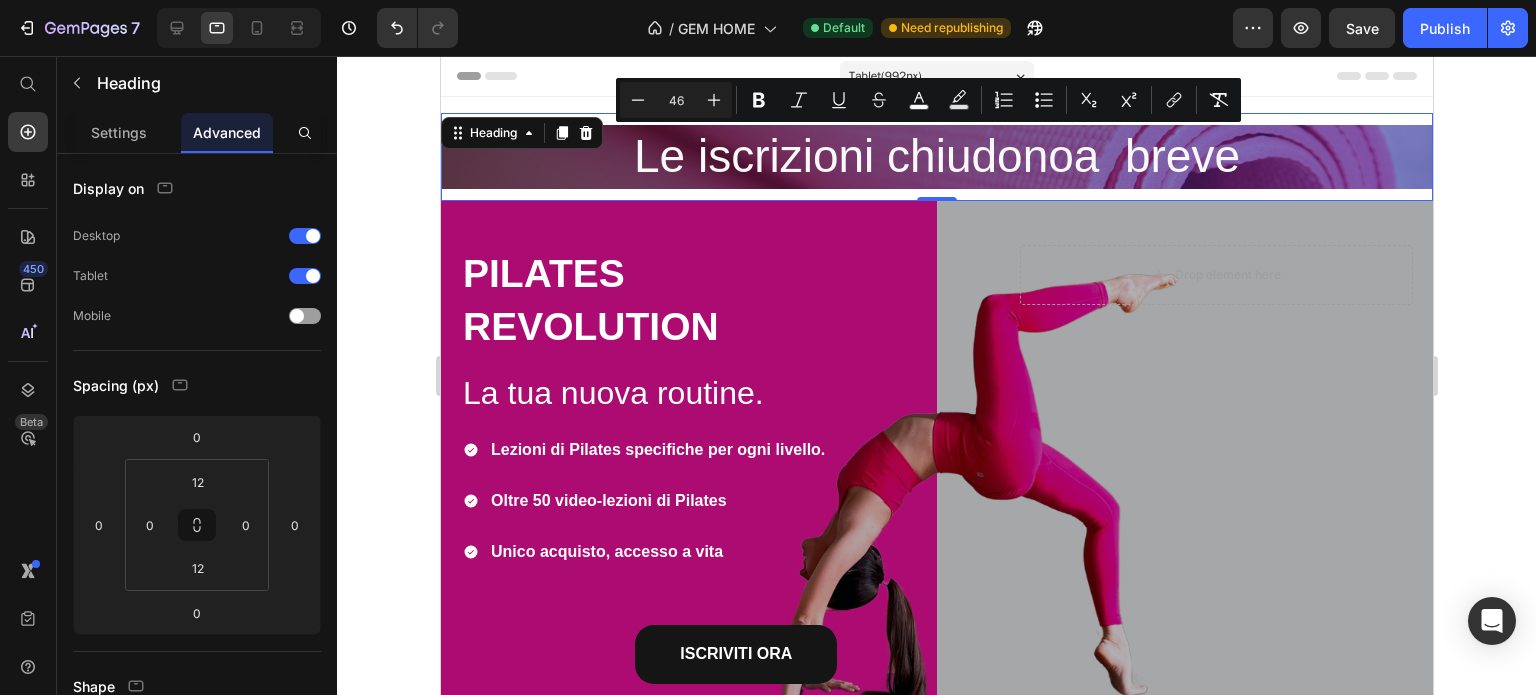 click on "Le iscrizioni chiudonoa  breve" at bounding box center (936, 156) 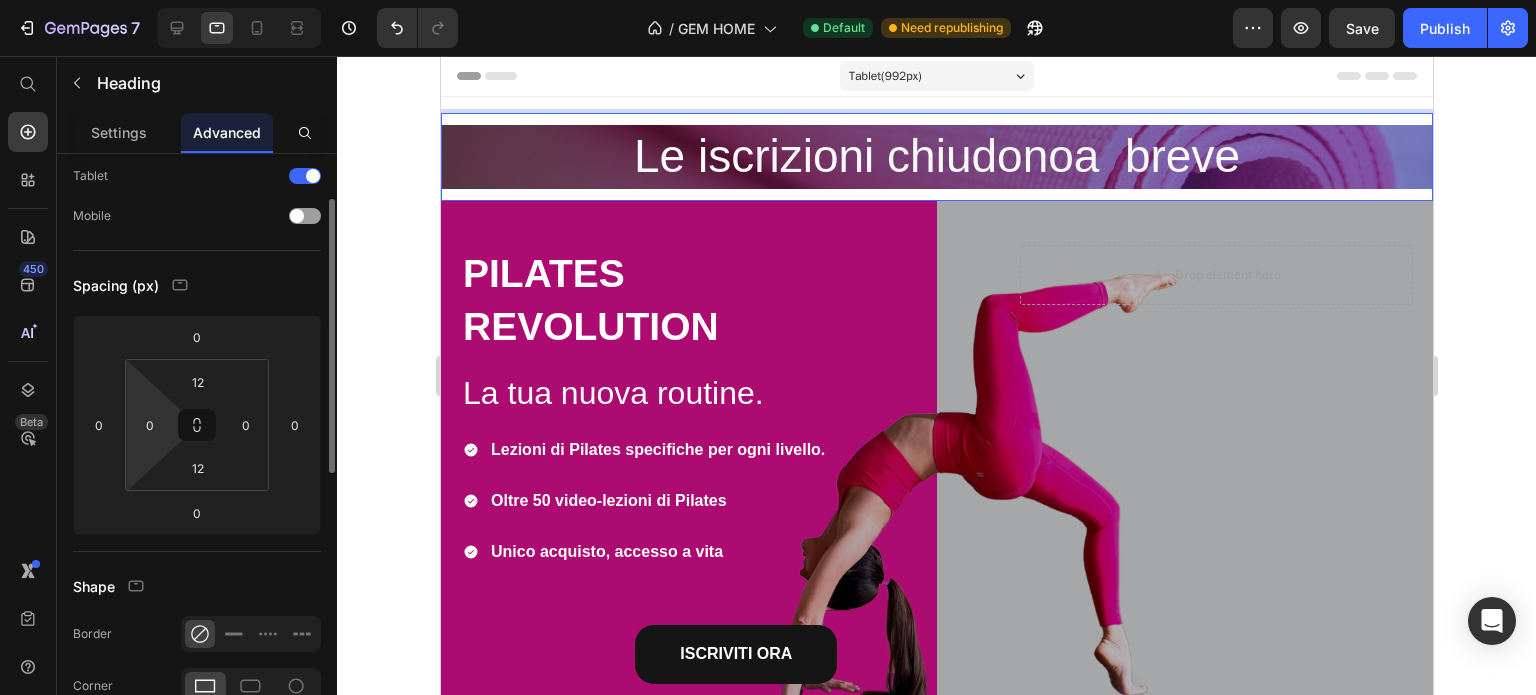 scroll, scrollTop: 200, scrollLeft: 0, axis: vertical 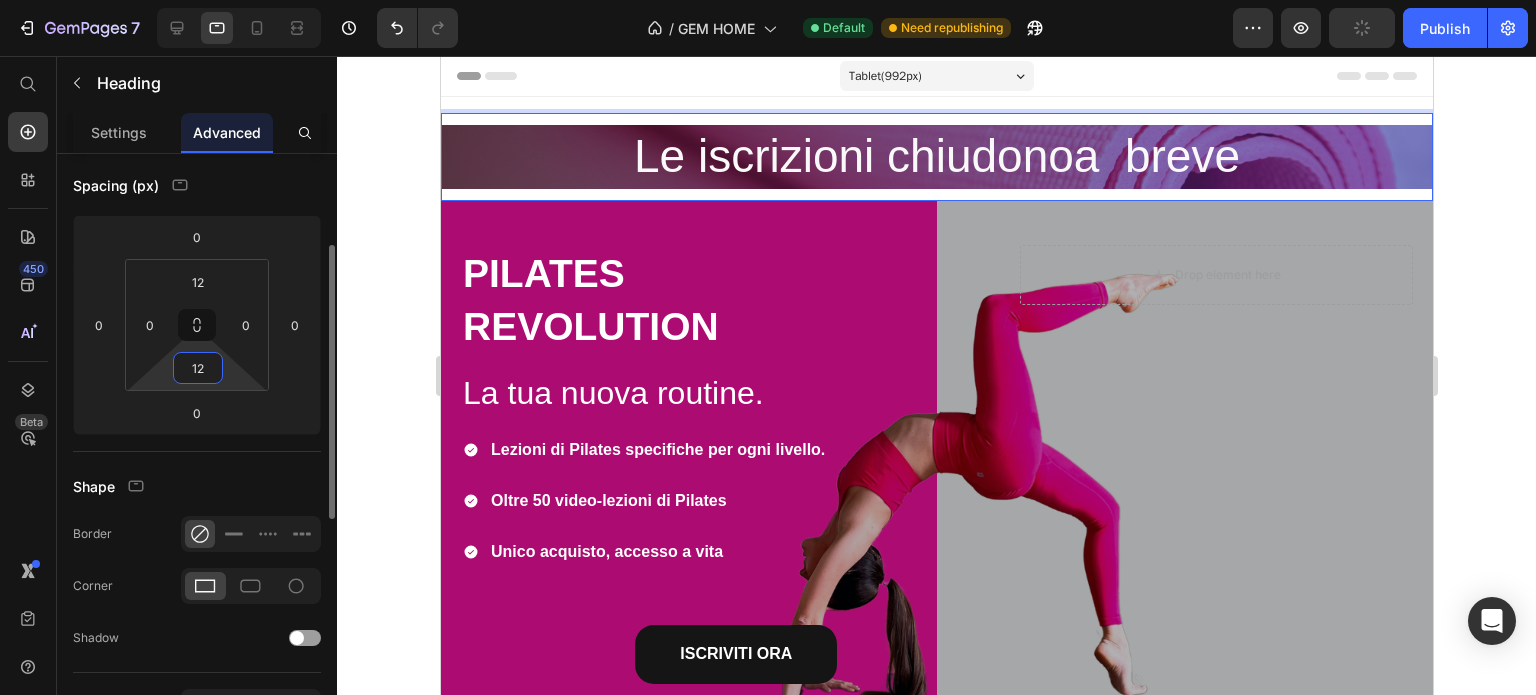 click on "12" at bounding box center (198, 368) 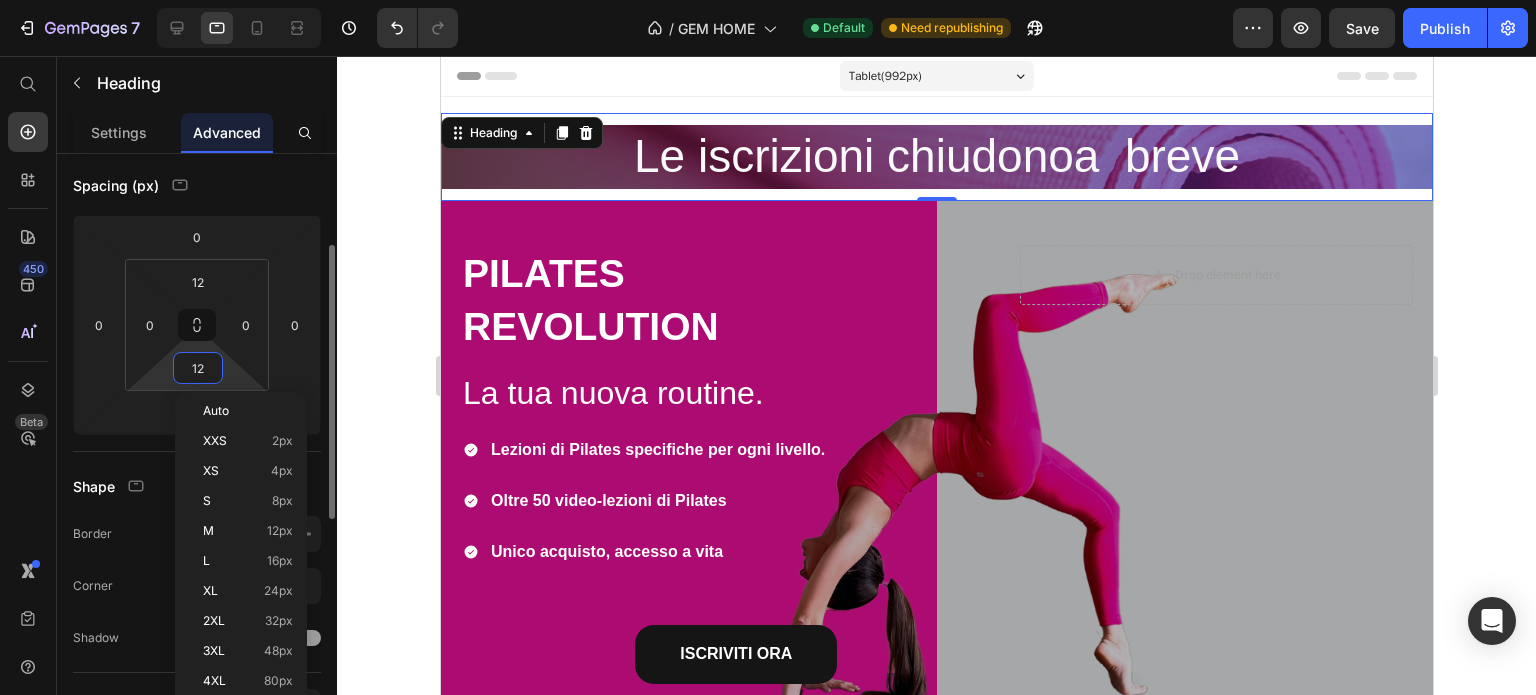 type on "1" 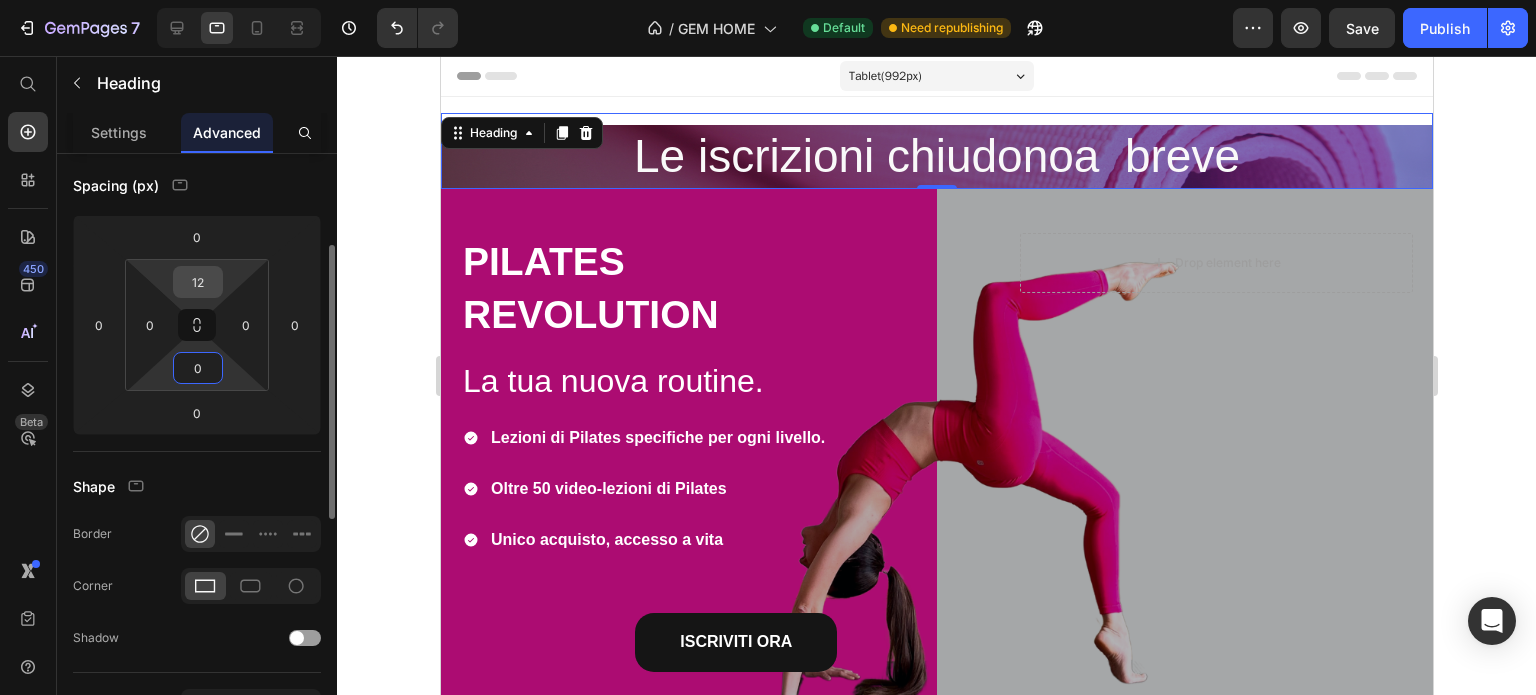 type on "0" 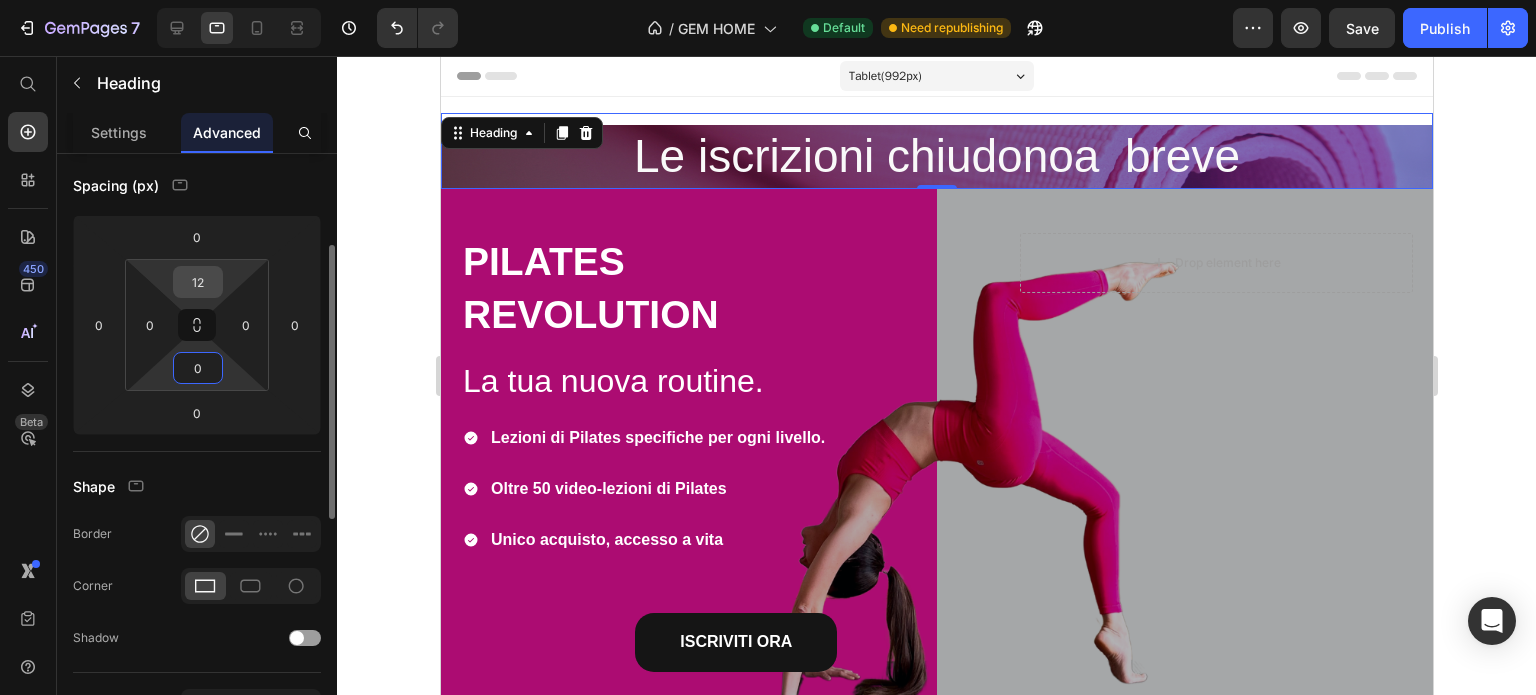 click on "12" at bounding box center [198, 282] 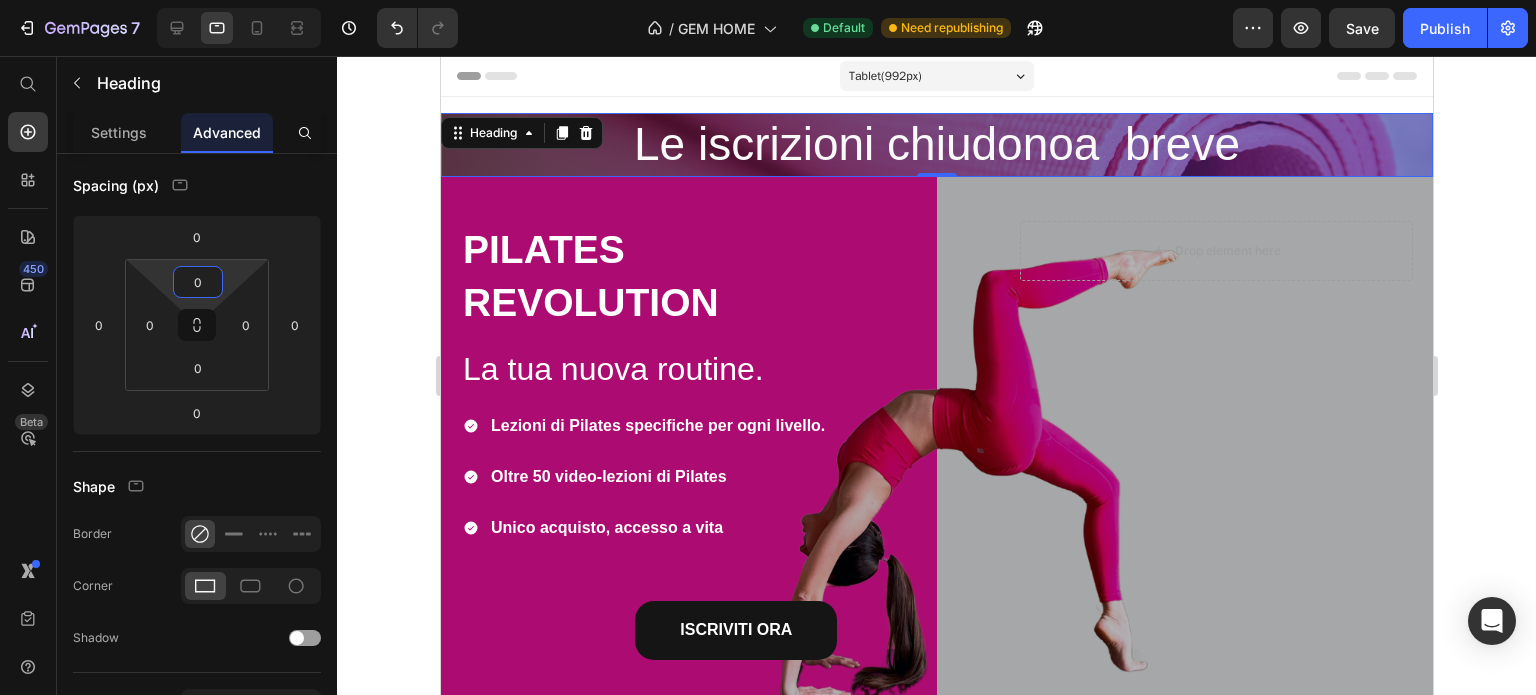 type on "0" 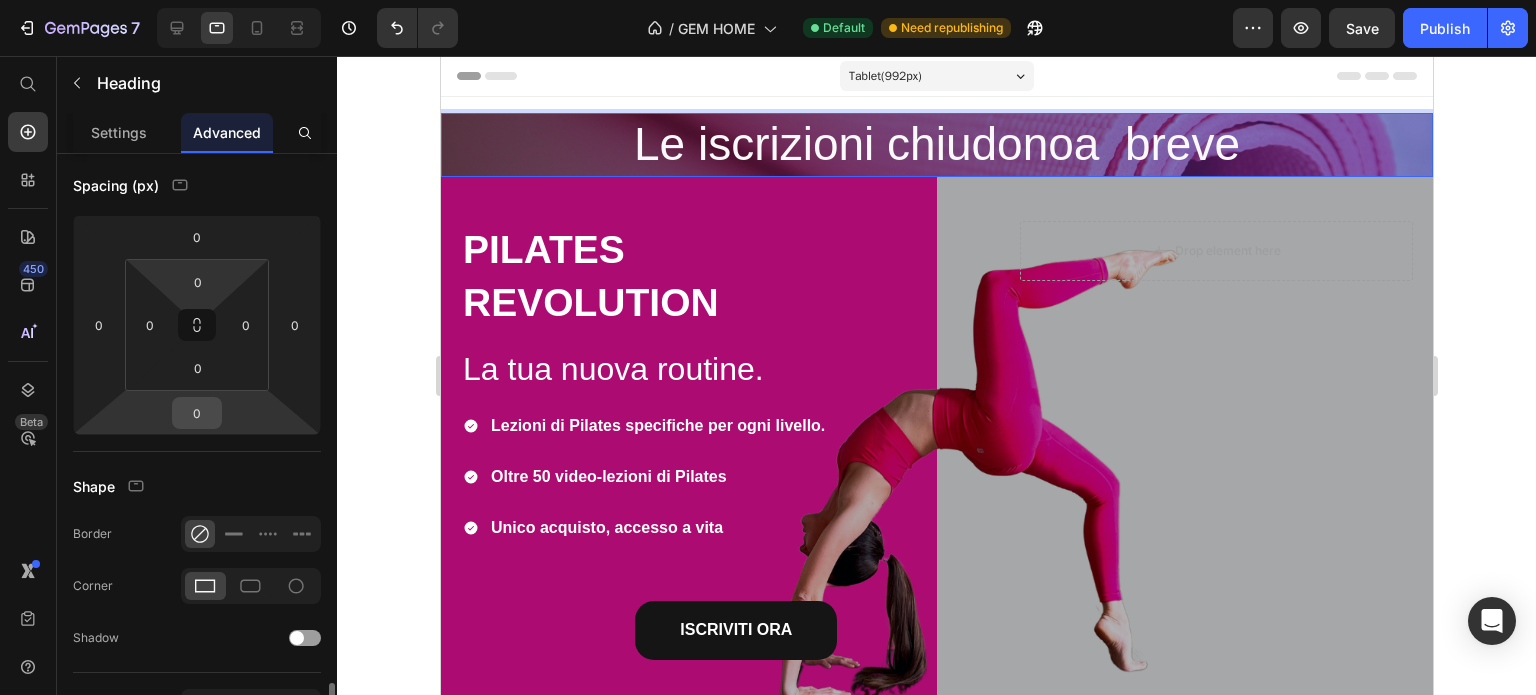 scroll, scrollTop: 600, scrollLeft: 0, axis: vertical 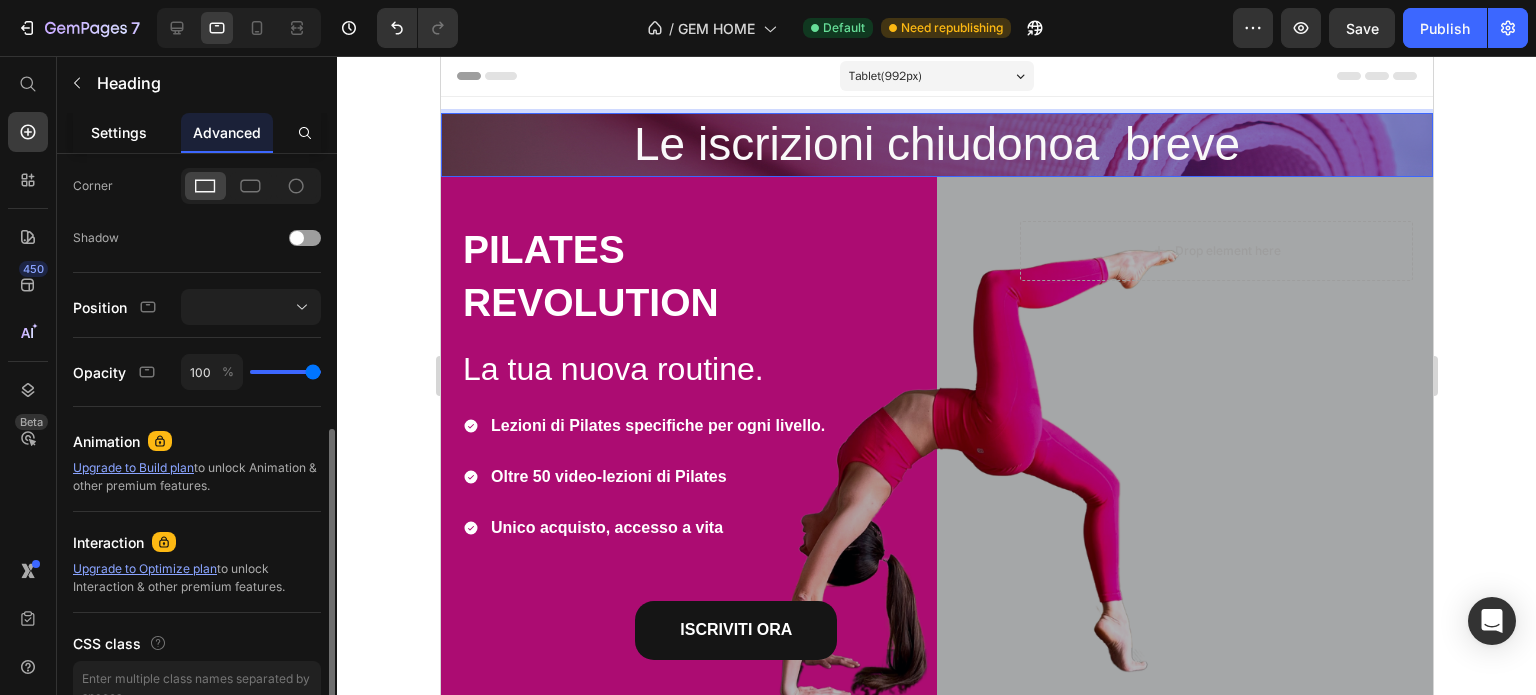 click on "Settings" 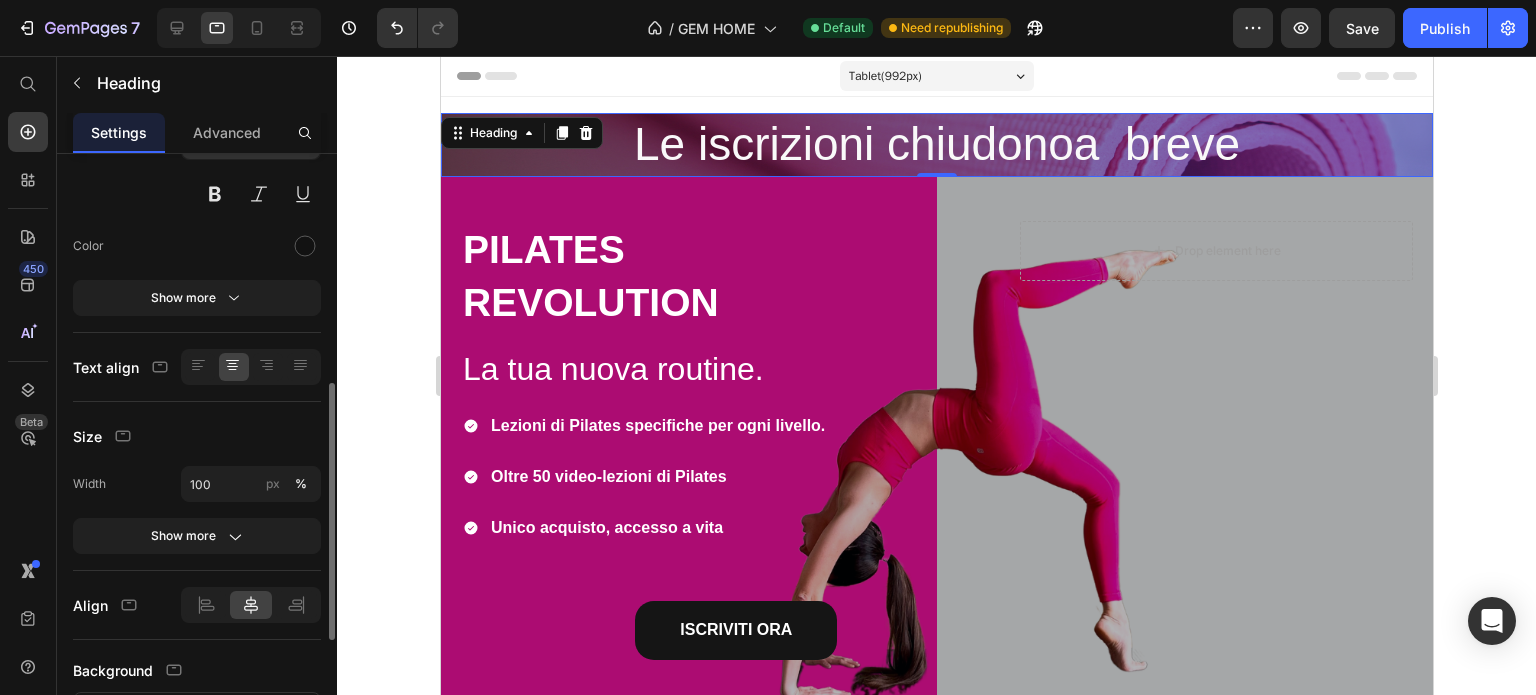 scroll, scrollTop: 300, scrollLeft: 0, axis: vertical 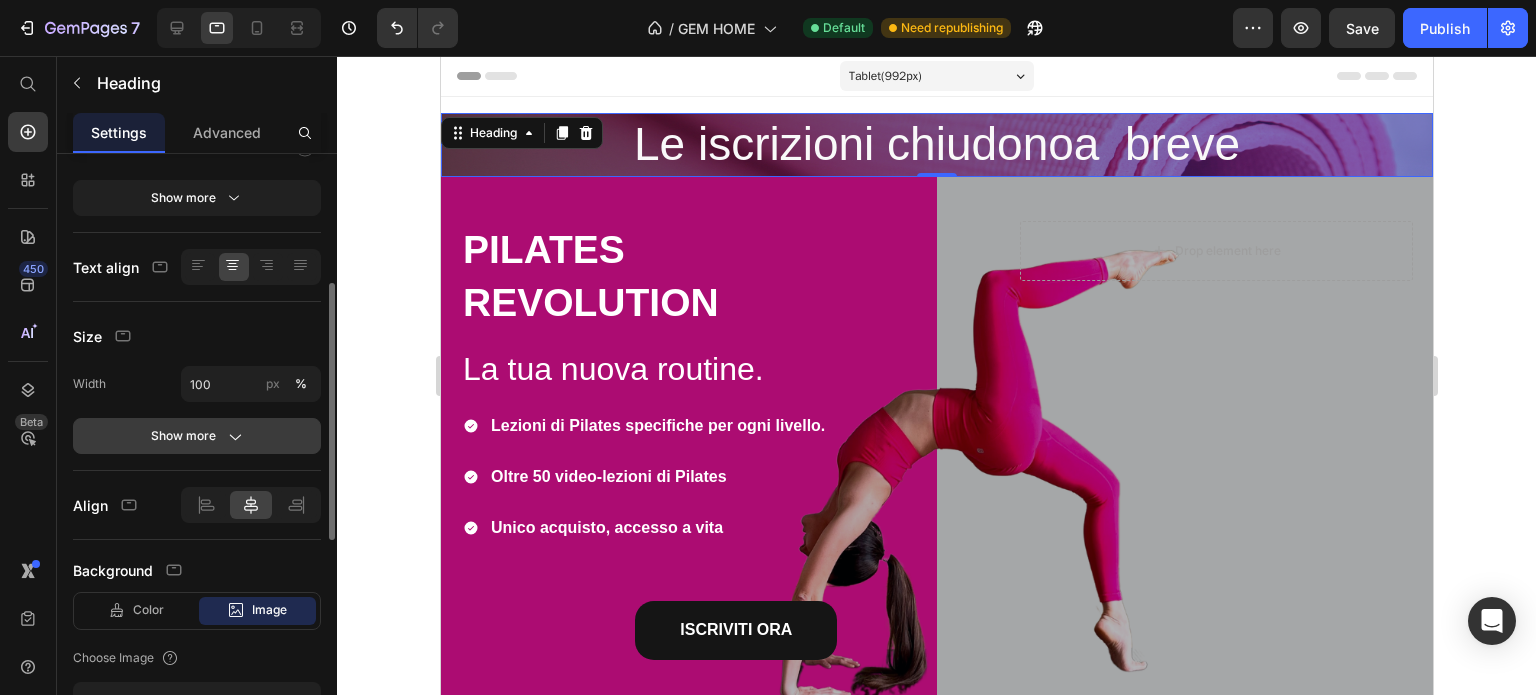 click 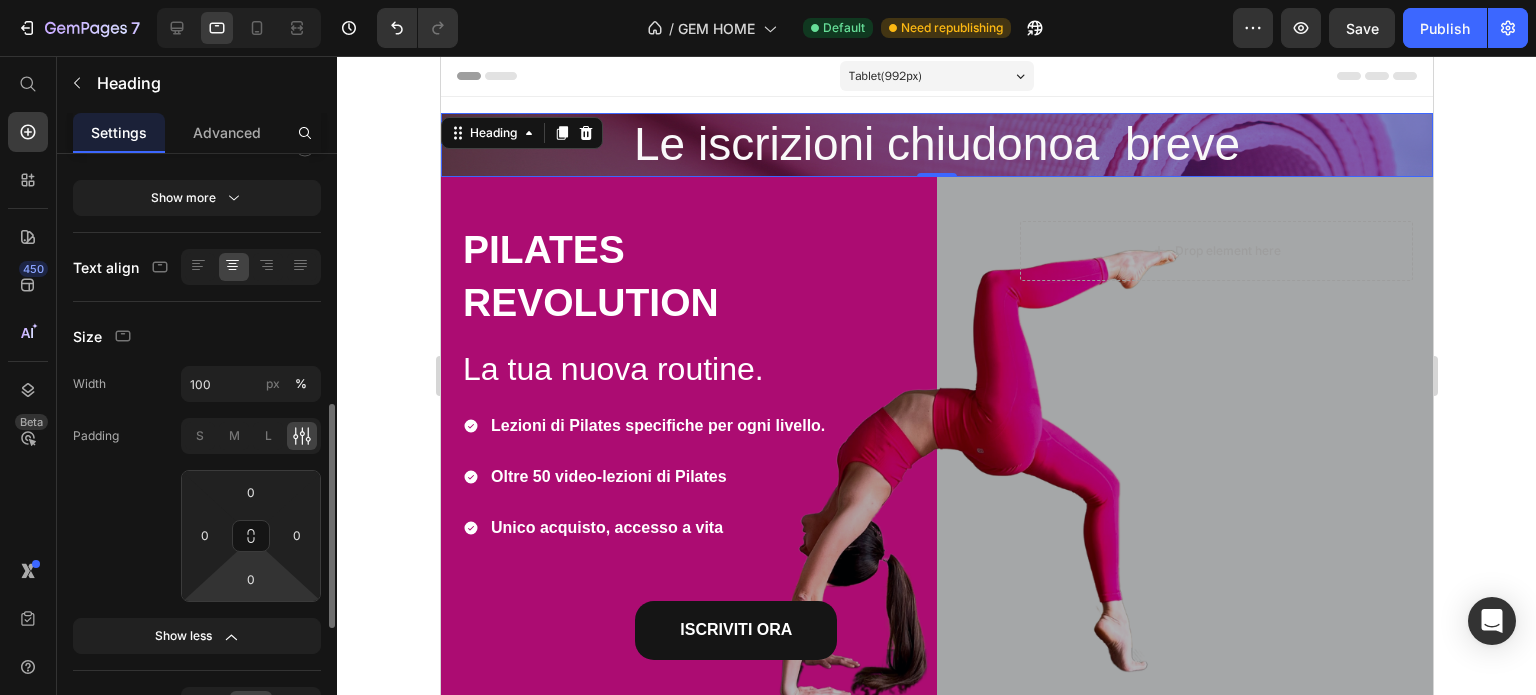 scroll, scrollTop: 400, scrollLeft: 0, axis: vertical 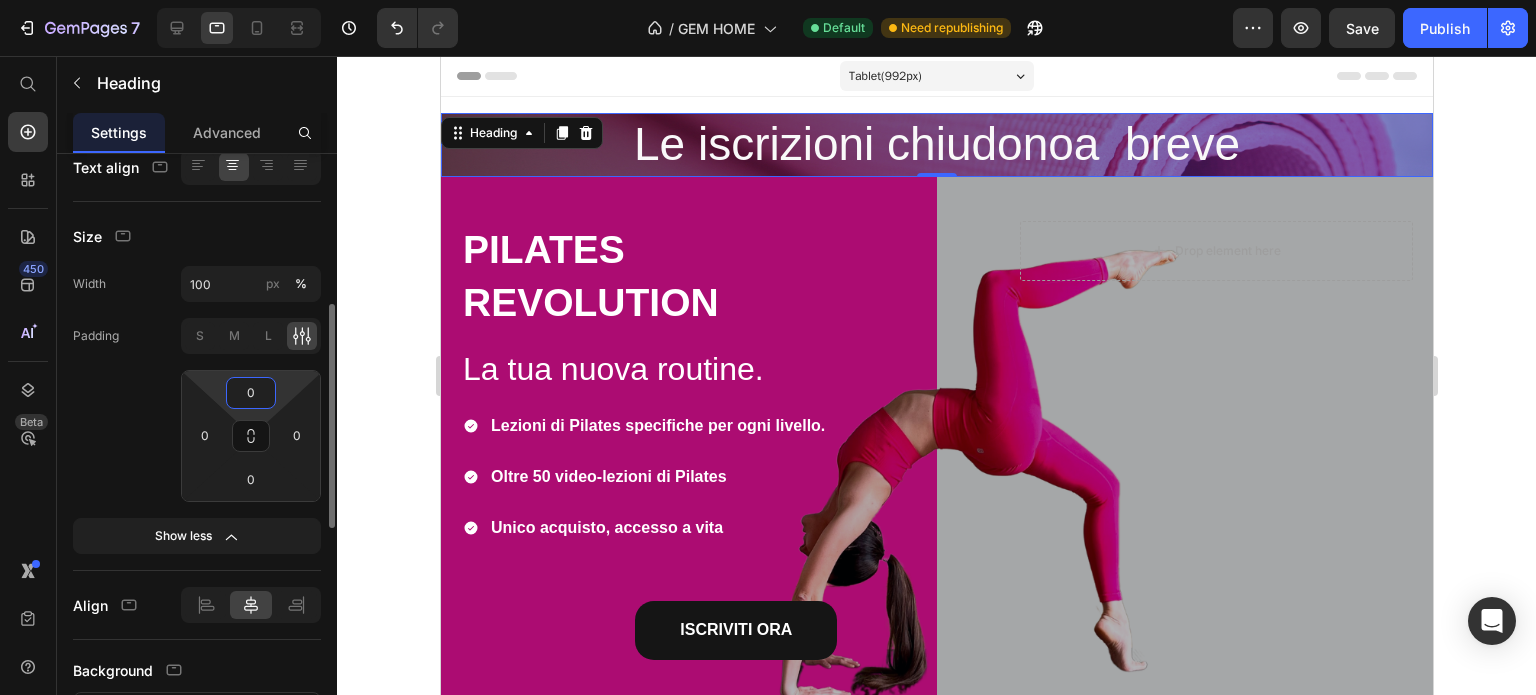 click on "0" at bounding box center [251, 393] 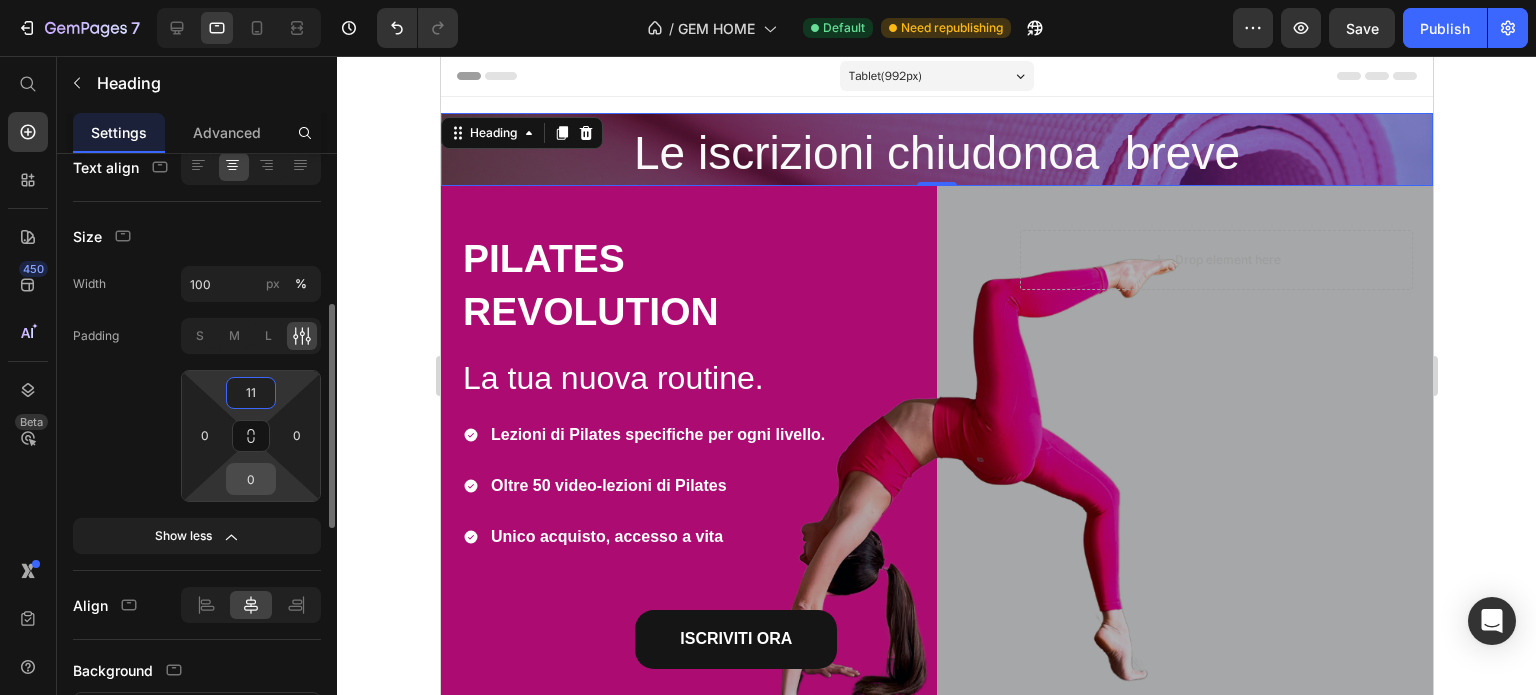 type on "11" 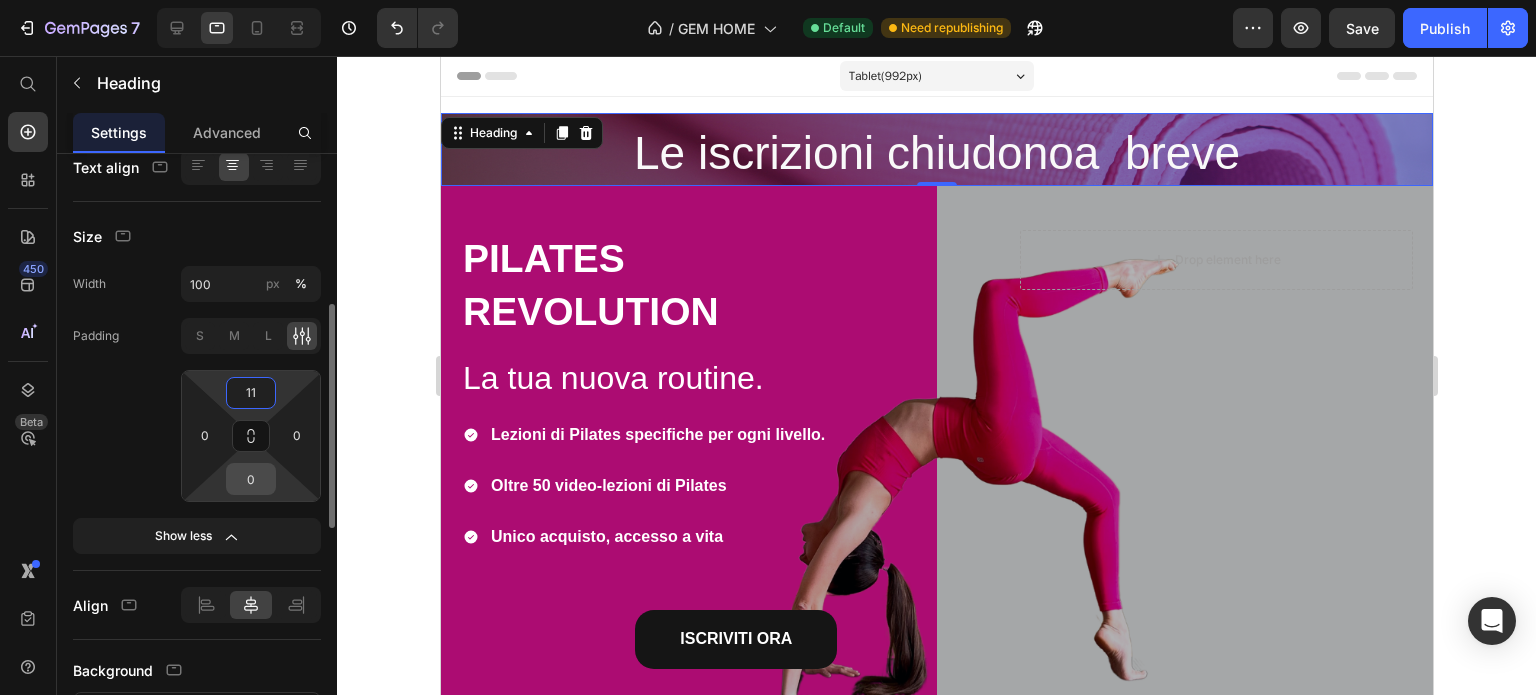 click on "0" at bounding box center [251, 479] 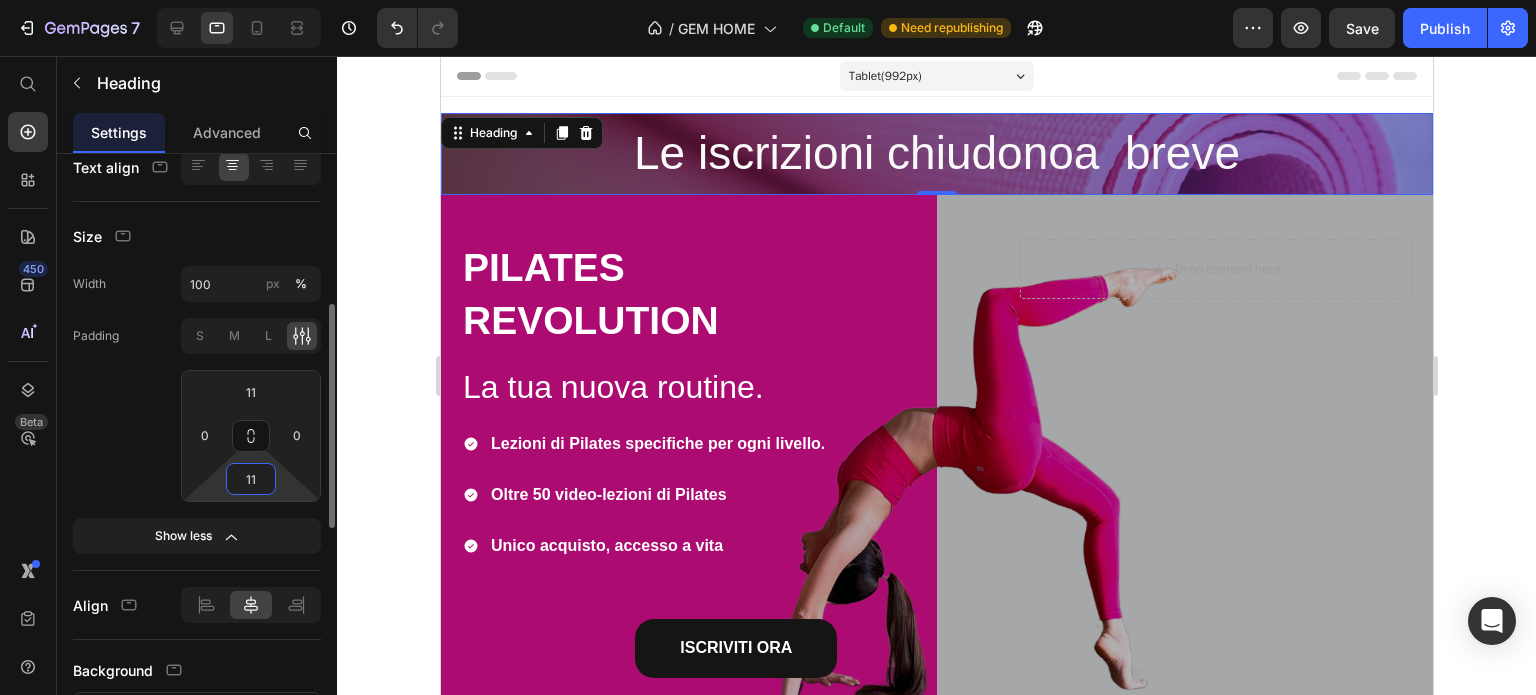 click on "11" at bounding box center (251, 479) 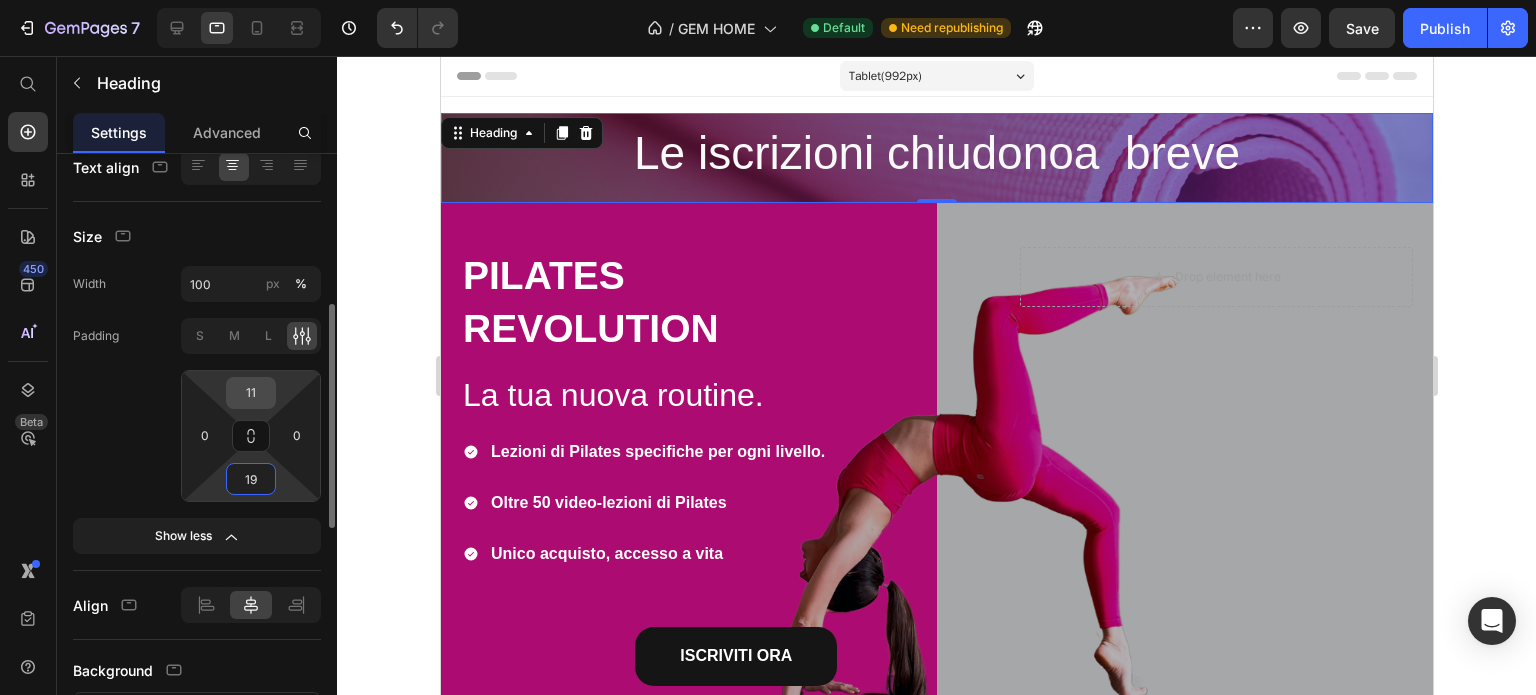 type on "19" 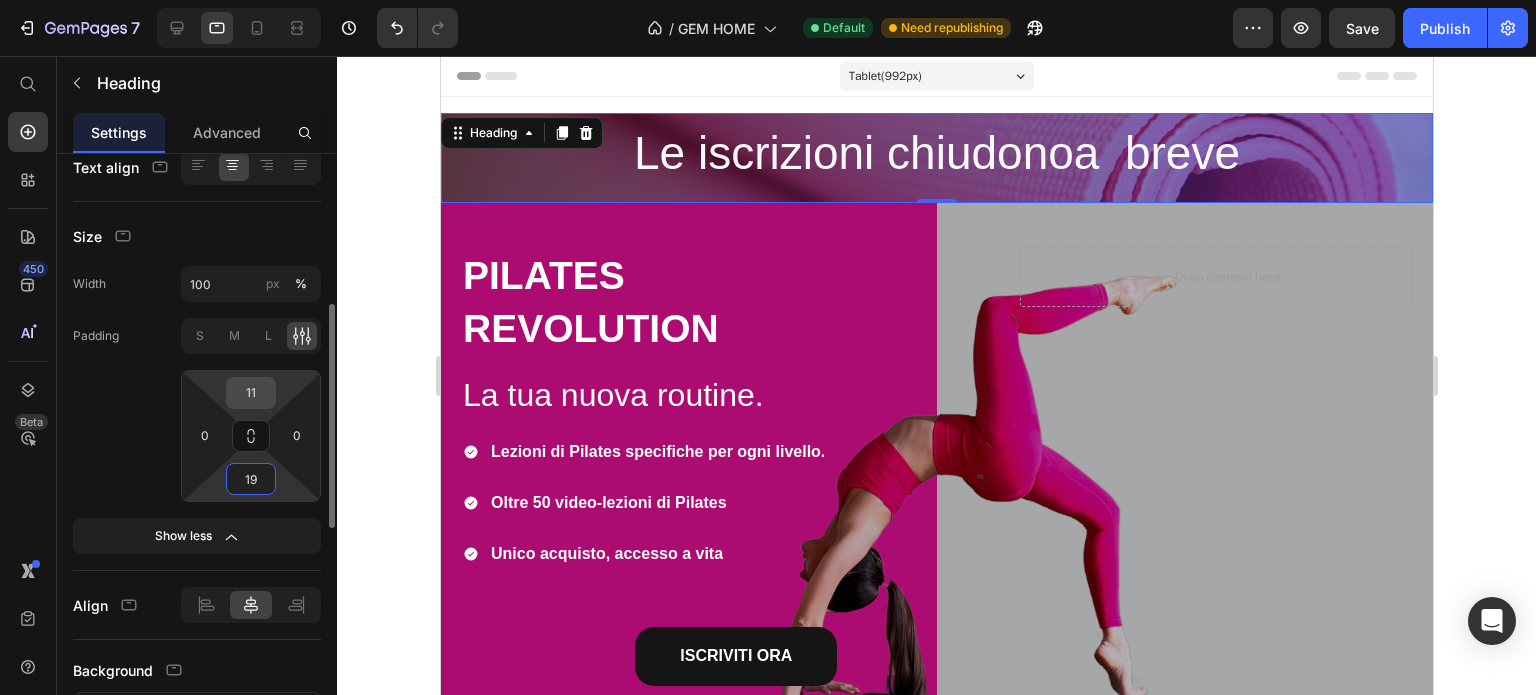 click on "11" at bounding box center [251, 393] 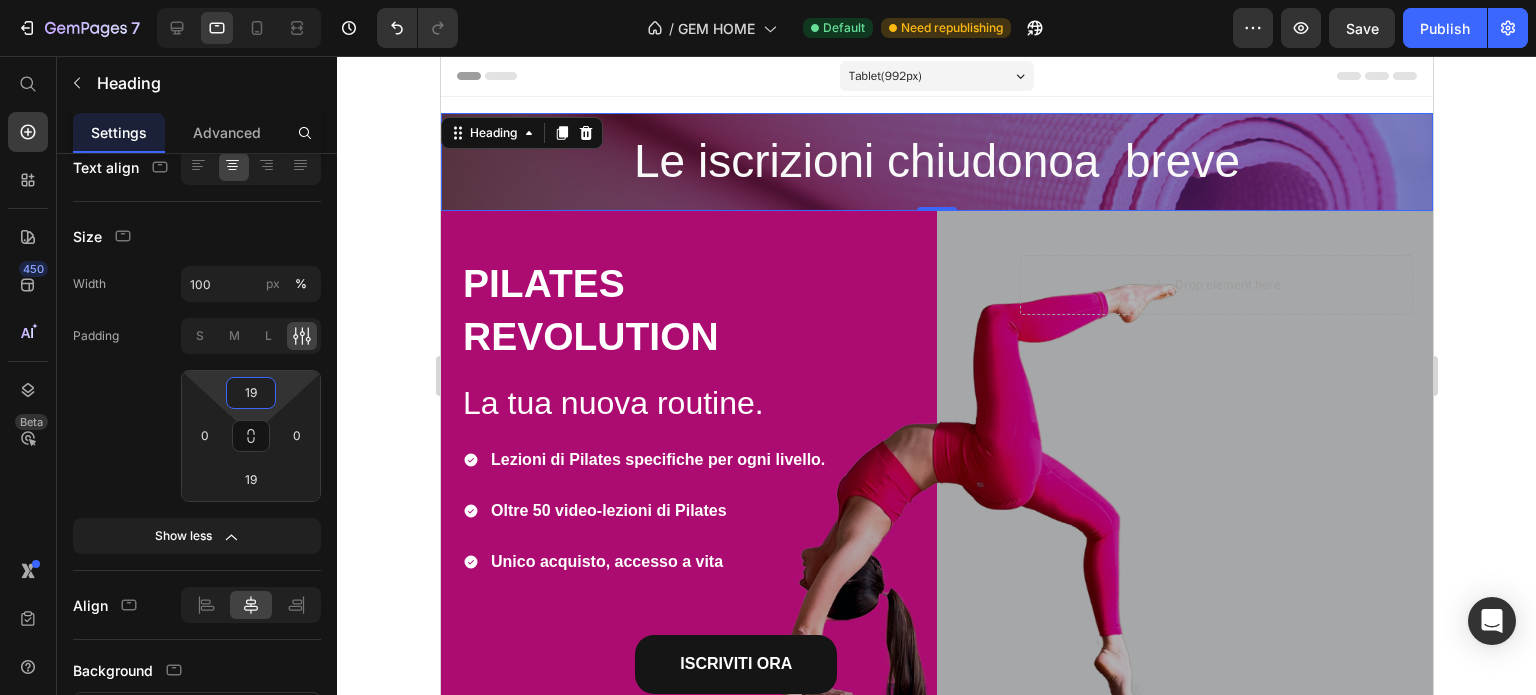 type on "19" 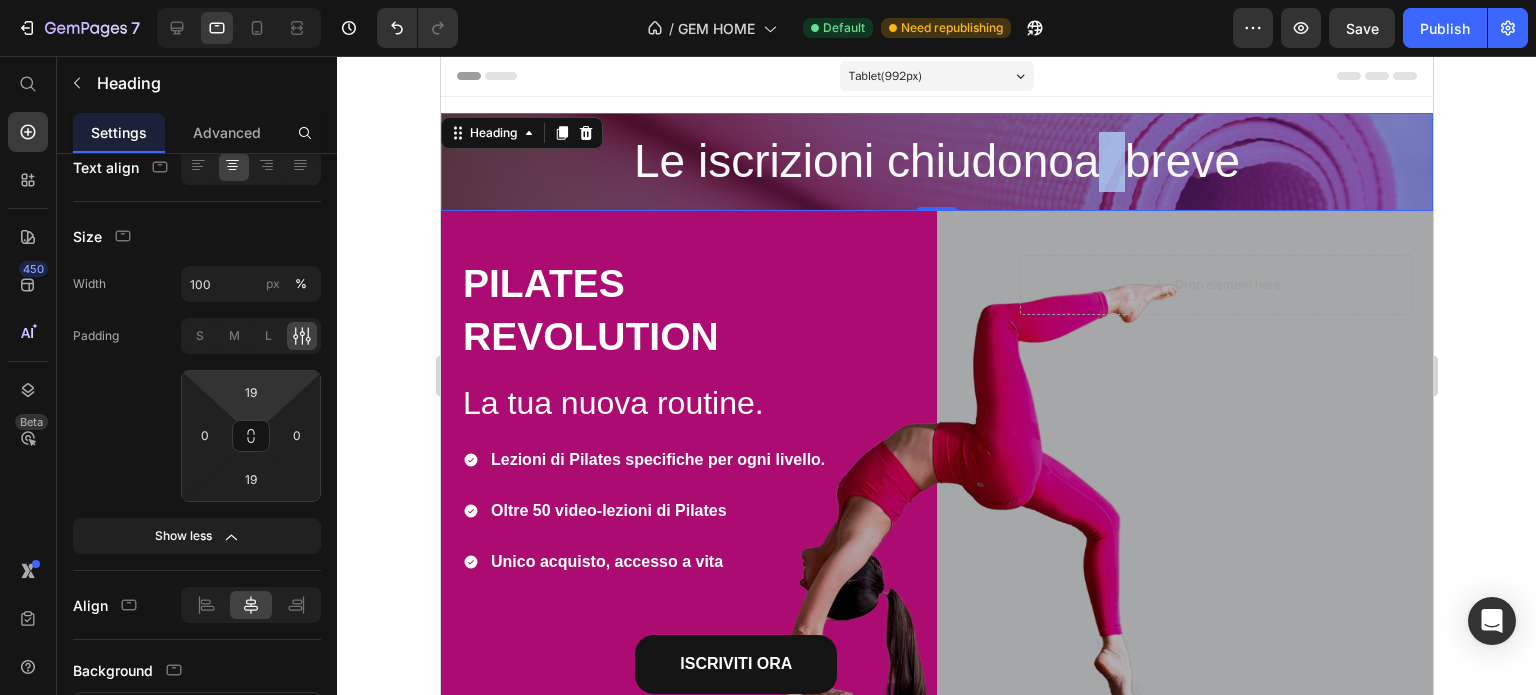 click on "Le iscrizioni chiudonoa  breve" at bounding box center (936, 161) 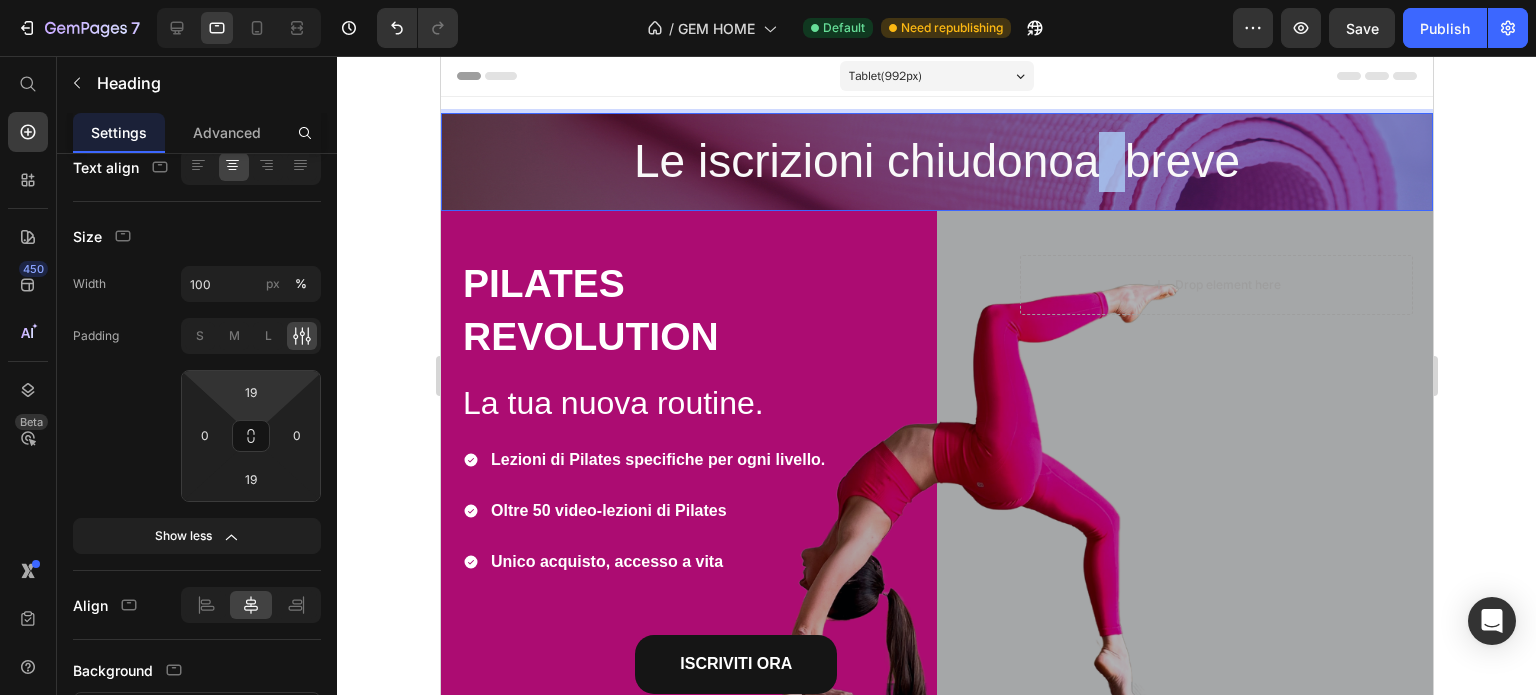click on "Le iscrizioni chiudonoa  breve" at bounding box center (936, 161) 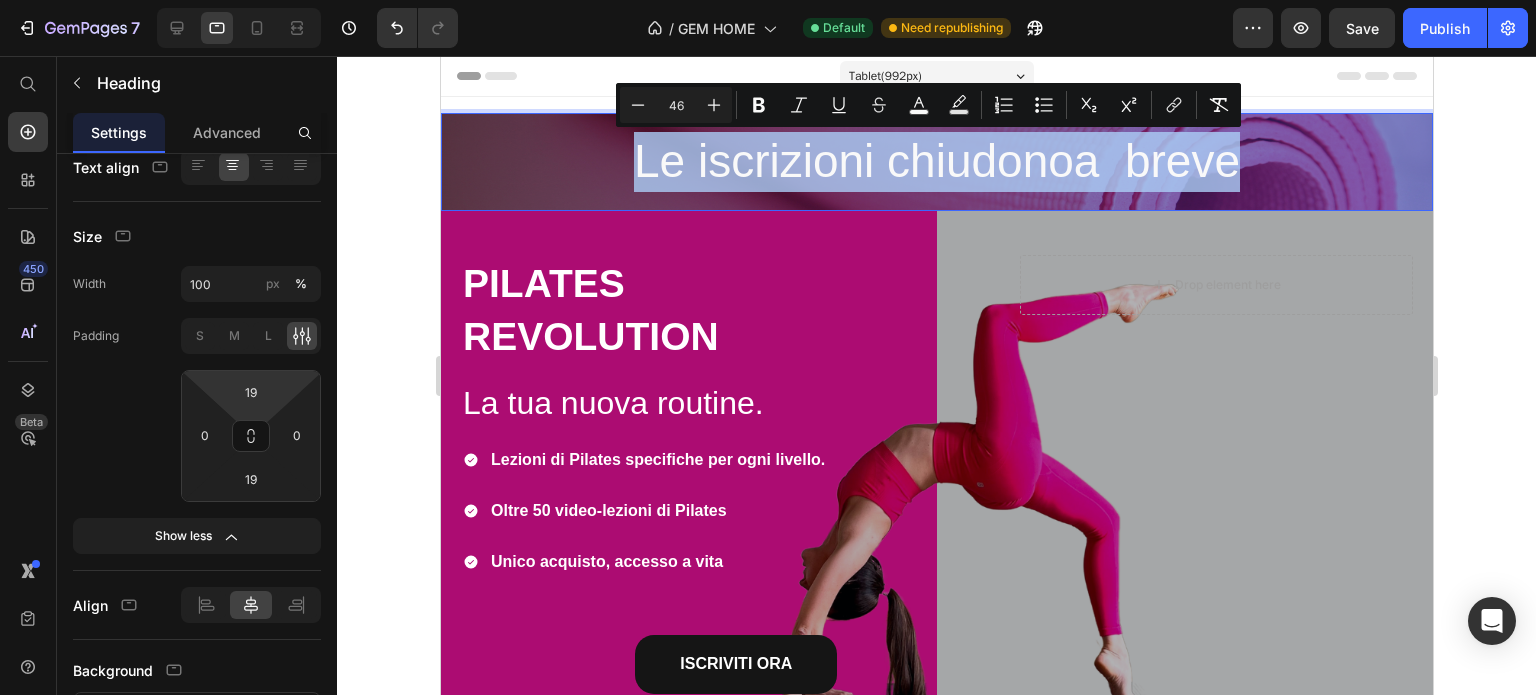click on "Le iscrizioni chiudonoa  breve" at bounding box center (936, 162) 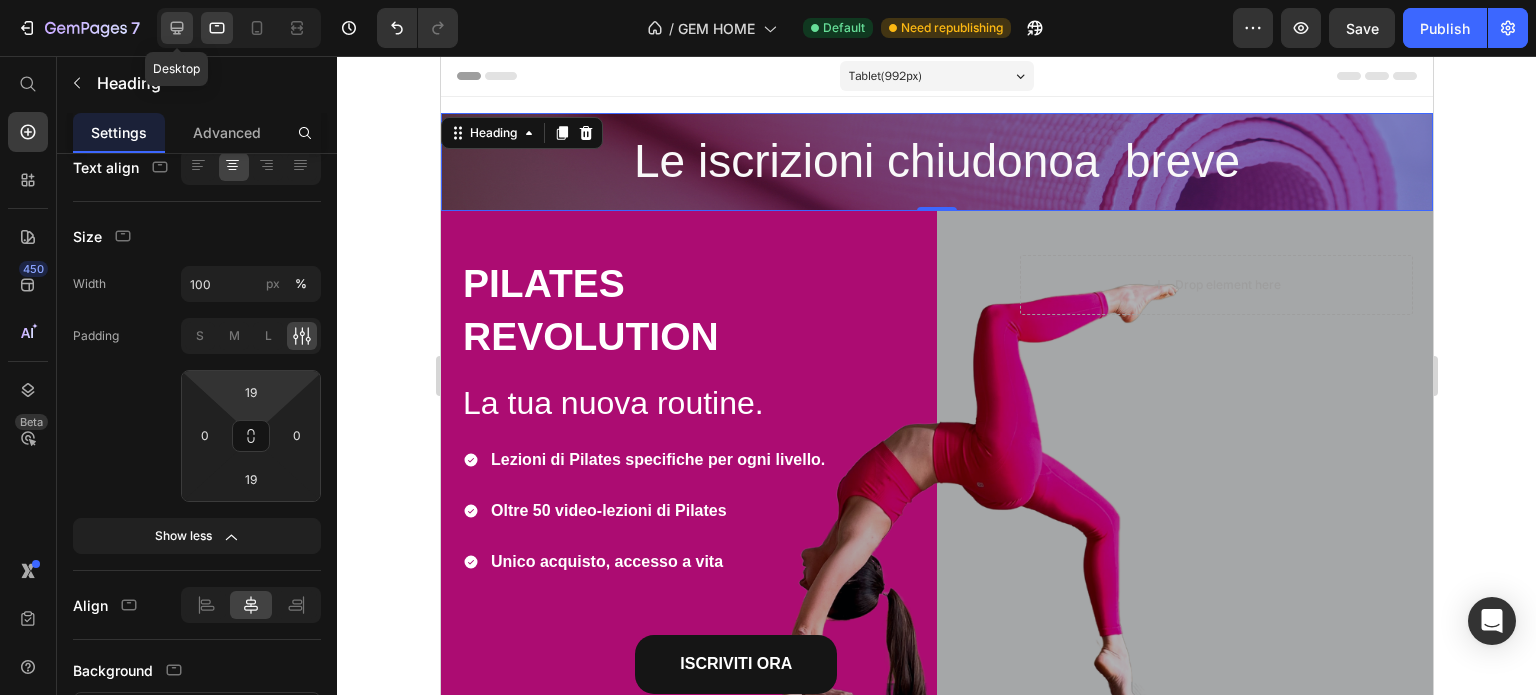 click 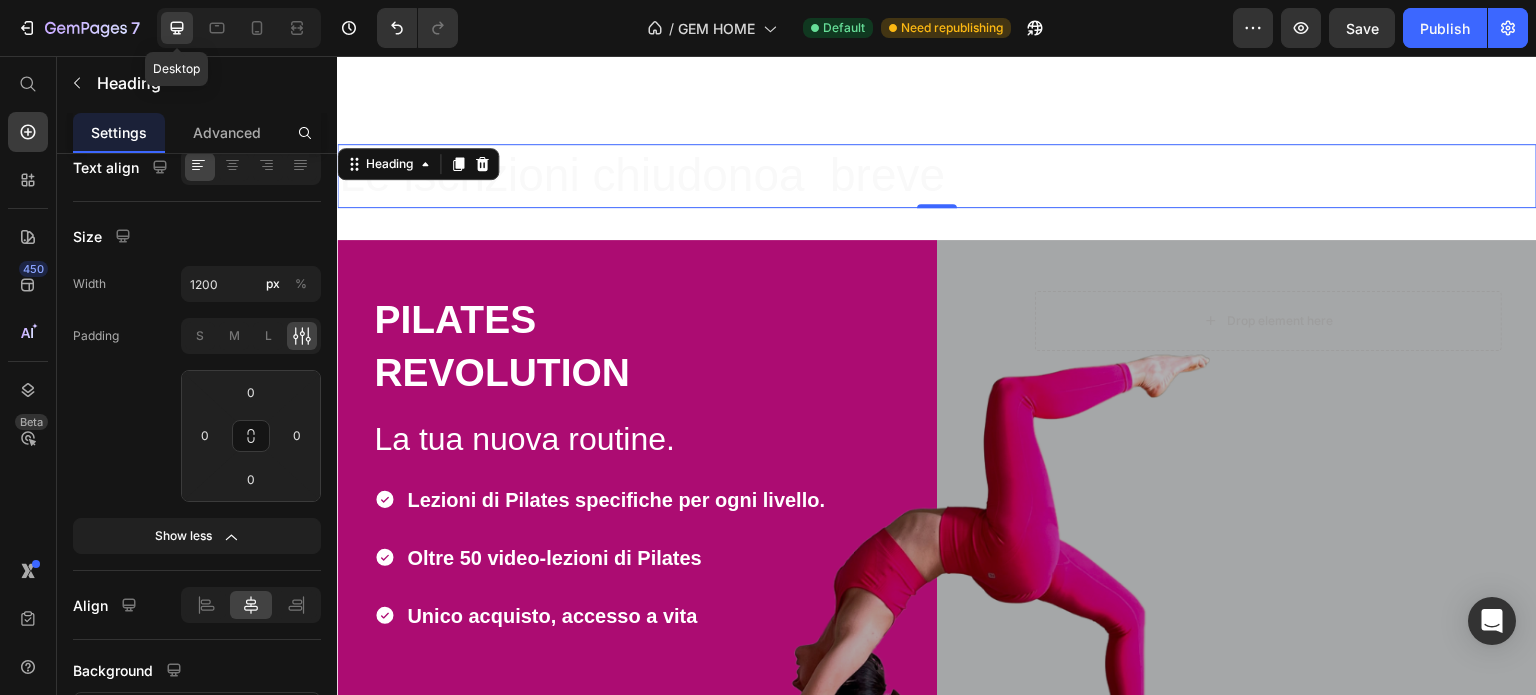 scroll, scrollTop: 83, scrollLeft: 0, axis: vertical 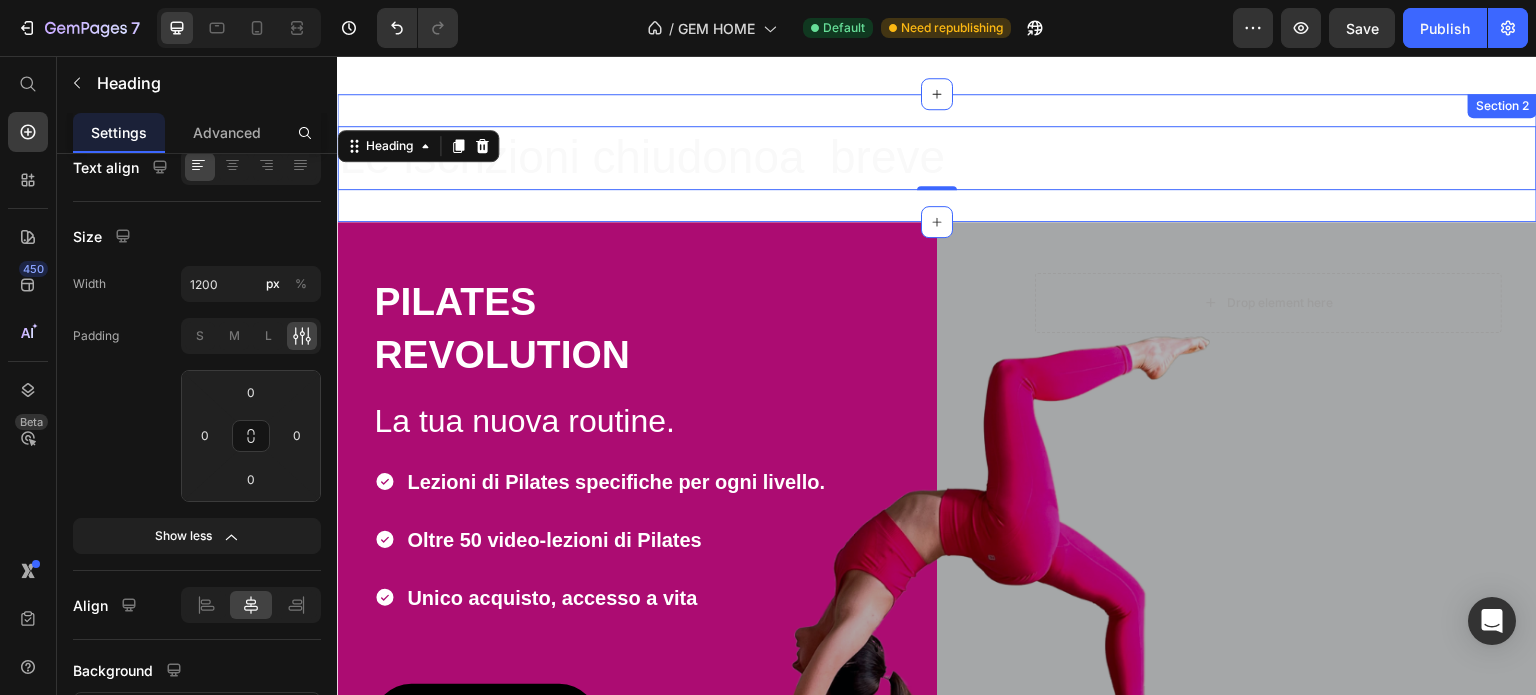 click on "⁠⁠⁠⁠⁠⁠⁠ Le iscrizioni chiudonoa  breve Heading   0 Section 2" at bounding box center (937, 158) 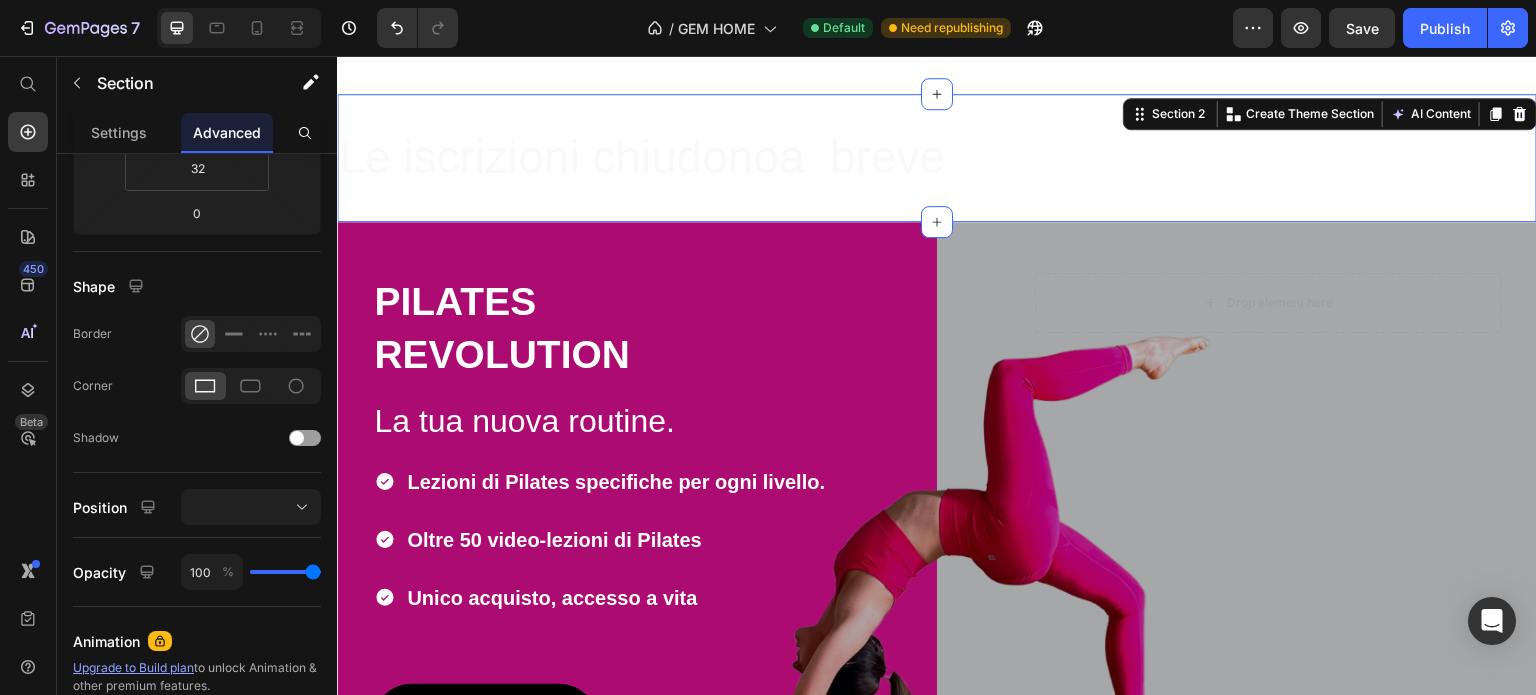 scroll, scrollTop: 0, scrollLeft: 0, axis: both 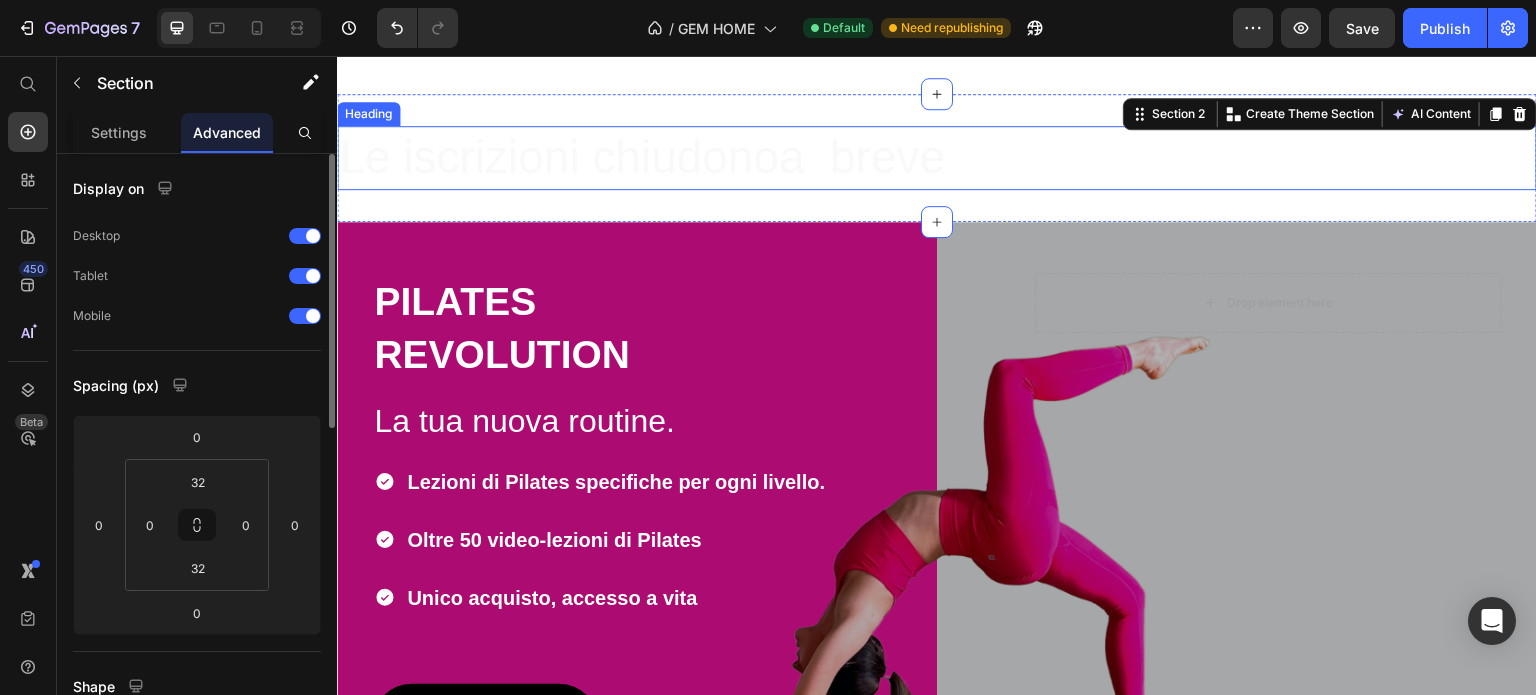 click on "Le iscrizioni chiudonoa  breve" at bounding box center (642, 157) 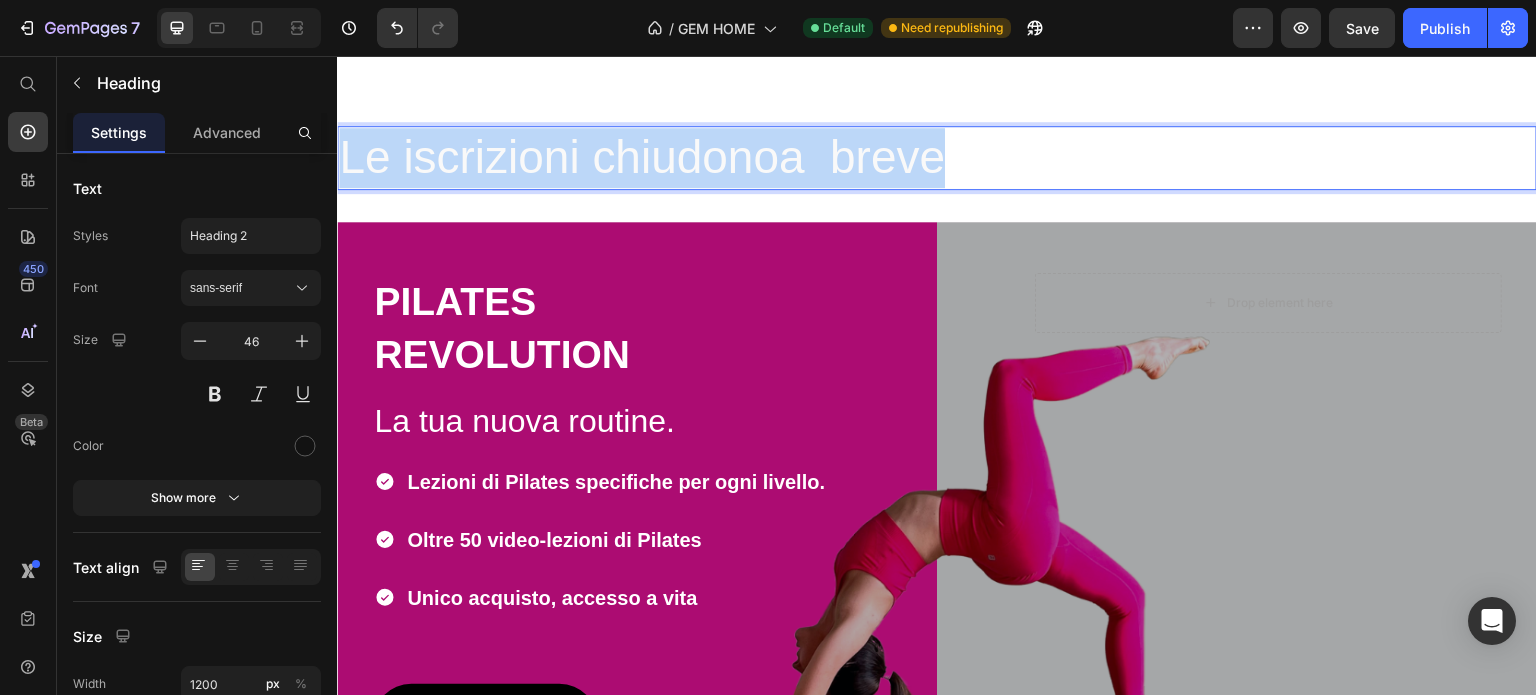 click on "Le iscrizioni chiudonoa  breve" at bounding box center [642, 157] 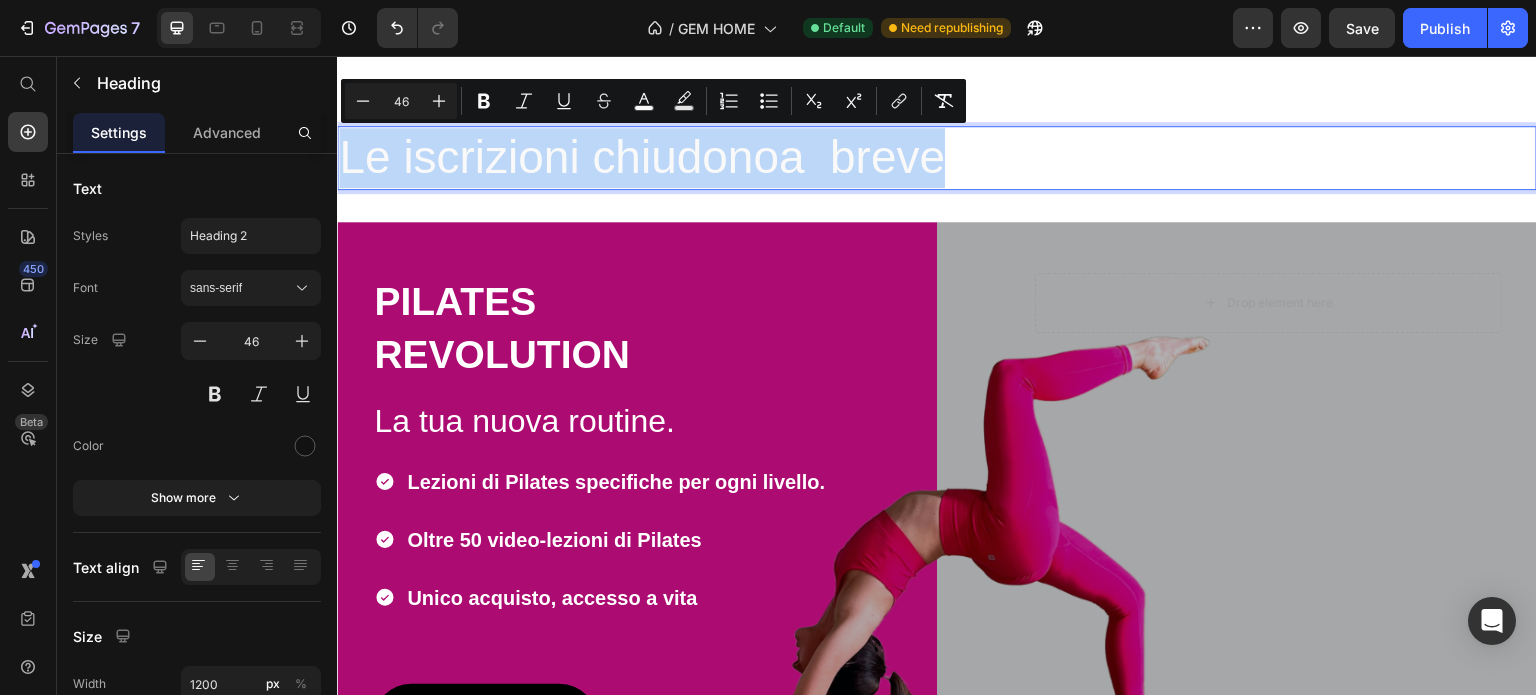click on "Le iscrizioni chiudonoa  breve" at bounding box center (642, 157) 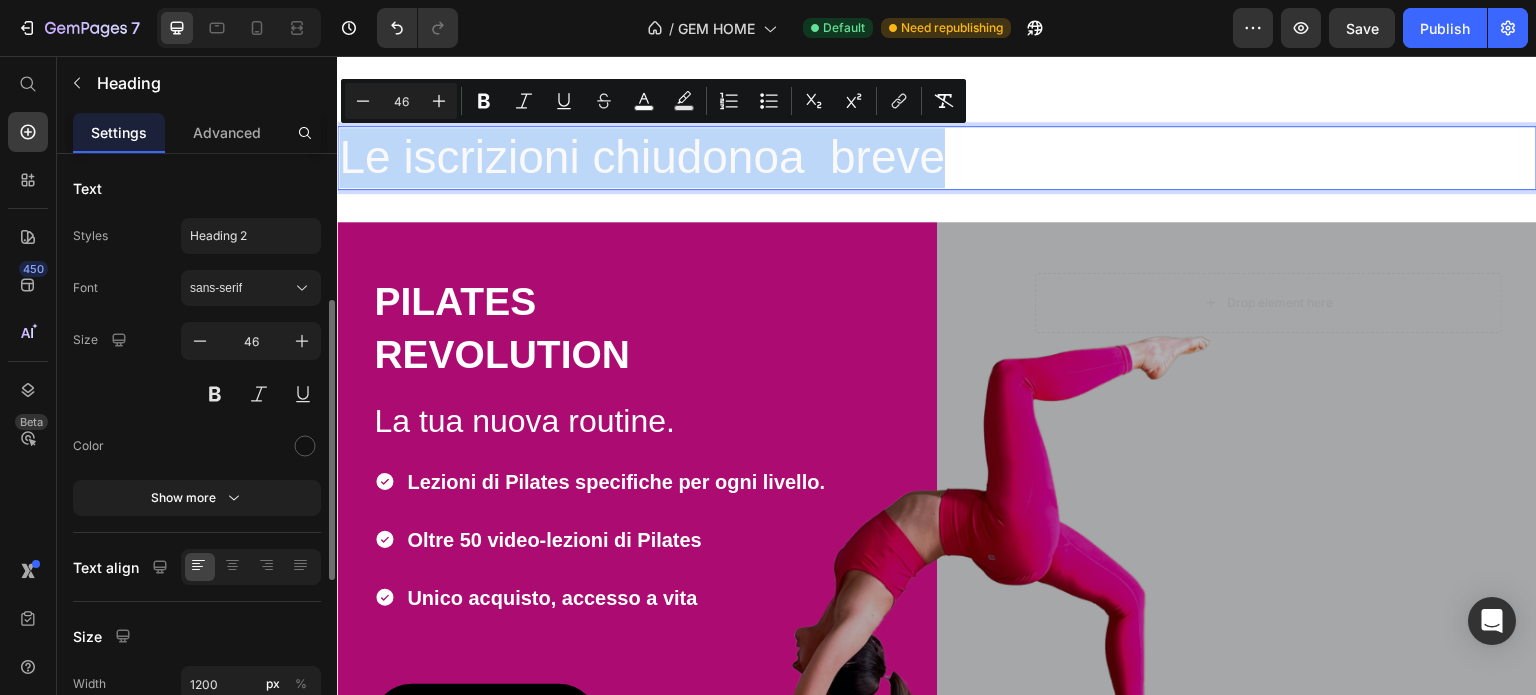 scroll, scrollTop: 100, scrollLeft: 0, axis: vertical 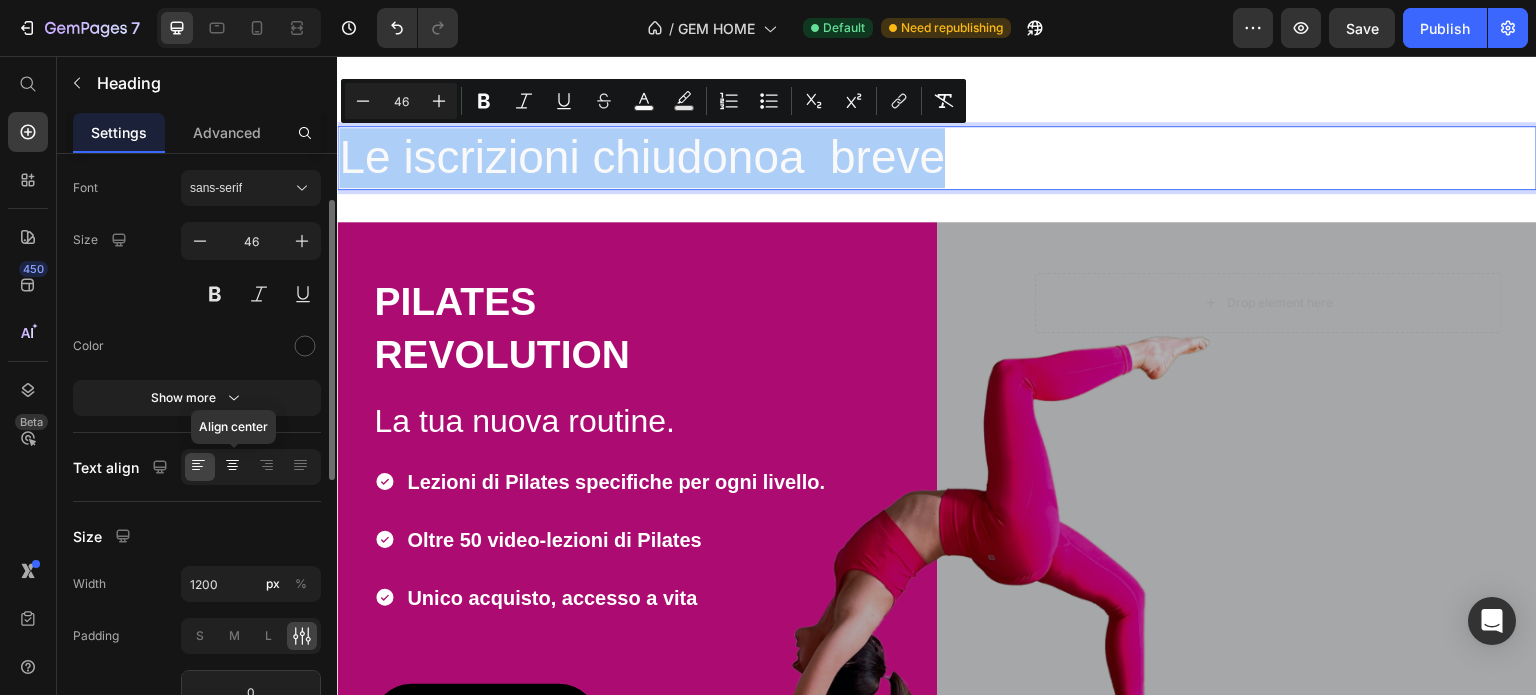 click 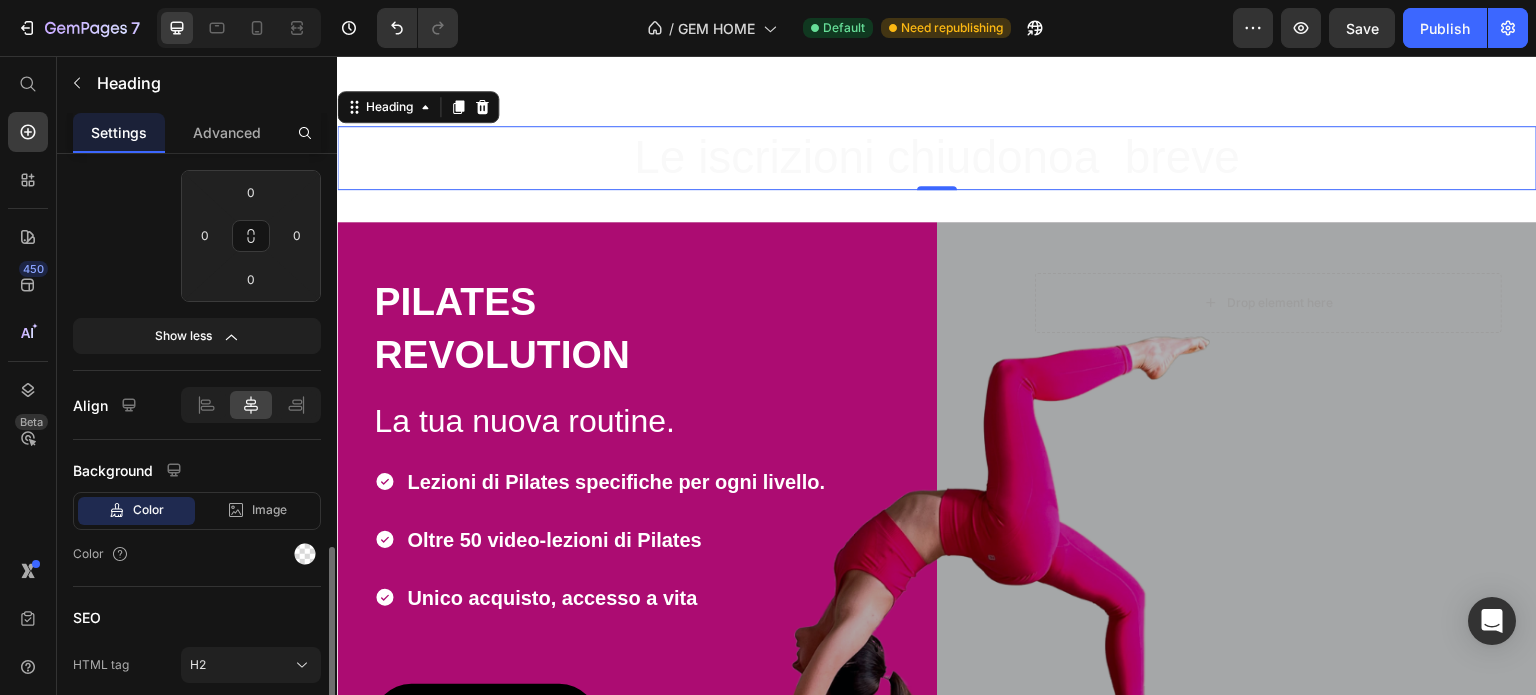 scroll, scrollTop: 676, scrollLeft: 0, axis: vertical 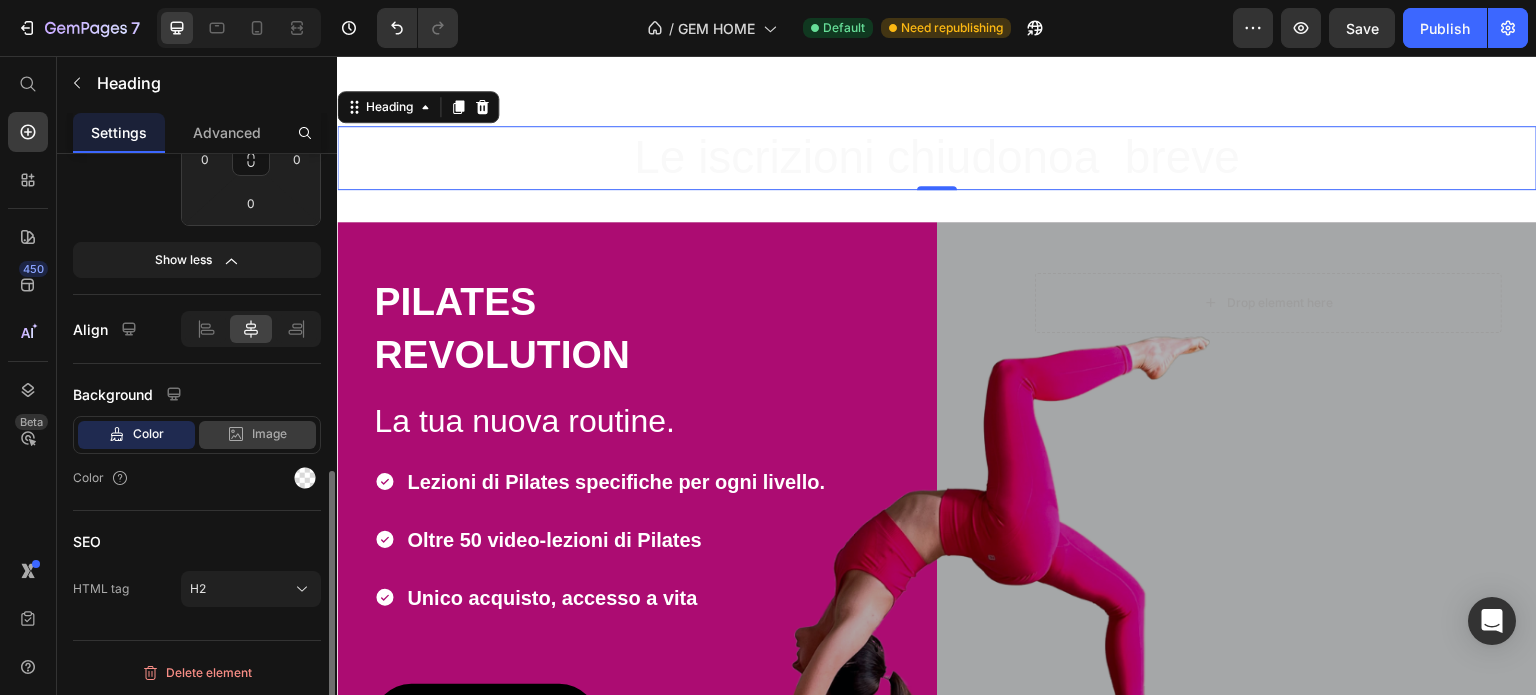 click on "Image" at bounding box center [269, 434] 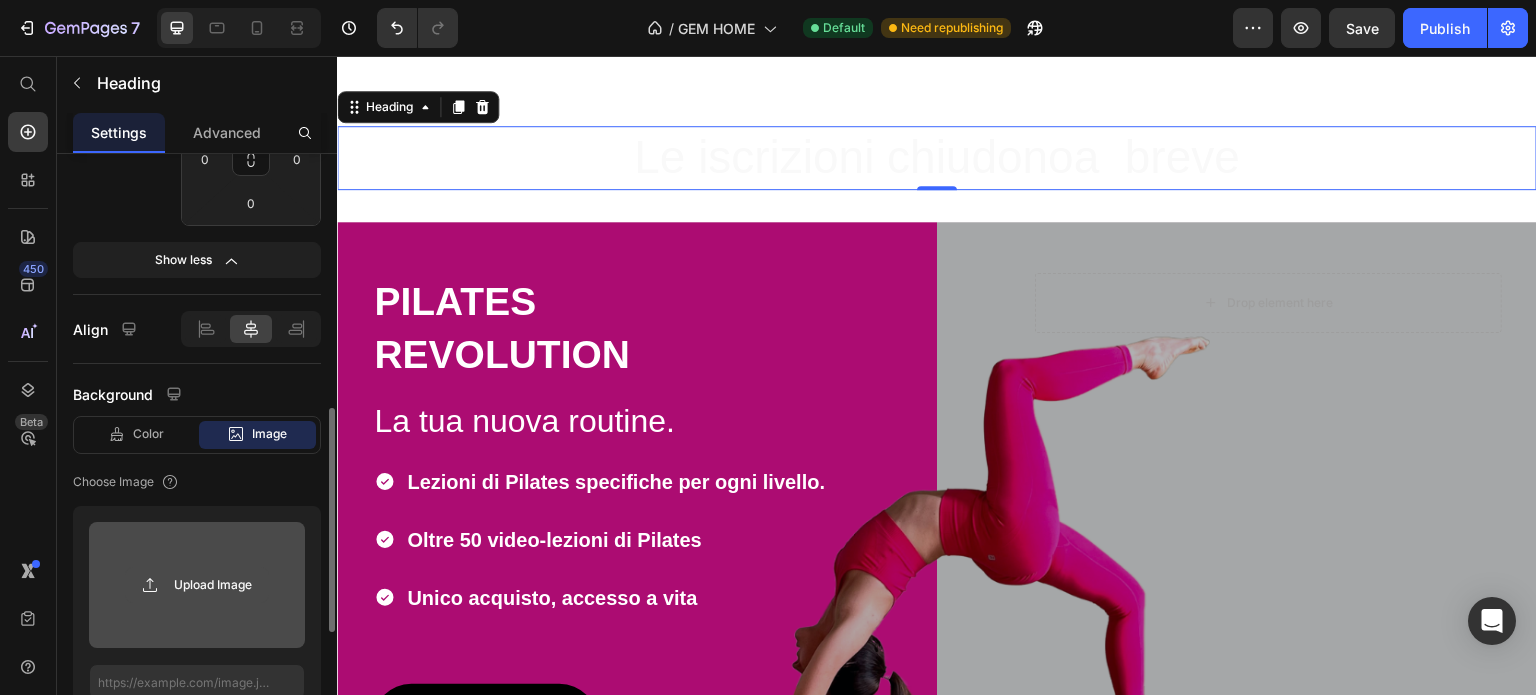 click 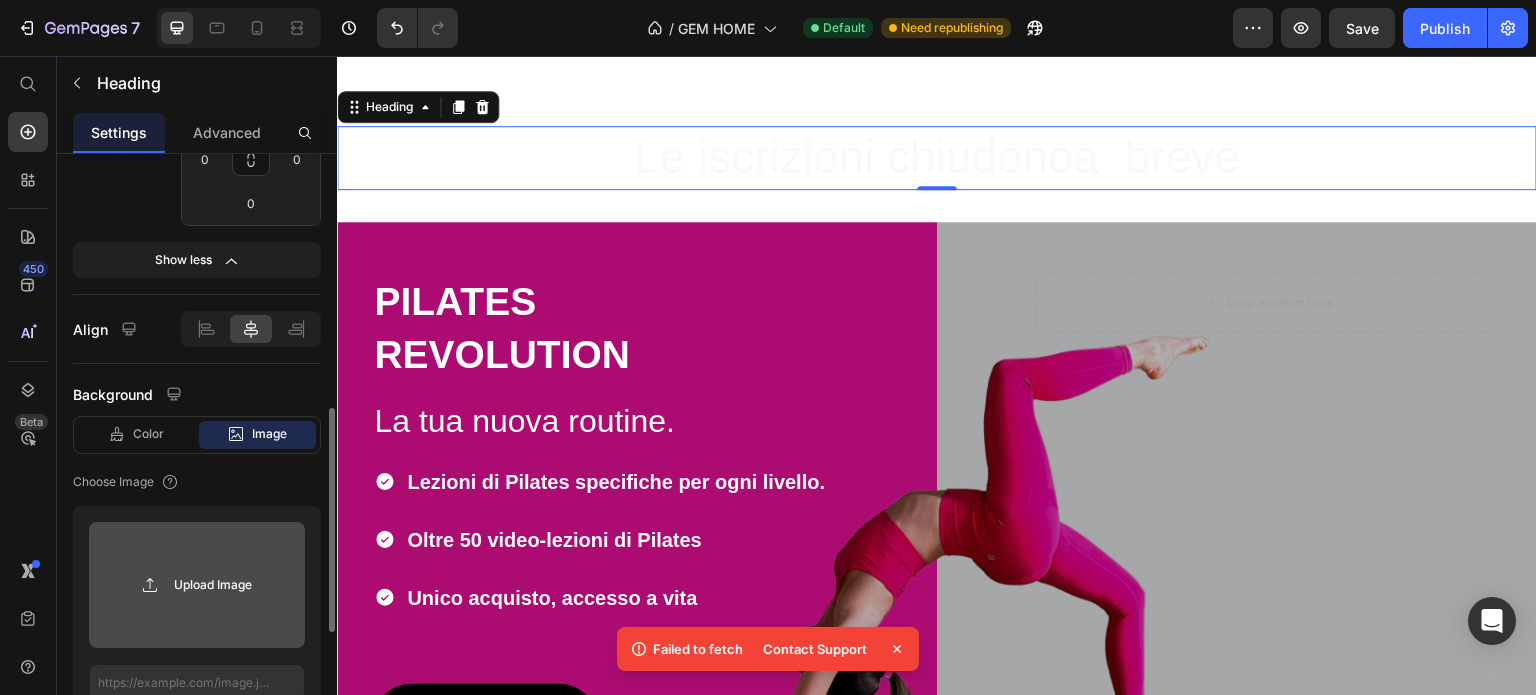 click 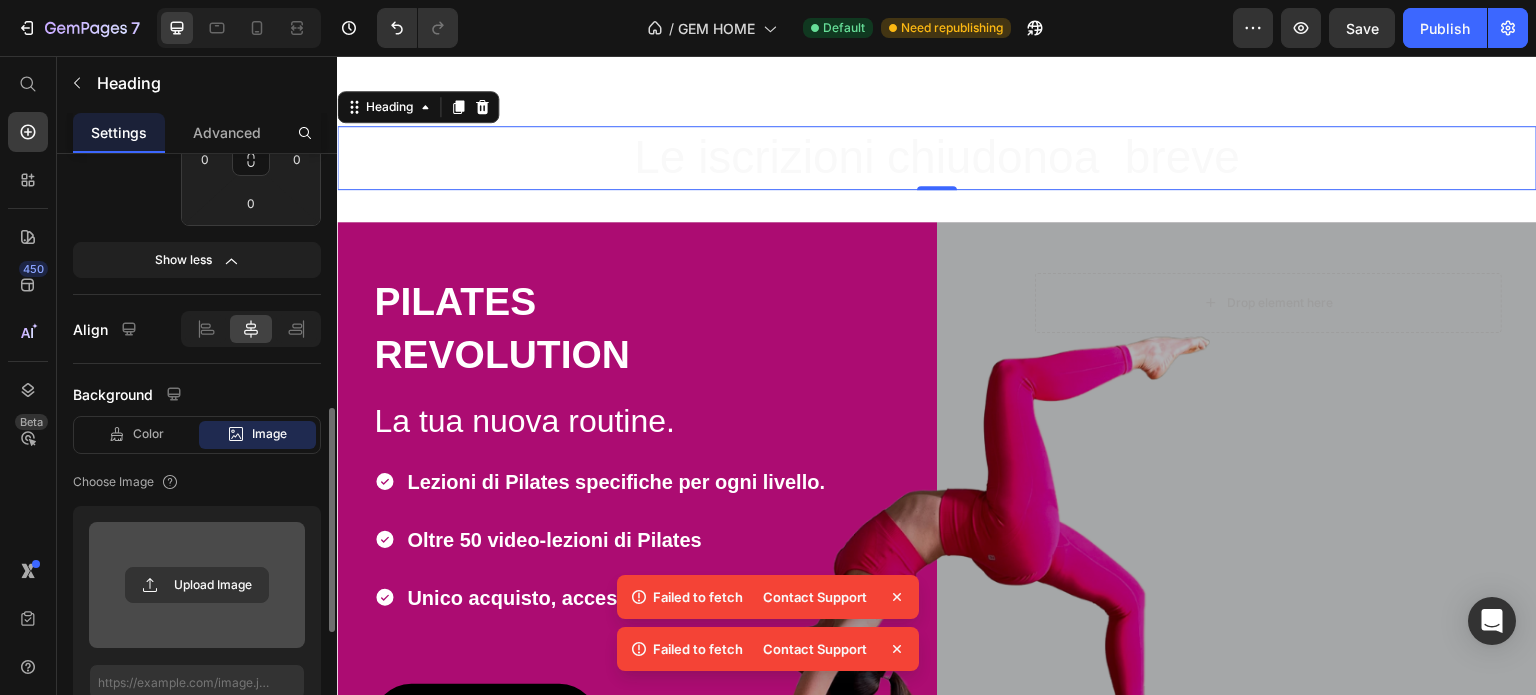 click 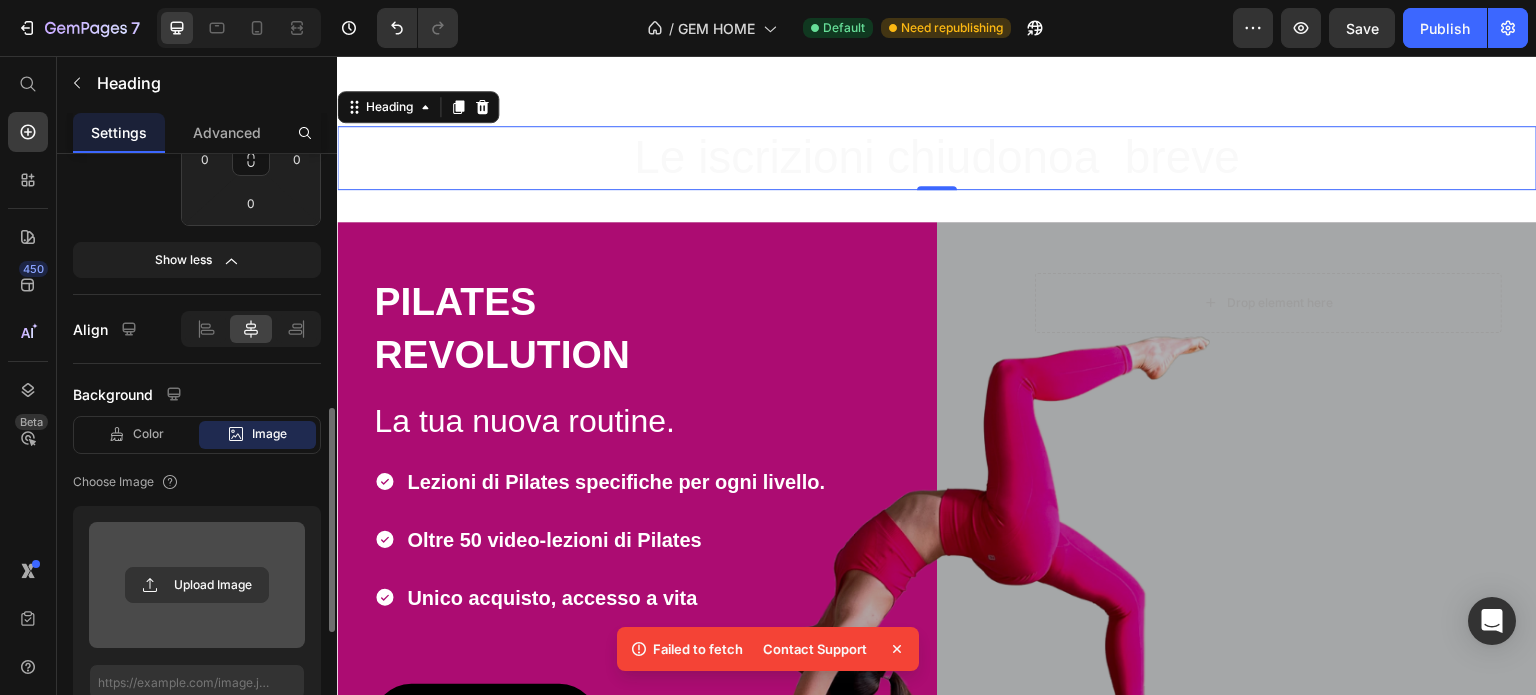 click 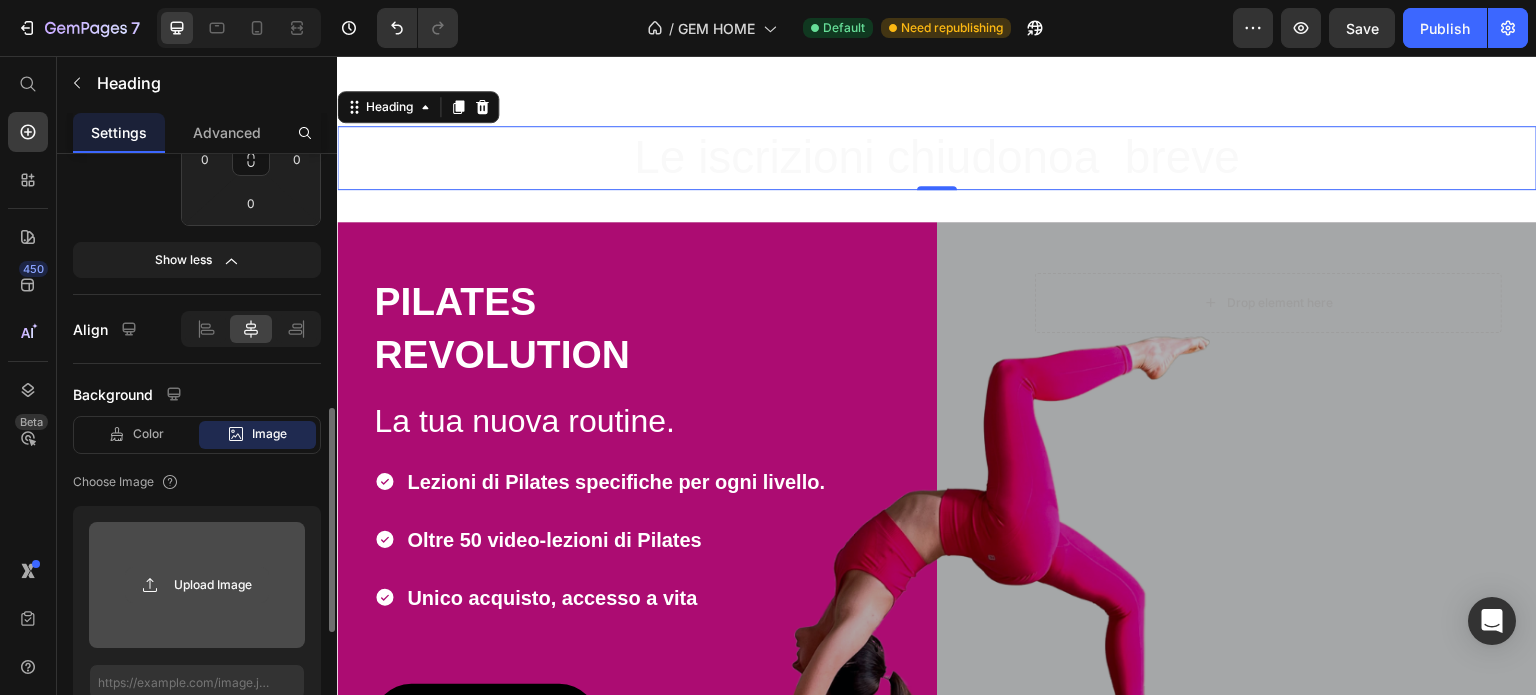 click 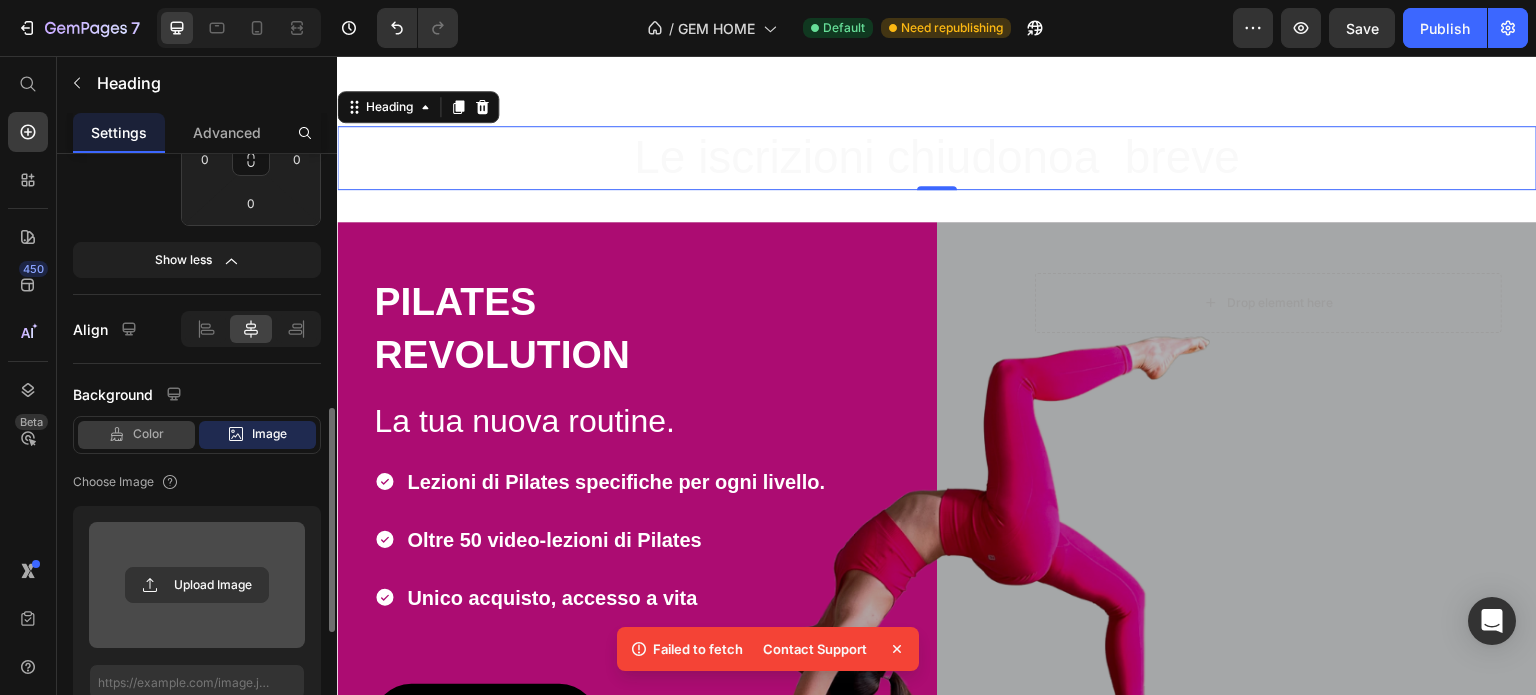 click on "Color" at bounding box center (148, 434) 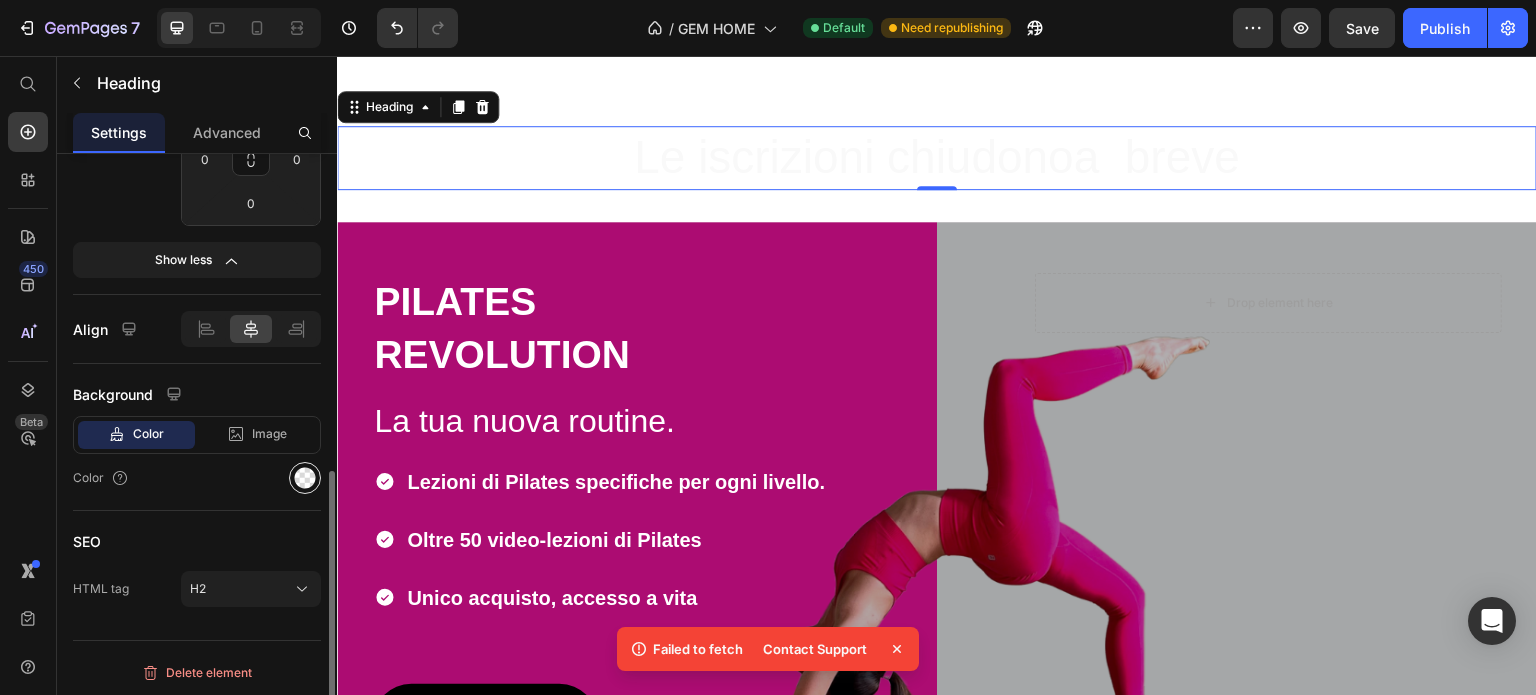 click at bounding box center (305, 478) 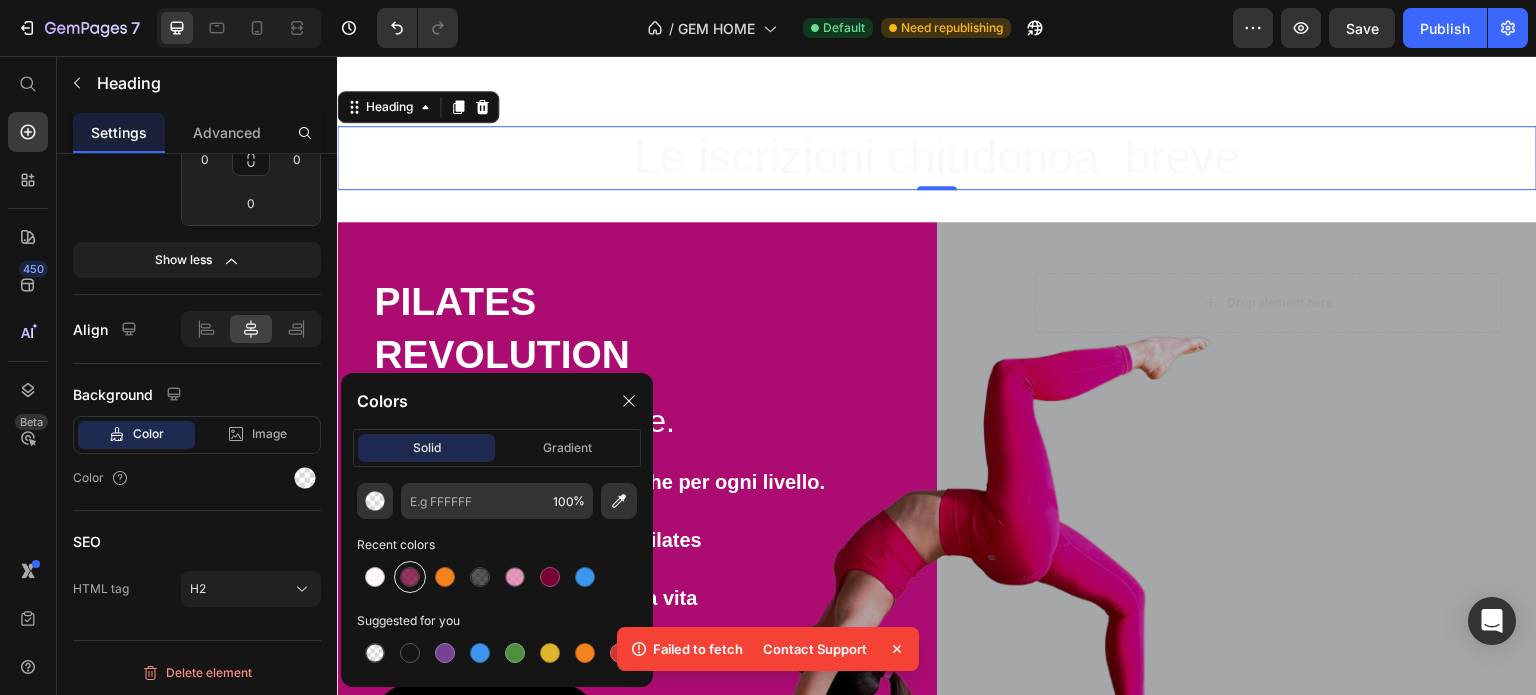 click at bounding box center (410, 577) 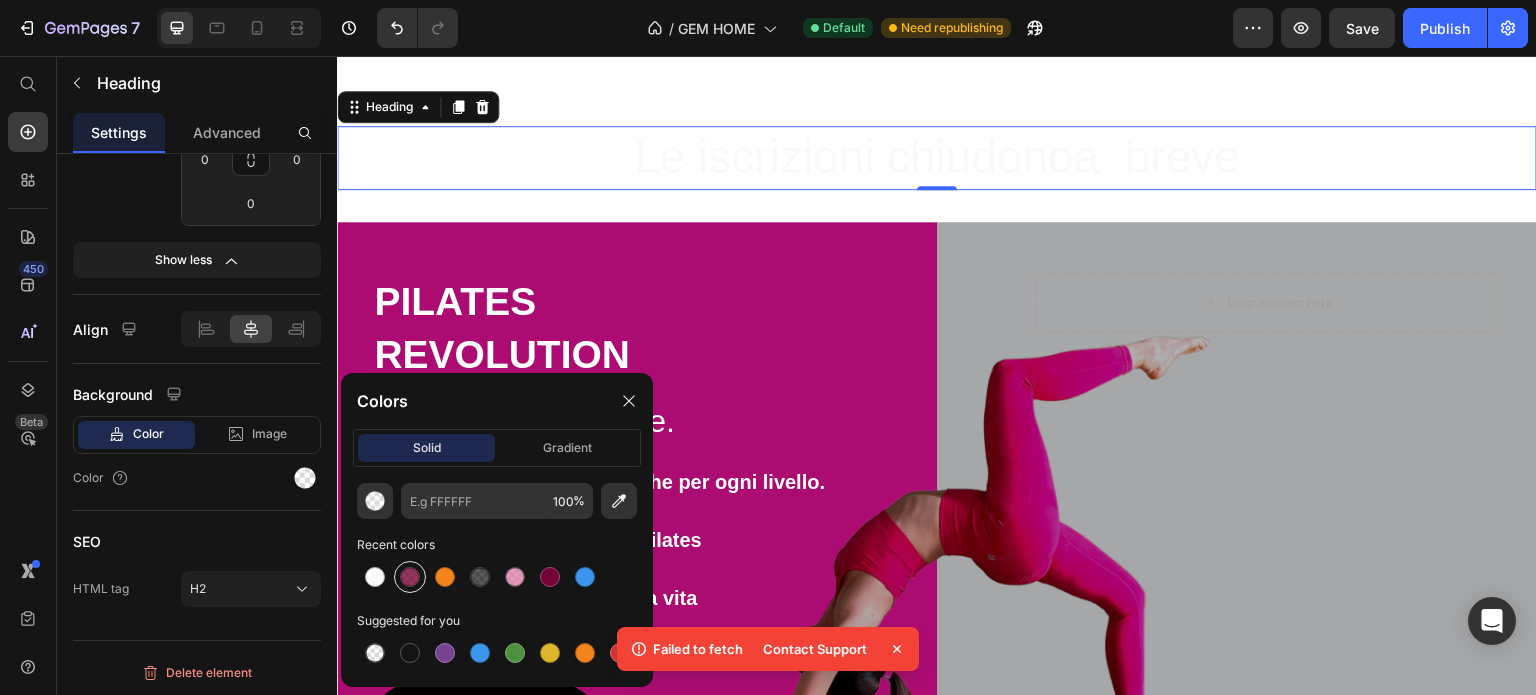 type on "770237" 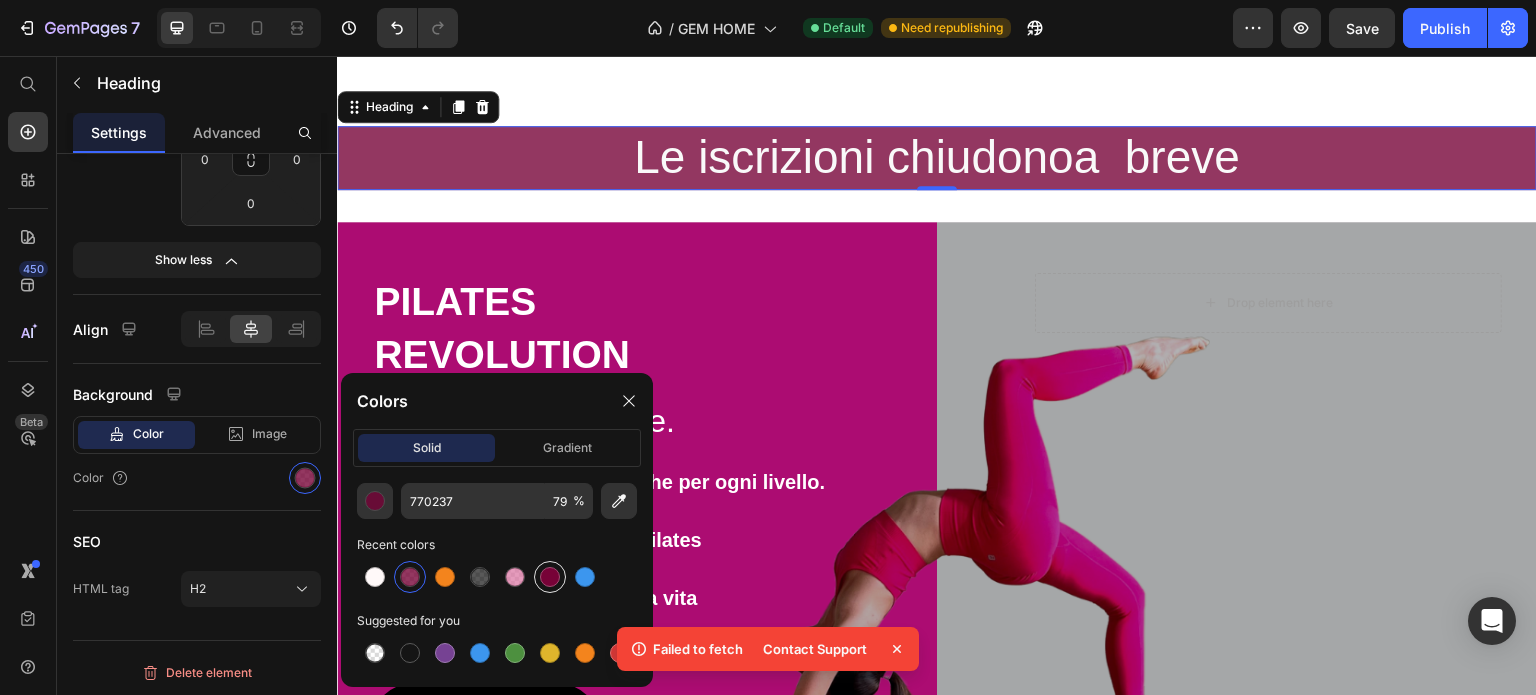 click at bounding box center [550, 577] 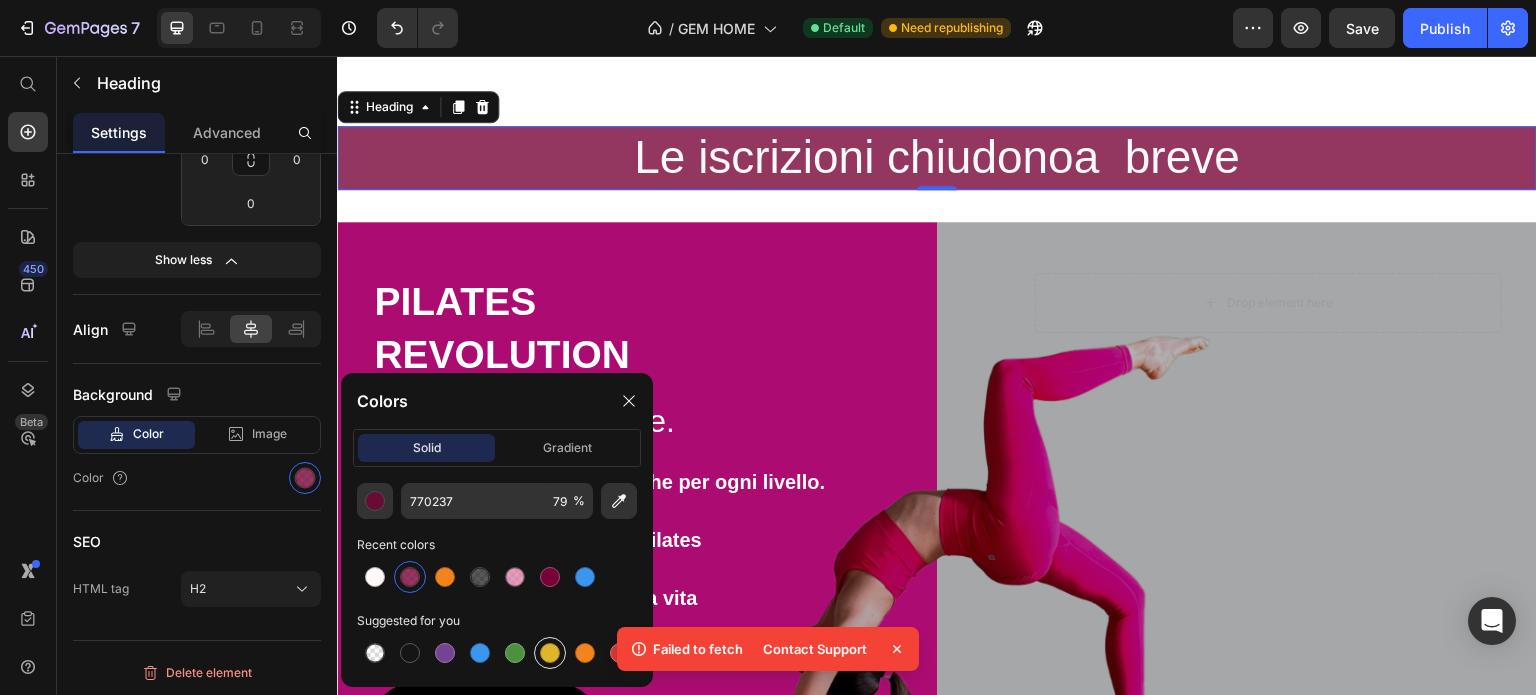 type on "100" 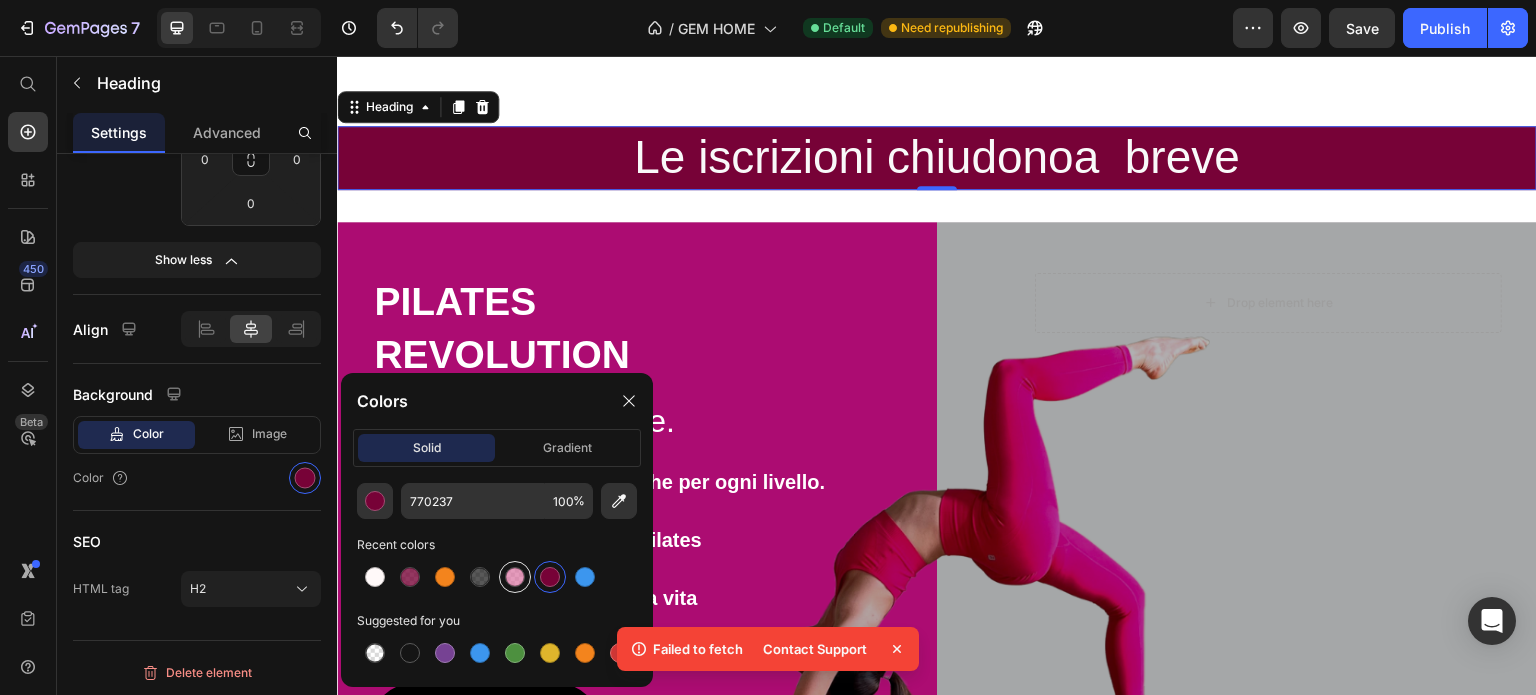 click at bounding box center [515, 577] 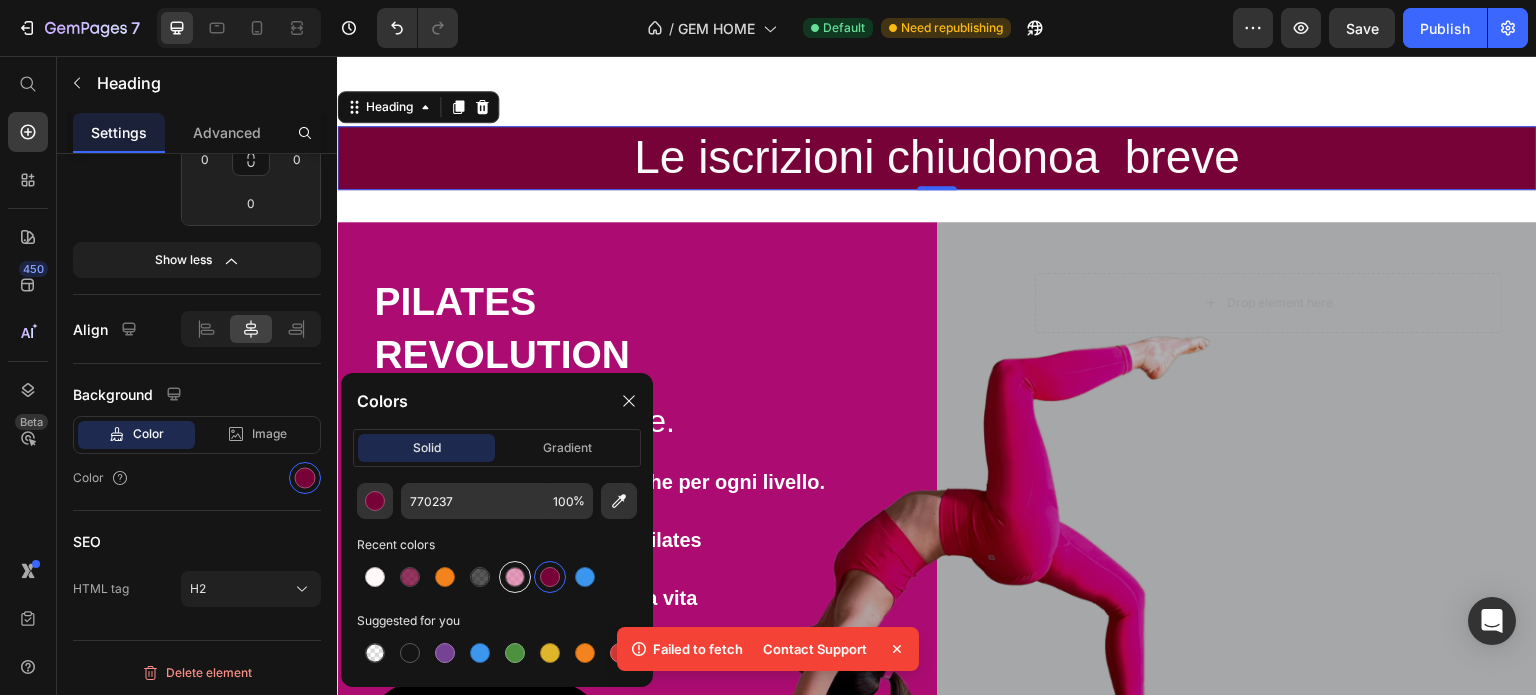 type on "DB72A1" 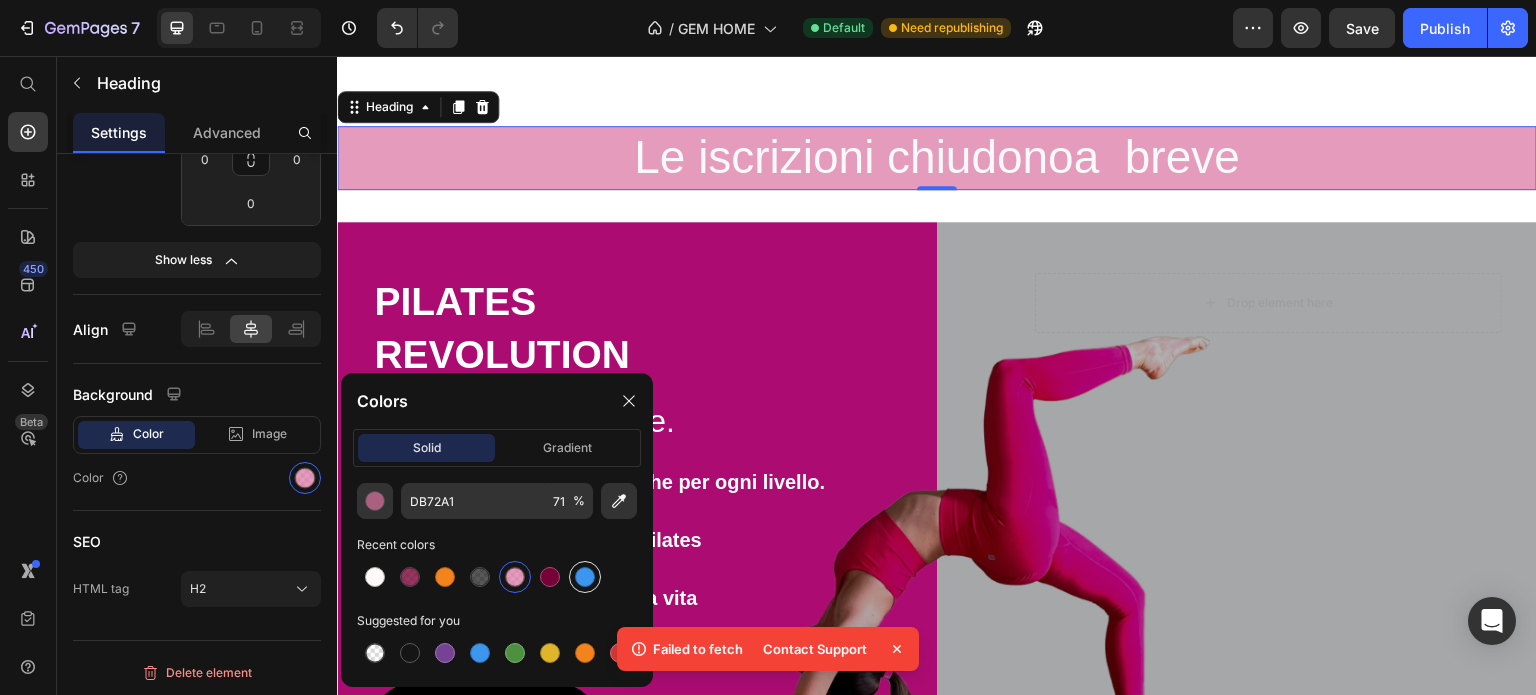 click at bounding box center [585, 577] 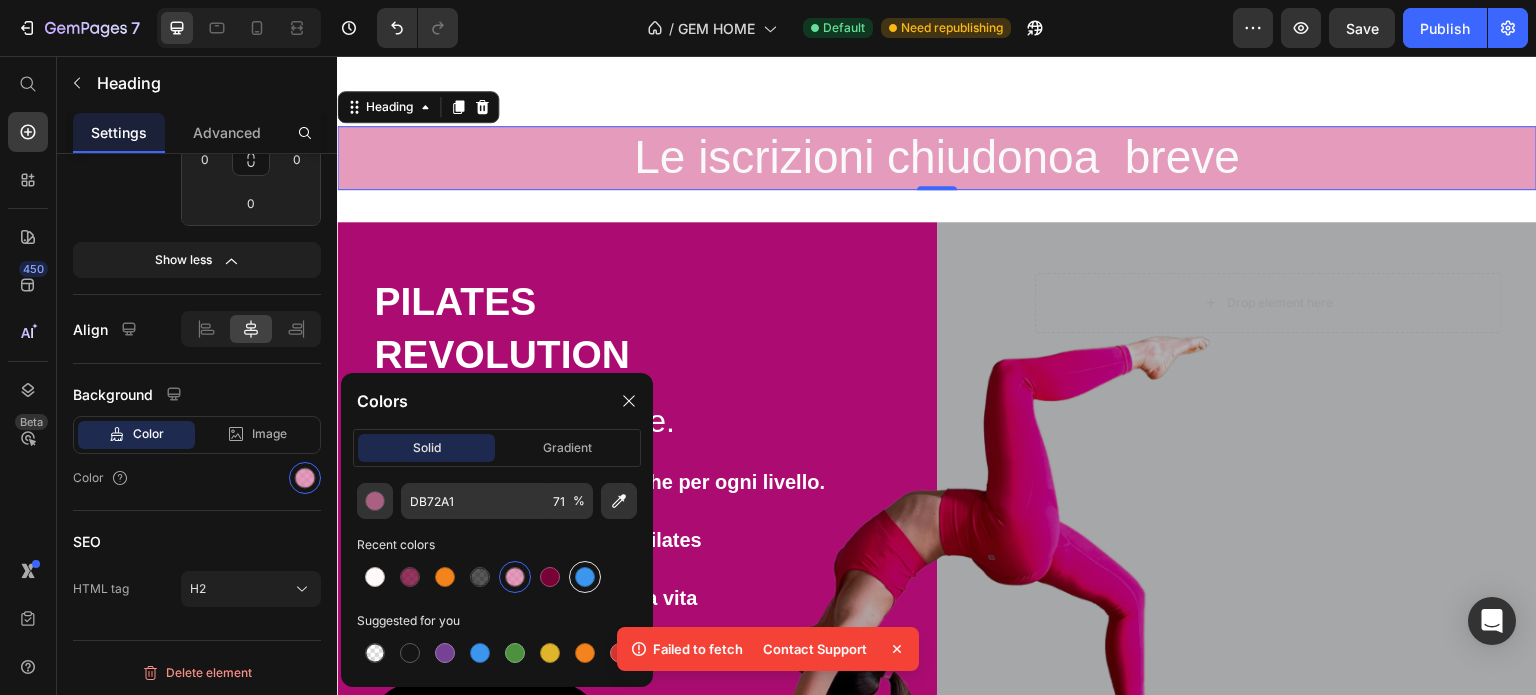 type on "3C96EE" 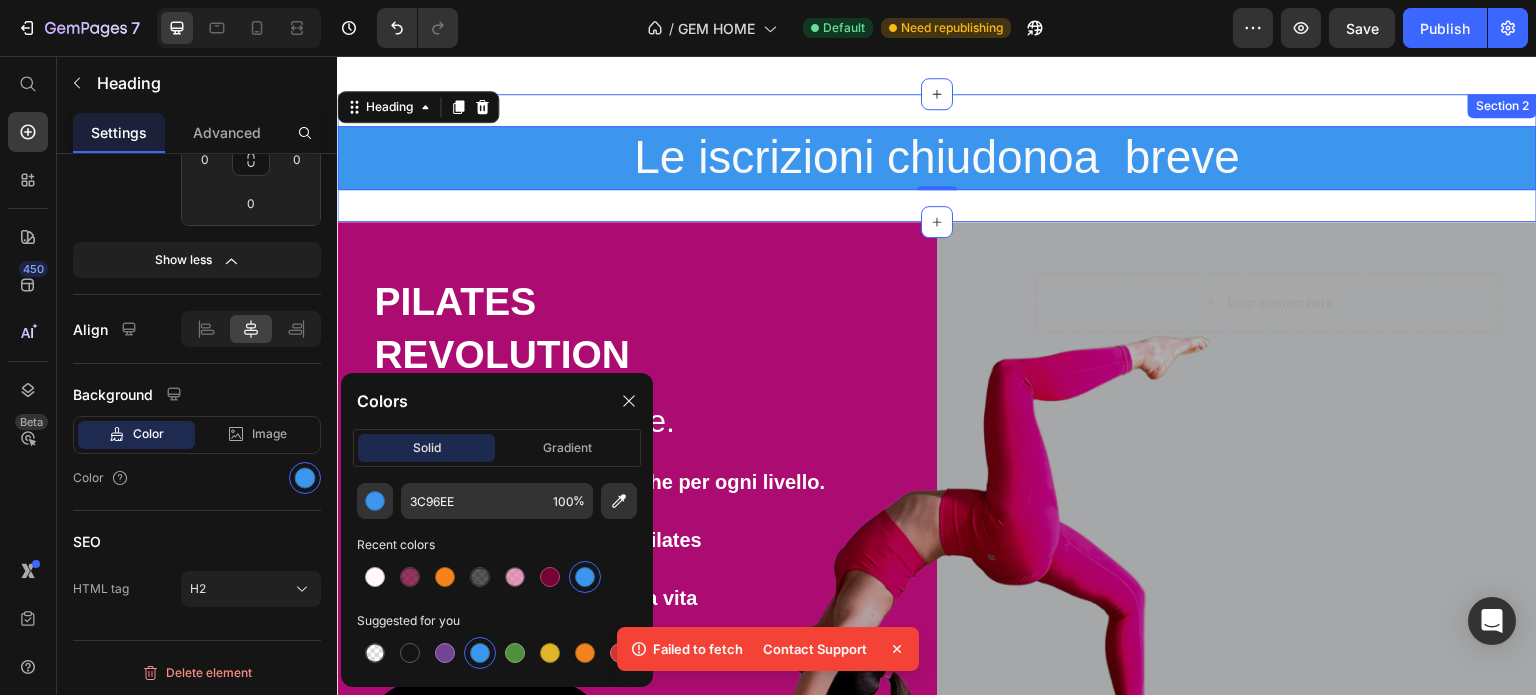 click on "⁠⁠⁠⁠⁠⁠⁠ Le iscrizioni chiudonoa  breve Heading   0 Section 2" at bounding box center (937, 158) 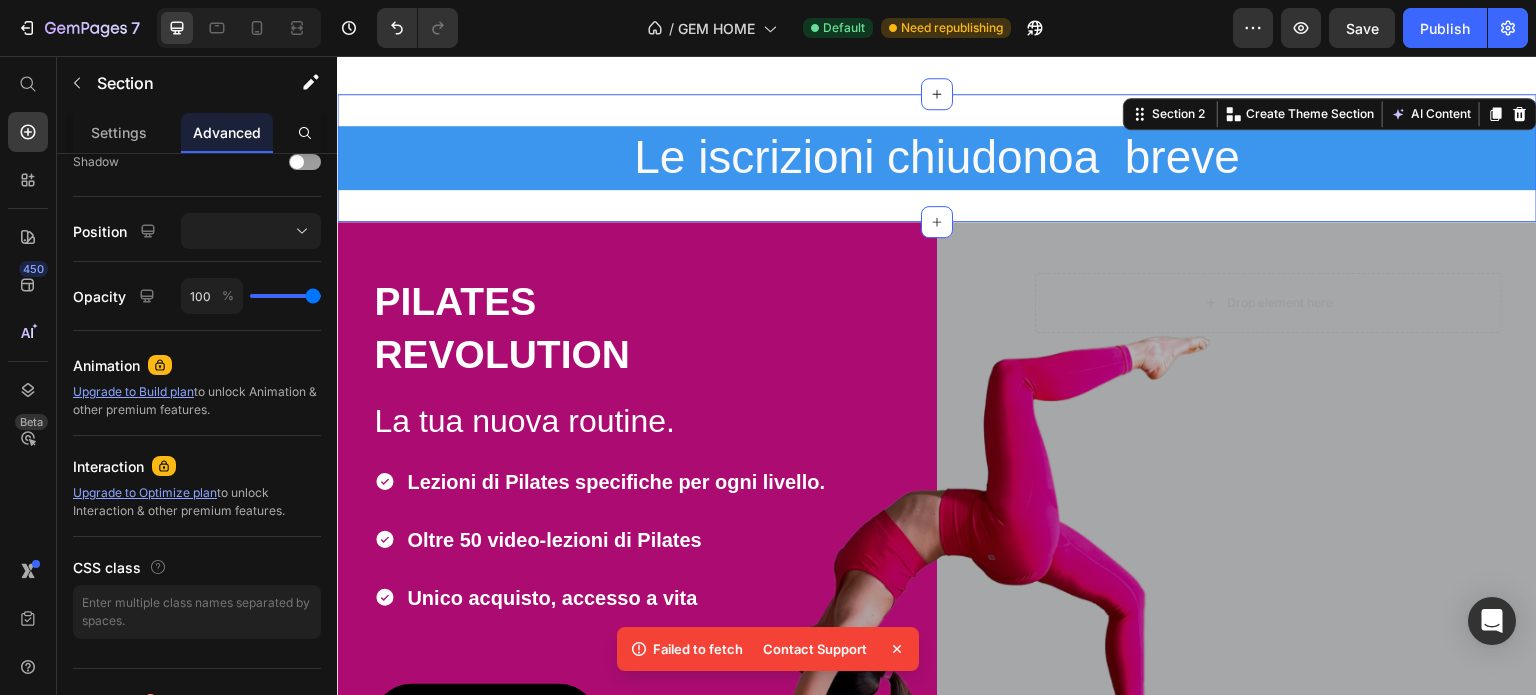 scroll, scrollTop: 0, scrollLeft: 0, axis: both 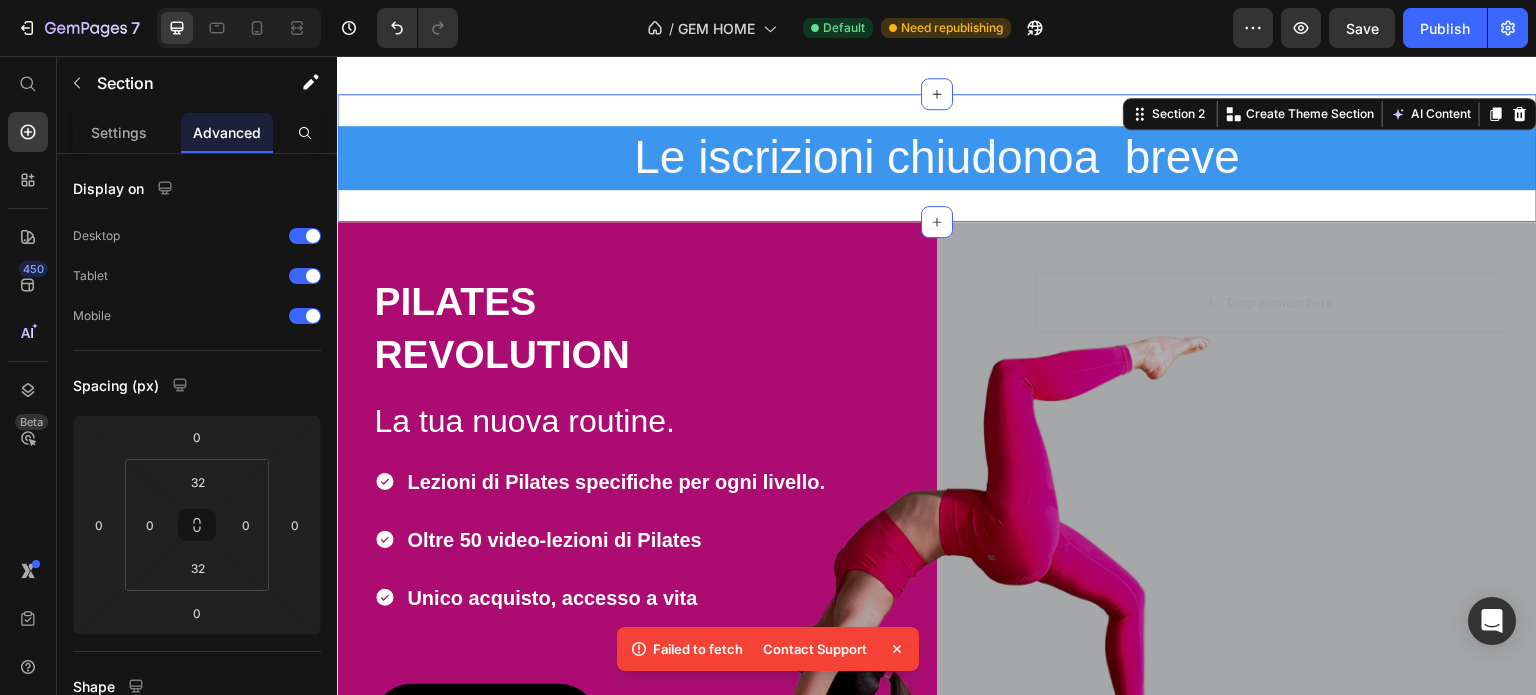 click on "⁠⁠⁠⁠⁠⁠⁠ Le iscrizioni chiudonoa  breve" at bounding box center (937, 158) 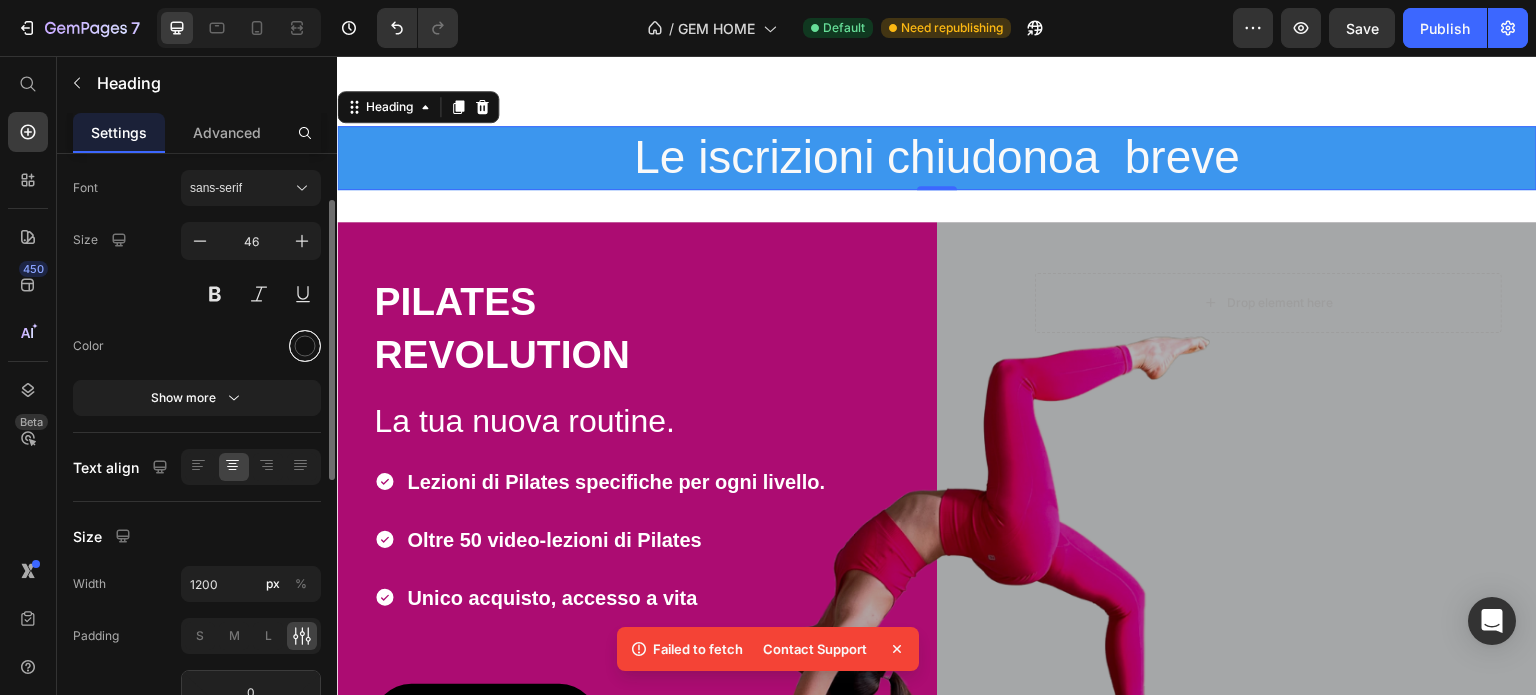 scroll, scrollTop: 0, scrollLeft: 0, axis: both 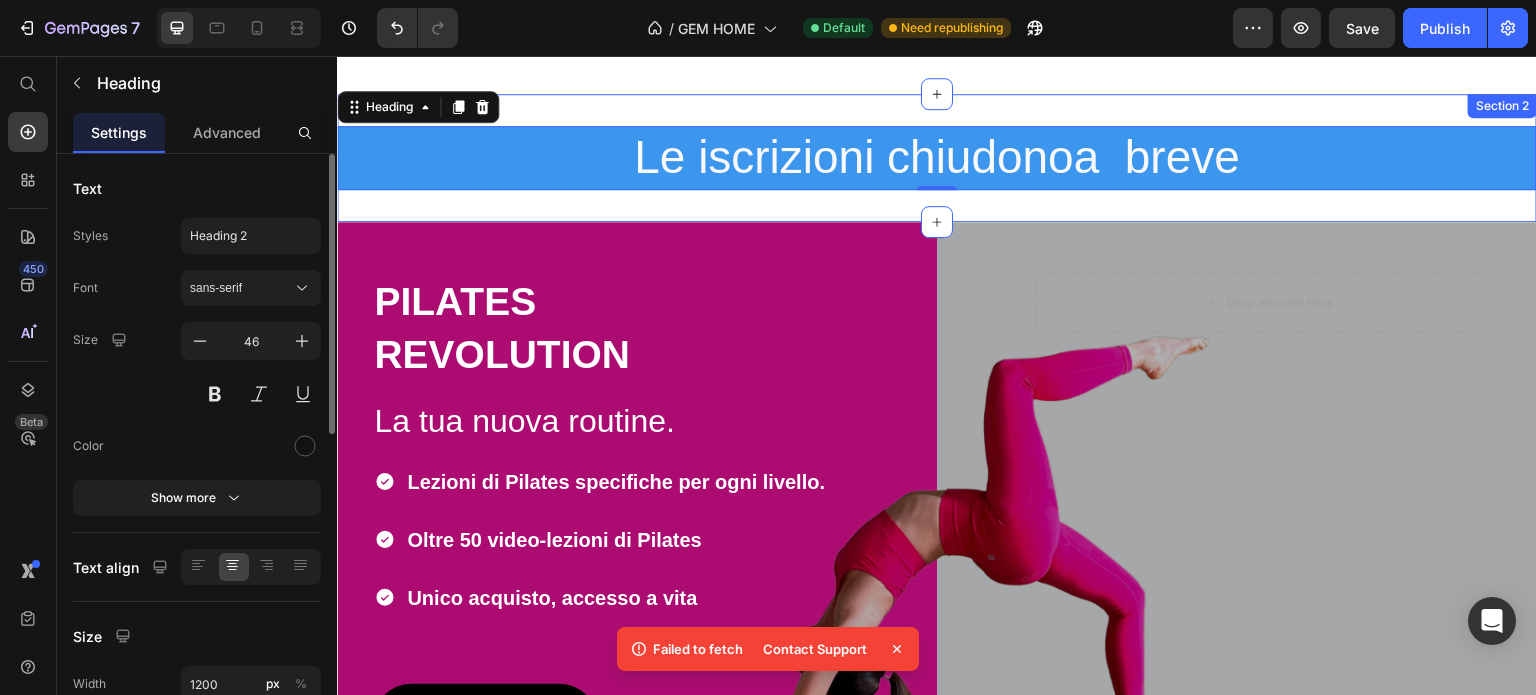 click on "⁠⁠⁠⁠⁠⁠⁠ Le iscrizioni chiudonoa  breve Heading   0 Section 2" at bounding box center (937, 158) 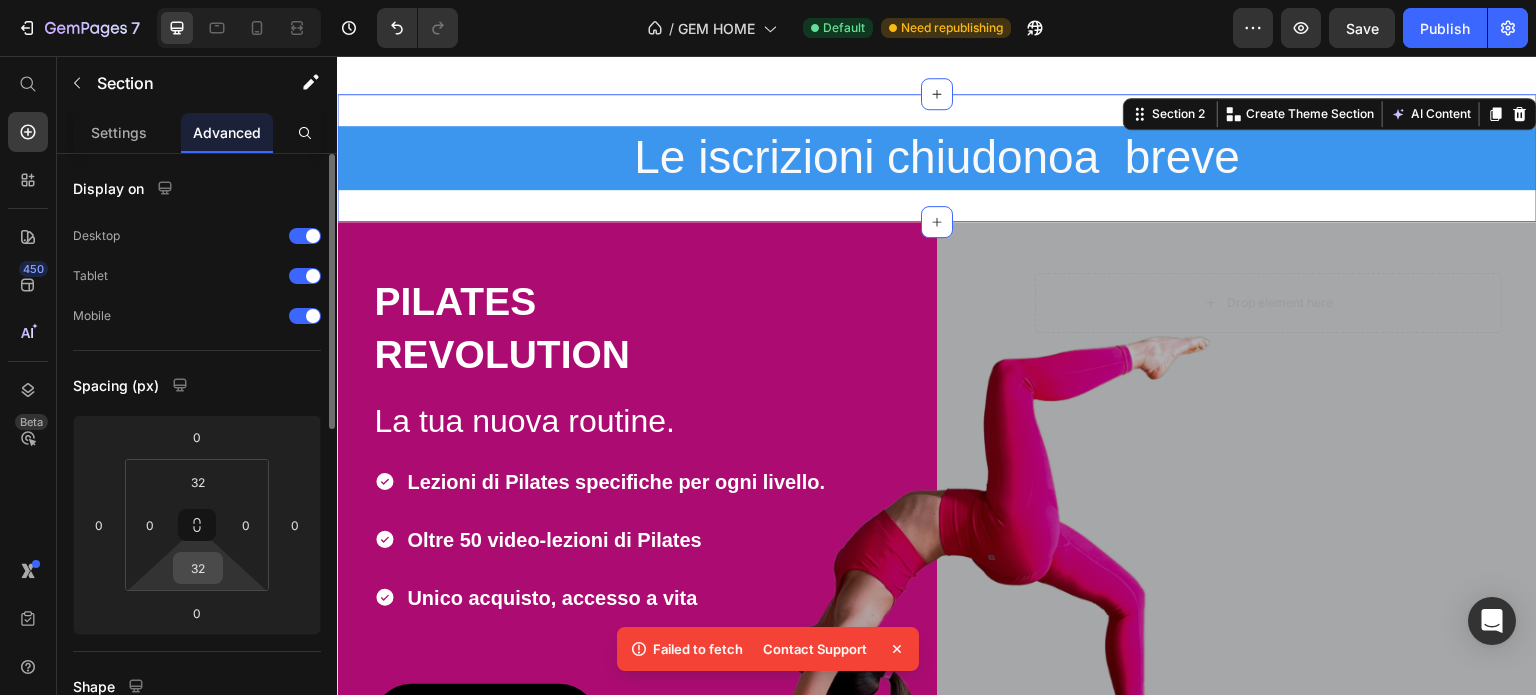 click on "32" at bounding box center [198, 568] 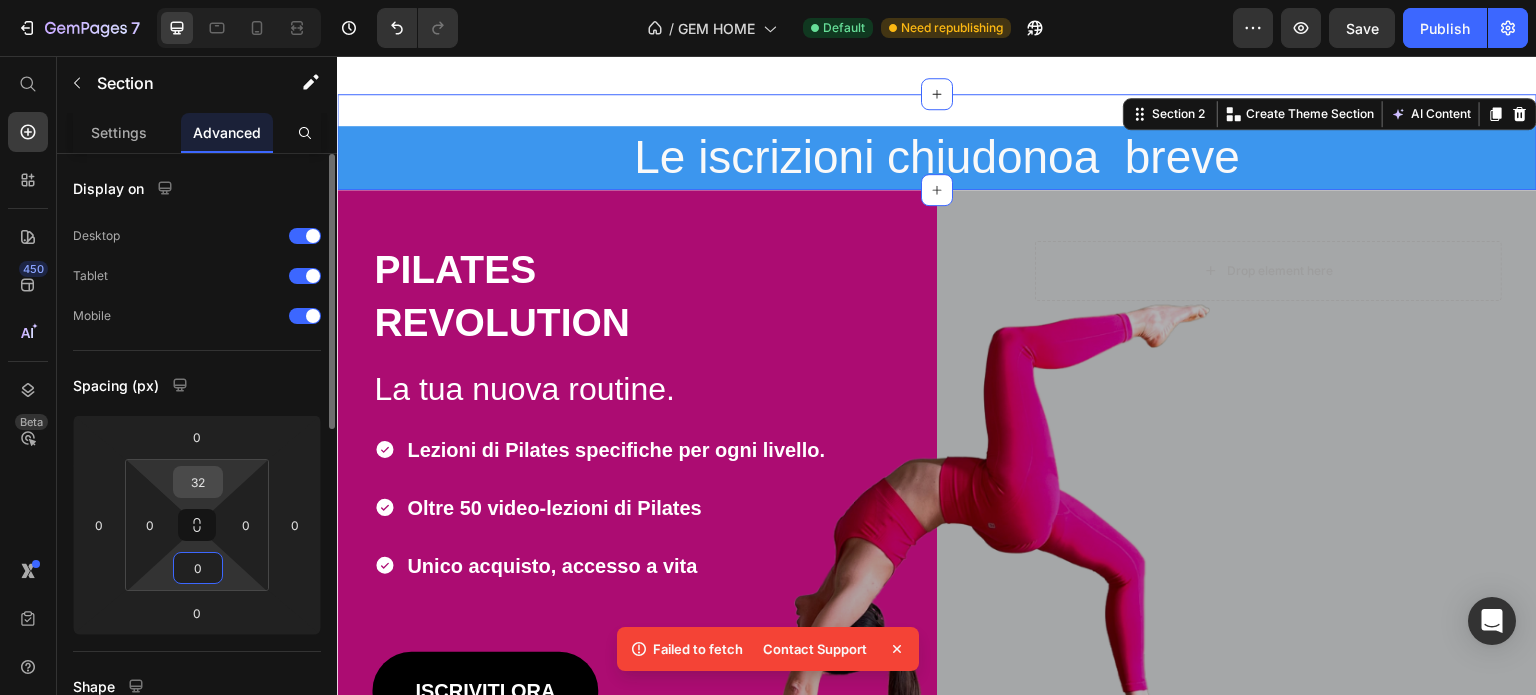 type on "0" 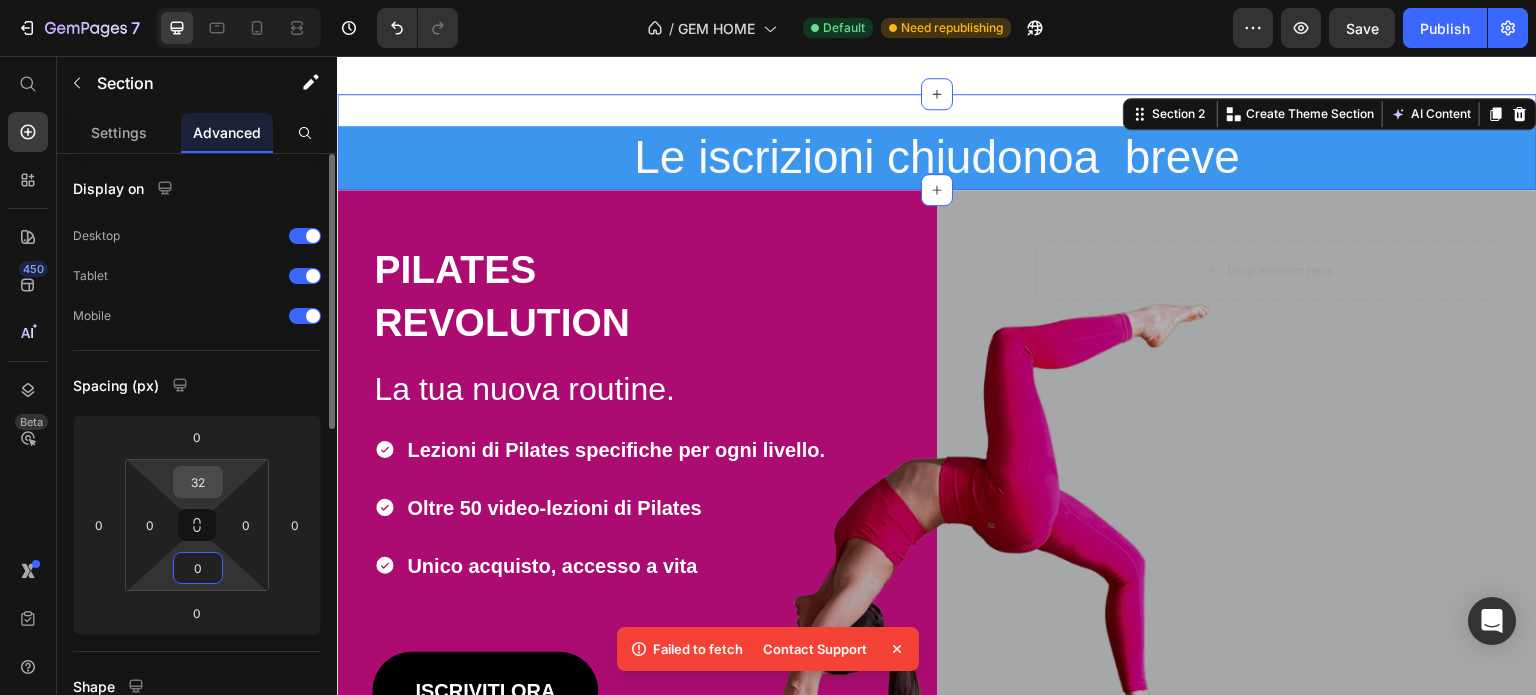 click on "32" at bounding box center [198, 482] 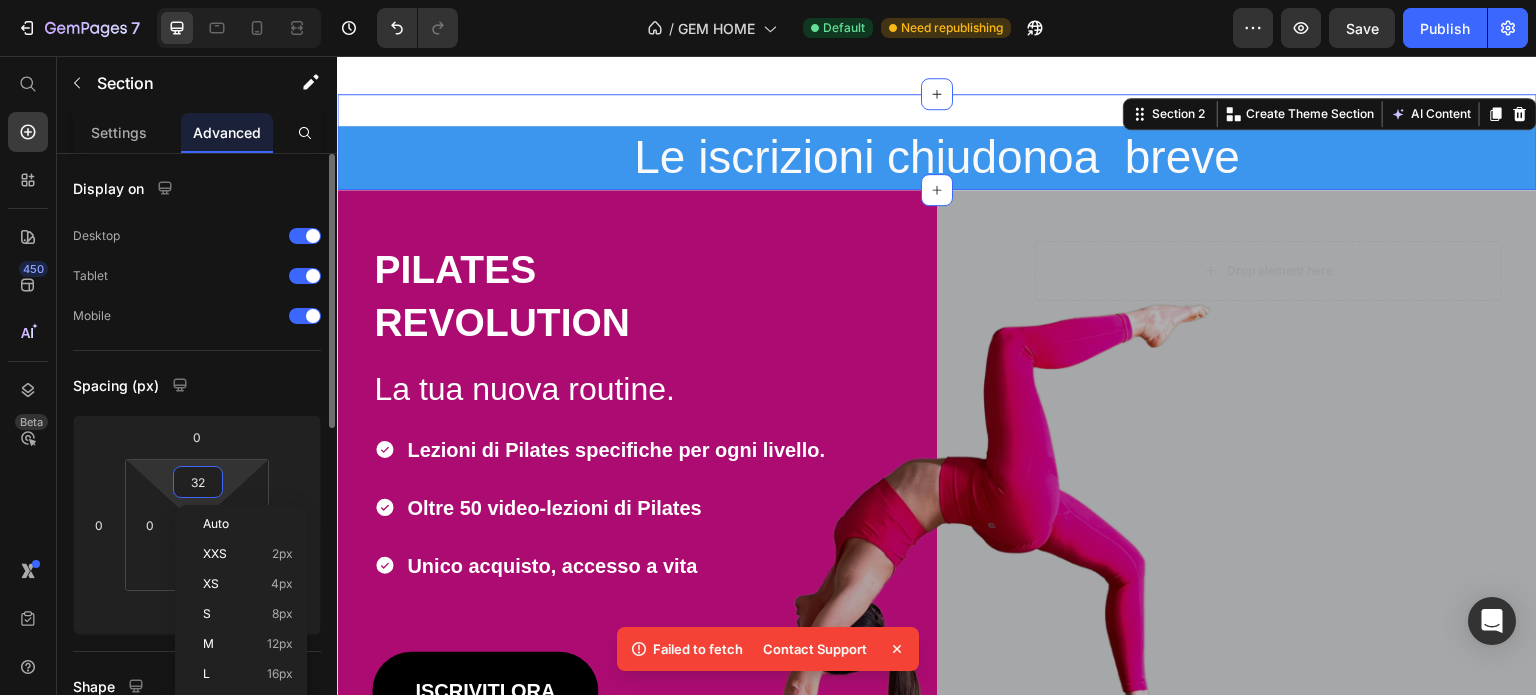 type on "0" 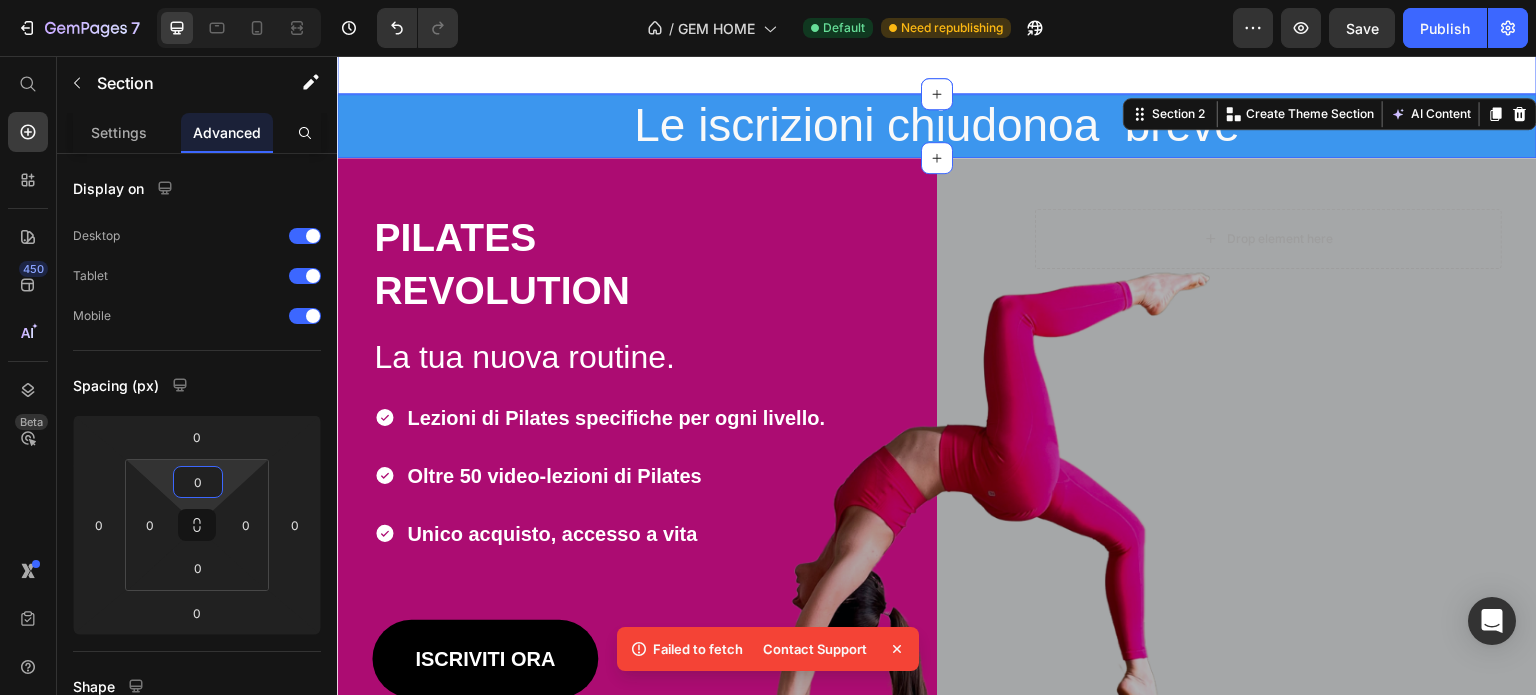 click on "⁠⁠⁠⁠⁠⁠⁠ Le iscrizioni chiudono a breve Heading Row Section 1" at bounding box center [937, 54] 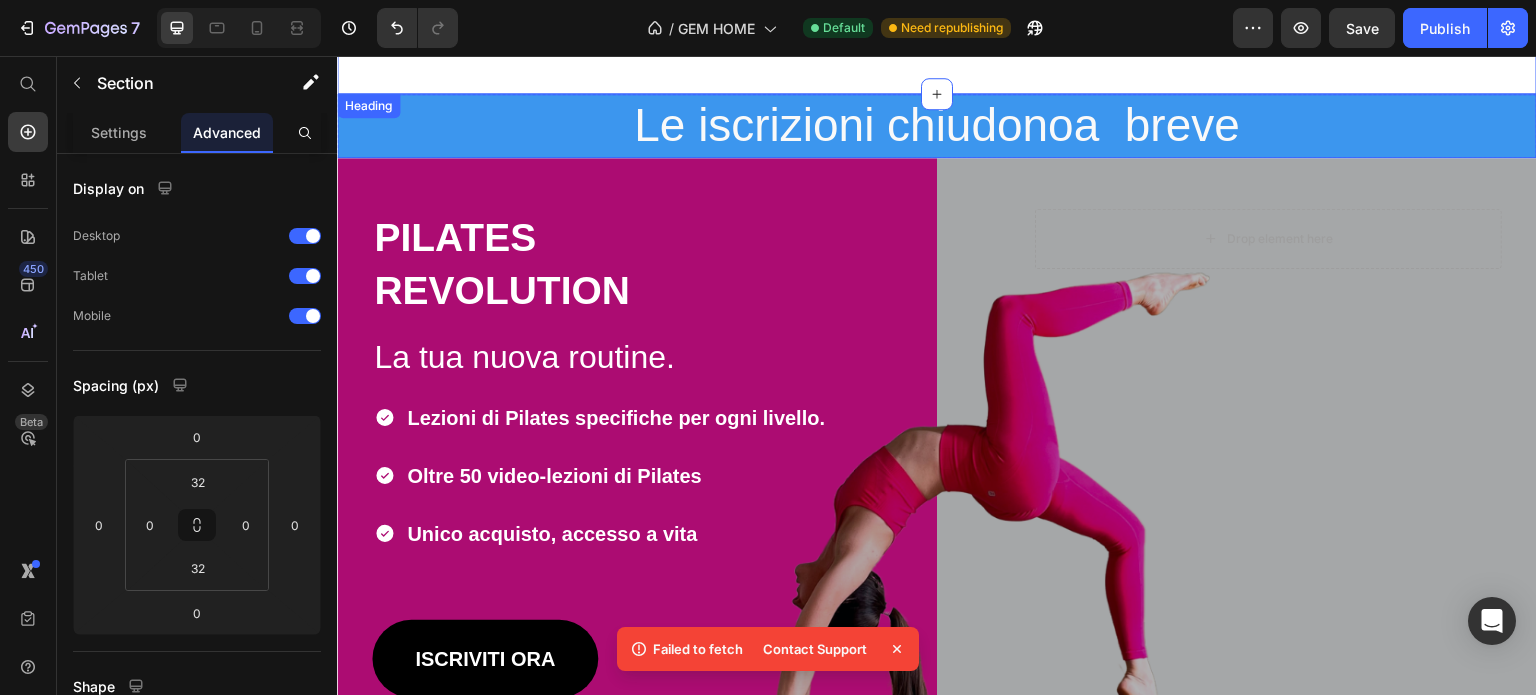 click on "⁠⁠⁠⁠⁠⁠⁠ Le iscrizioni chiudonoa  breve" at bounding box center (937, 126) 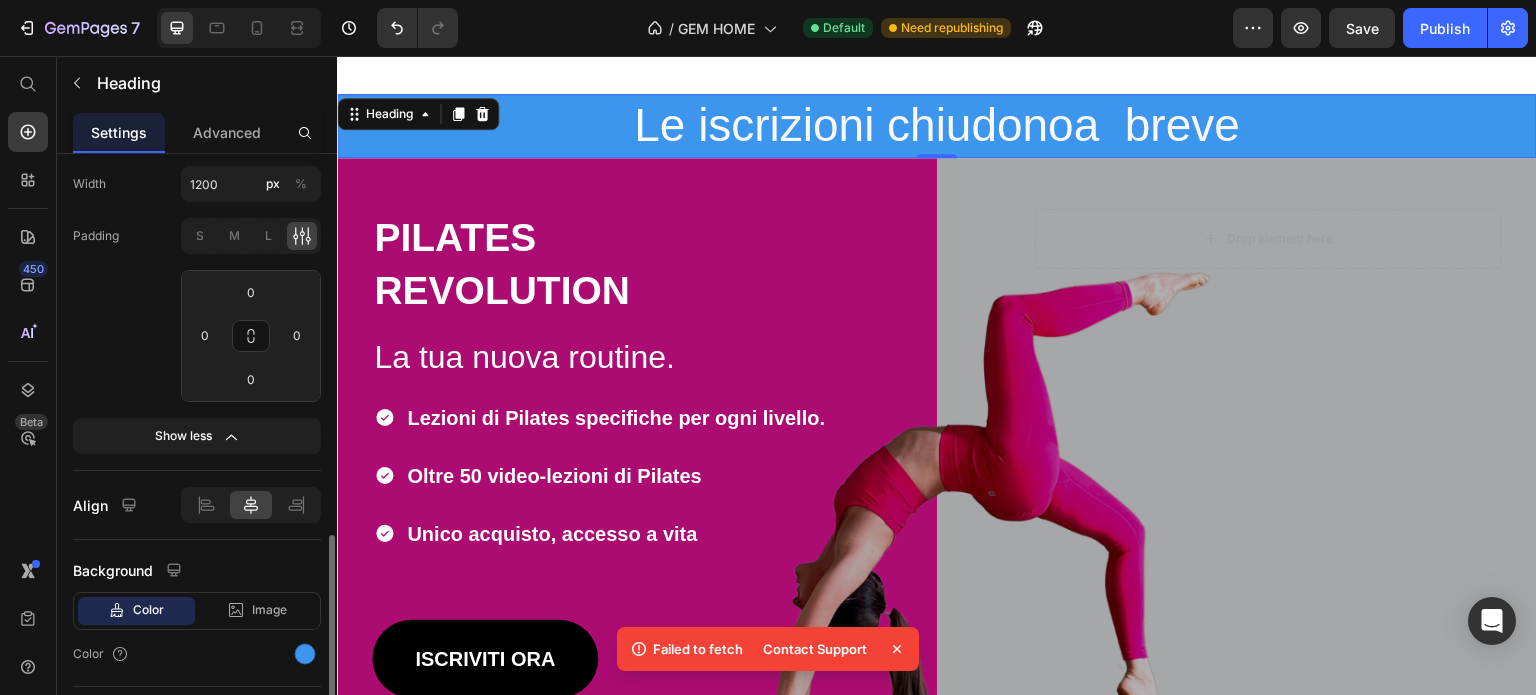 scroll, scrollTop: 600, scrollLeft: 0, axis: vertical 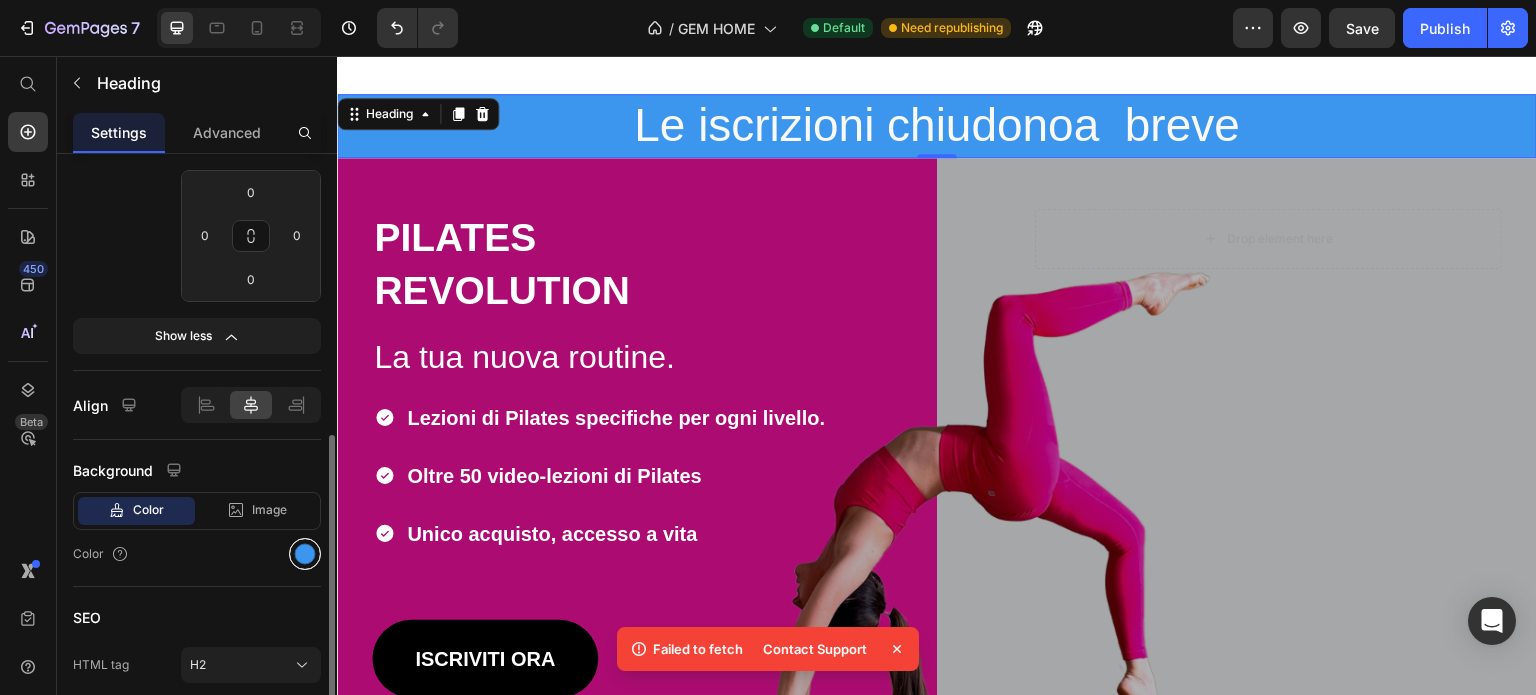 click at bounding box center (305, 554) 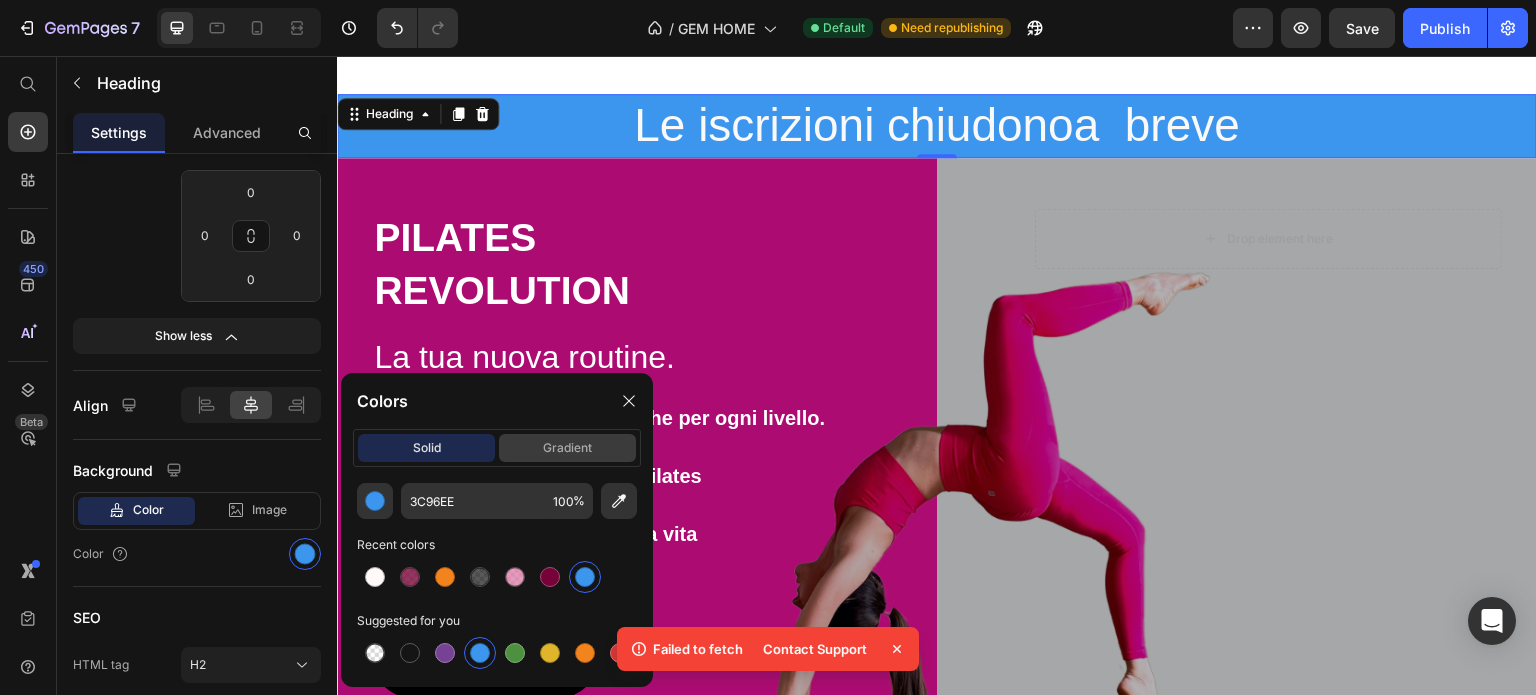 click on "gradient" 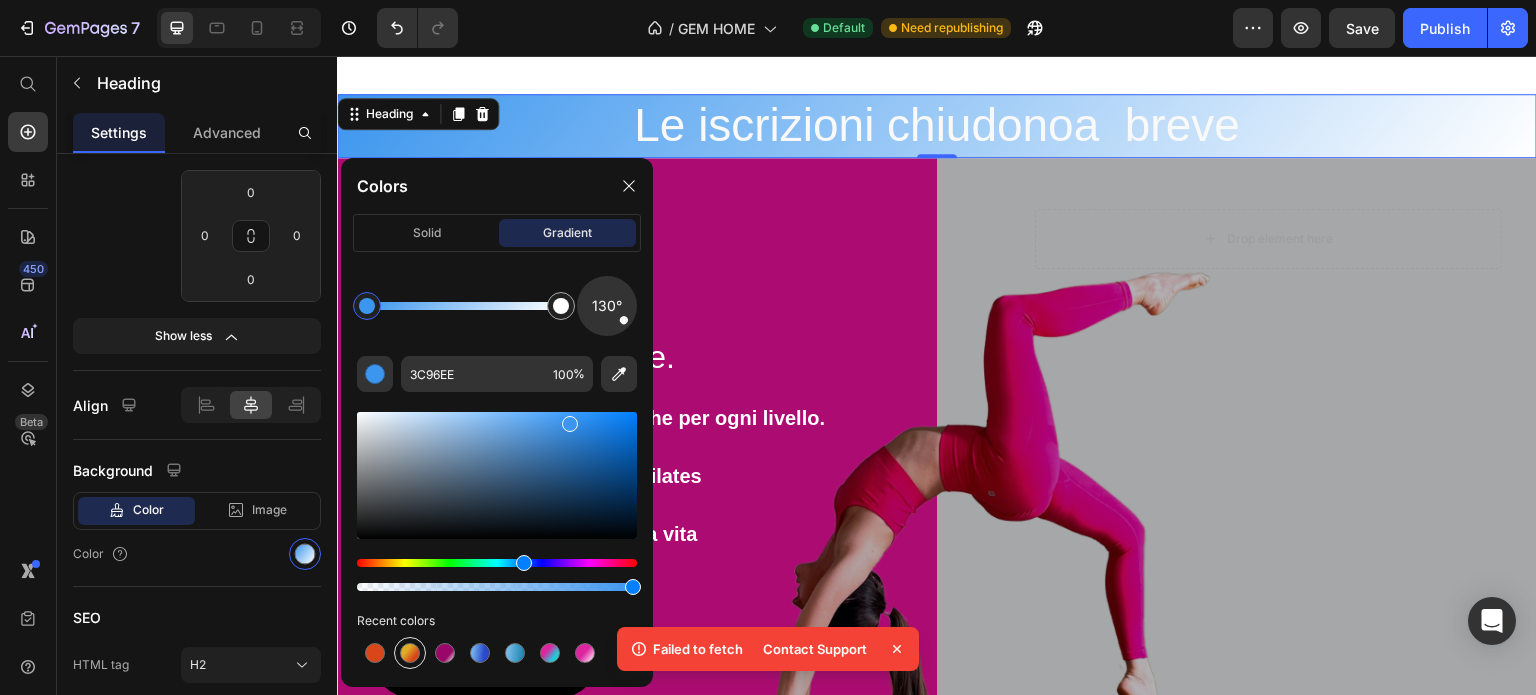 click at bounding box center [410, 653] 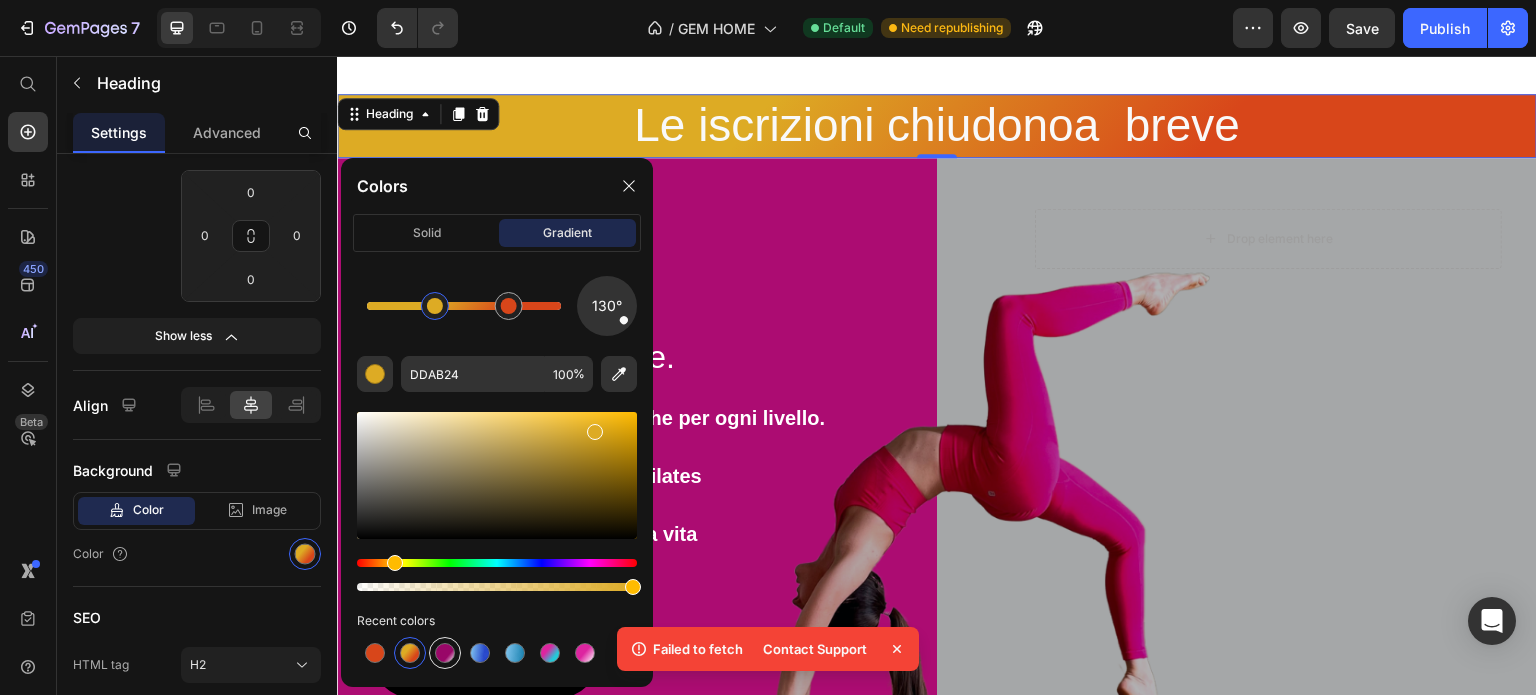 click at bounding box center [445, 653] 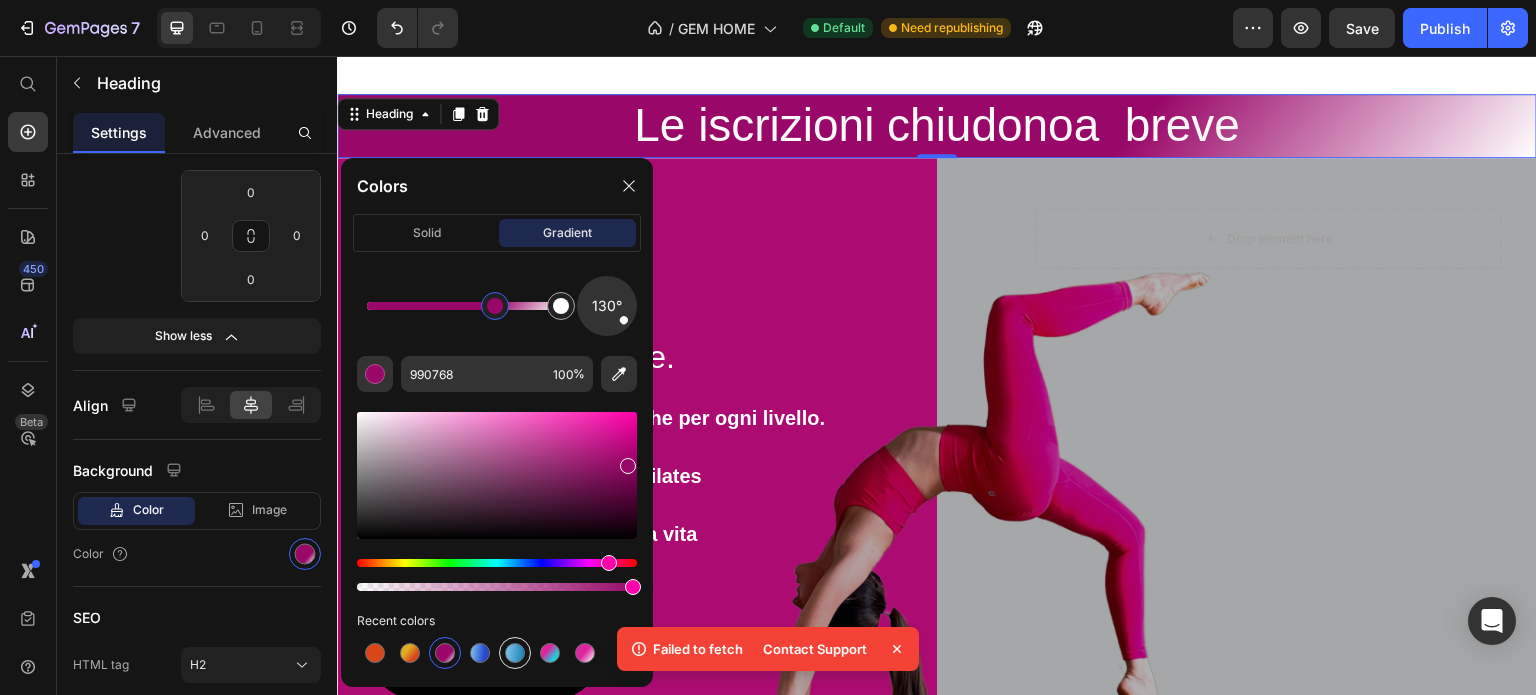 click at bounding box center [515, 653] 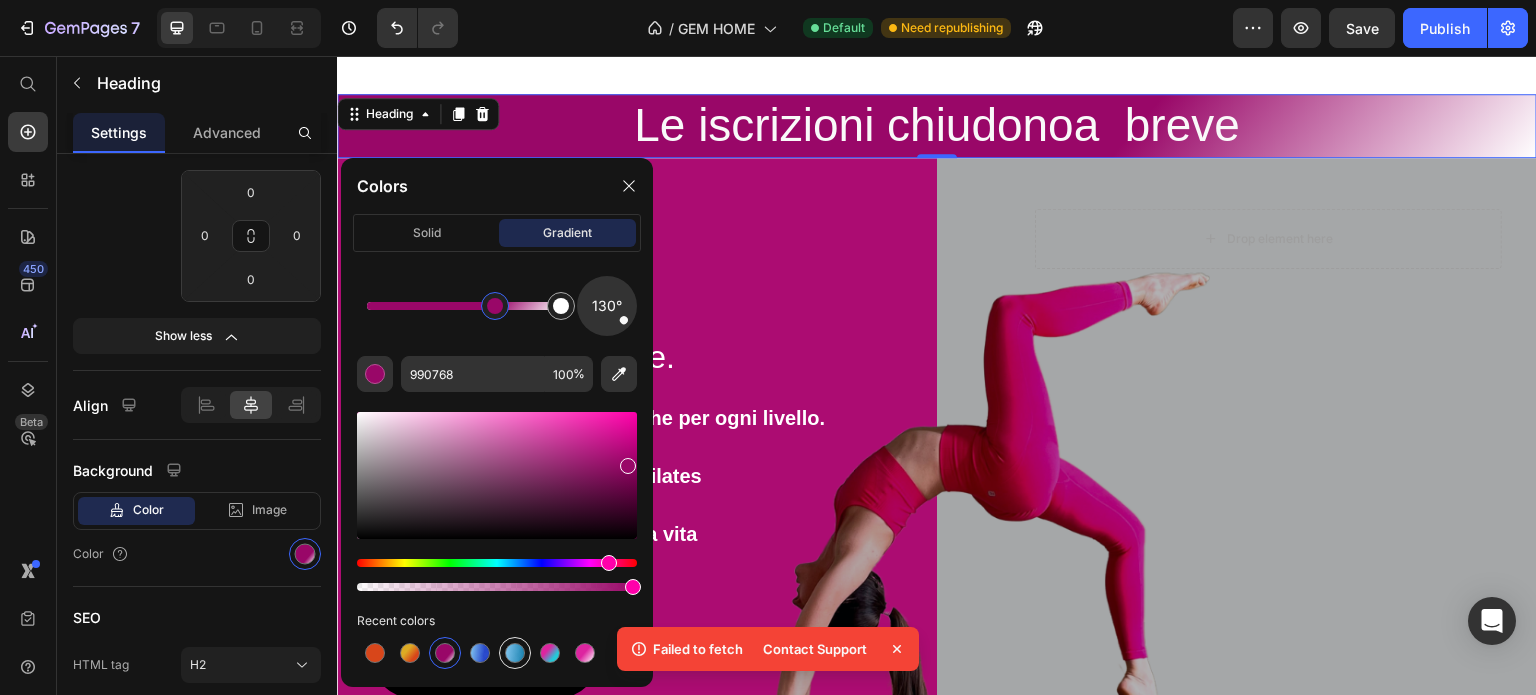 type on "0677A8" 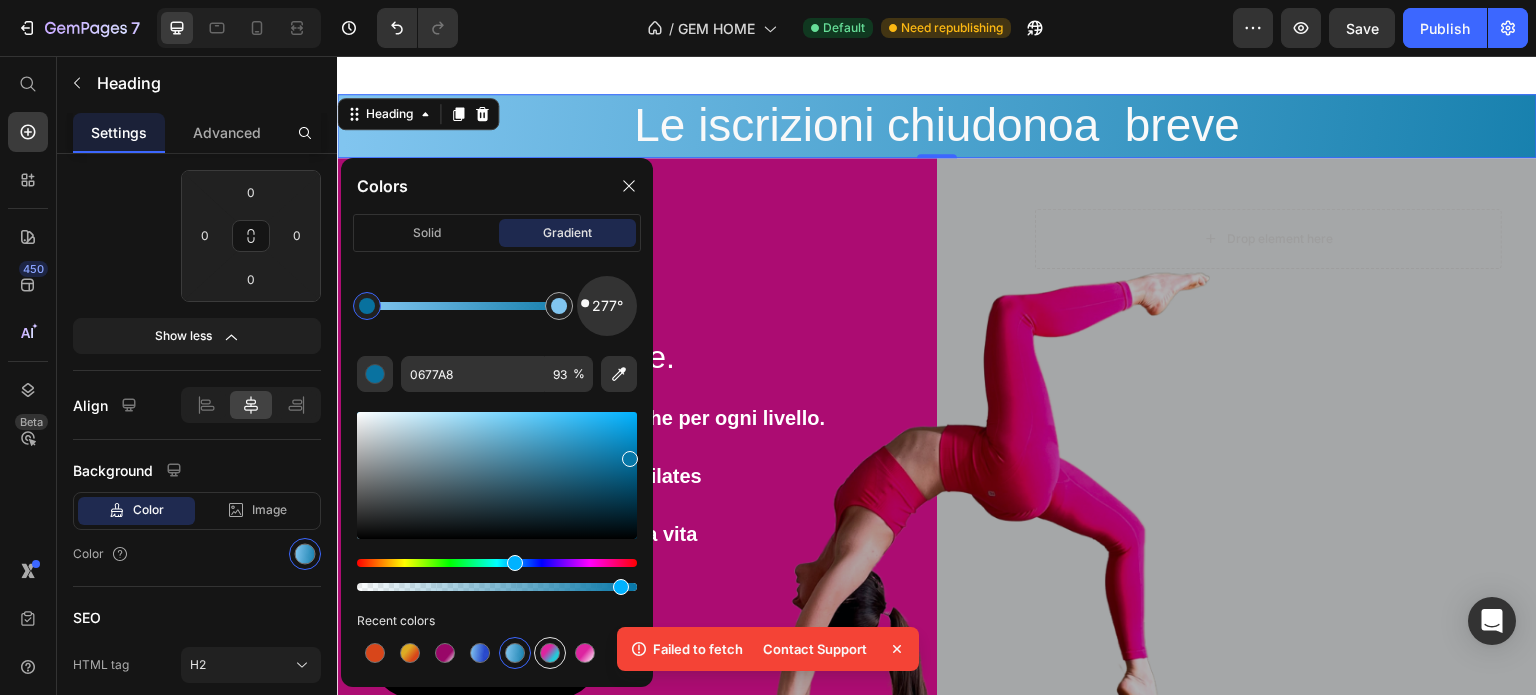click at bounding box center (550, 653) 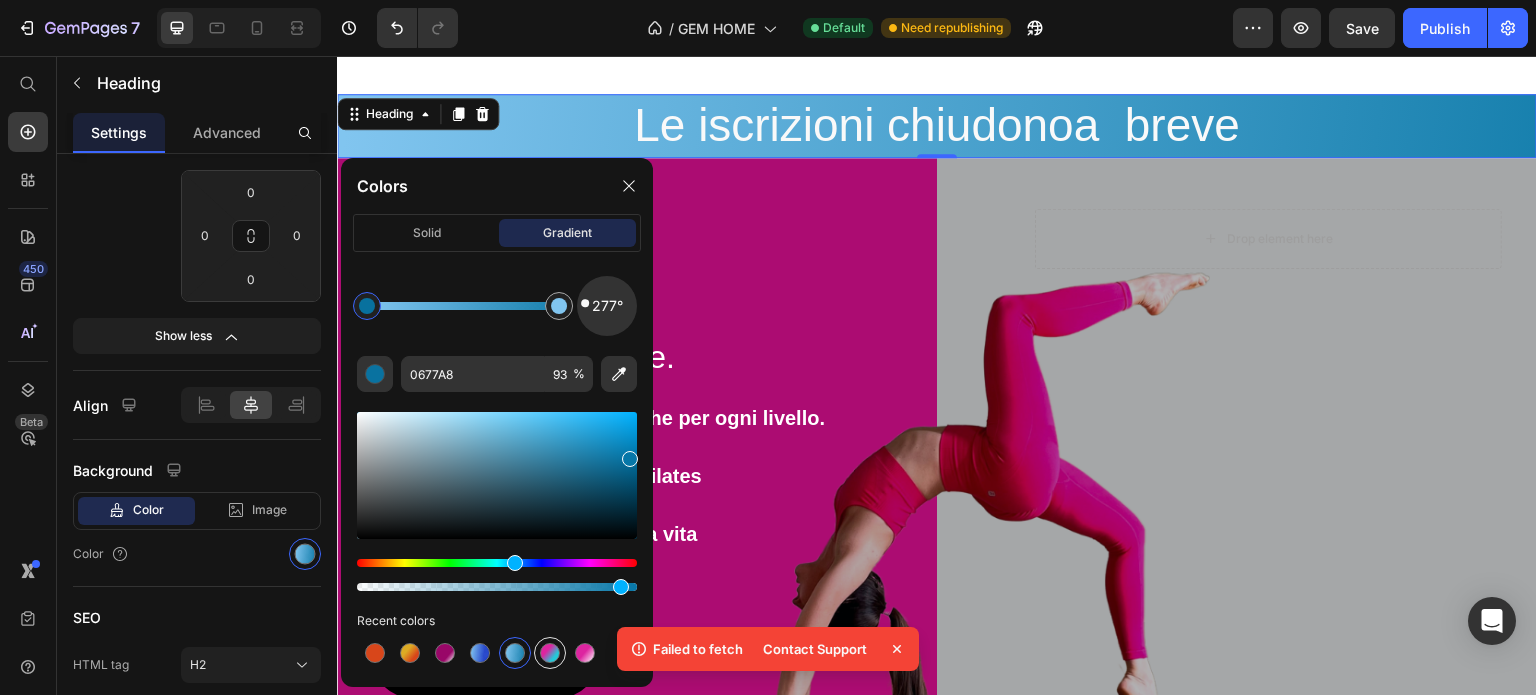 type on "DD25A0" 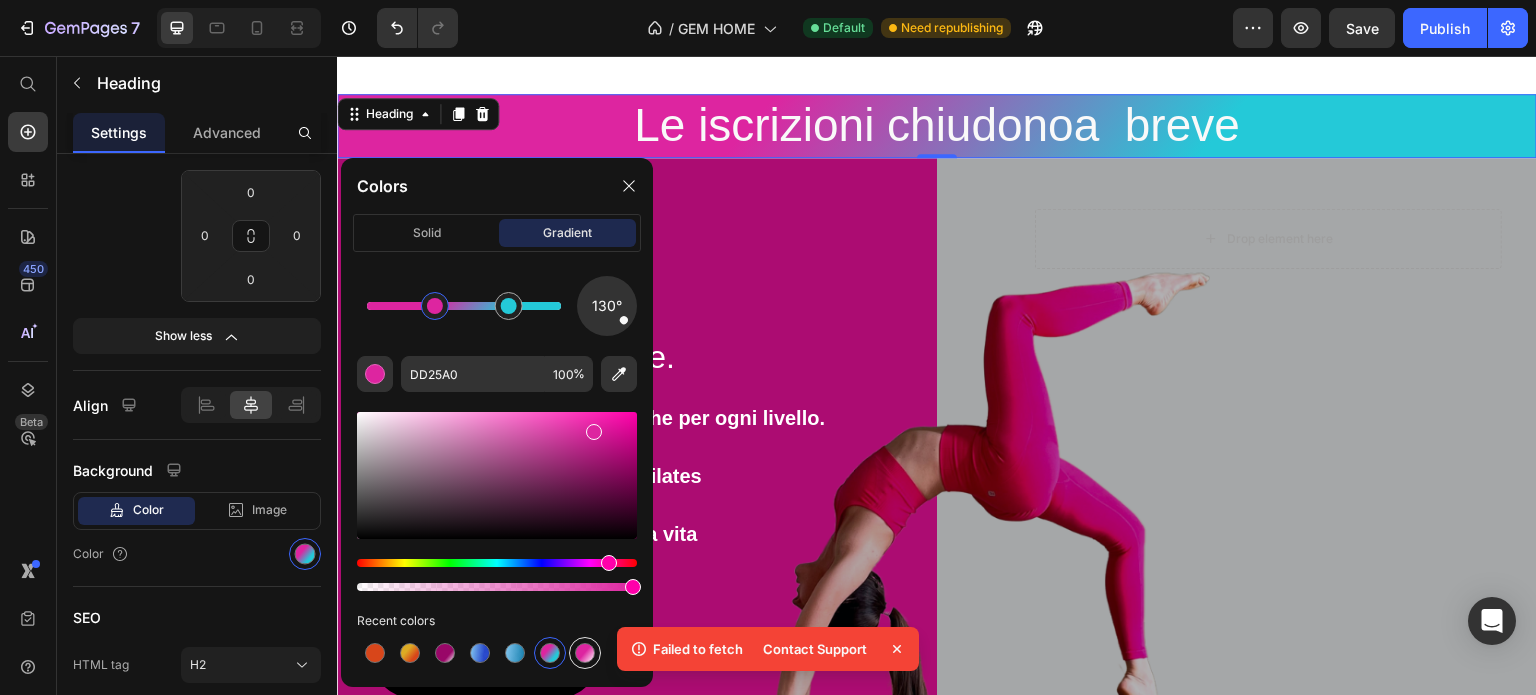 click at bounding box center [585, 653] 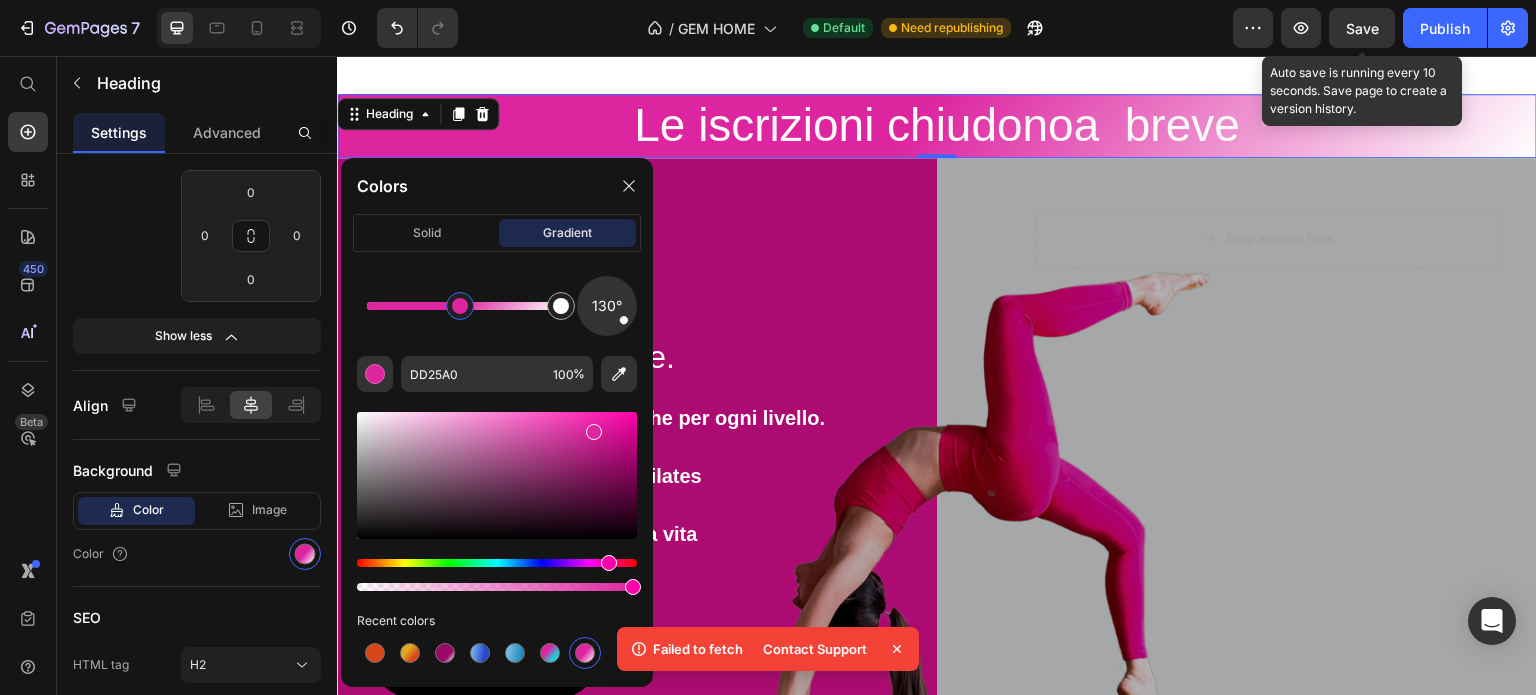 click on "Save" 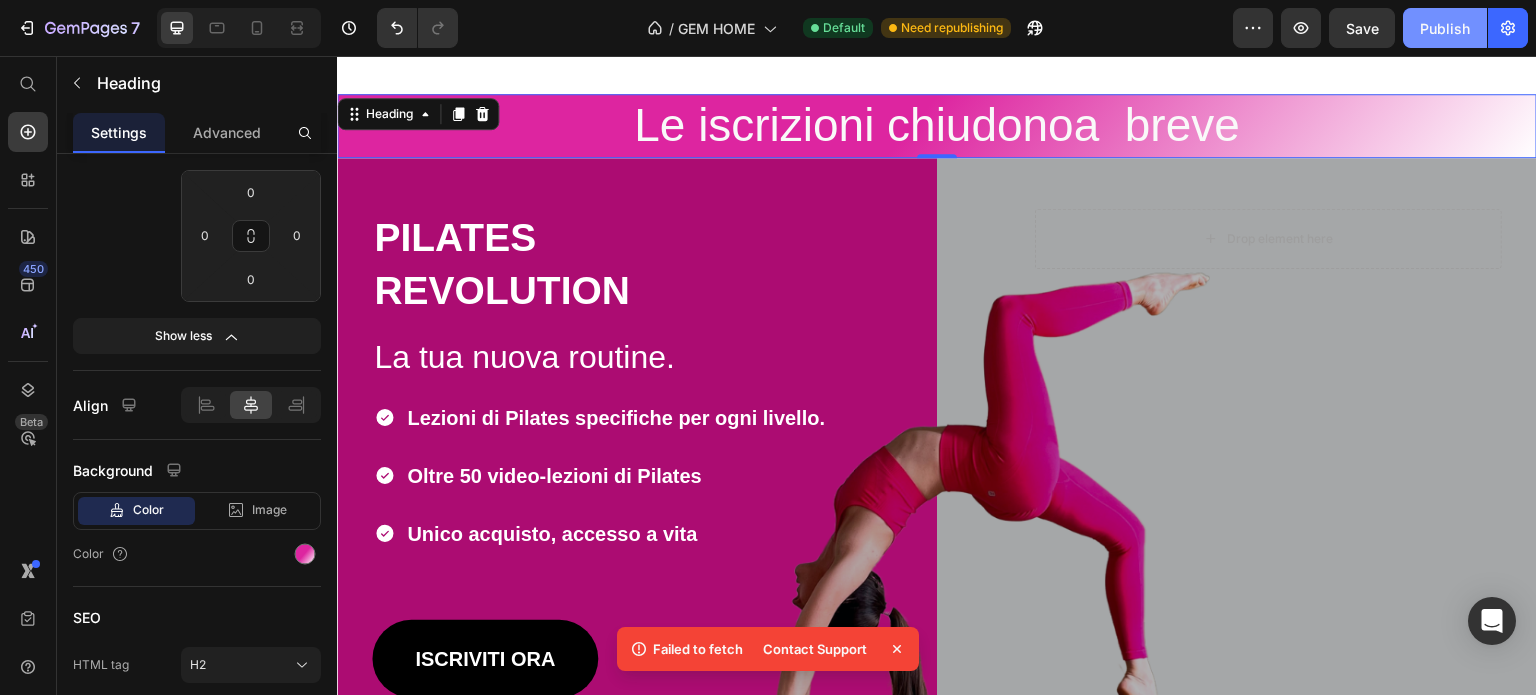 click on "Publish" at bounding box center [1445, 28] 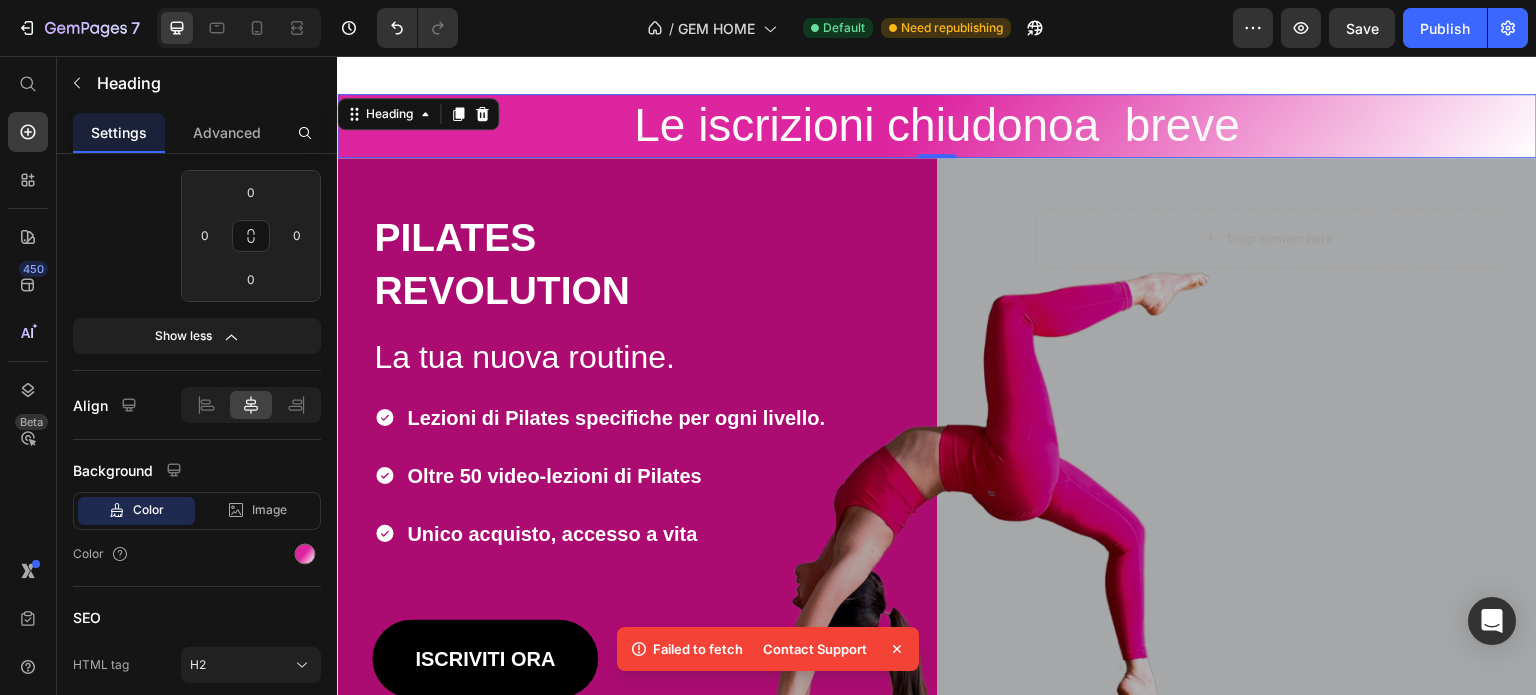drag, startPoint x: 1087, startPoint y: 130, endPoint x: 1055, endPoint y: 139, distance: 33.24154 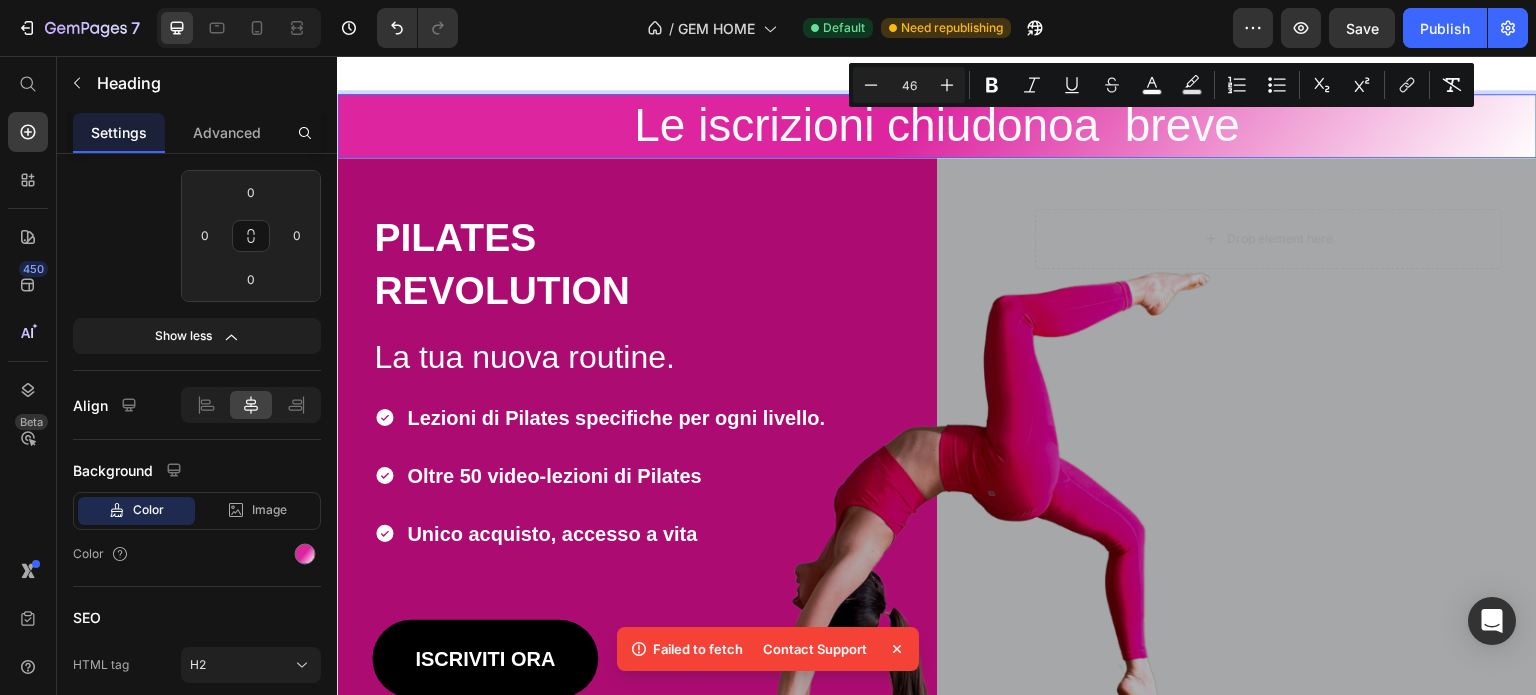 click on "Le iscrizioni chiudonoa  breve" at bounding box center (937, 125) 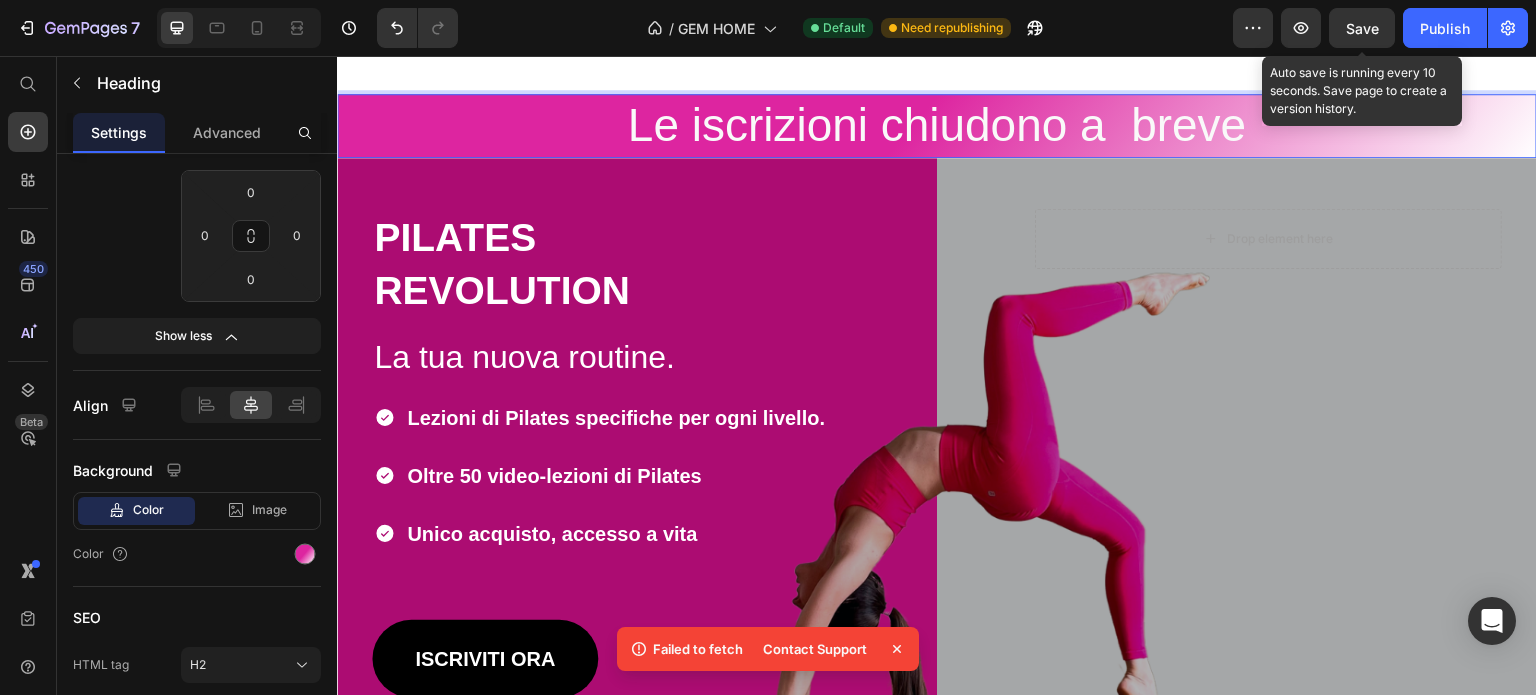 click on "Save" at bounding box center (1362, 28) 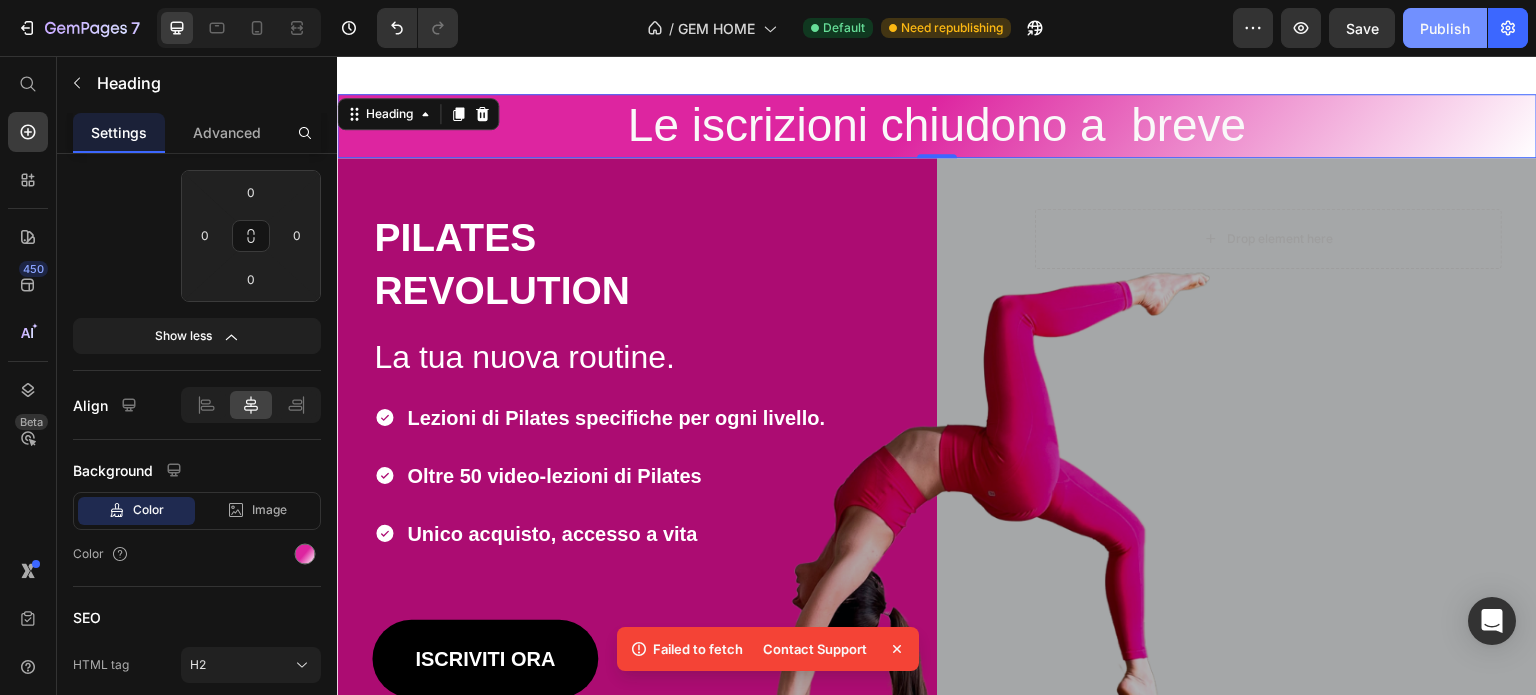 click on "Publish" at bounding box center [1445, 28] 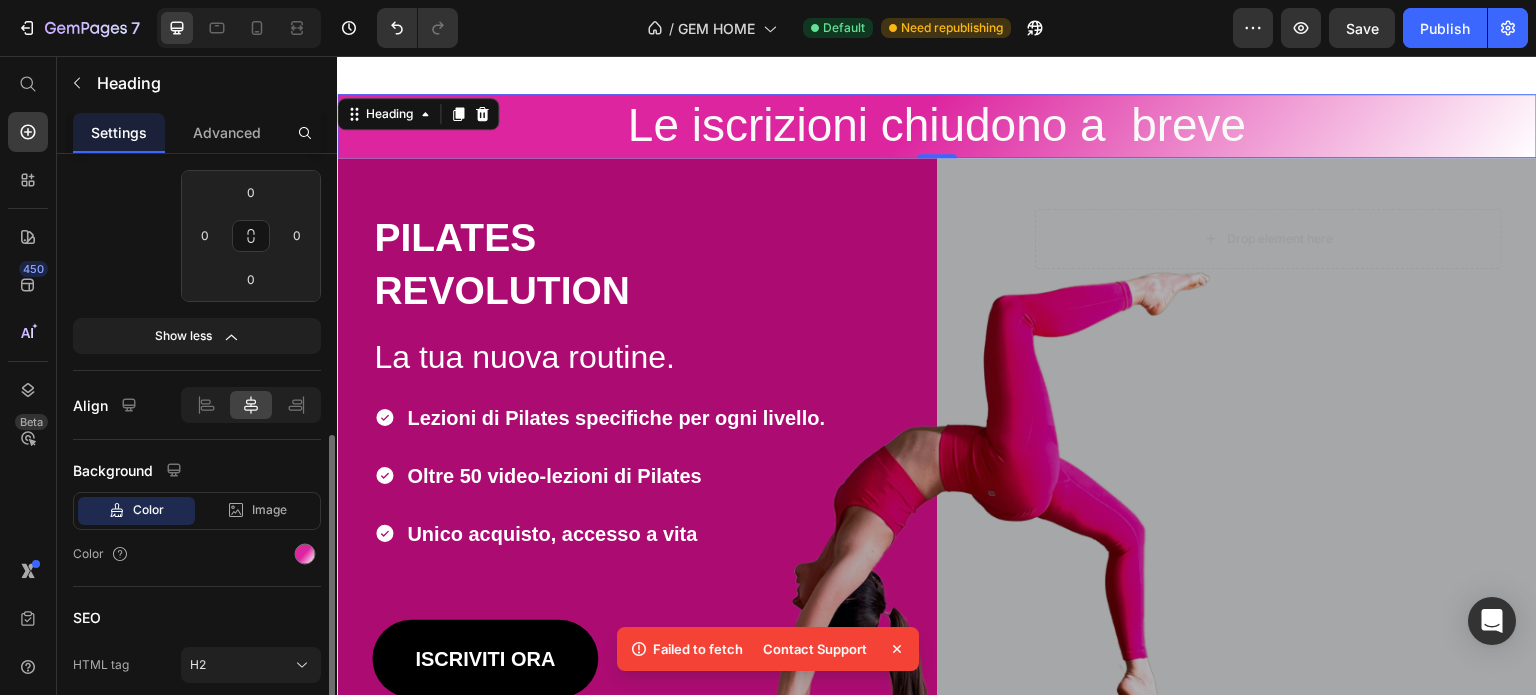 click on "Color" at bounding box center (197, 554) 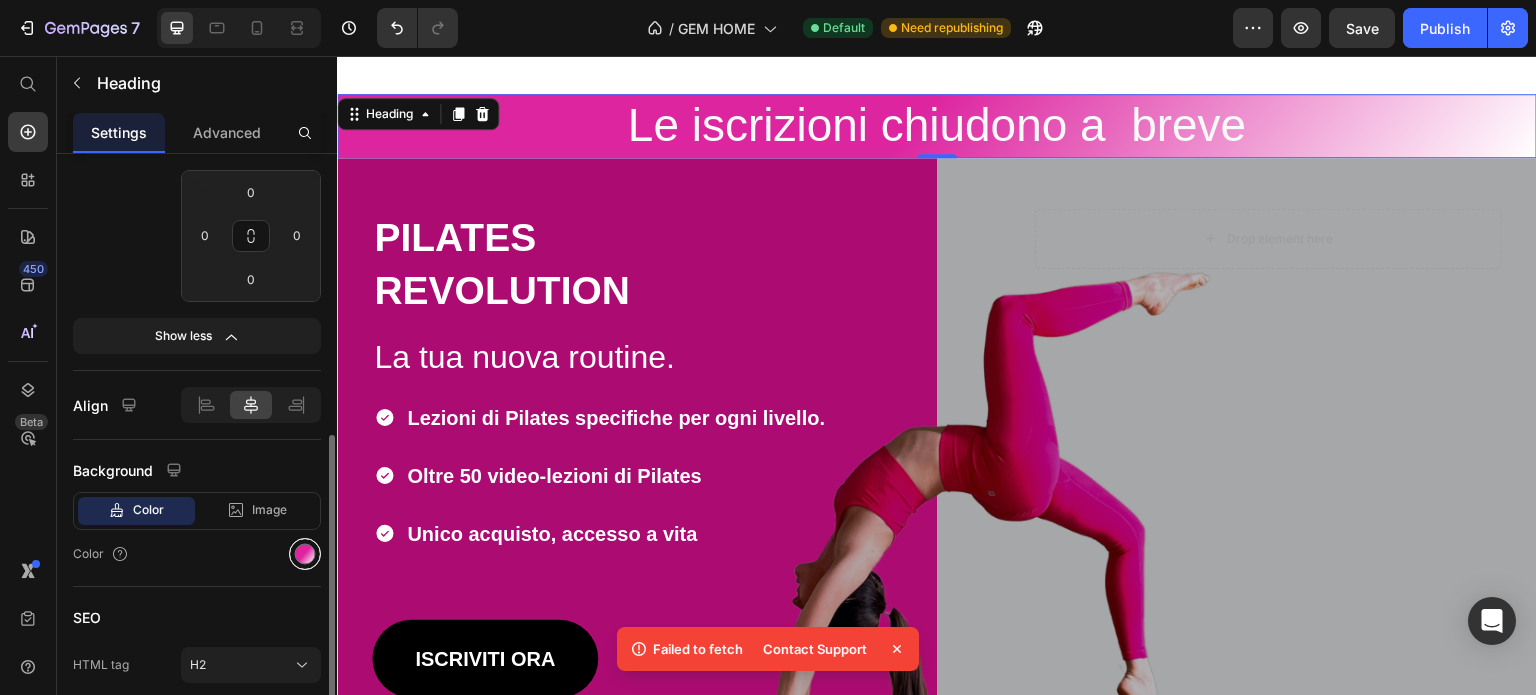 click at bounding box center (305, 554) 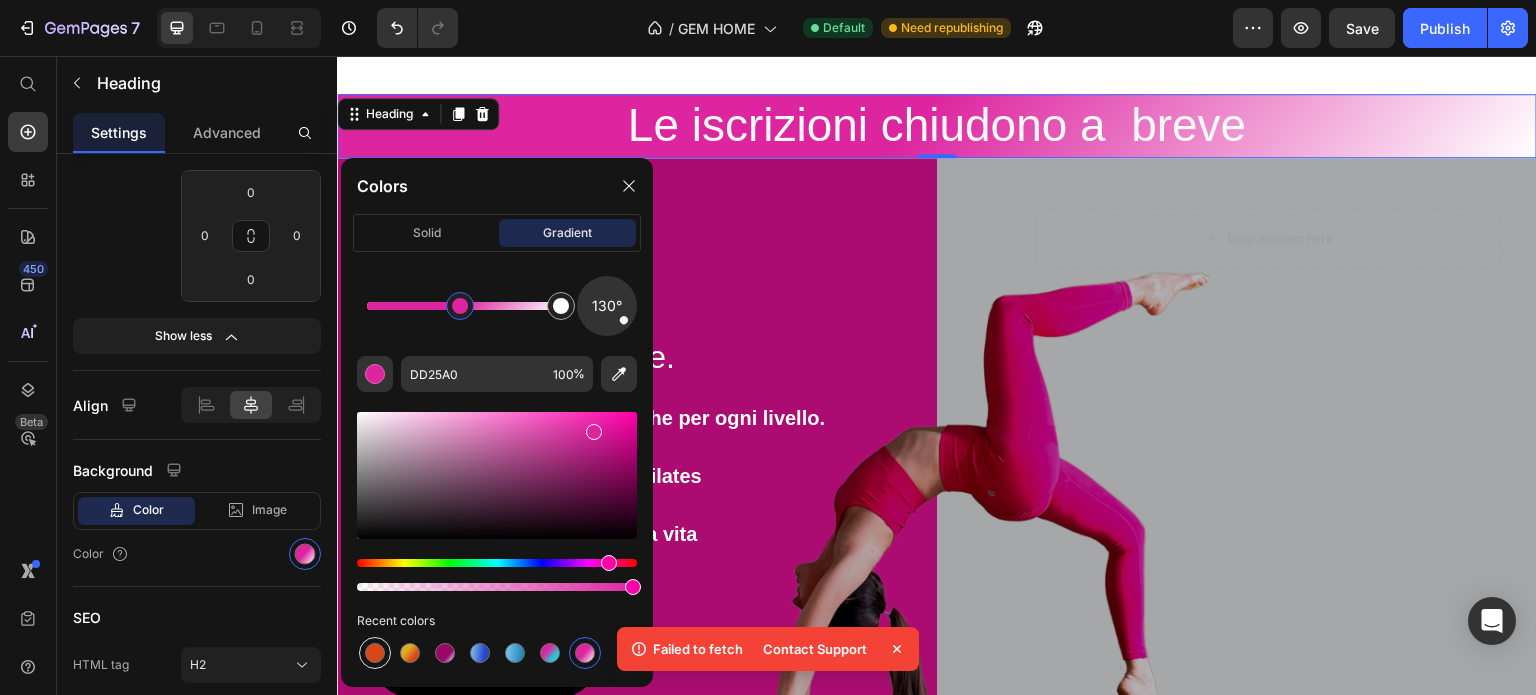click at bounding box center (375, 653) 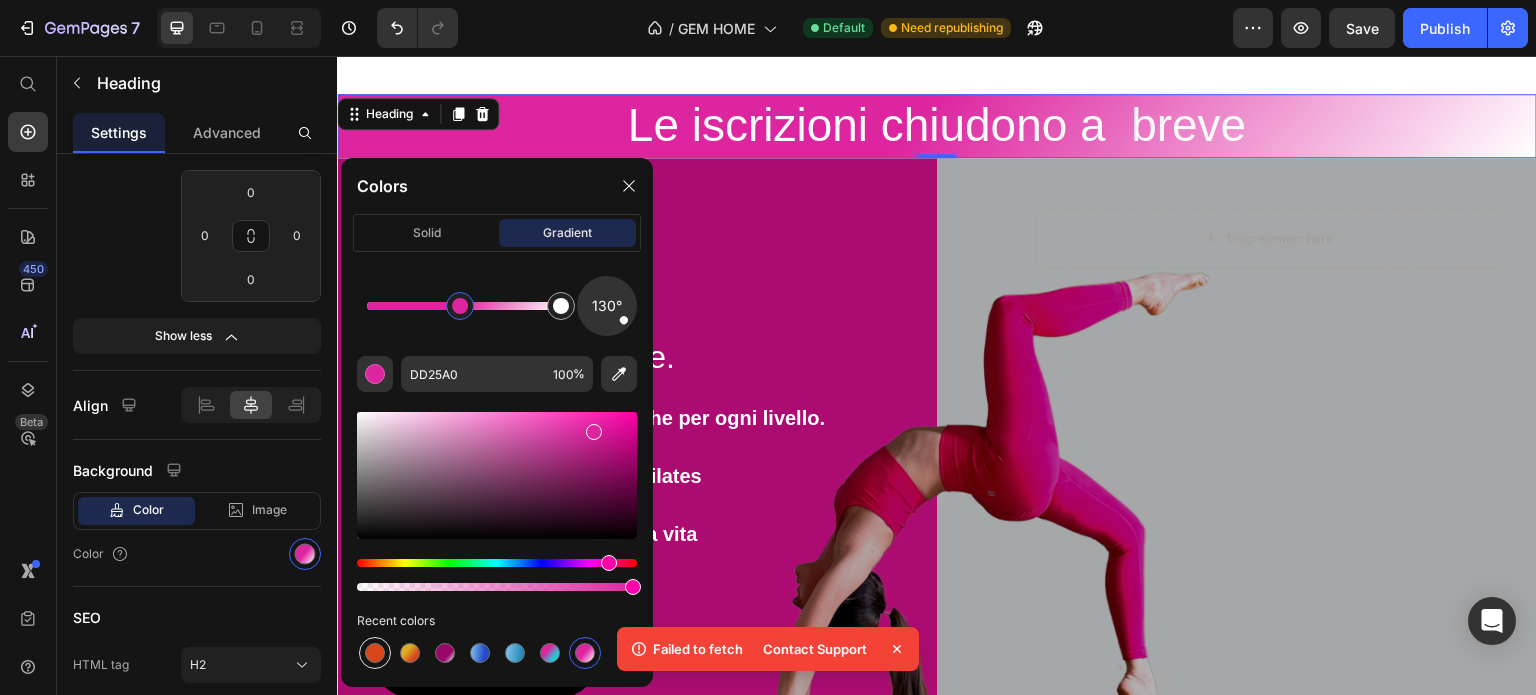 type on "DDAB24" 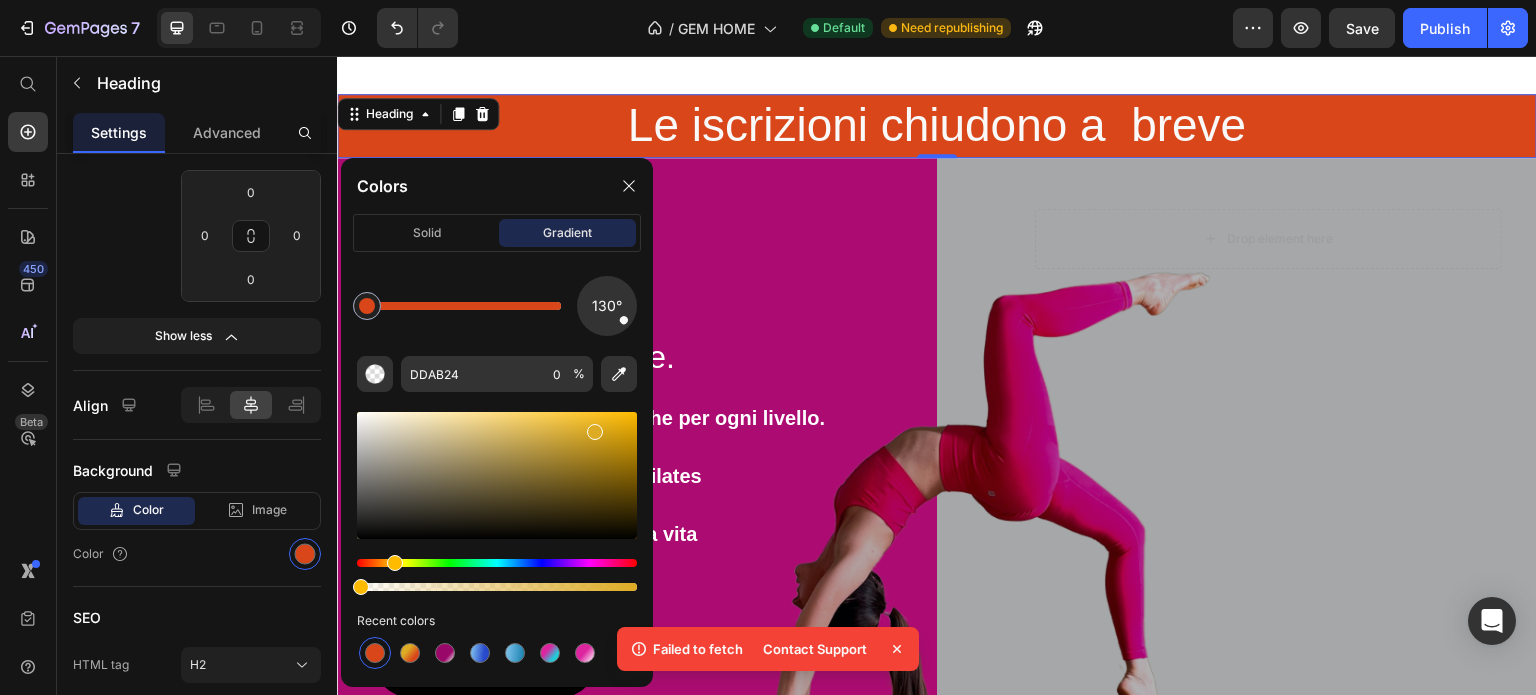 click at bounding box center (375, 653) 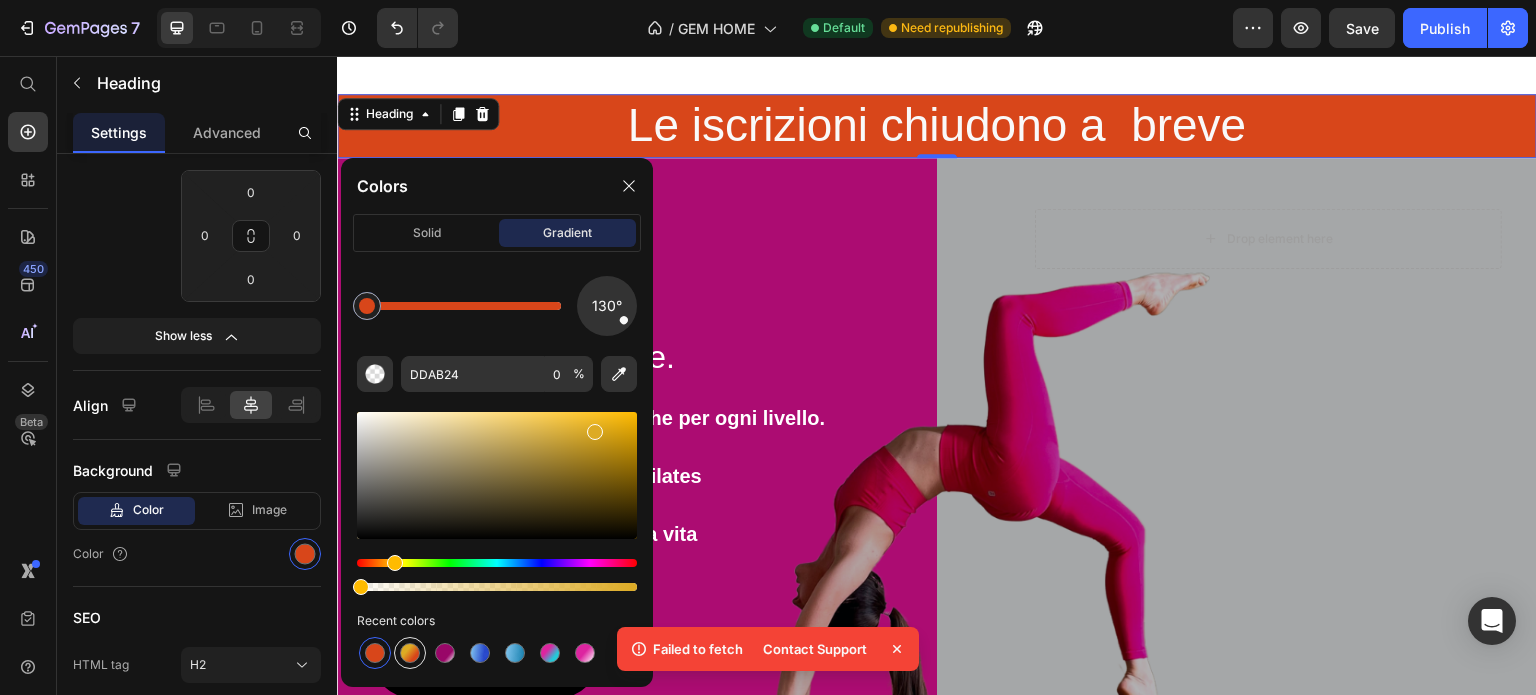 click at bounding box center [410, 653] 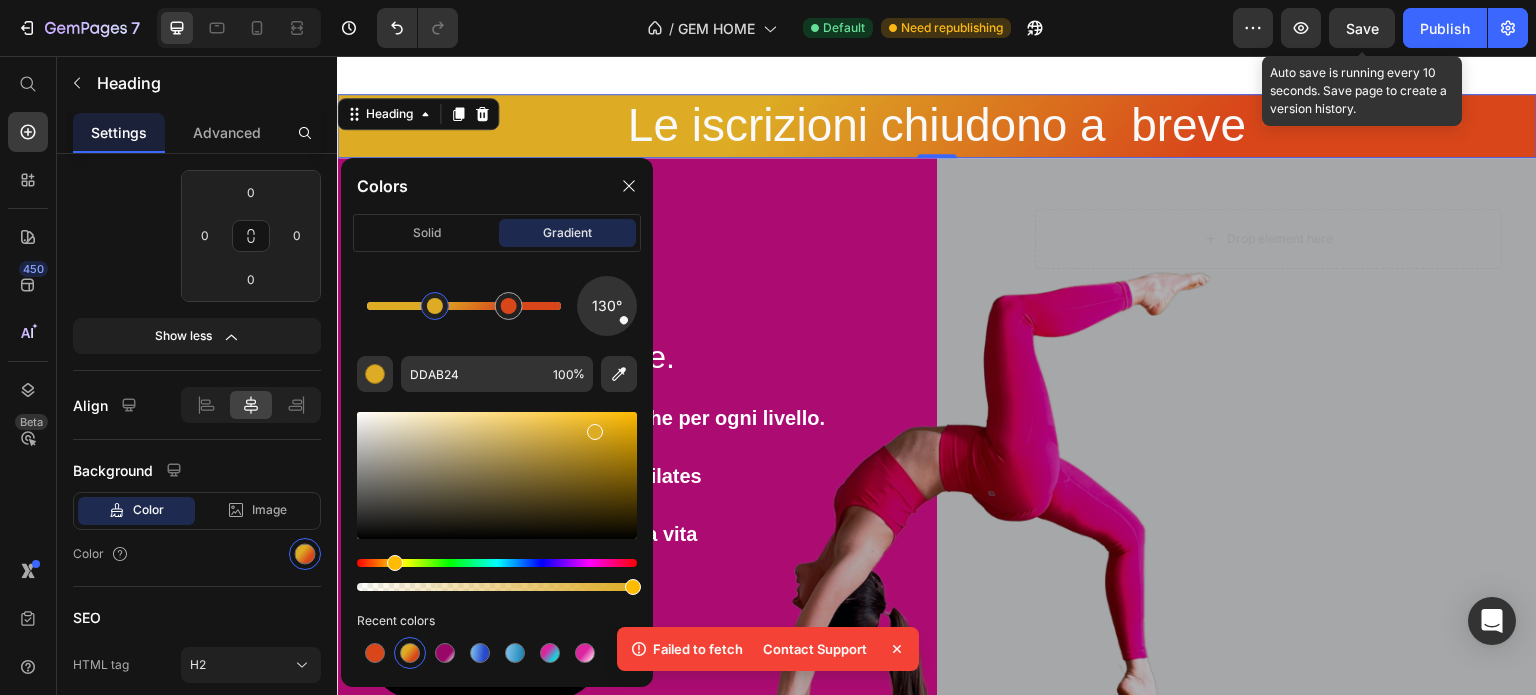 click on "Save" at bounding box center [1362, 28] 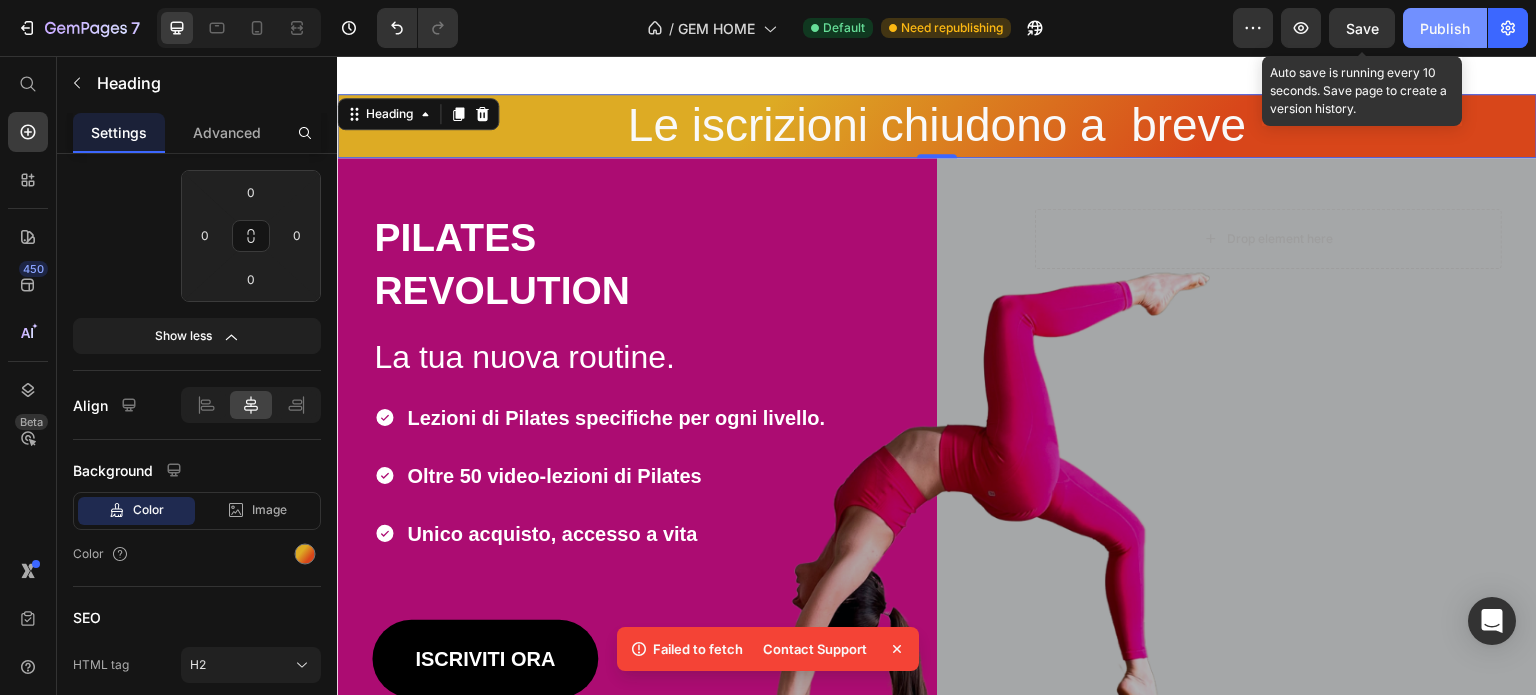 click on "Publish" at bounding box center (1445, 28) 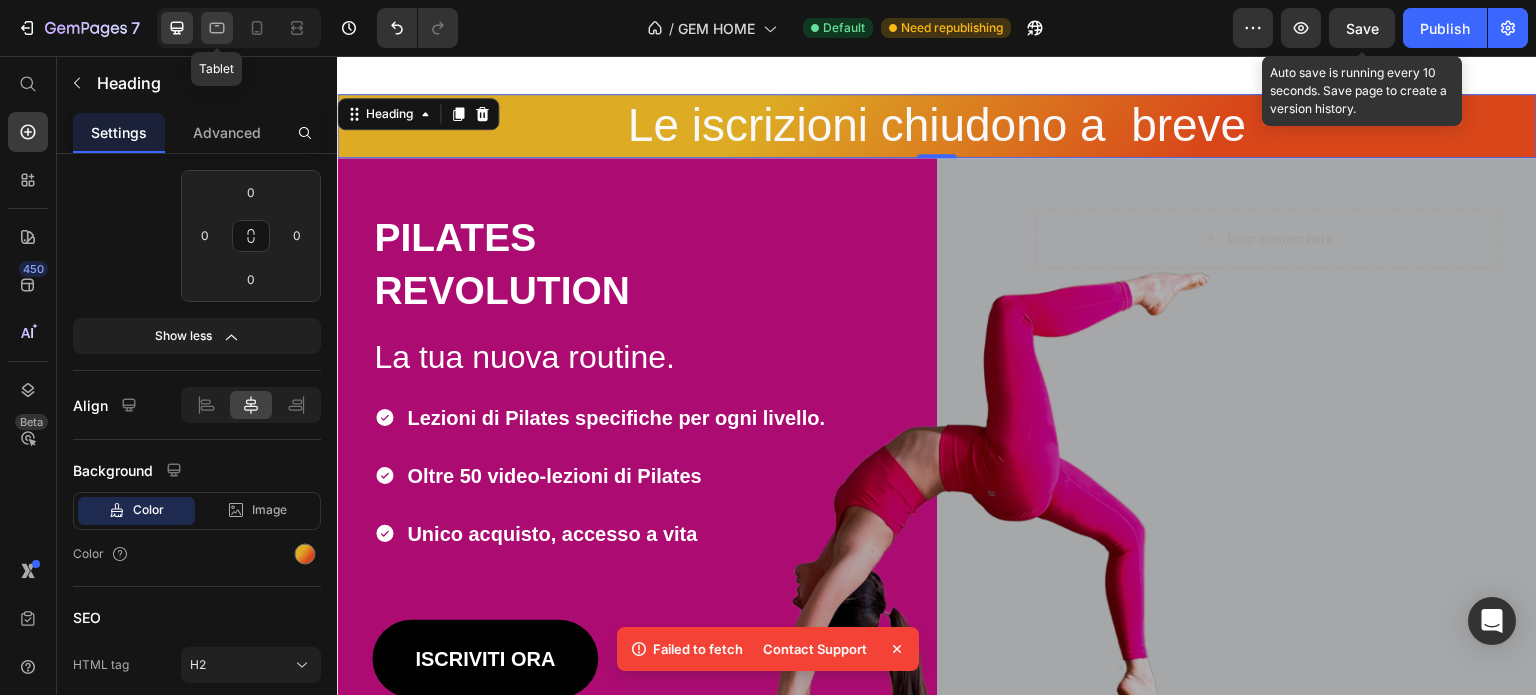 click 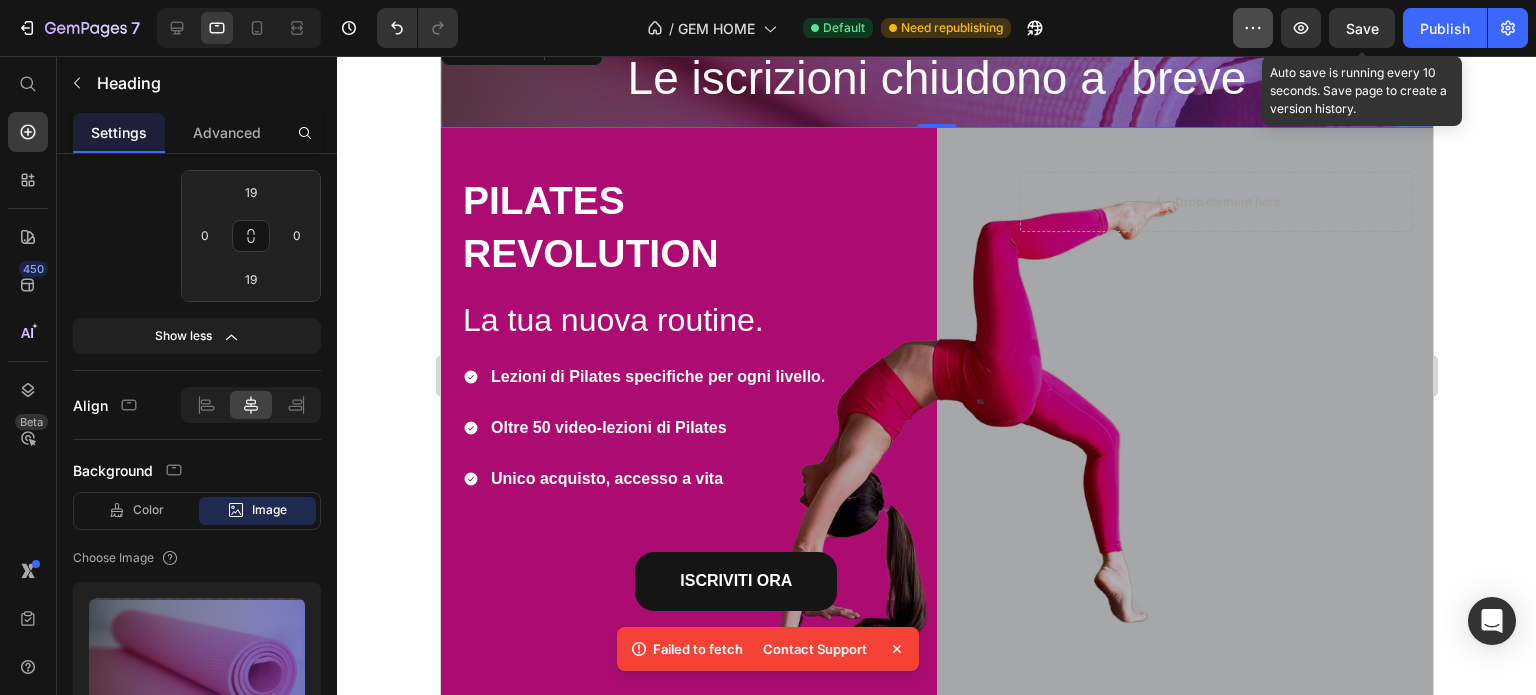 scroll, scrollTop: 0, scrollLeft: 0, axis: both 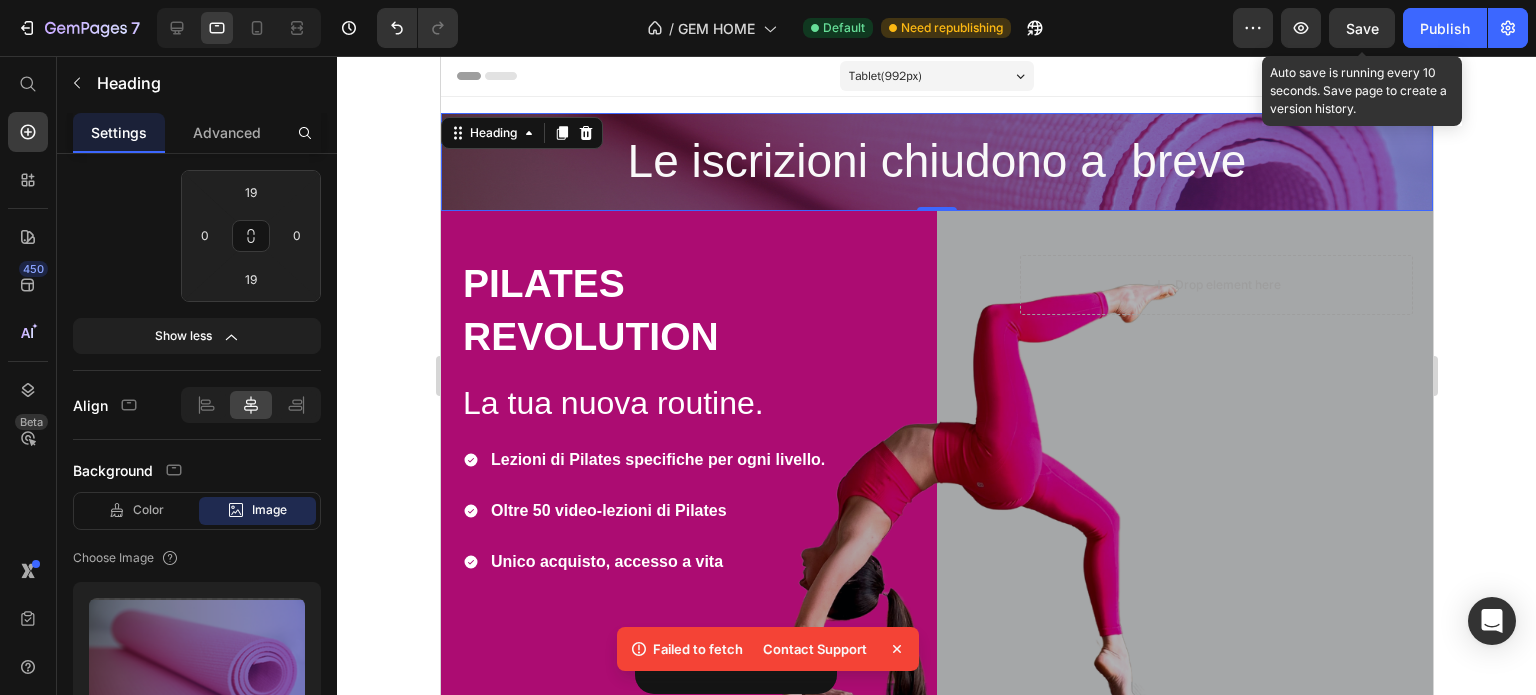 click on "Save" at bounding box center [1362, 28] 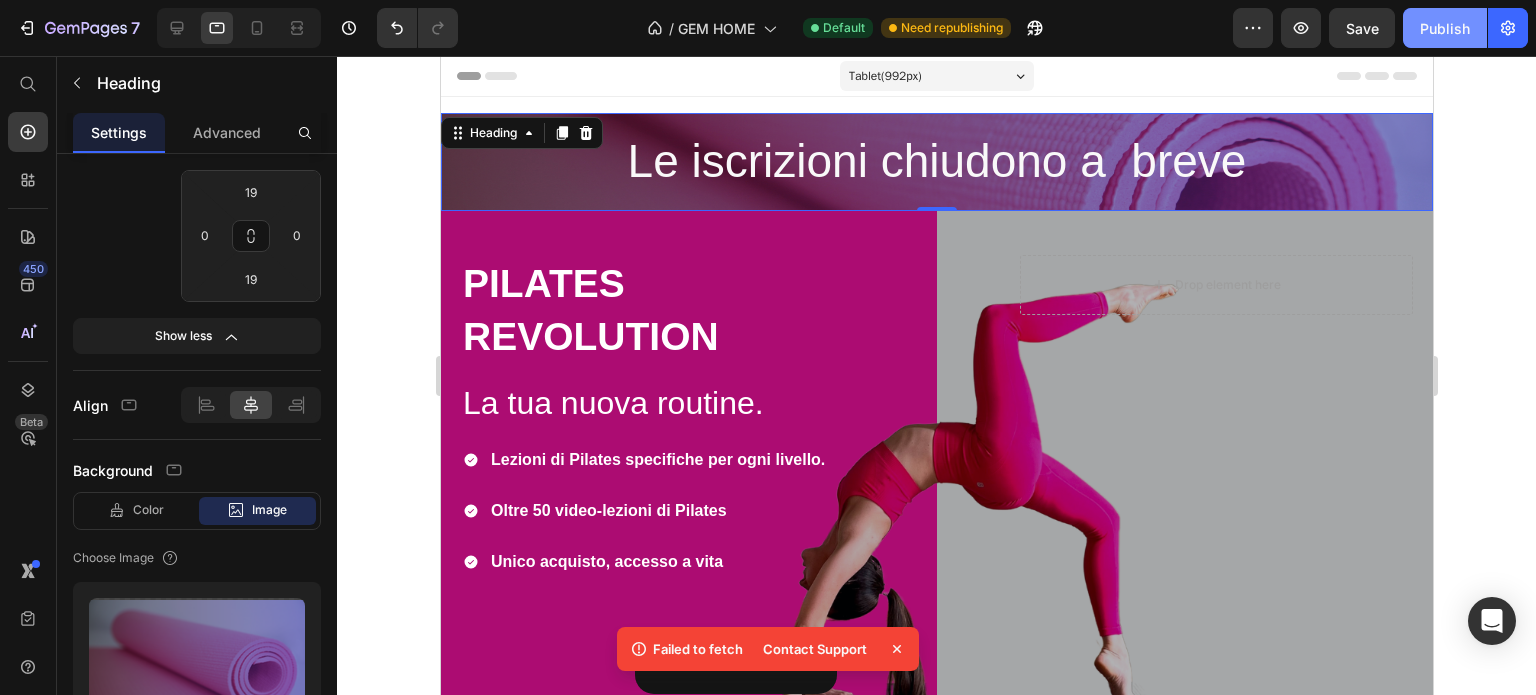 drag, startPoint x: 1431, startPoint y: 31, endPoint x: 393, endPoint y: 48, distance: 1038.1392 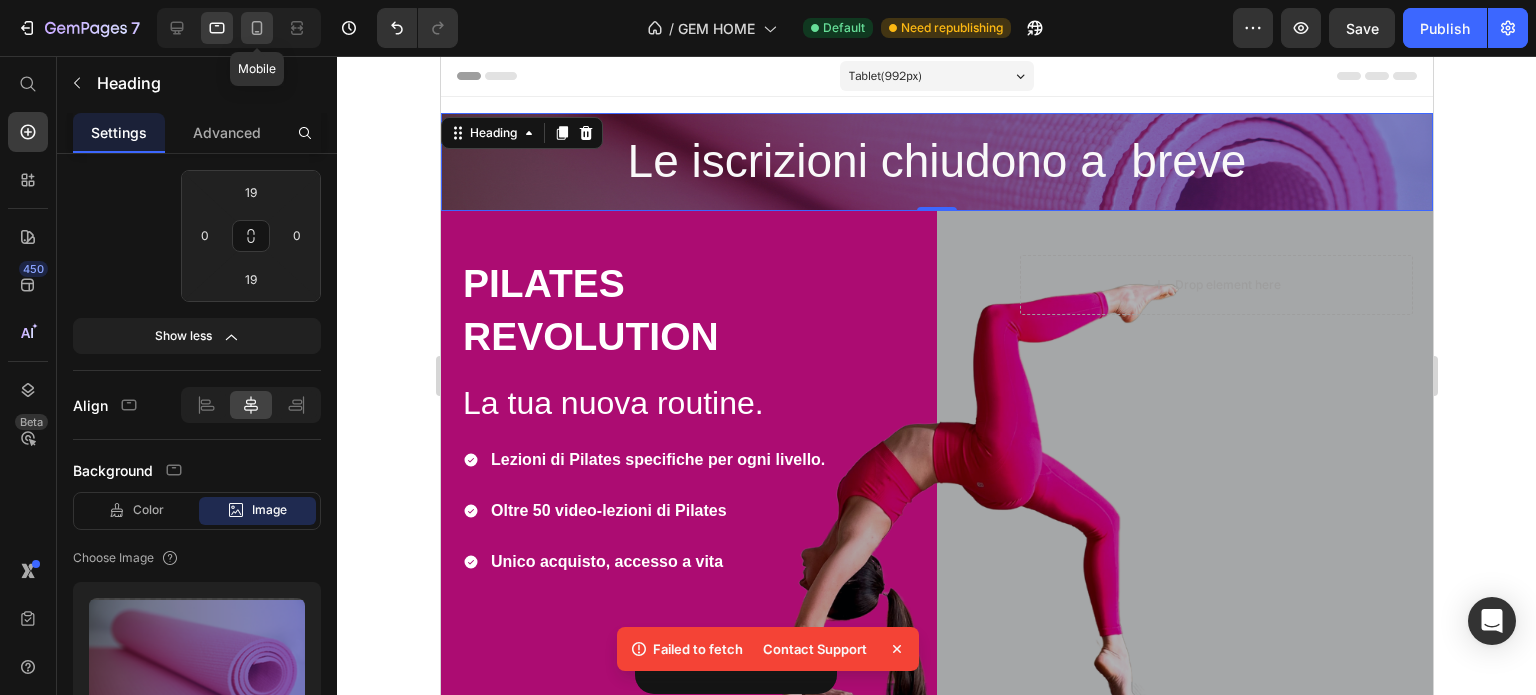 click 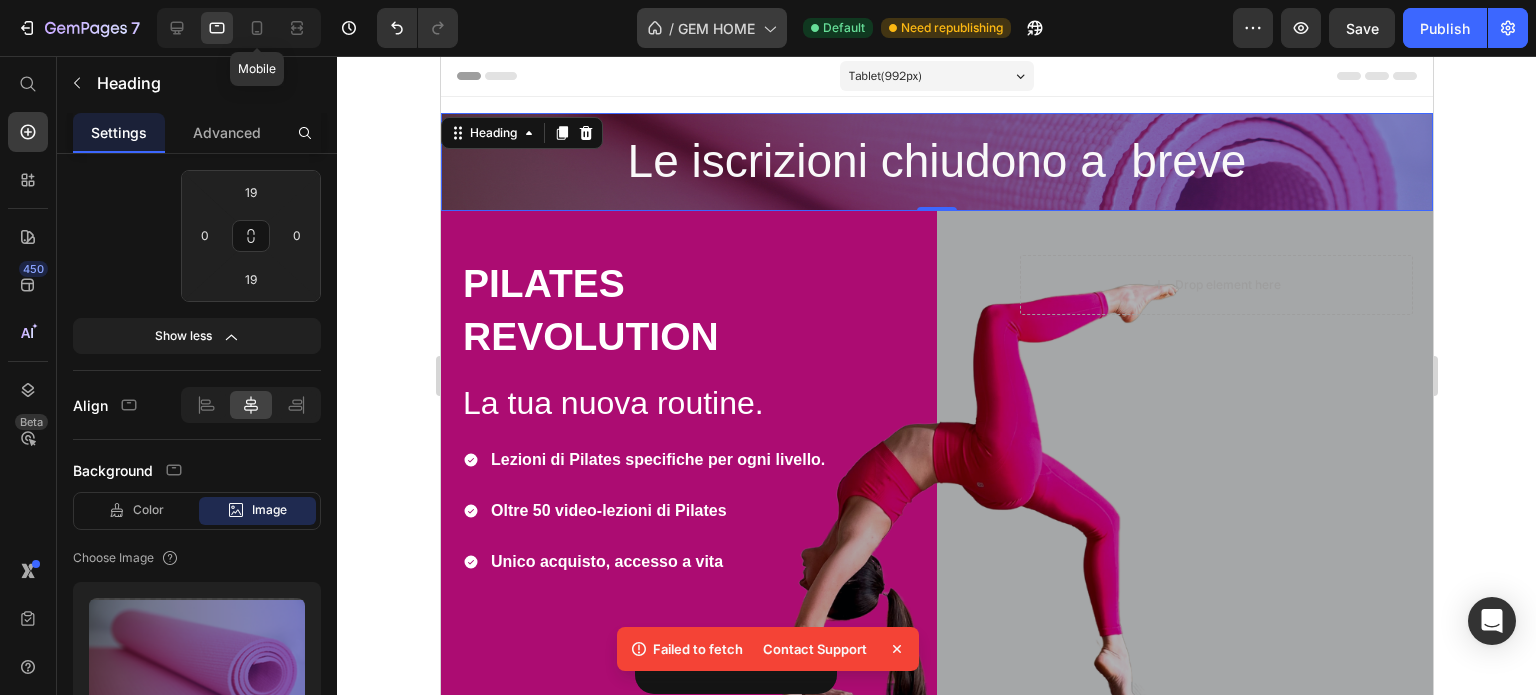 type on "41" 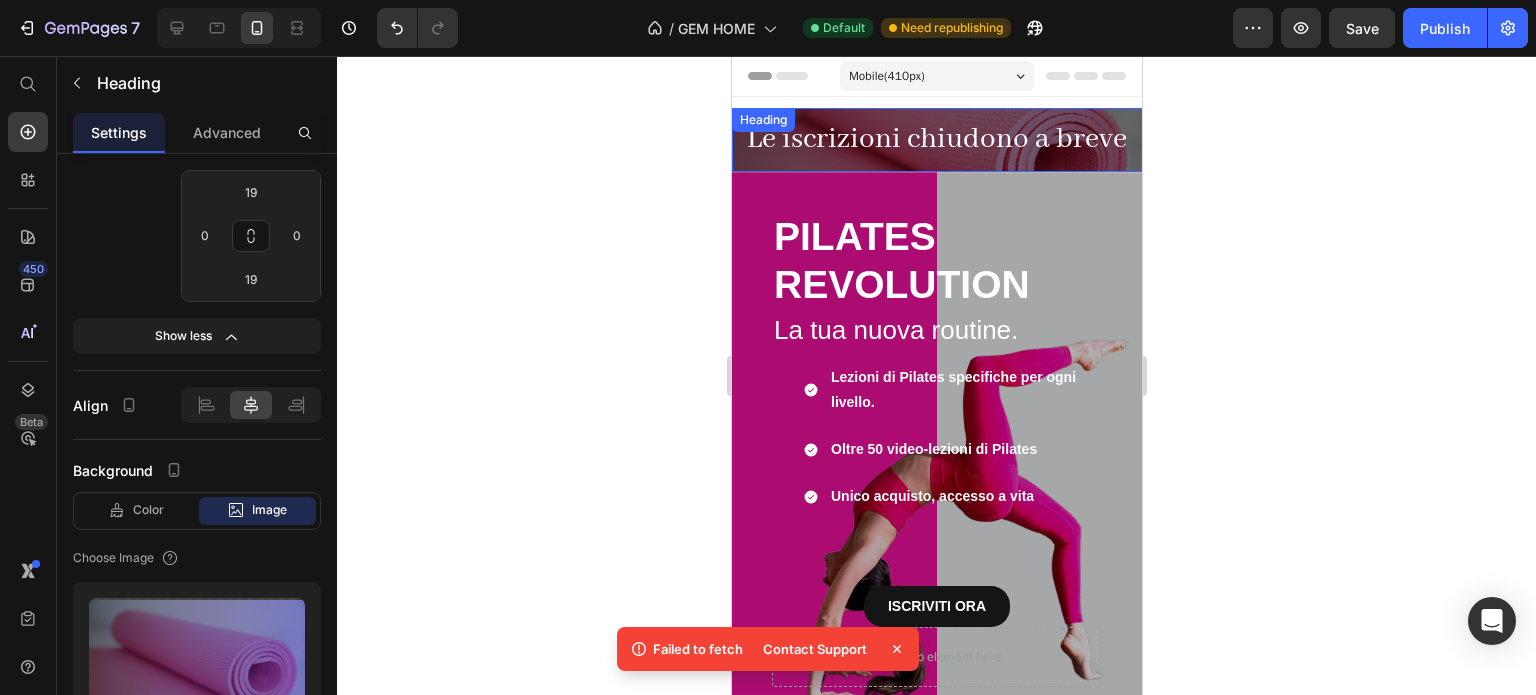 click on "Le iscrizioni chiudono a breve" at bounding box center (936, 139) 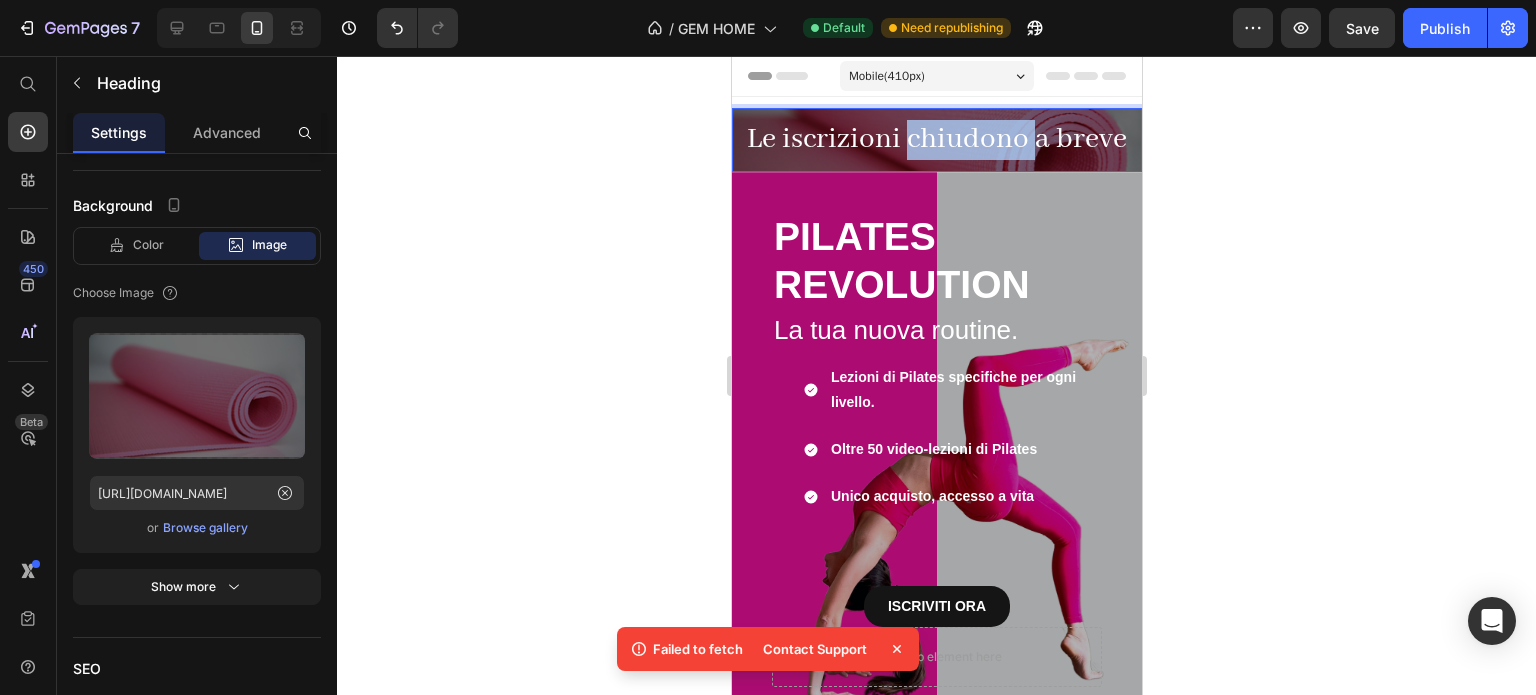 click on "Le iscrizioni chiudono a breve" at bounding box center (936, 139) 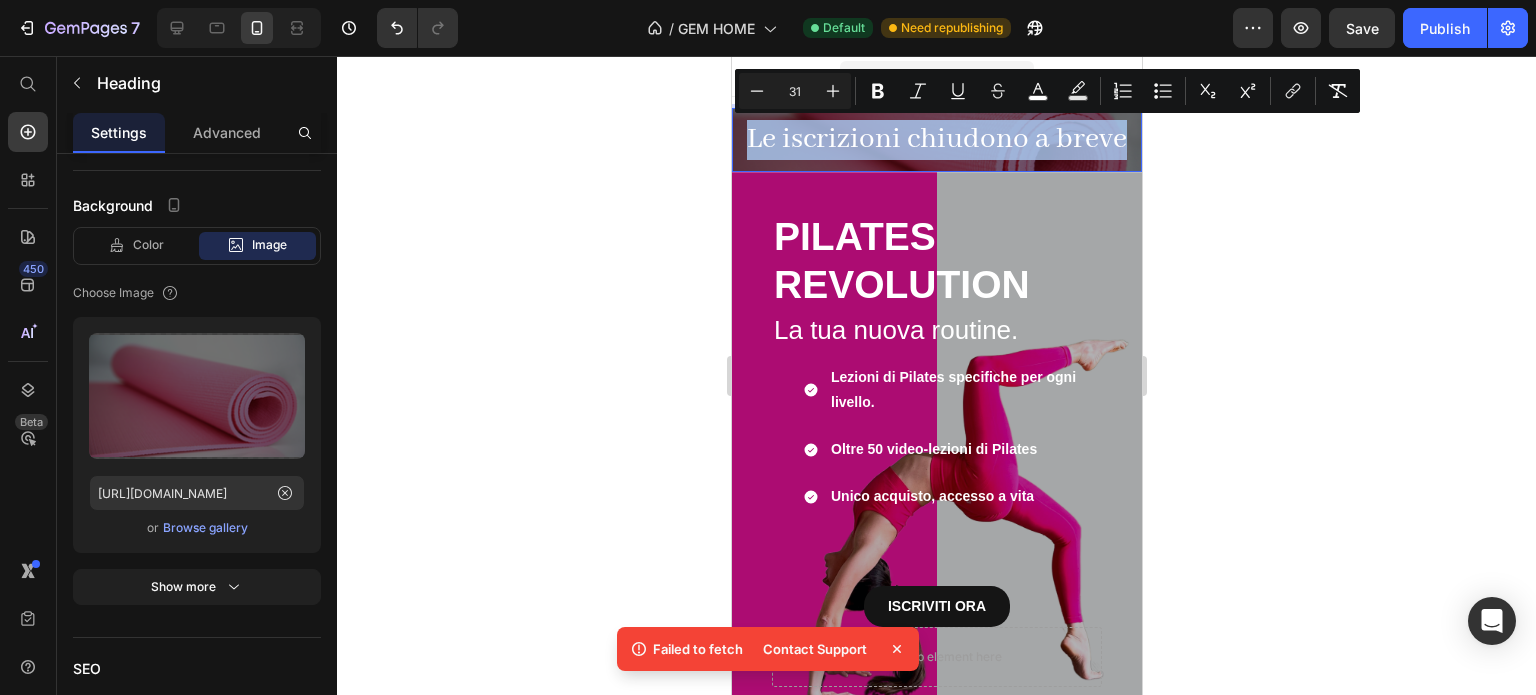 click on "Le iscrizioni chiudono a breve" at bounding box center [936, 139] 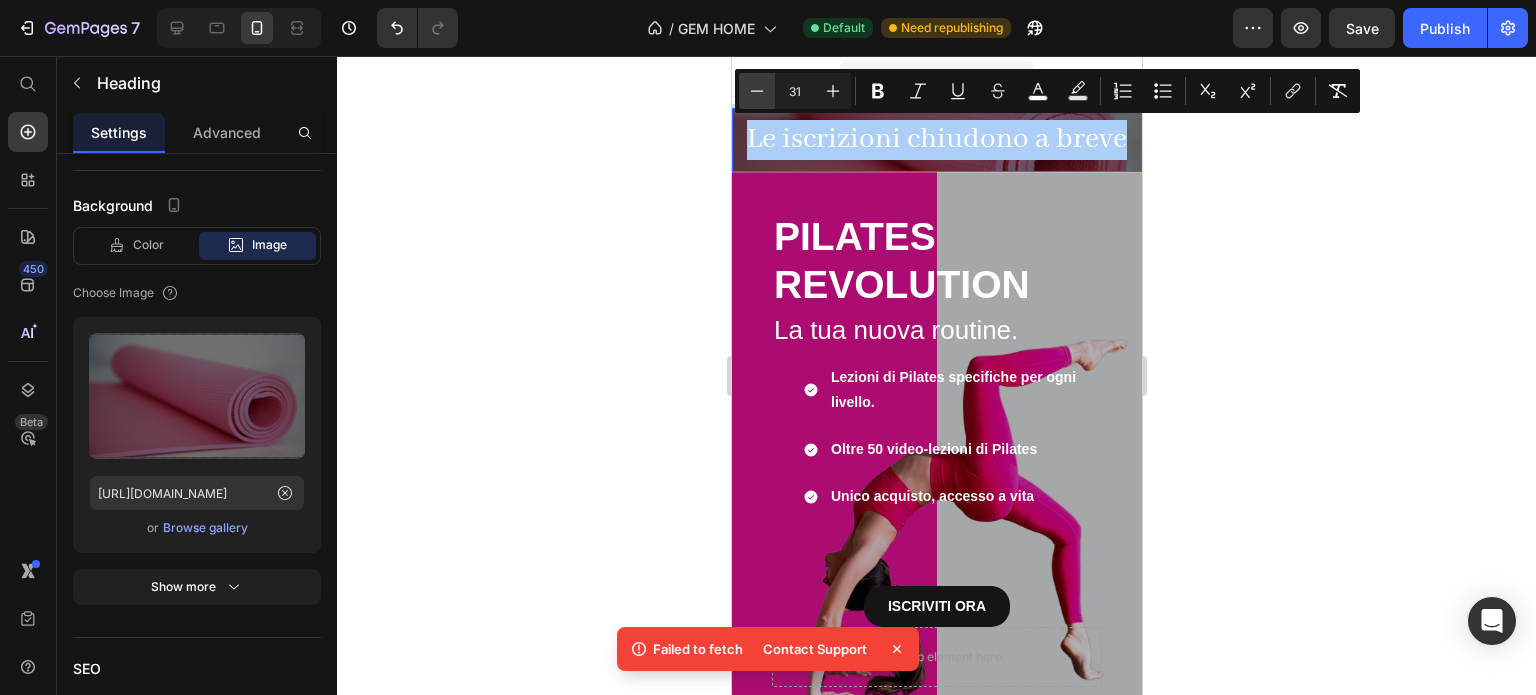 click 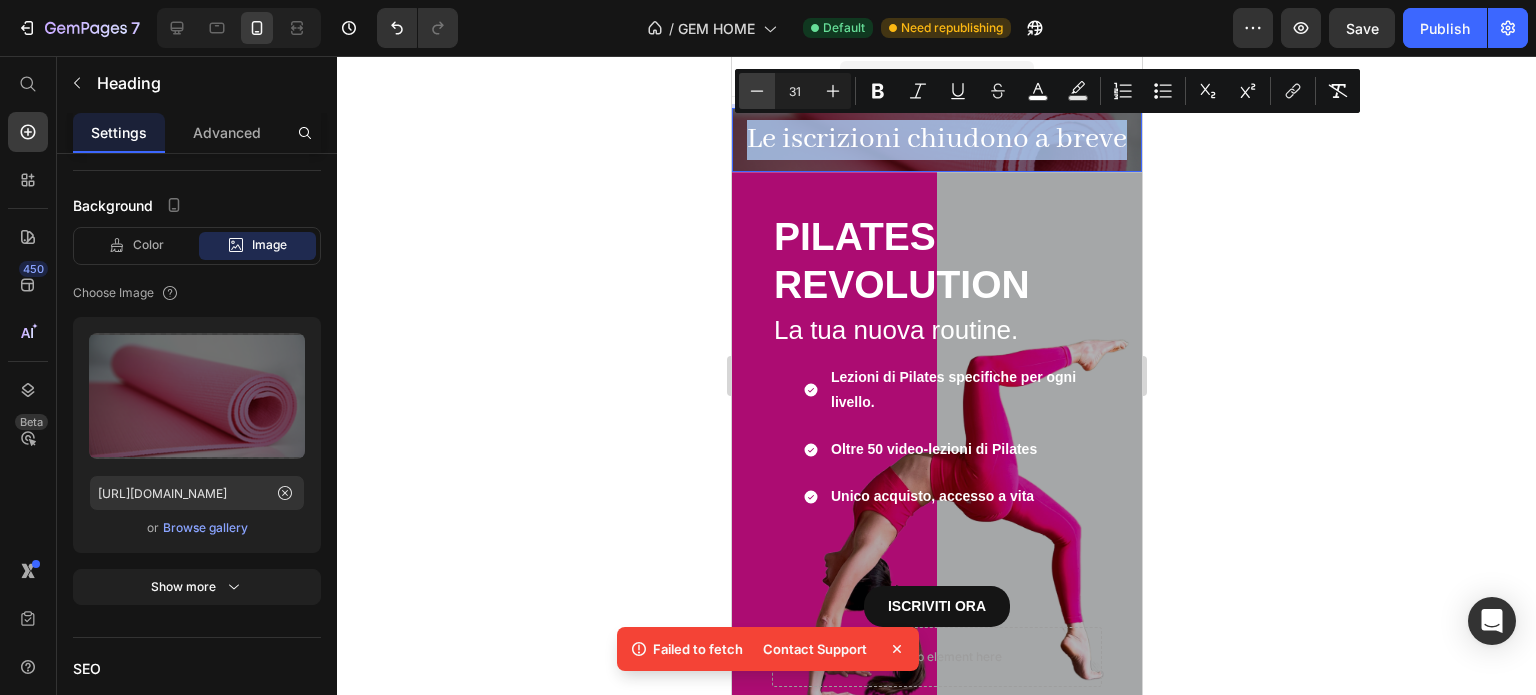 type on "30" 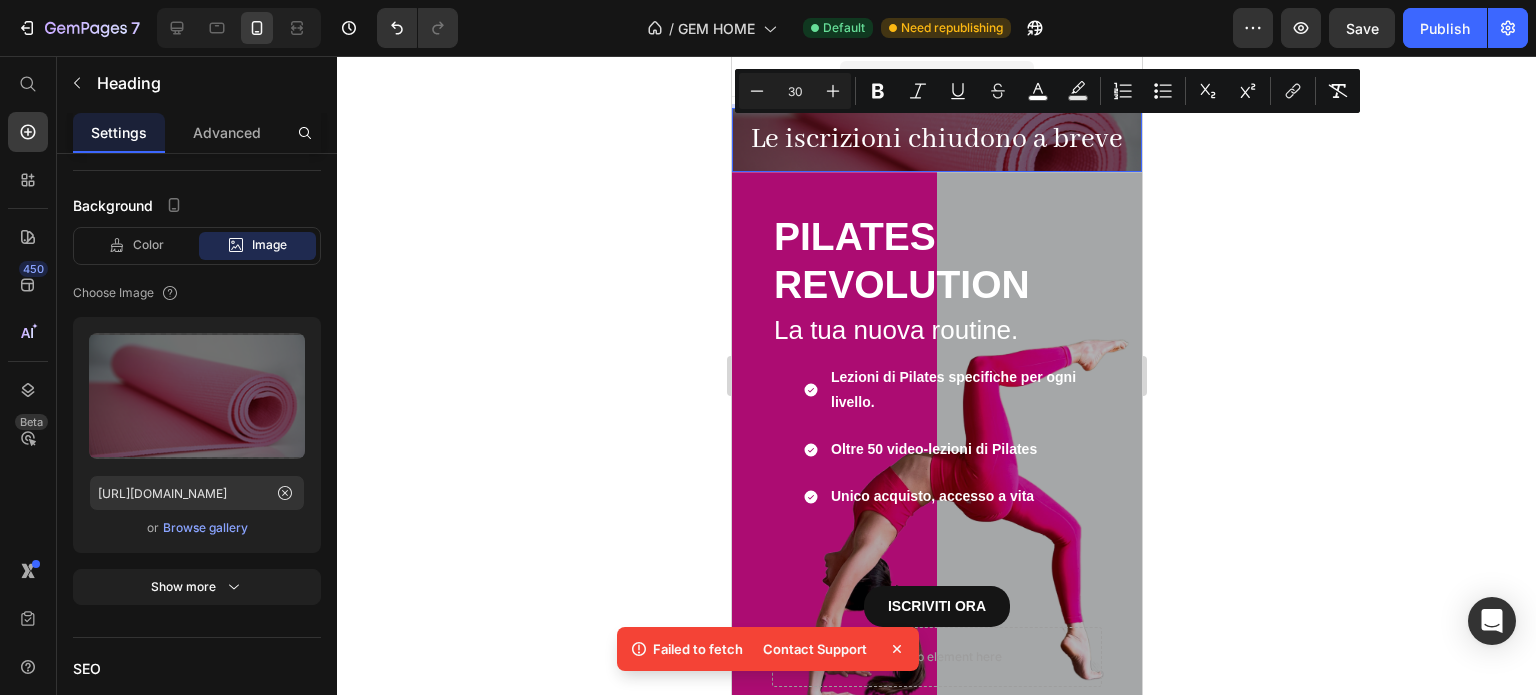 click 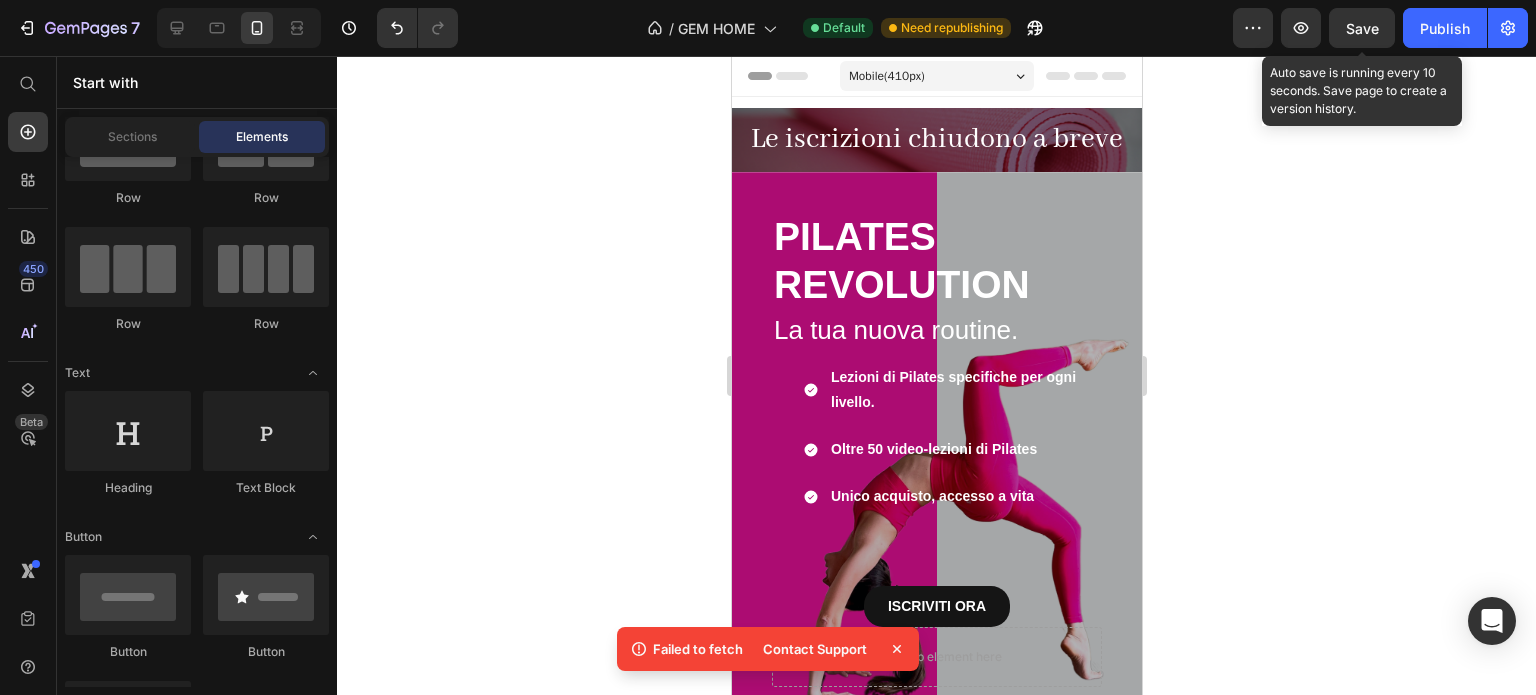 click on "Save" at bounding box center [1362, 28] 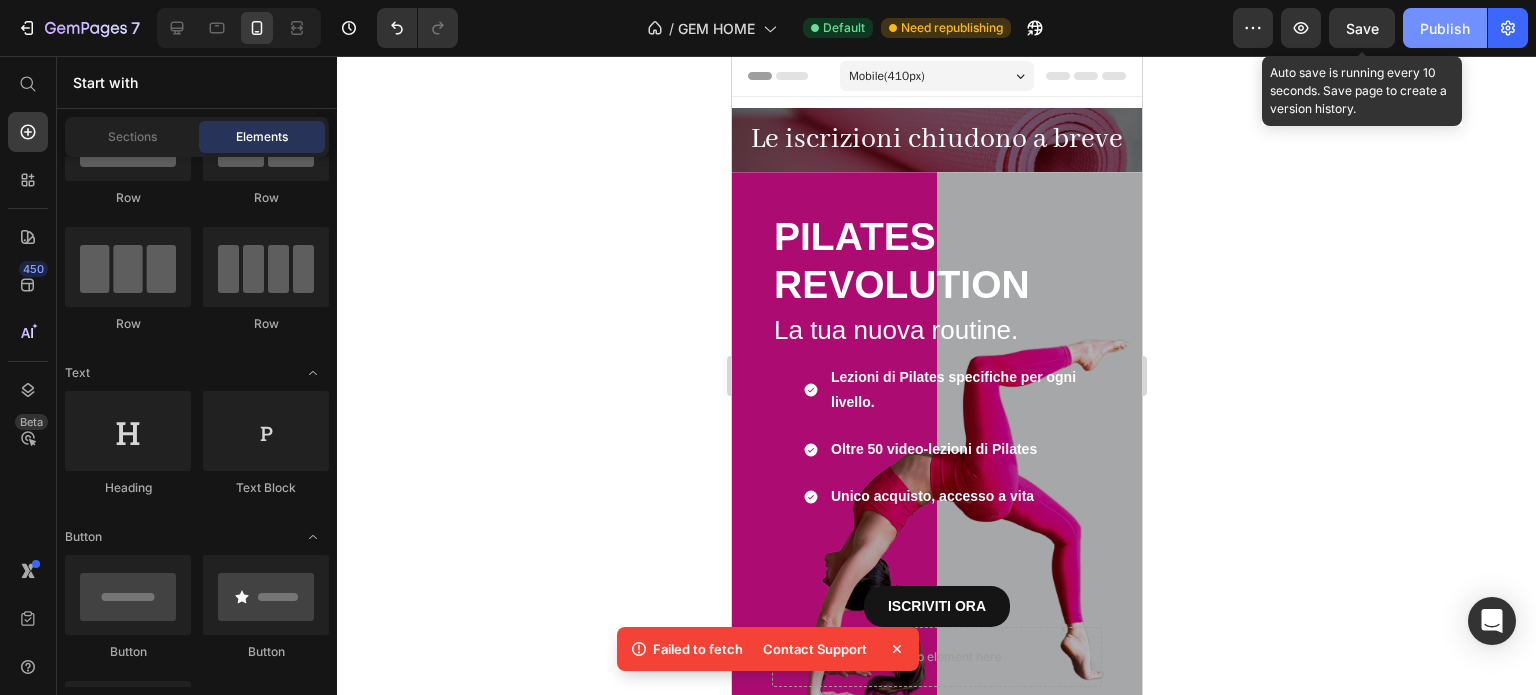 click on "Publish" at bounding box center (1445, 28) 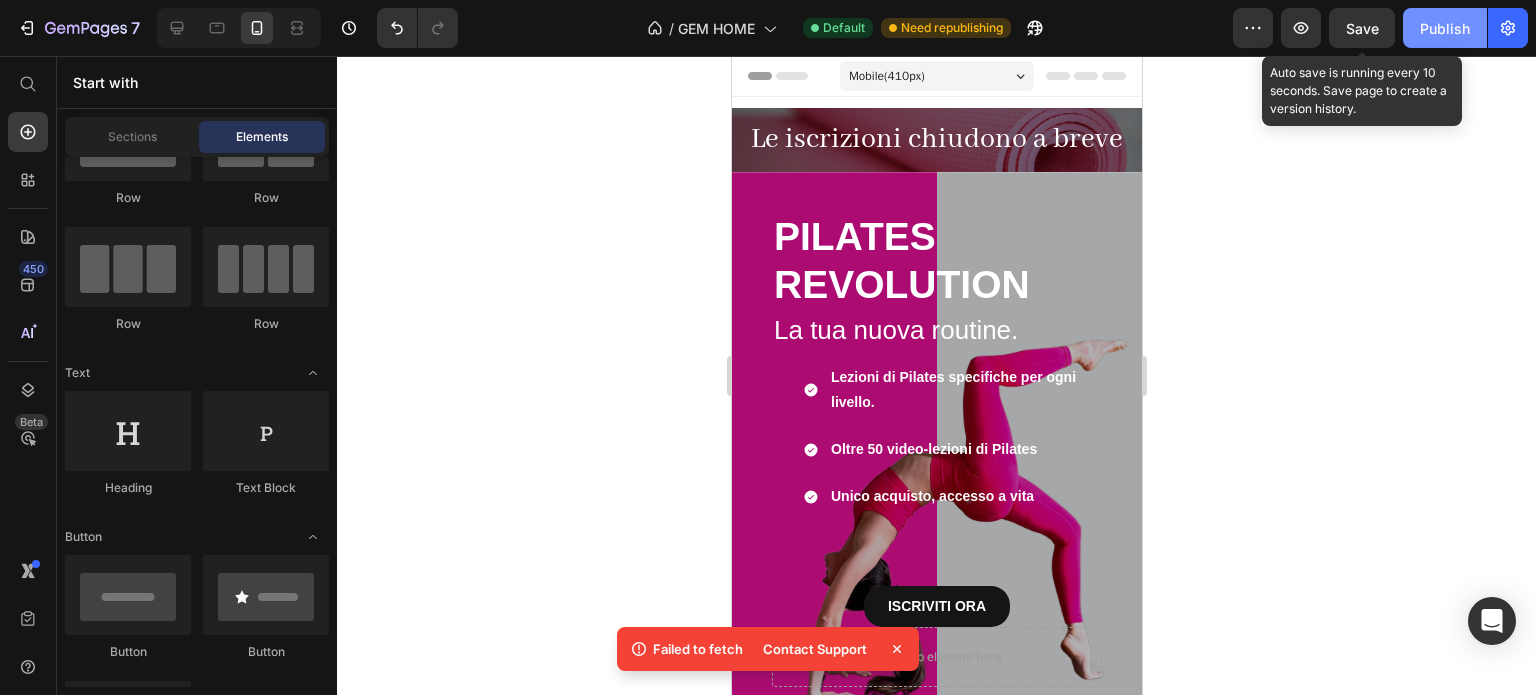 click on "Publish" at bounding box center (1445, 28) 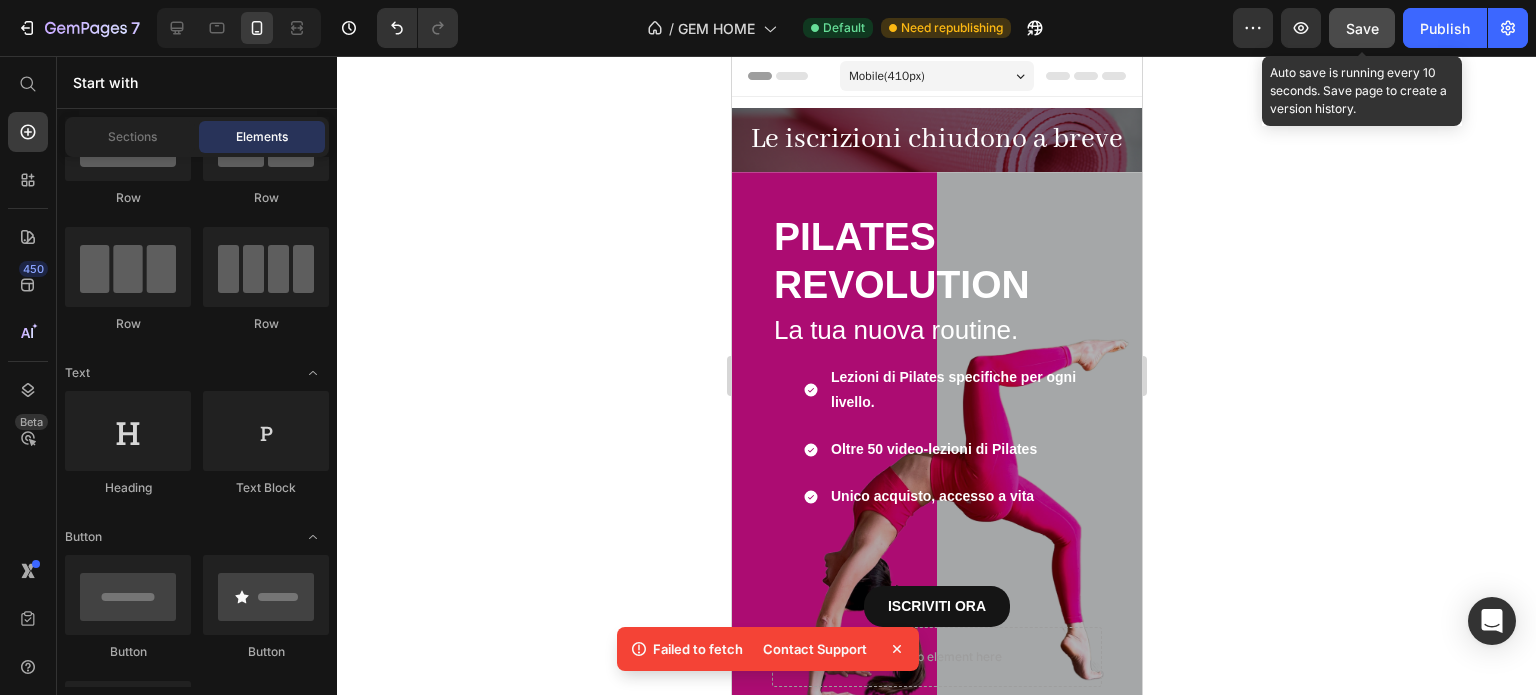 drag, startPoint x: 1344, startPoint y: 21, endPoint x: 1332, endPoint y: 19, distance: 12.165525 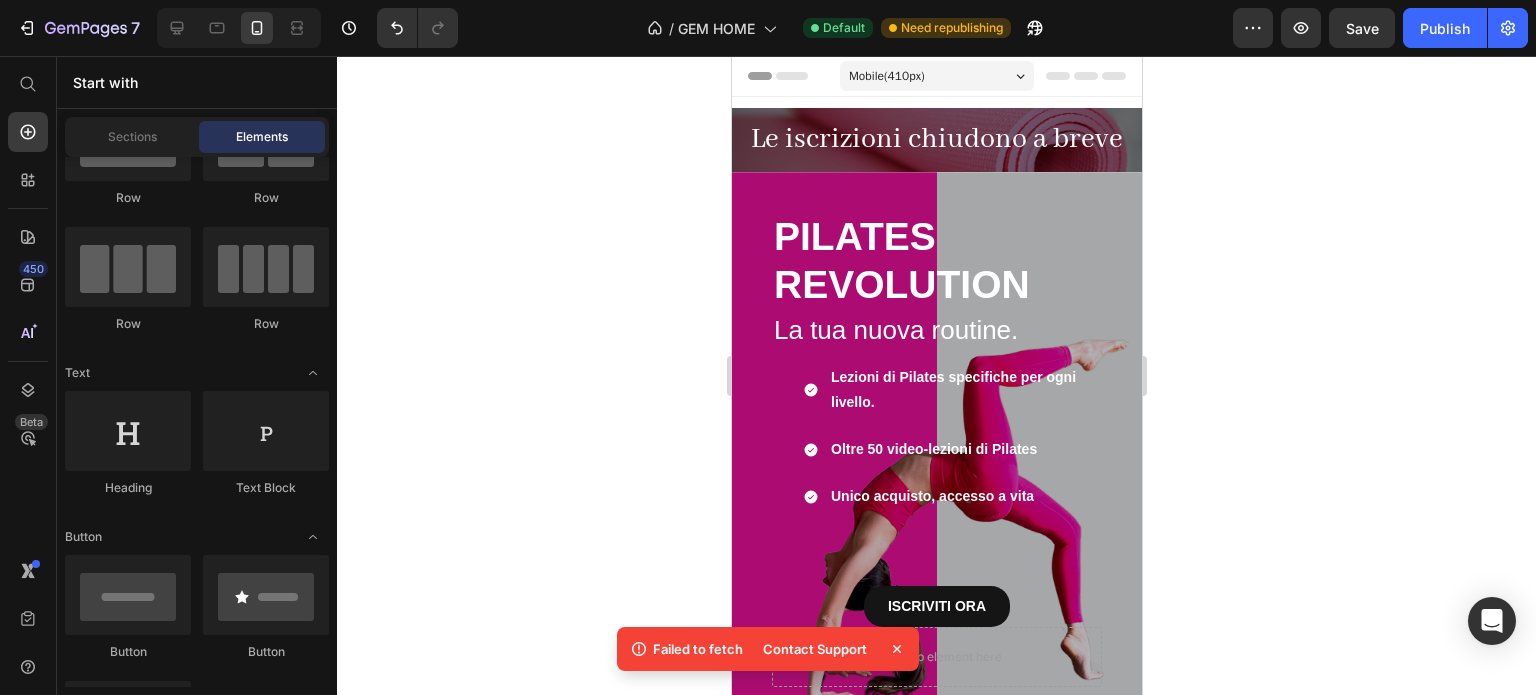 click 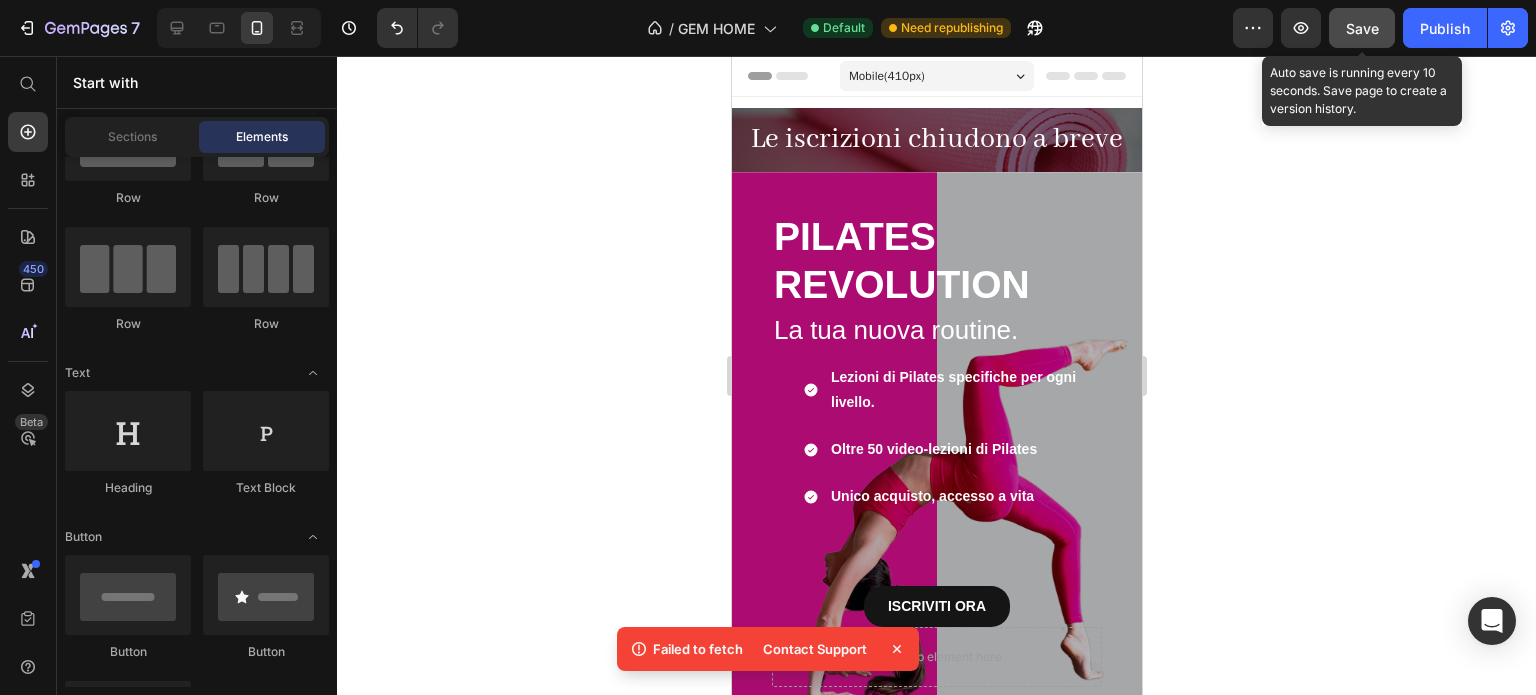 click on "Save" 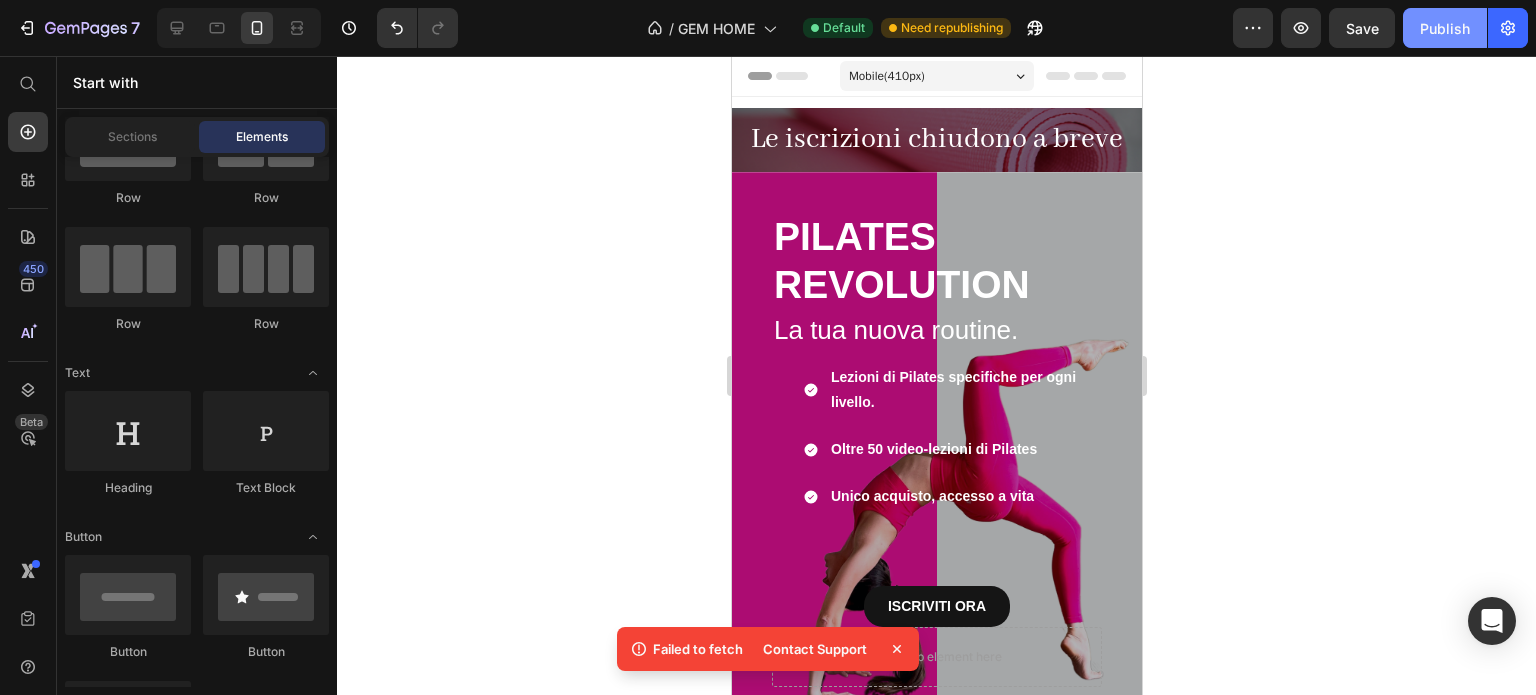 click on "Publish" at bounding box center [1445, 28] 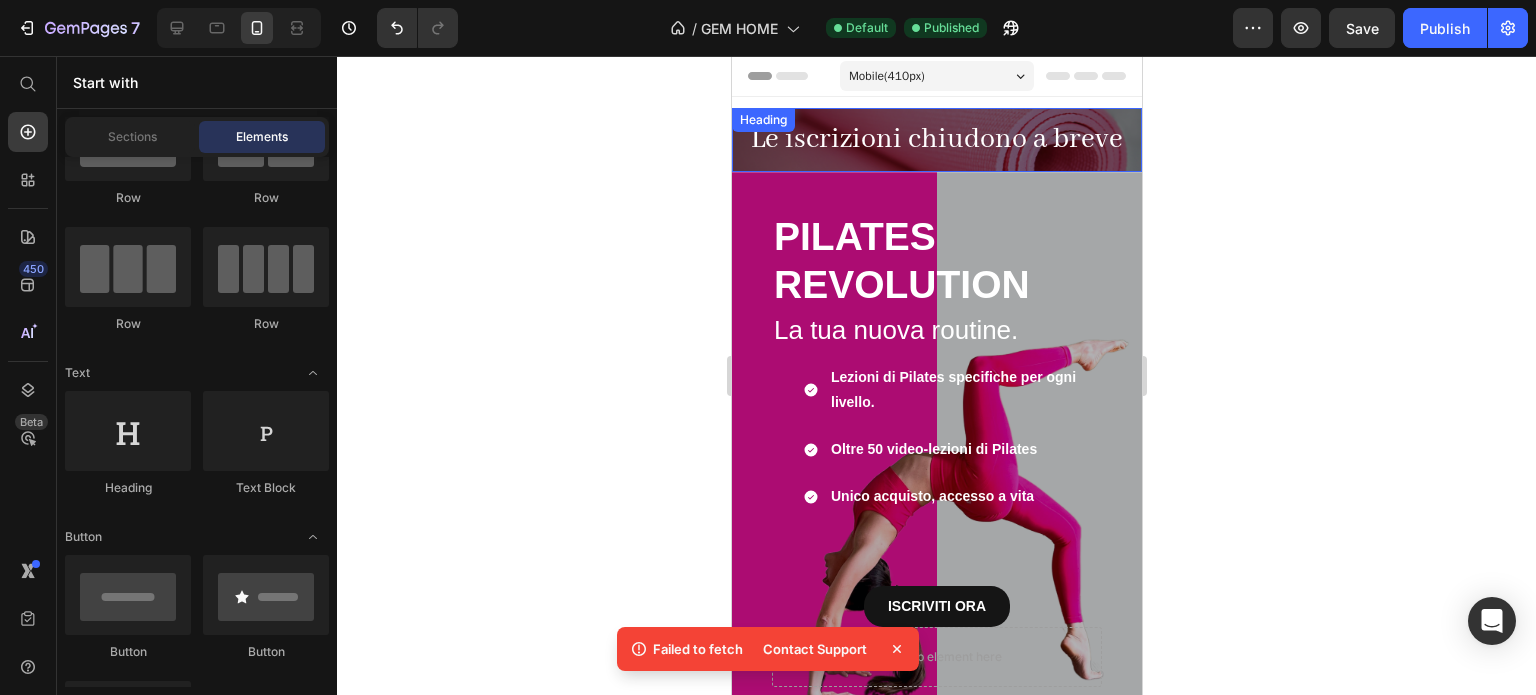 click on "Le iscrizioni chiudono a breve" at bounding box center [936, 139] 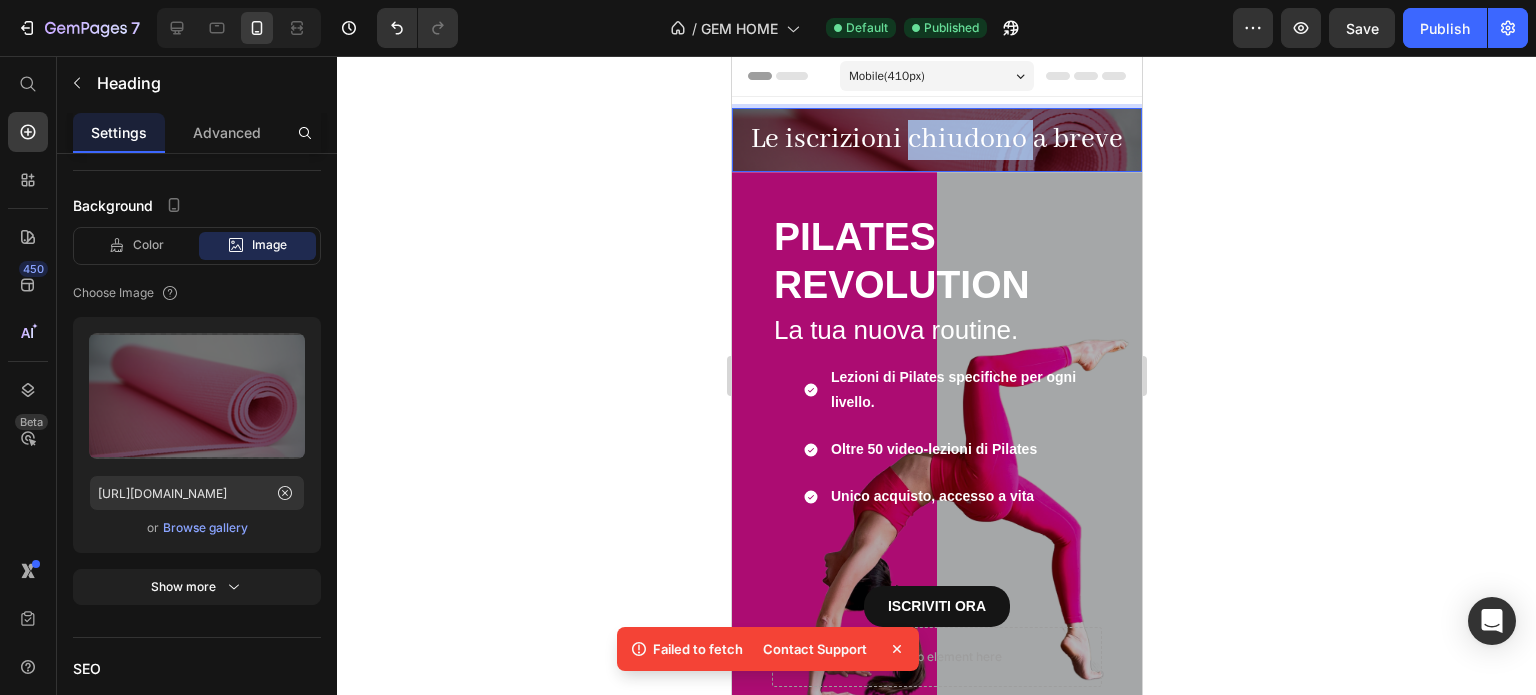 click on "Le iscrizioni chiudono a breve" at bounding box center [936, 139] 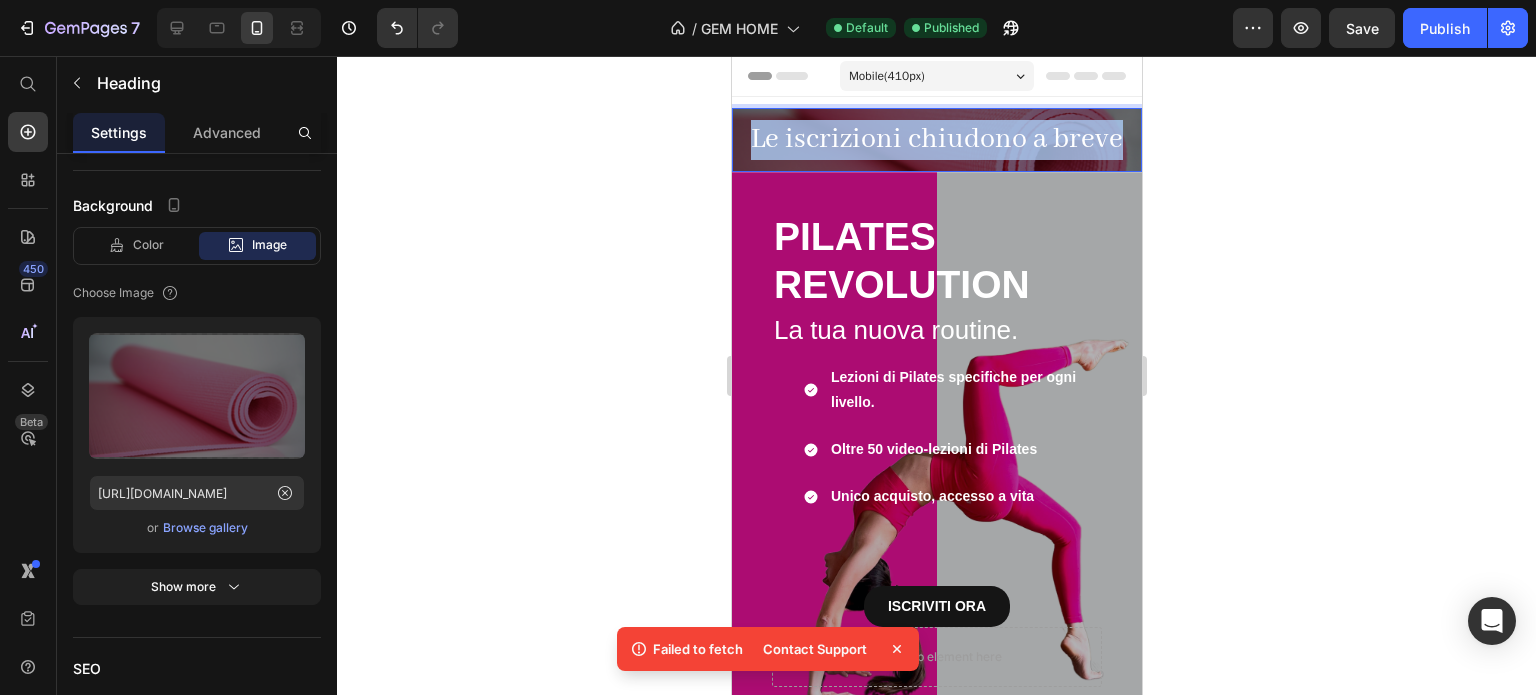 click on "Le iscrizioni chiudono a breve" at bounding box center (936, 139) 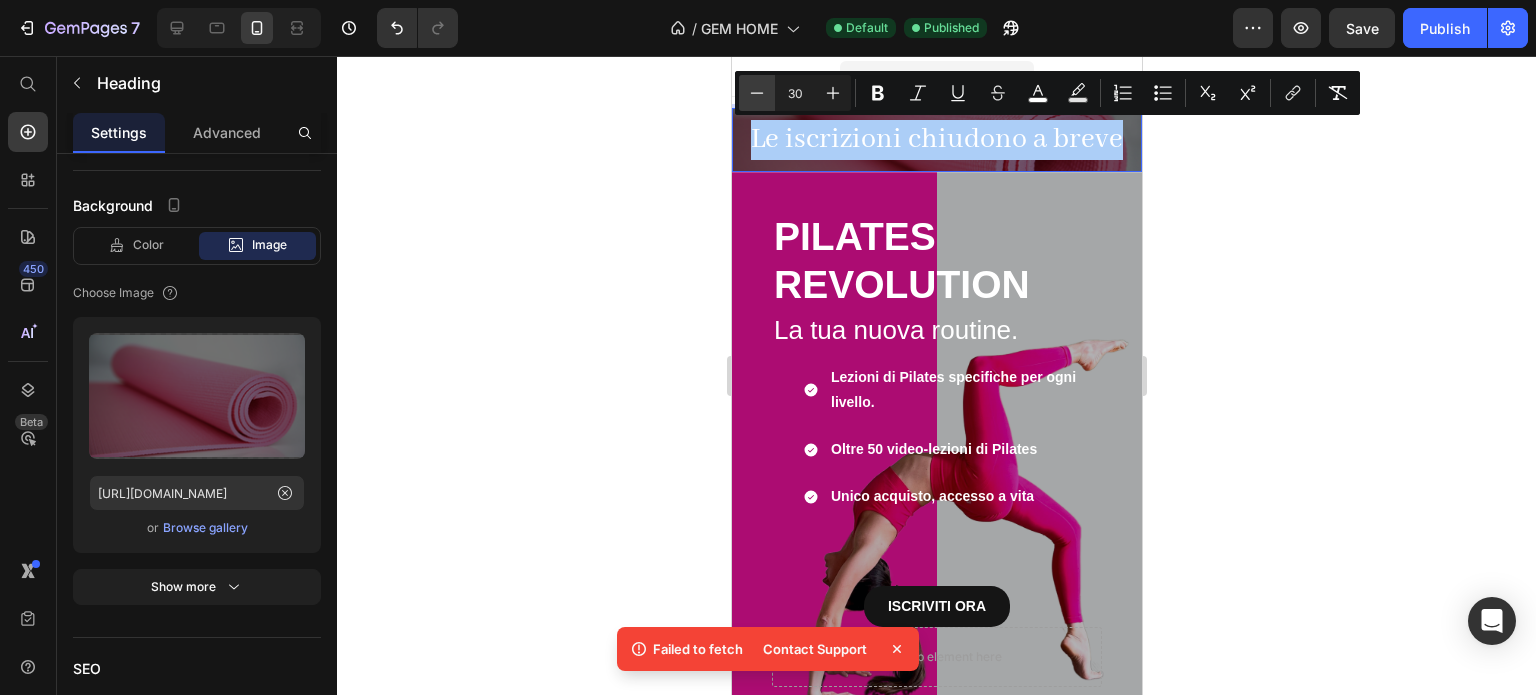click on "Minus" at bounding box center [757, 93] 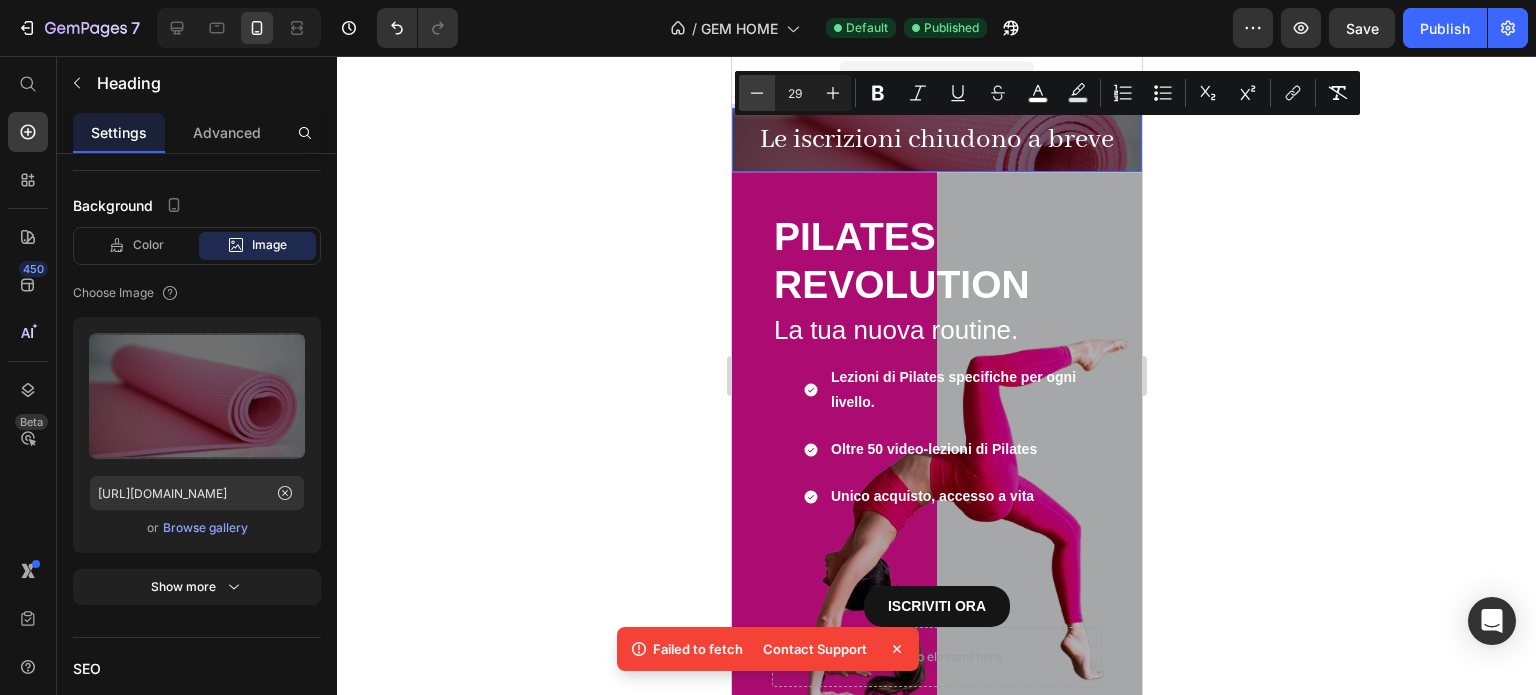 click on "Minus" at bounding box center [757, 93] 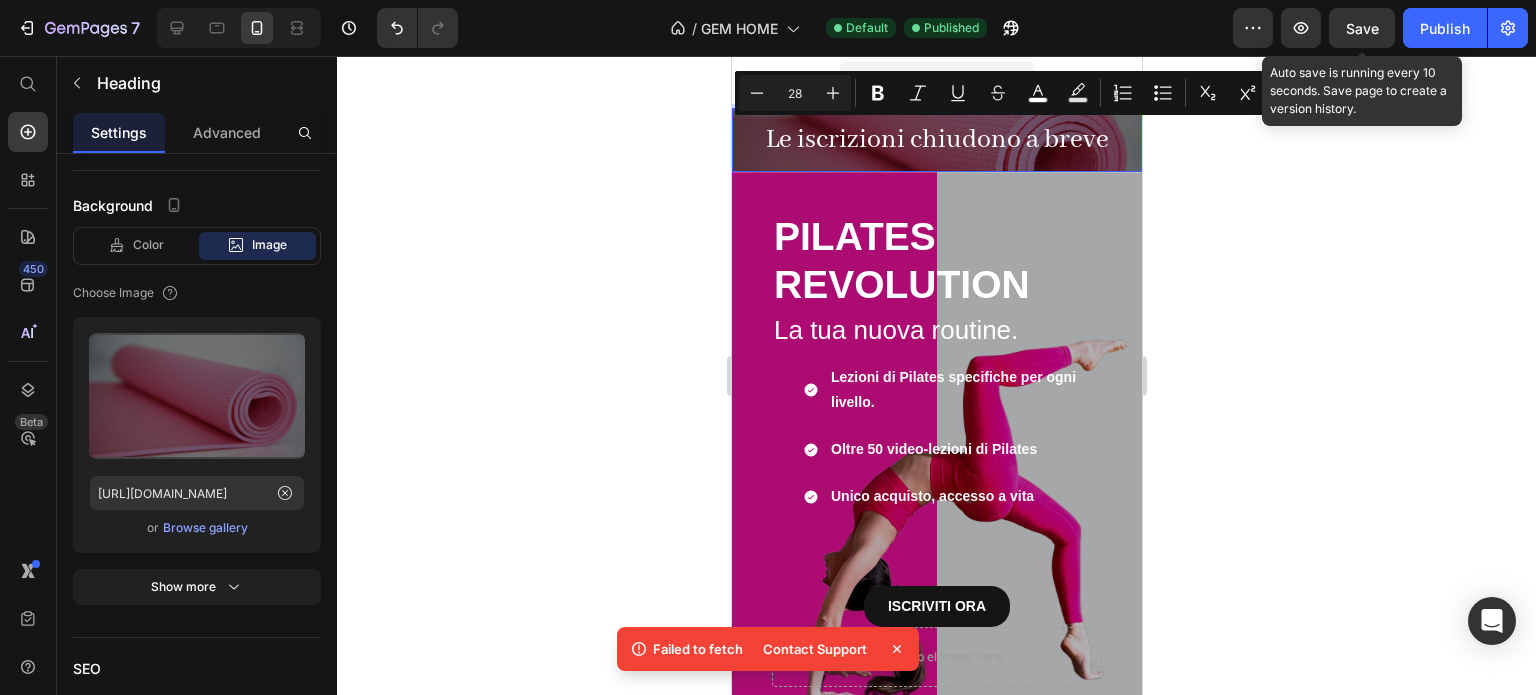click on "Save" at bounding box center [1362, 28] 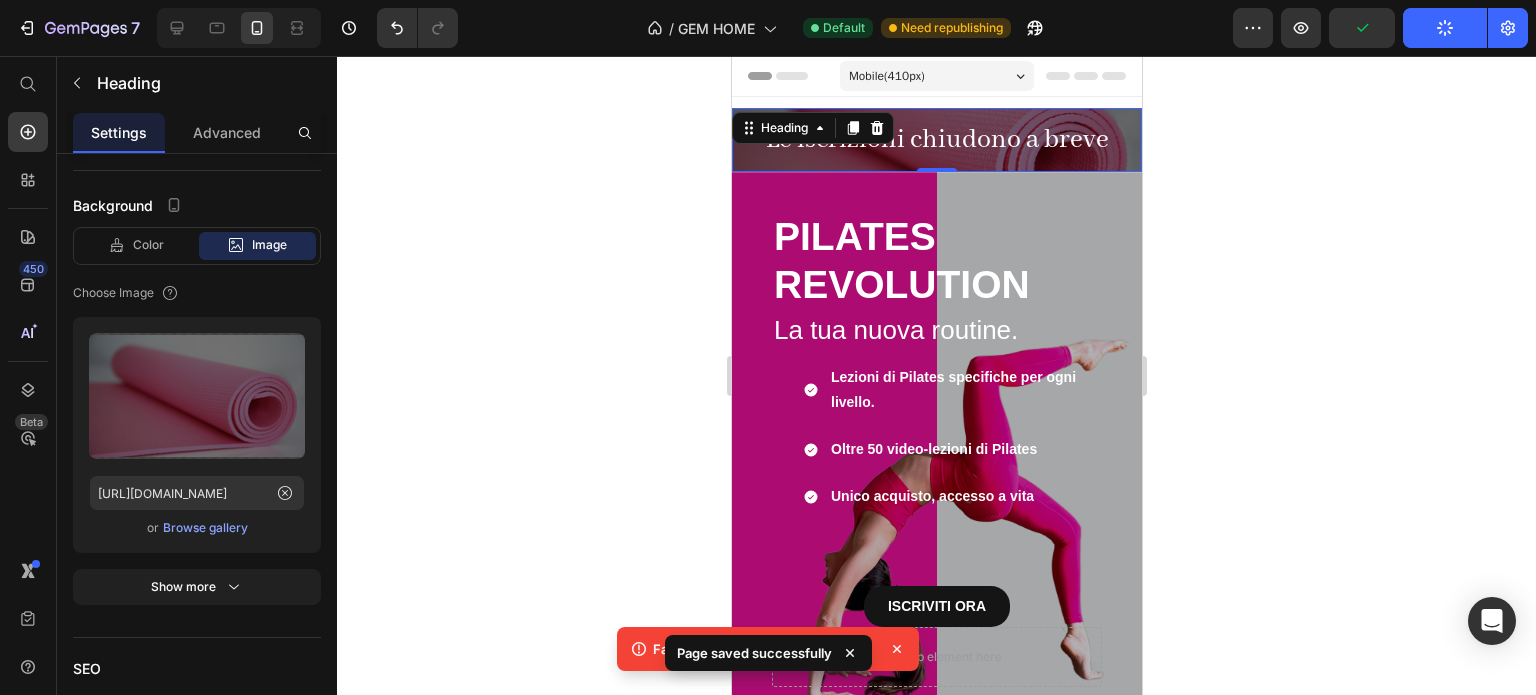 click 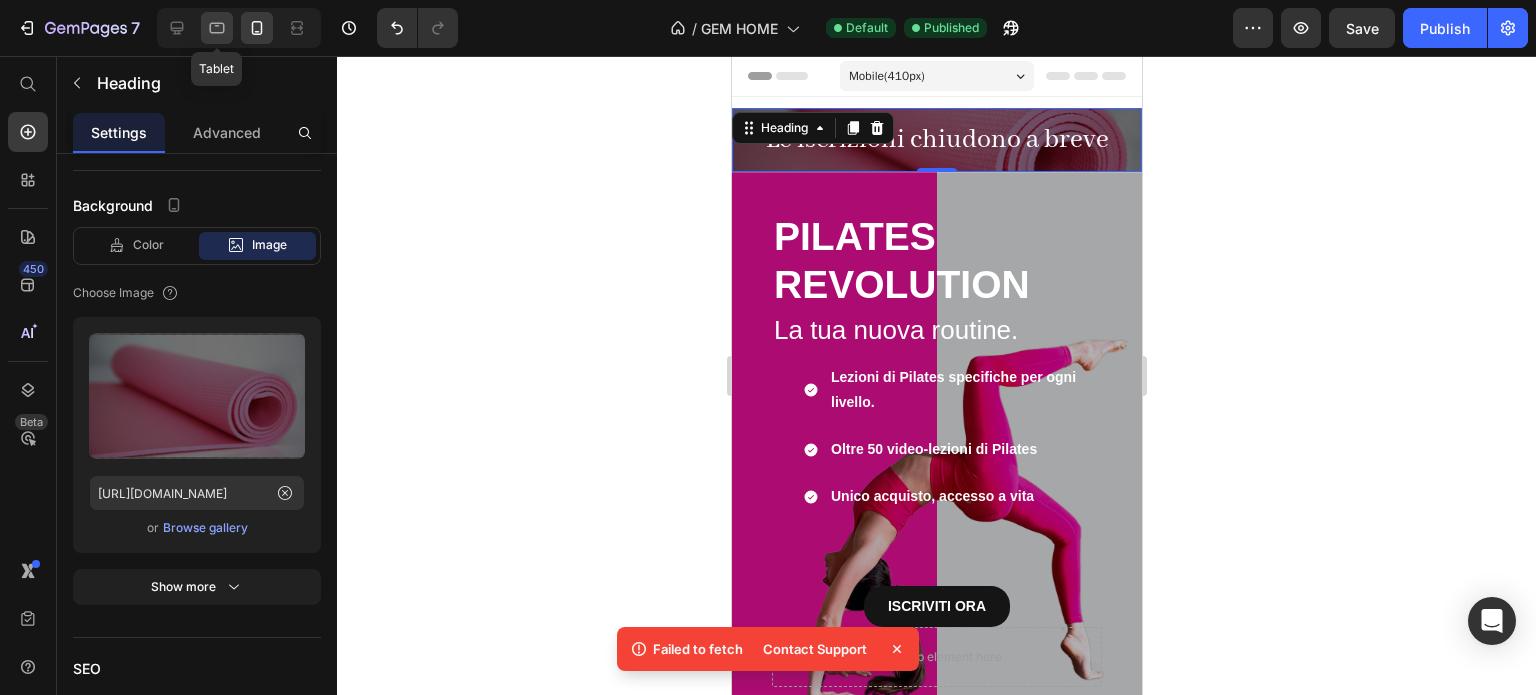 click 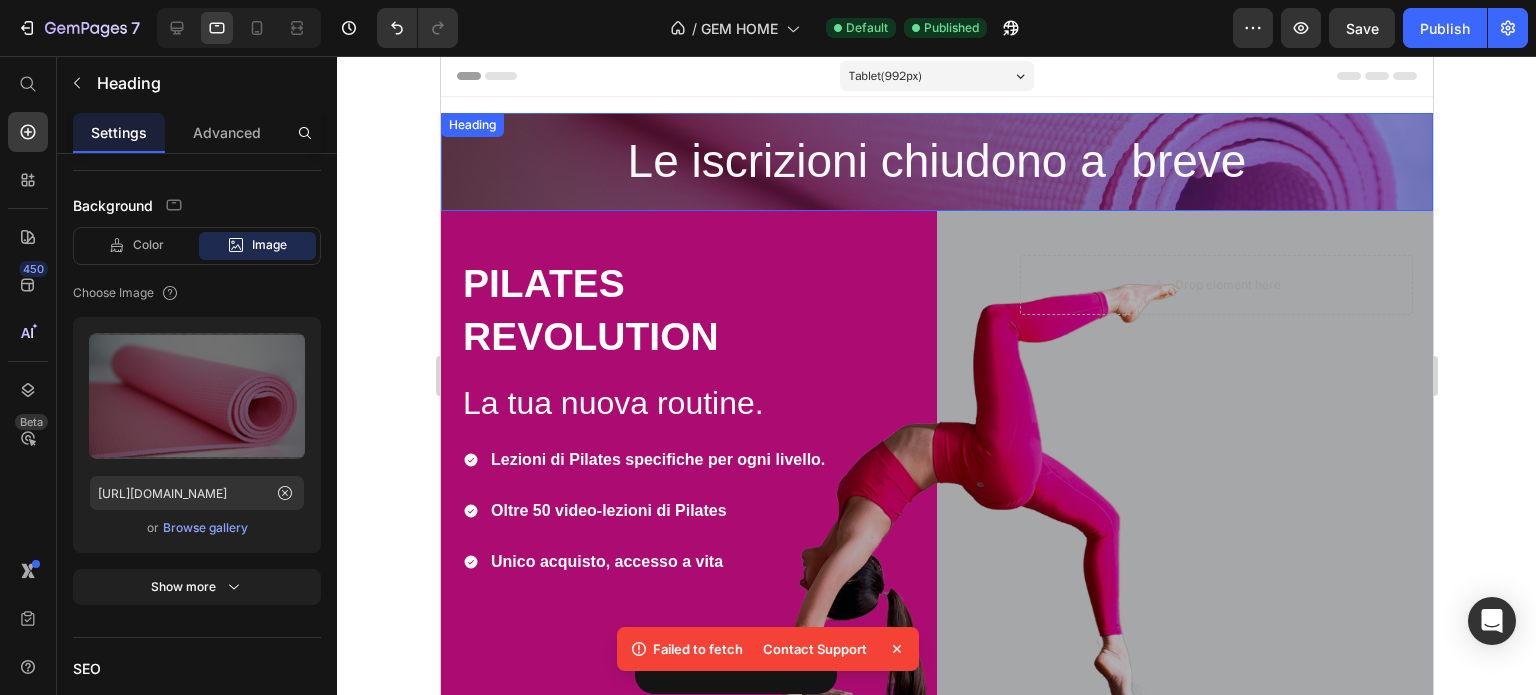 click on "Le iscrizioni chiudono a  breve Heading" at bounding box center [936, 162] 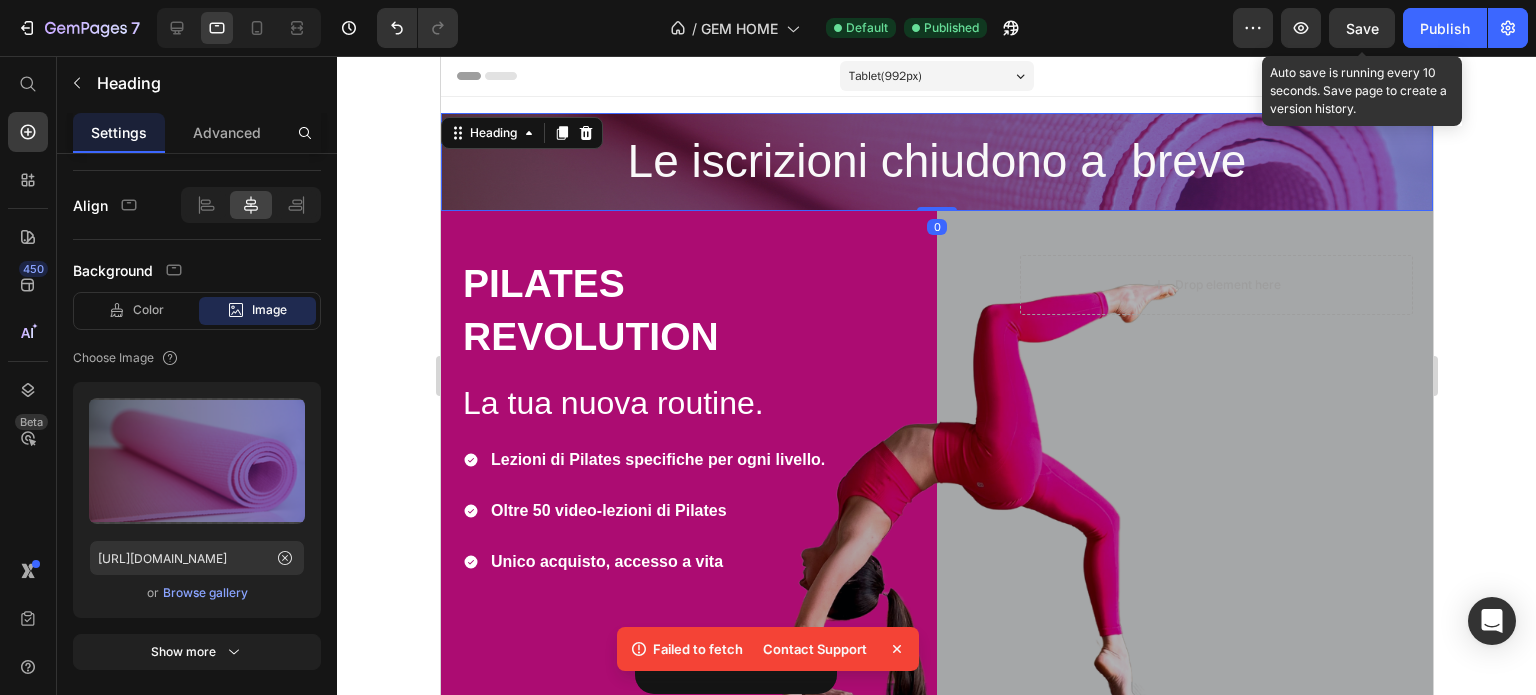 click on "Save" at bounding box center [1362, 28] 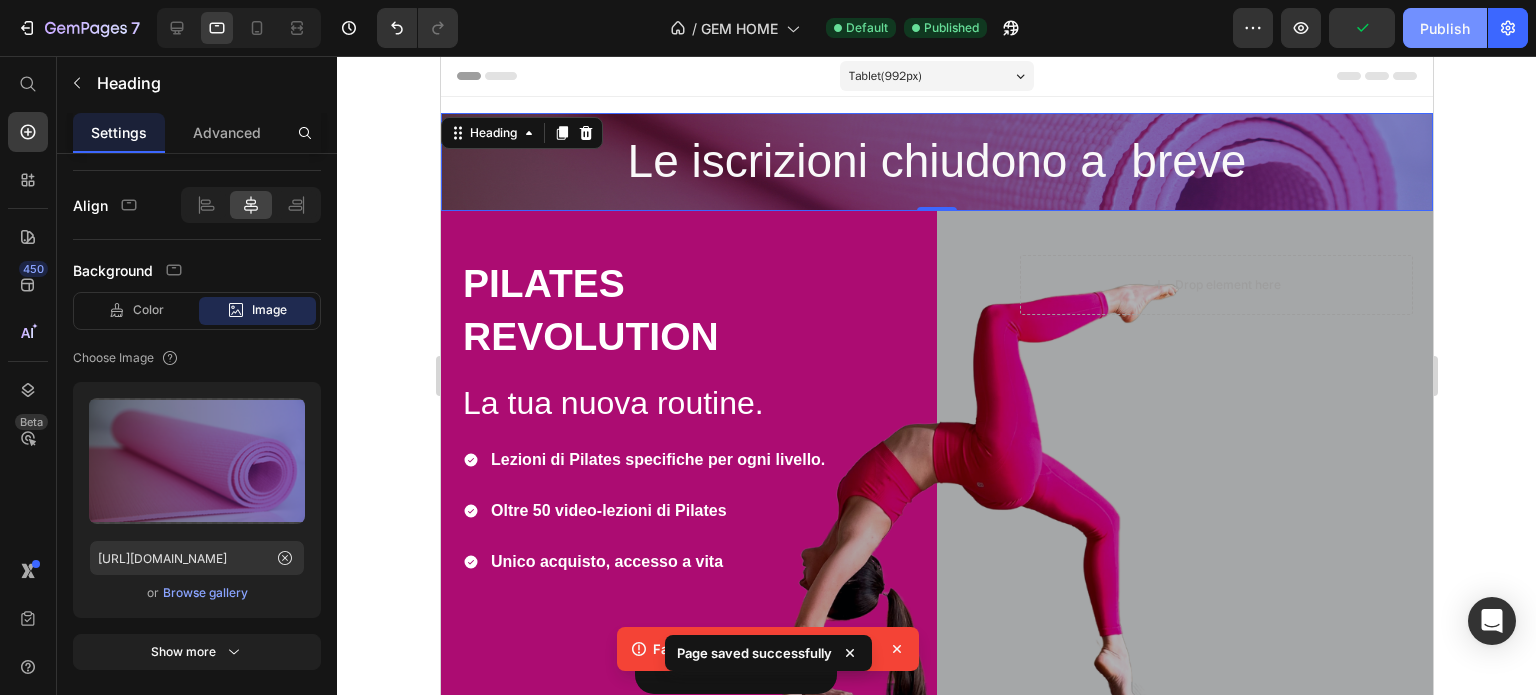click on "Publish" at bounding box center (1445, 28) 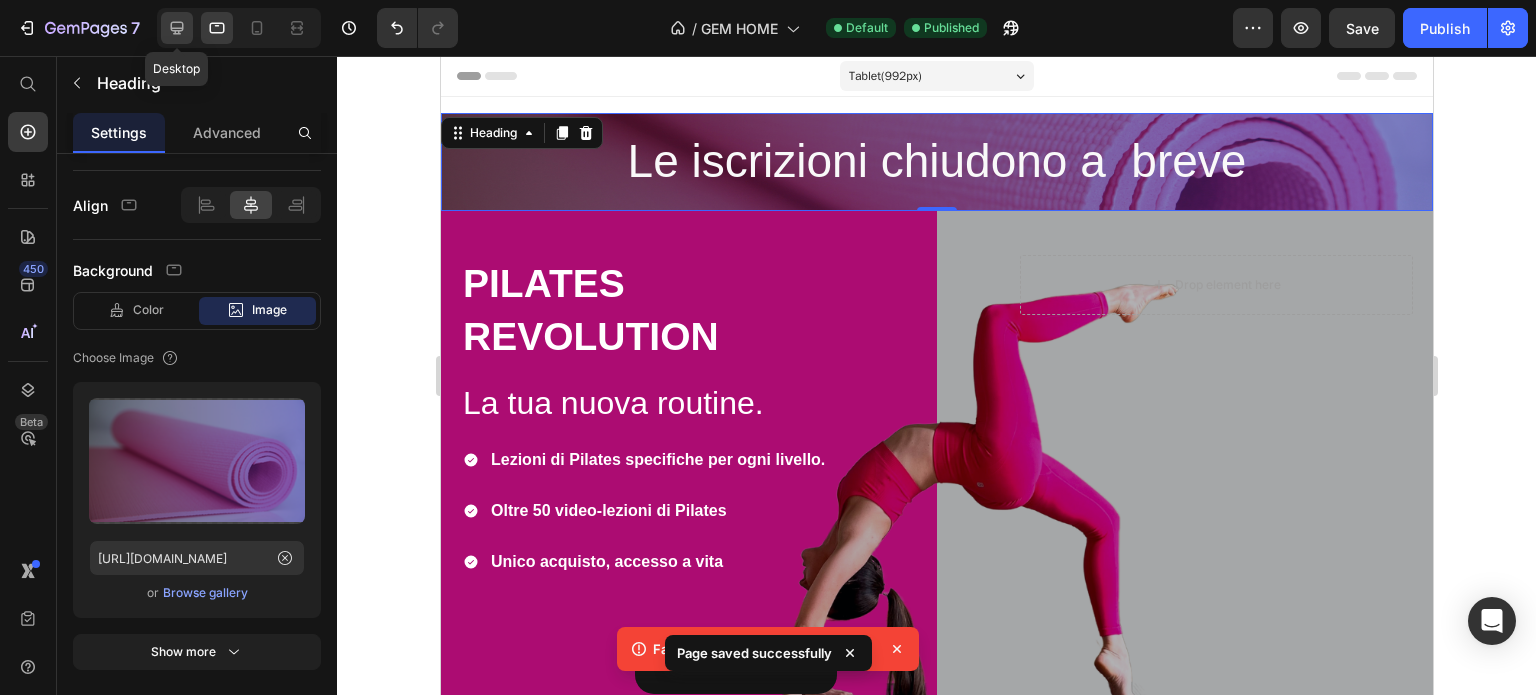 click 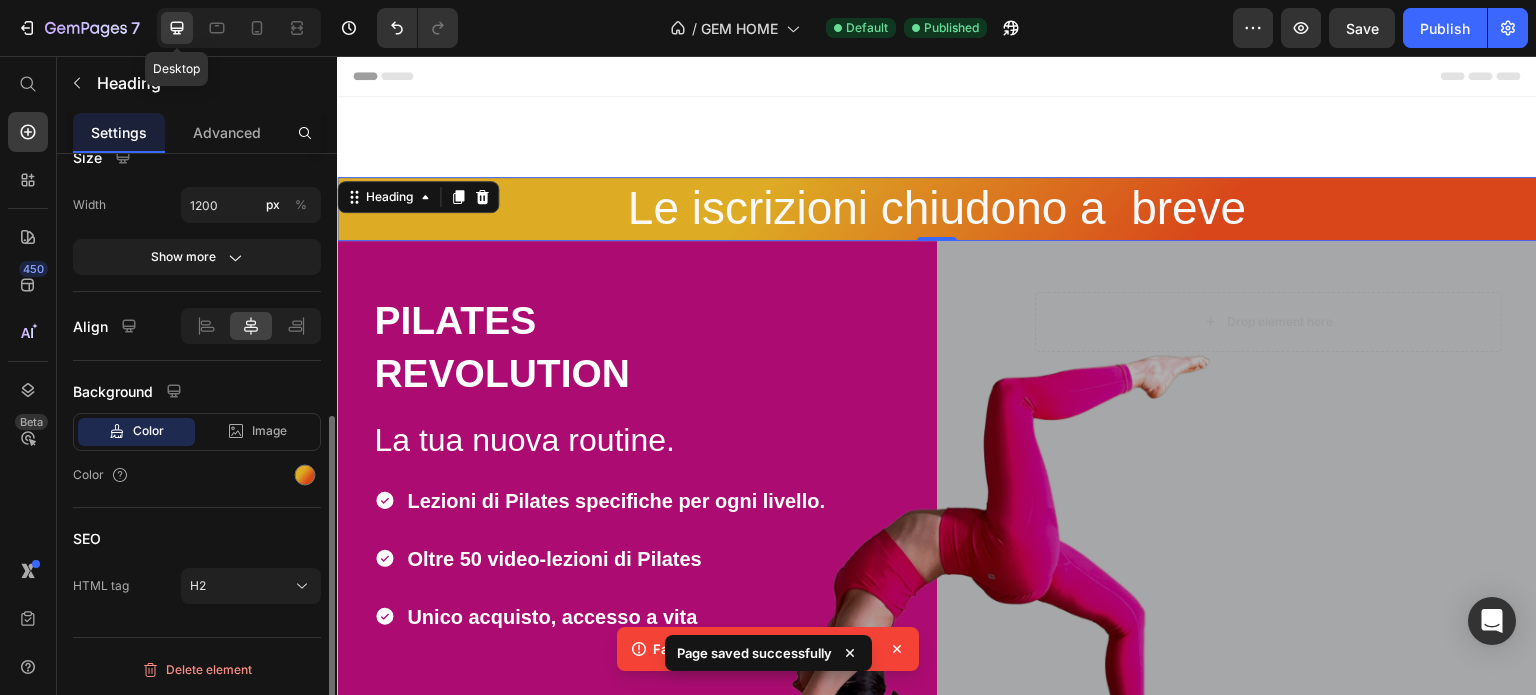 scroll, scrollTop: 476, scrollLeft: 0, axis: vertical 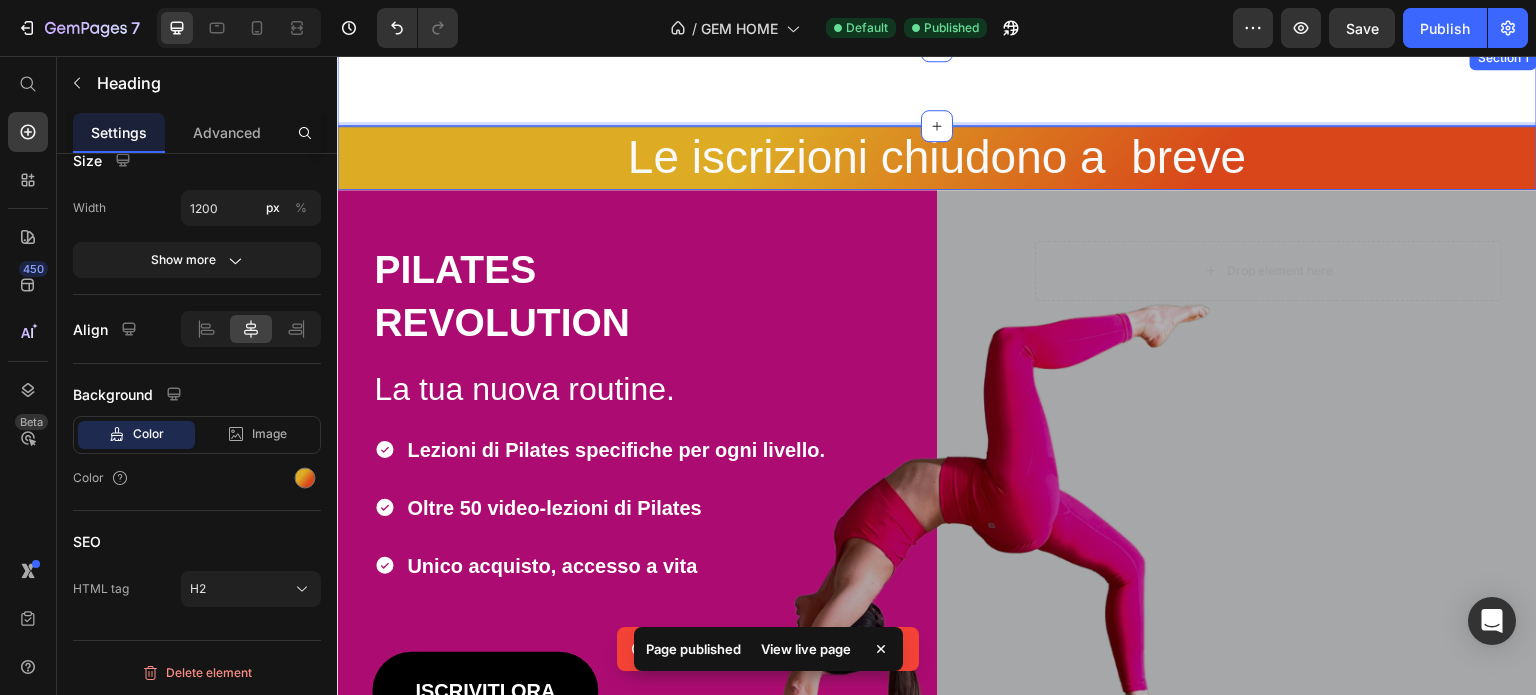 click on "⁠⁠⁠⁠⁠⁠⁠ Le iscrizioni chiudono a breve Heading Row" at bounding box center [937, 86] 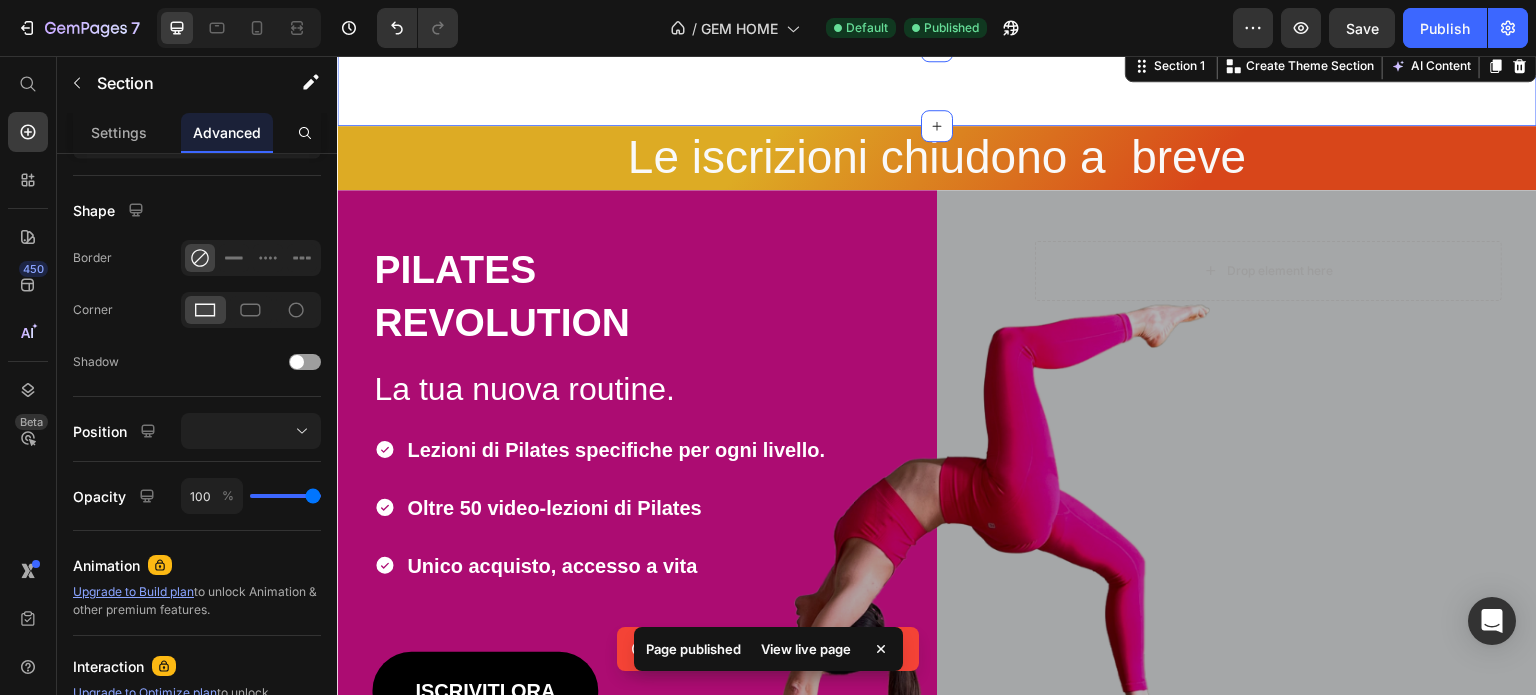 scroll, scrollTop: 0, scrollLeft: 0, axis: both 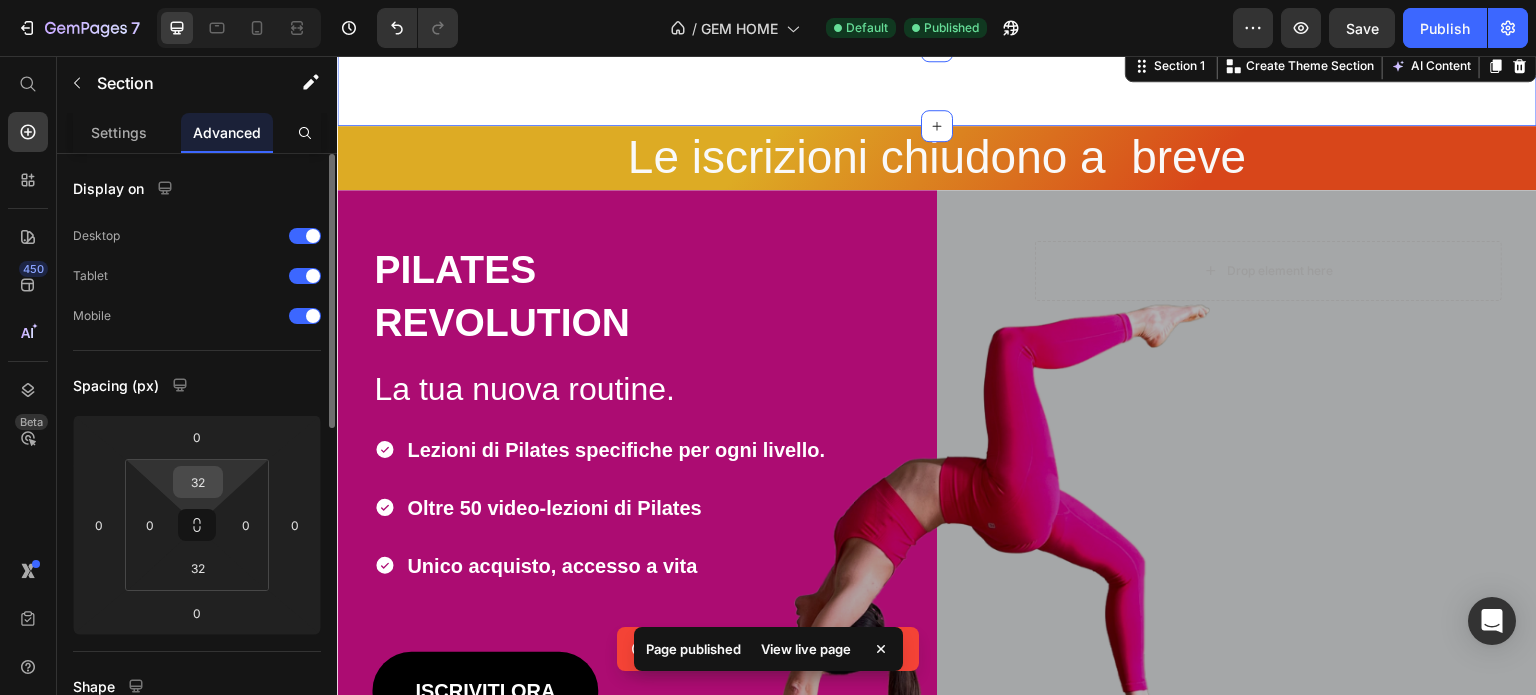 click on "32" at bounding box center (198, 482) 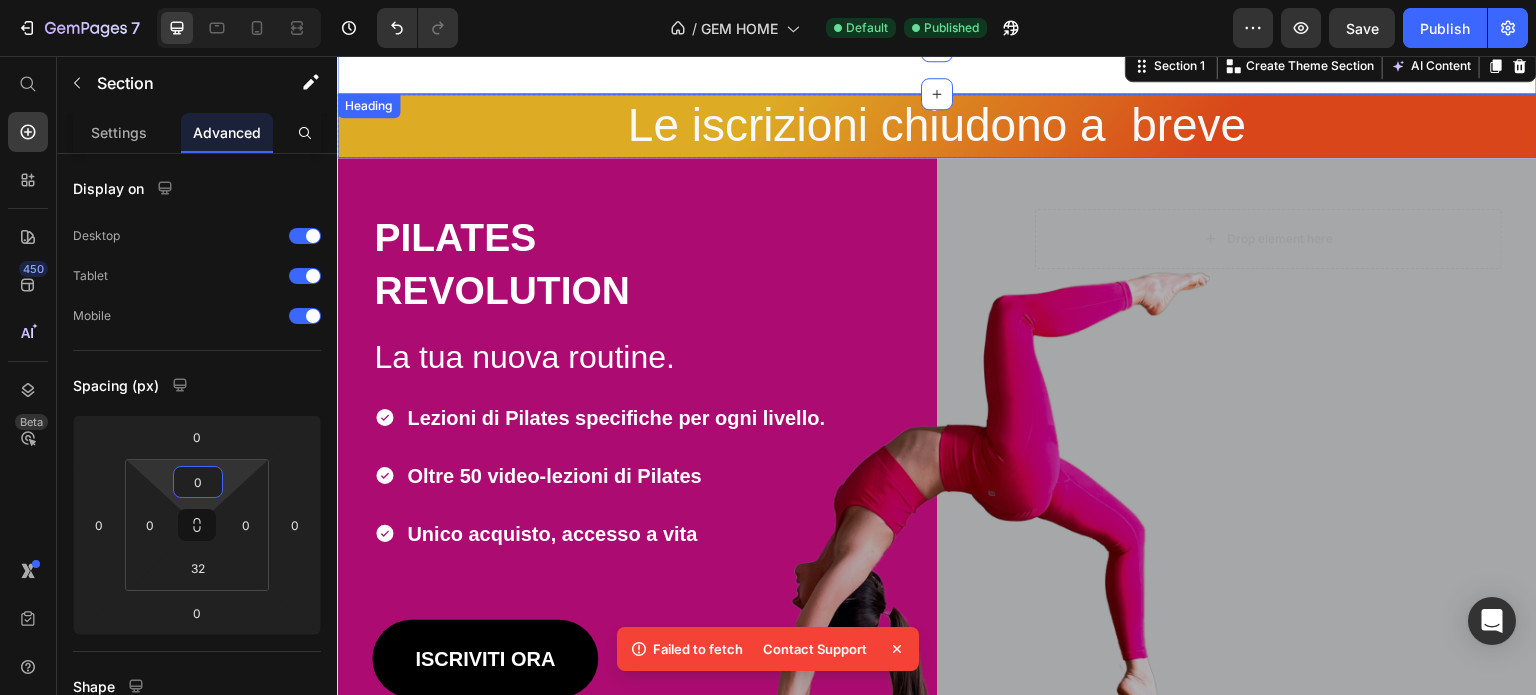 type on "0" 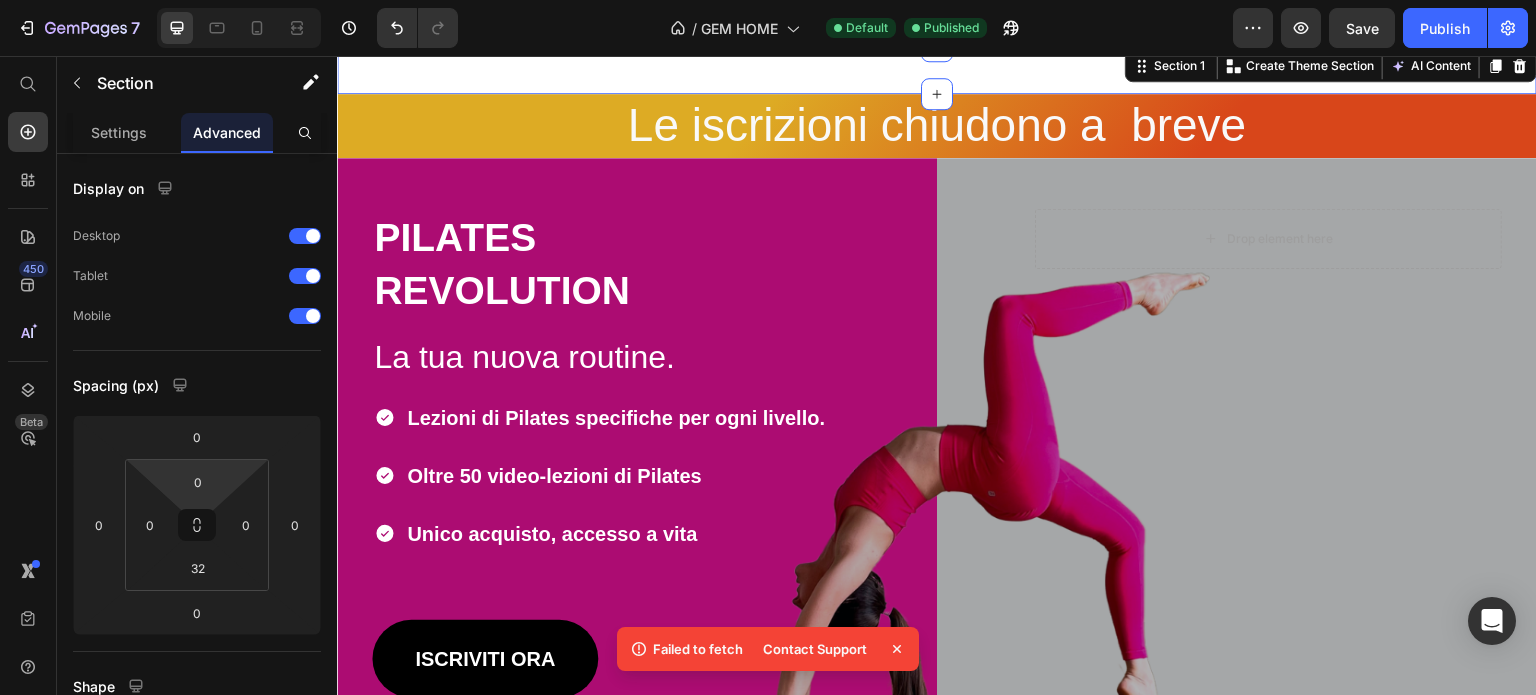 click on "⁠⁠⁠⁠⁠⁠⁠ Le iscrizioni chiudono a breve Heading Row Section 1   You can create reusable sections Create Theme Section AI Content Write with GemAI What would you like to describe here? Tone and Voice Persuasive Product PILATES REVOLUTION Show more Generate" at bounding box center [937, 70] 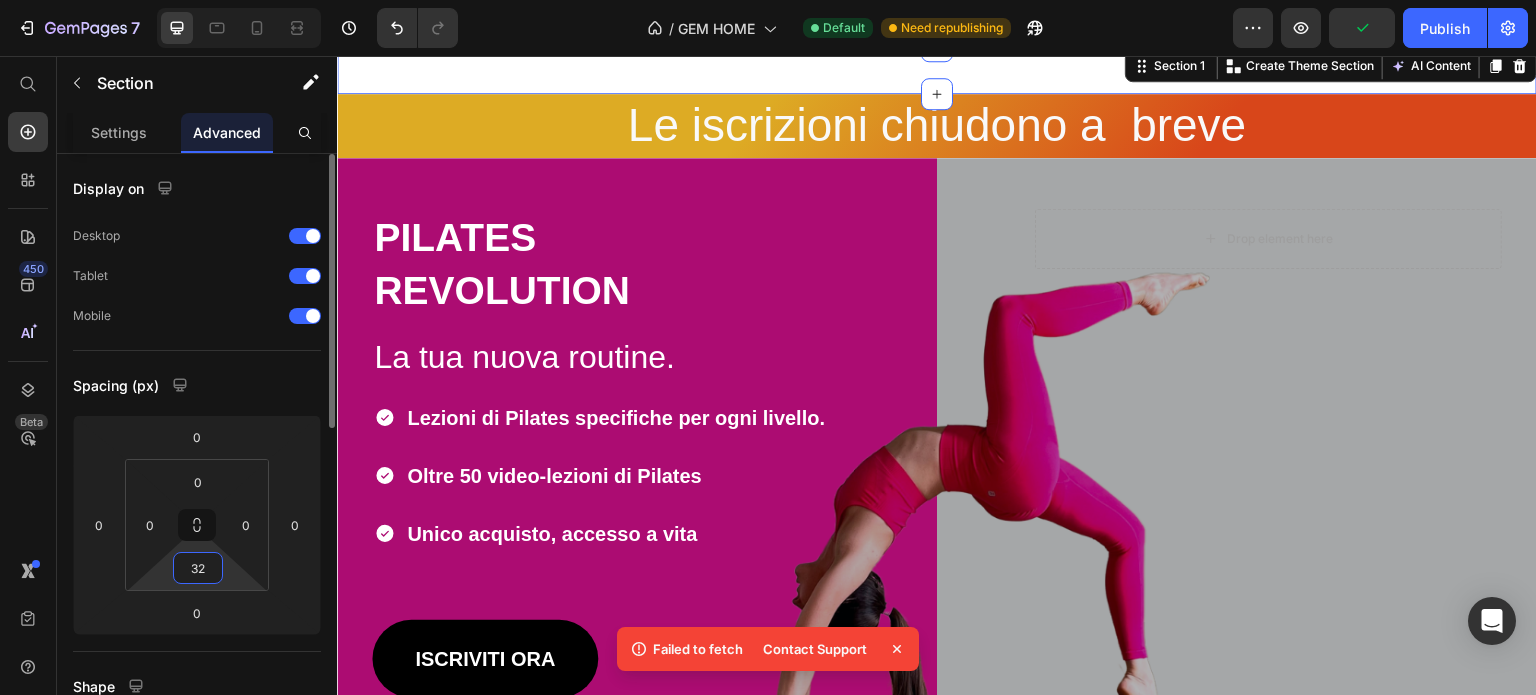 click on "32" at bounding box center (198, 568) 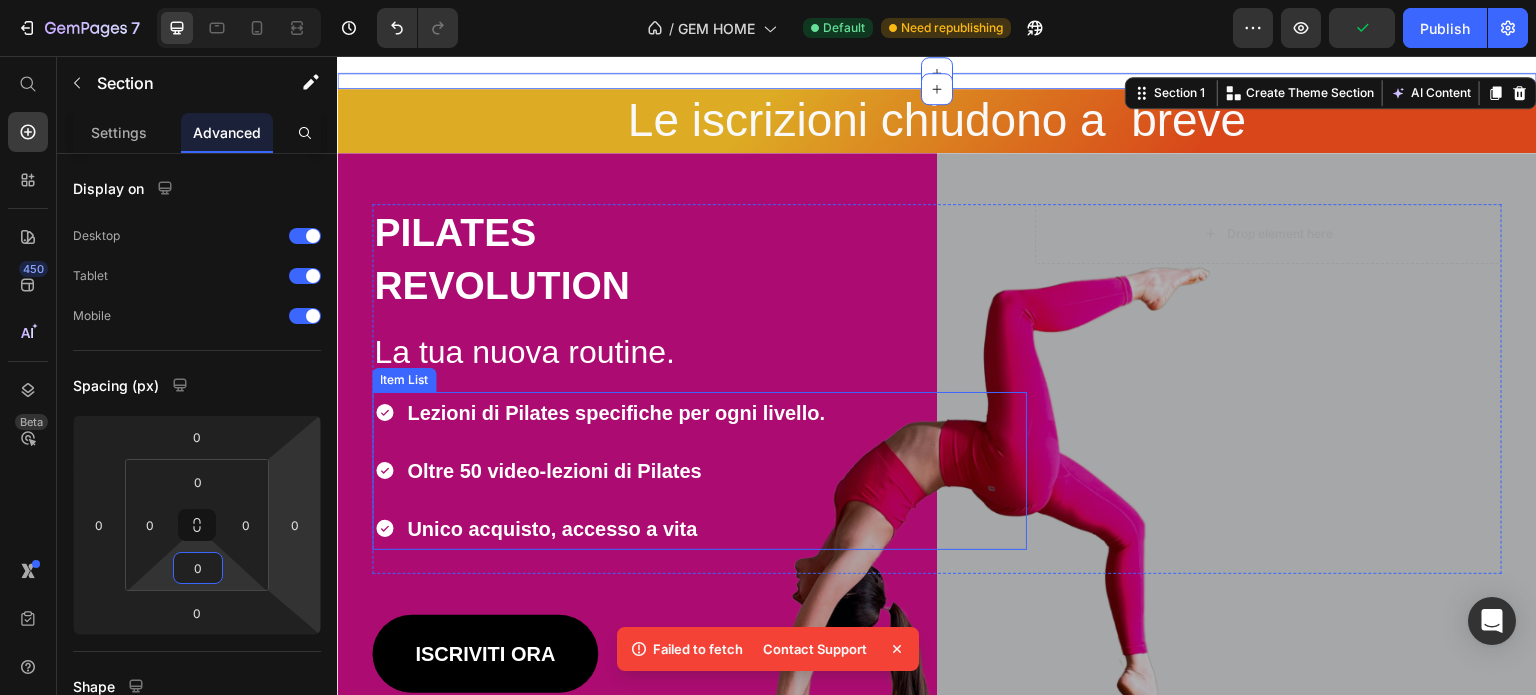 scroll, scrollTop: 0, scrollLeft: 0, axis: both 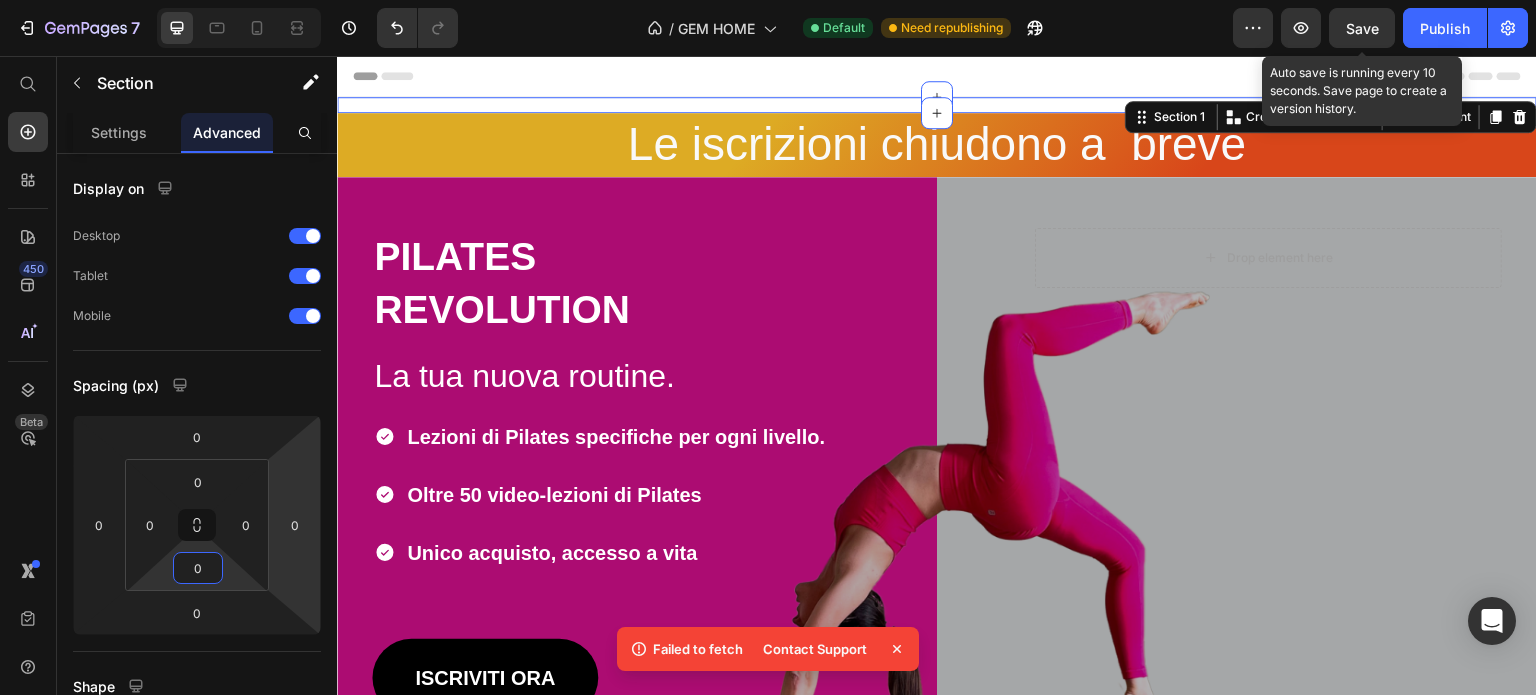 type on "0" 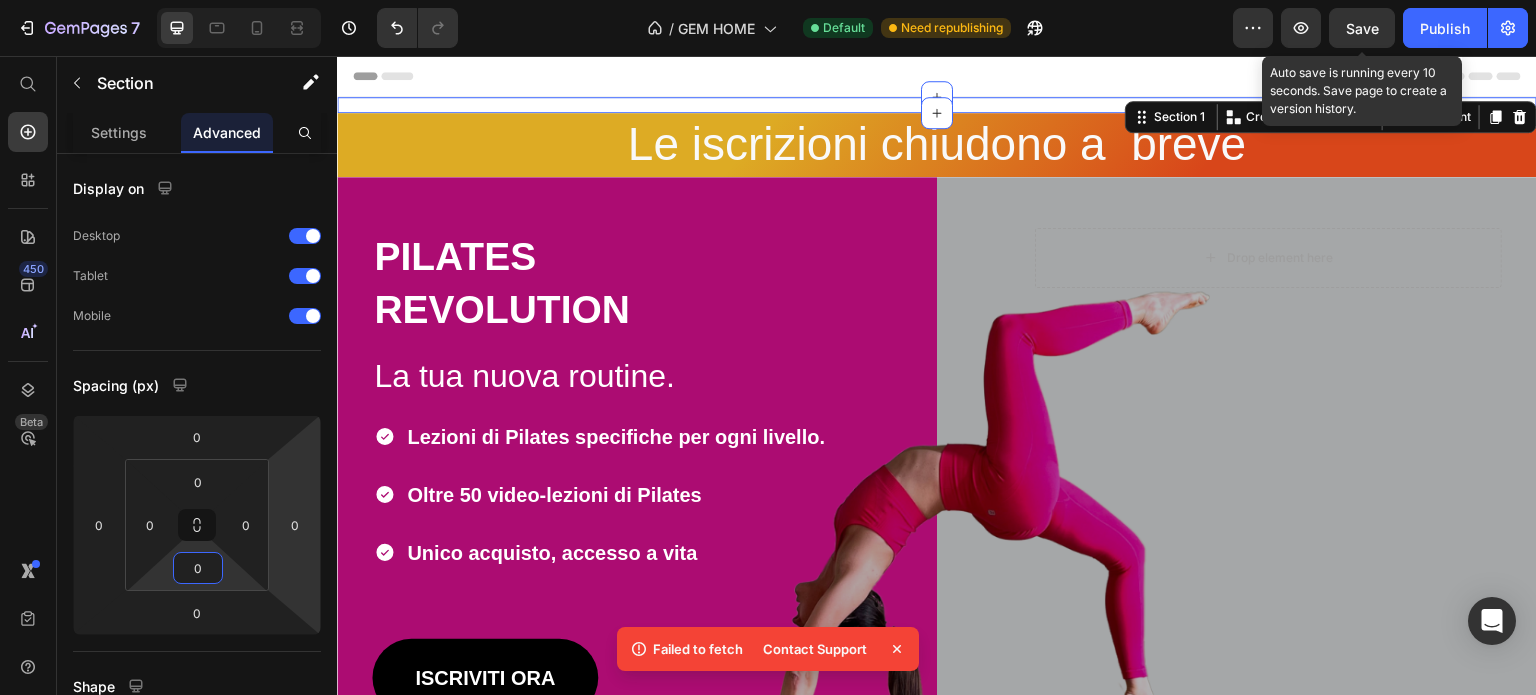 click on "Save" at bounding box center [1362, 28] 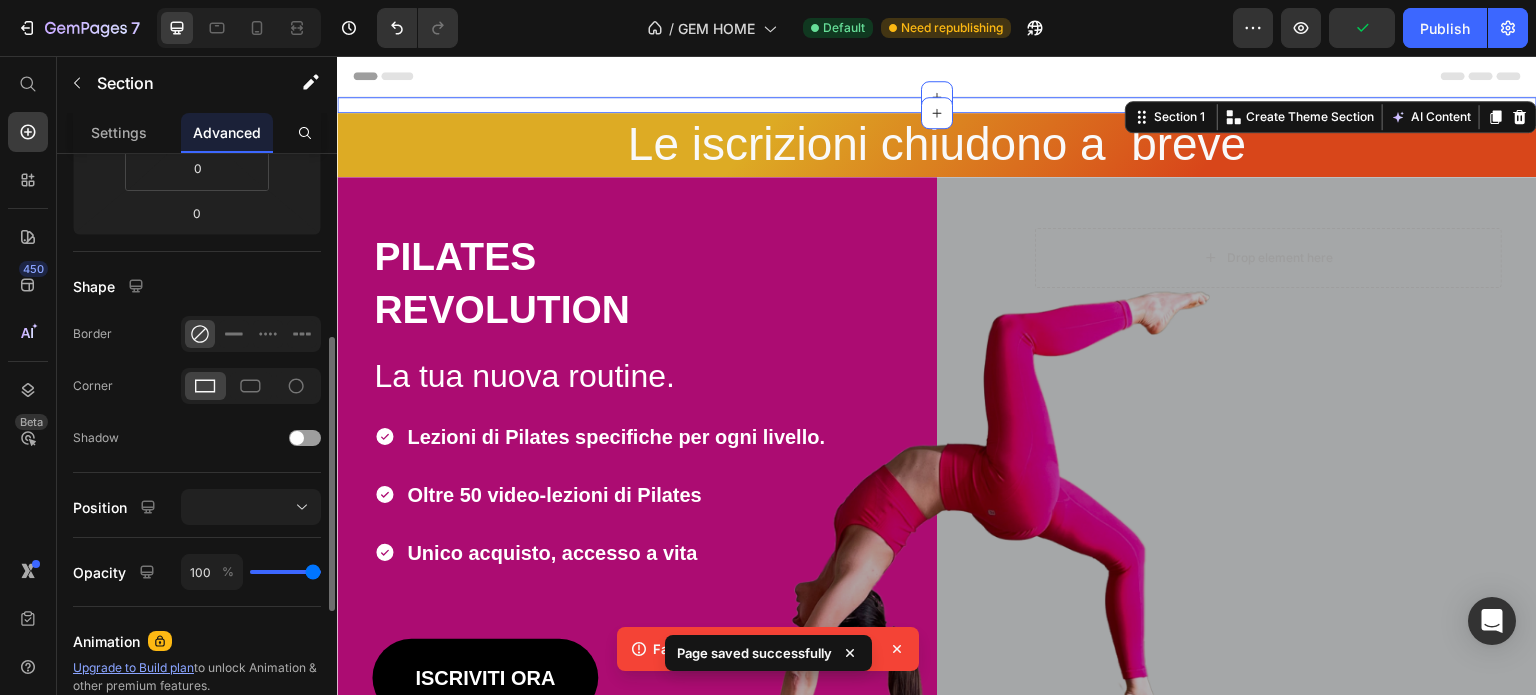 scroll, scrollTop: 704, scrollLeft: 0, axis: vertical 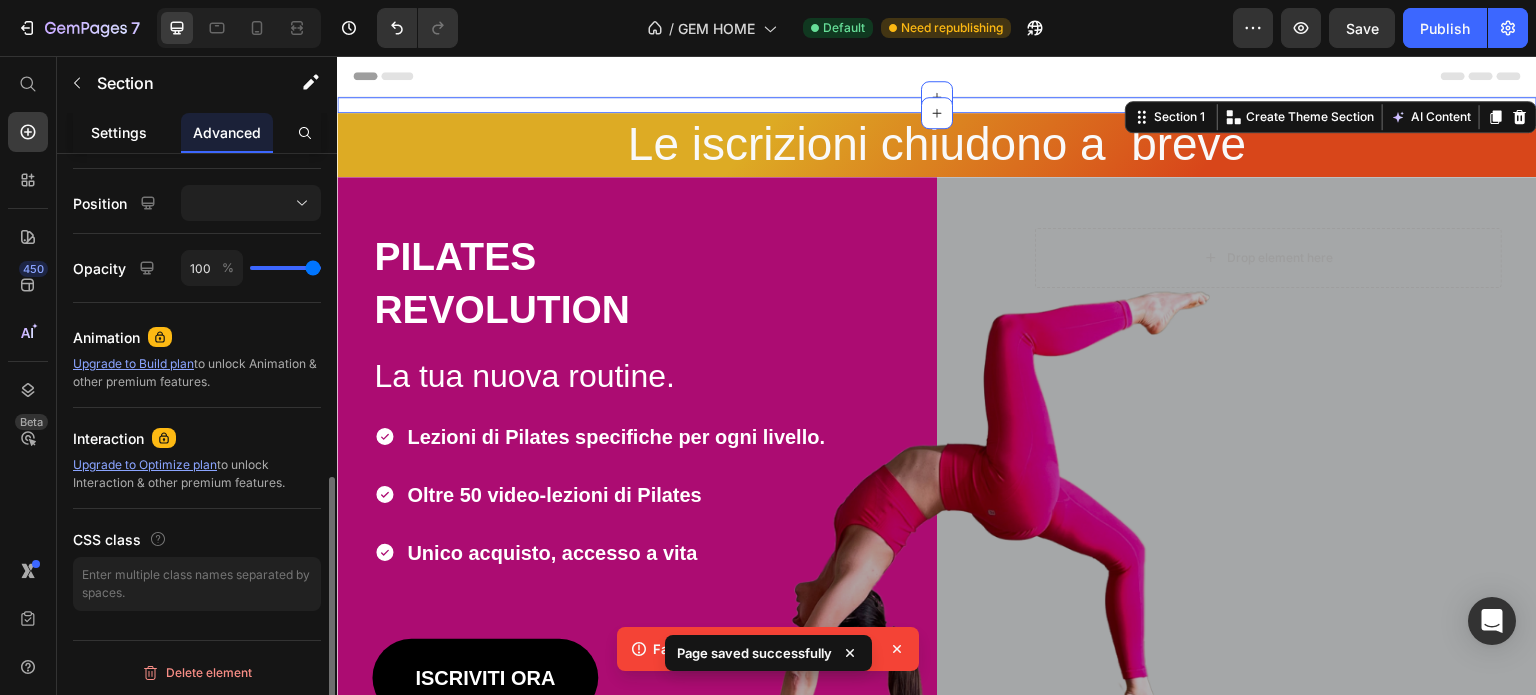 click on "Settings" at bounding box center [119, 132] 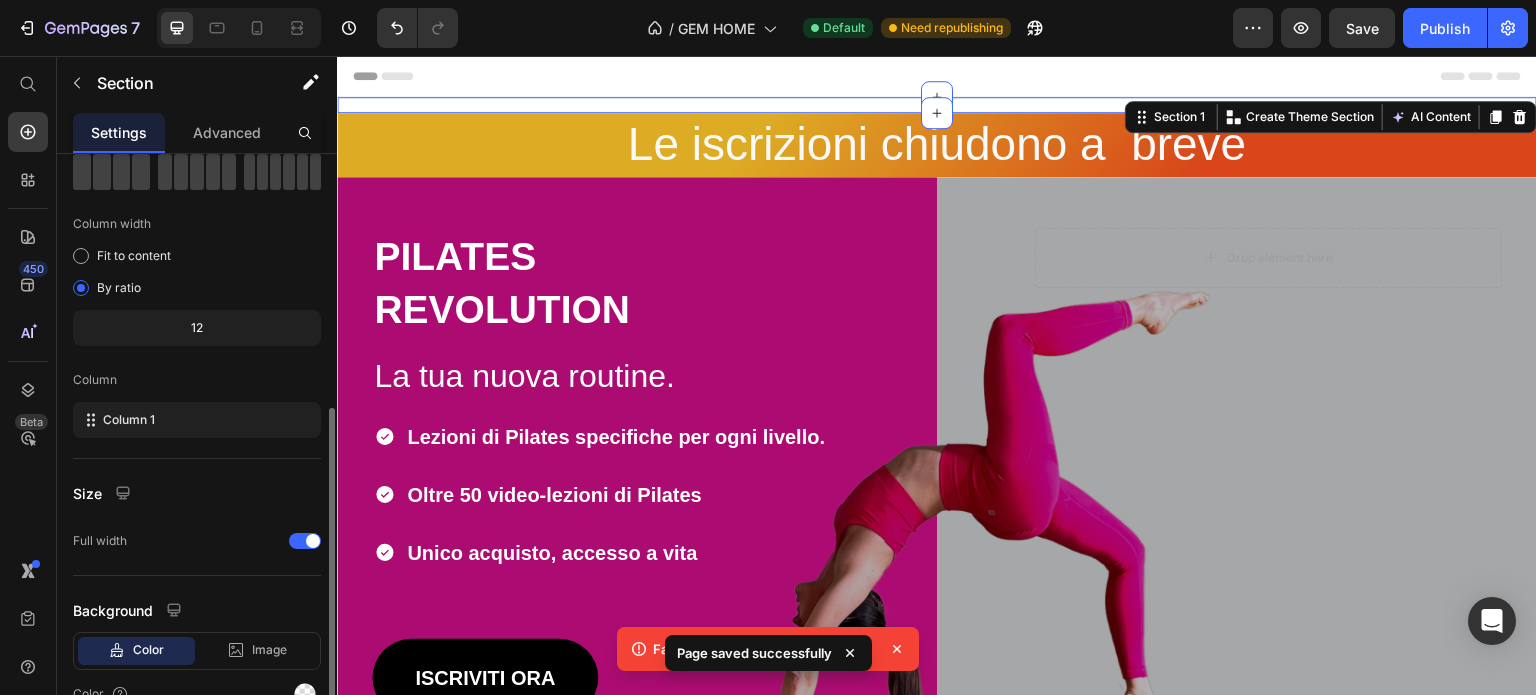 scroll, scrollTop: 208, scrollLeft: 0, axis: vertical 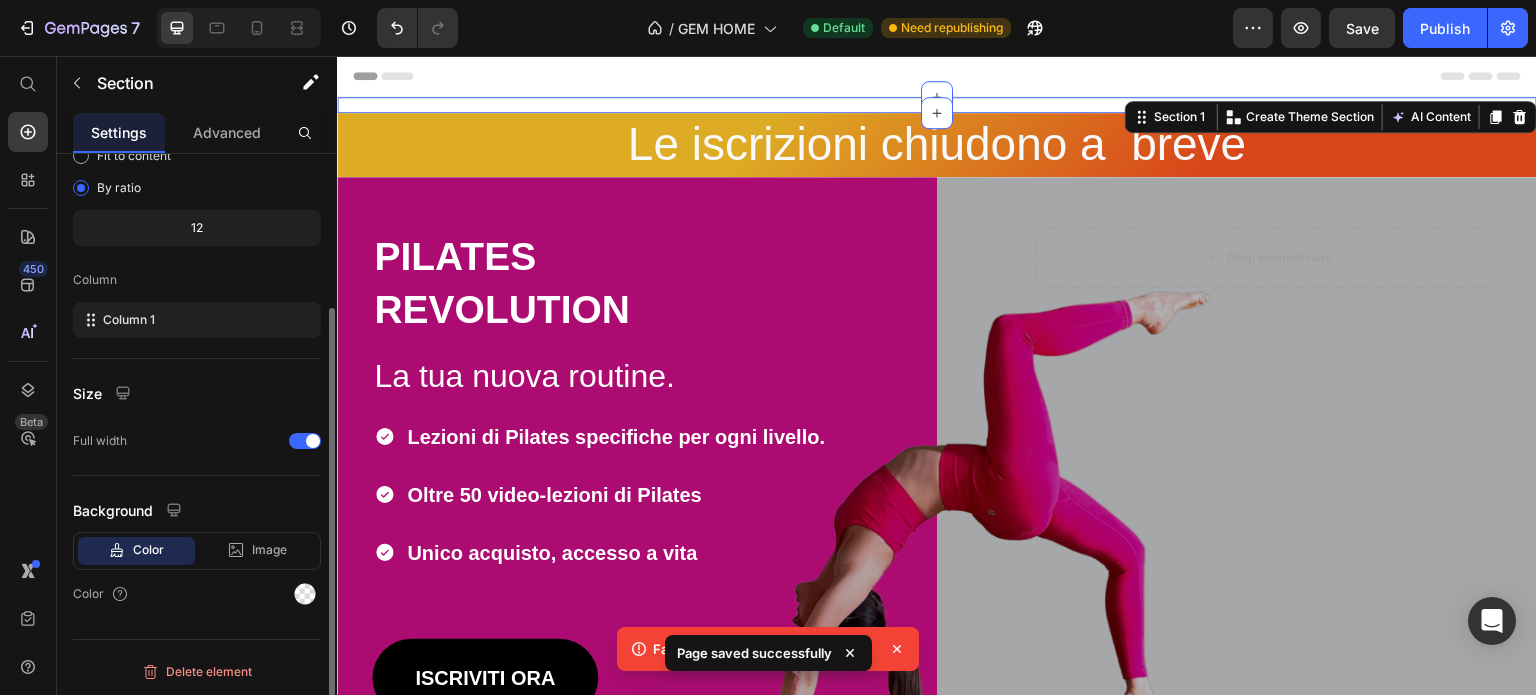 click on "Color Image Video" at bounding box center [197, 551] 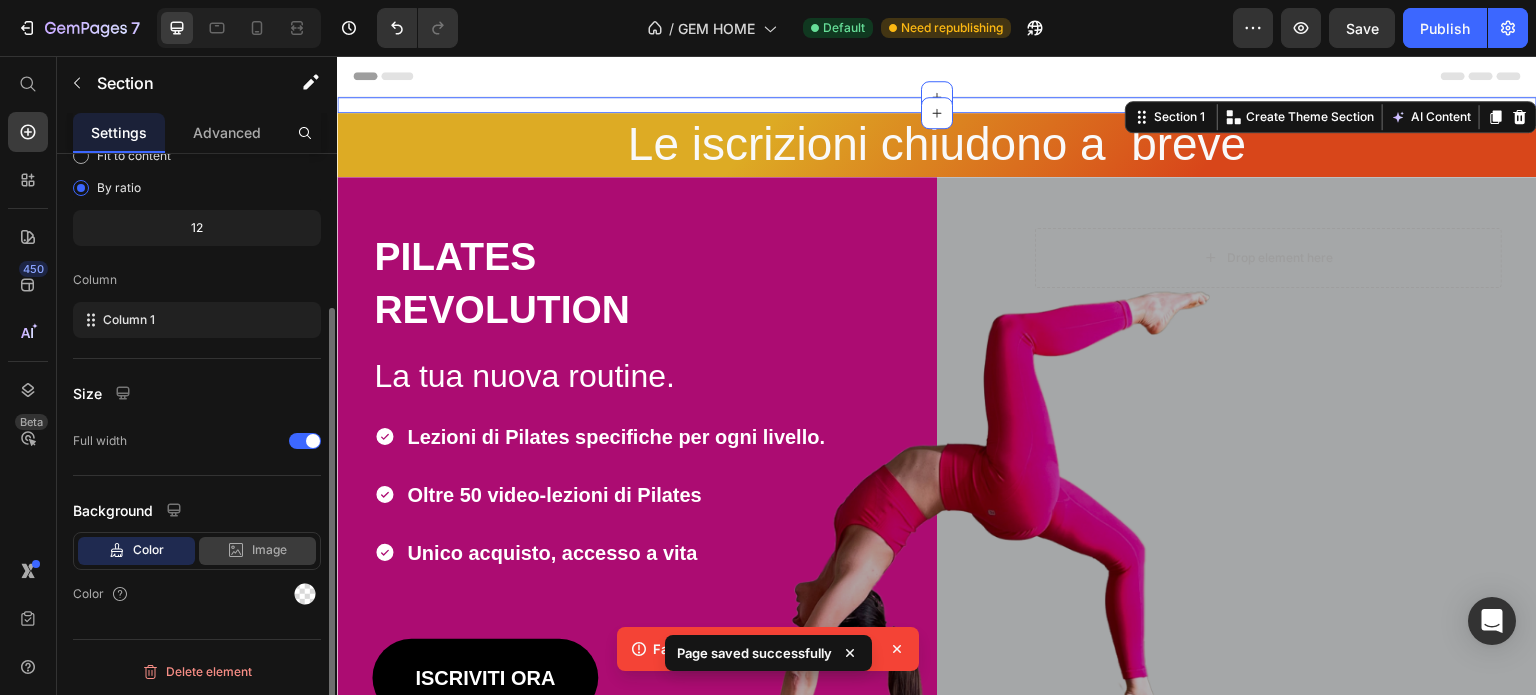 click on "Image" at bounding box center (269, 550) 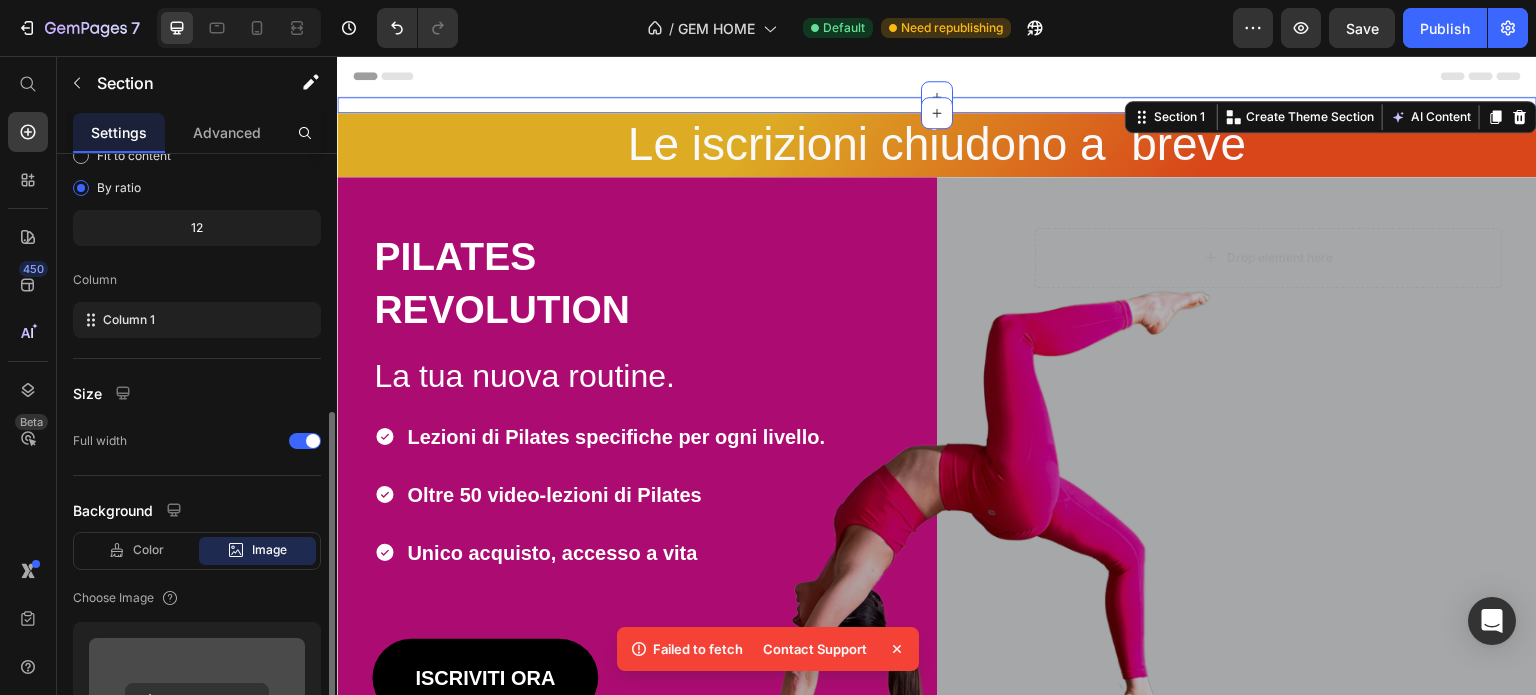scroll, scrollTop: 308, scrollLeft: 0, axis: vertical 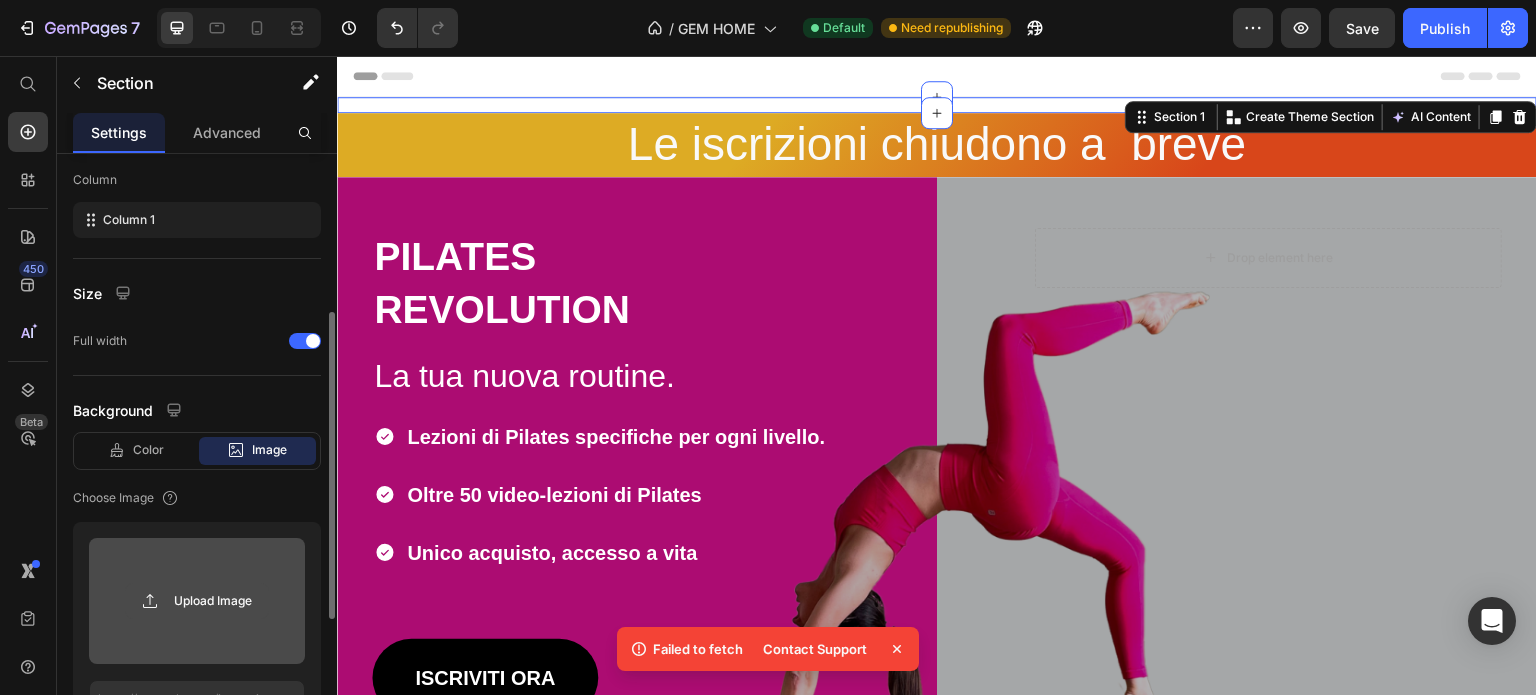 click 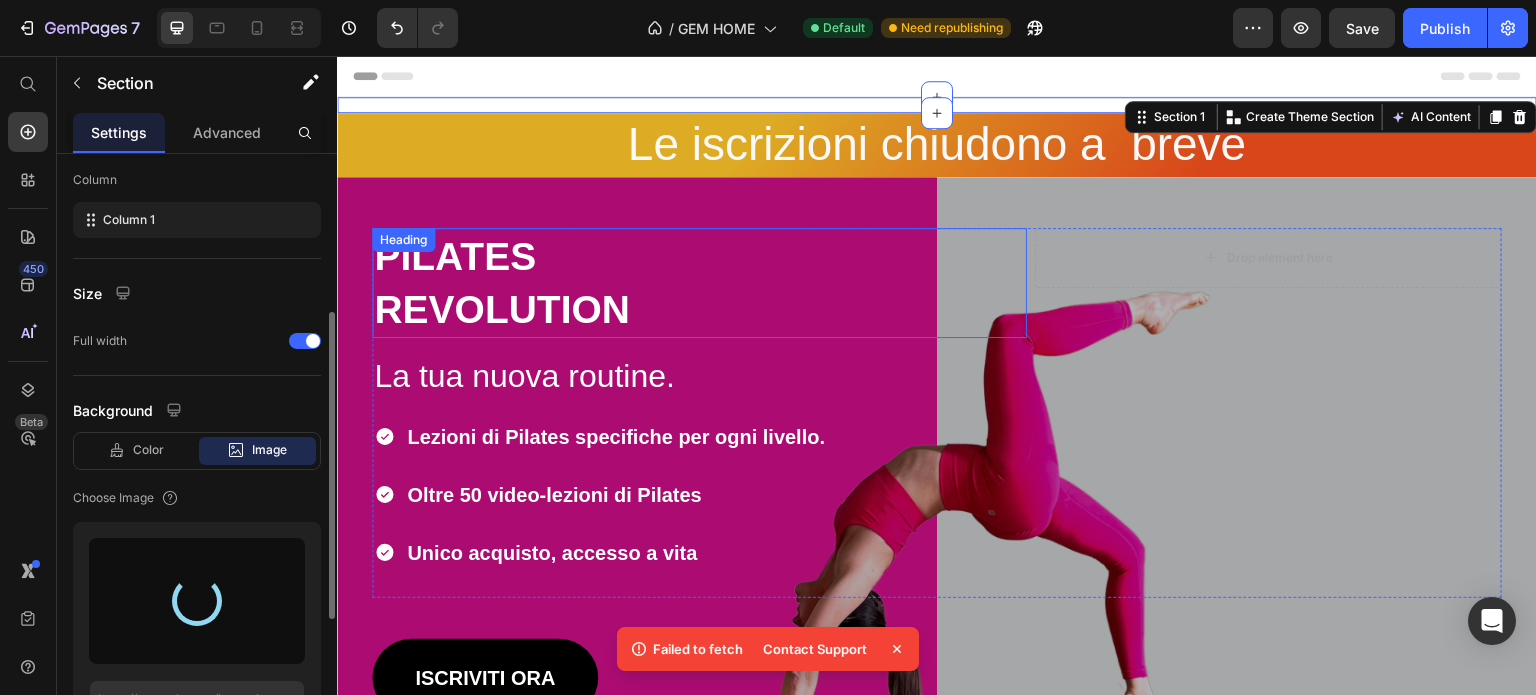 type on "[URL][DOMAIN_NAME]" 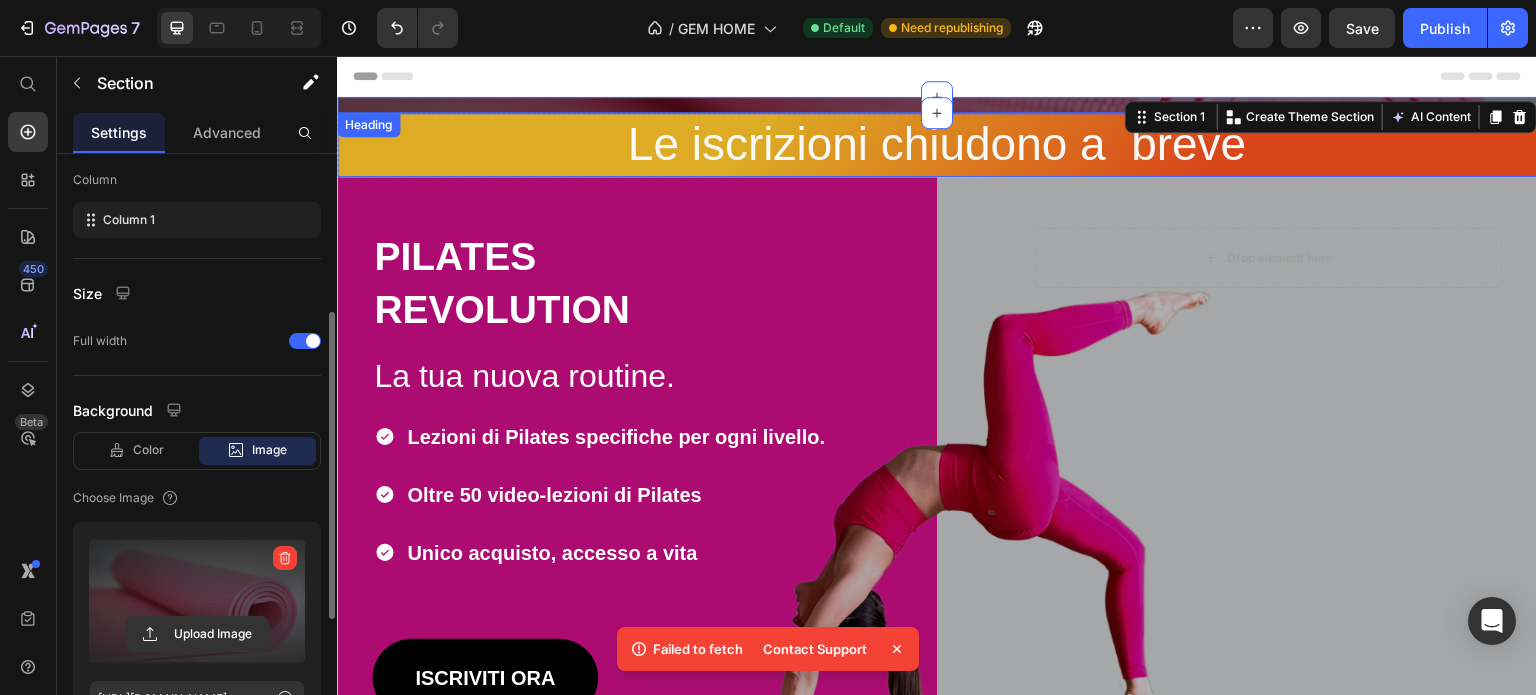click on "⁠⁠⁠⁠⁠⁠⁠ Le iscrizioni chiudono a  breve" at bounding box center (937, 145) 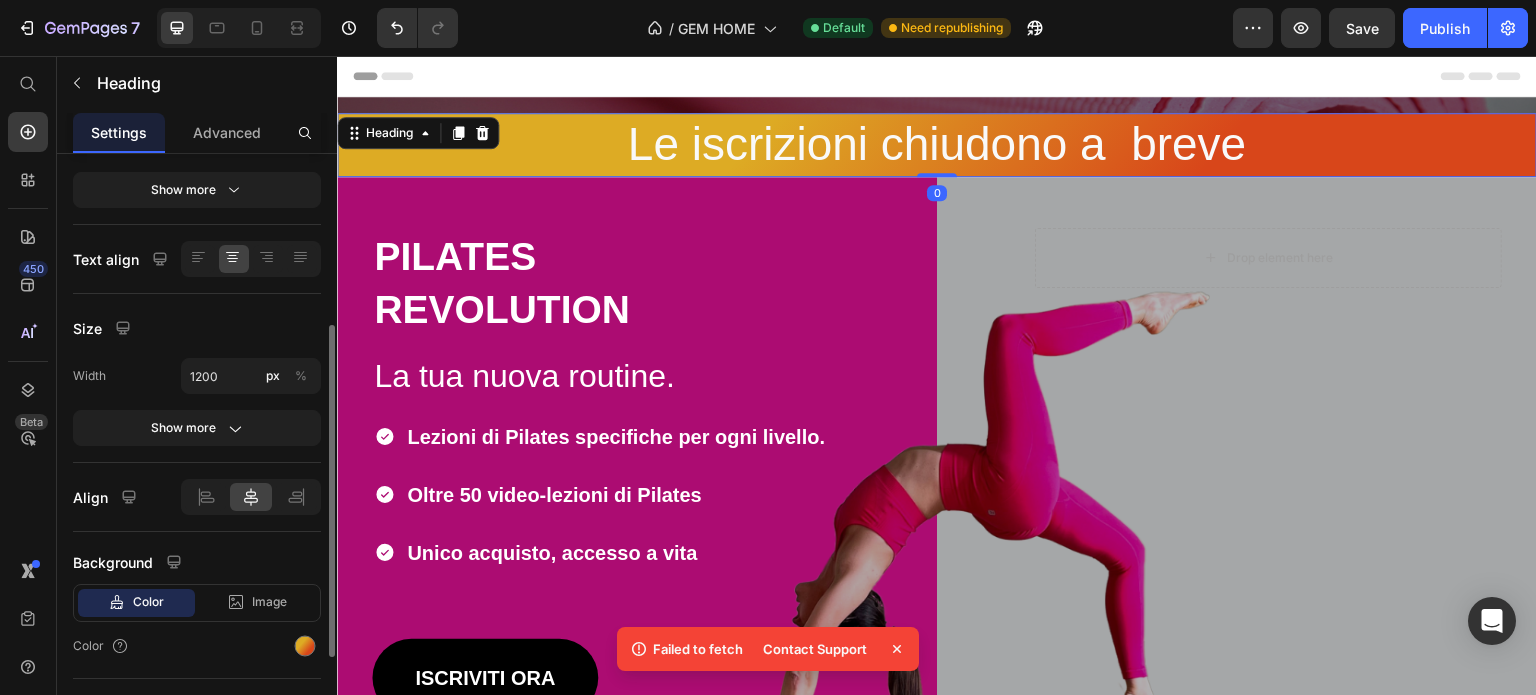 scroll, scrollTop: 0, scrollLeft: 0, axis: both 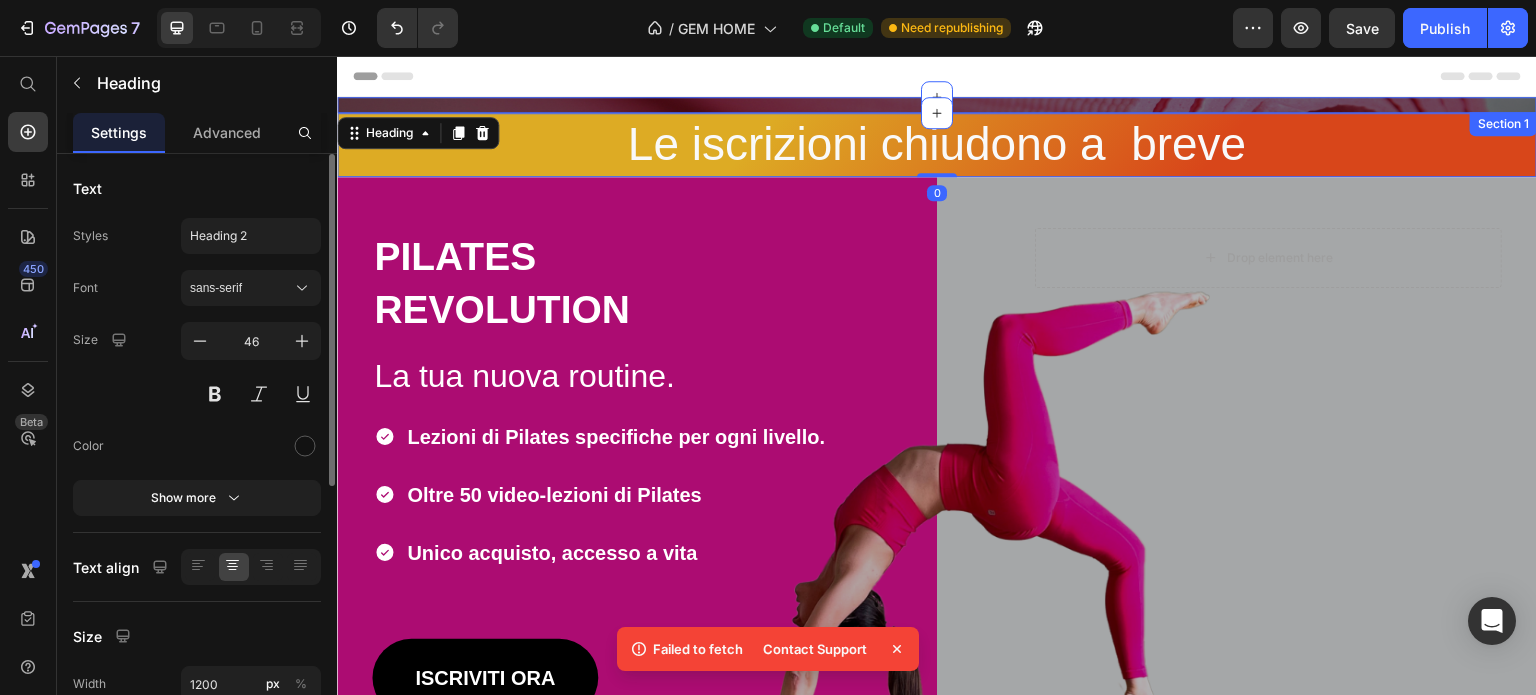 click on "⁠⁠⁠⁠⁠⁠⁠ Le iscrizioni chiudono a breve Heading Row" at bounding box center [937, 105] 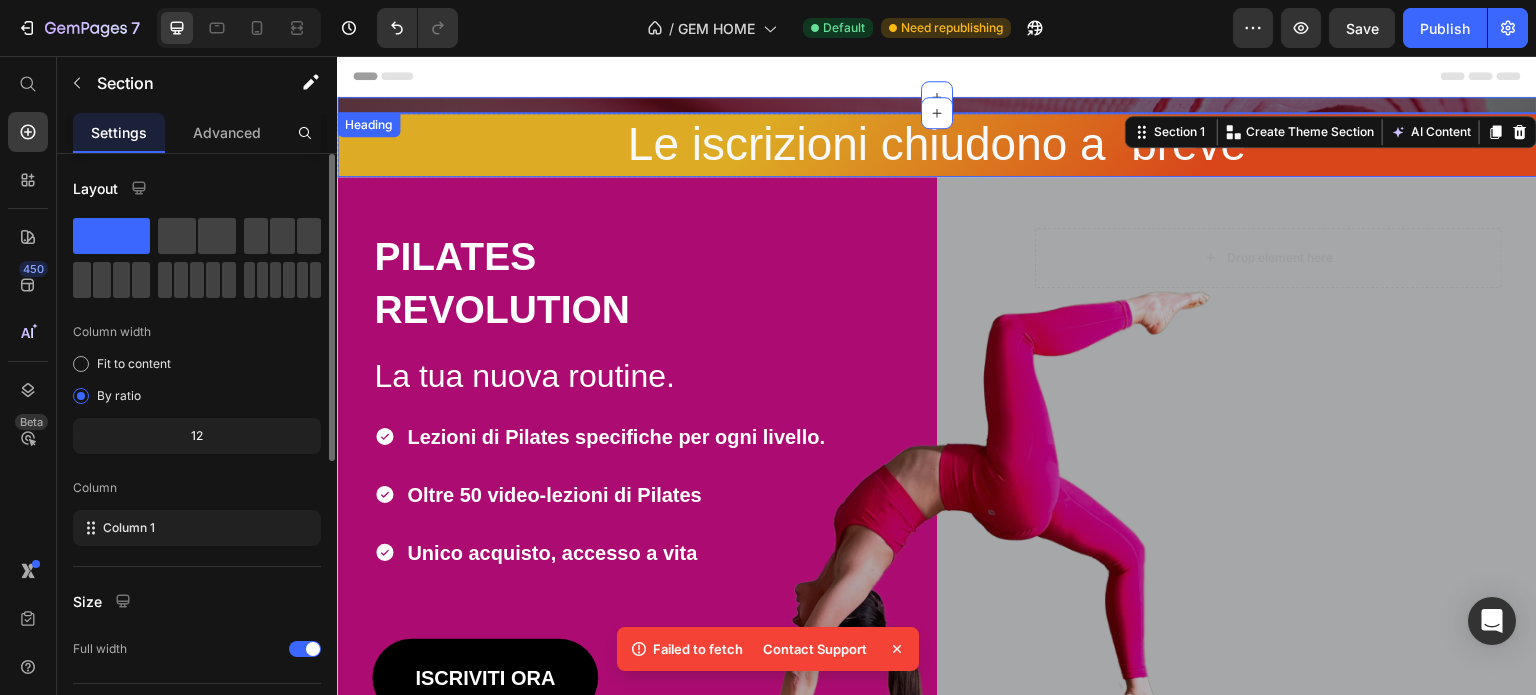 click on "⁠⁠⁠⁠⁠⁠⁠ Le iscrizioni chiudono a  breve" at bounding box center [937, 145] 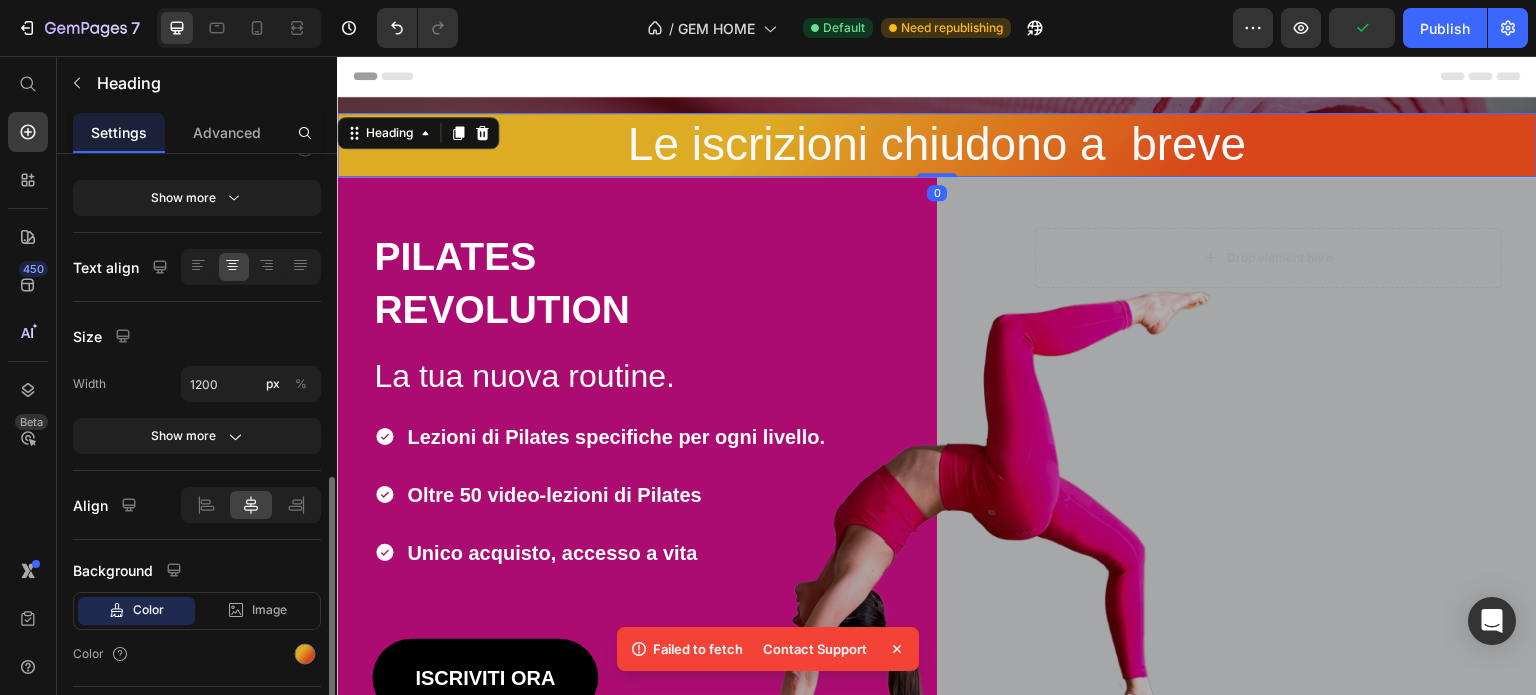 scroll, scrollTop: 400, scrollLeft: 0, axis: vertical 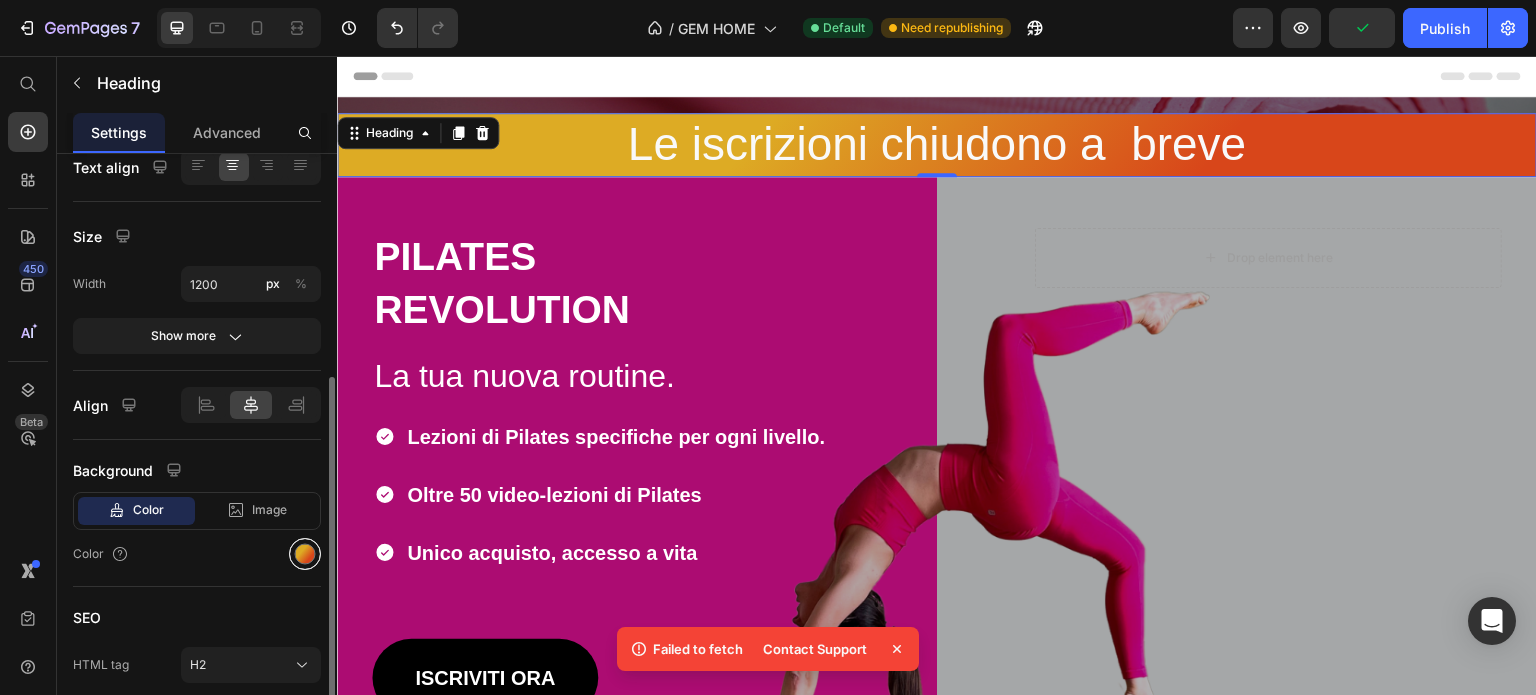 click at bounding box center [305, 554] 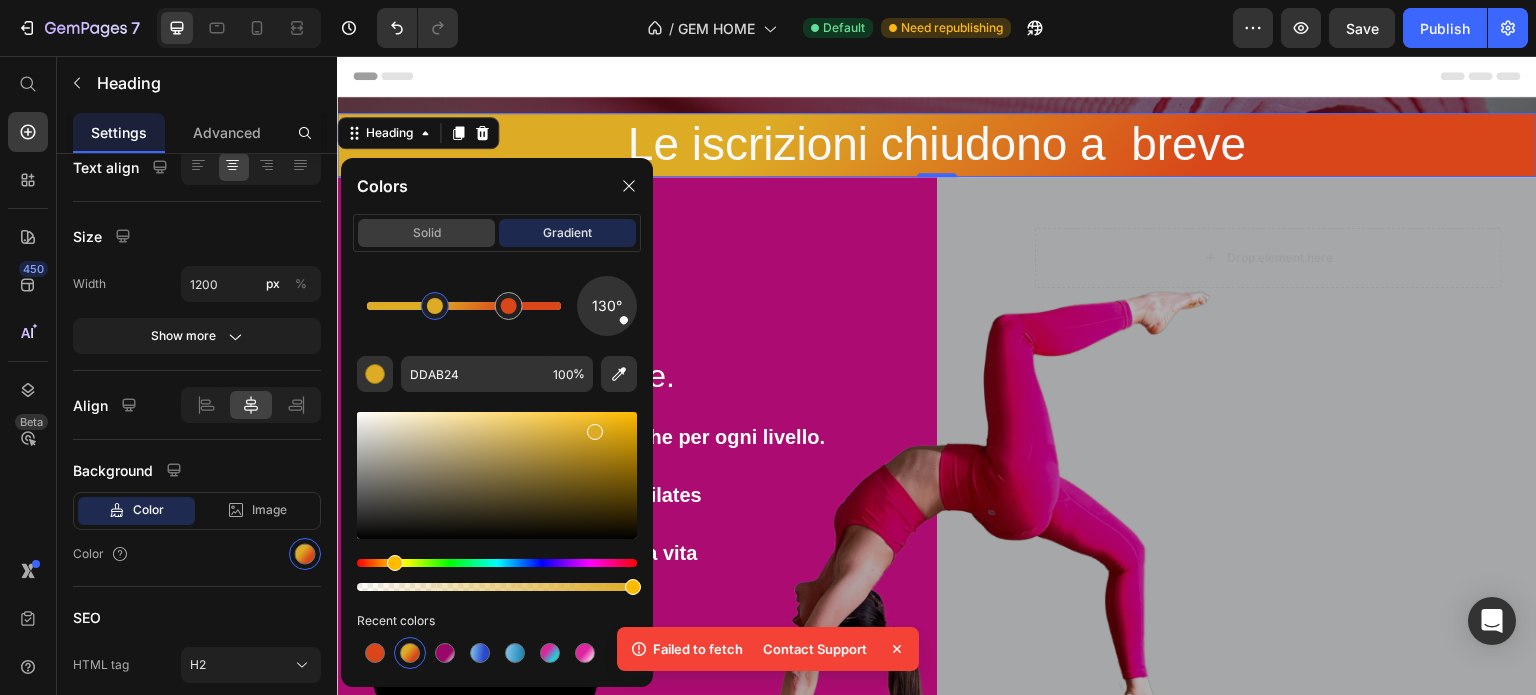 click on "solid" 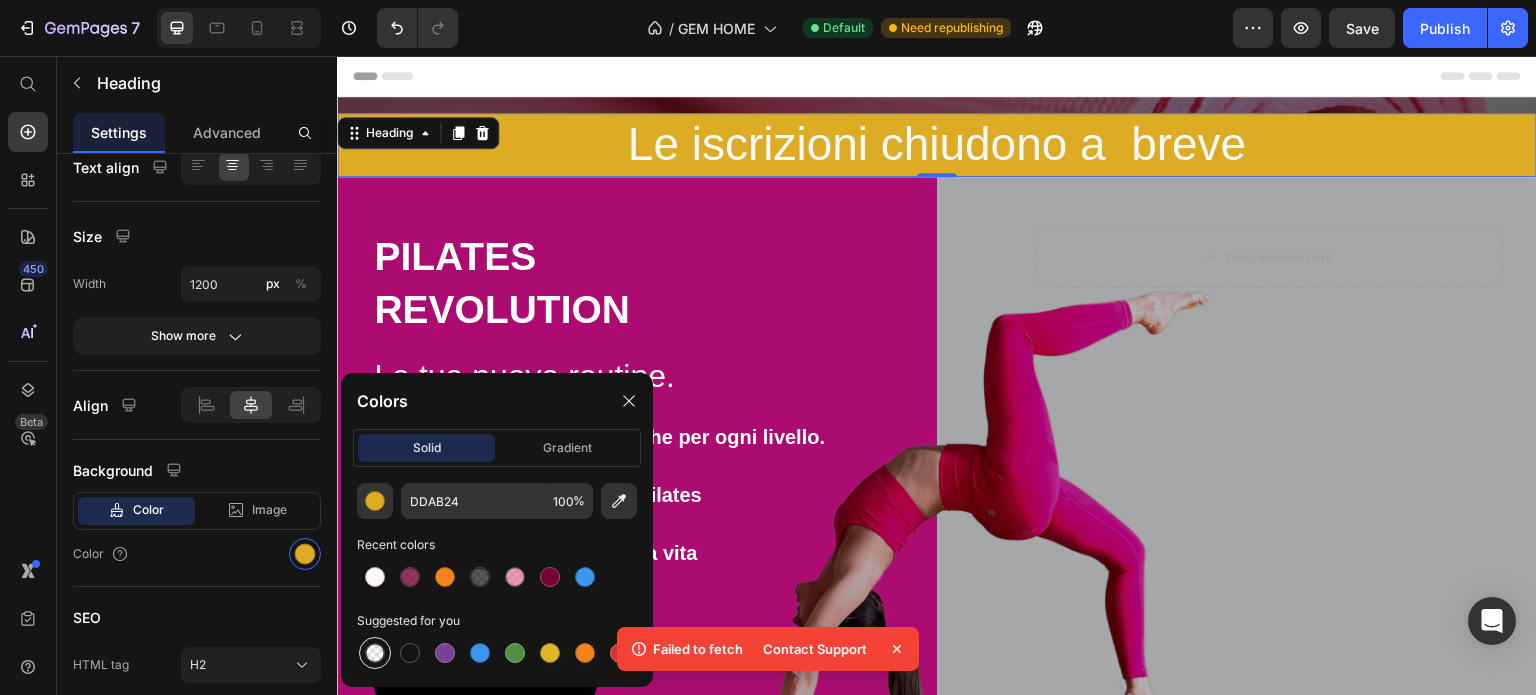 click at bounding box center (375, 653) 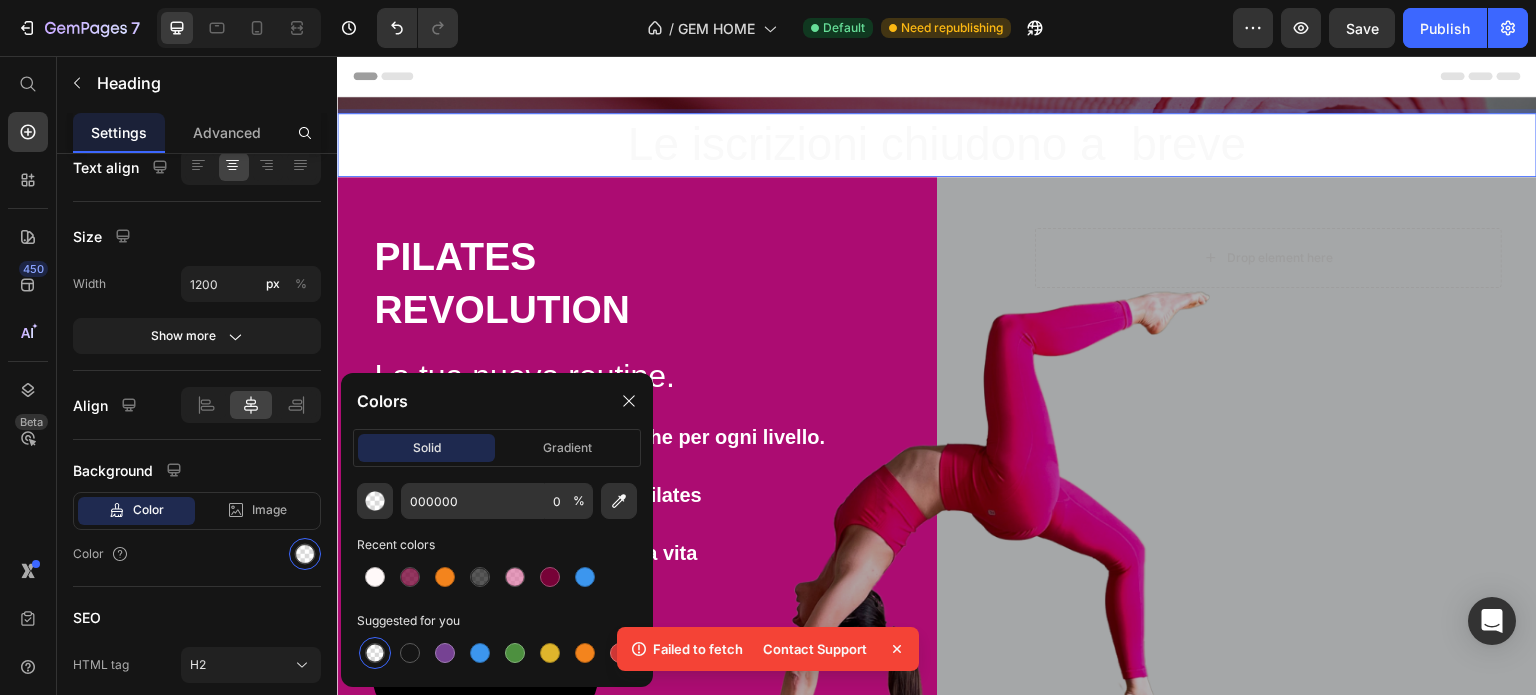click on "Le iscrizioni chiudono a  breve" at bounding box center (937, 144) 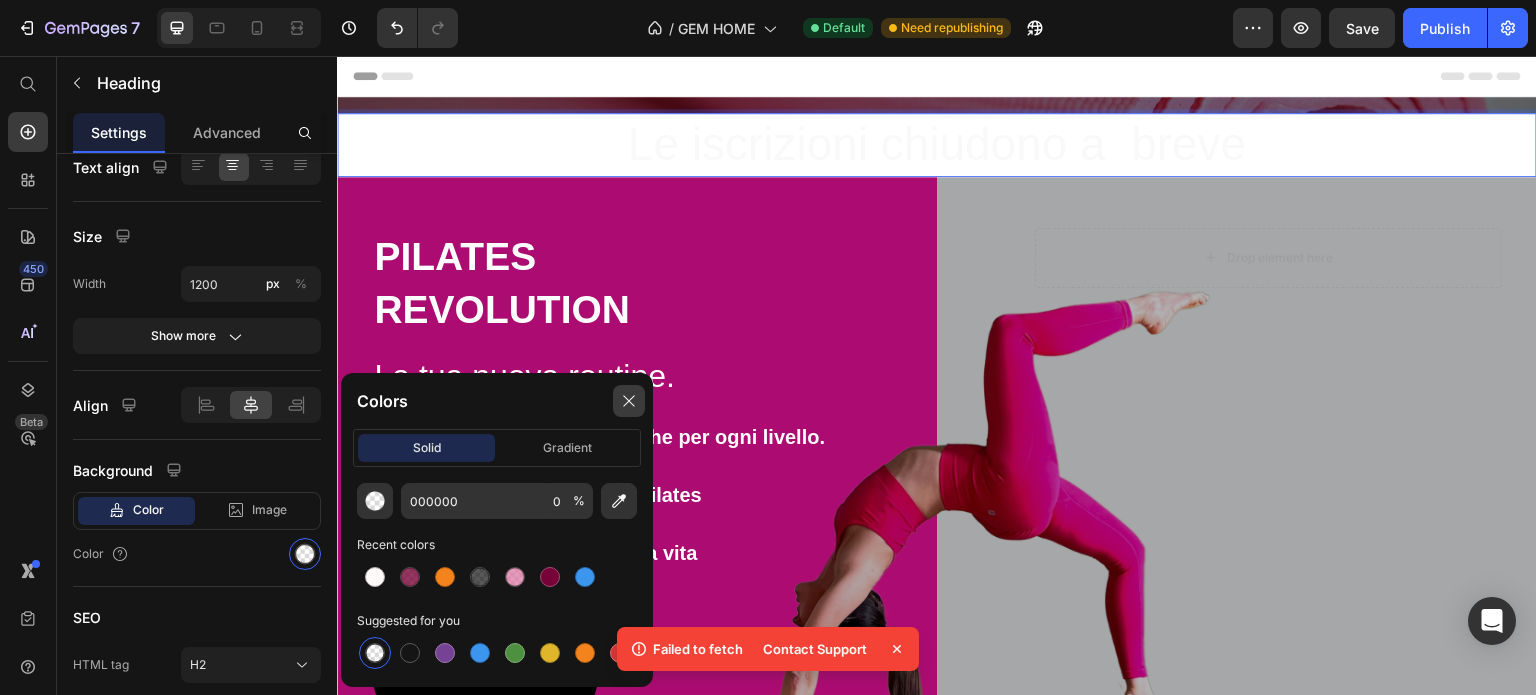 drag, startPoint x: 625, startPoint y: 411, endPoint x: 289, endPoint y: 298, distance: 354.49258 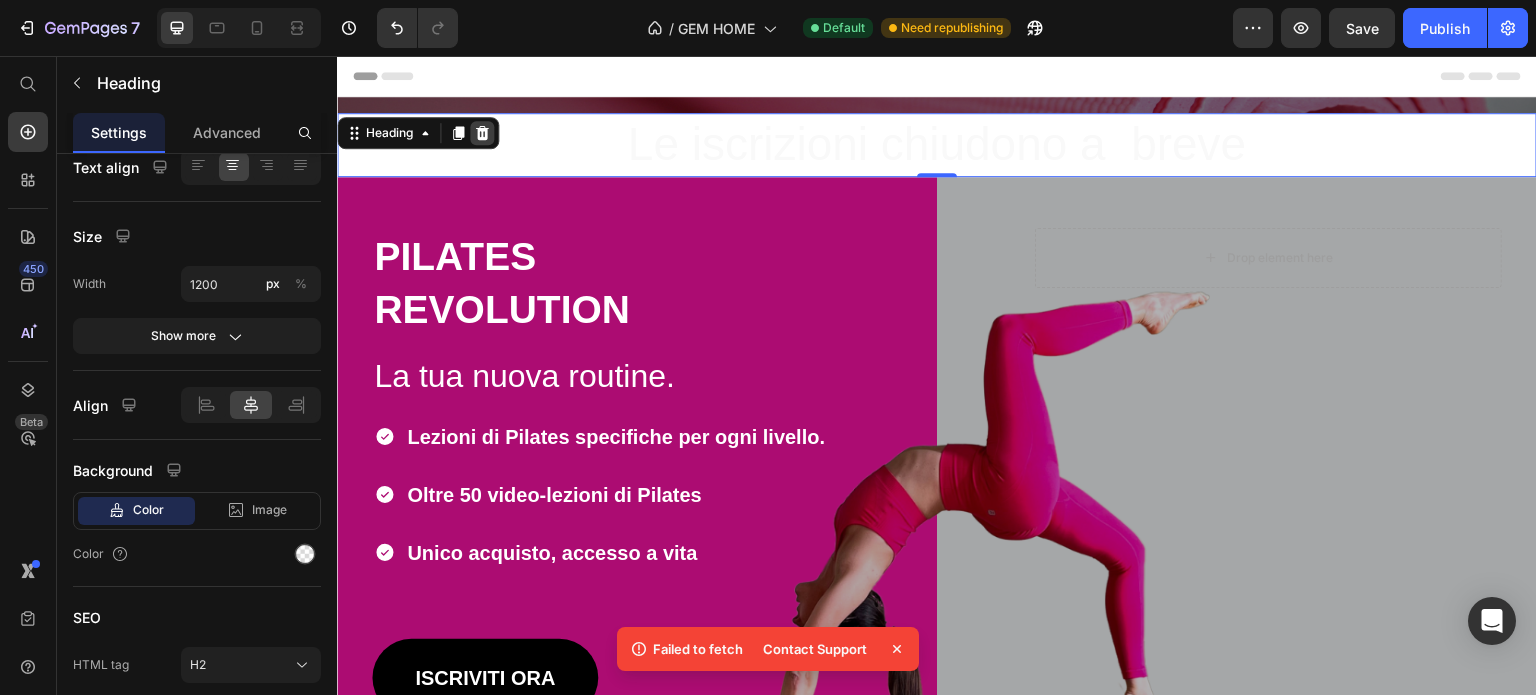 click 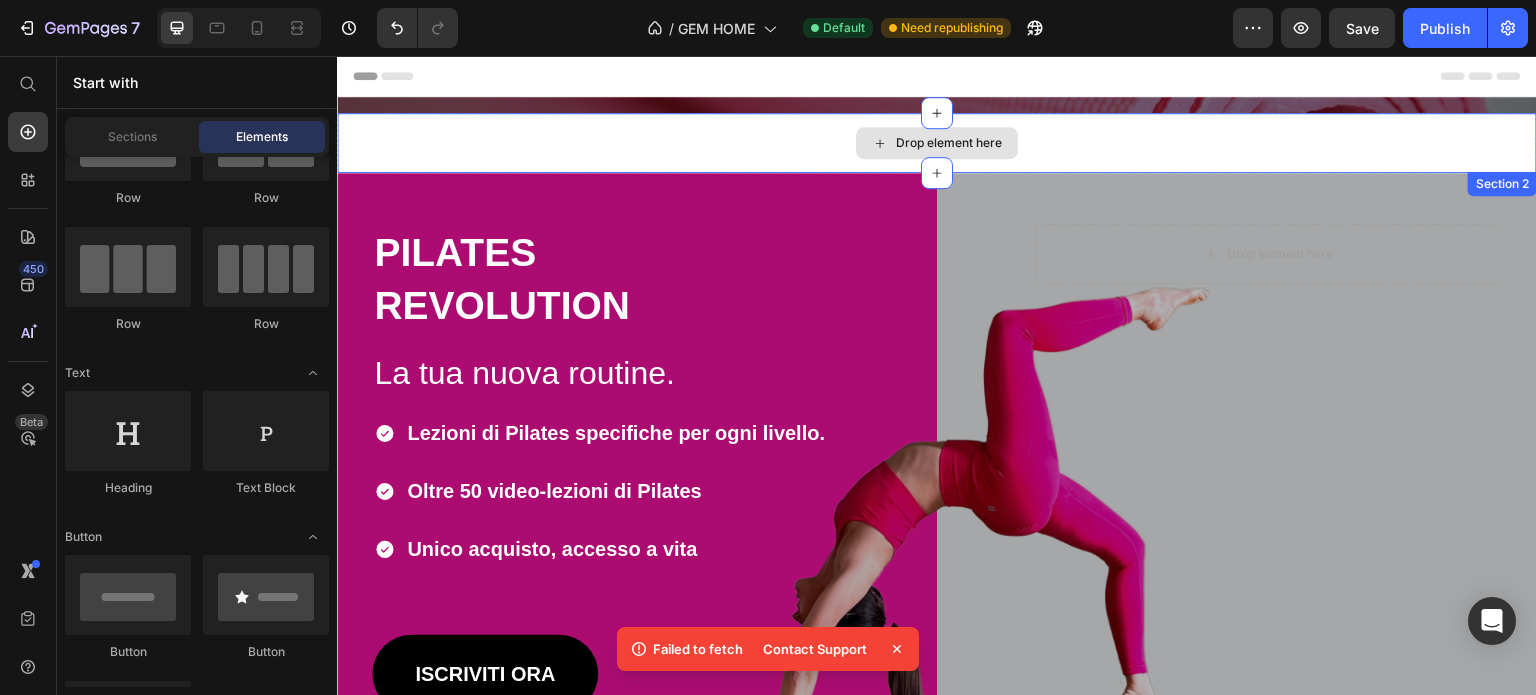 click on "Drop element here" at bounding box center [937, 143] 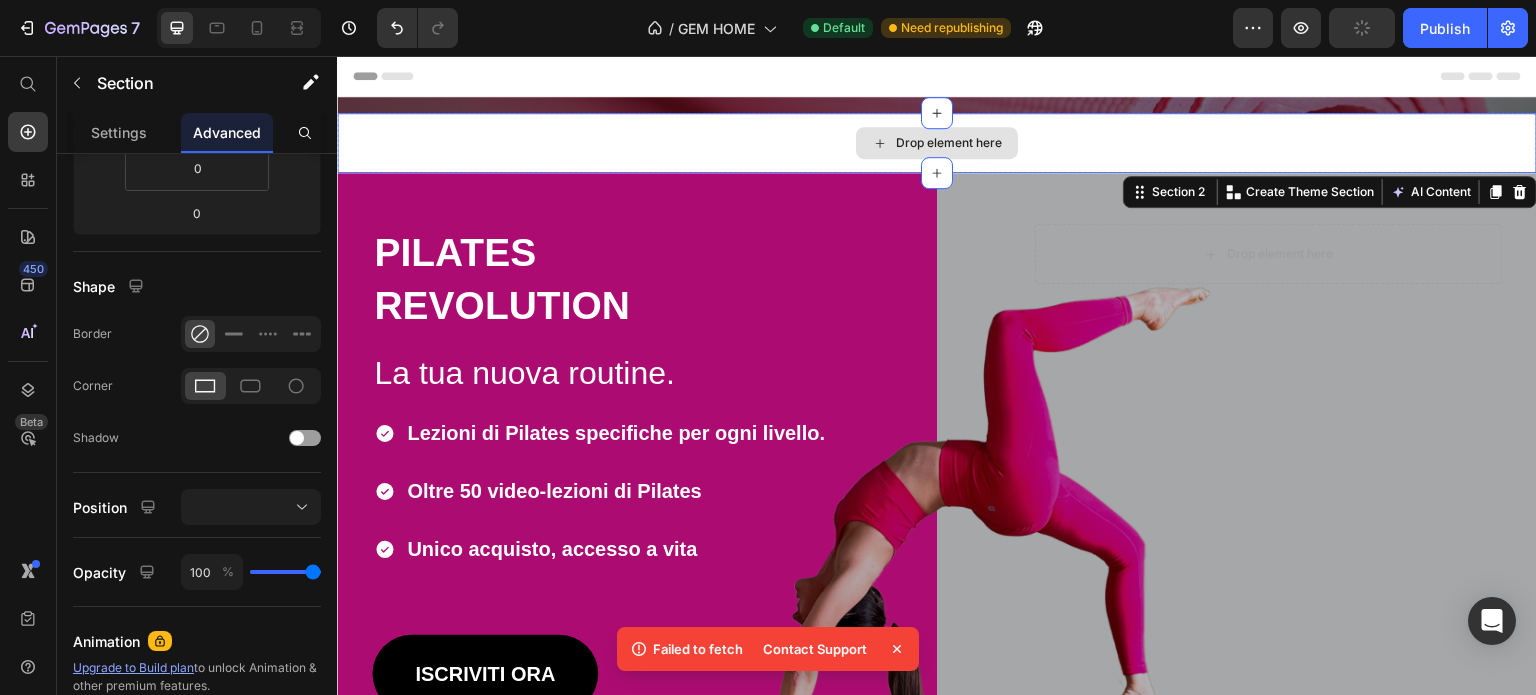 scroll, scrollTop: 0, scrollLeft: 0, axis: both 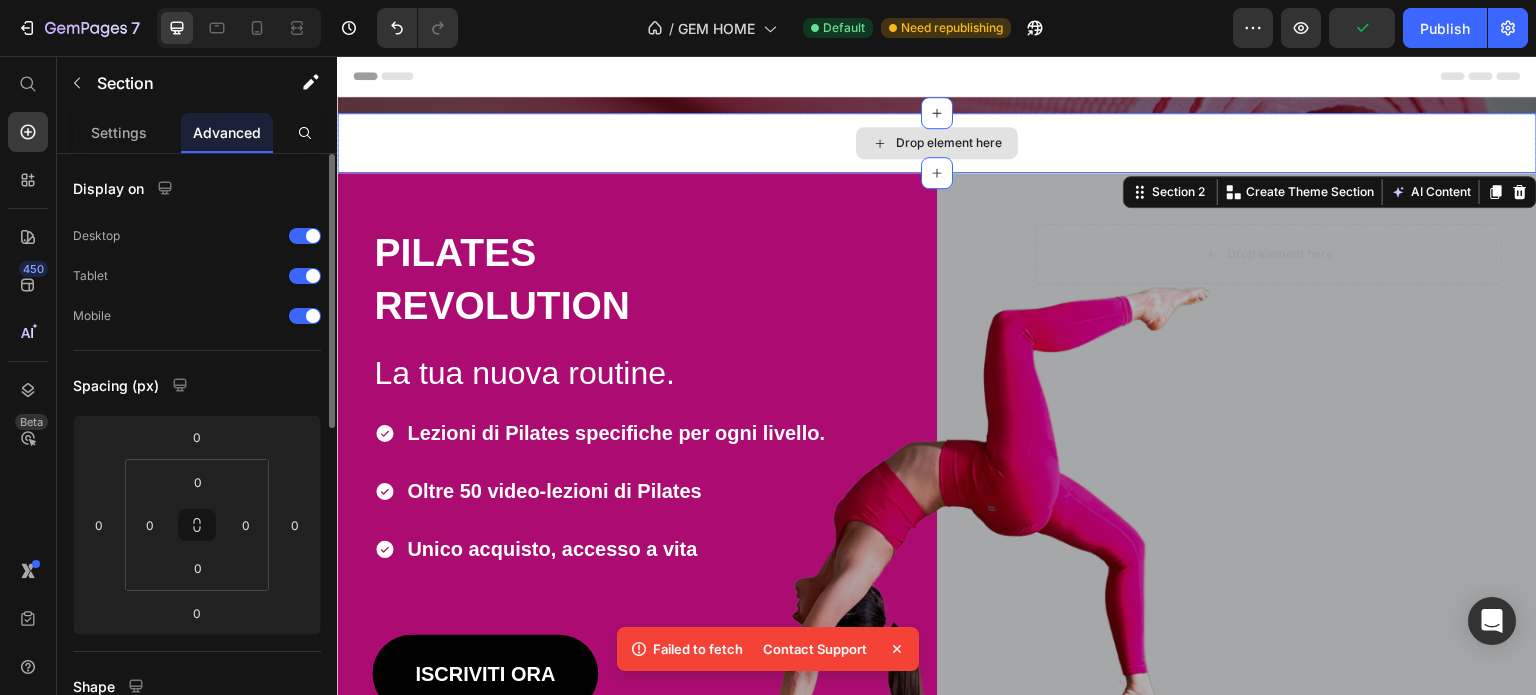 click on "Drop element here" at bounding box center (937, 143) 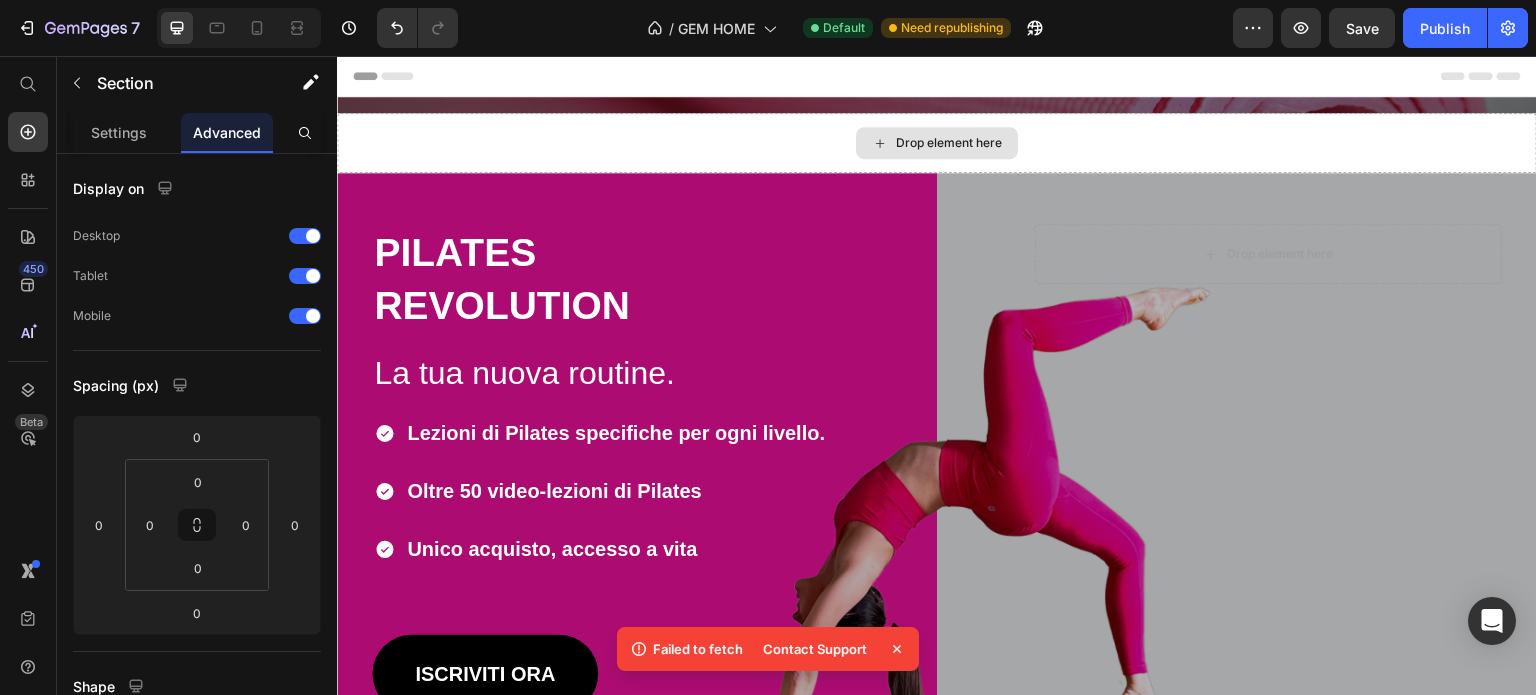 click on "Drop element here" at bounding box center (949, 143) 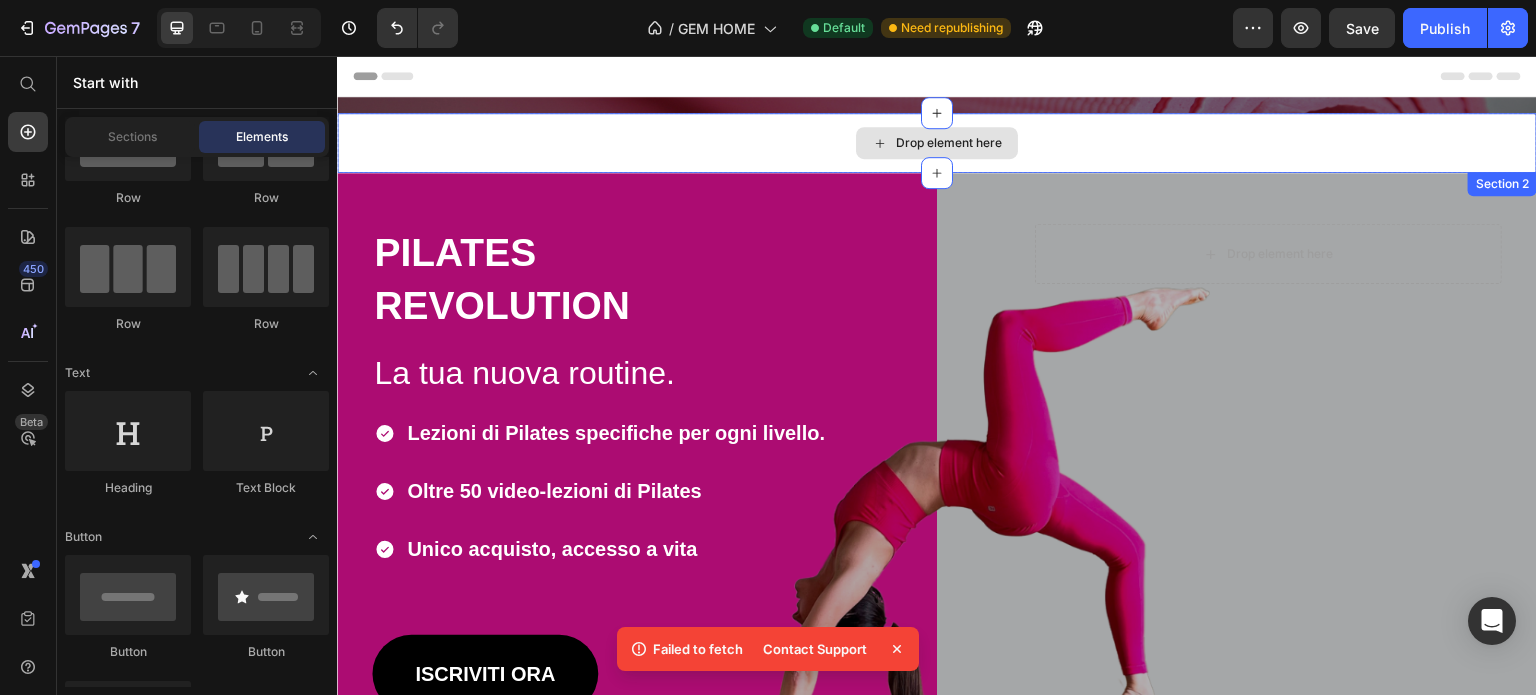click on "Drop element here" at bounding box center (937, 143) 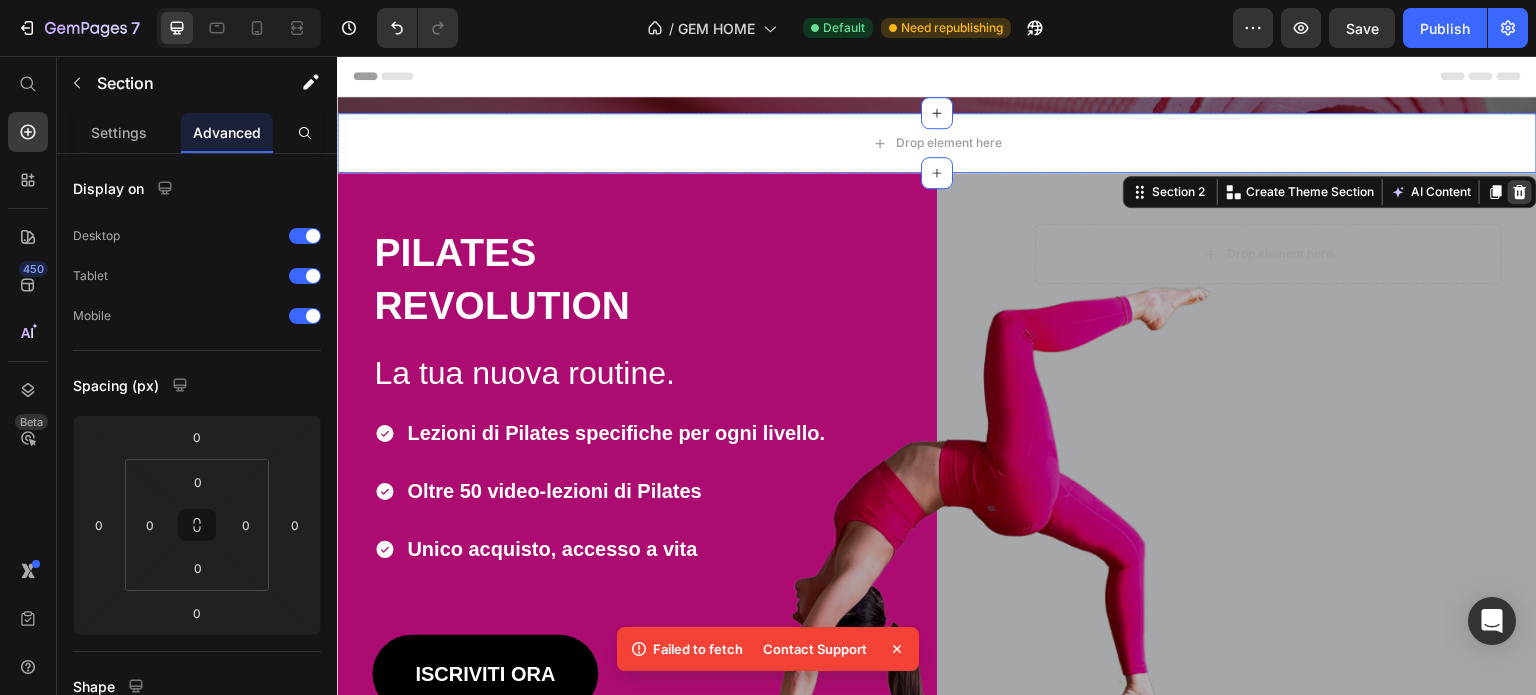 click at bounding box center [1520, 192] 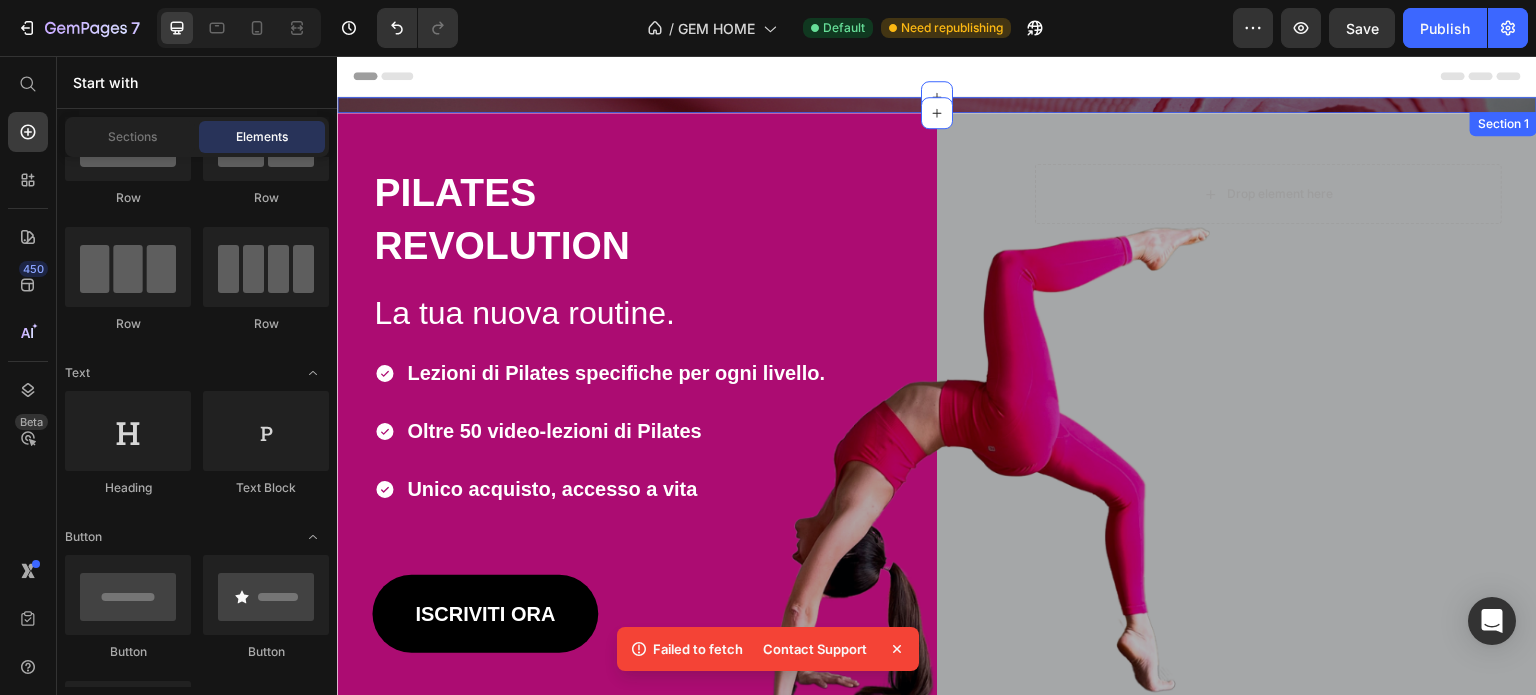 click on "⁠⁠⁠⁠⁠⁠⁠ Le iscrizioni chiudono a breve Heading Row" at bounding box center (937, 105) 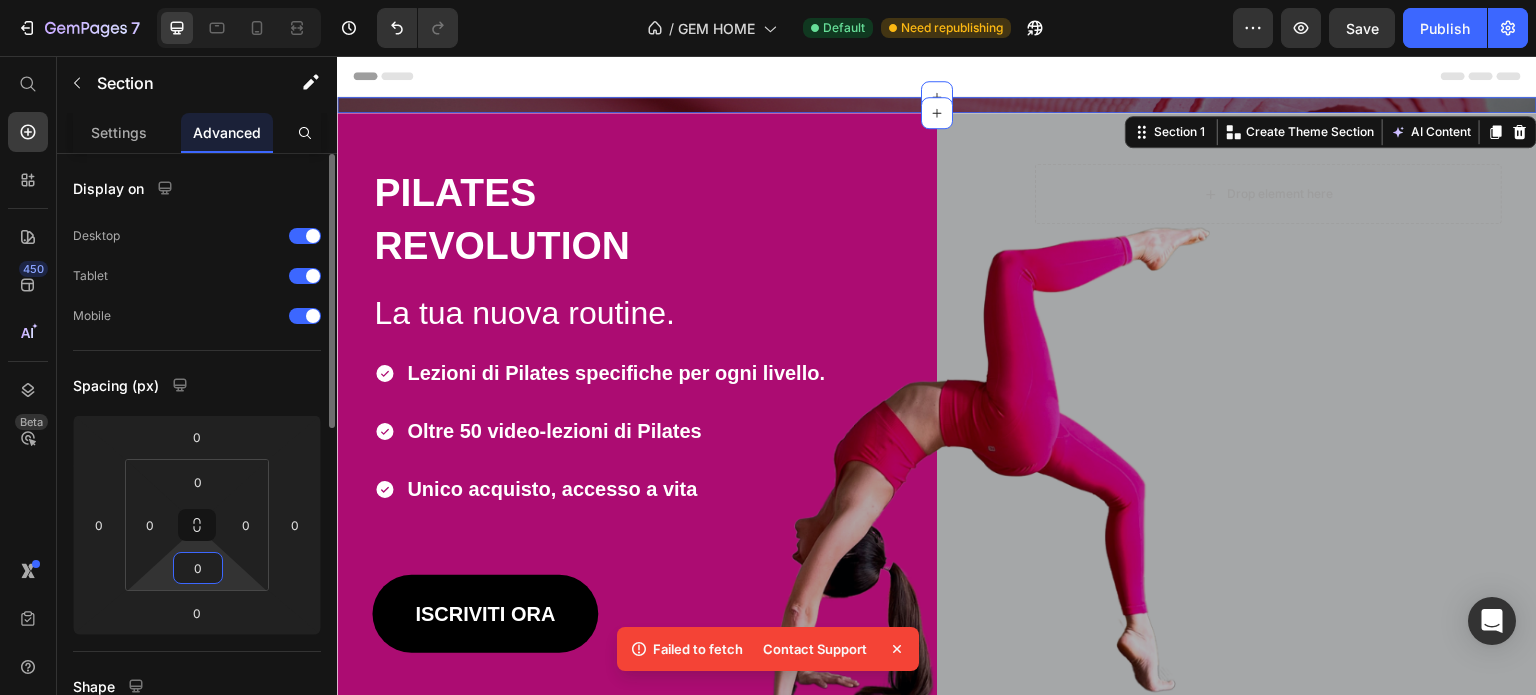 click on "0" at bounding box center [198, 568] 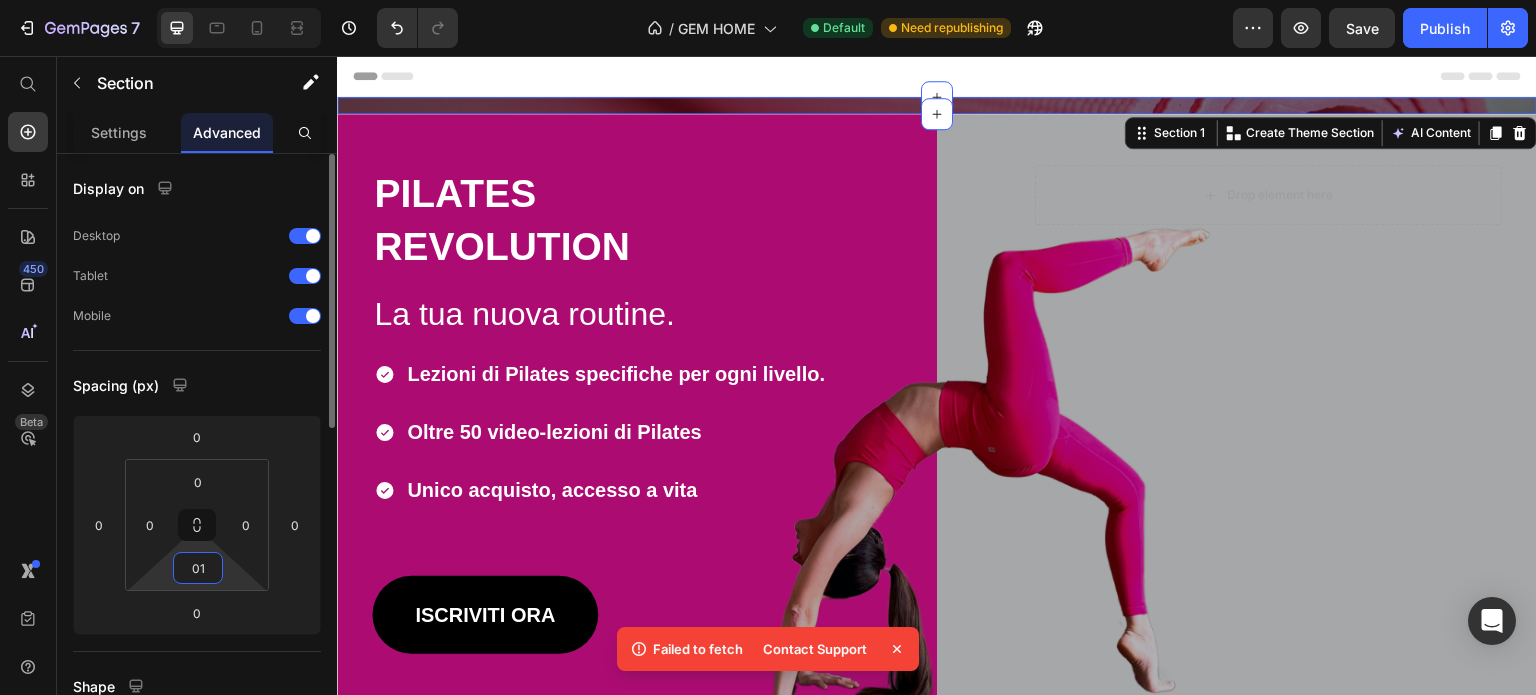 type on "0" 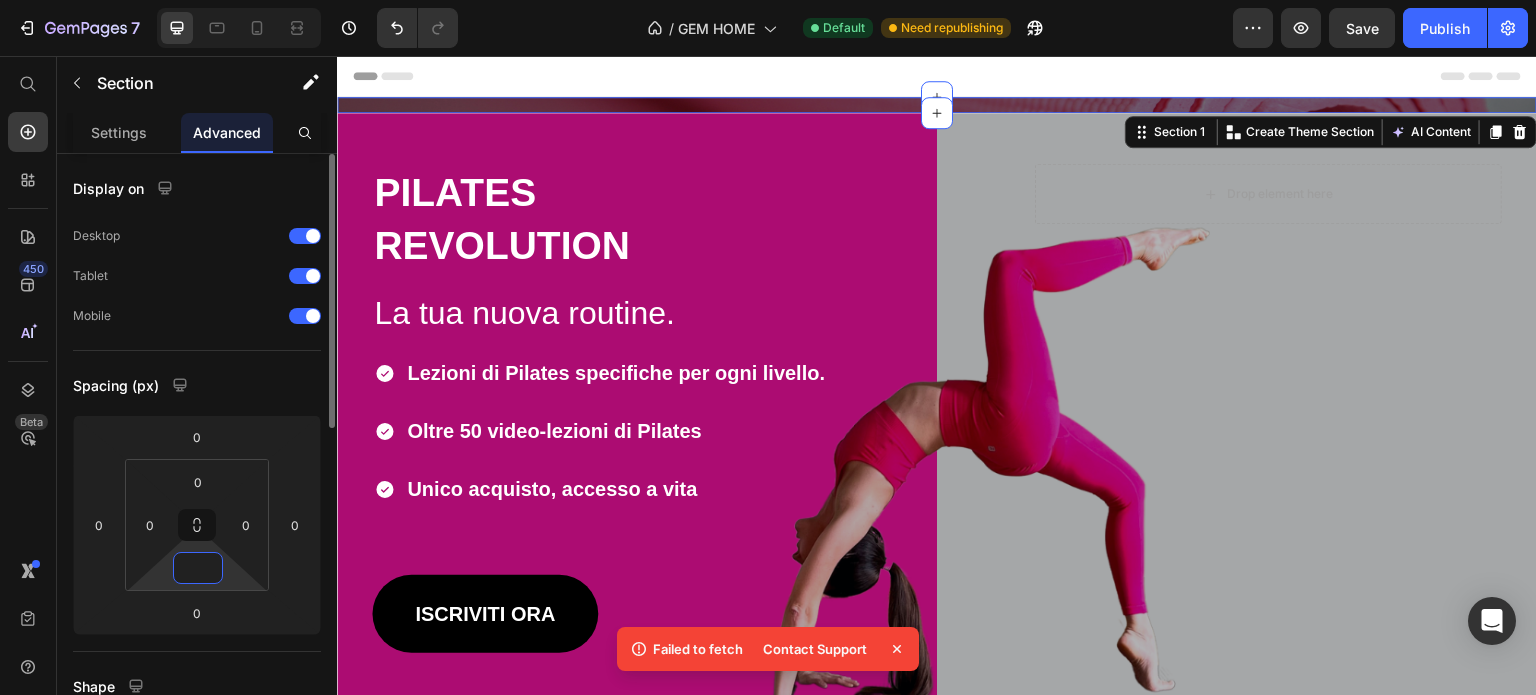 type on "2" 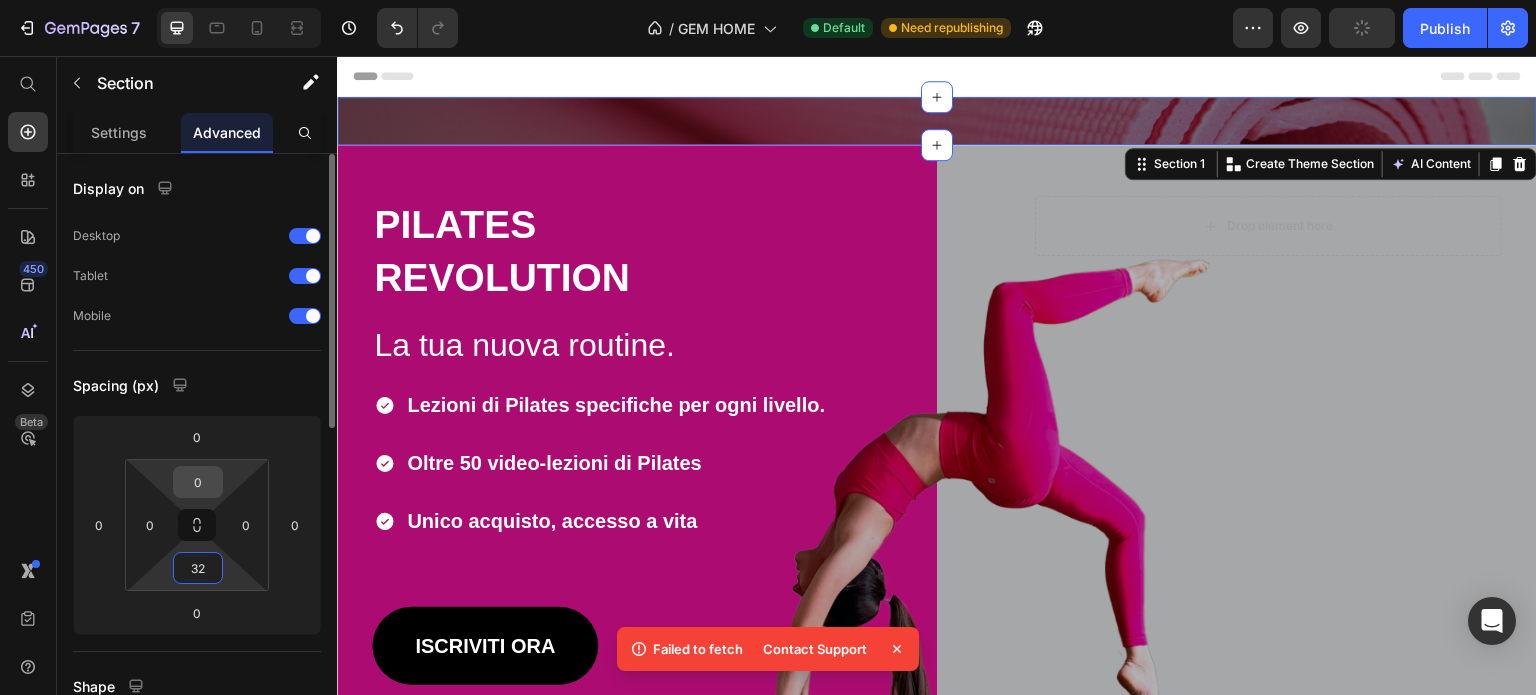 type on "32" 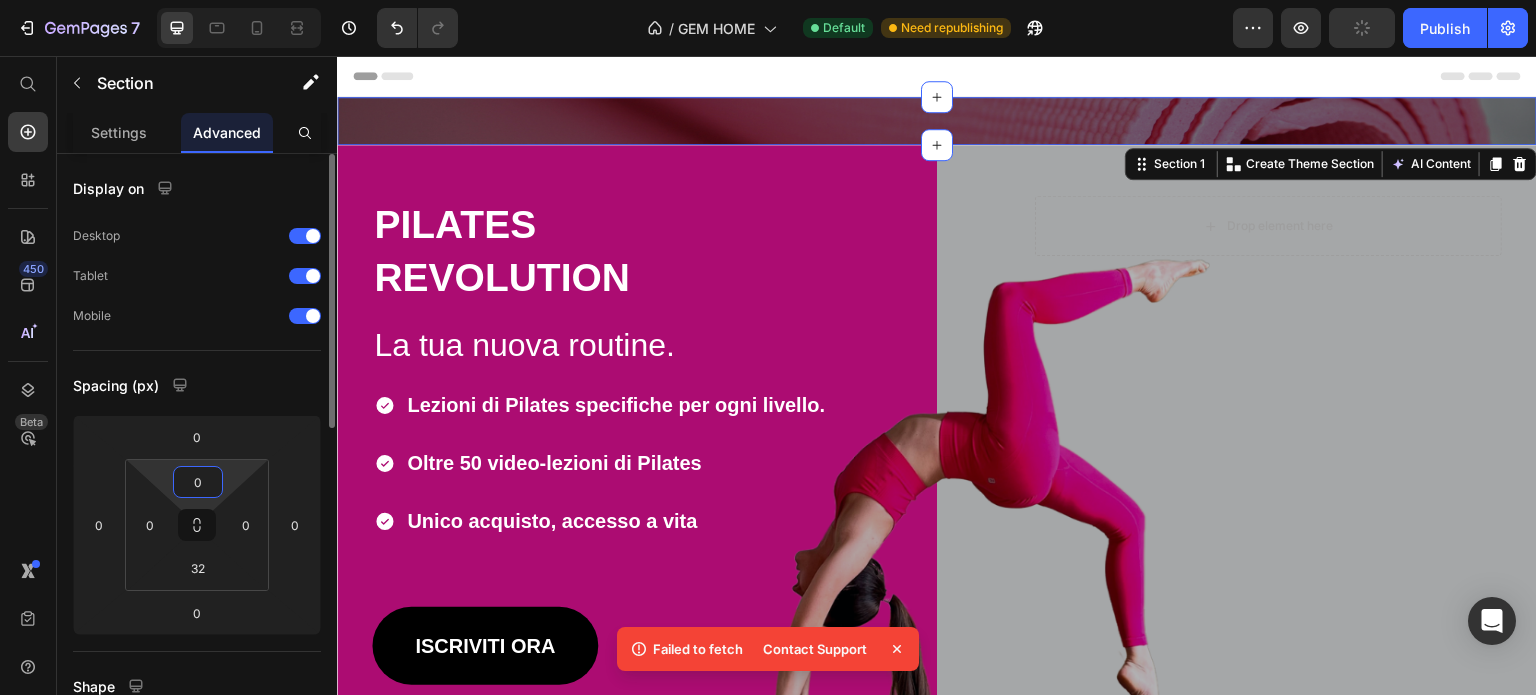 click on "0" at bounding box center [198, 482] 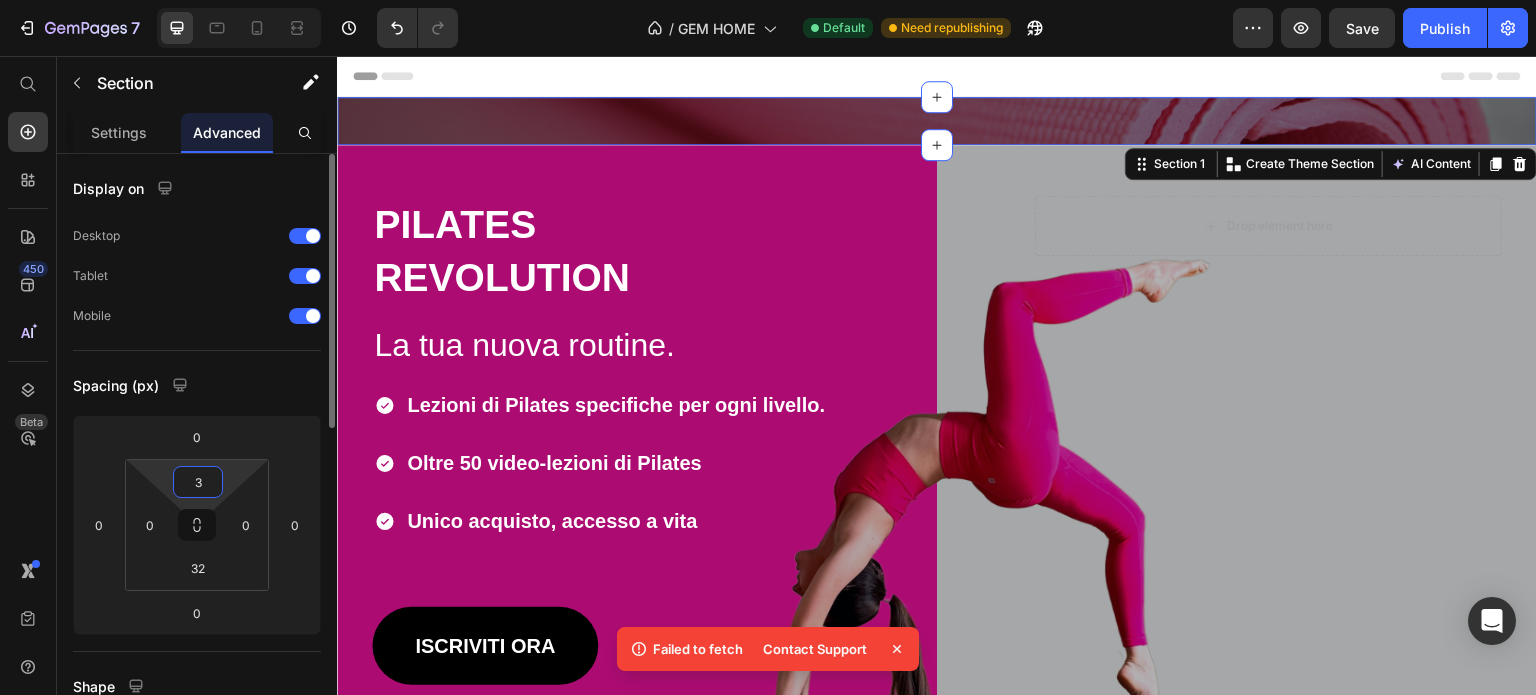 type on "32" 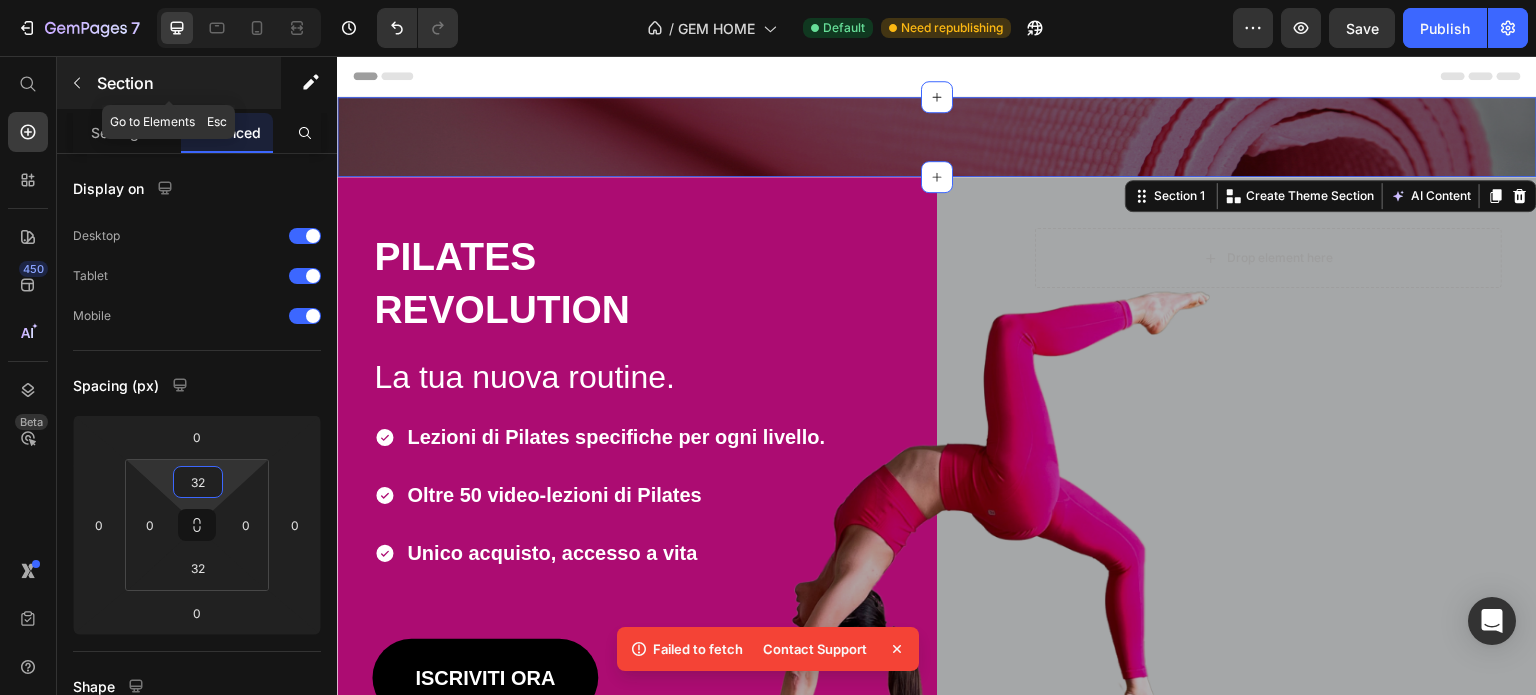 click 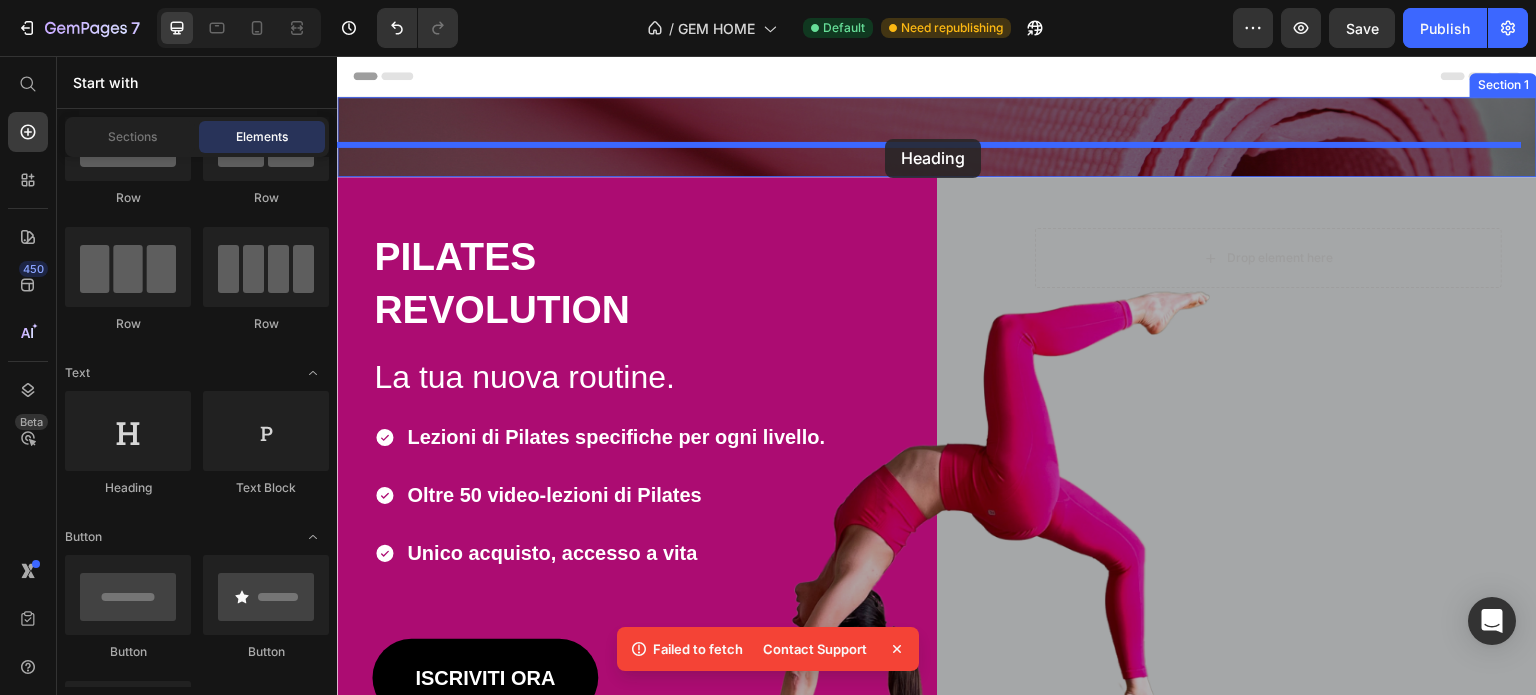 drag, startPoint x: 482, startPoint y: 473, endPoint x: 885, endPoint y: 139, distance: 523.4167 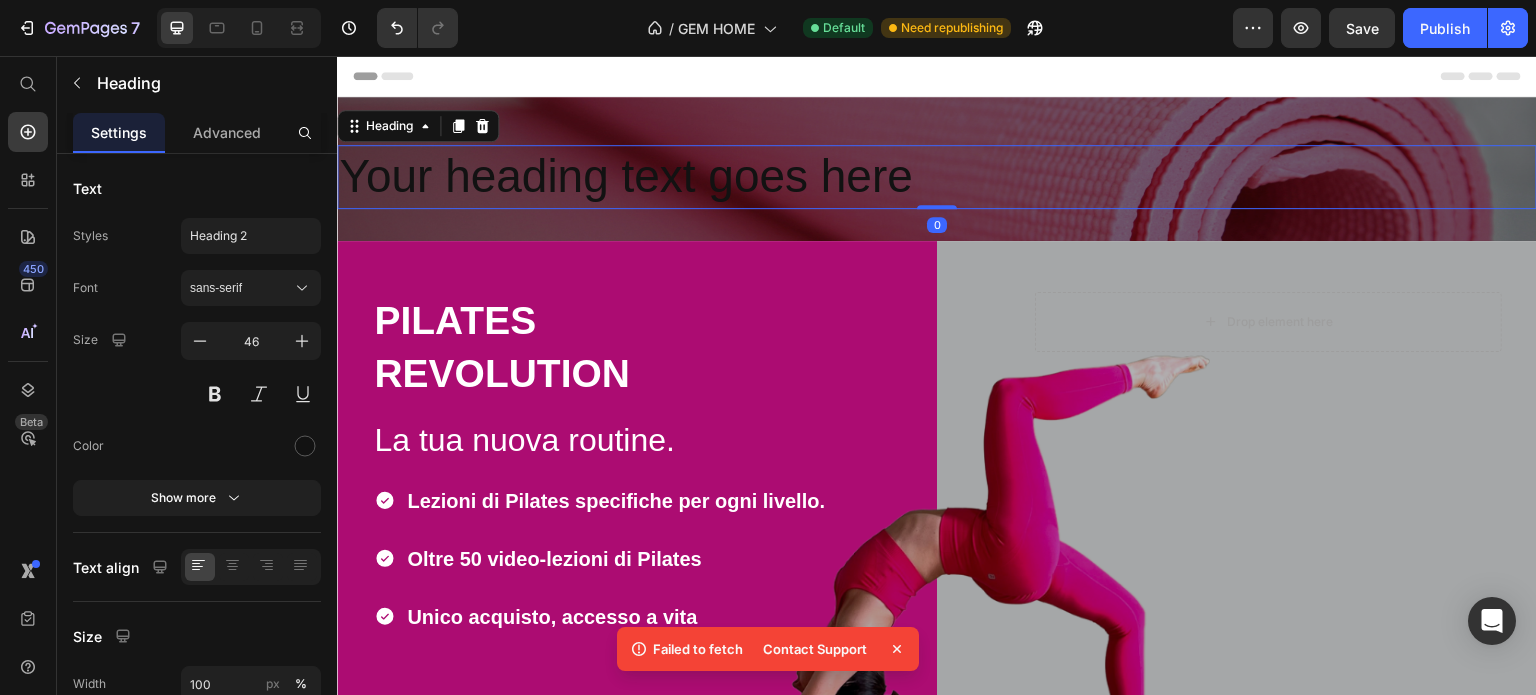 click on "Your heading text goes here" at bounding box center (937, 177) 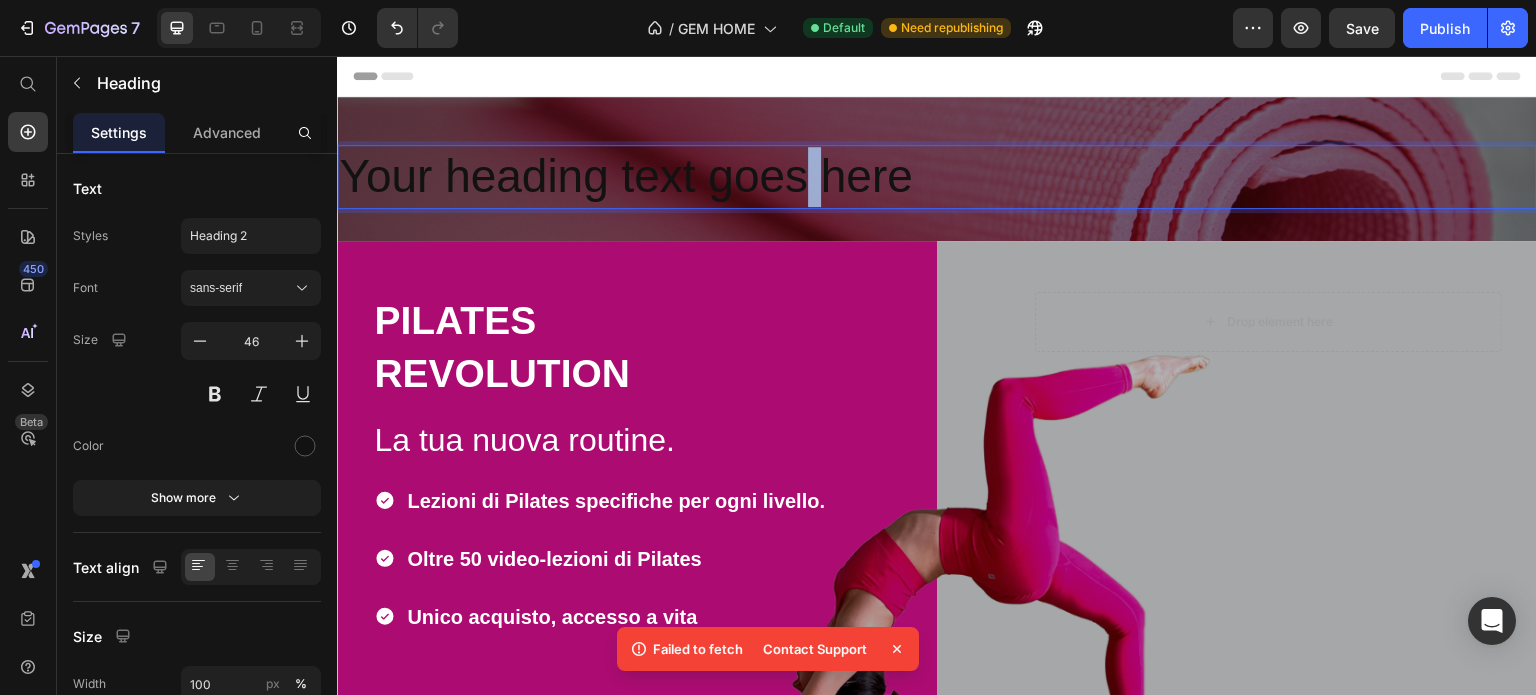 click on "Your heading text goes here" at bounding box center [937, 177] 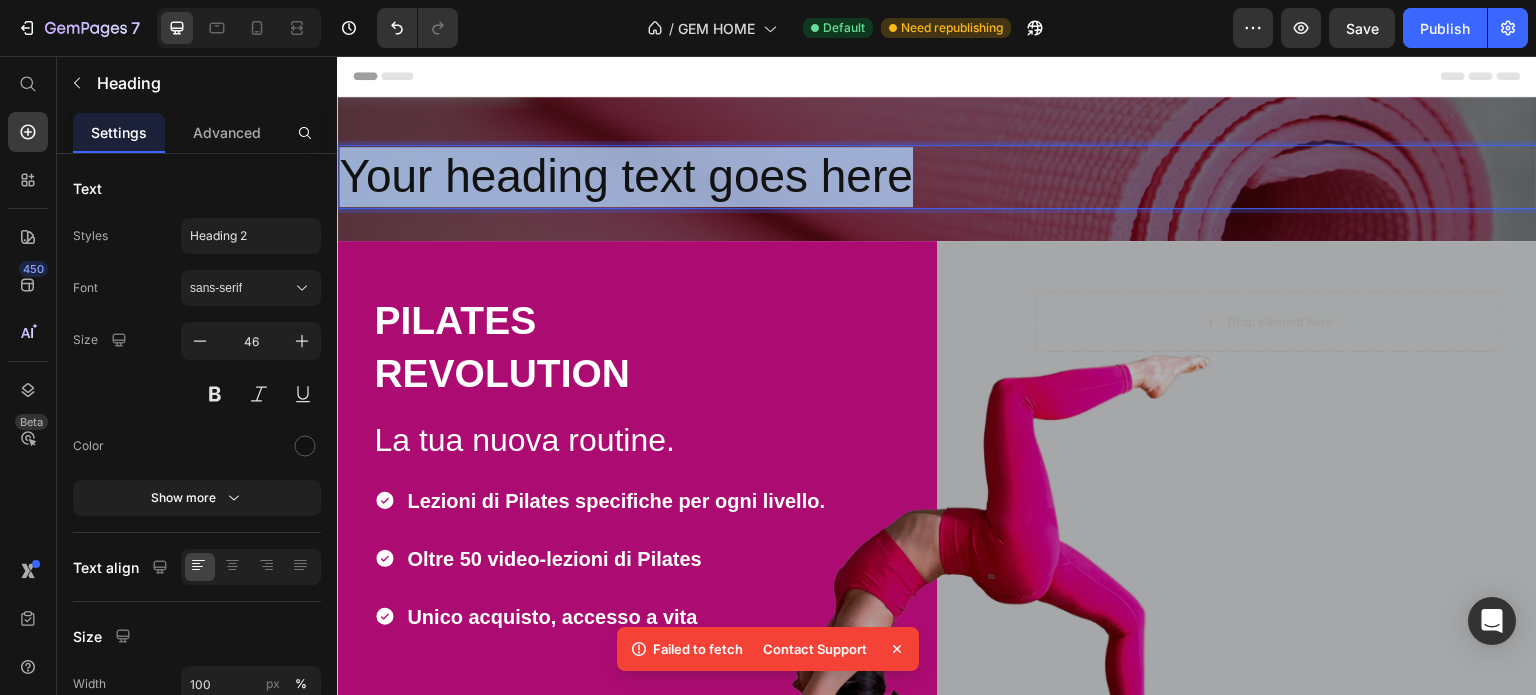 click on "Your heading text goes here" at bounding box center (937, 177) 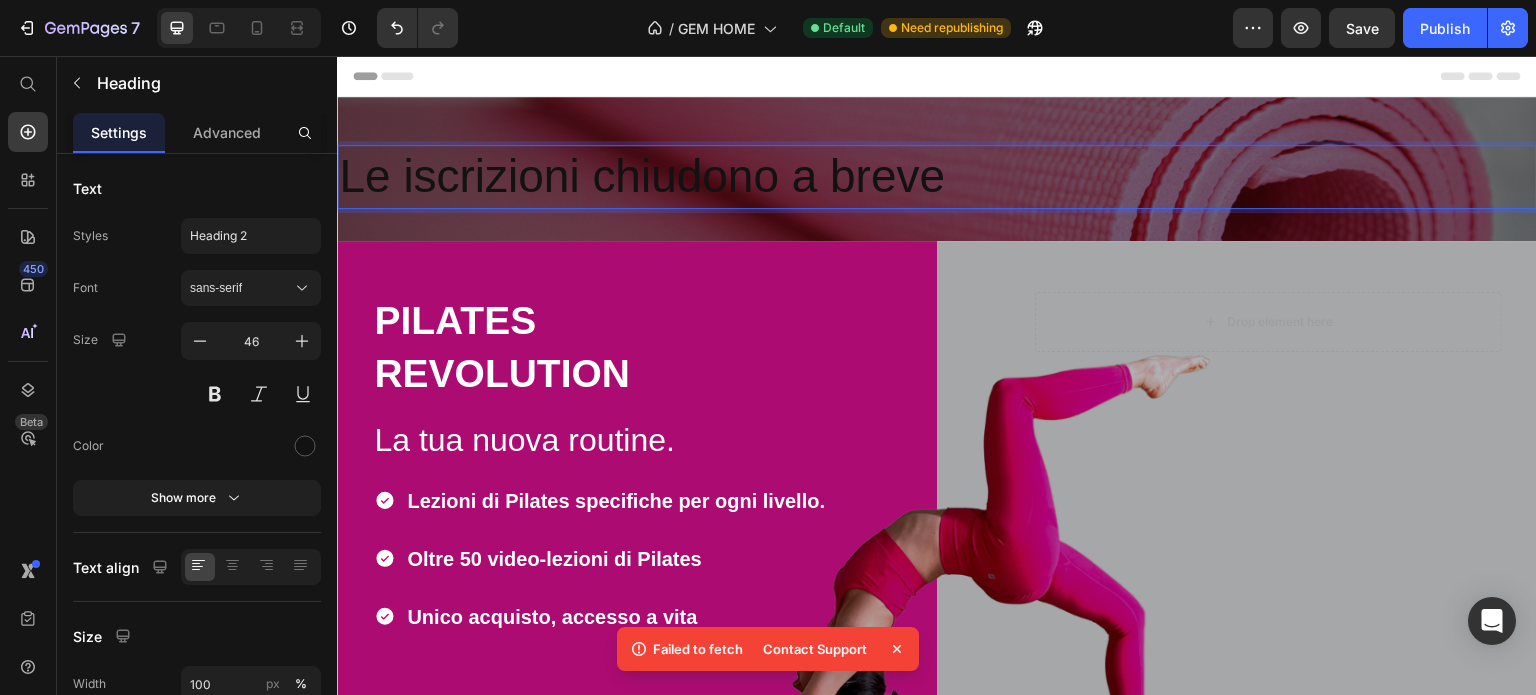 click on "Le iscrizioni chiudono a breve" at bounding box center [937, 177] 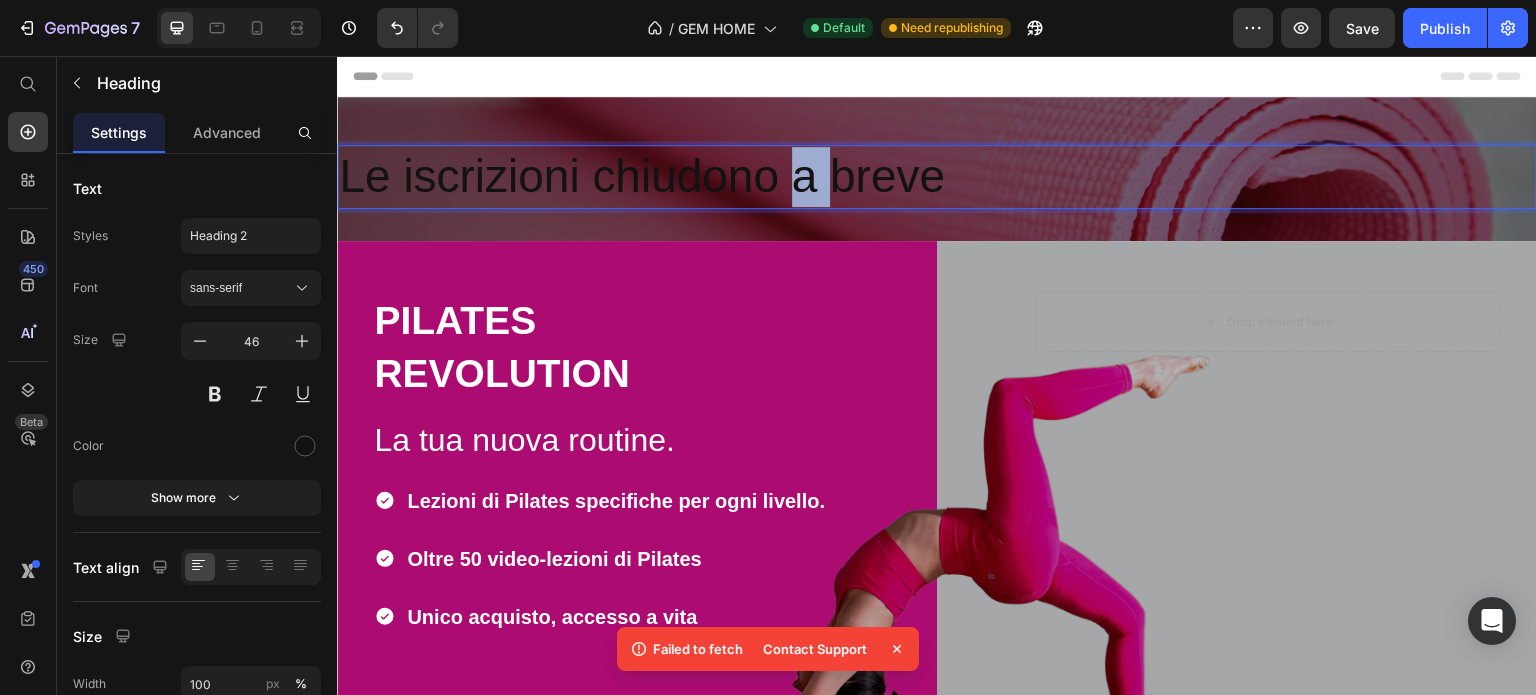 click on "Le iscrizioni chiudono a breve" at bounding box center [937, 177] 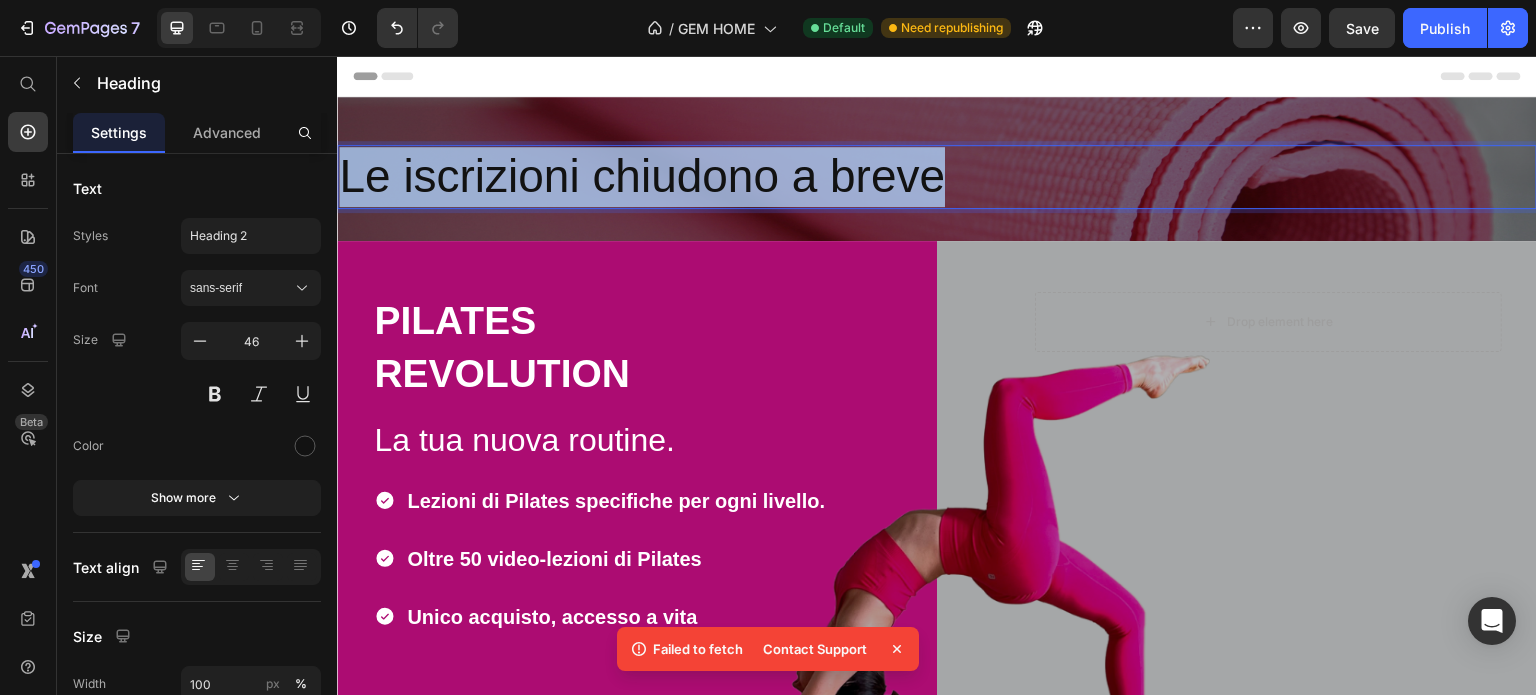 click on "Le iscrizioni chiudono a breve" at bounding box center (937, 177) 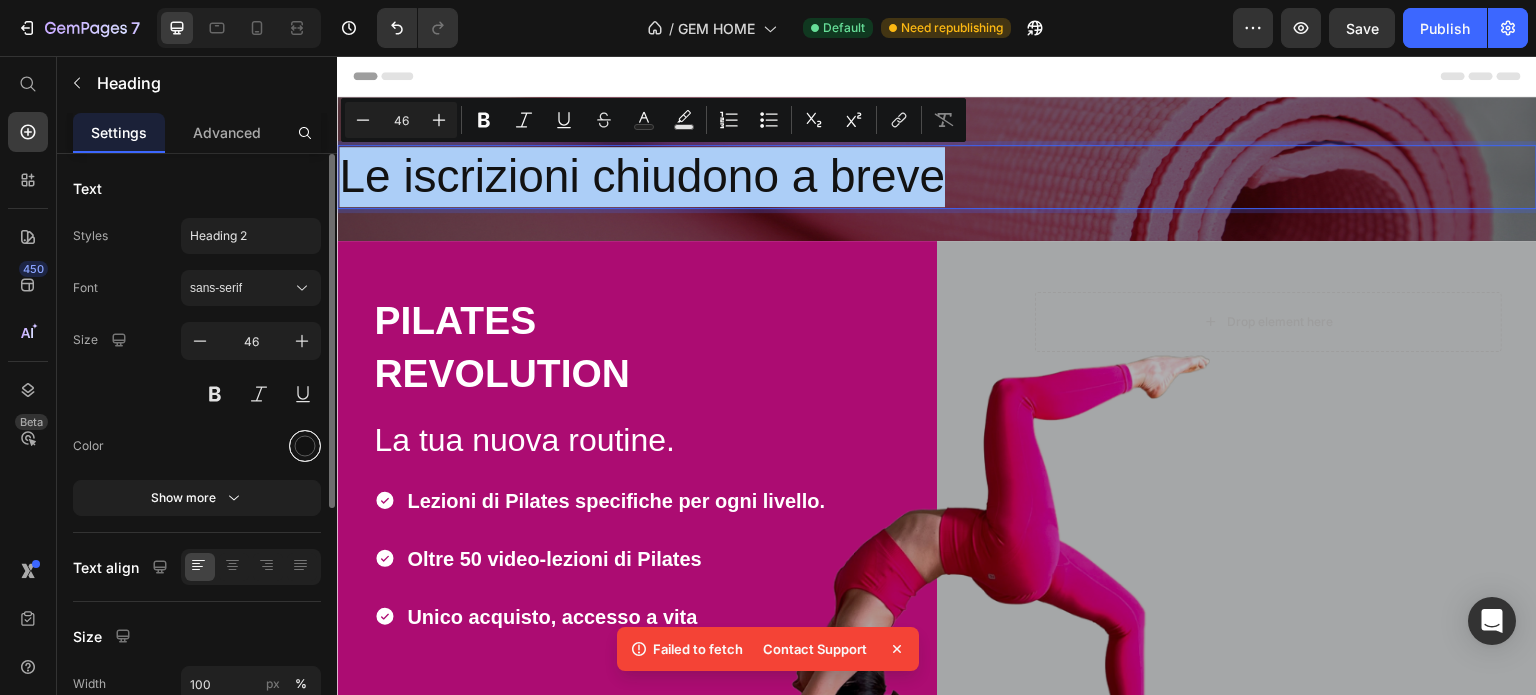 click at bounding box center [305, 446] 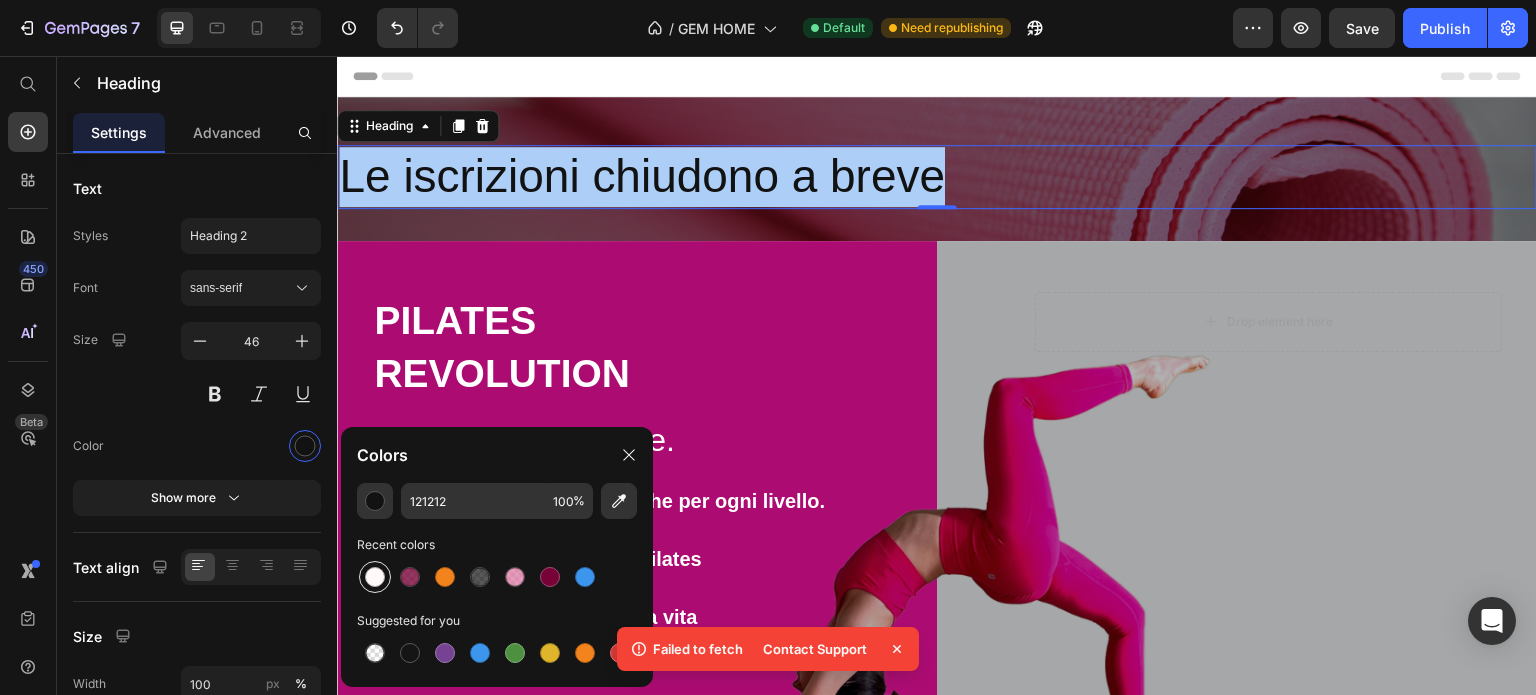 click at bounding box center (375, 577) 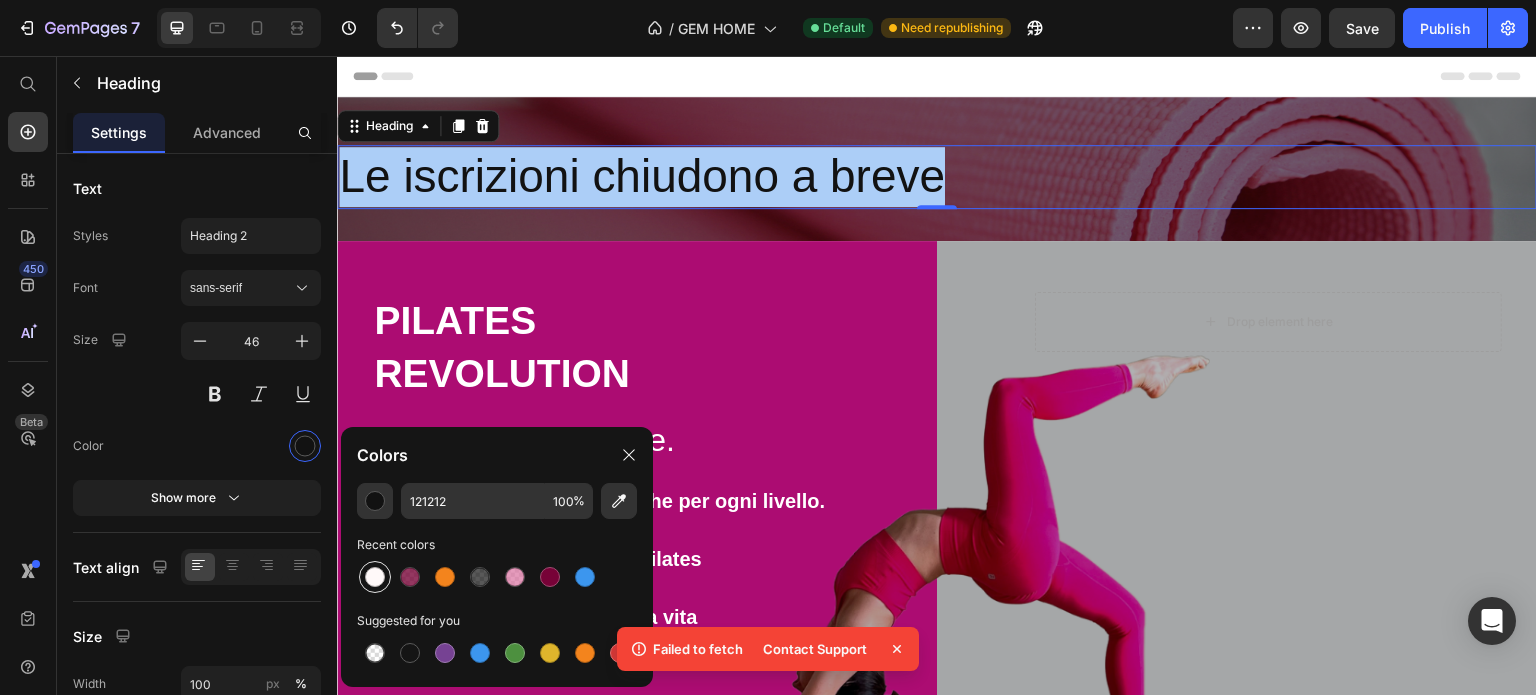 type on "FFF9F9" 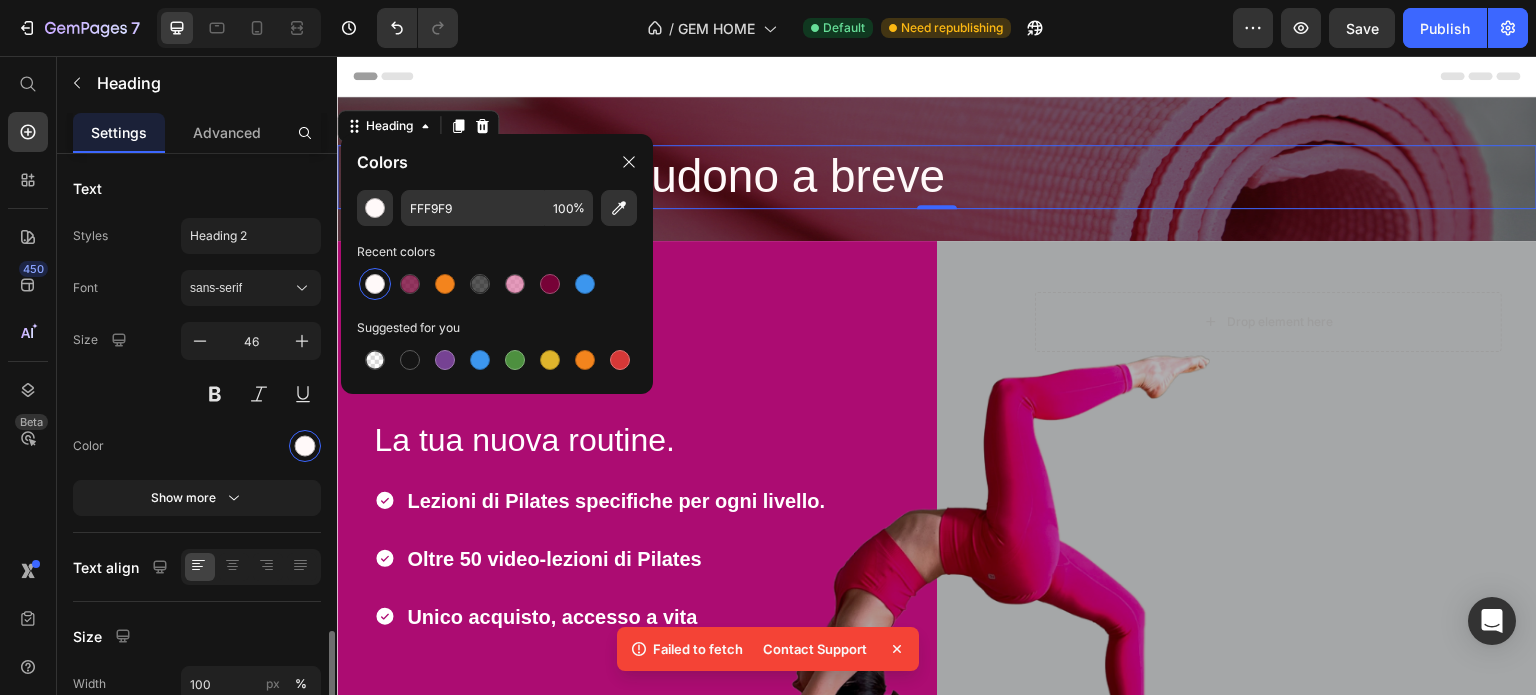 scroll, scrollTop: 300, scrollLeft: 0, axis: vertical 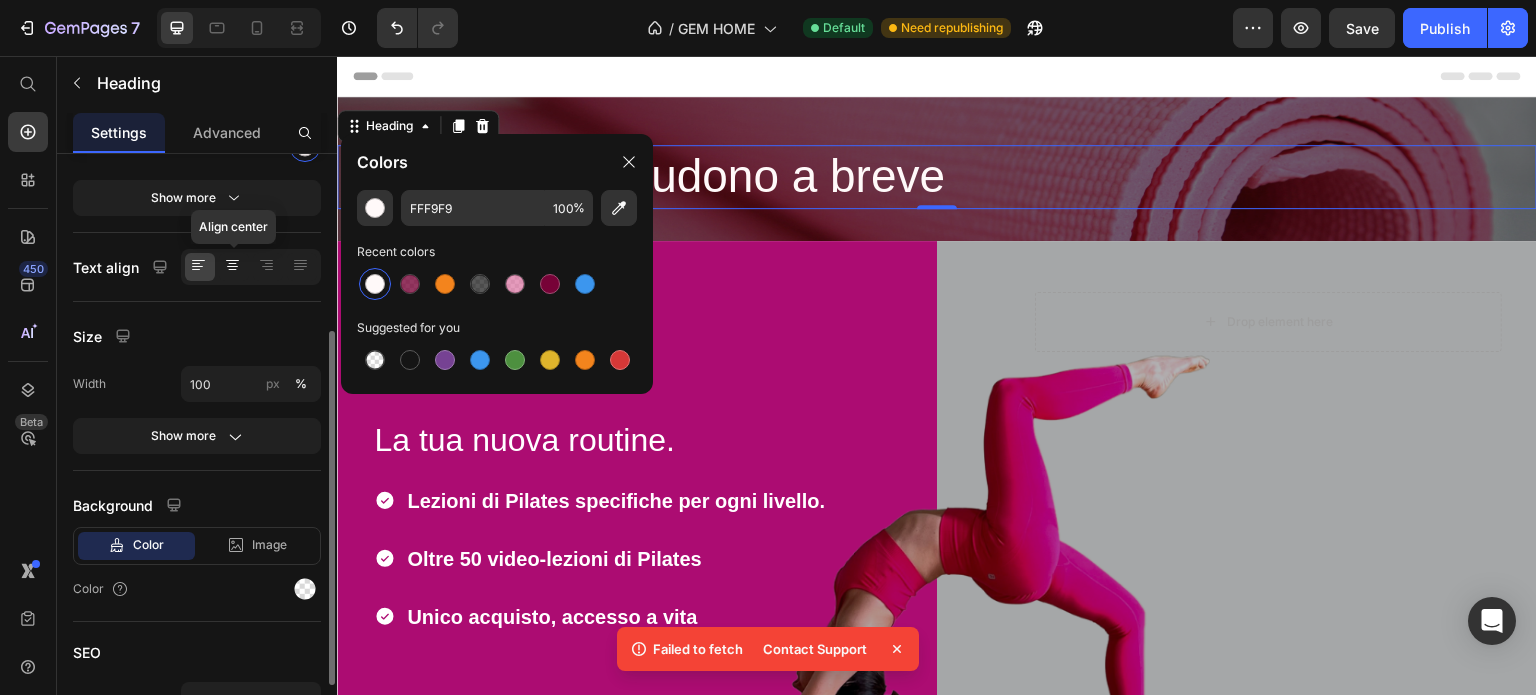 click 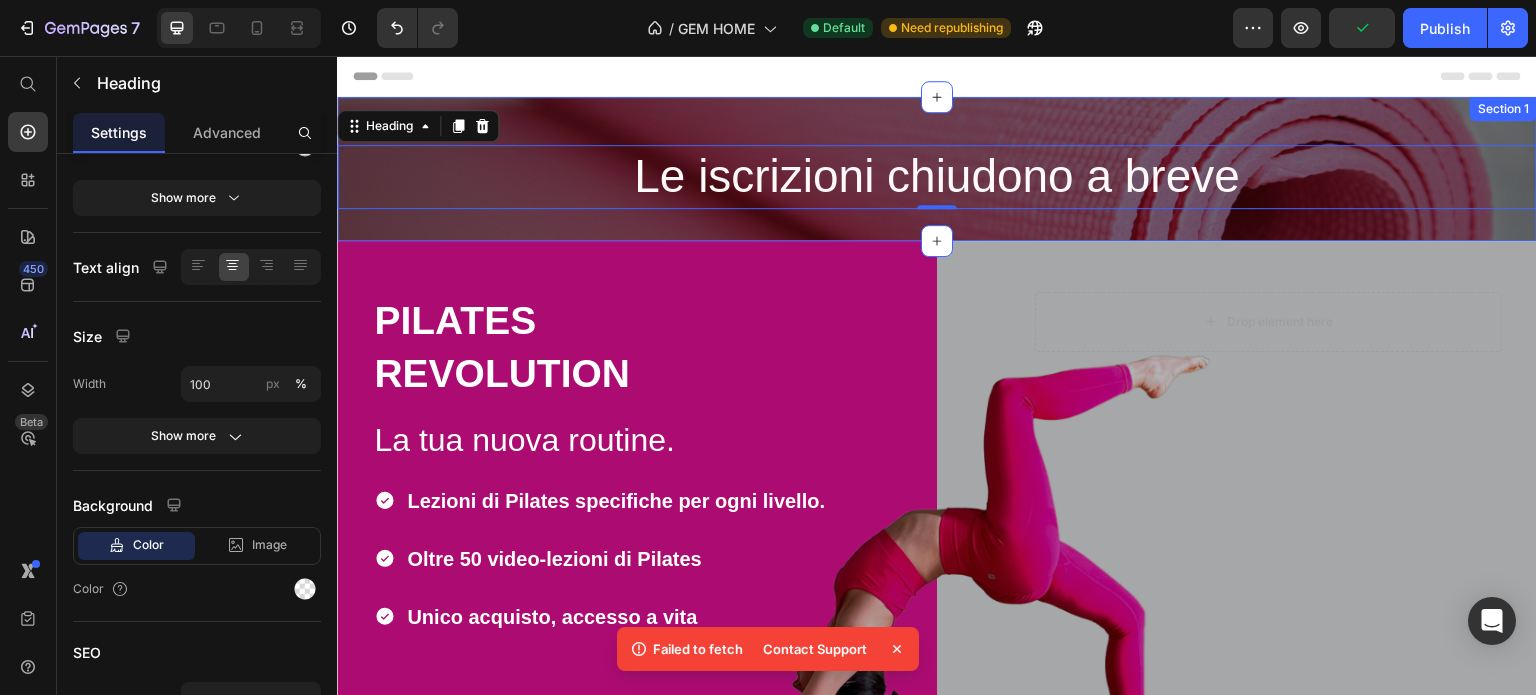 click on "⁠⁠⁠⁠⁠⁠⁠ Le iscrizioni chiudono a breve Heading Row Le iscrizioni chiudono a breve Heading   0 Section 1" at bounding box center [937, 169] 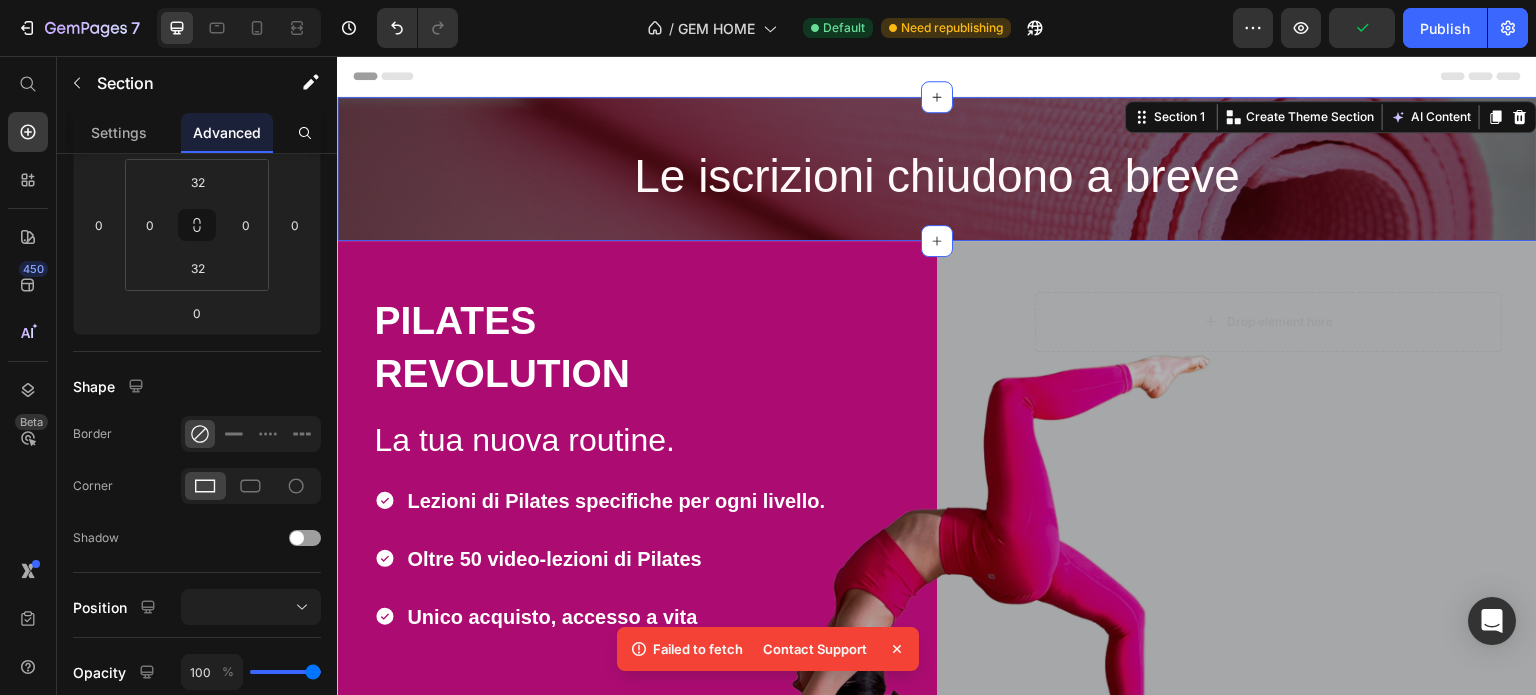 scroll, scrollTop: 0, scrollLeft: 0, axis: both 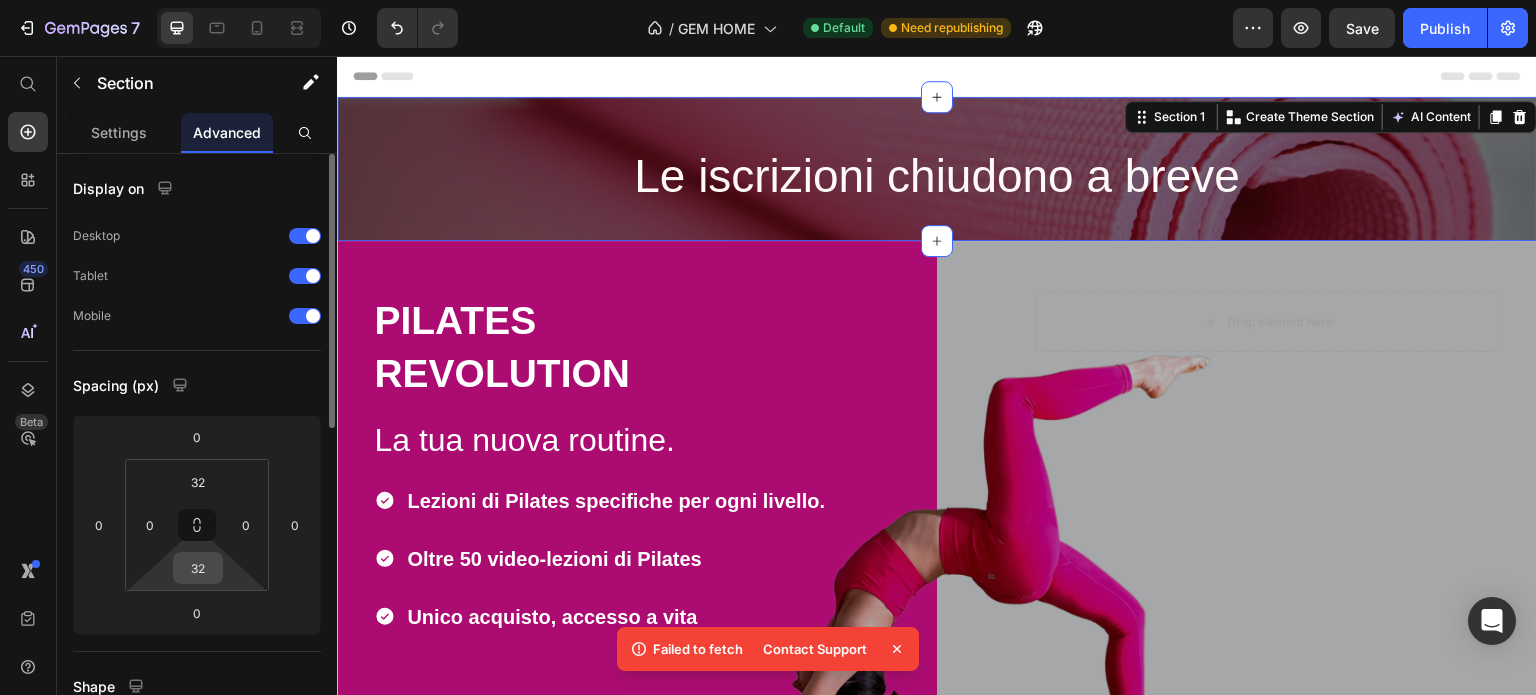 click on "32" at bounding box center (198, 568) 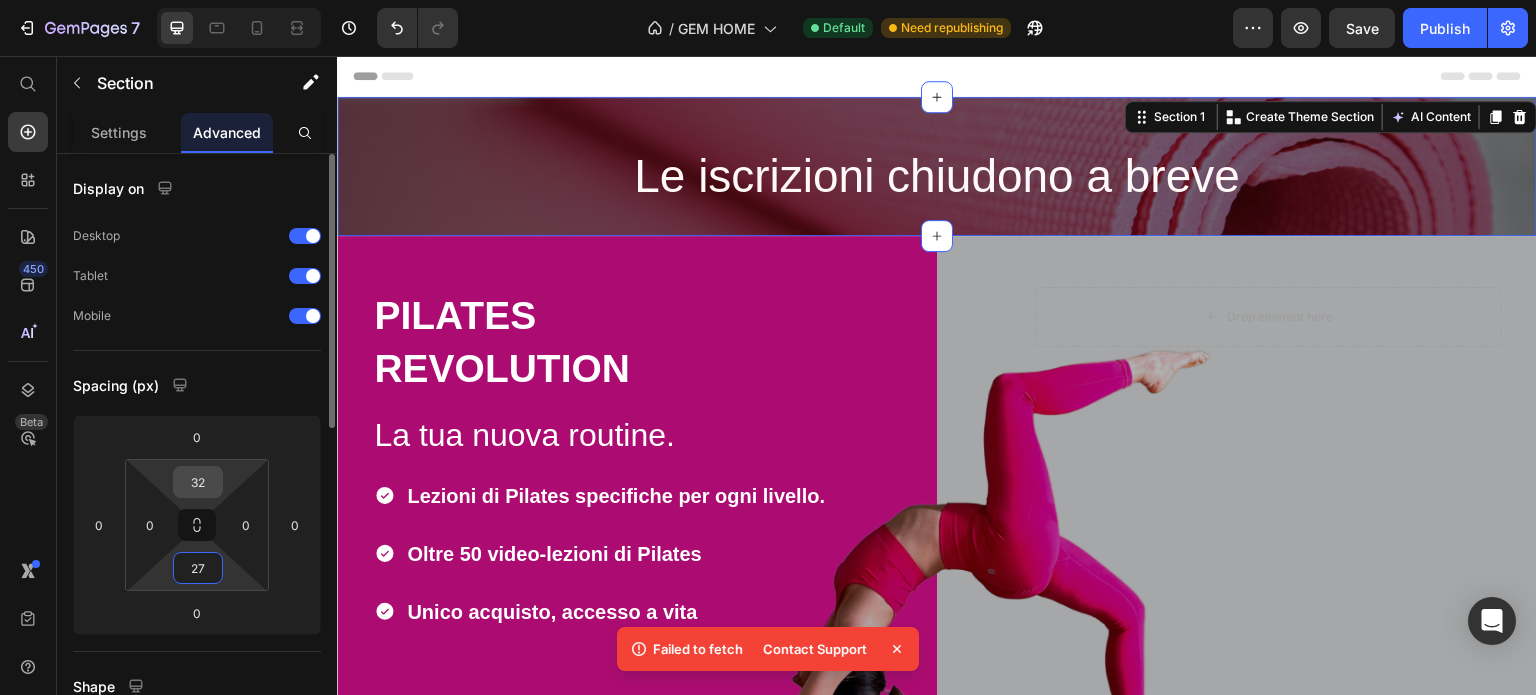 type on "27" 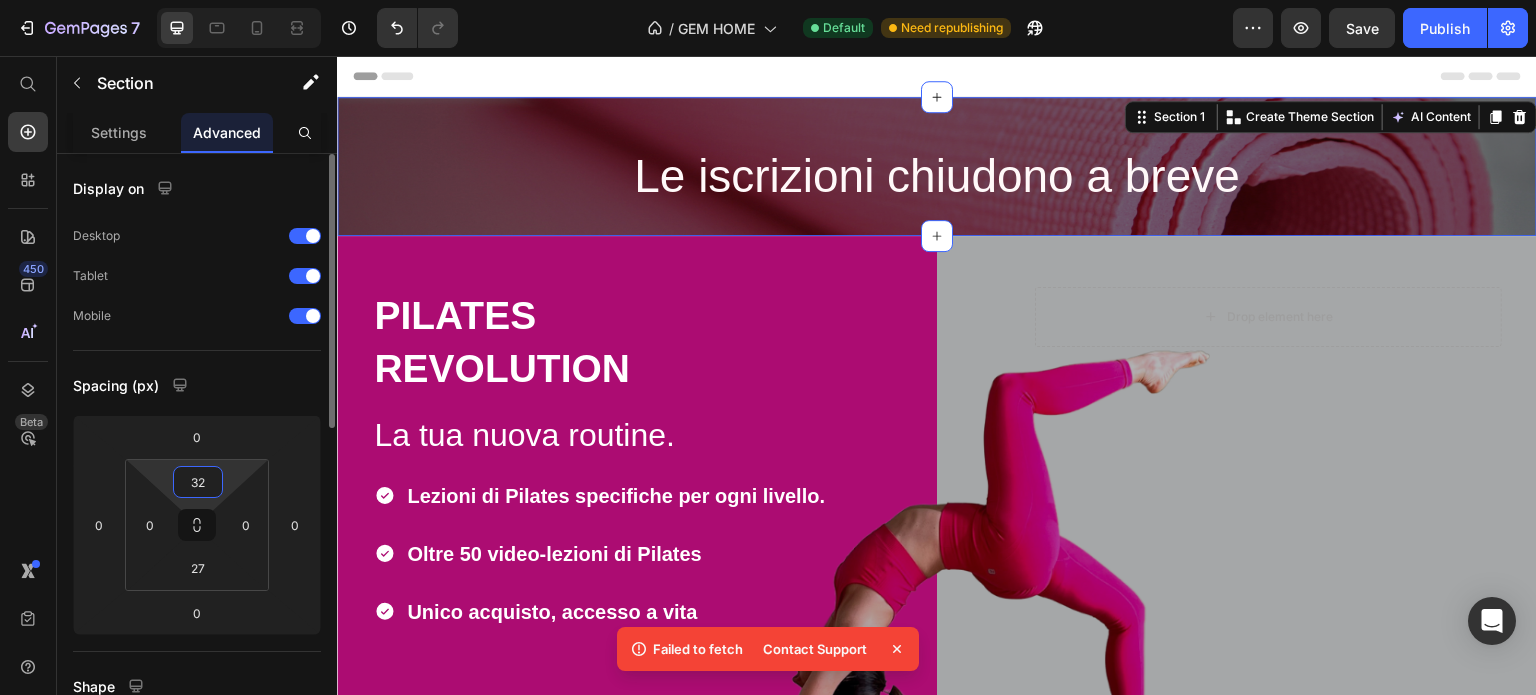 click on "32" at bounding box center [198, 482] 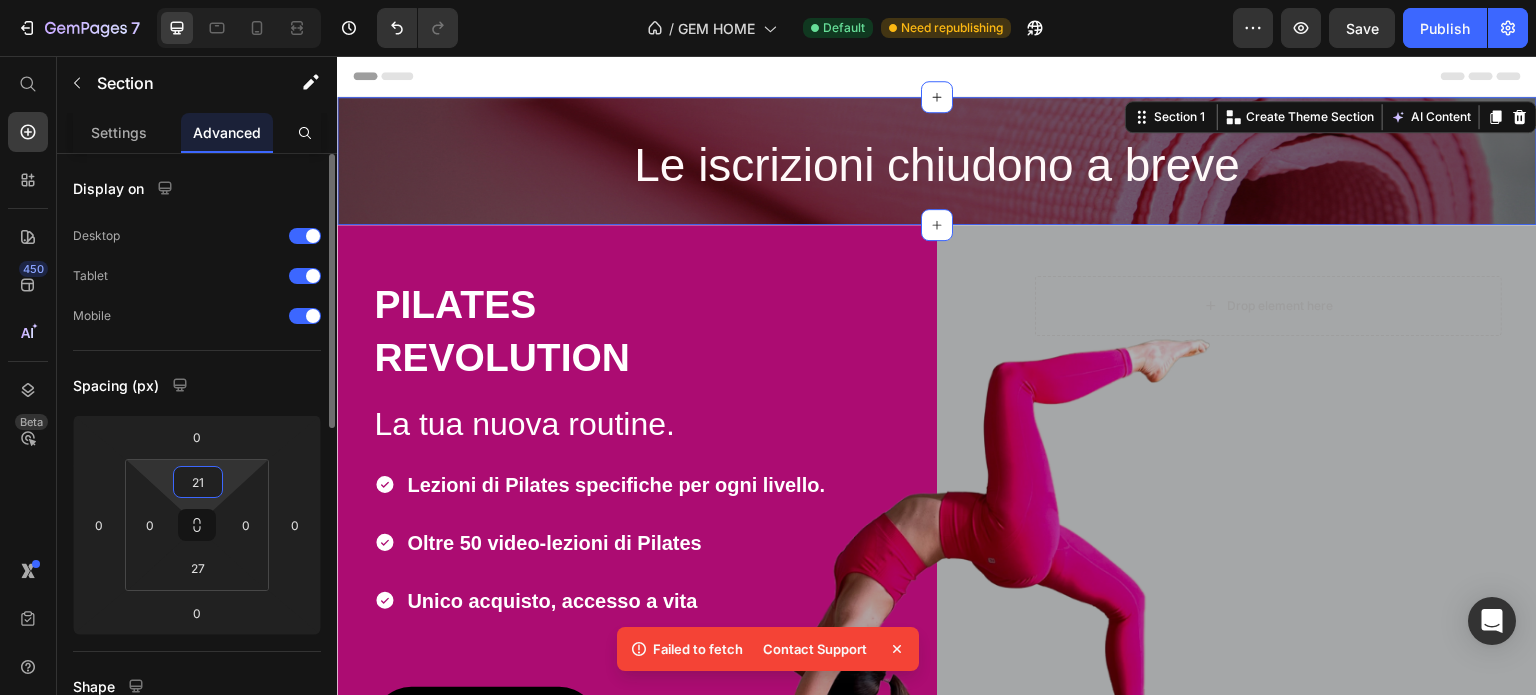 type on "2" 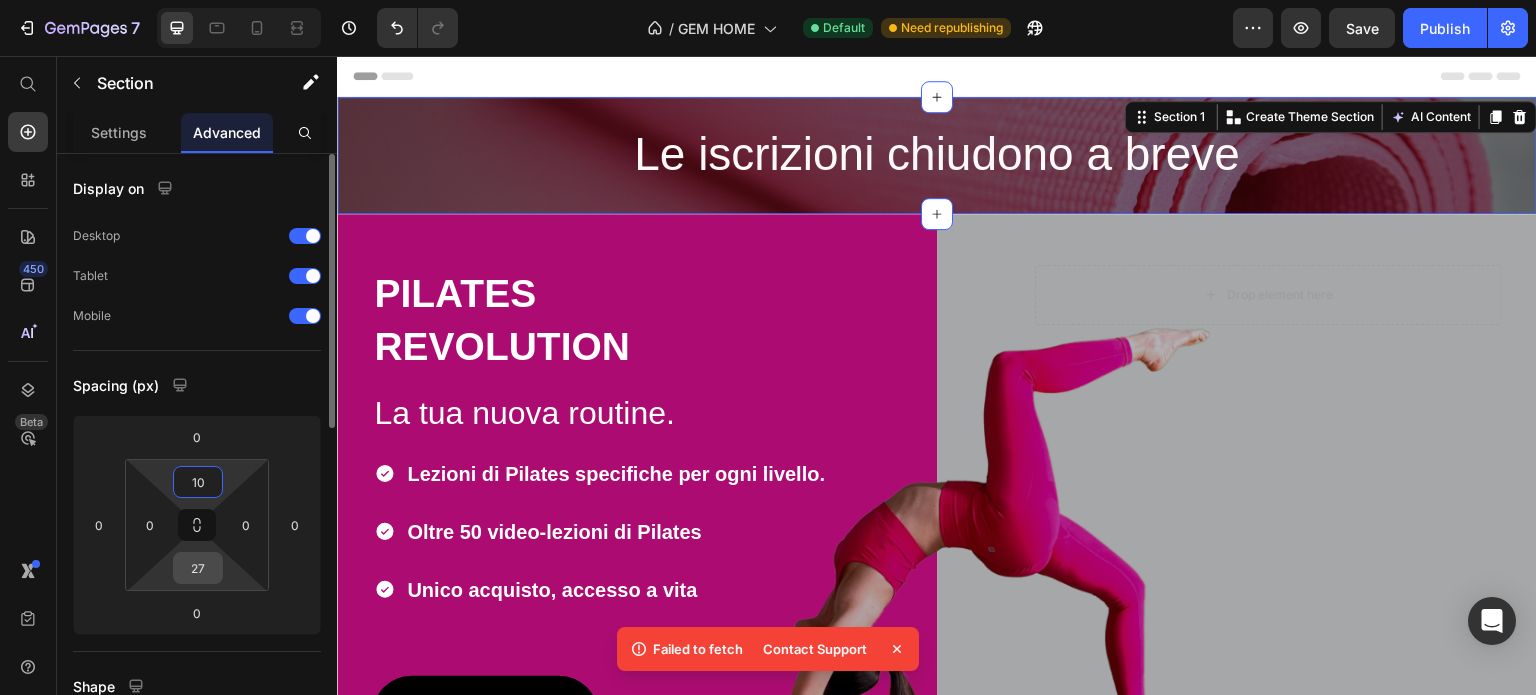 type on "10" 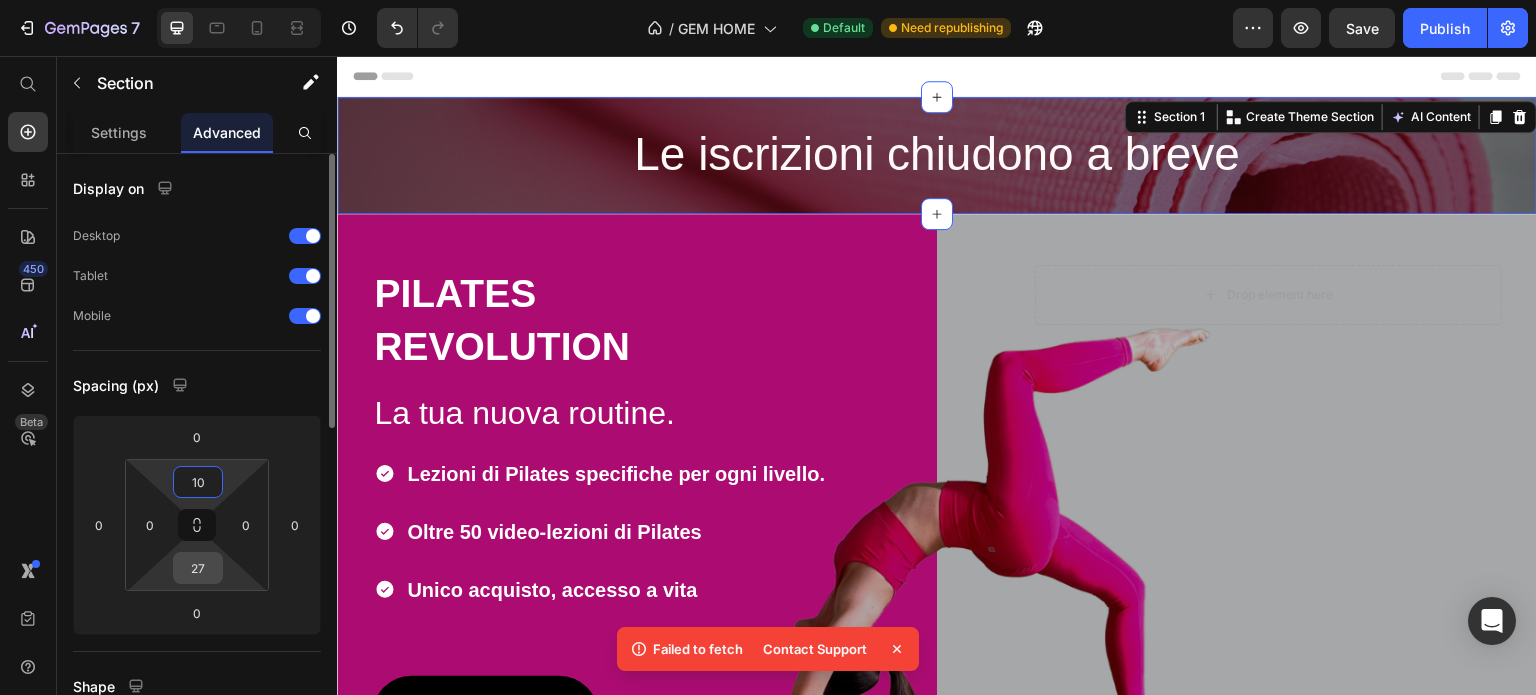 click on "27" at bounding box center [198, 568] 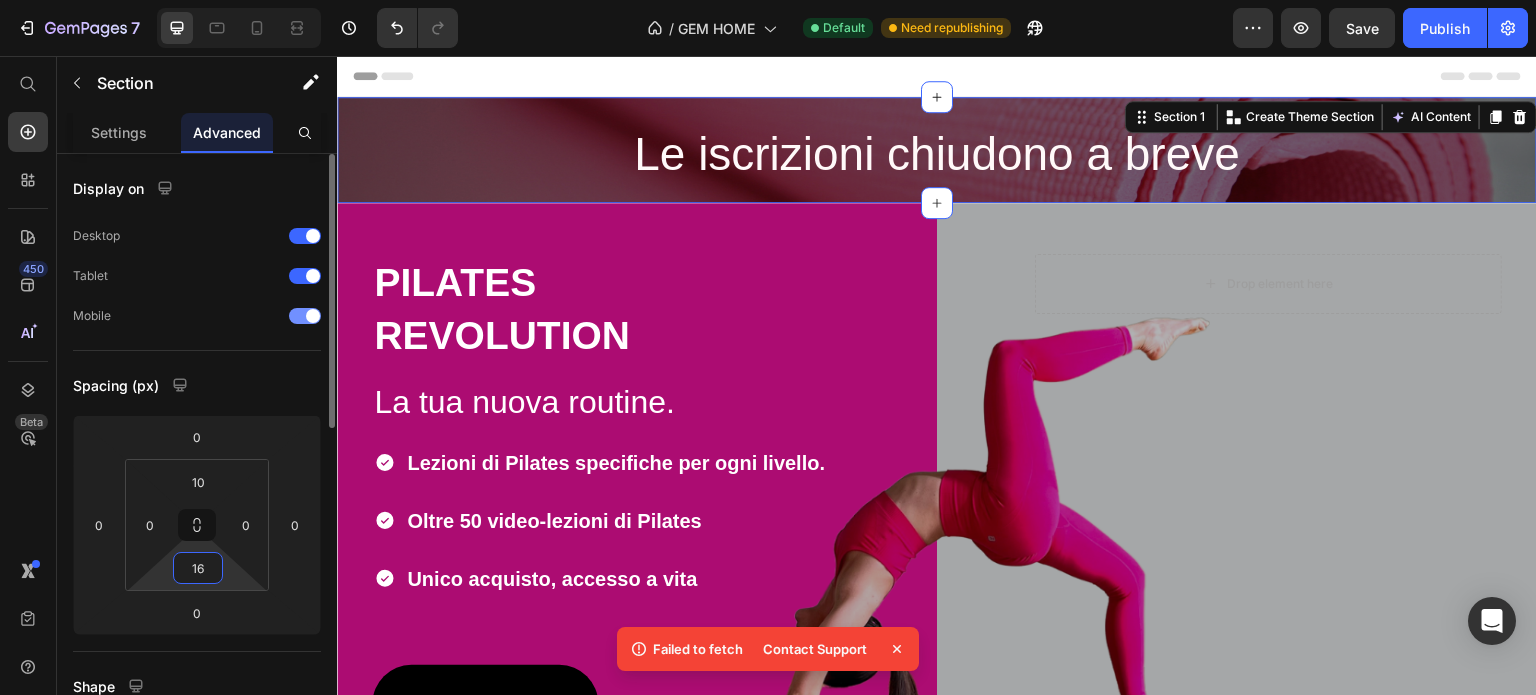 type on "16" 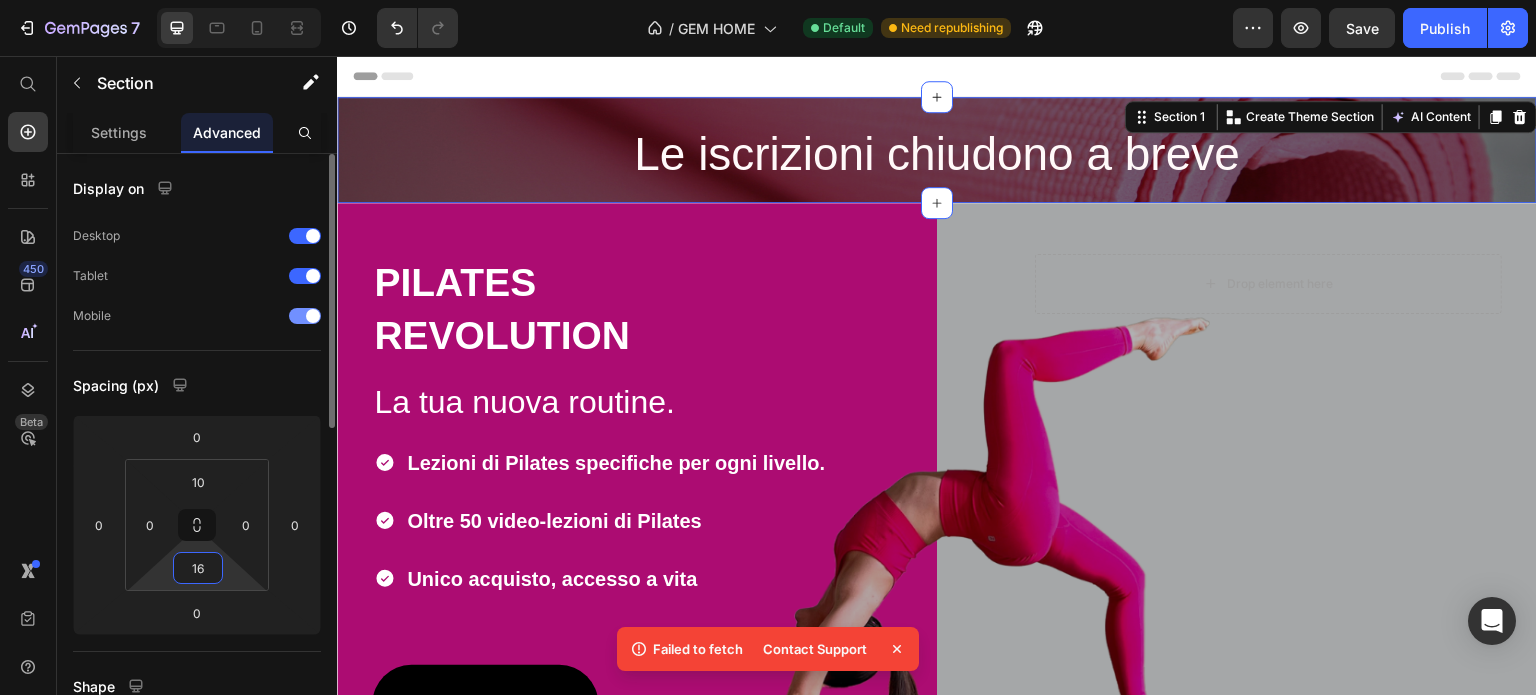 click at bounding box center (305, 316) 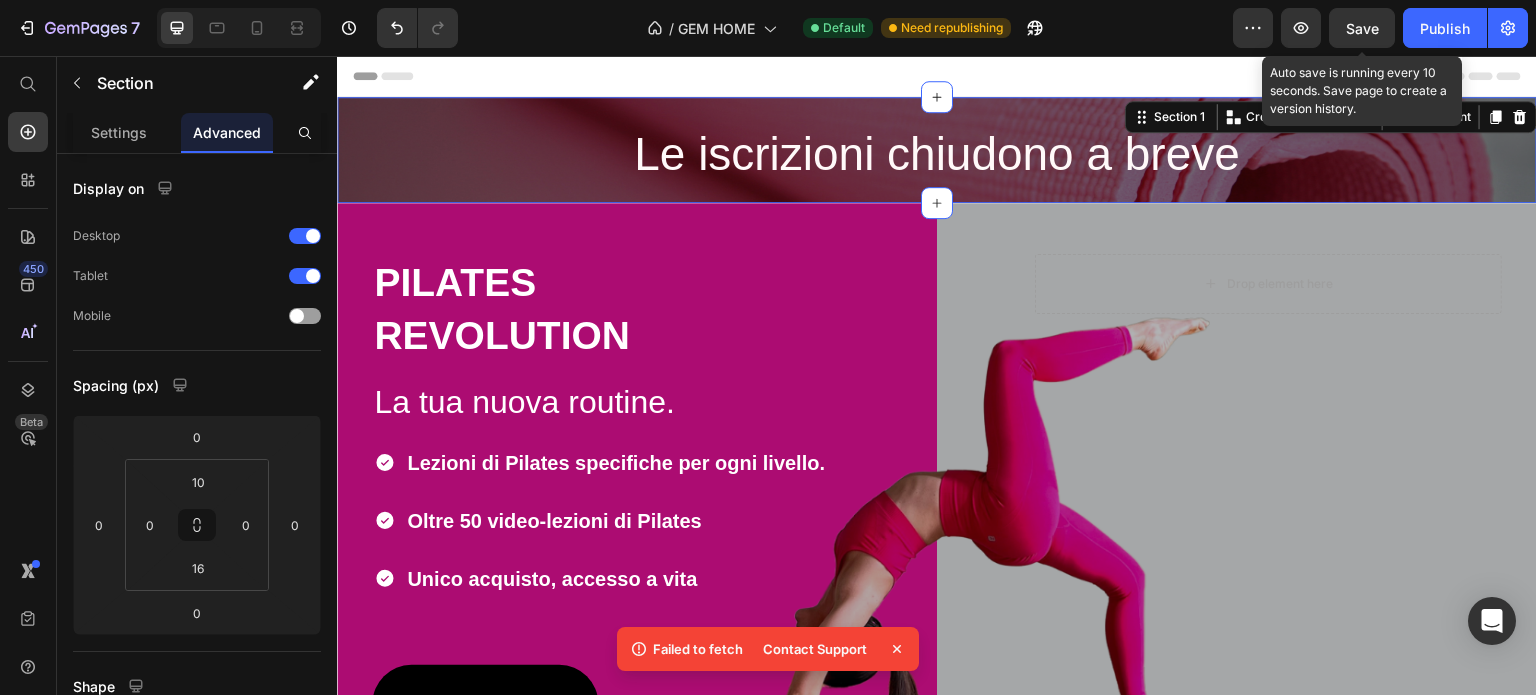 click on "Save" at bounding box center [1362, 28] 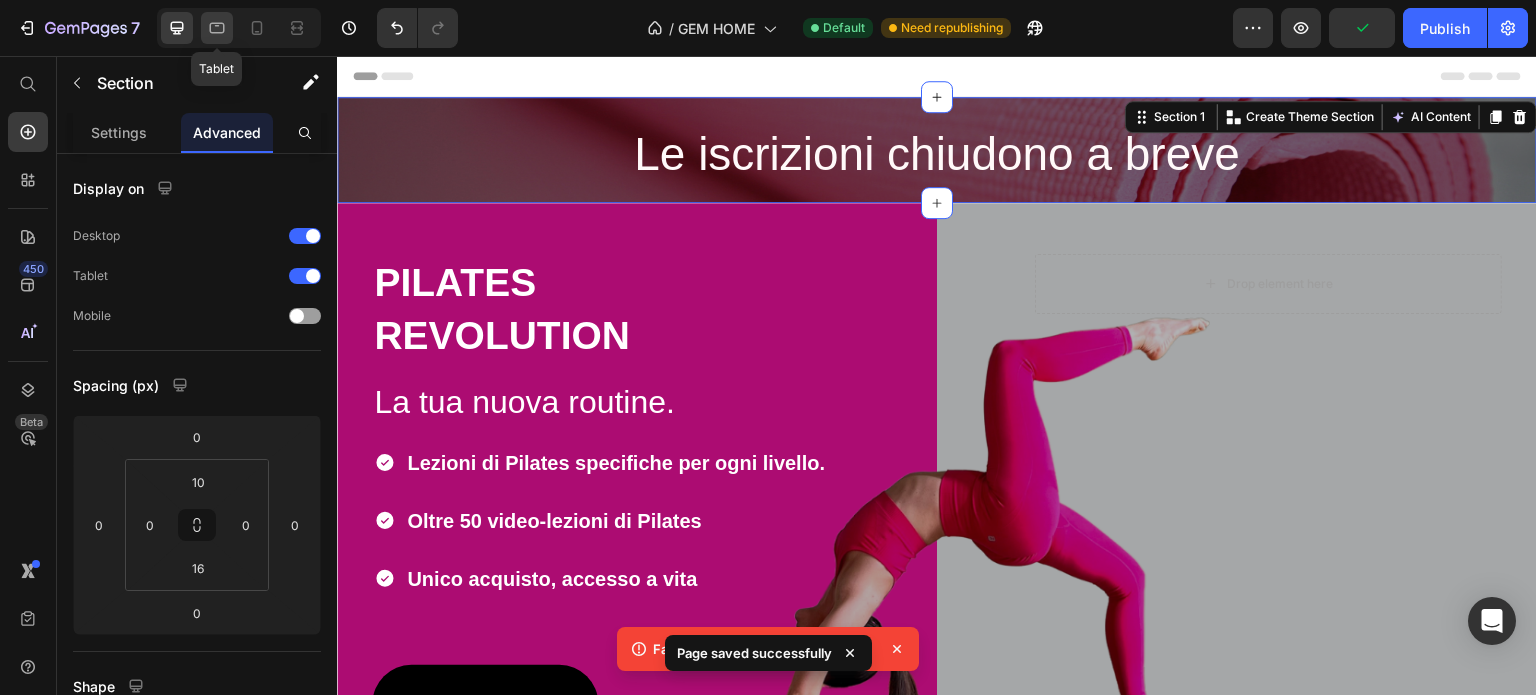 click 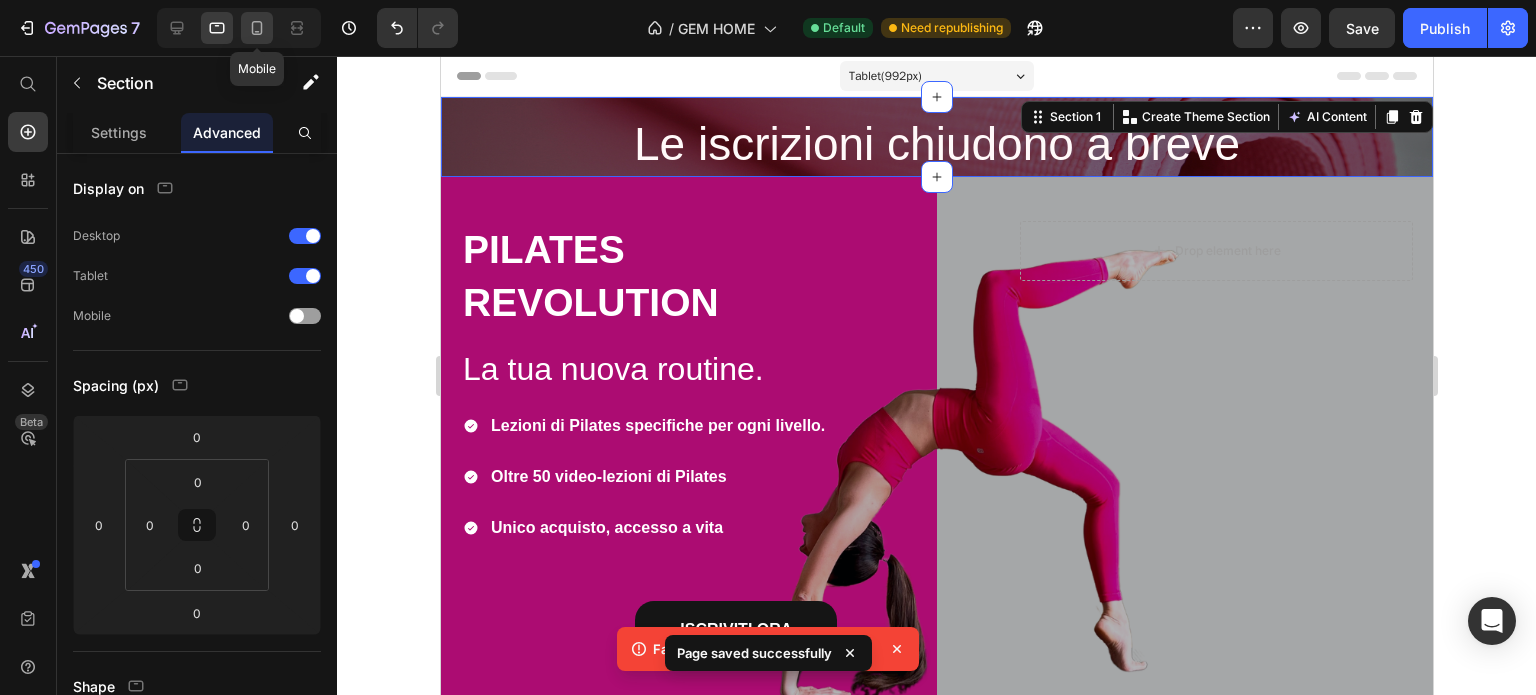 click 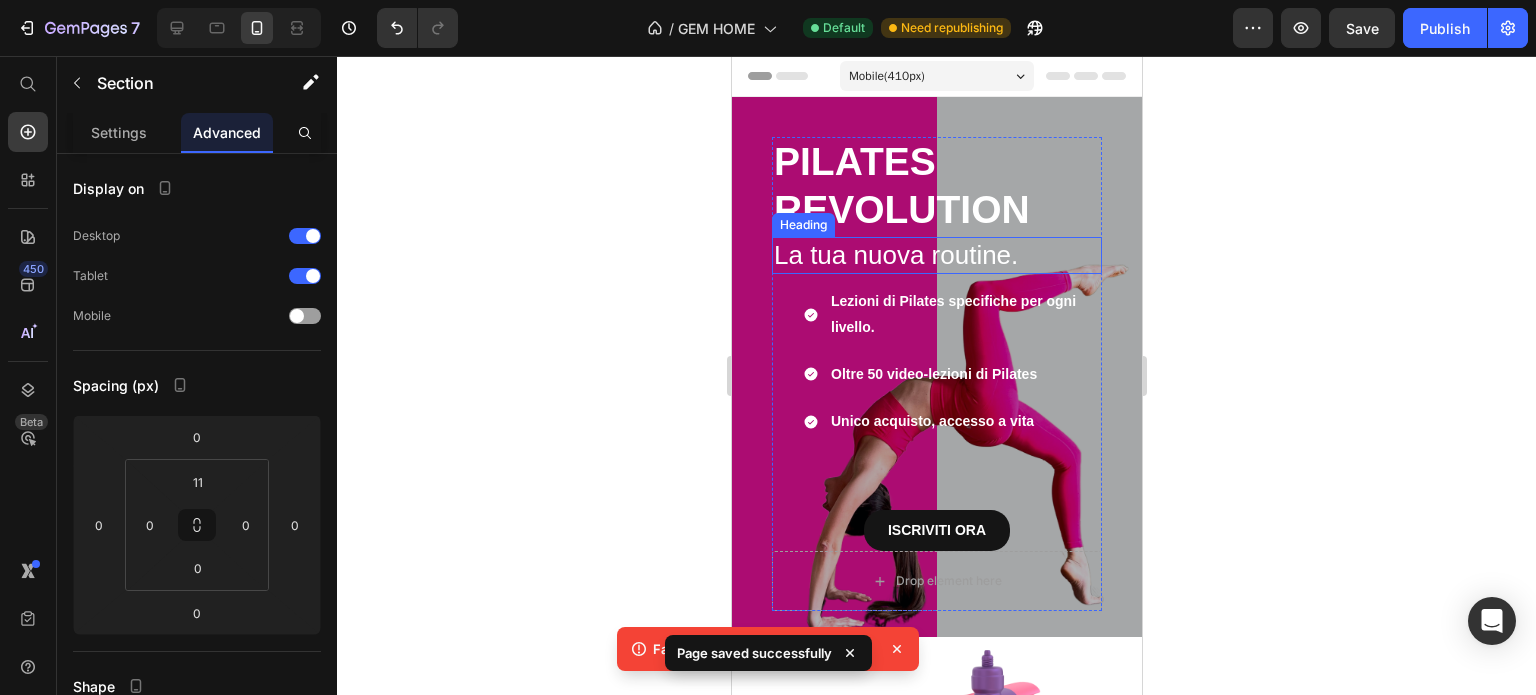 scroll, scrollTop: 500, scrollLeft: 0, axis: vertical 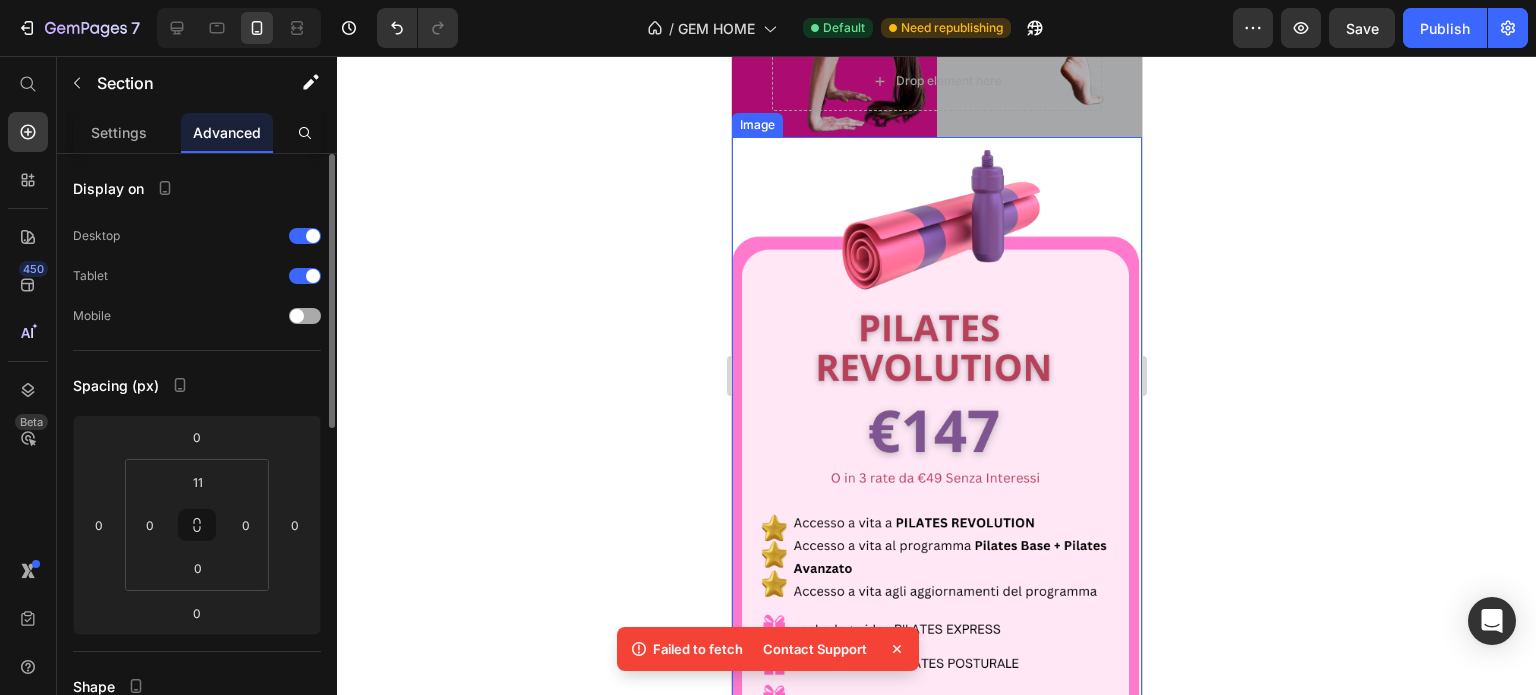 click at bounding box center [305, 316] 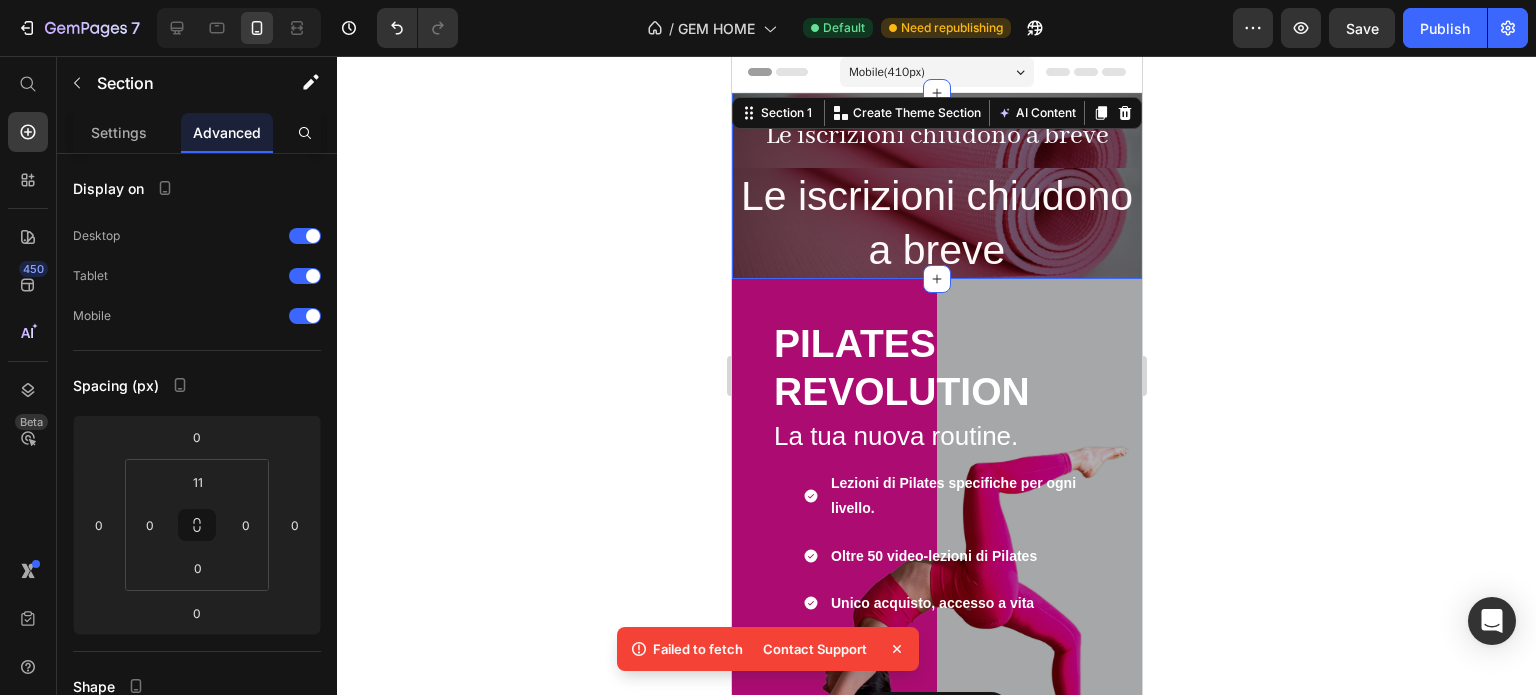 scroll, scrollTop: 0, scrollLeft: 0, axis: both 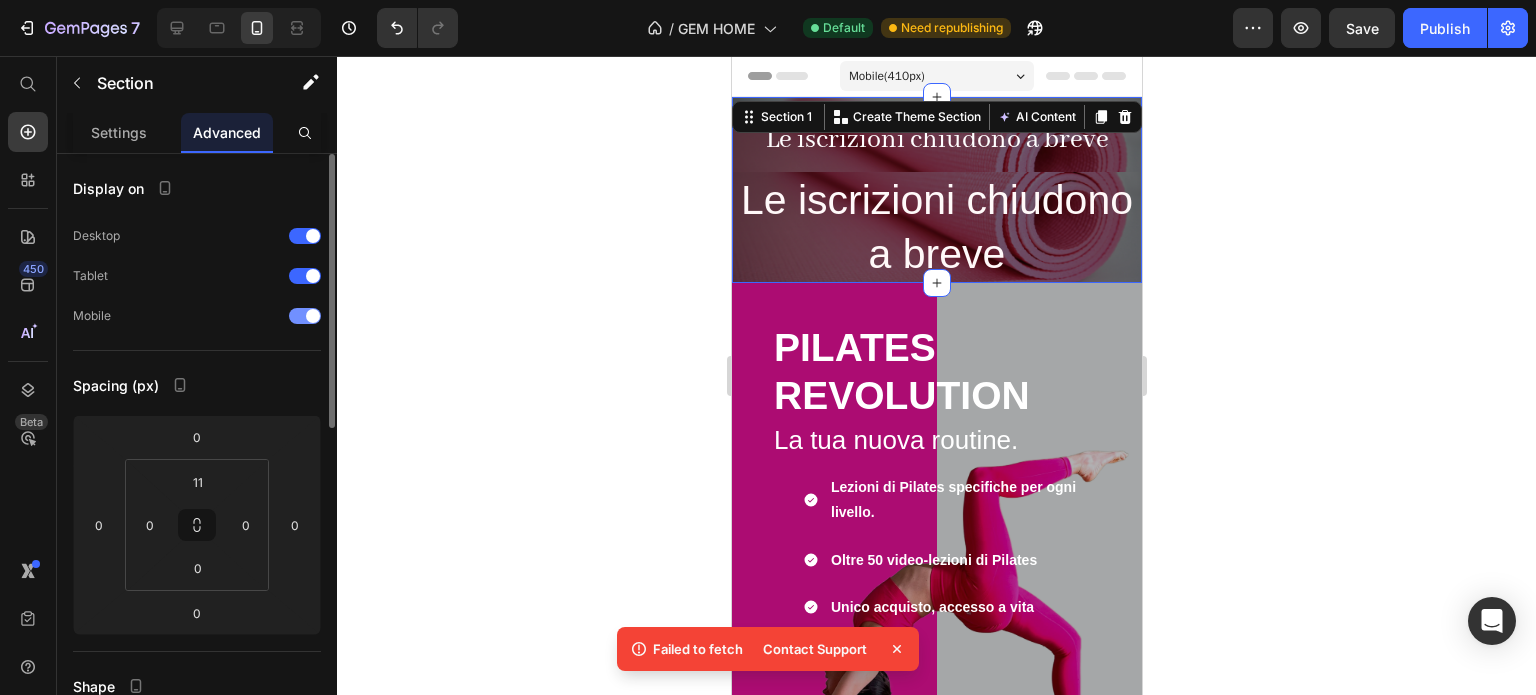 click at bounding box center (305, 316) 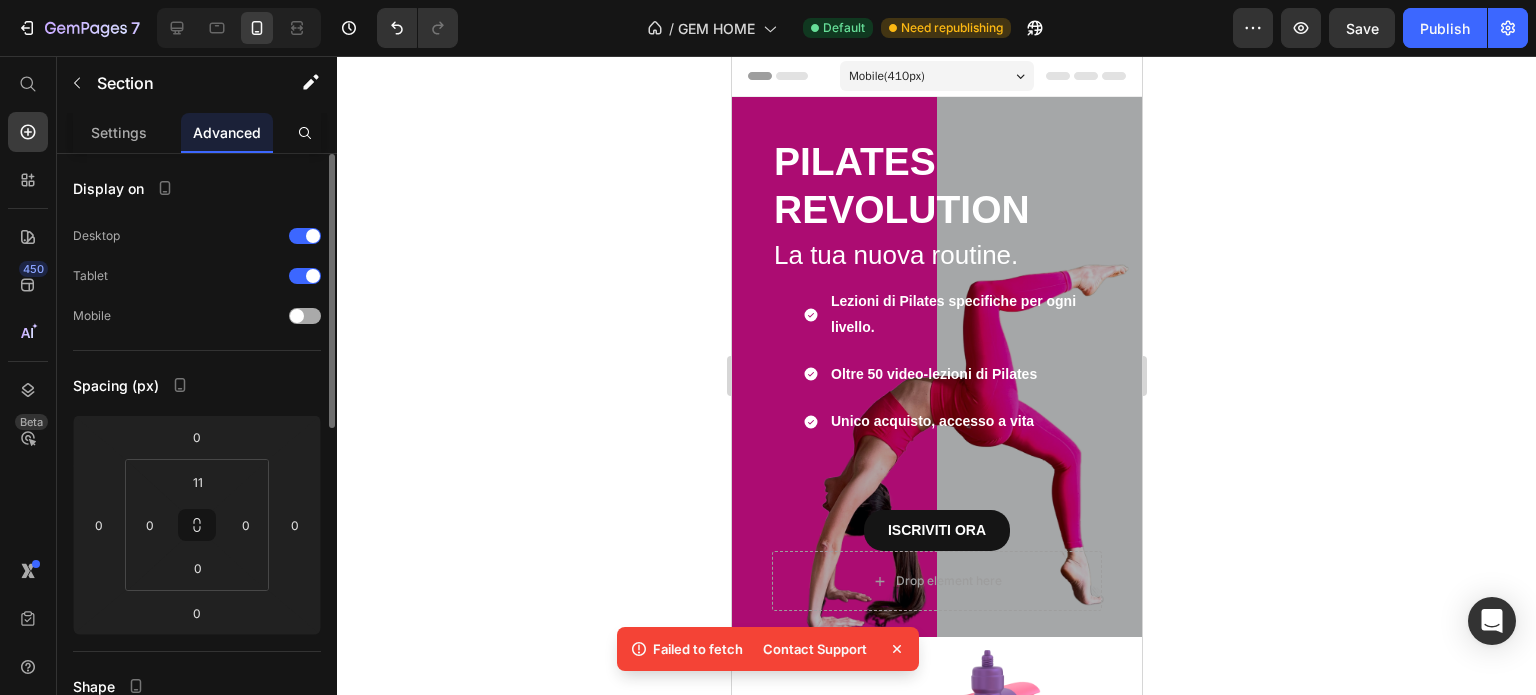 click at bounding box center [305, 316] 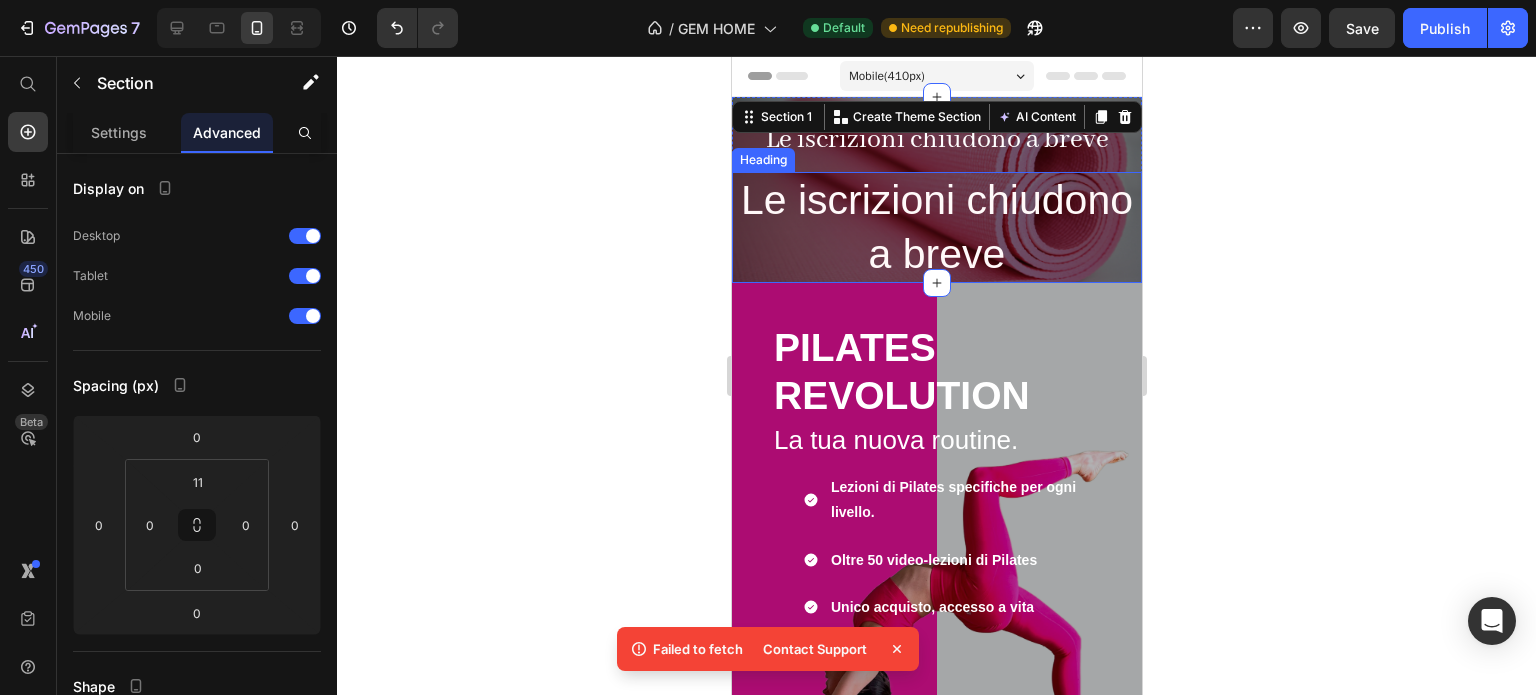 click on "Le iscrizioni chiudono a breve" at bounding box center [936, 227] 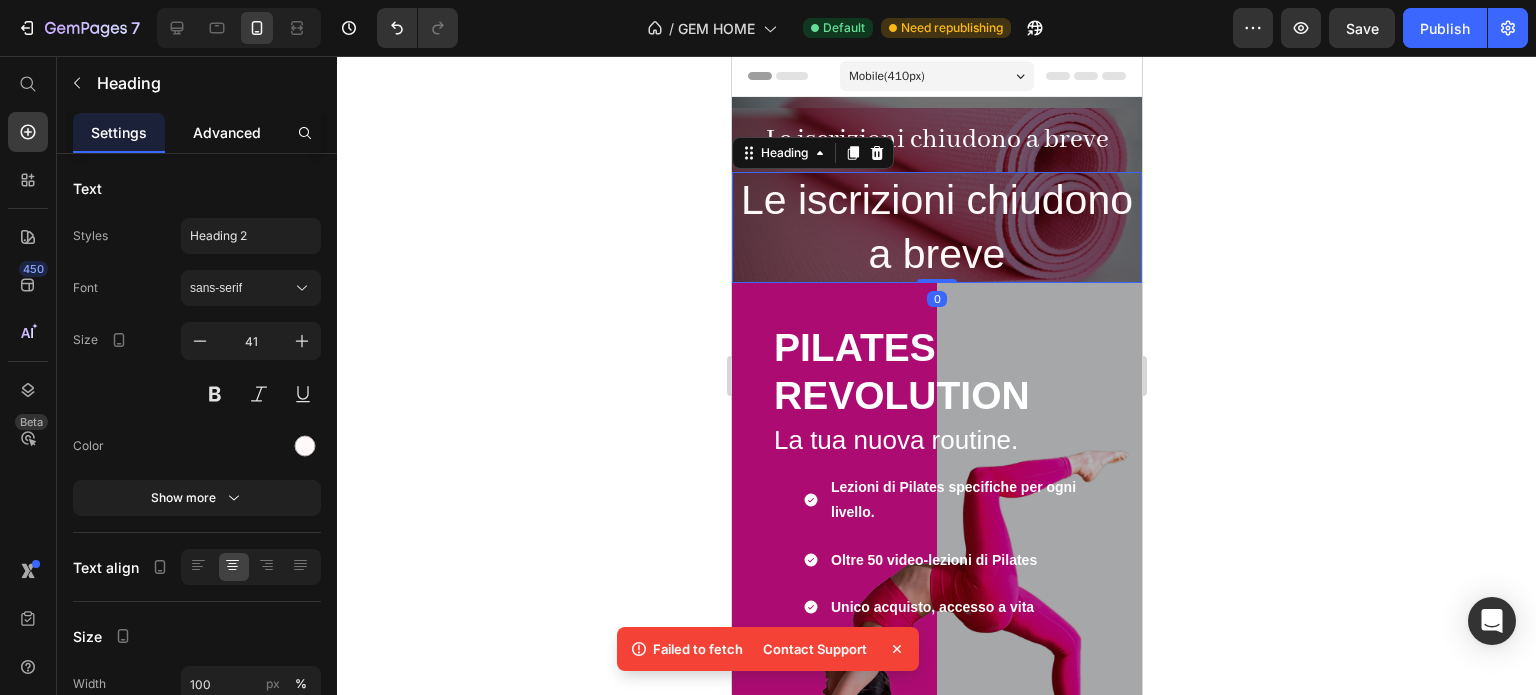 click on "Advanced" at bounding box center (227, 132) 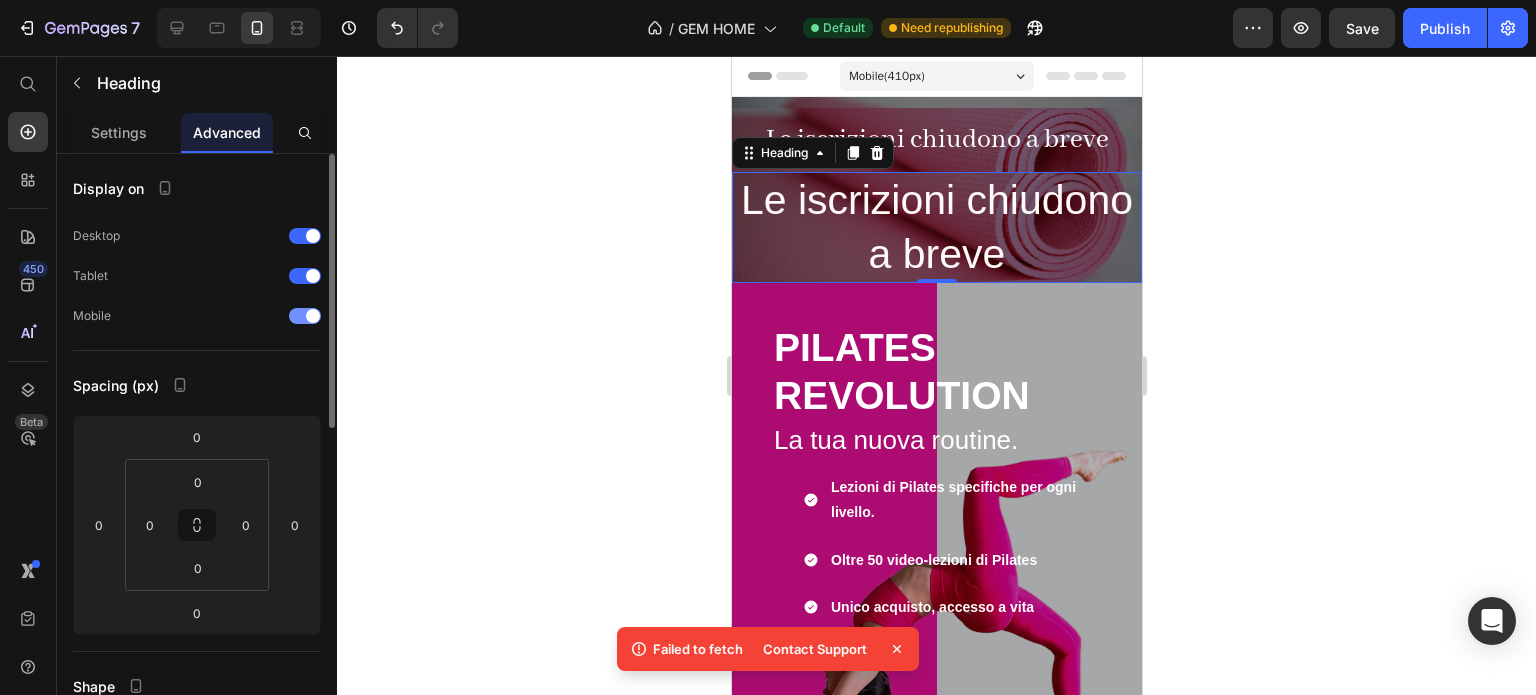 click at bounding box center [305, 316] 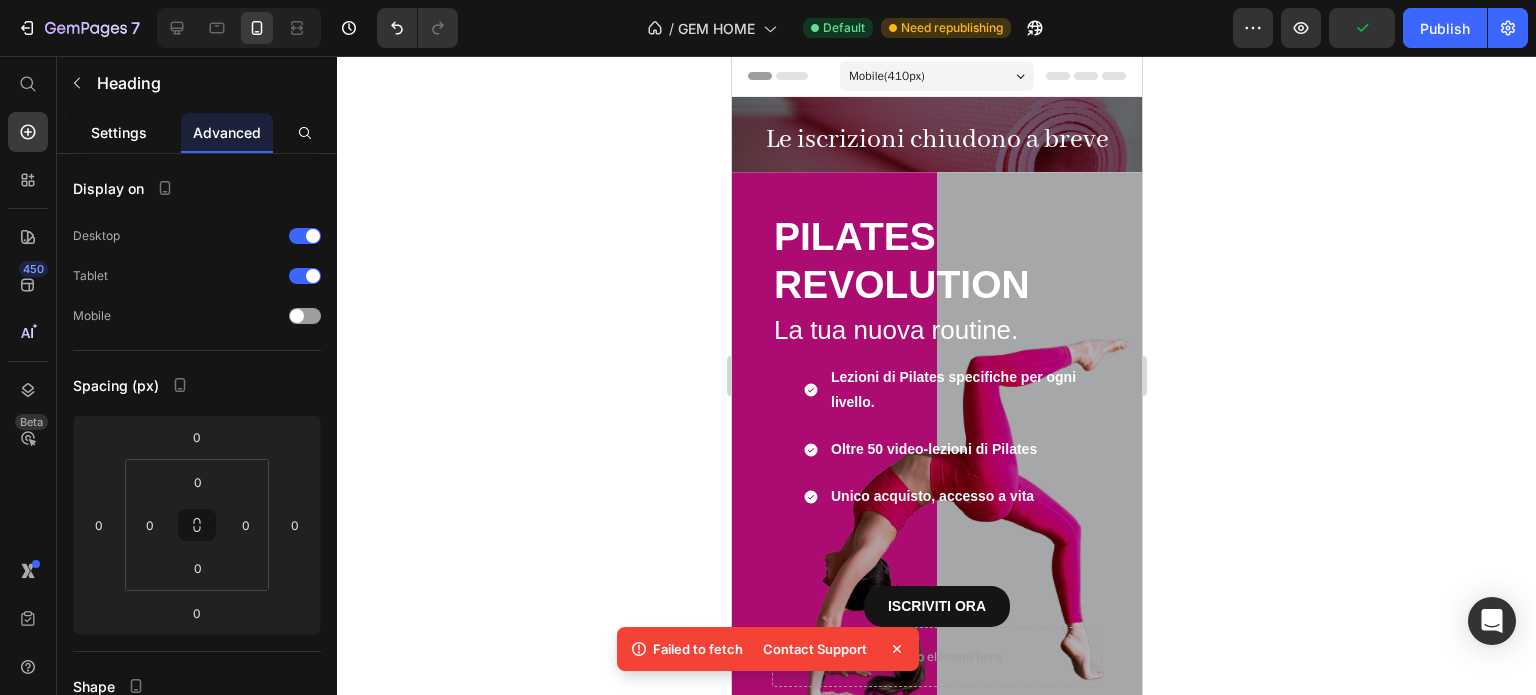 click on "Settings" at bounding box center [119, 132] 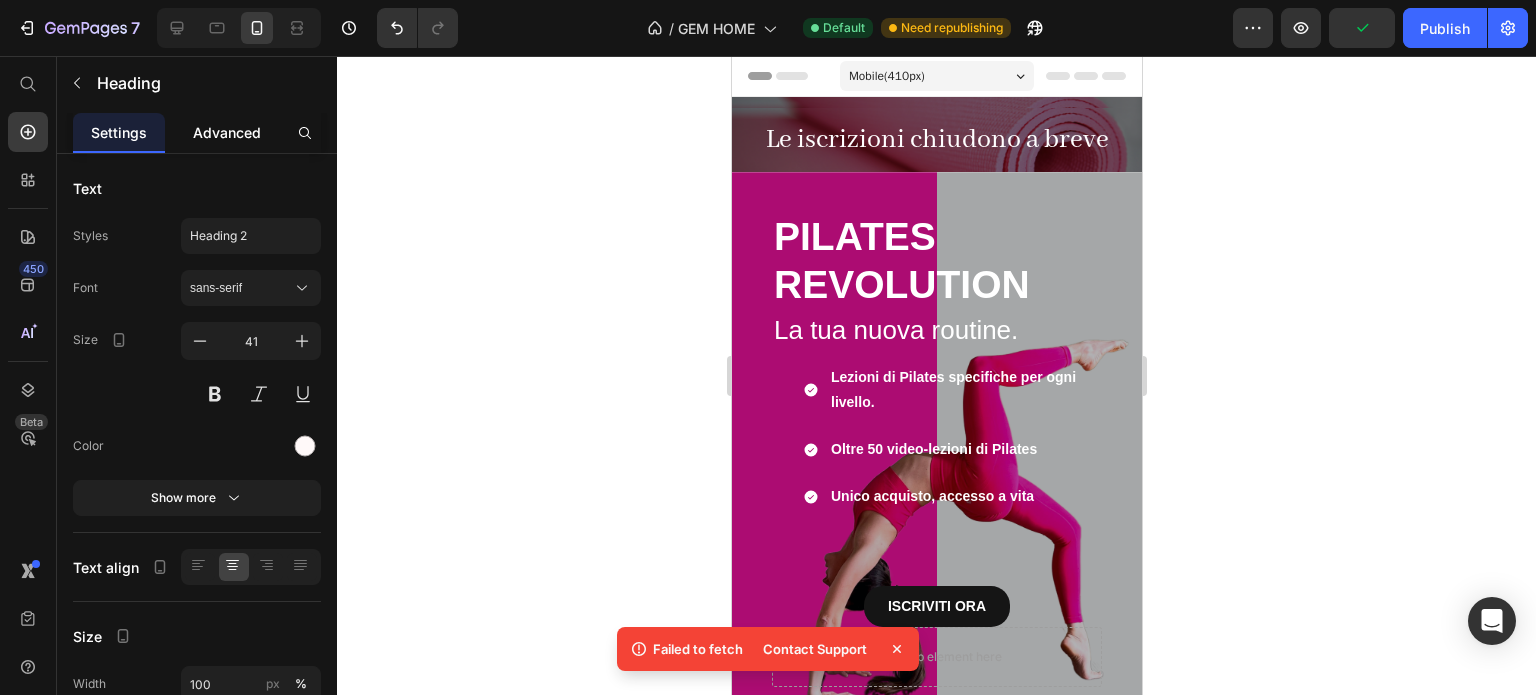 click on "Advanced" at bounding box center [227, 132] 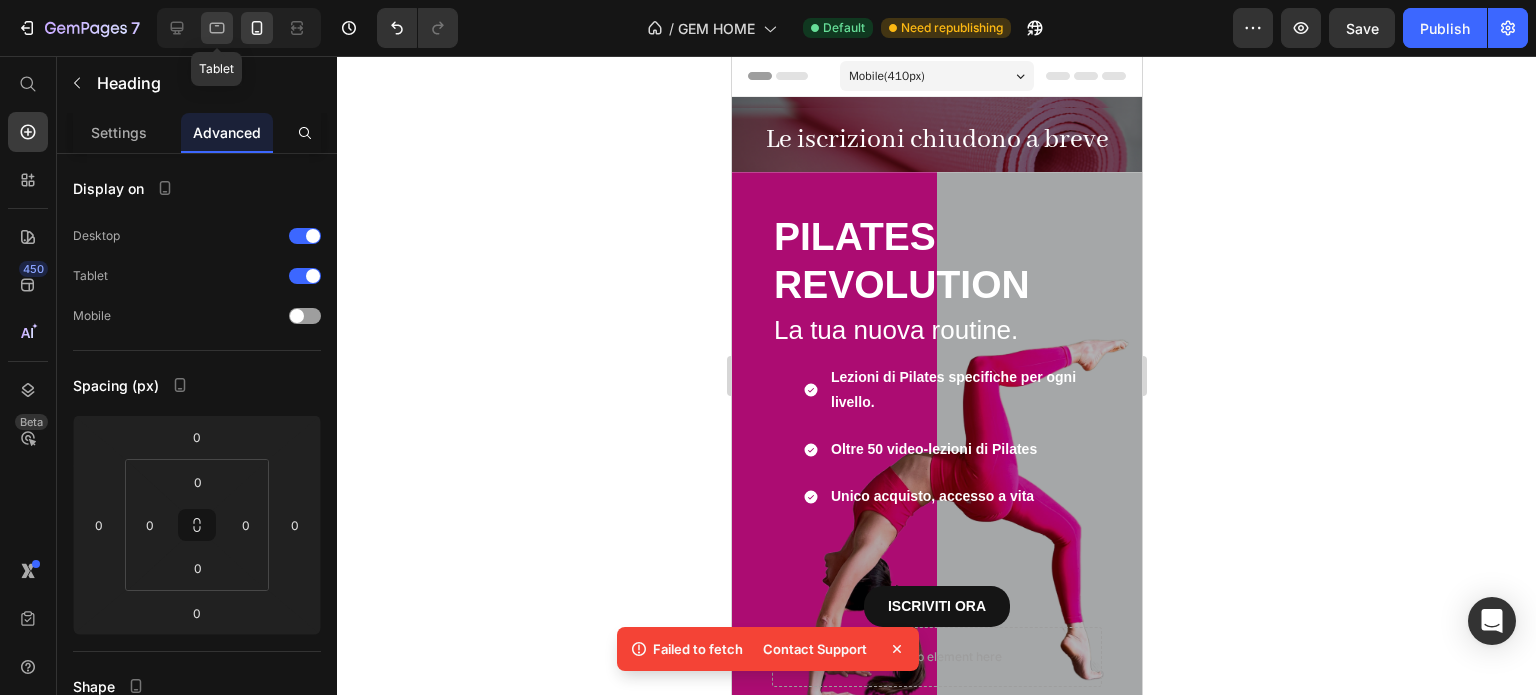 click 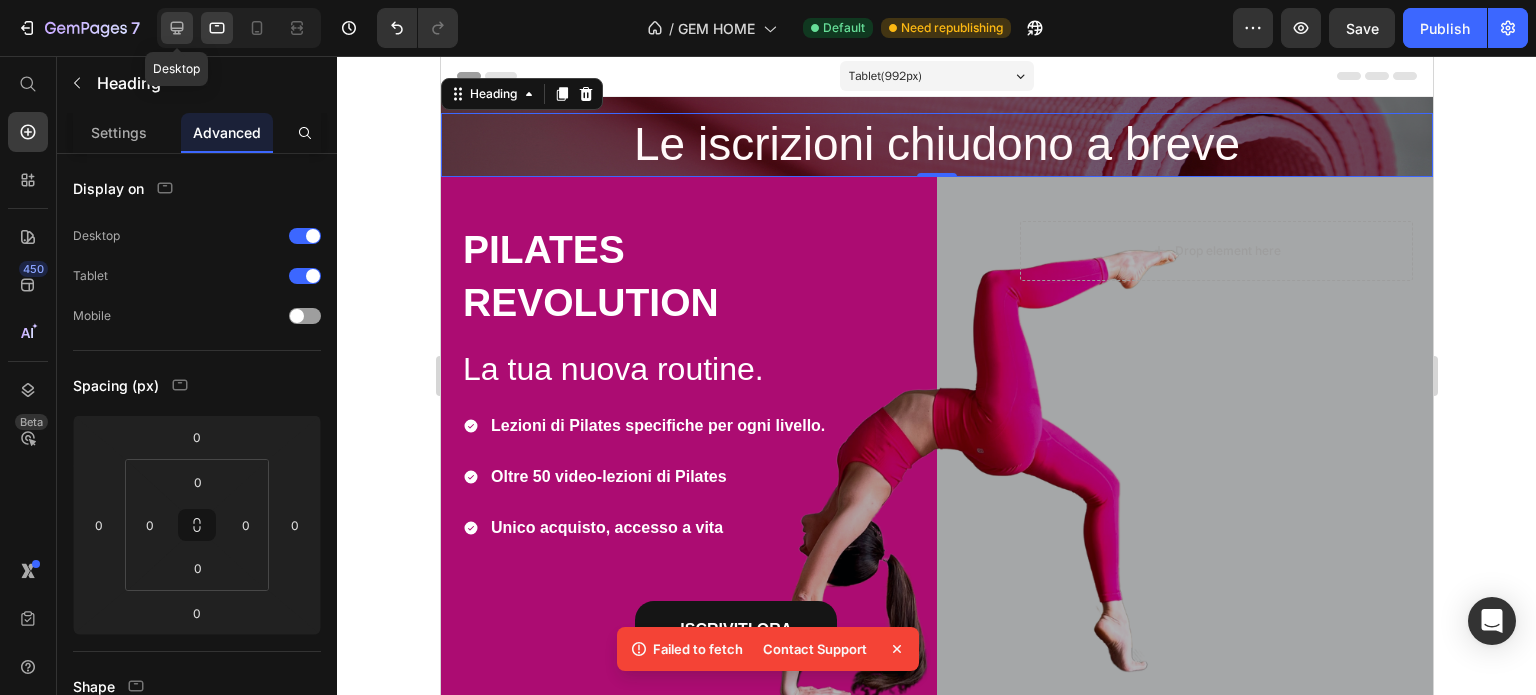 click 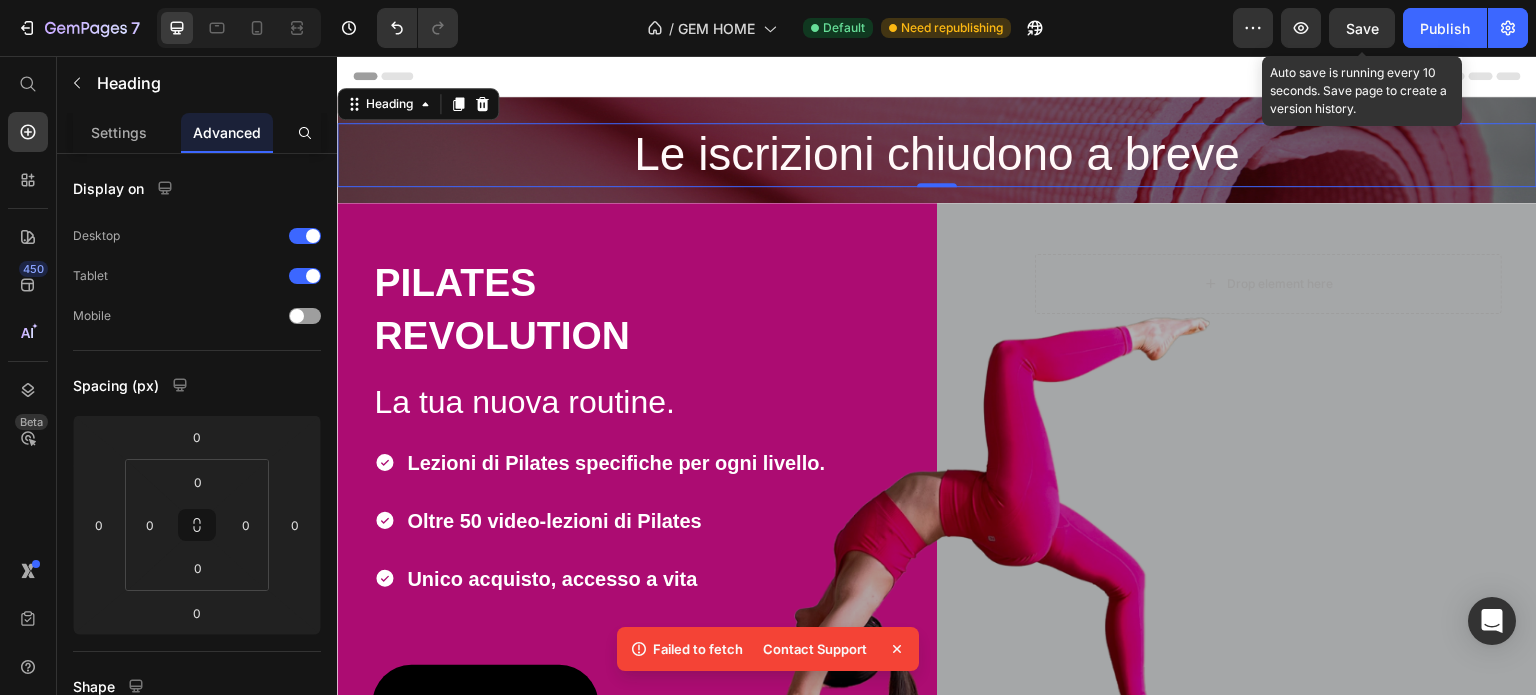 click on "Save" at bounding box center [1362, 28] 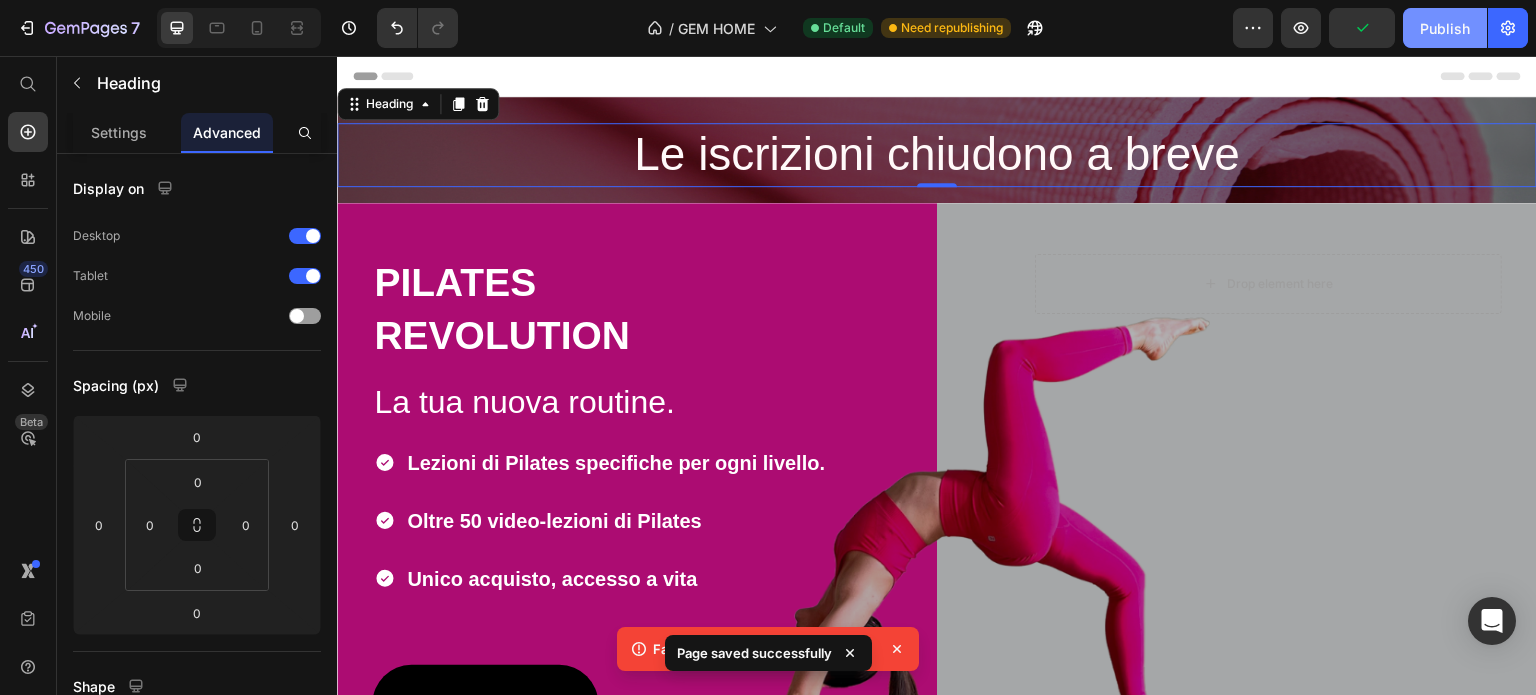 click on "Publish" at bounding box center (1445, 28) 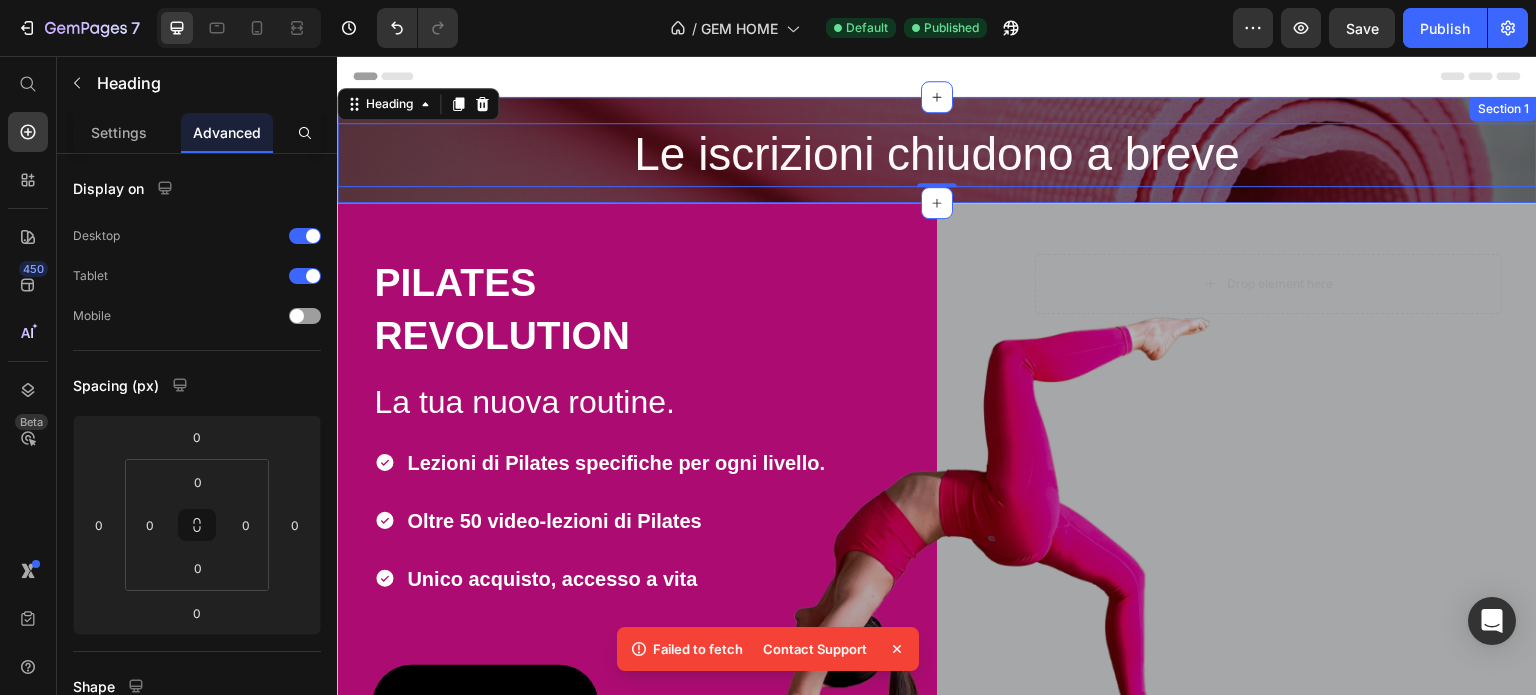 click on "⁠⁠⁠⁠⁠⁠⁠ Le iscrizioni chiudono a breve Heading Row Le iscrizioni chiudono a breve Heading   0 Section 1" at bounding box center (937, 150) 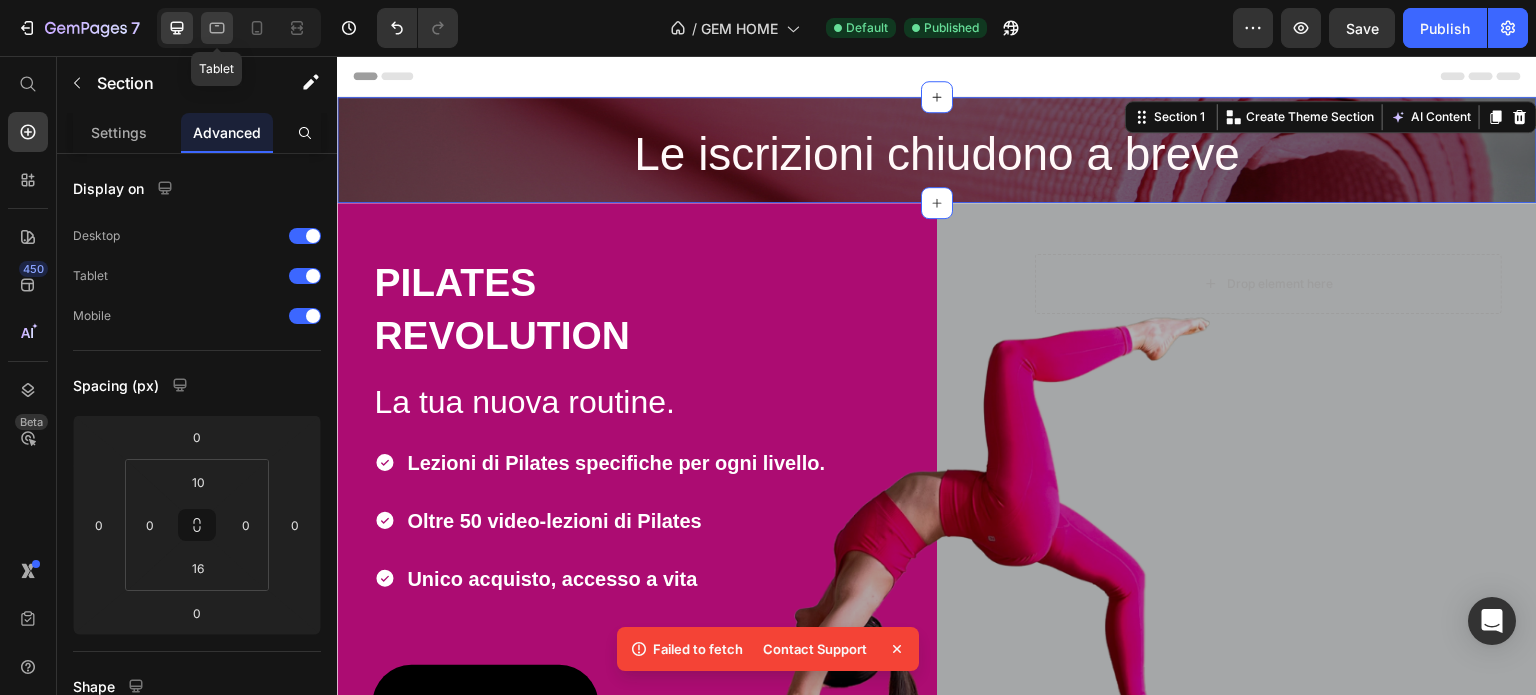 click 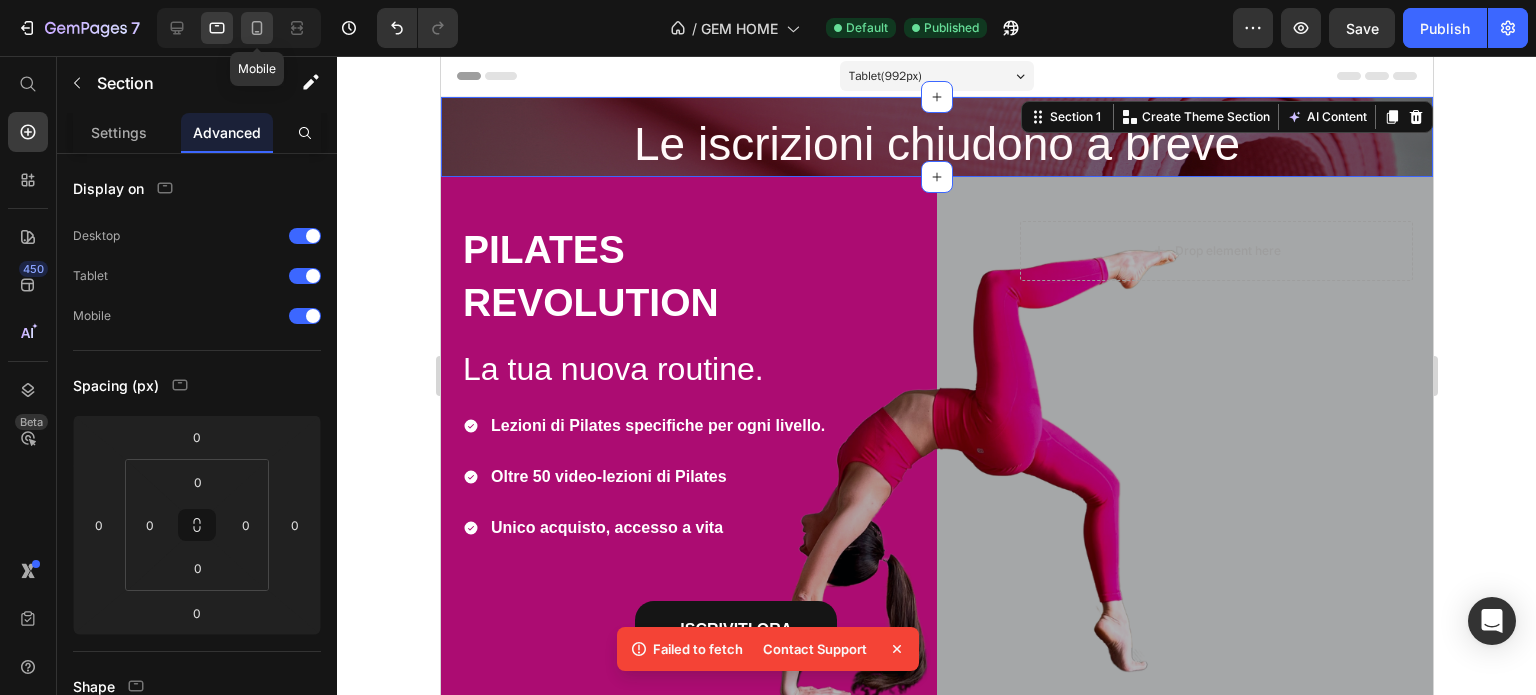 click 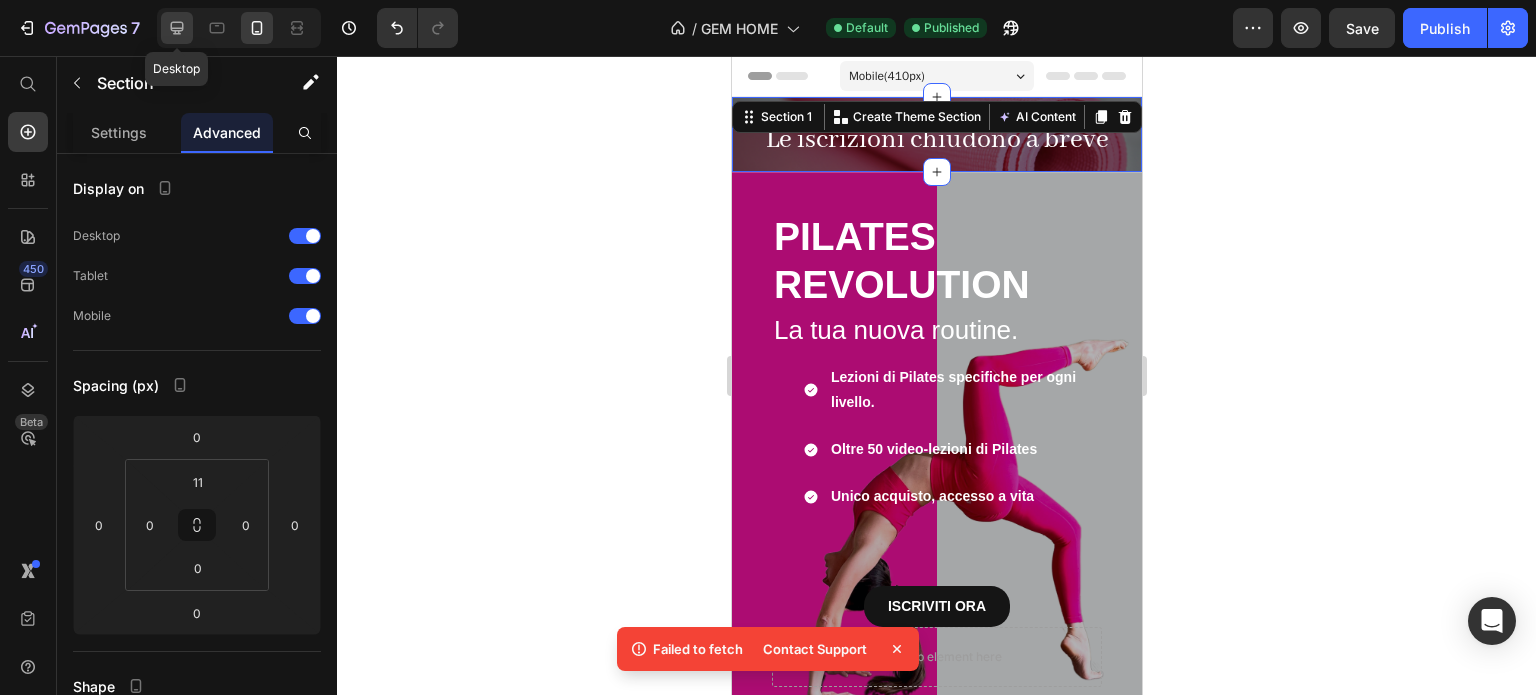 click 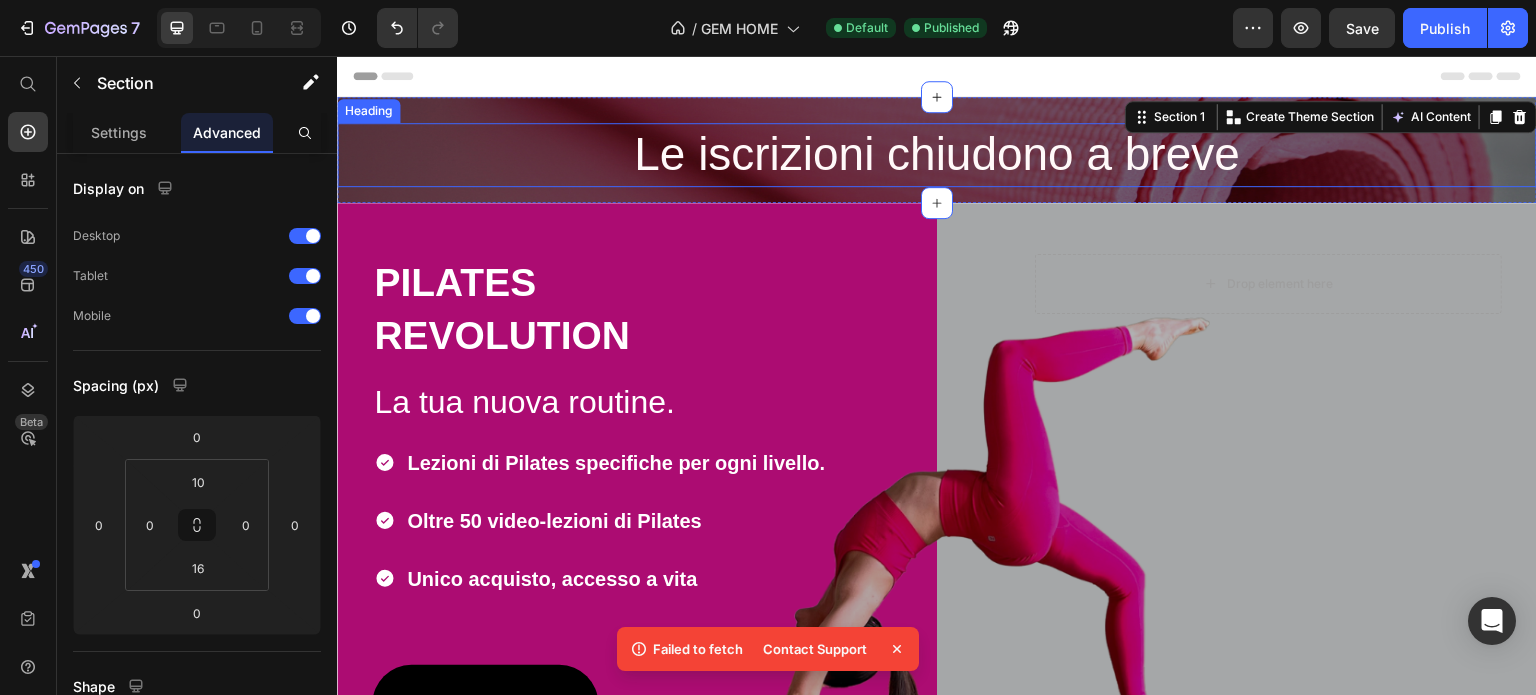 click on "Le iscrizioni chiudono a breve" at bounding box center [937, 155] 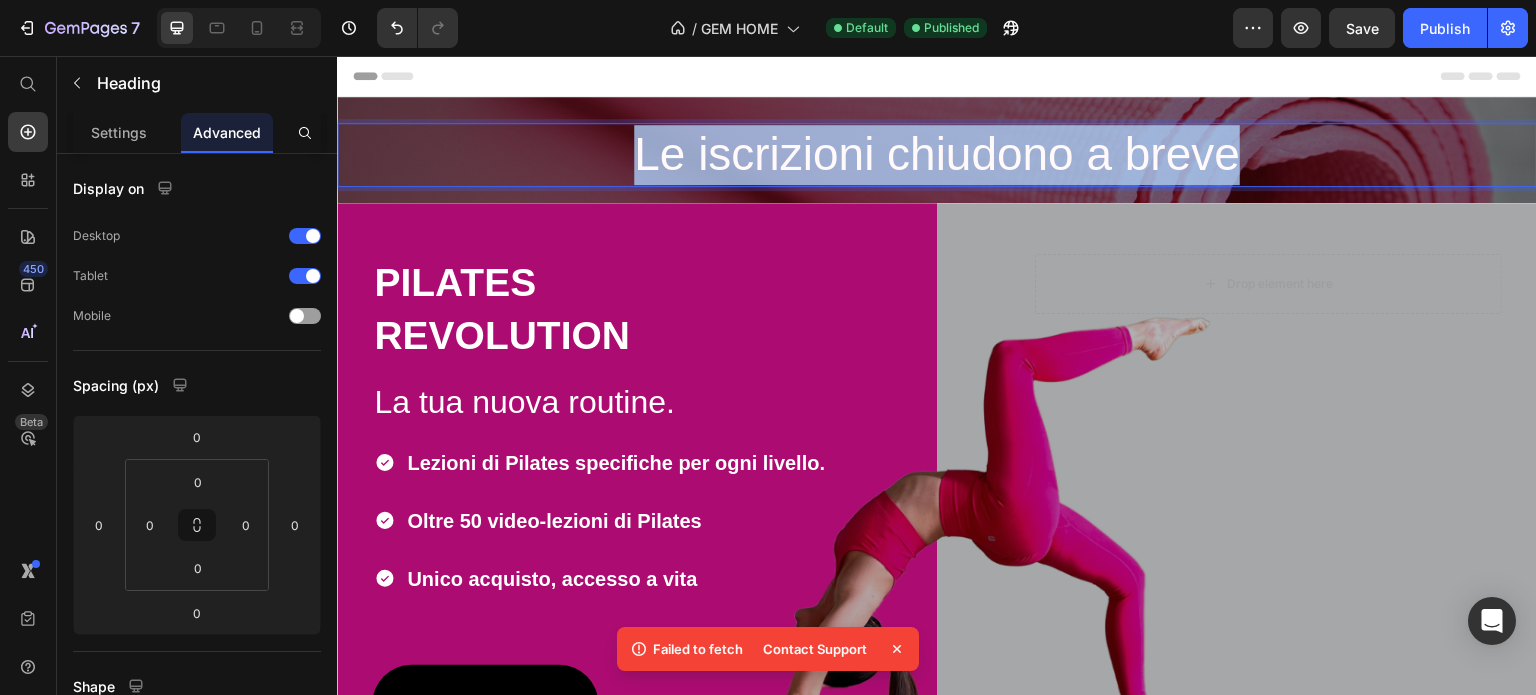 click on "Le iscrizioni chiudono a breve" at bounding box center (937, 155) 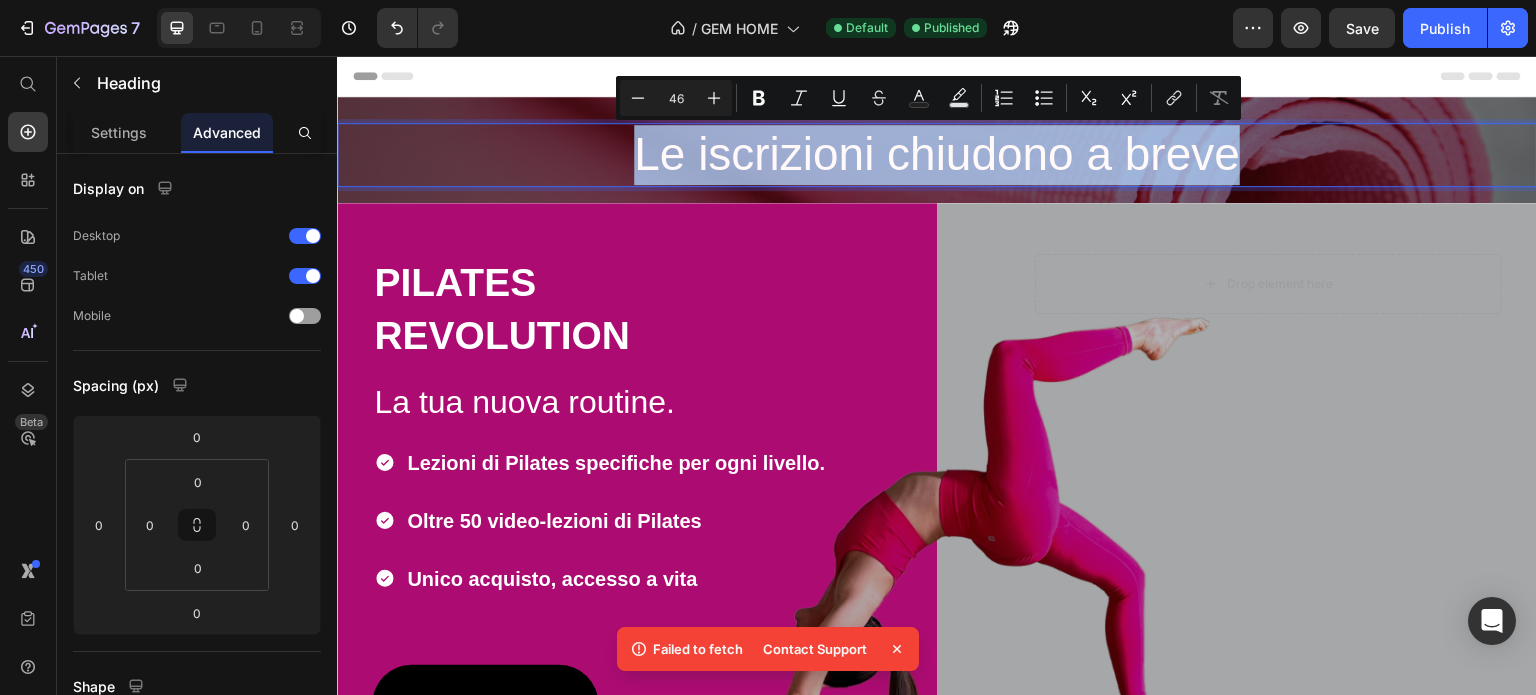 click on "Le iscrizioni chiudono a breve" at bounding box center (937, 155) 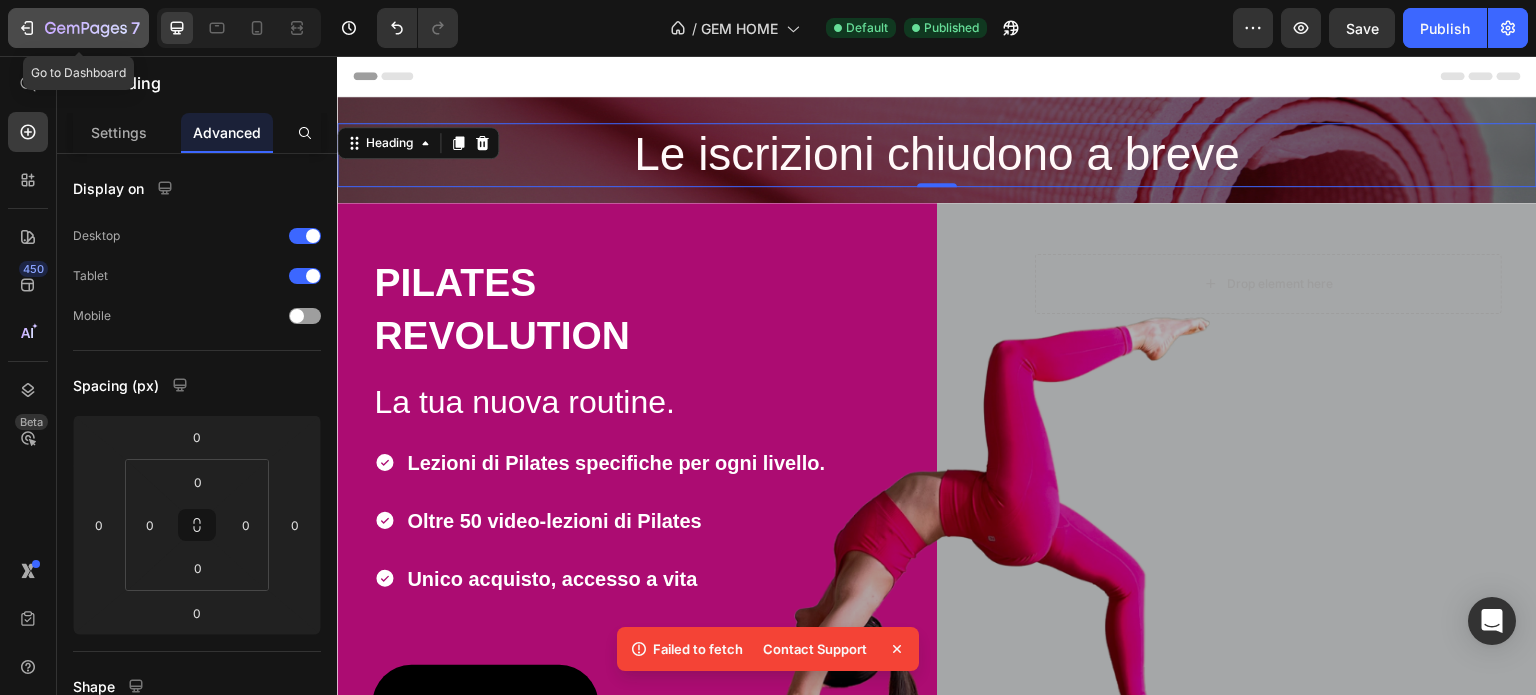 click 